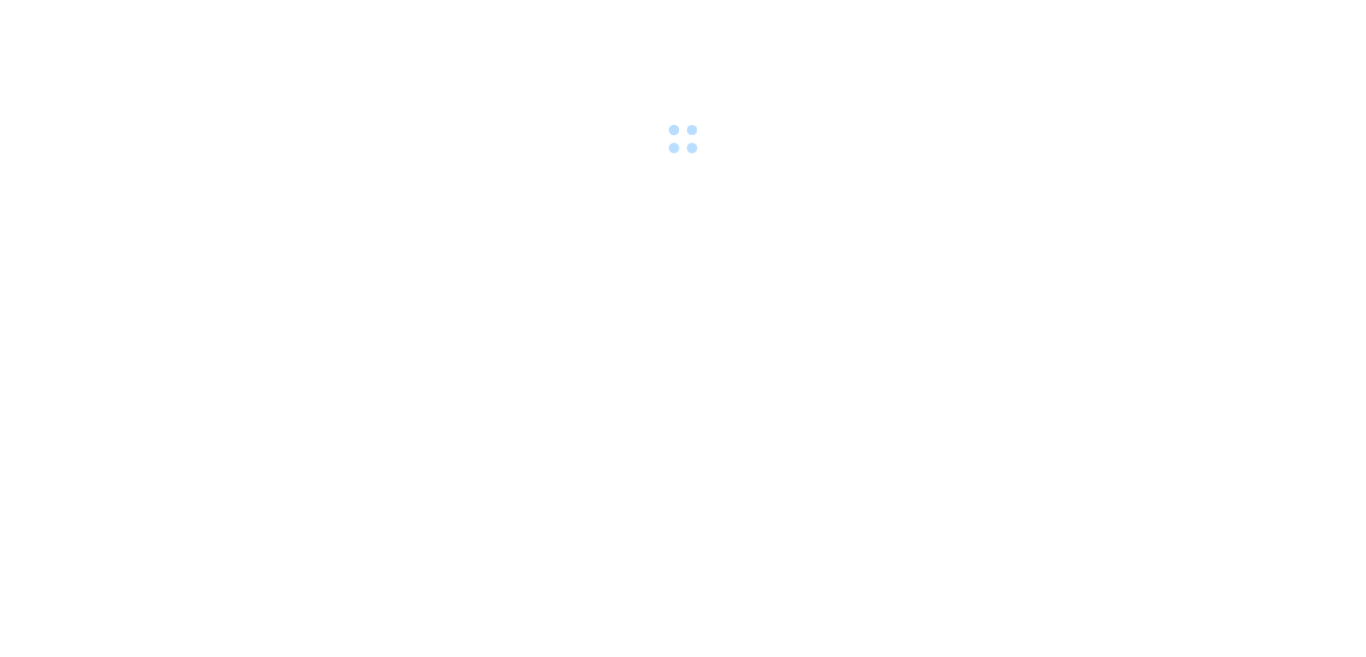 scroll, scrollTop: 0, scrollLeft: 0, axis: both 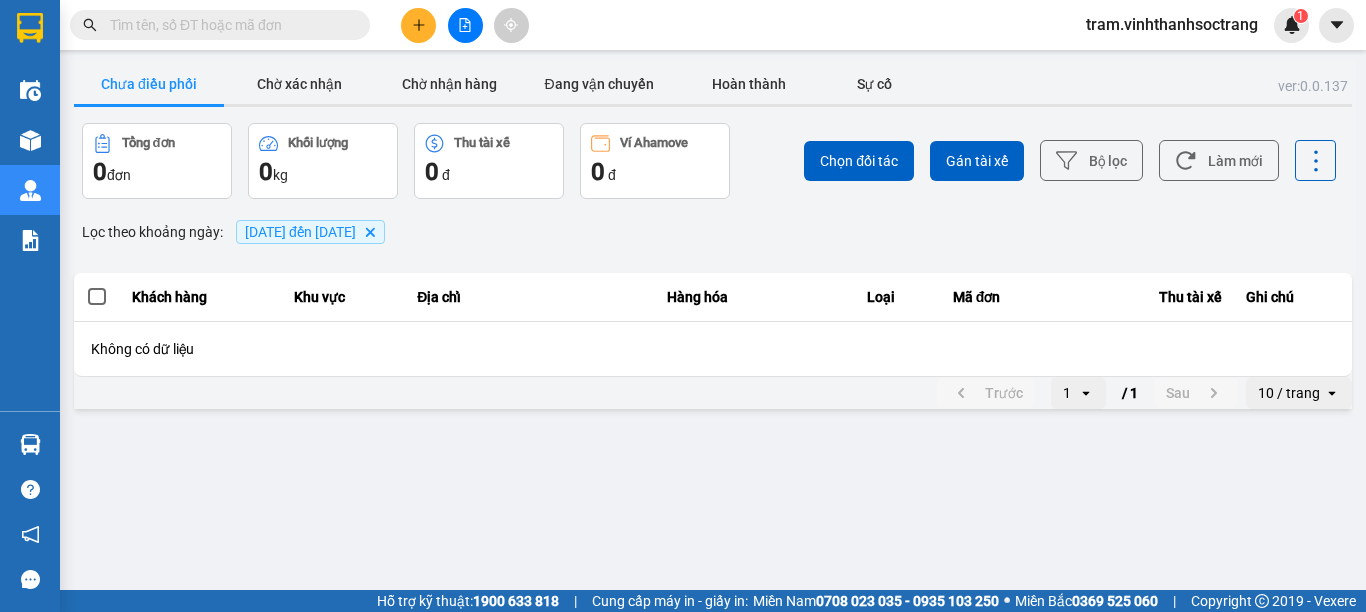 click on "Delete" 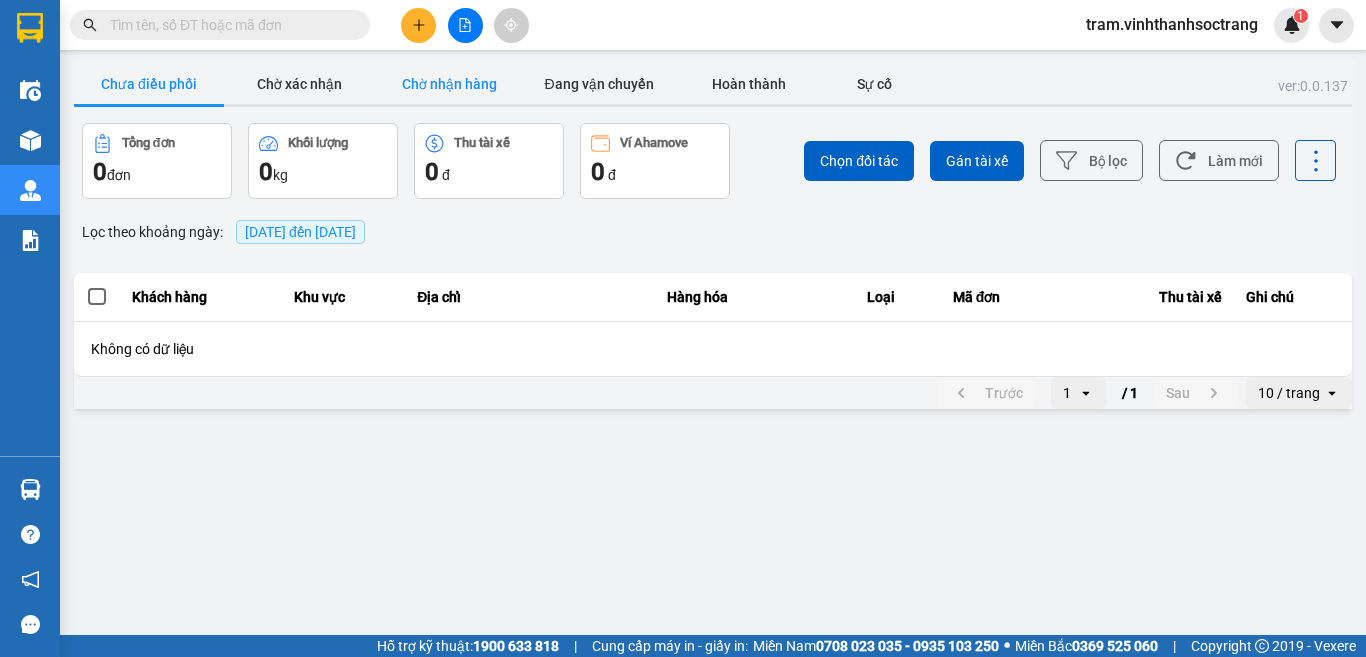 click on "Chờ nhận hàng" at bounding box center (449, 84) 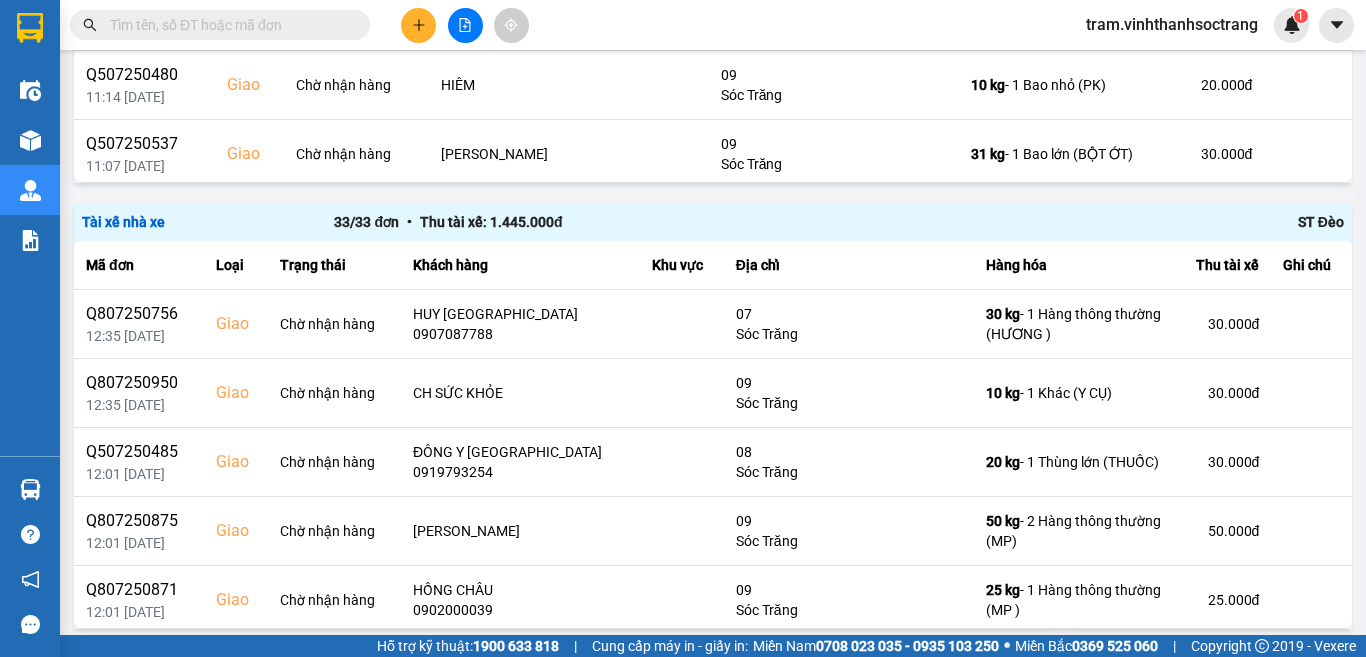 scroll, scrollTop: 1100, scrollLeft: 0, axis: vertical 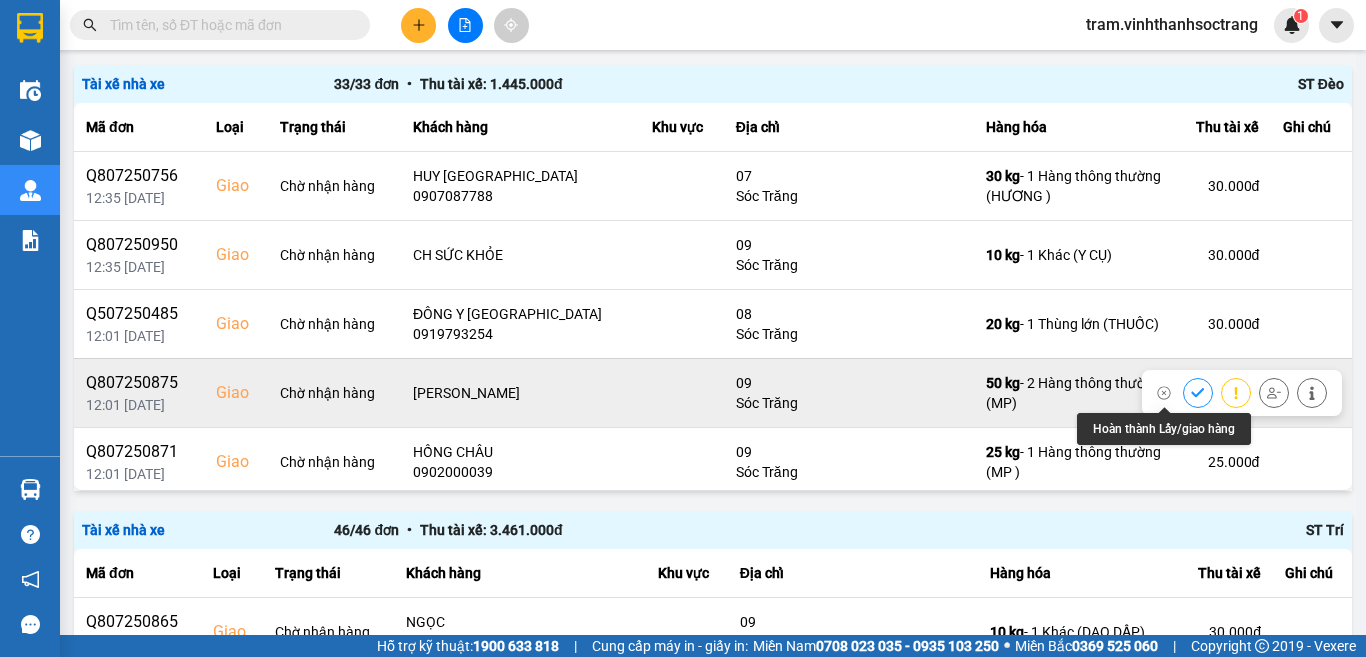 click 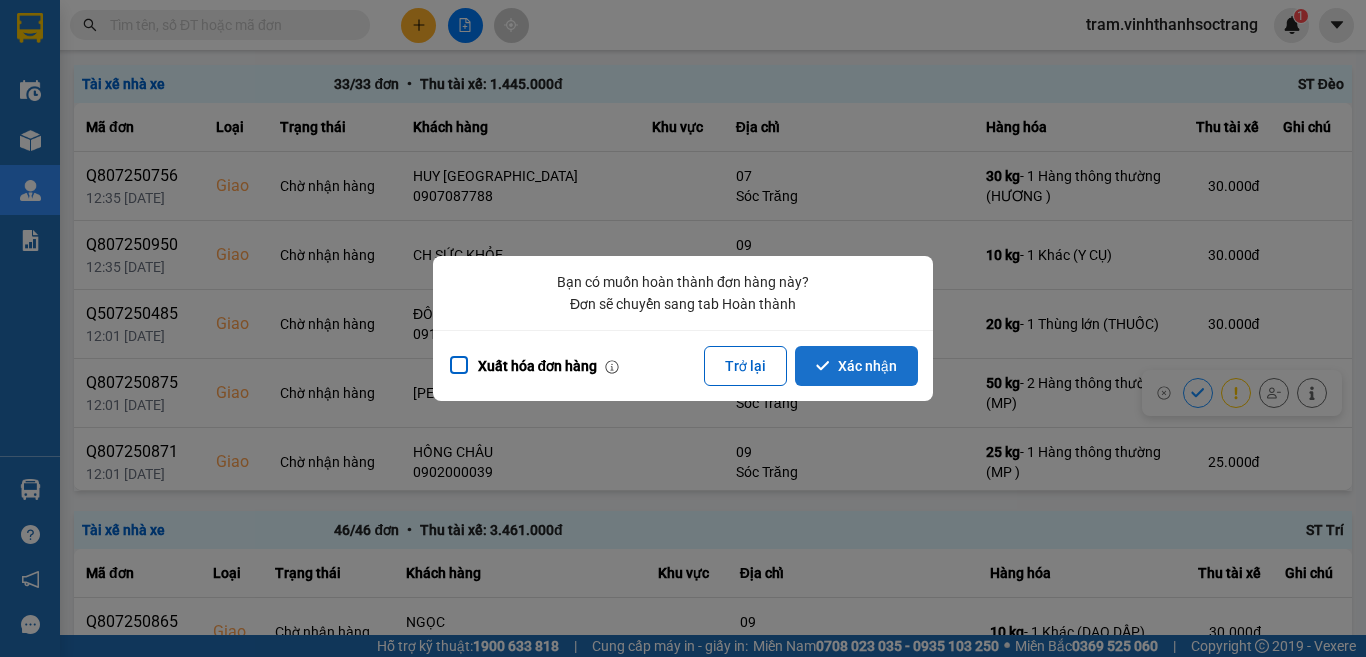 click on "Xác nhận" at bounding box center [856, 366] 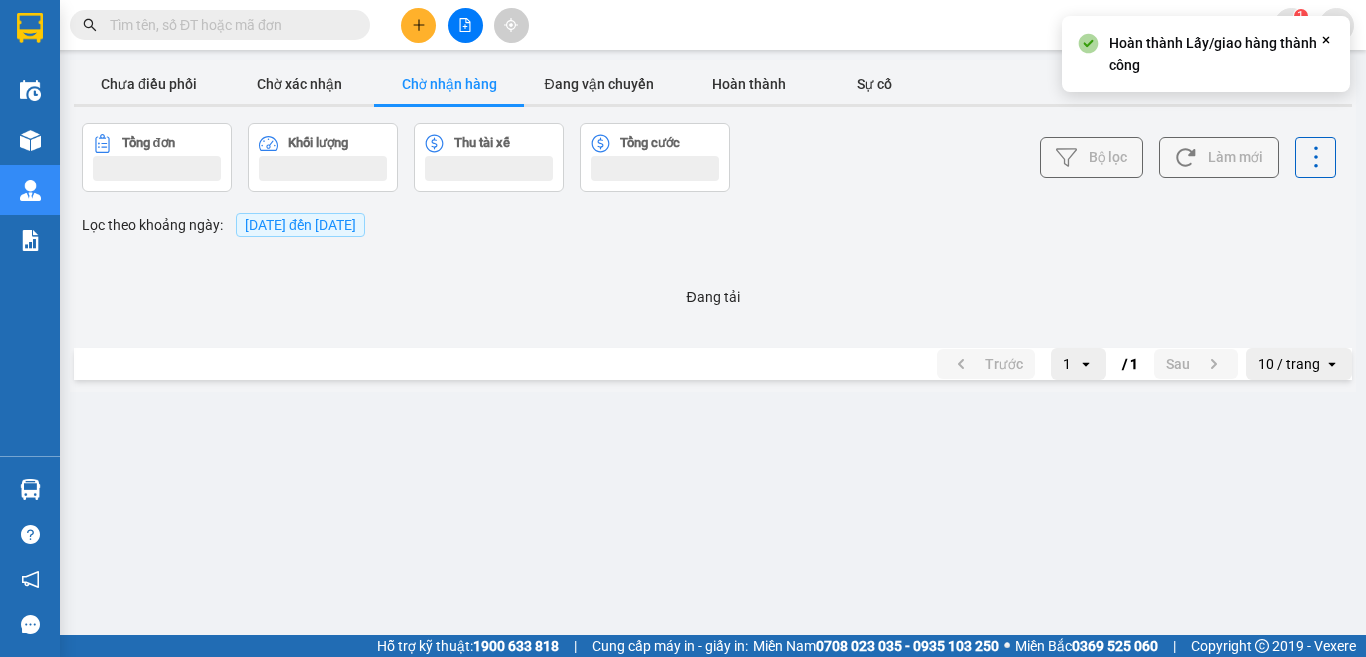 scroll, scrollTop: 0, scrollLeft: 0, axis: both 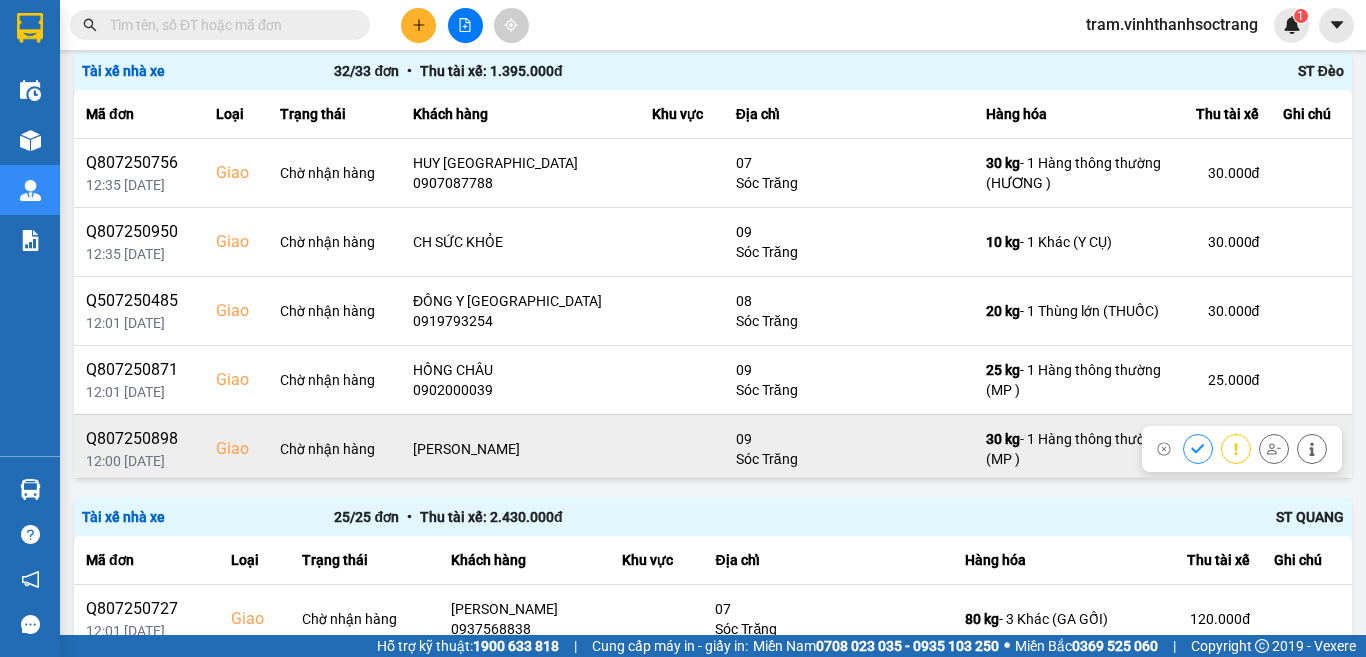 click 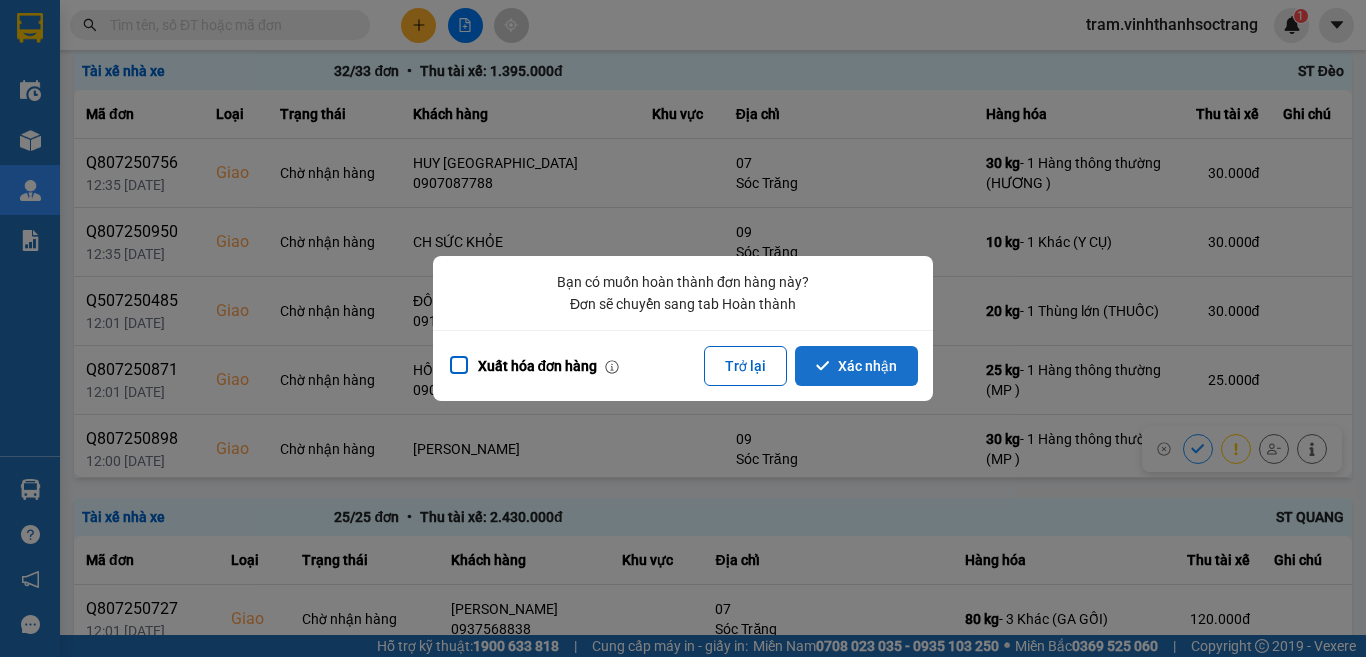 click on "Xác nhận" at bounding box center [856, 366] 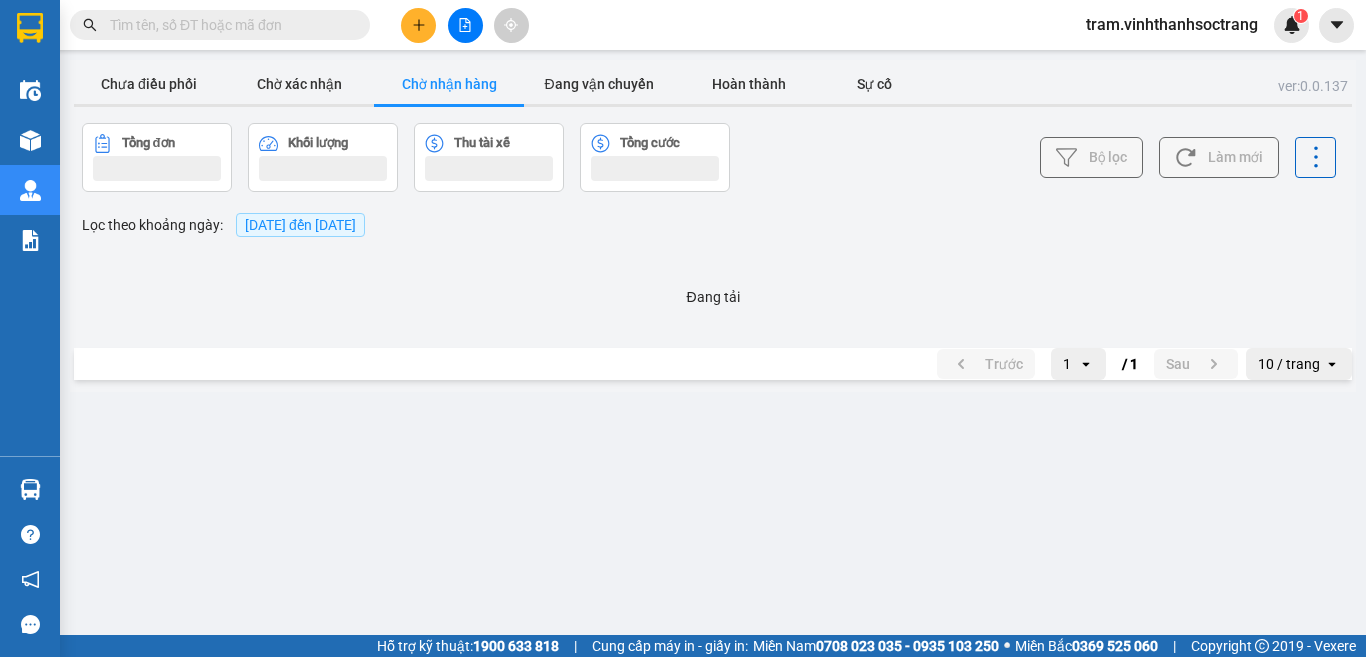 scroll, scrollTop: 0, scrollLeft: 0, axis: both 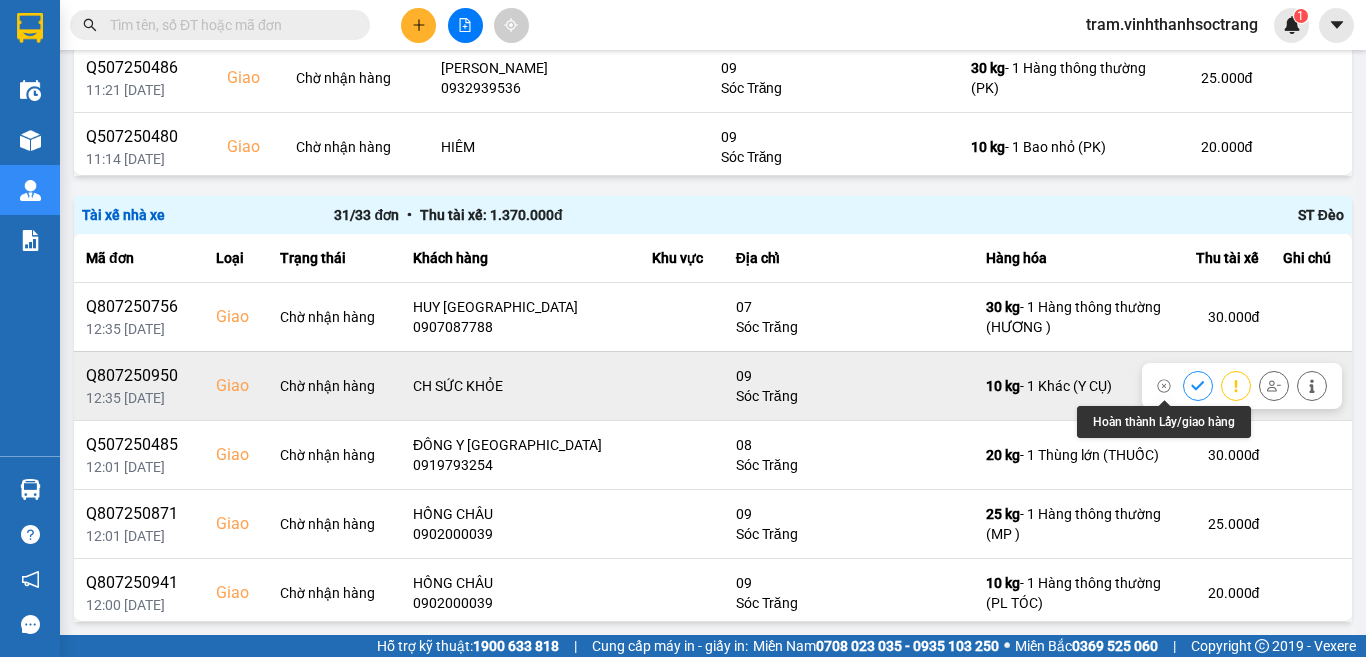 click 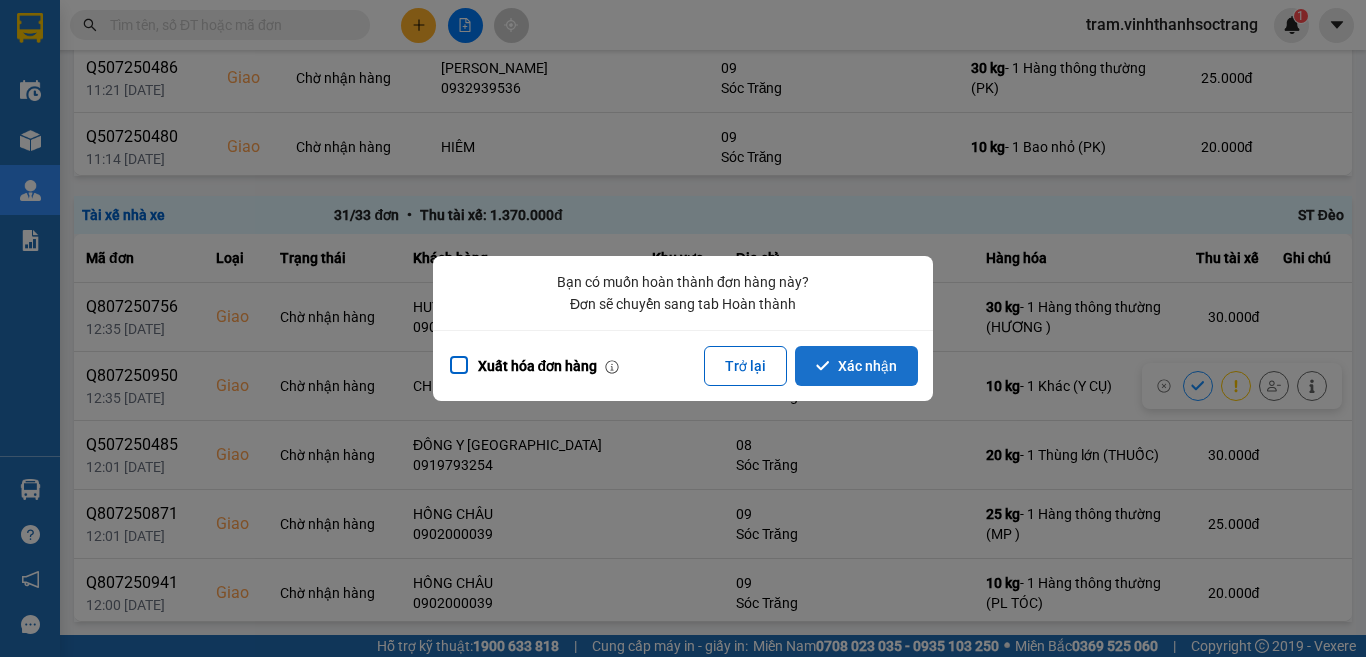 click on "Xác nhận" at bounding box center [856, 366] 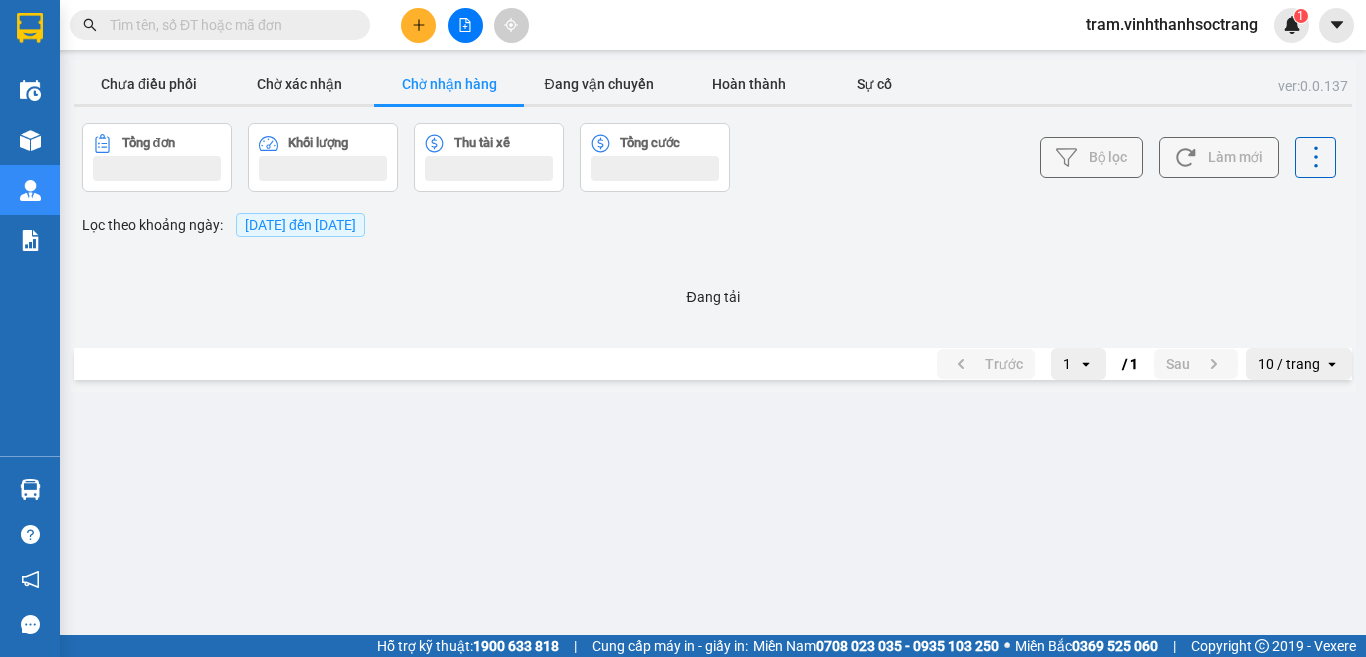 scroll, scrollTop: 0, scrollLeft: 0, axis: both 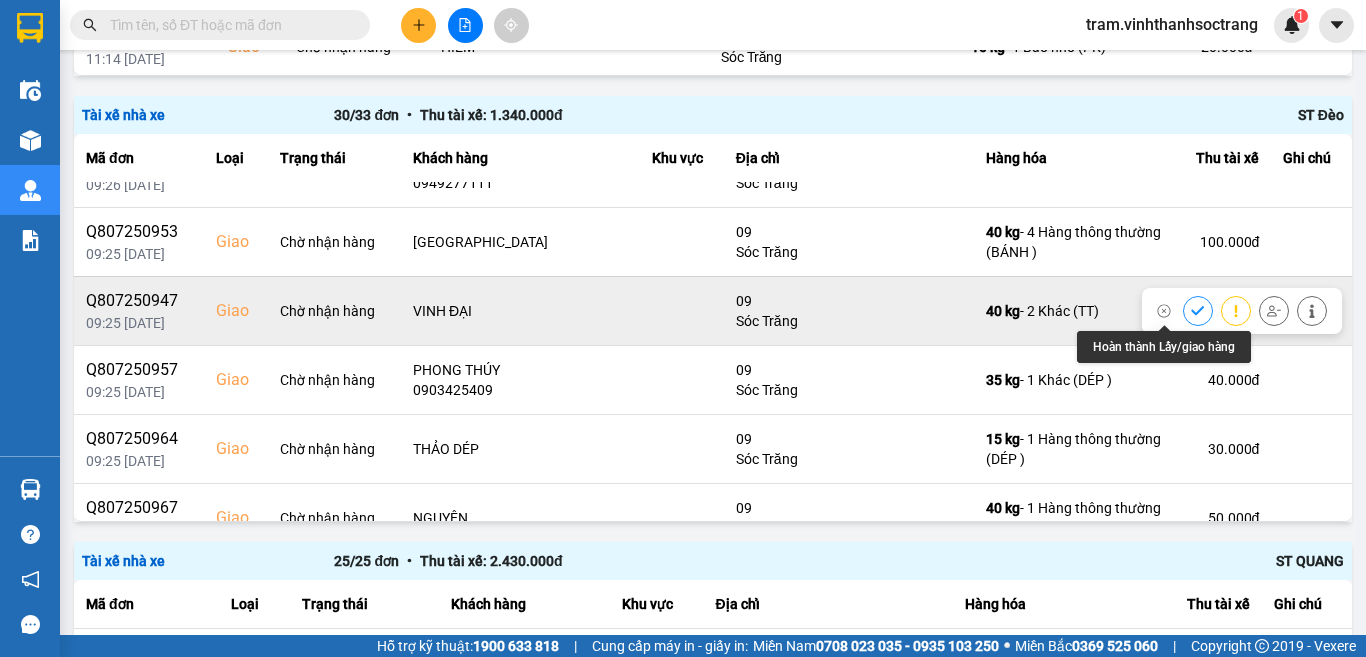click at bounding box center [1198, 310] 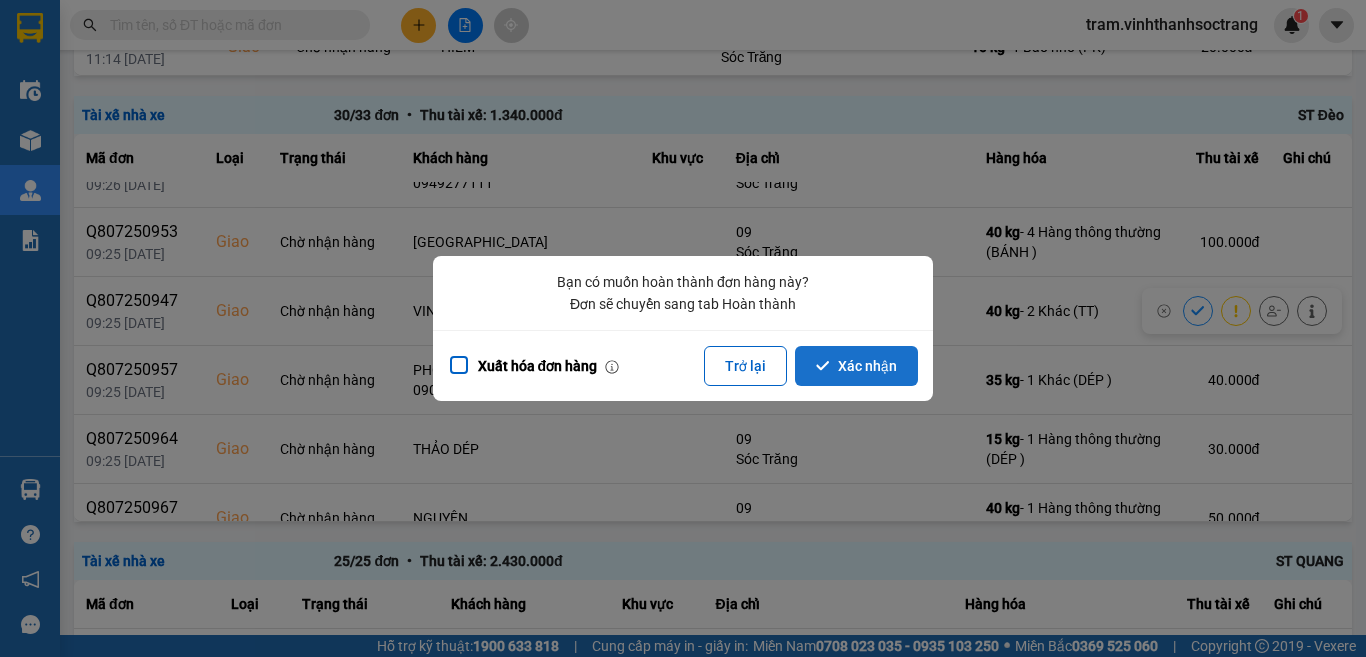 click on "Xác nhận" at bounding box center [856, 366] 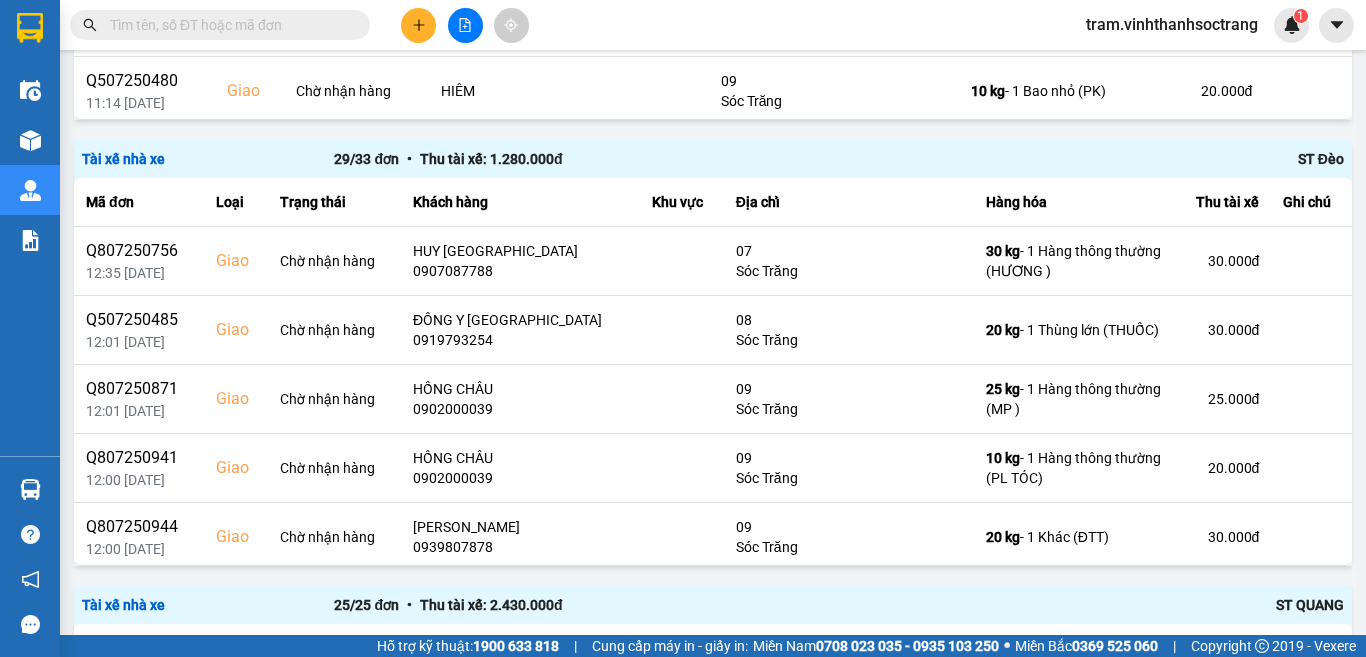 scroll, scrollTop: 2423, scrollLeft: 0, axis: vertical 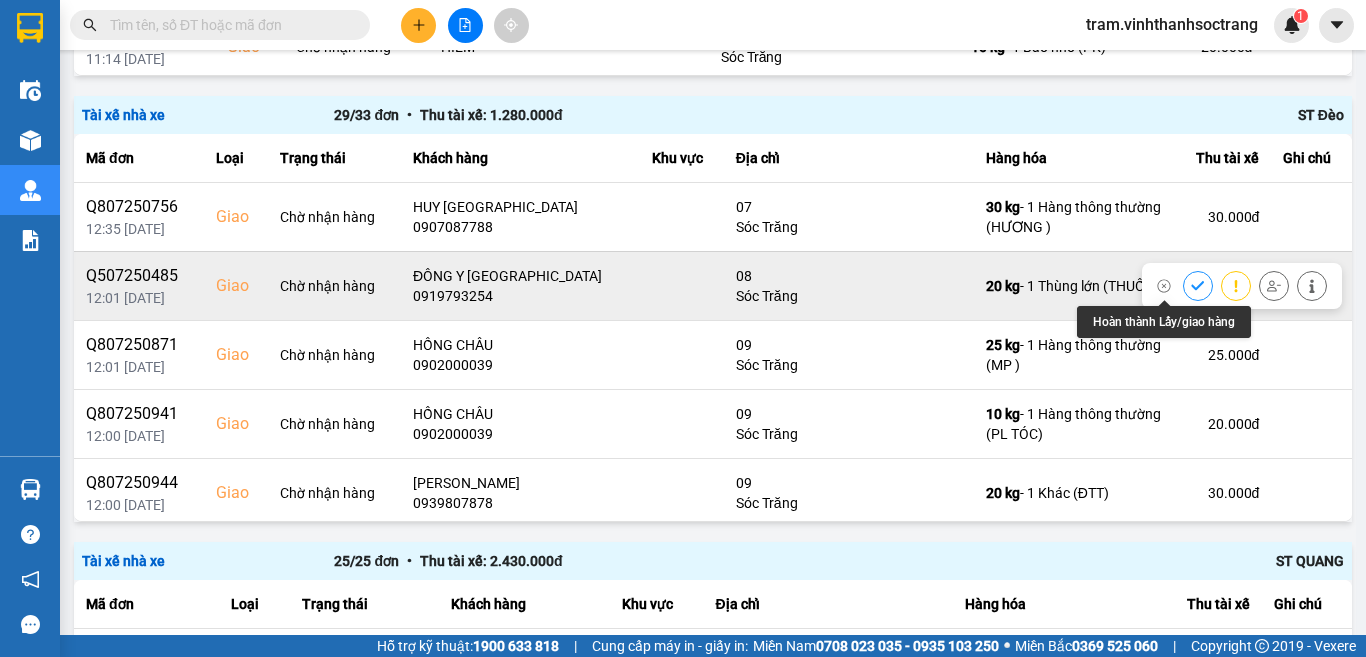 click at bounding box center (1198, 285) 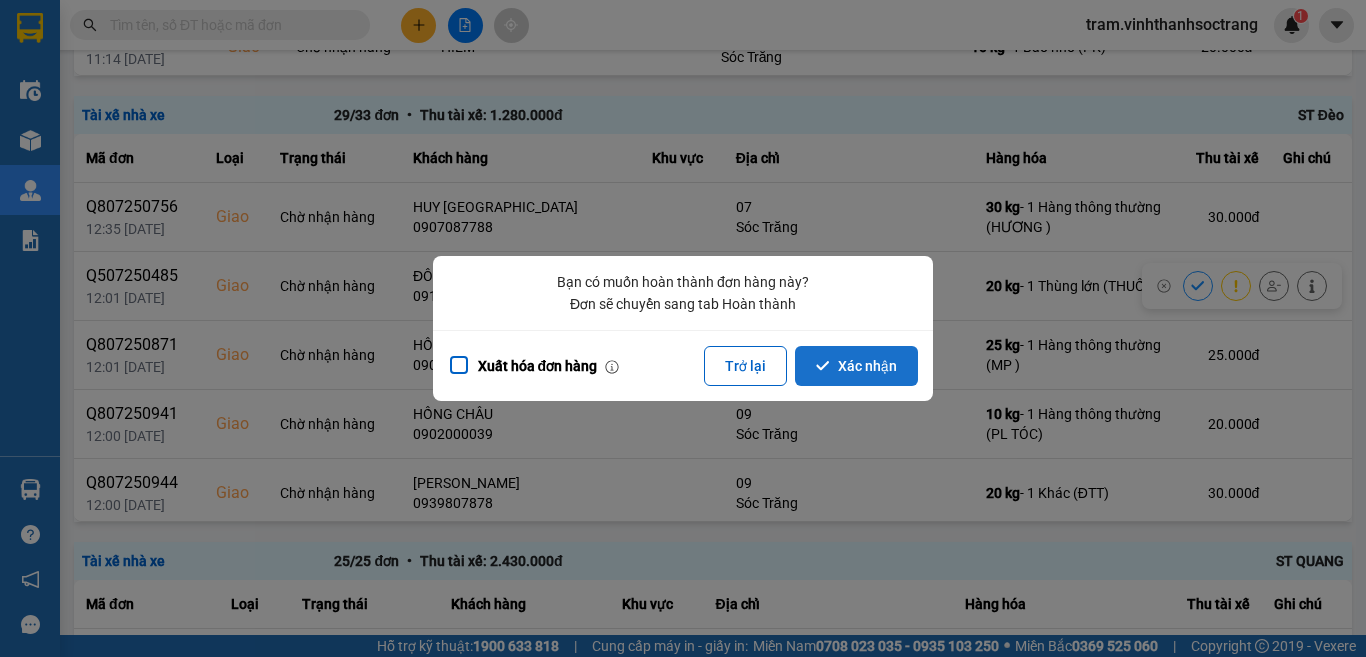 click on "Xác nhận" at bounding box center (856, 366) 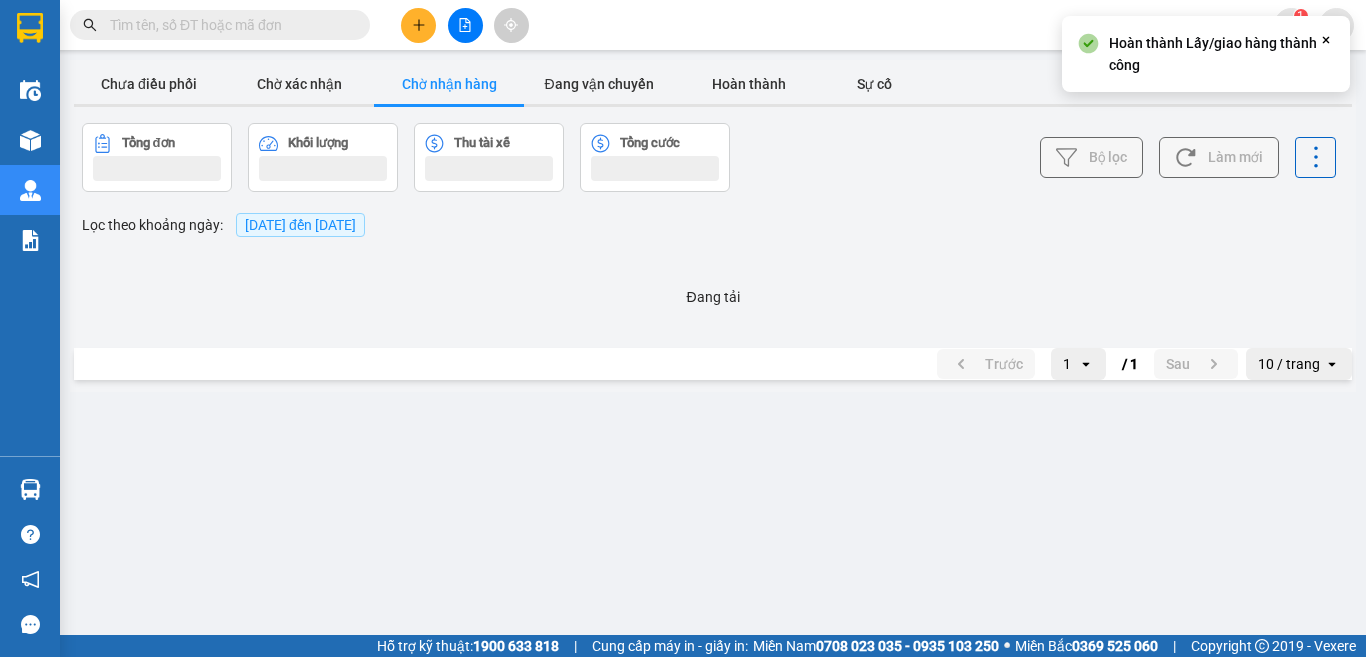 scroll, scrollTop: 0, scrollLeft: 0, axis: both 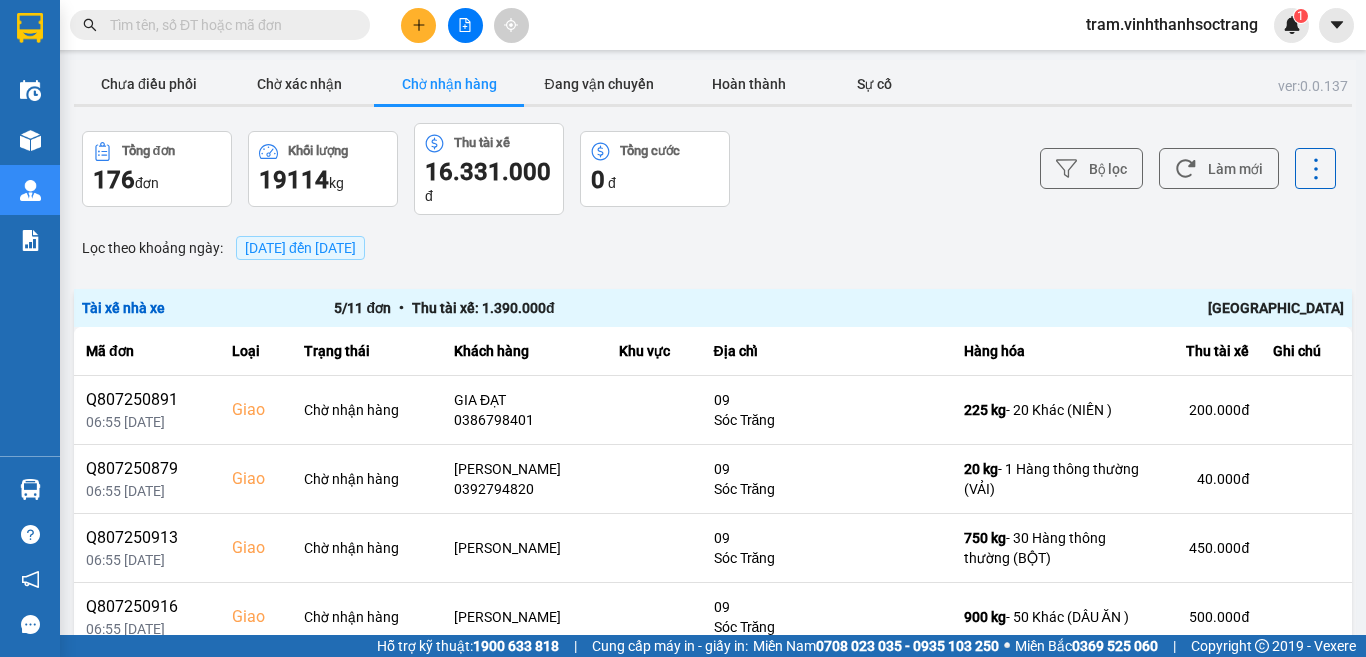 click on "Hỗ trợ kỹ thuật:  1900 633 818 | Cung cấp máy in - giấy in:  Miền Nam  0708 023 035 - 0935 103 250 ⚪️ Miền Bắc  0369 525 060 | Copyright   2019 - Vexere" at bounding box center (683, 646) 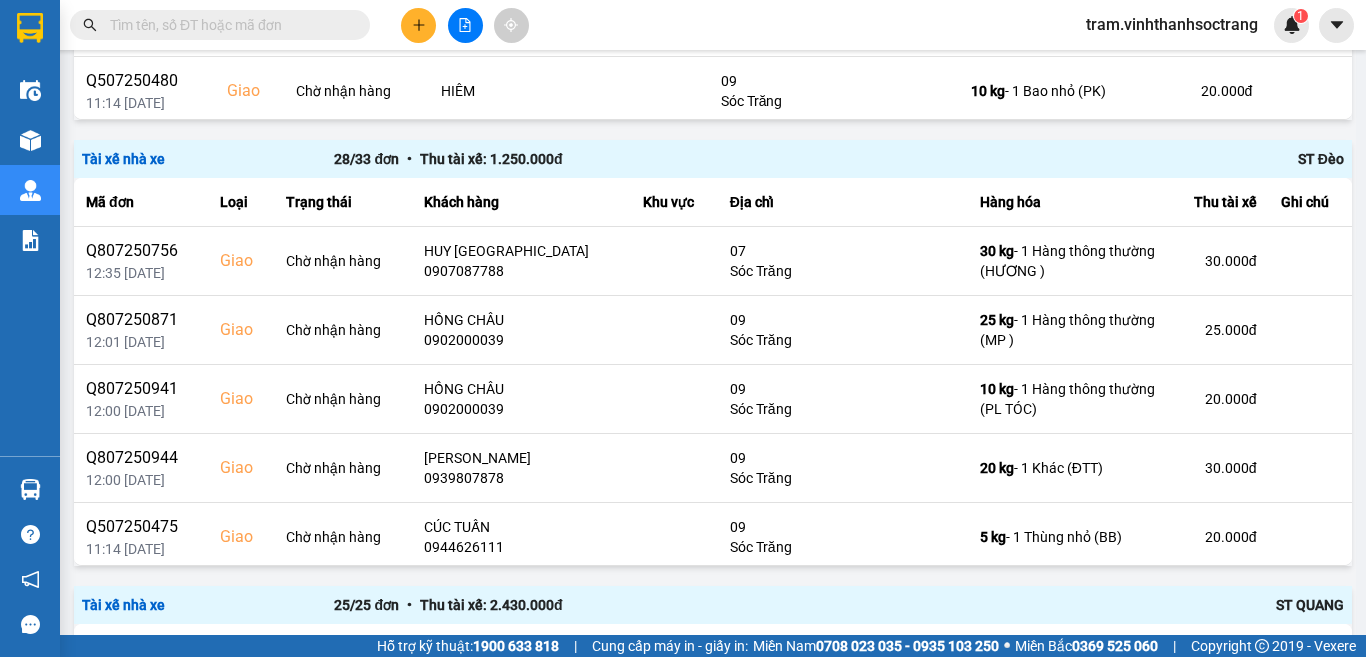 scroll, scrollTop: 2378, scrollLeft: 0, axis: vertical 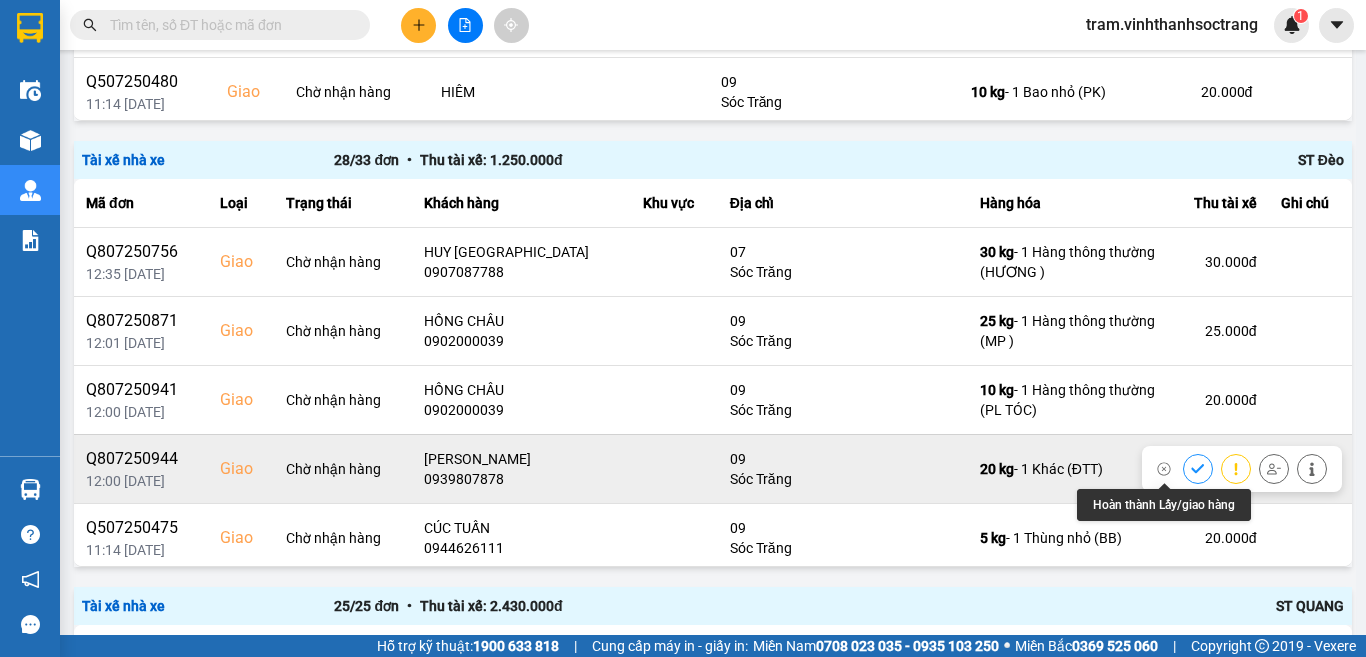 click at bounding box center (1198, 468) 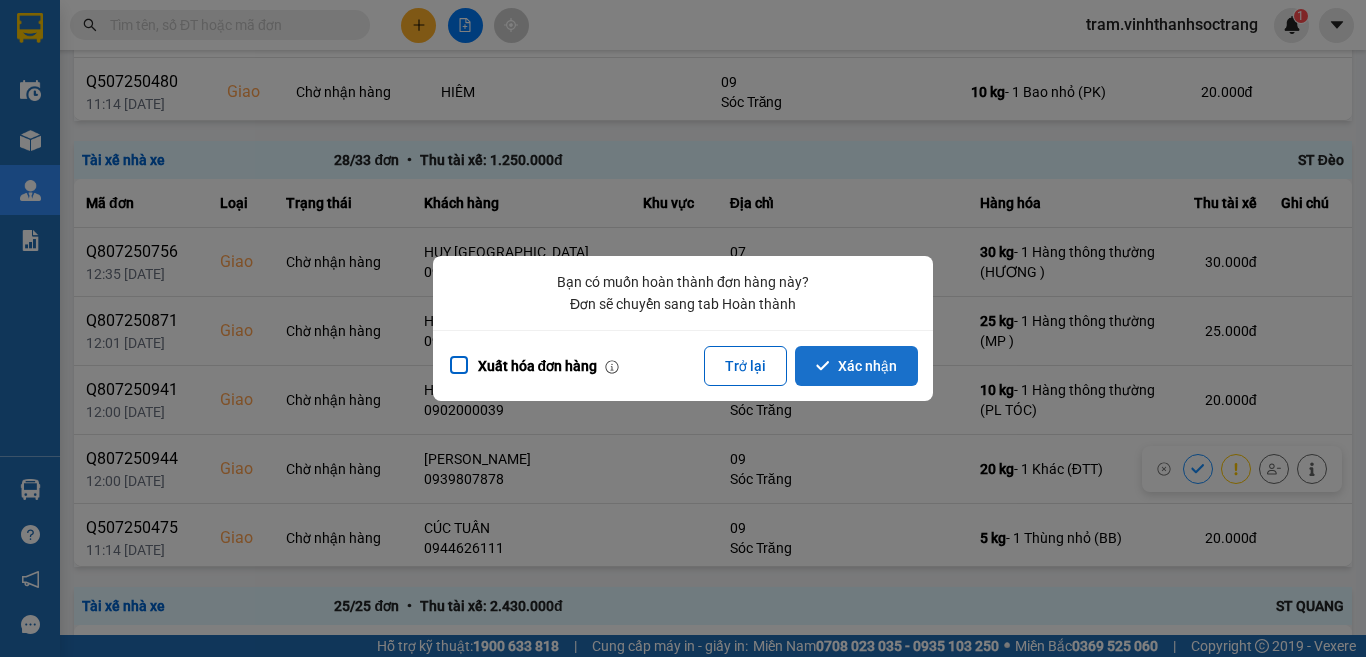 click on "Xác nhận" at bounding box center (856, 366) 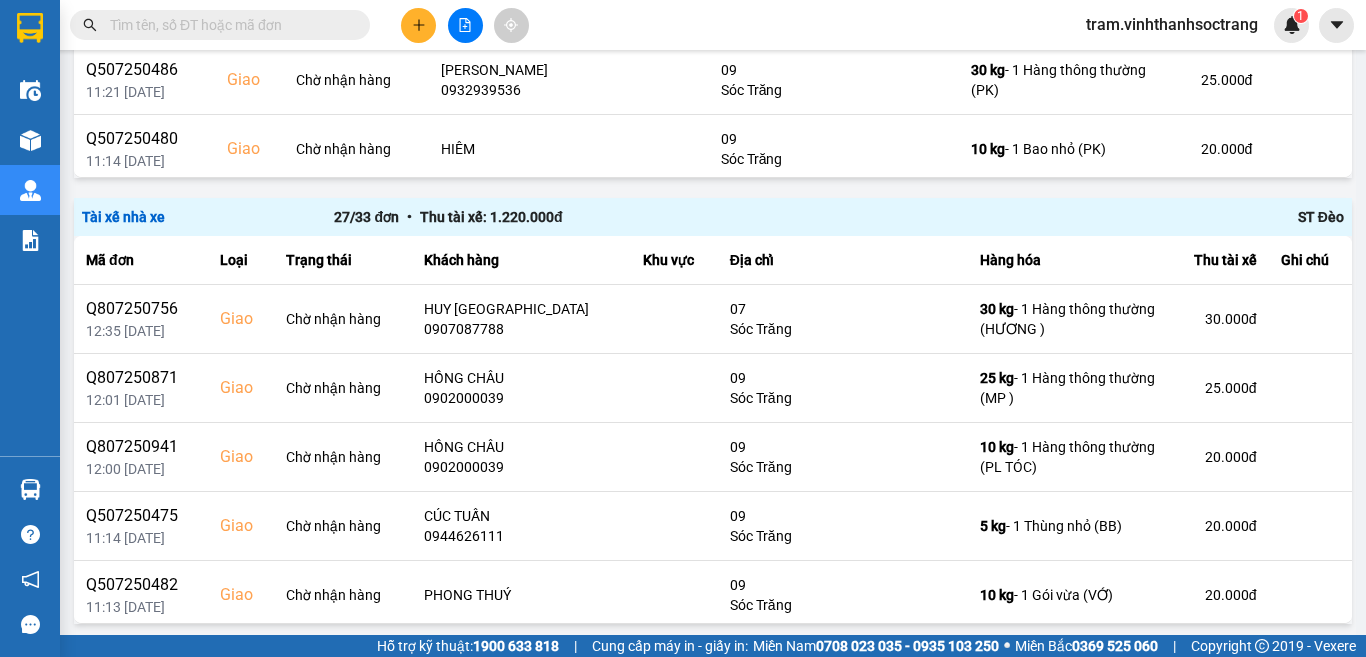 scroll, scrollTop: 2423, scrollLeft: 0, axis: vertical 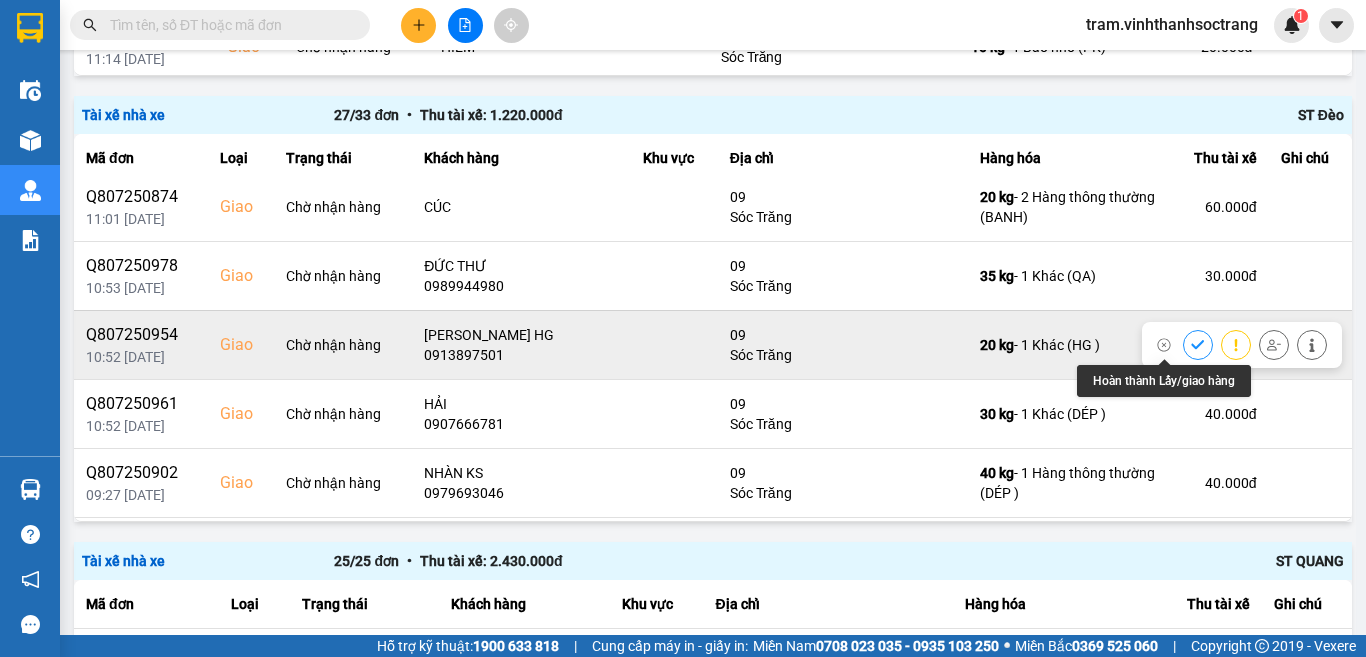 click 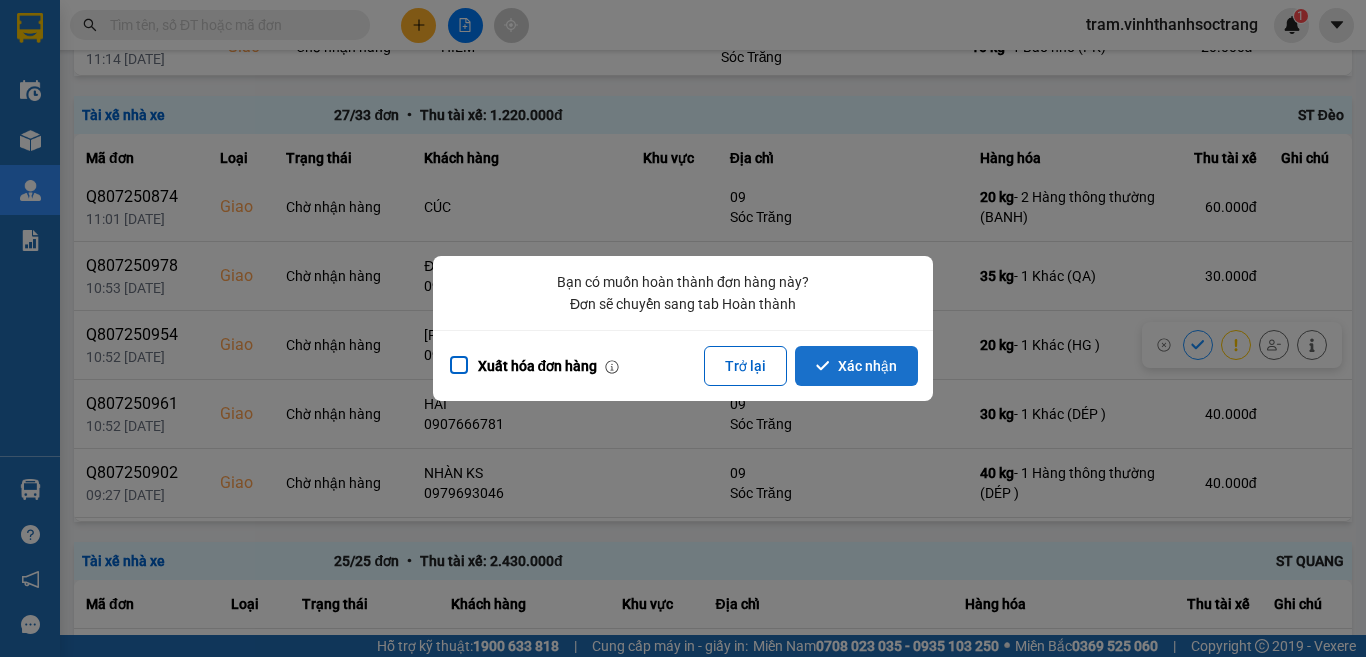 click on "Xác nhận" at bounding box center (856, 366) 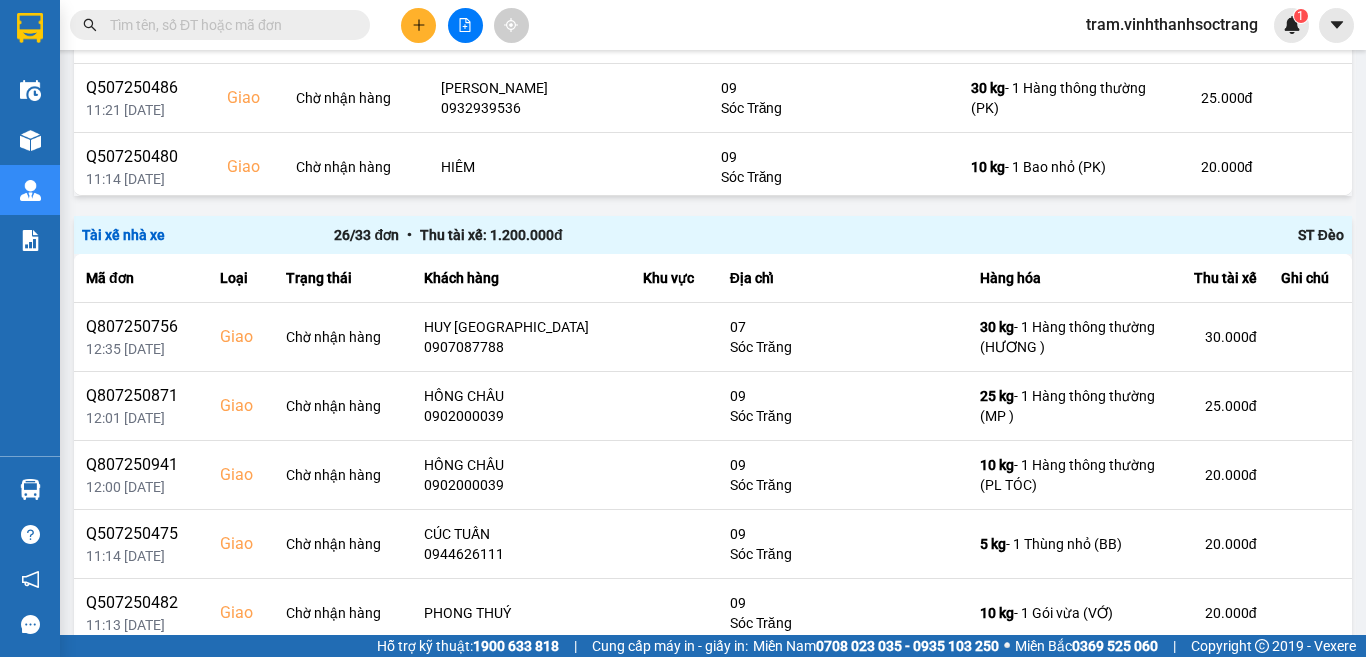 scroll, scrollTop: 2403, scrollLeft: 0, axis: vertical 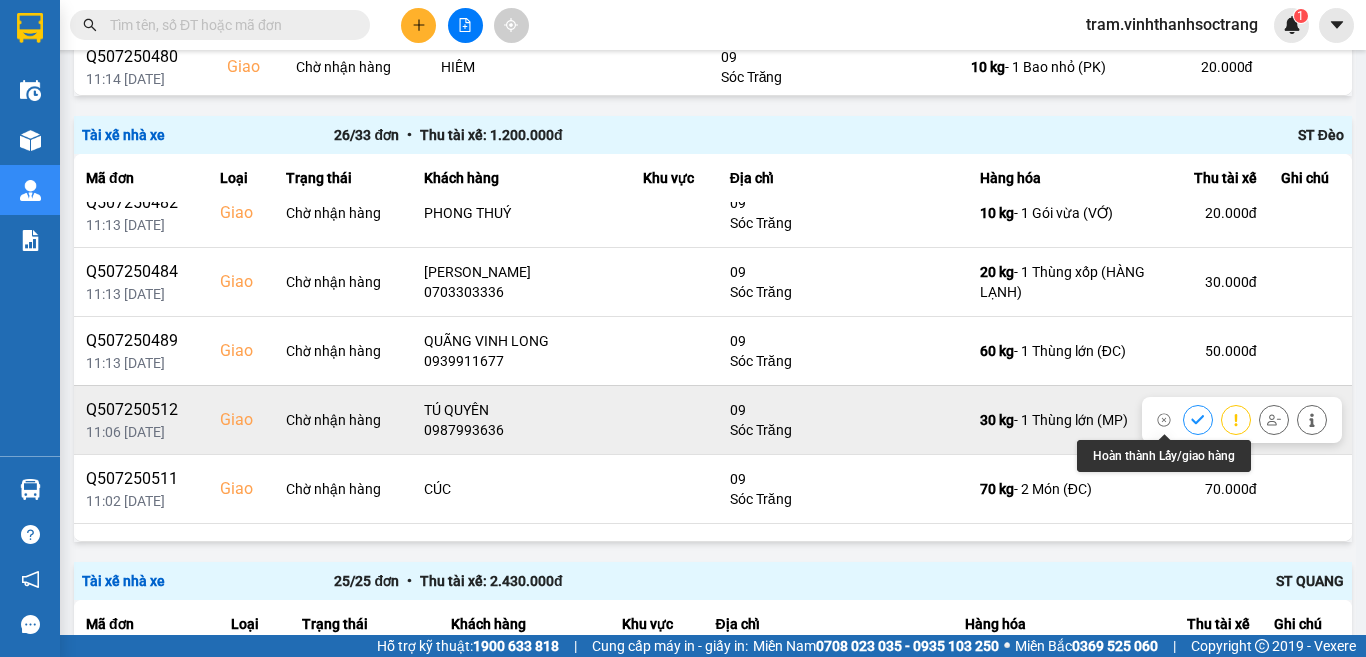 click 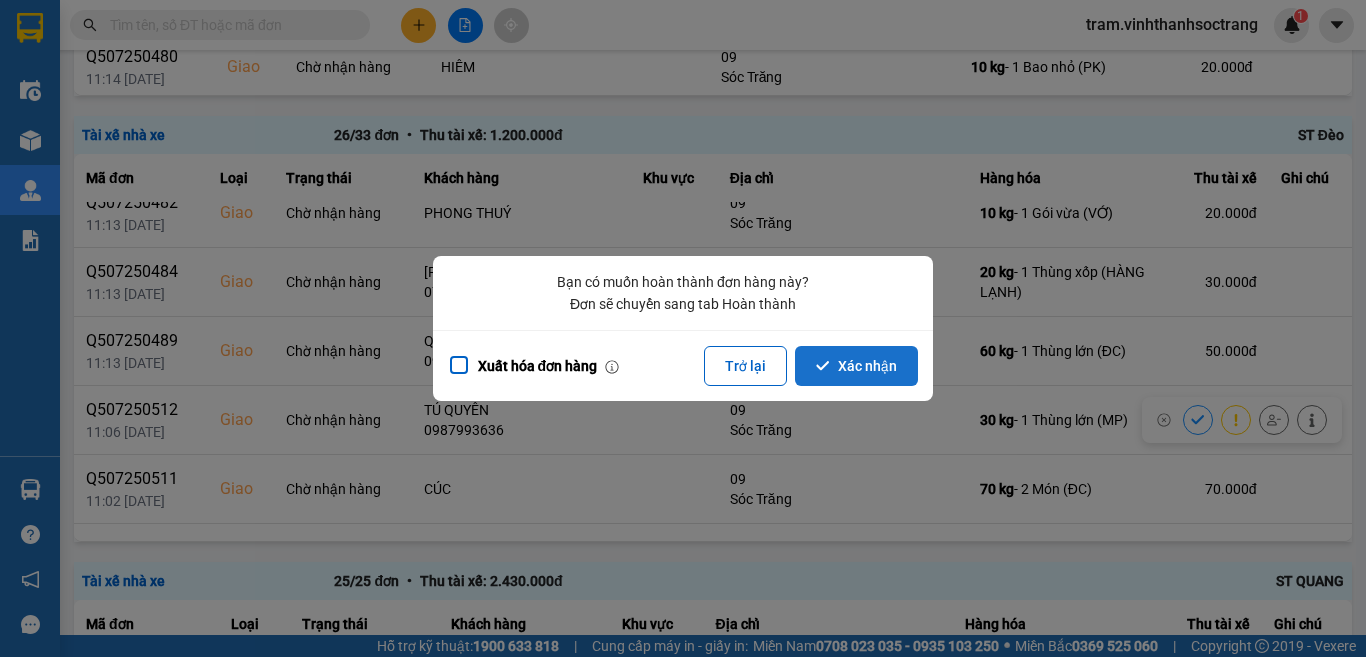 click on "Xác nhận" at bounding box center [856, 366] 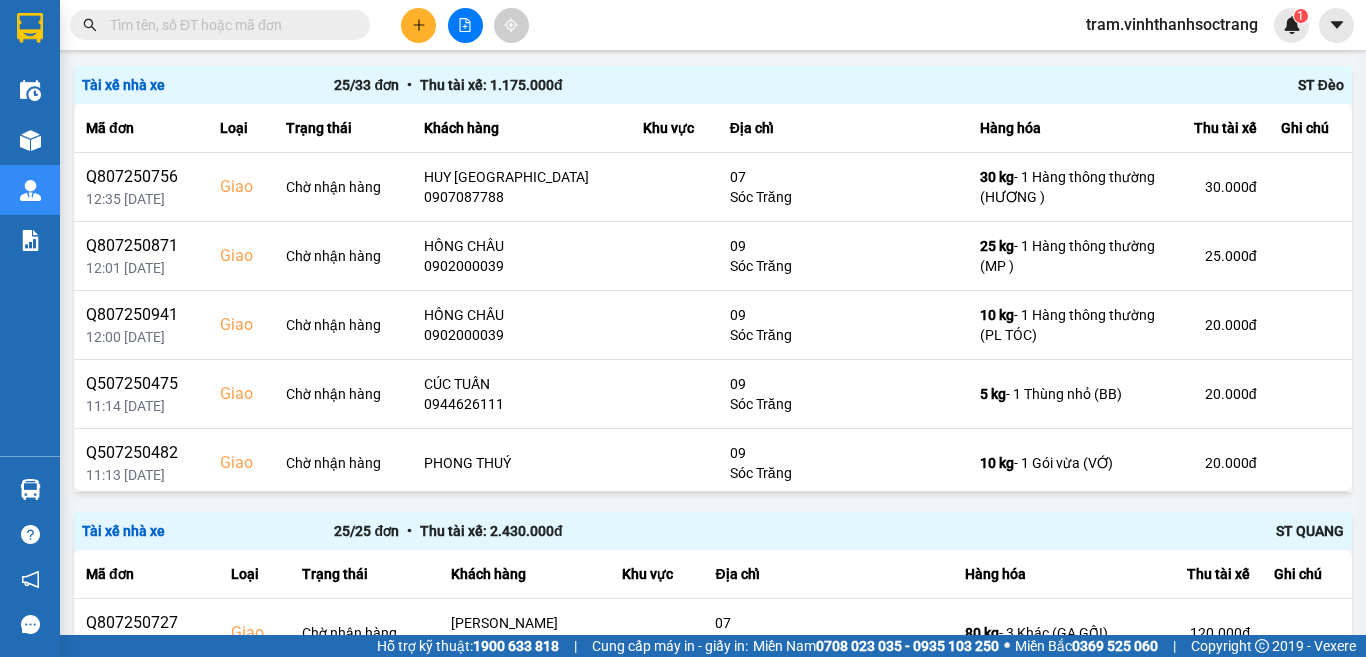scroll, scrollTop: 2467, scrollLeft: 0, axis: vertical 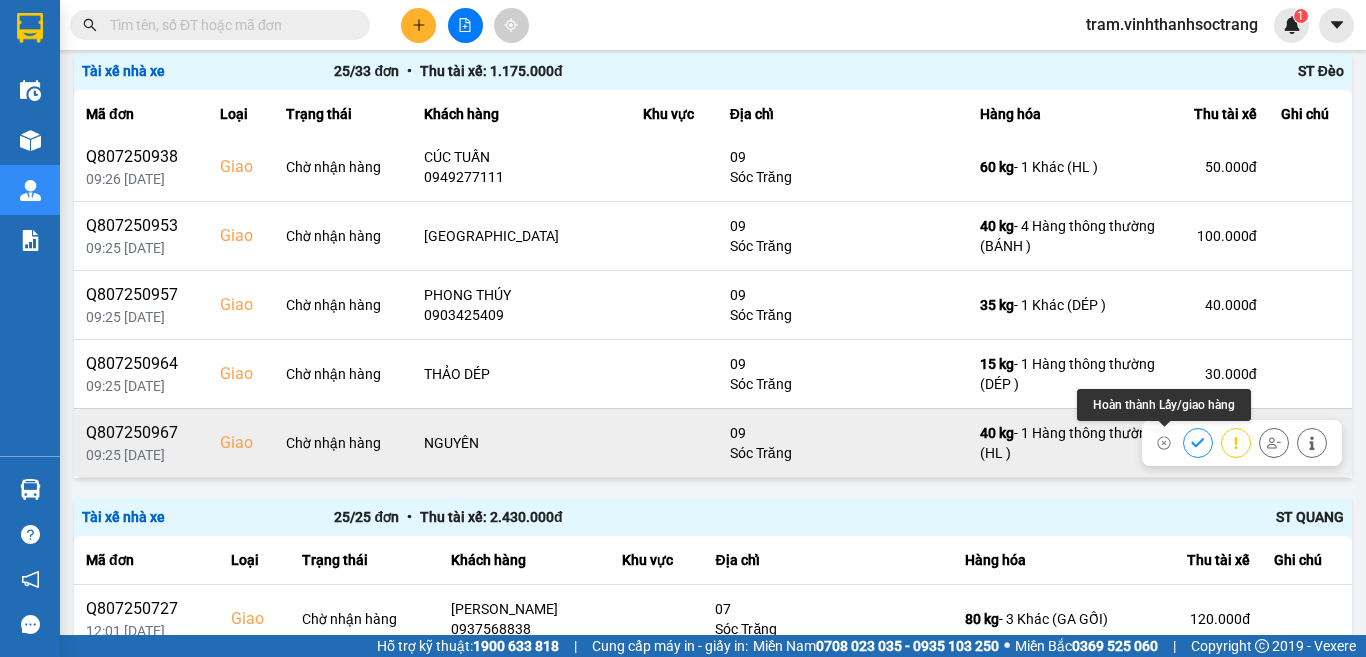 click 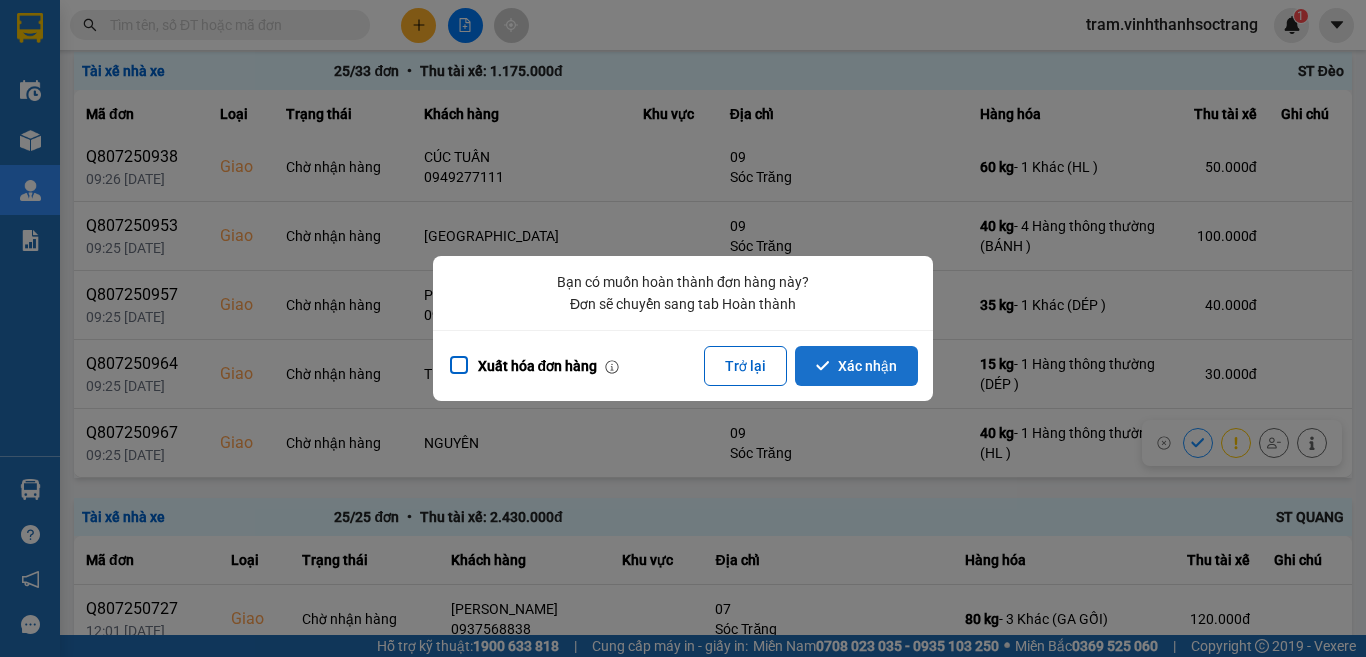 click on "Xác nhận" at bounding box center (856, 366) 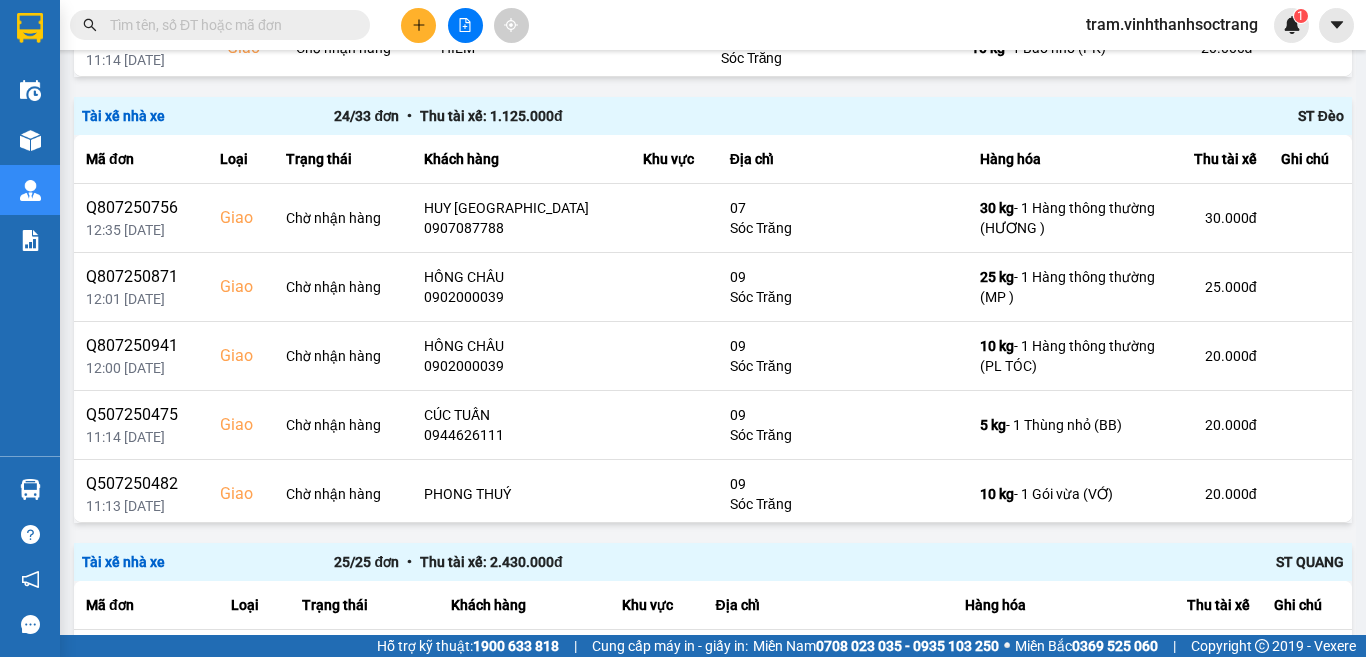 scroll, scrollTop: 2423, scrollLeft: 0, axis: vertical 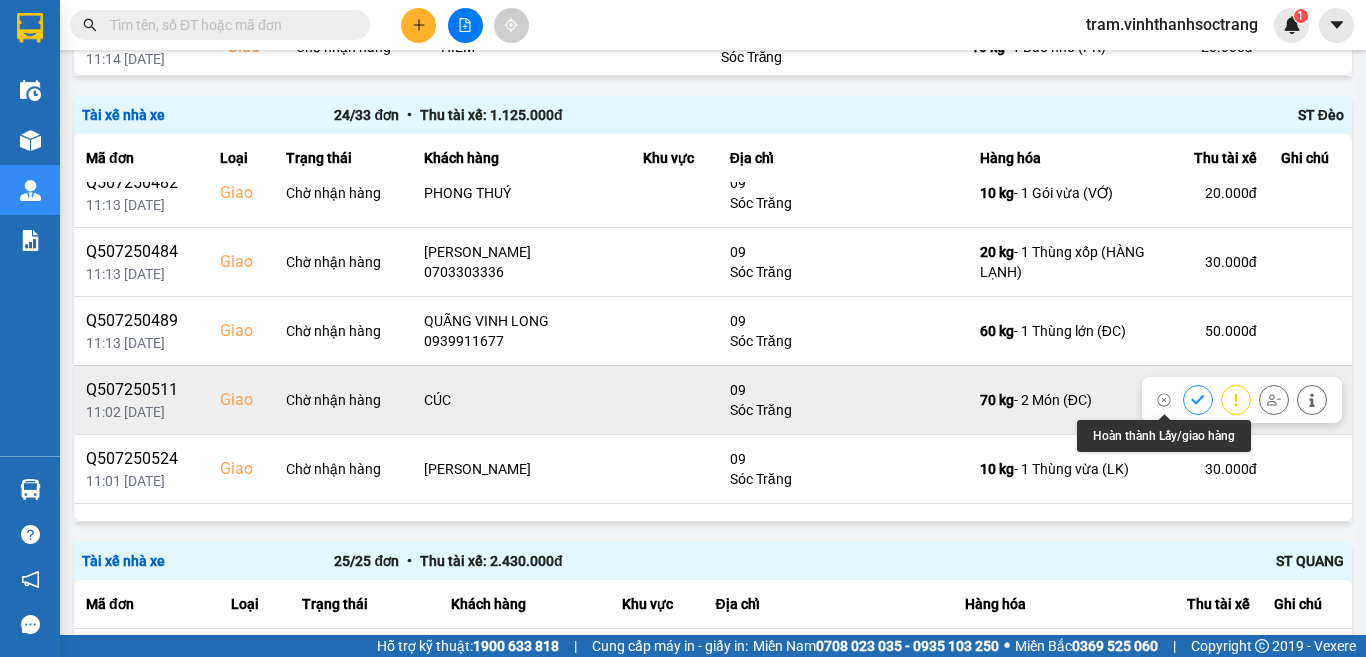 click 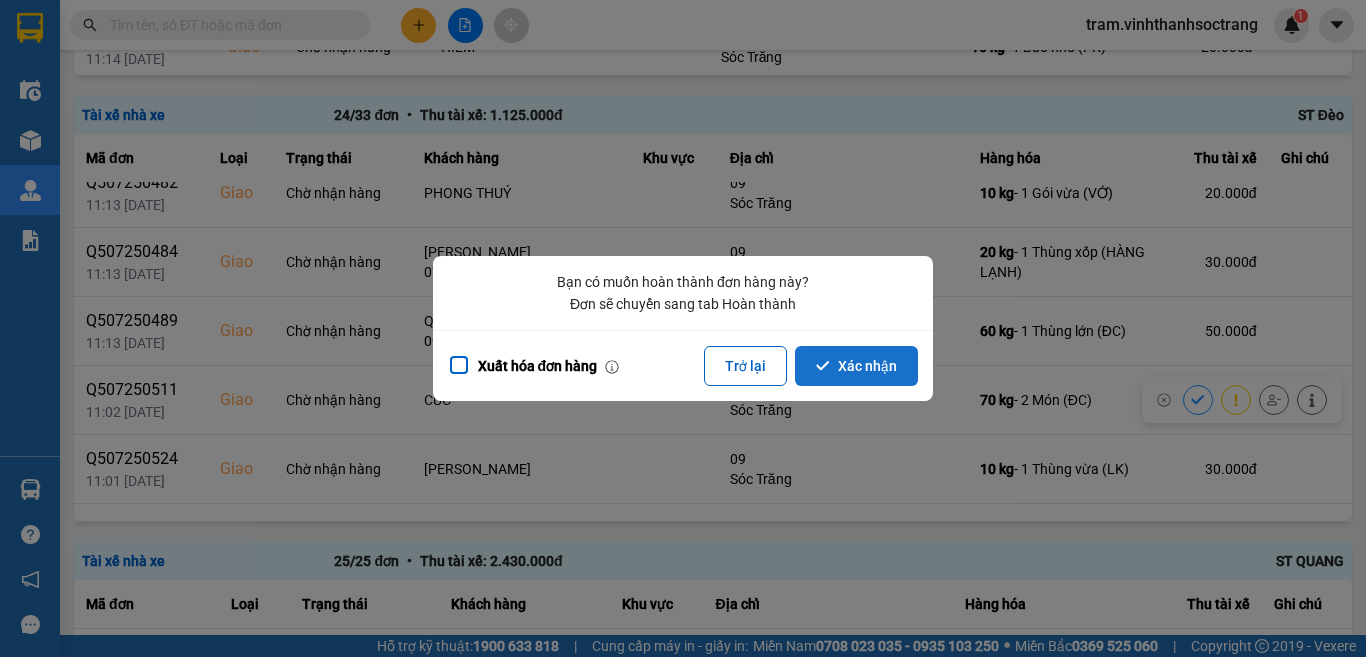 click on "Xác nhận" at bounding box center (856, 366) 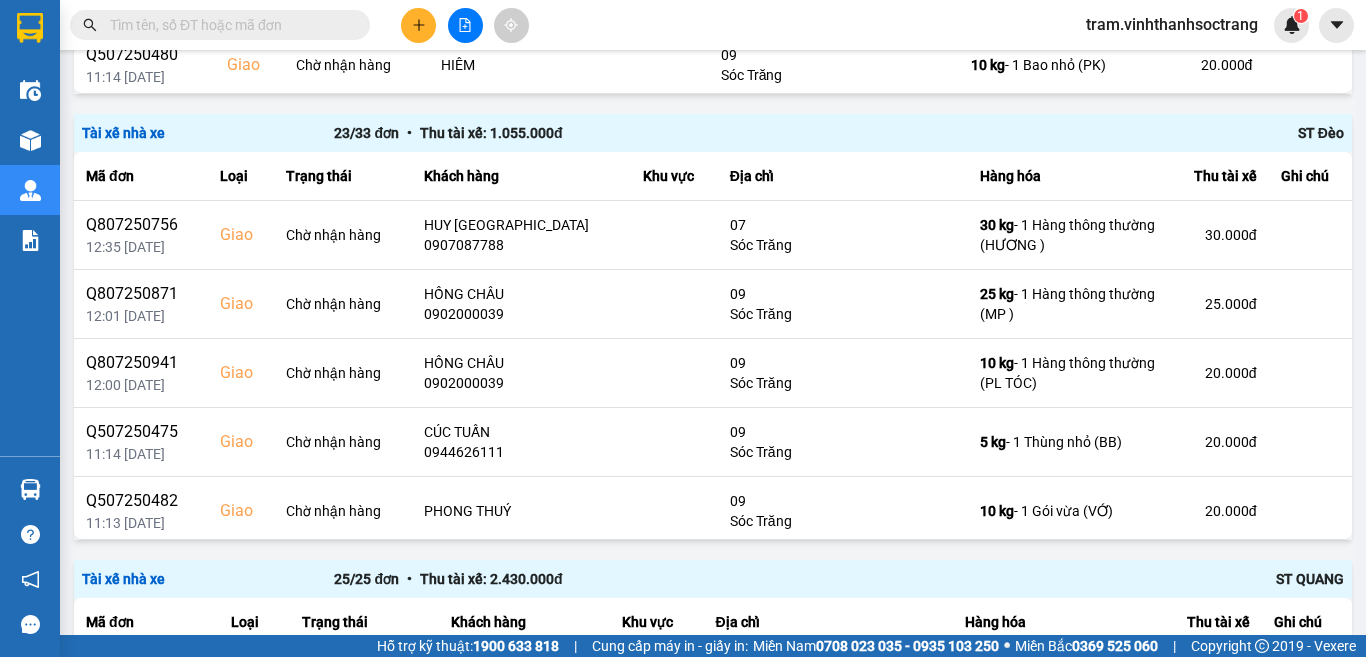 scroll, scrollTop: 2423, scrollLeft: 0, axis: vertical 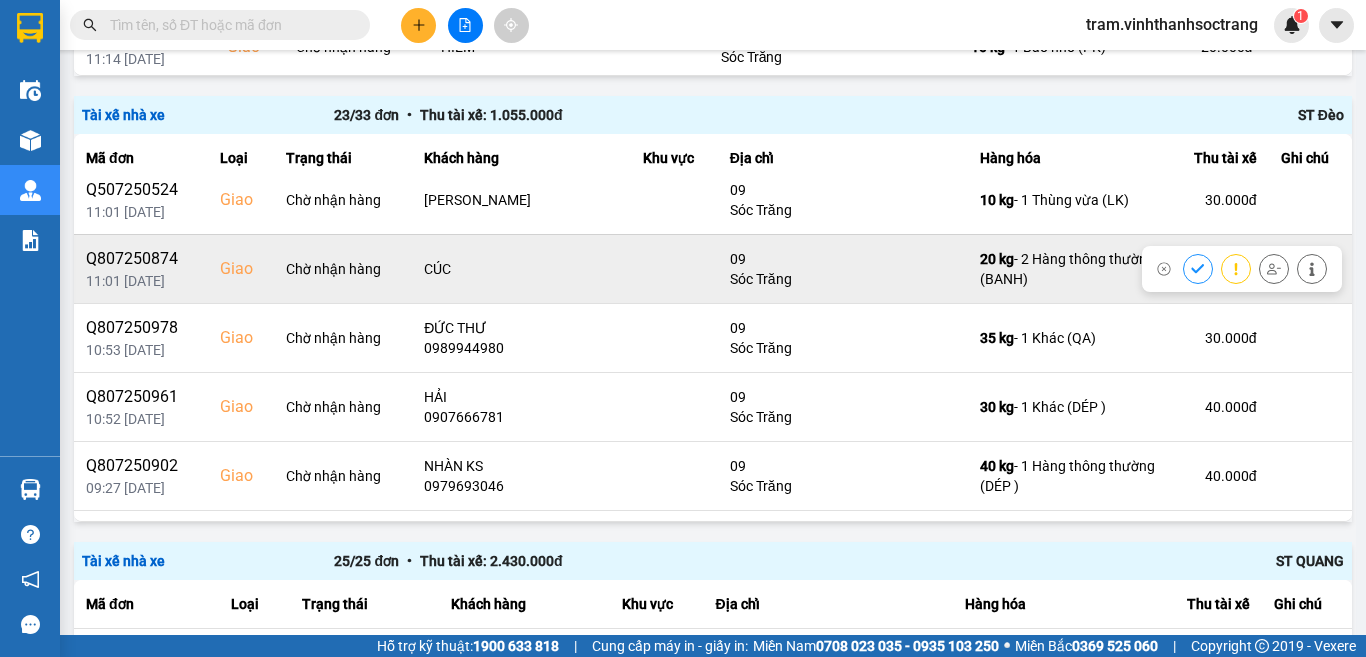 click at bounding box center (1198, 268) 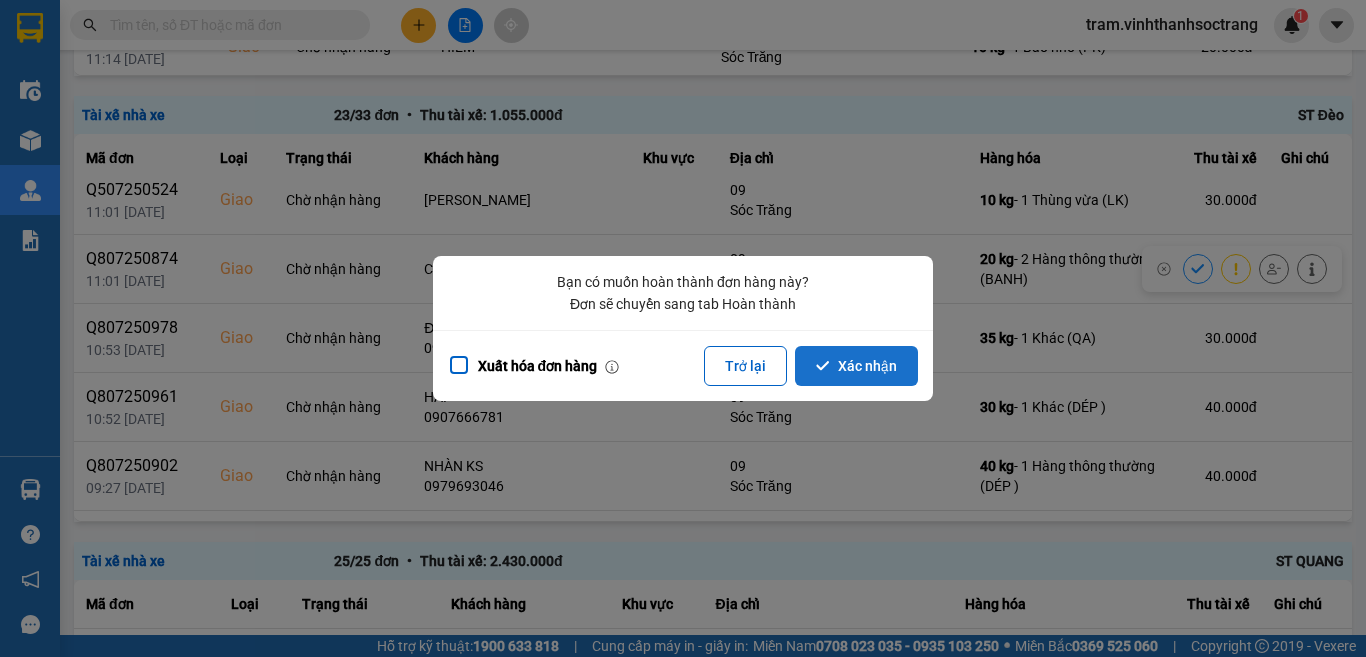 click on "Xác nhận" at bounding box center (856, 366) 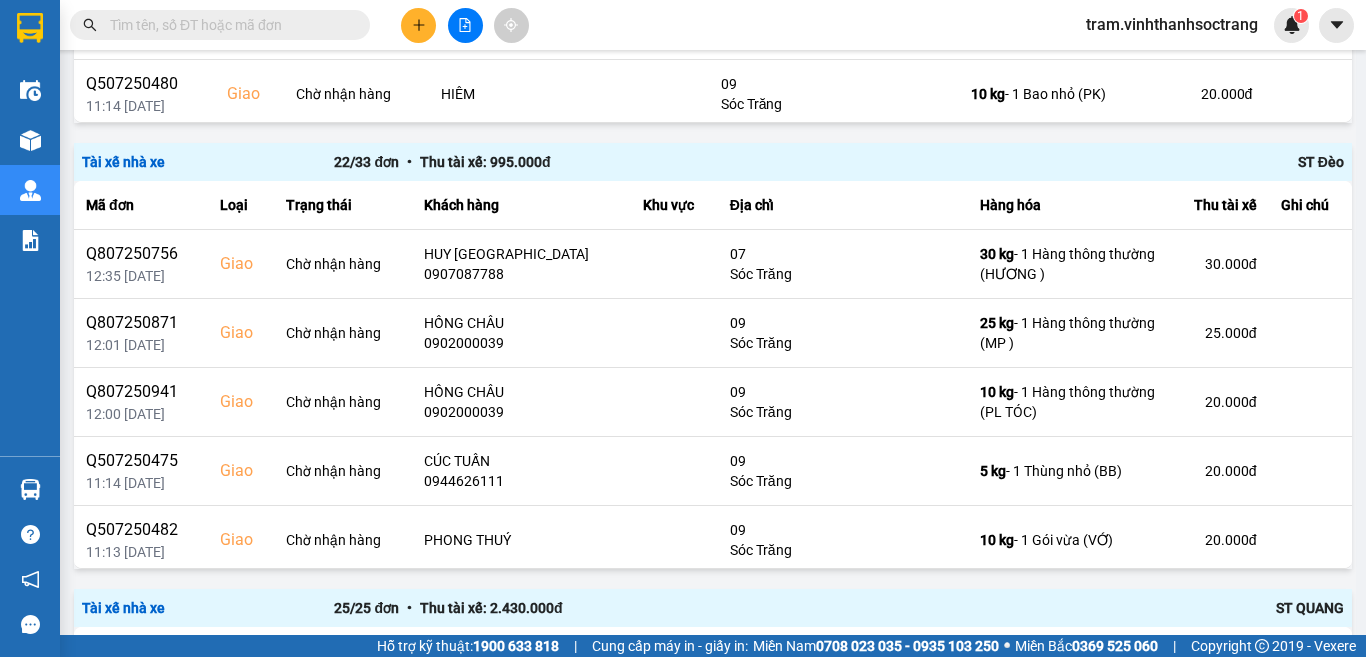 scroll, scrollTop: 2423, scrollLeft: 0, axis: vertical 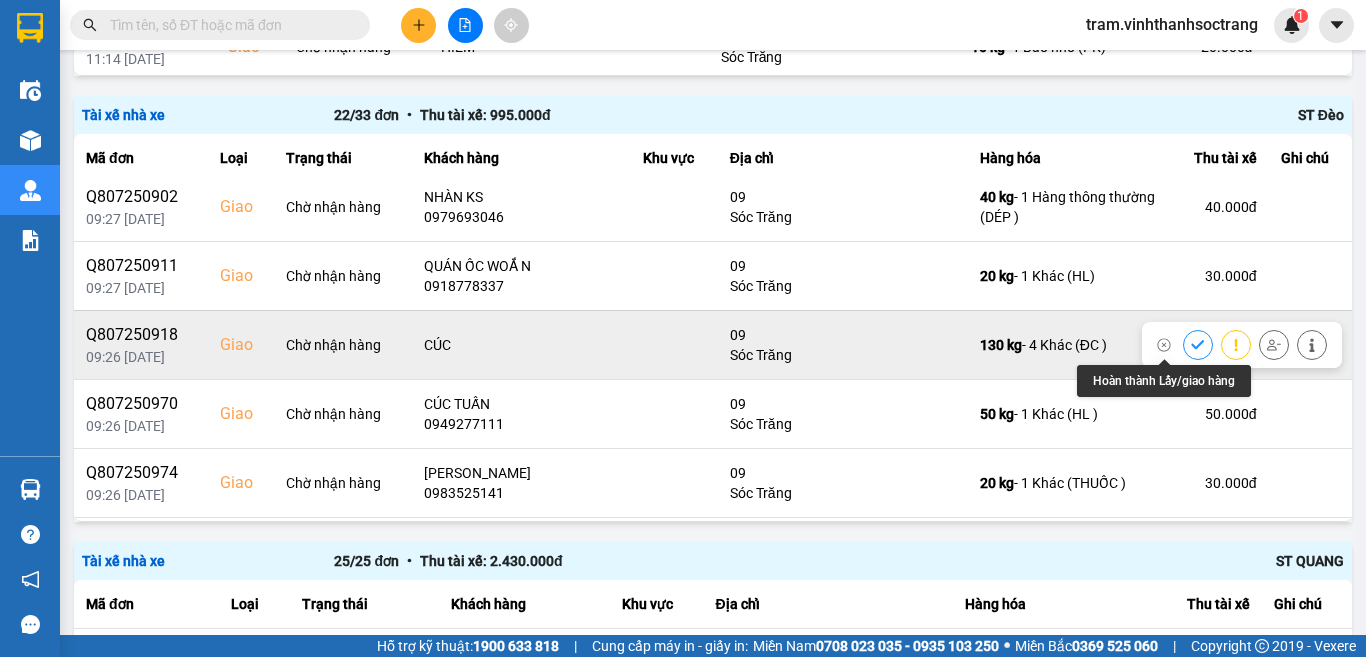 click 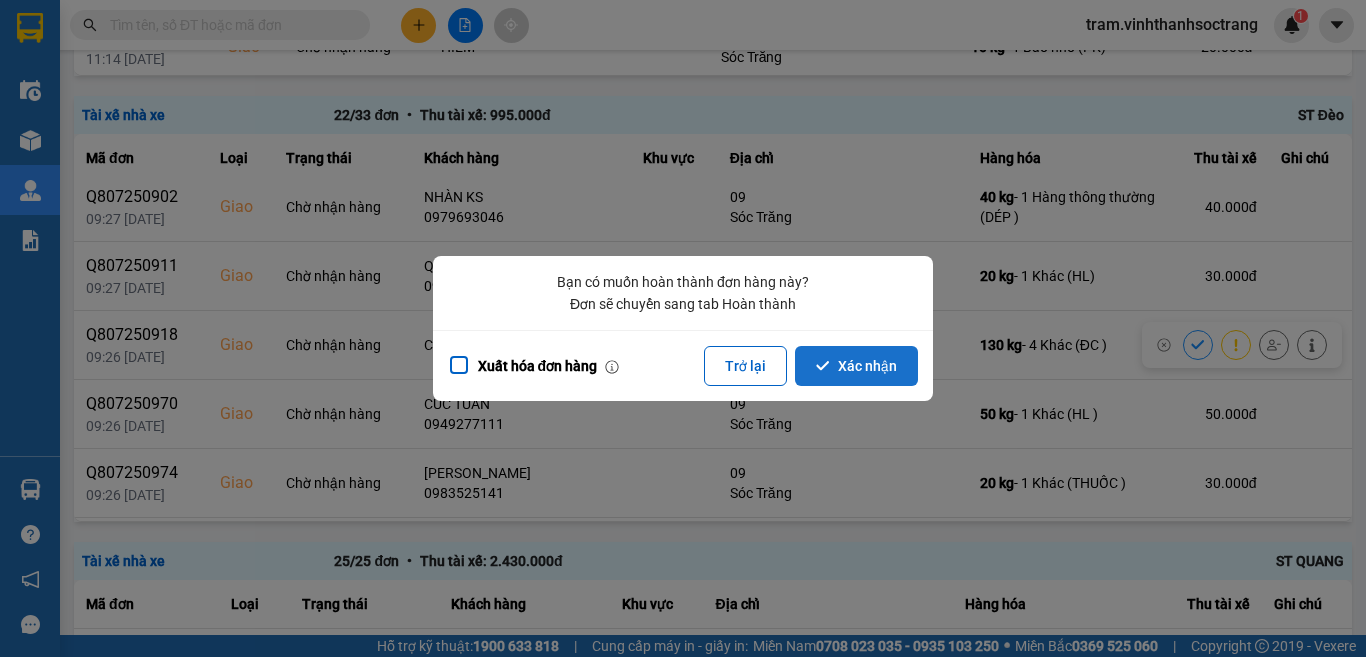 click on "Xác nhận" at bounding box center [856, 366] 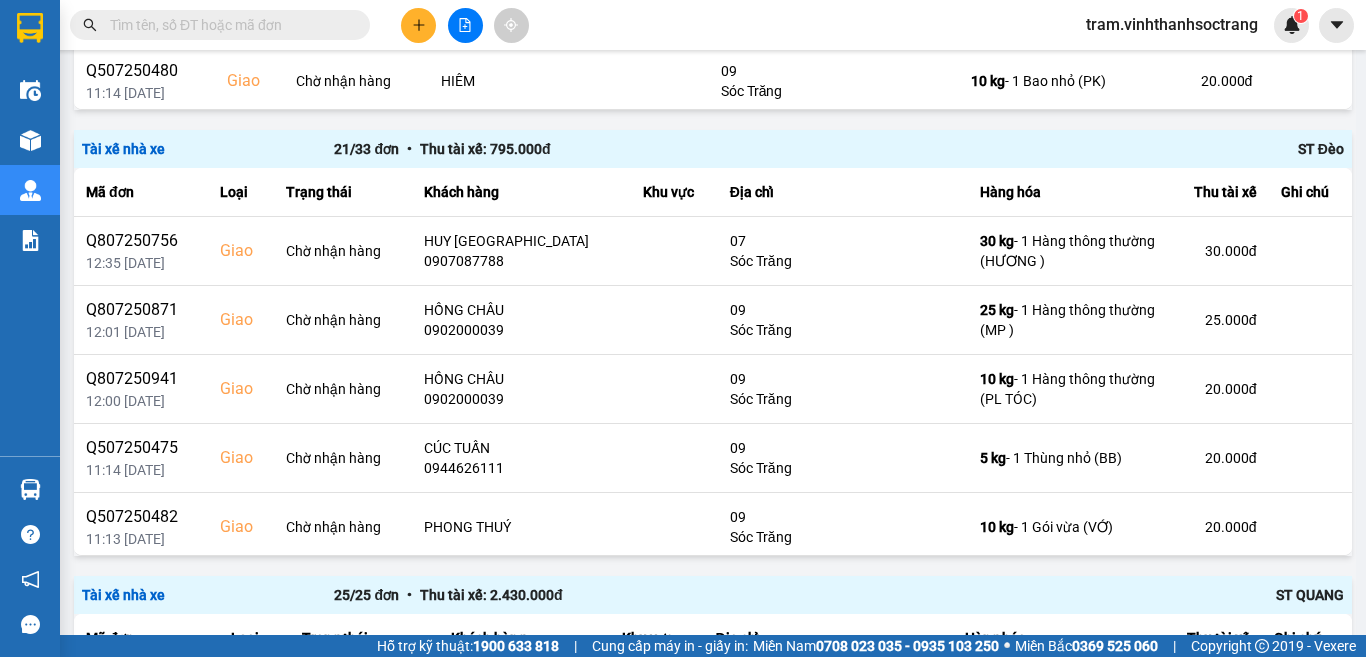 scroll, scrollTop: 2423, scrollLeft: 0, axis: vertical 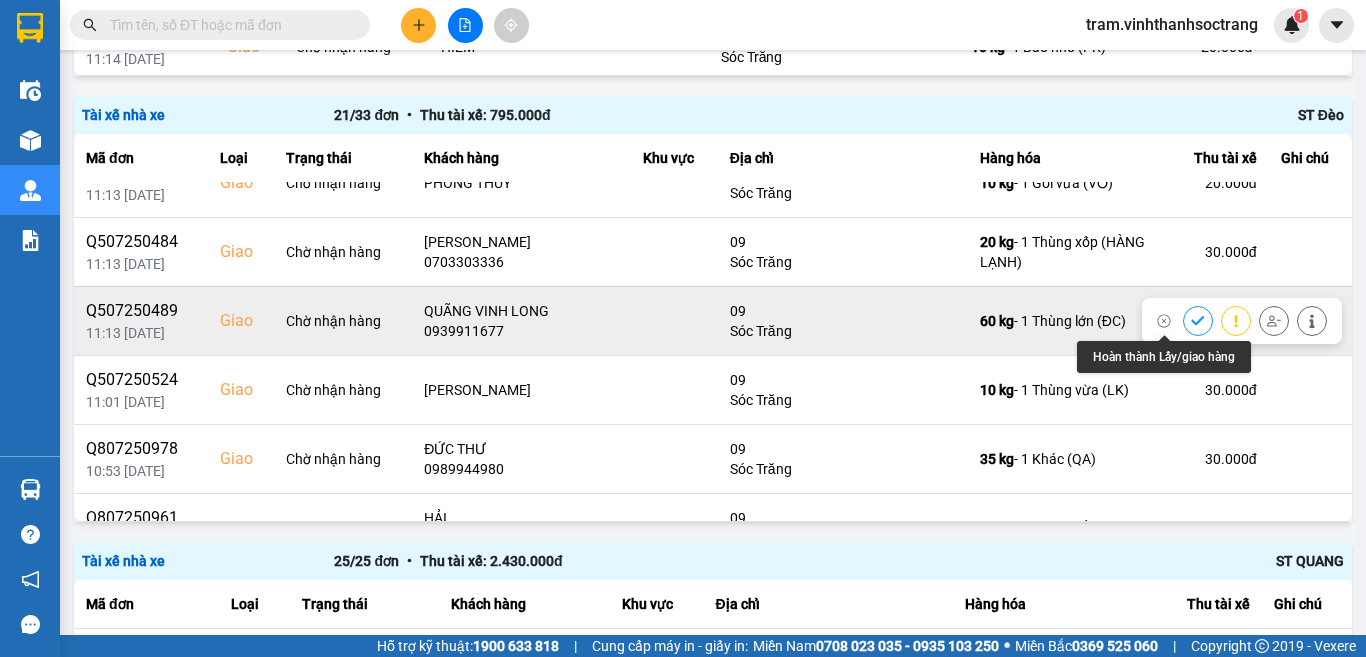 click at bounding box center (1198, 320) 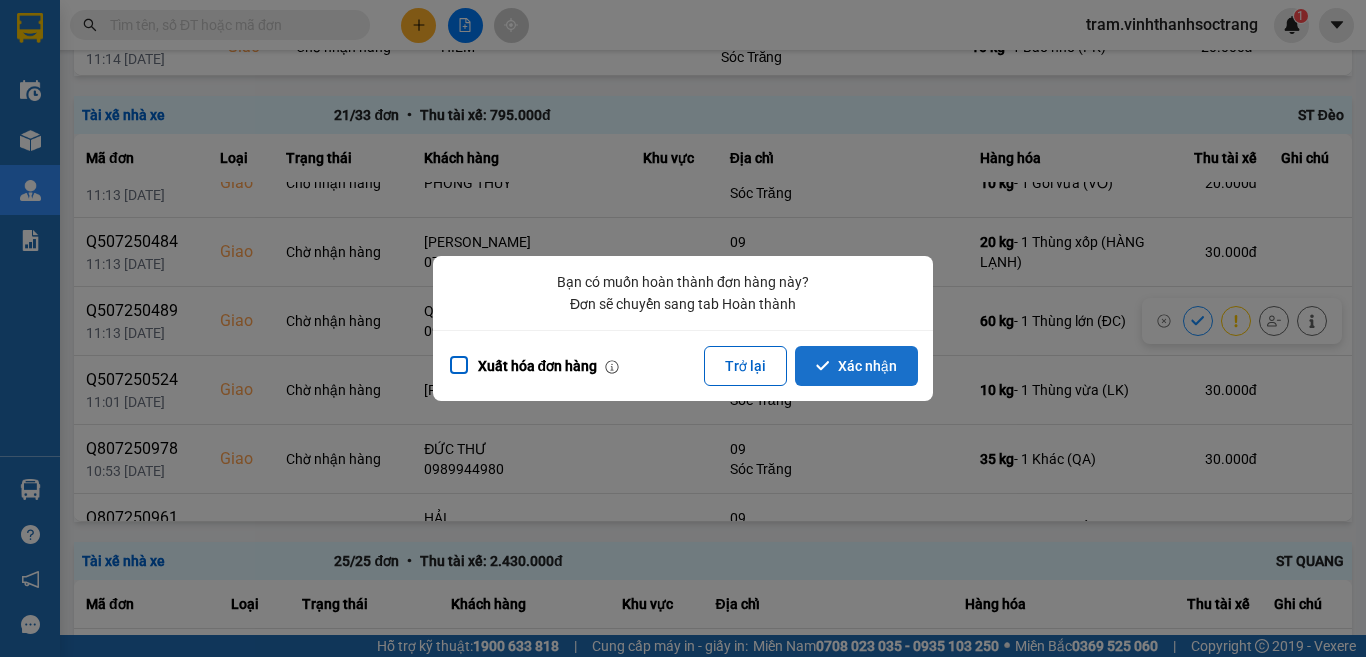 click on "Xác nhận" at bounding box center [856, 366] 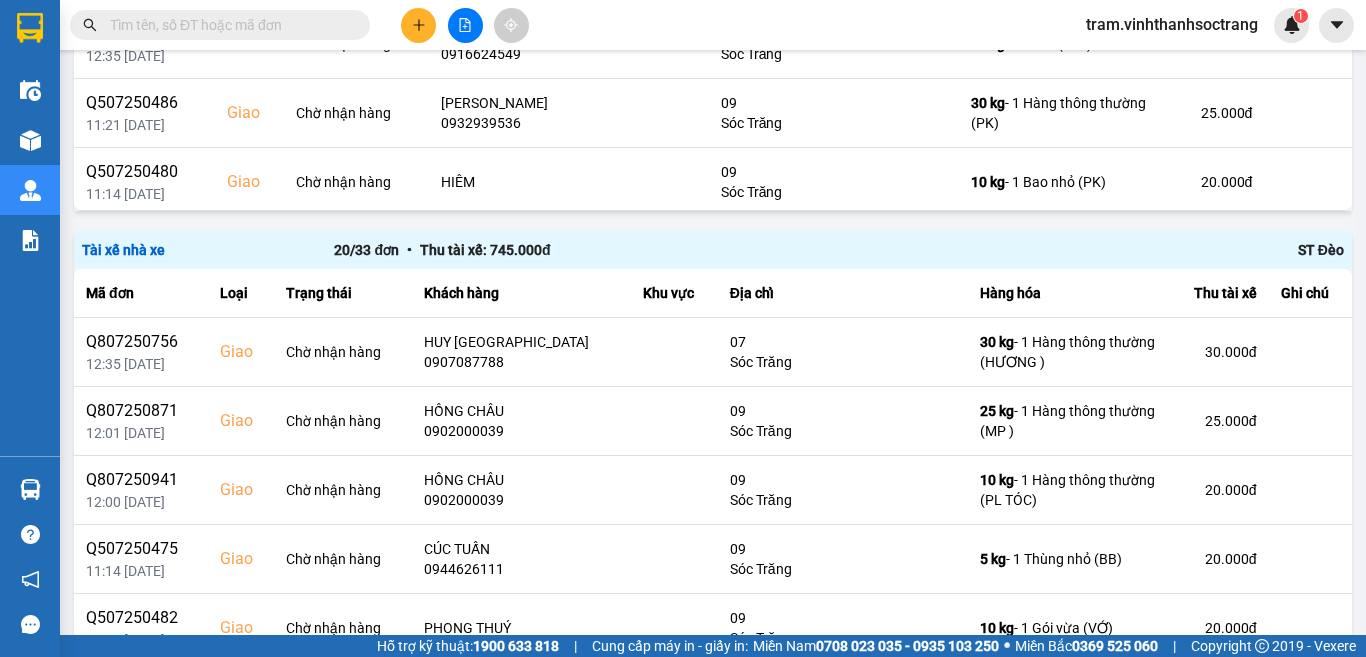 scroll, scrollTop: 2323, scrollLeft: 0, axis: vertical 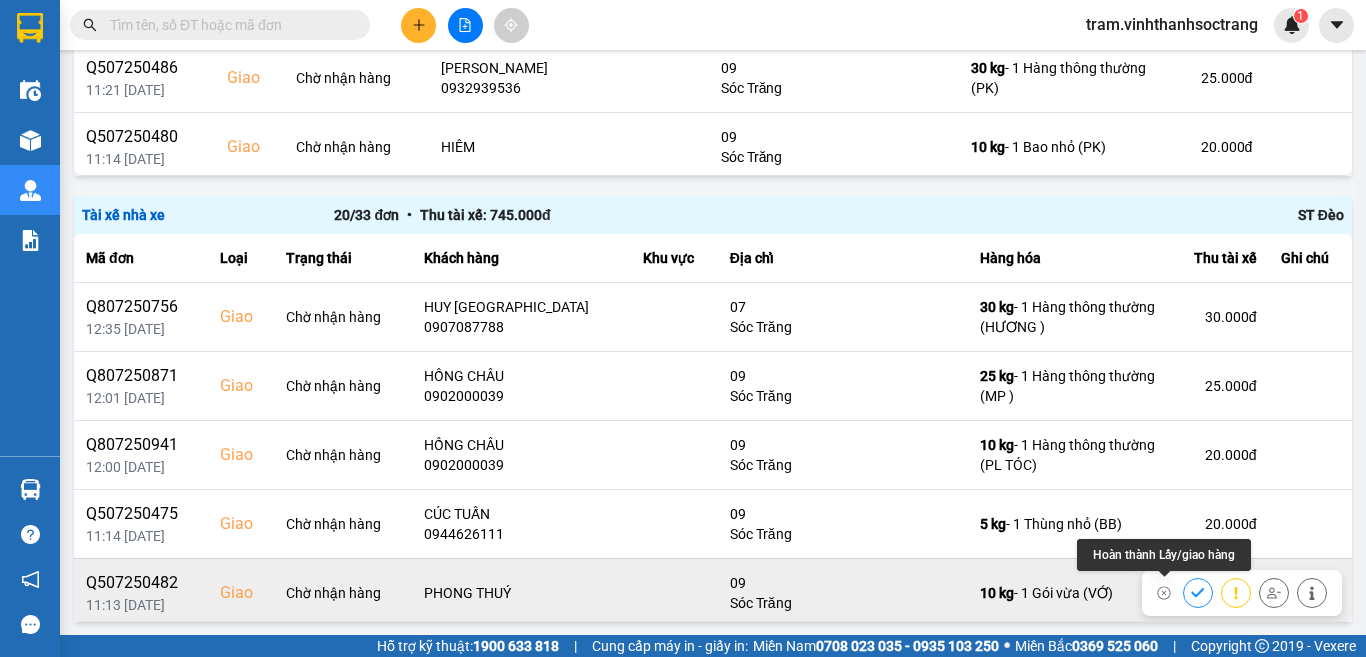 click 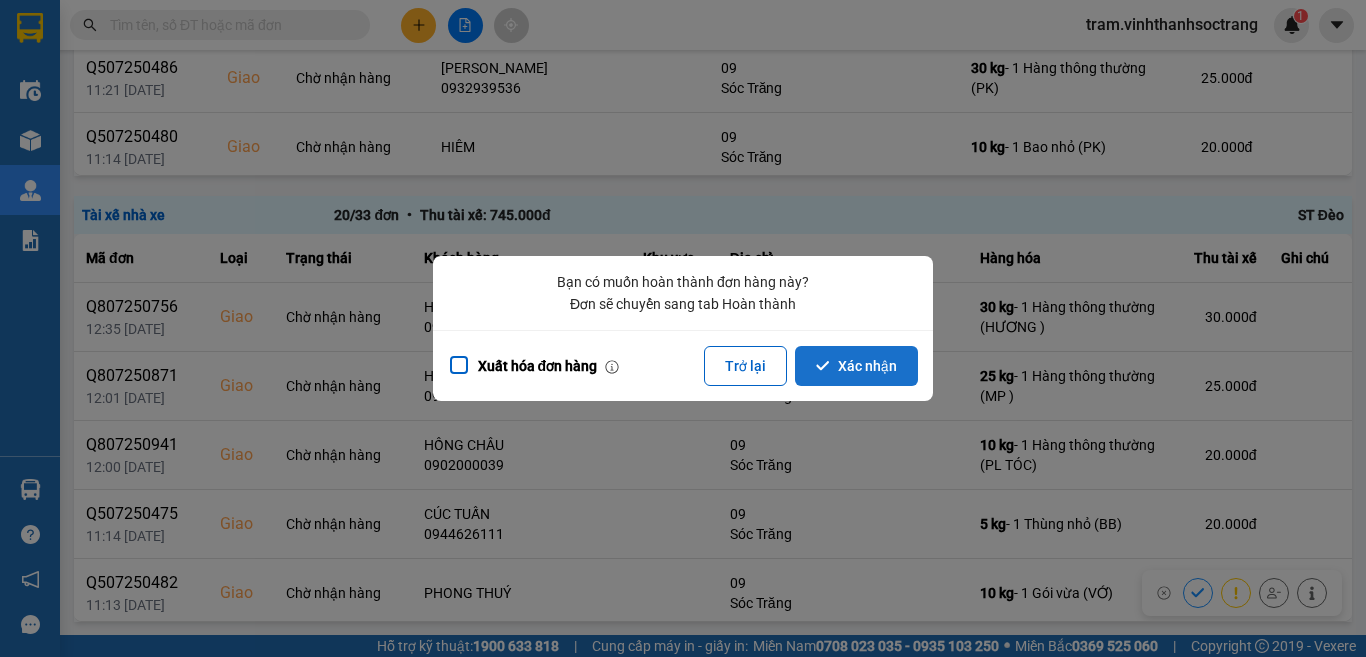 click on "Xác nhận" at bounding box center [856, 366] 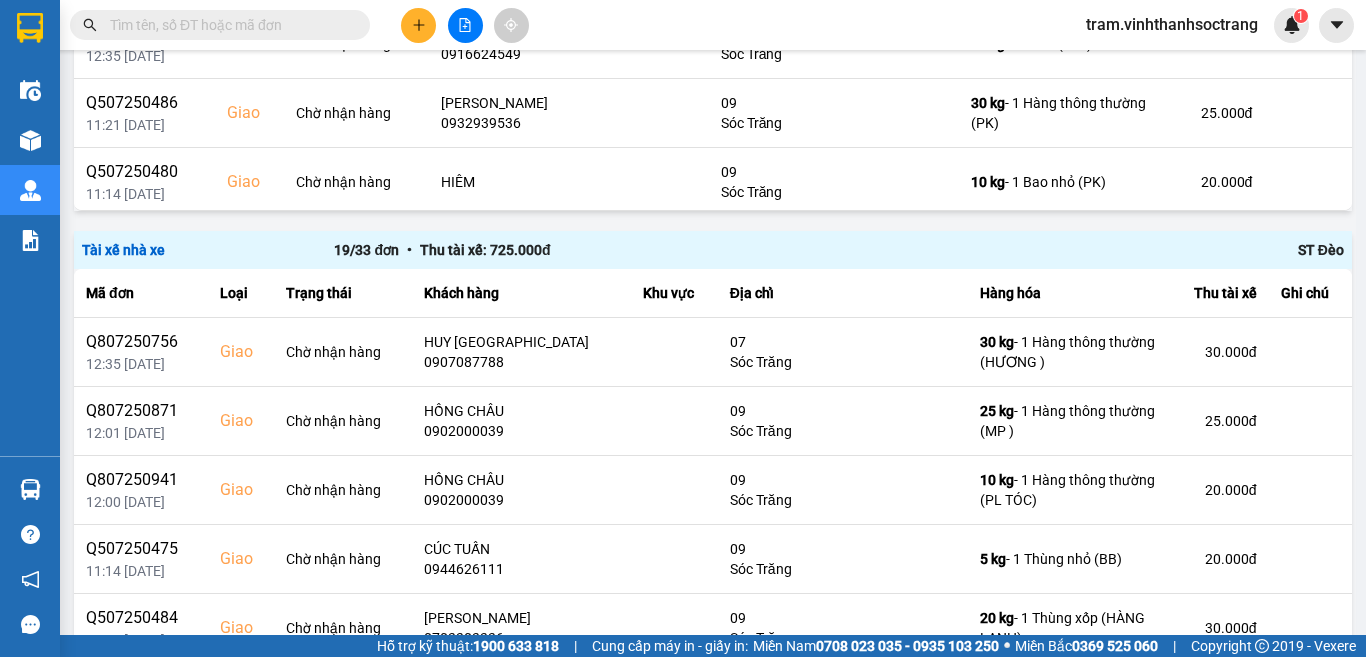 scroll, scrollTop: 2323, scrollLeft: 0, axis: vertical 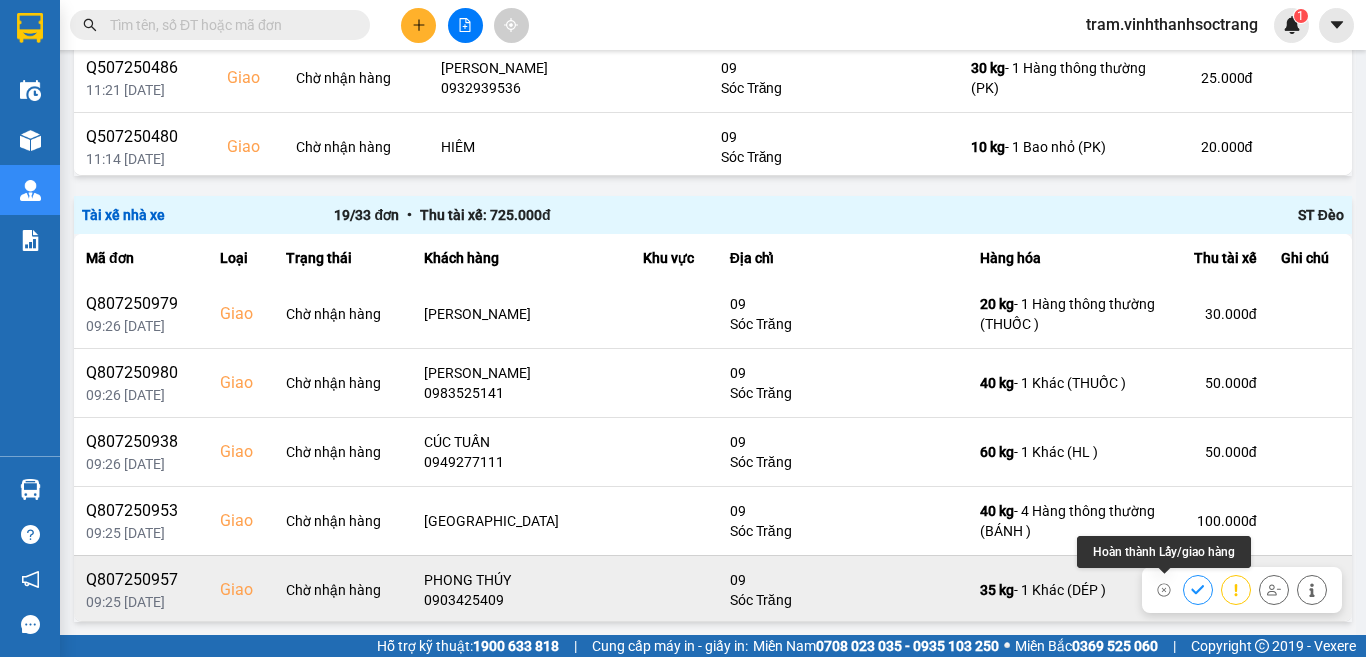 click 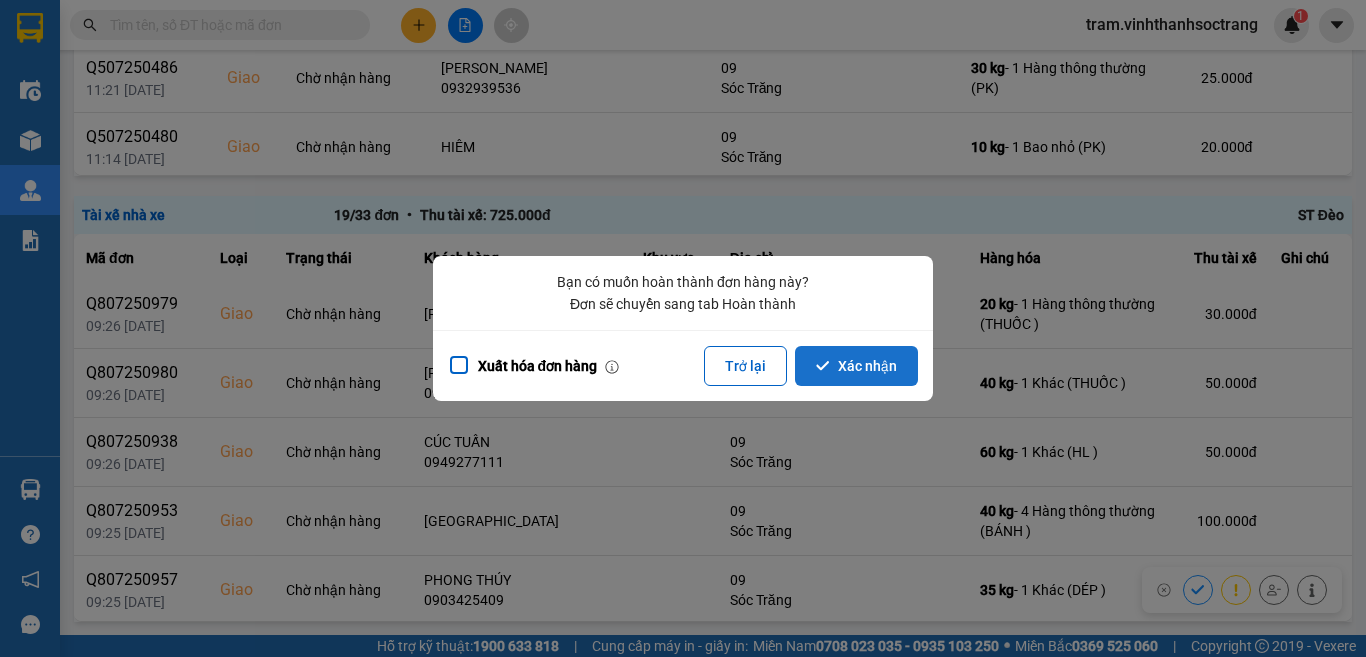 click on "Xác nhận" at bounding box center (856, 366) 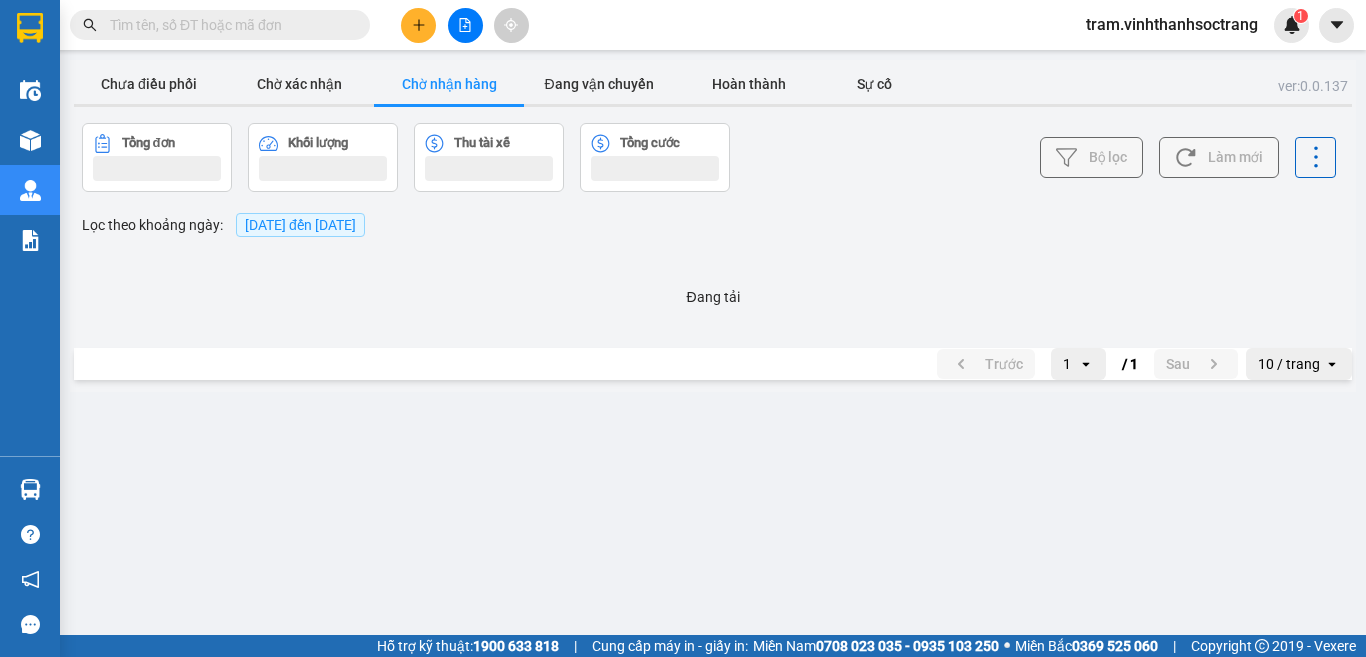 scroll, scrollTop: 0, scrollLeft: 0, axis: both 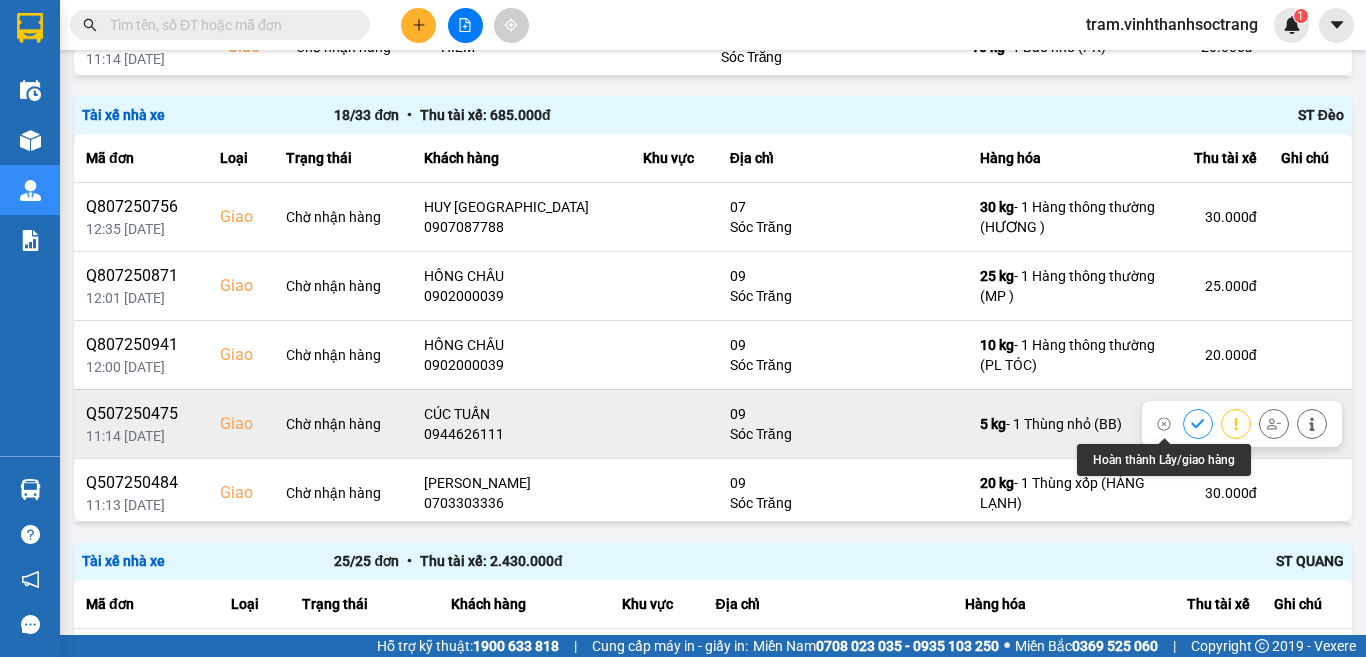 click at bounding box center (1198, 423) 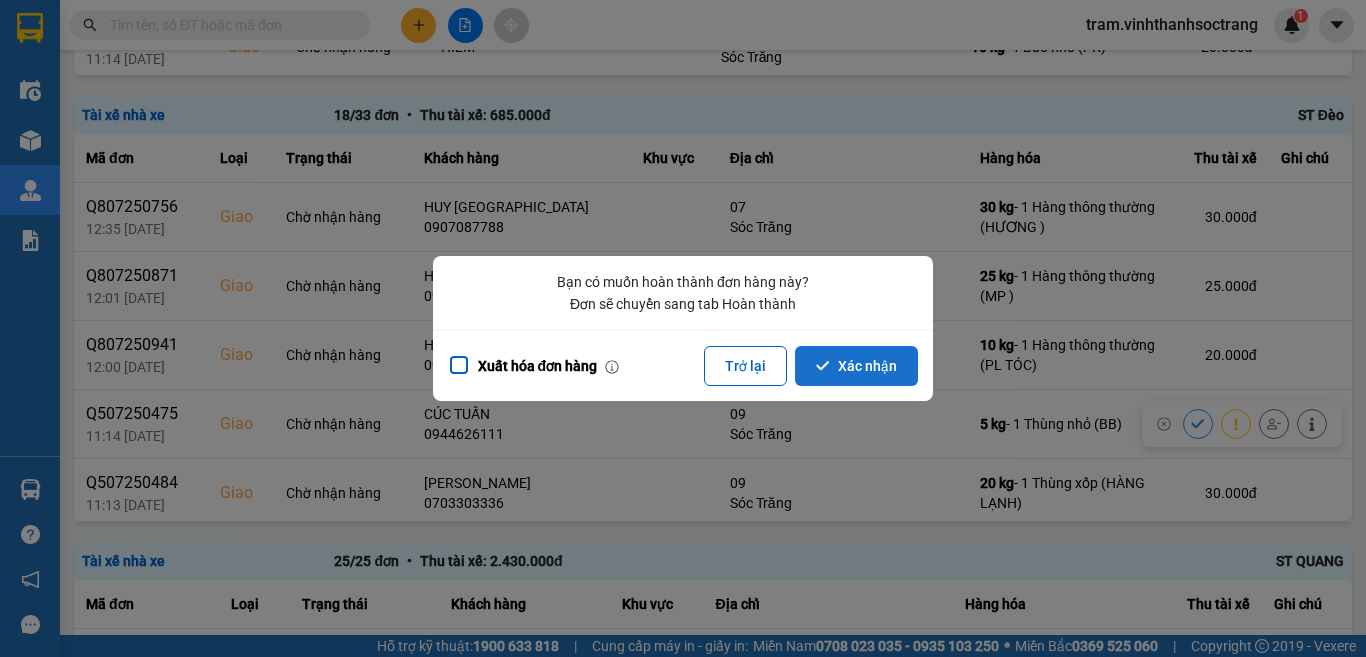 click on "Xác nhận" at bounding box center [856, 366] 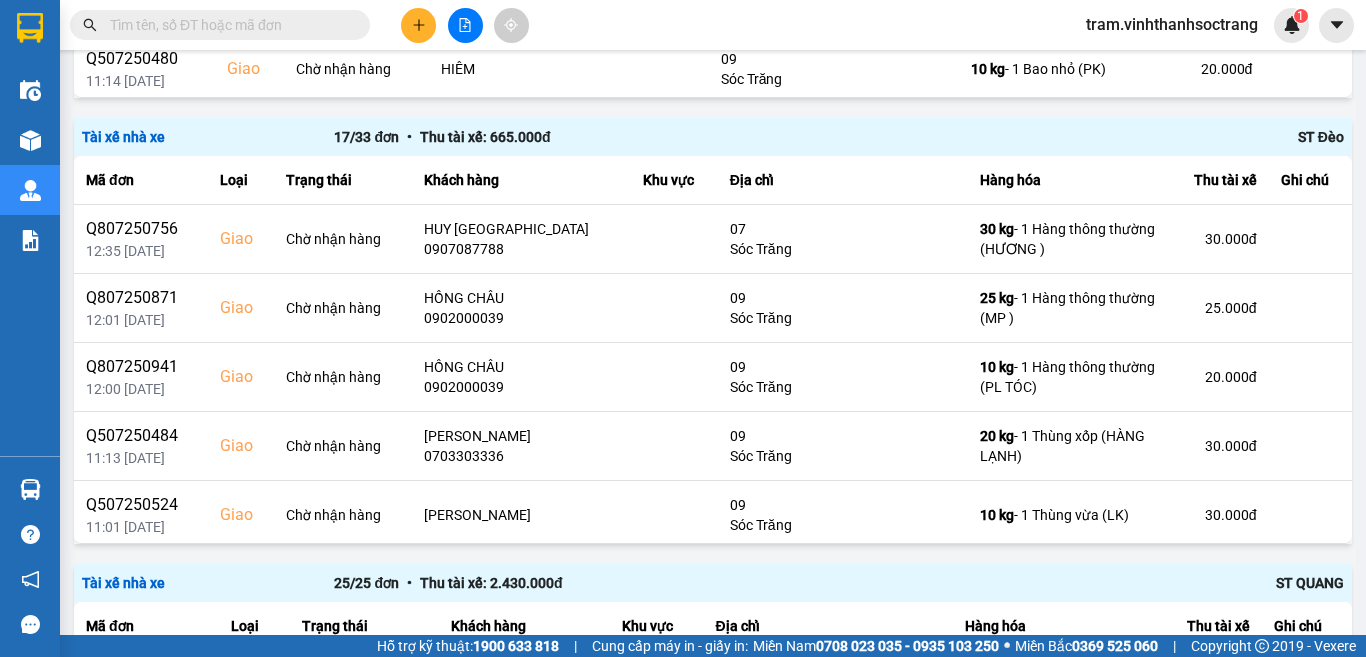 scroll, scrollTop: 2367, scrollLeft: 0, axis: vertical 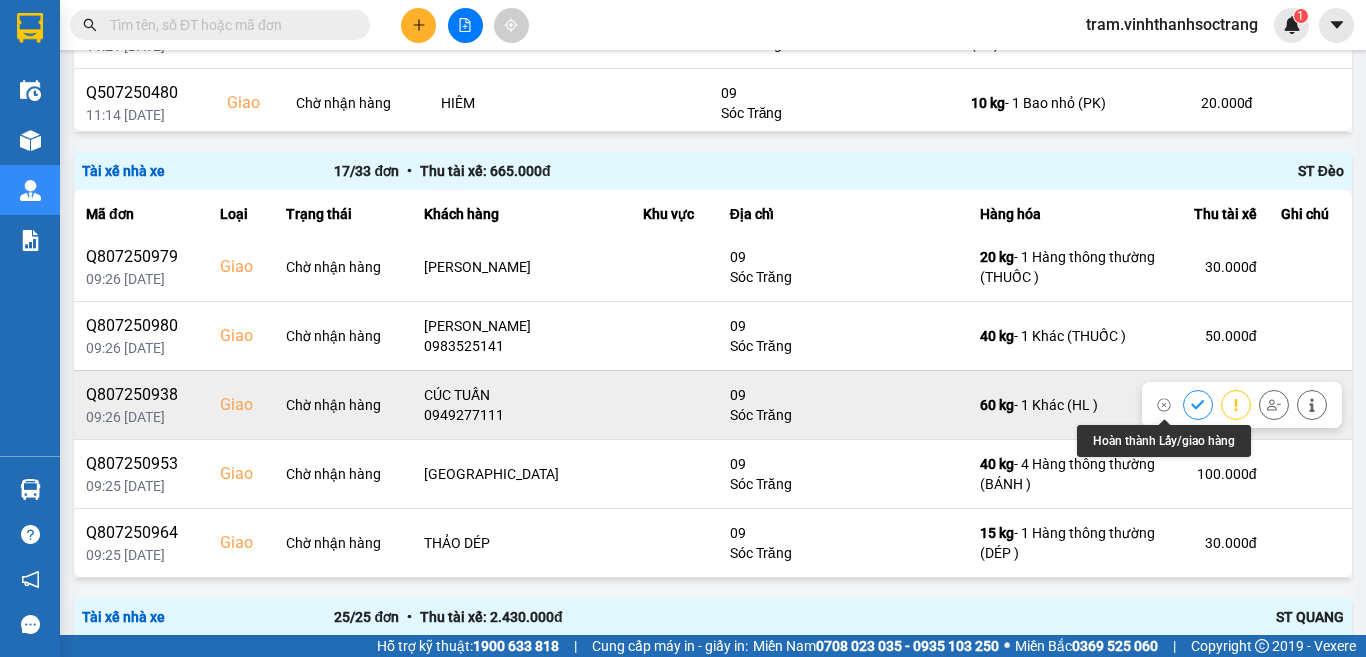 click 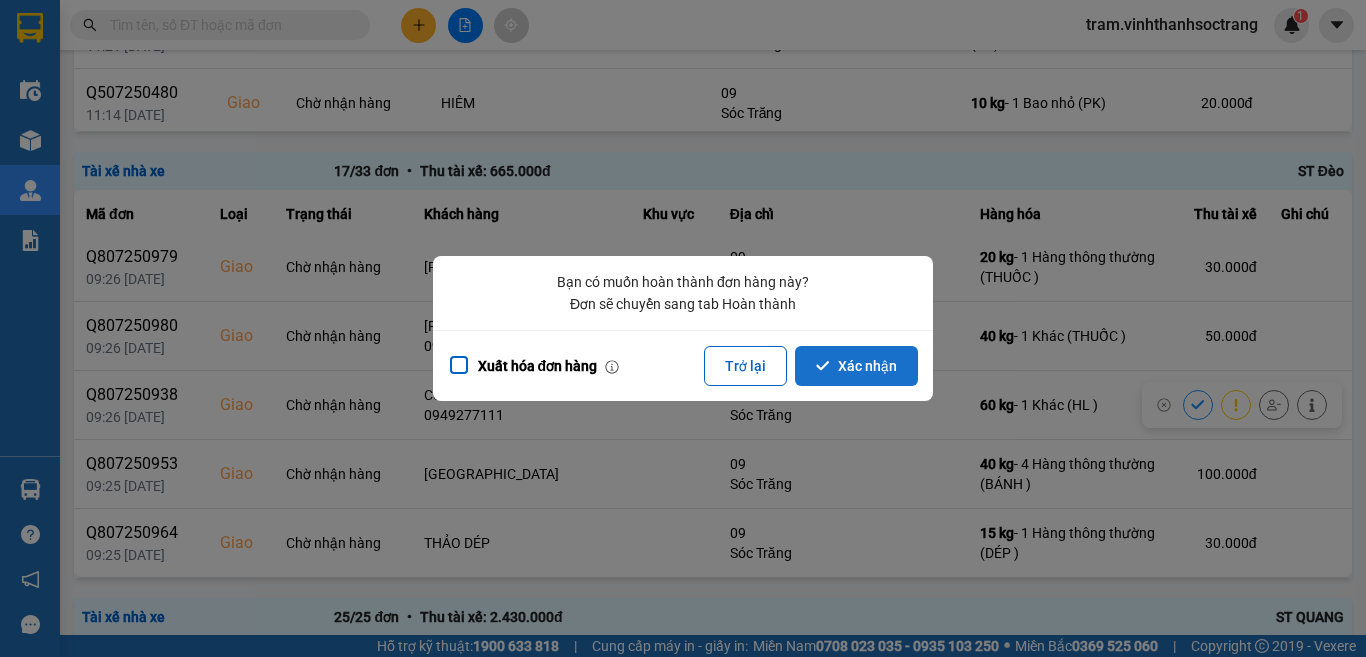 click on "Xác nhận" at bounding box center [856, 366] 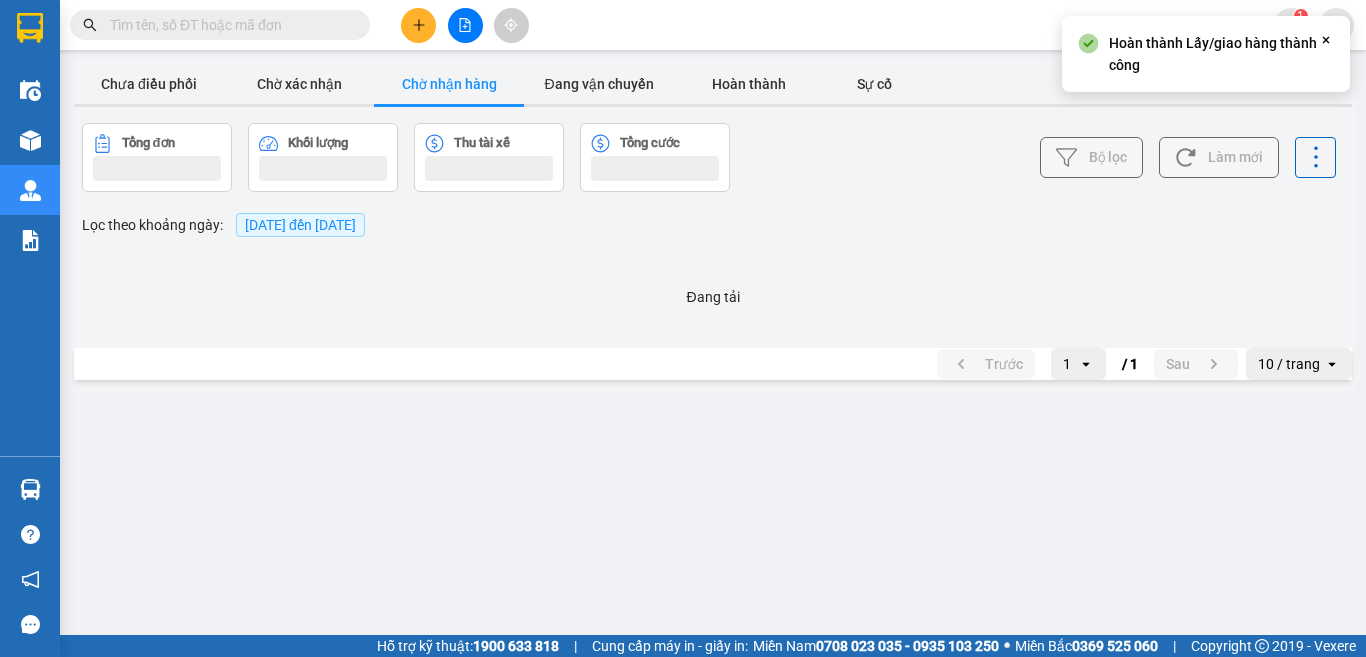 scroll, scrollTop: 0, scrollLeft: 0, axis: both 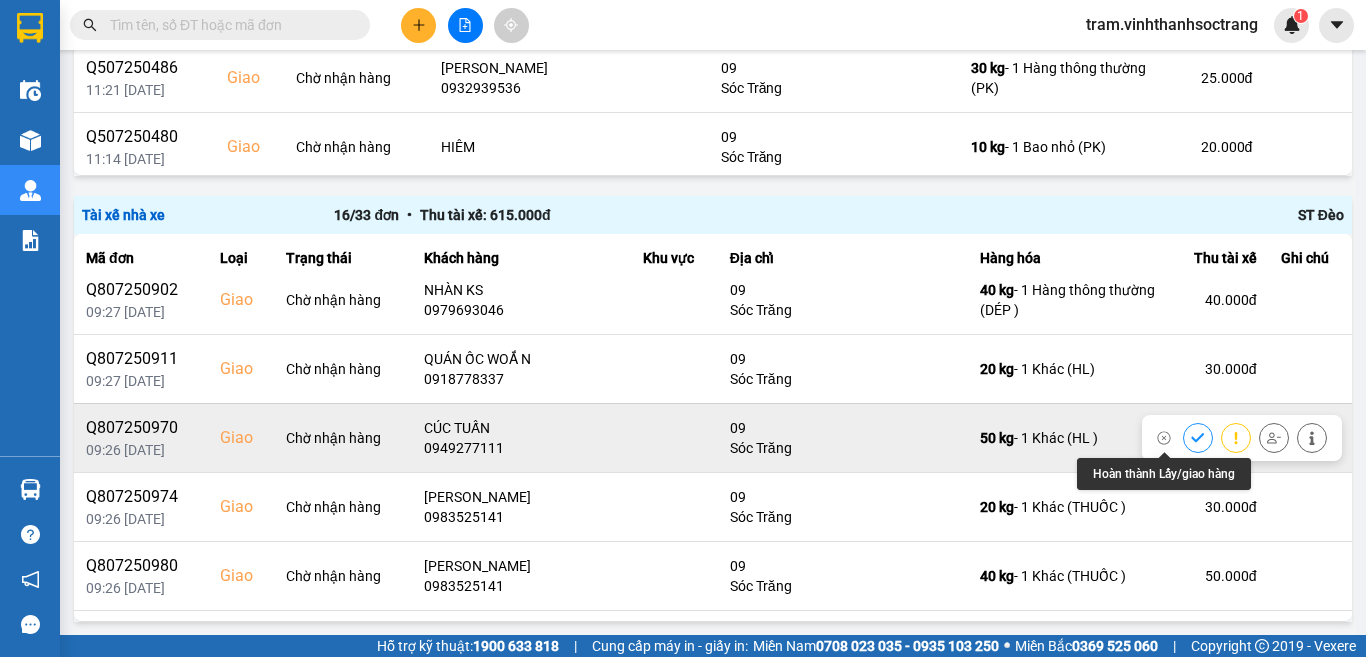 click 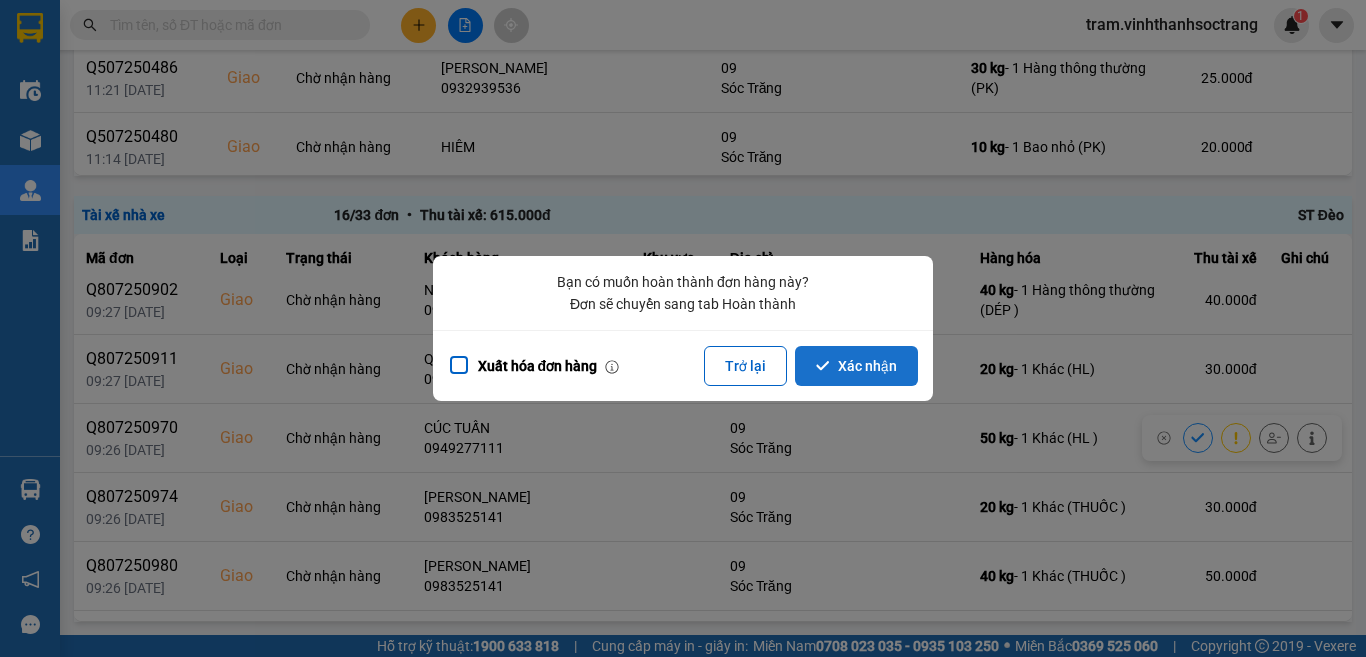 click on "Xác nhận" at bounding box center [856, 366] 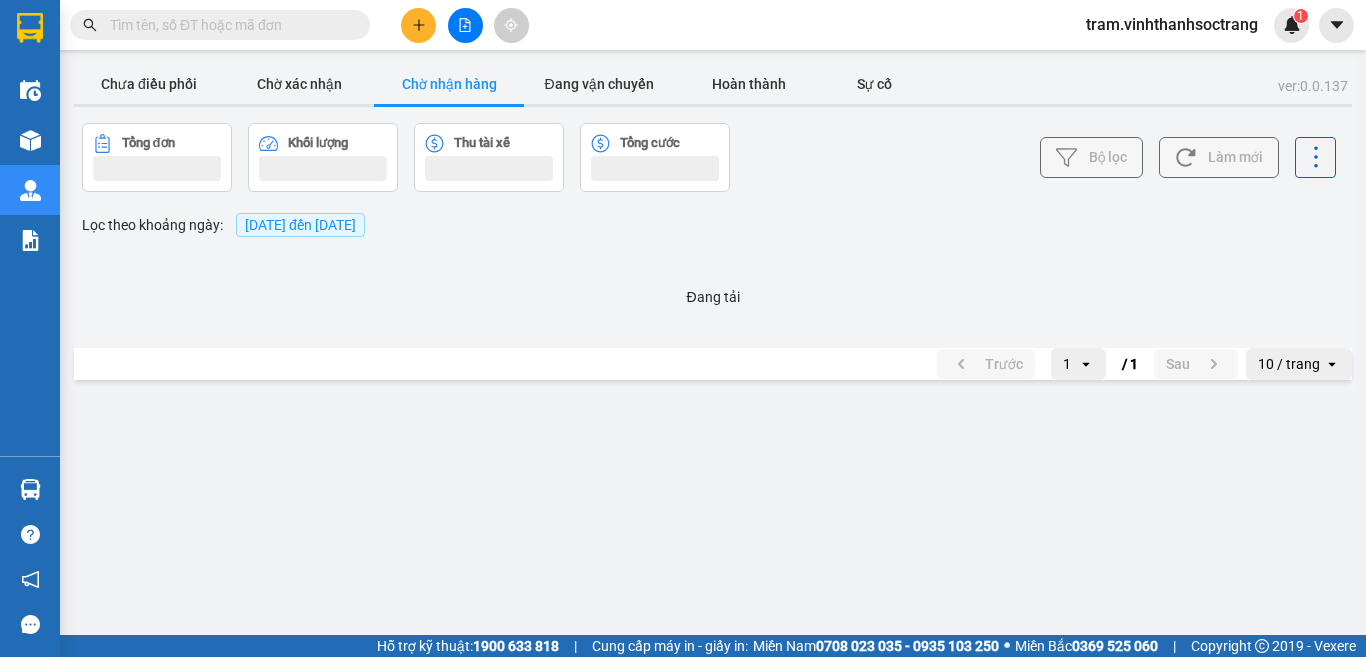 scroll, scrollTop: 0, scrollLeft: 0, axis: both 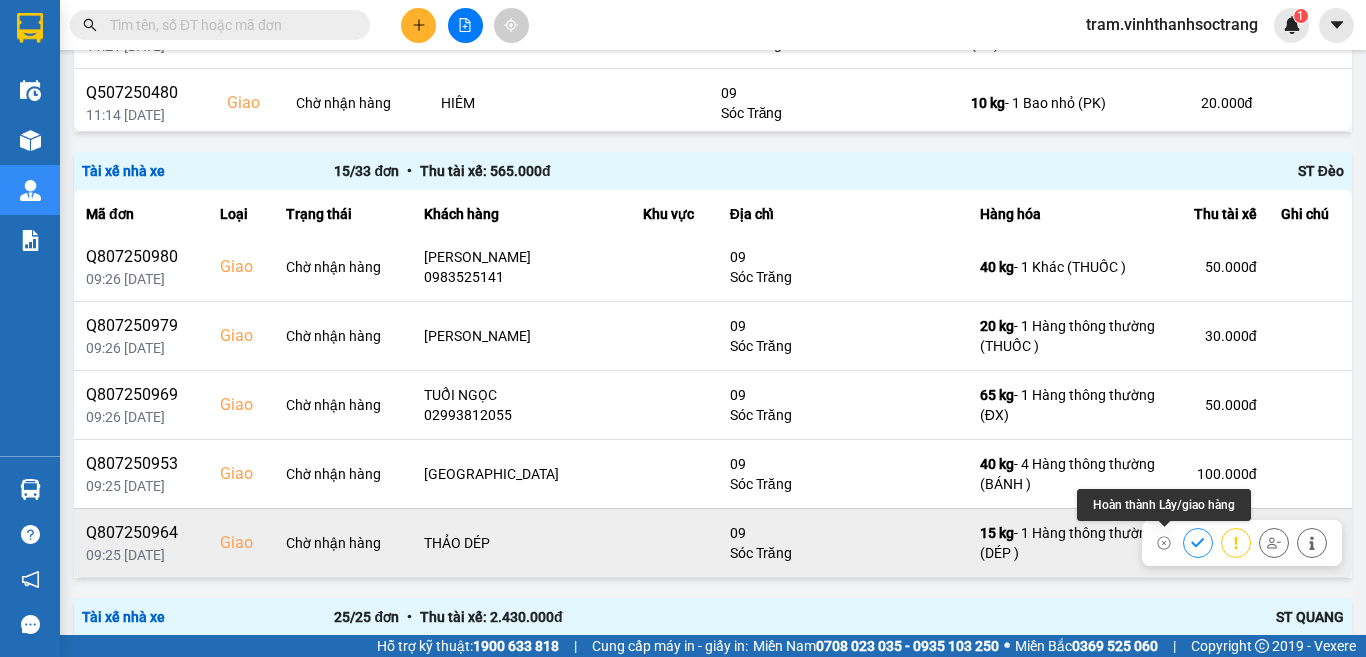 click 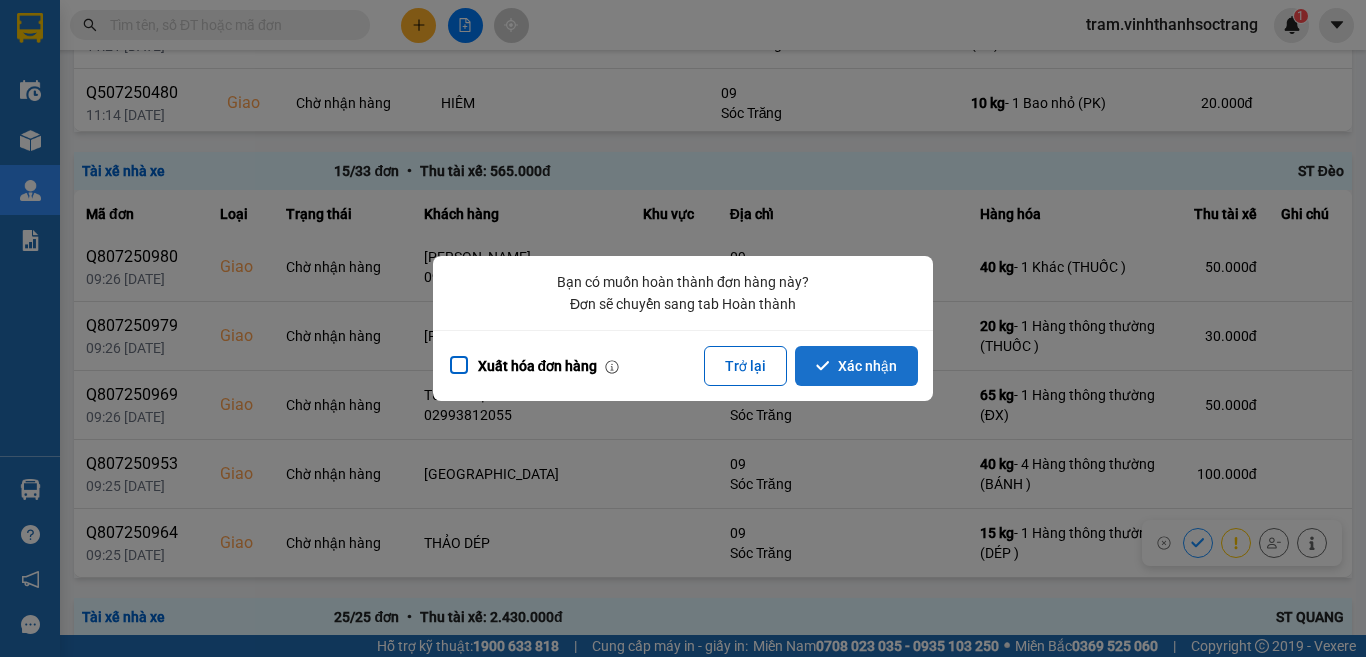 click on "Xác nhận" at bounding box center [856, 366] 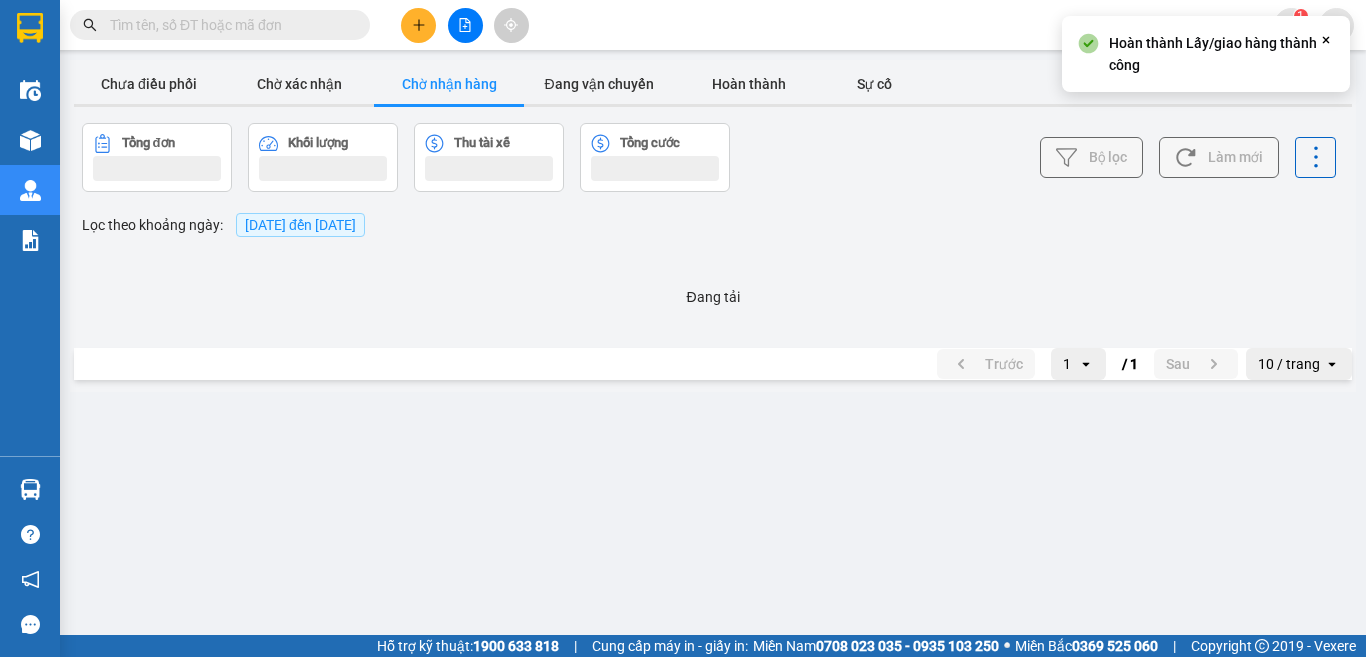 scroll, scrollTop: 0, scrollLeft: 0, axis: both 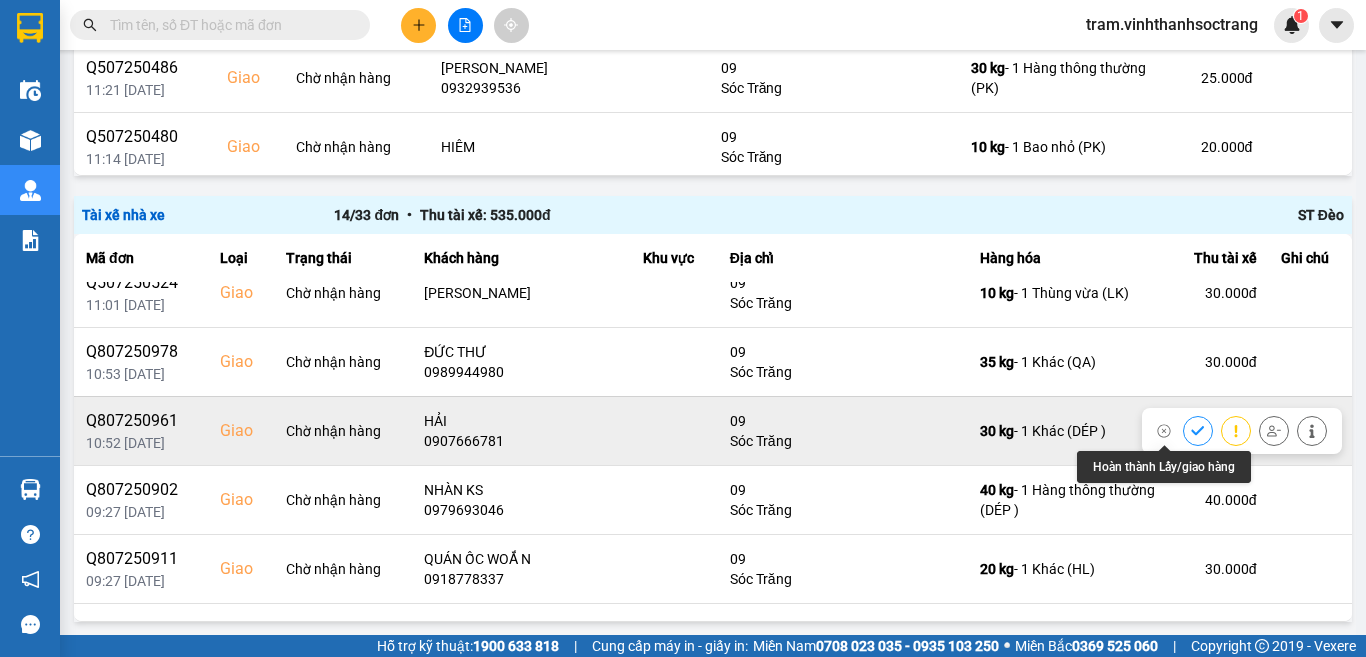 click at bounding box center (1198, 430) 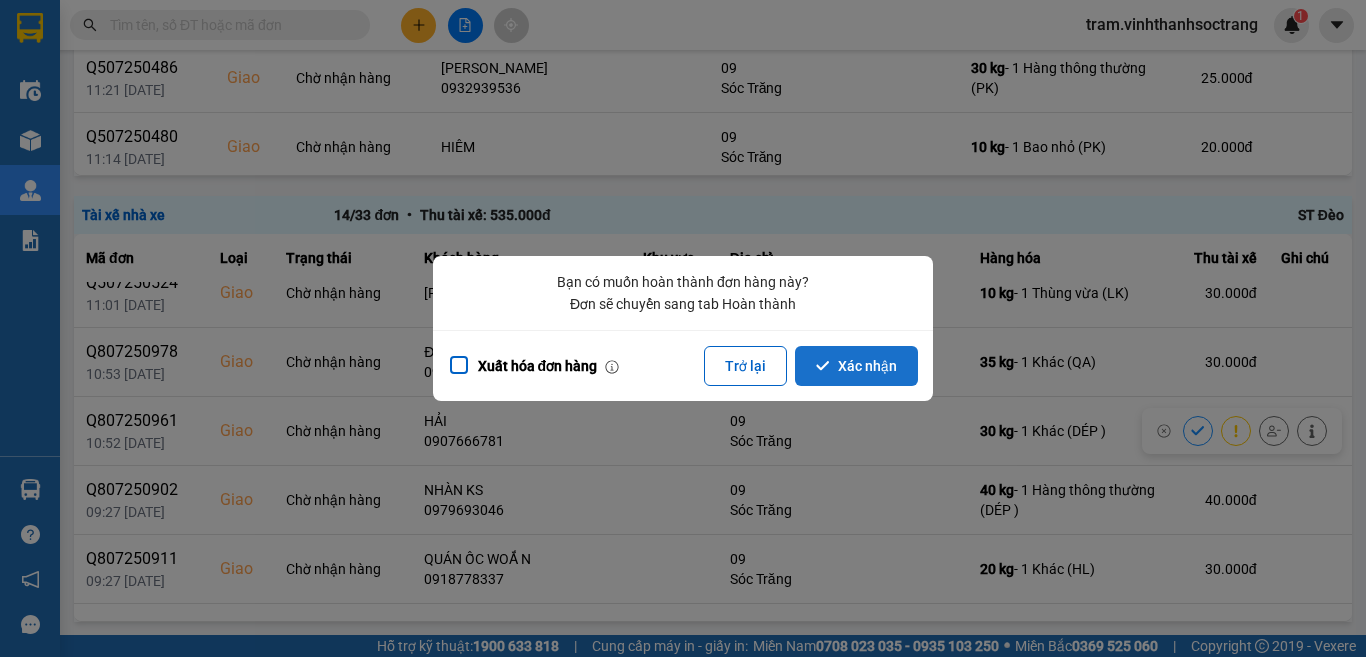 click on "Xác nhận" at bounding box center [856, 366] 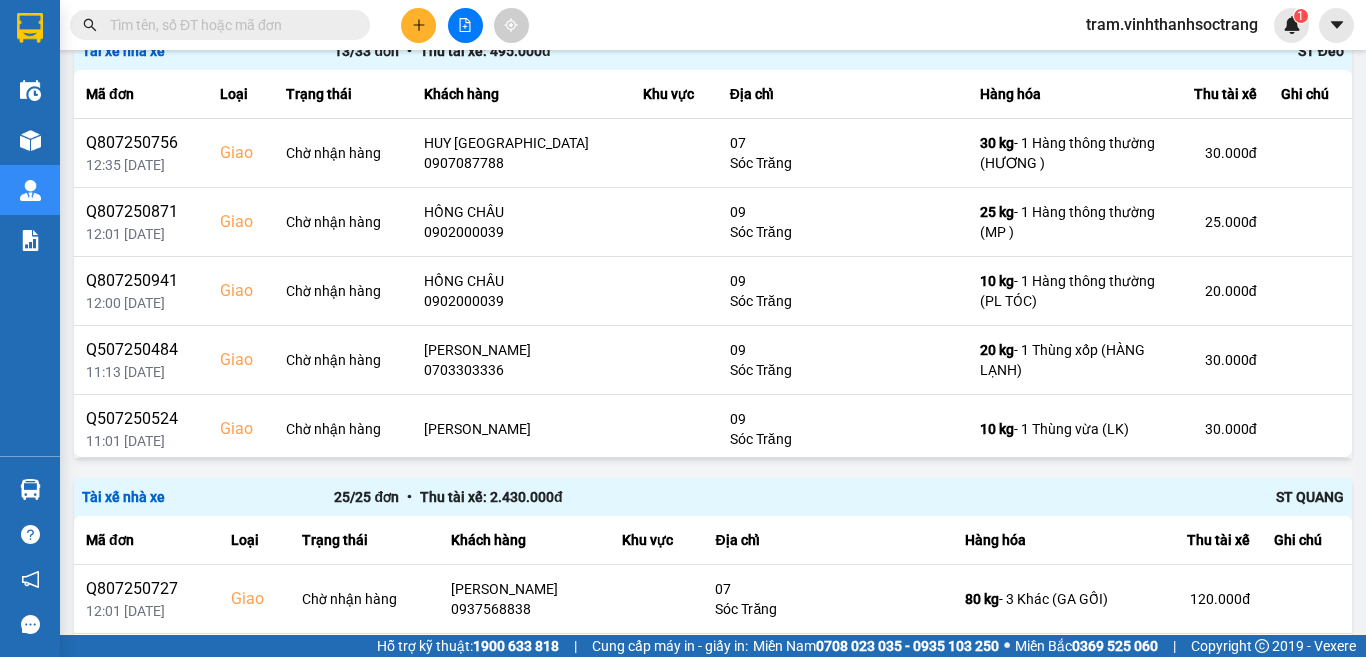scroll, scrollTop: 2523, scrollLeft: 0, axis: vertical 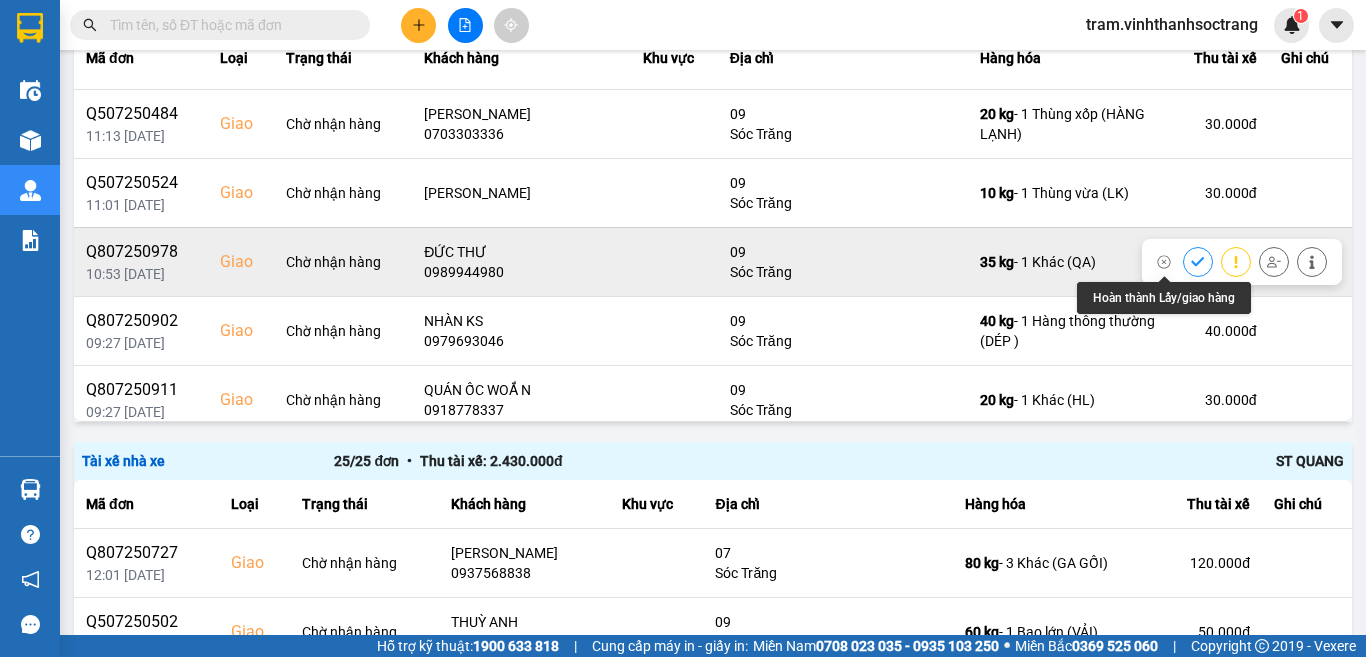 click 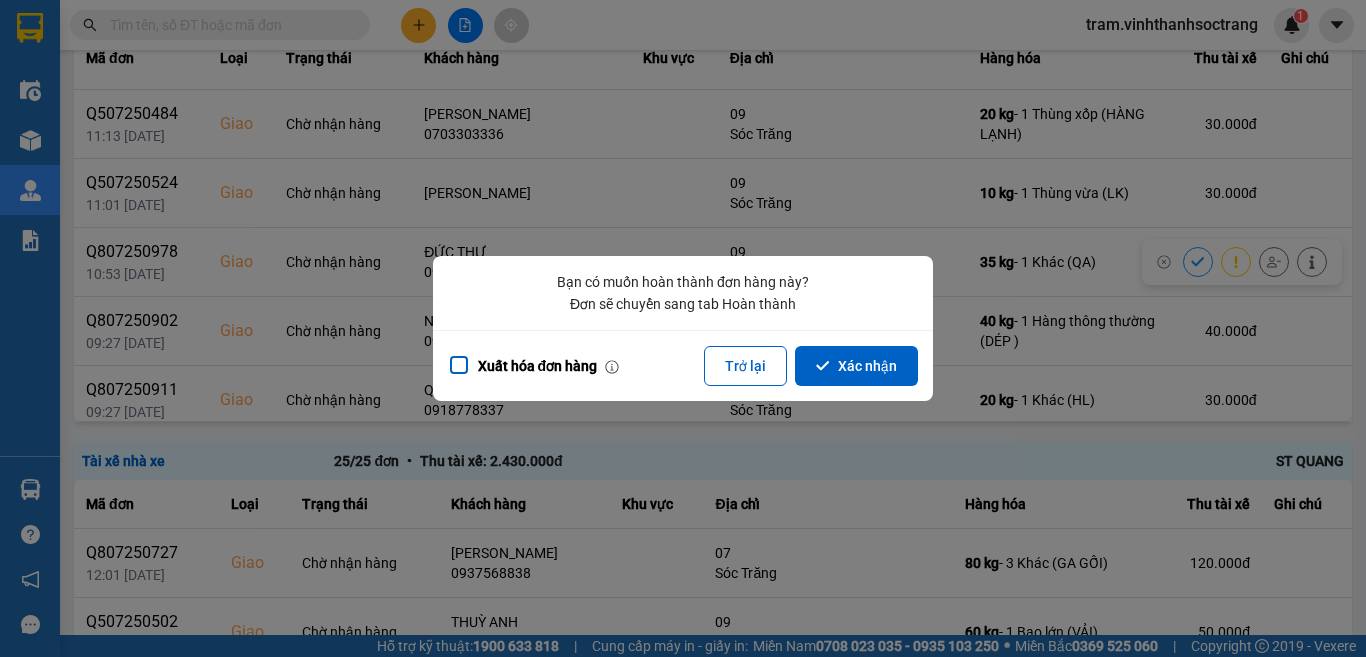click on "Xuất hóa đơn hàng Trở lại Xác nhận" at bounding box center [683, 365] 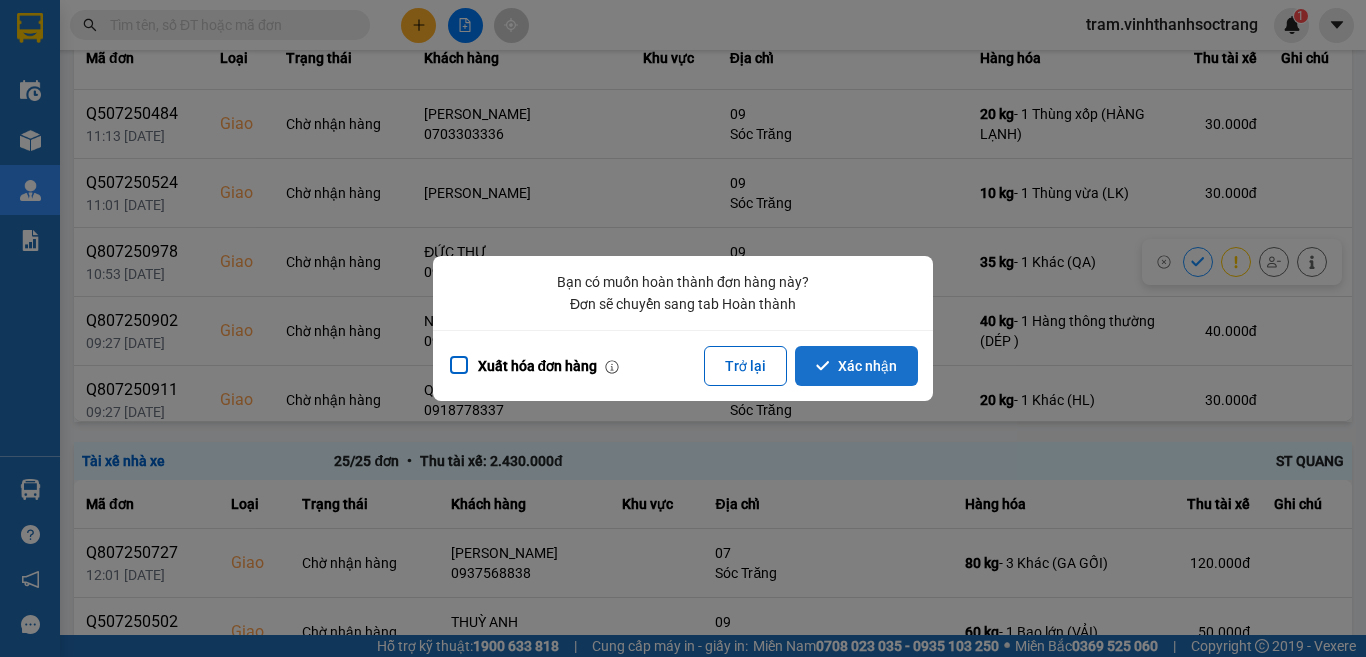 click on "Xác nhận" at bounding box center (856, 366) 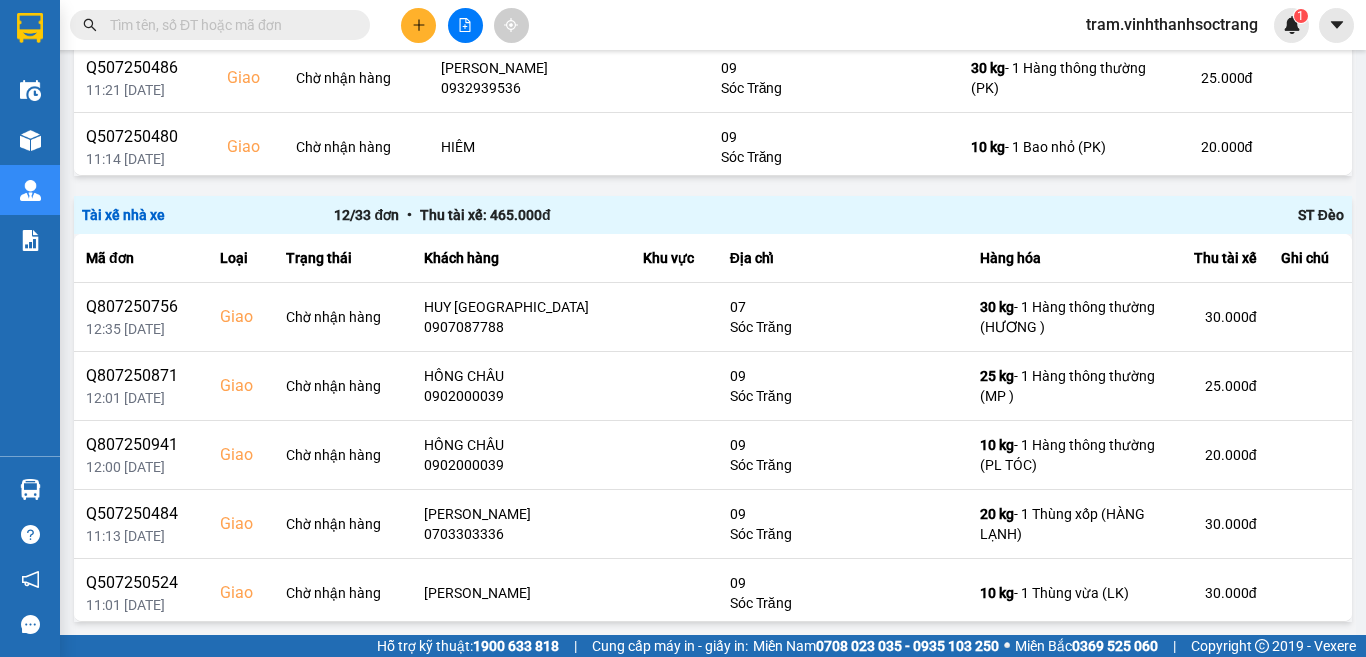 scroll, scrollTop: 2423, scrollLeft: 0, axis: vertical 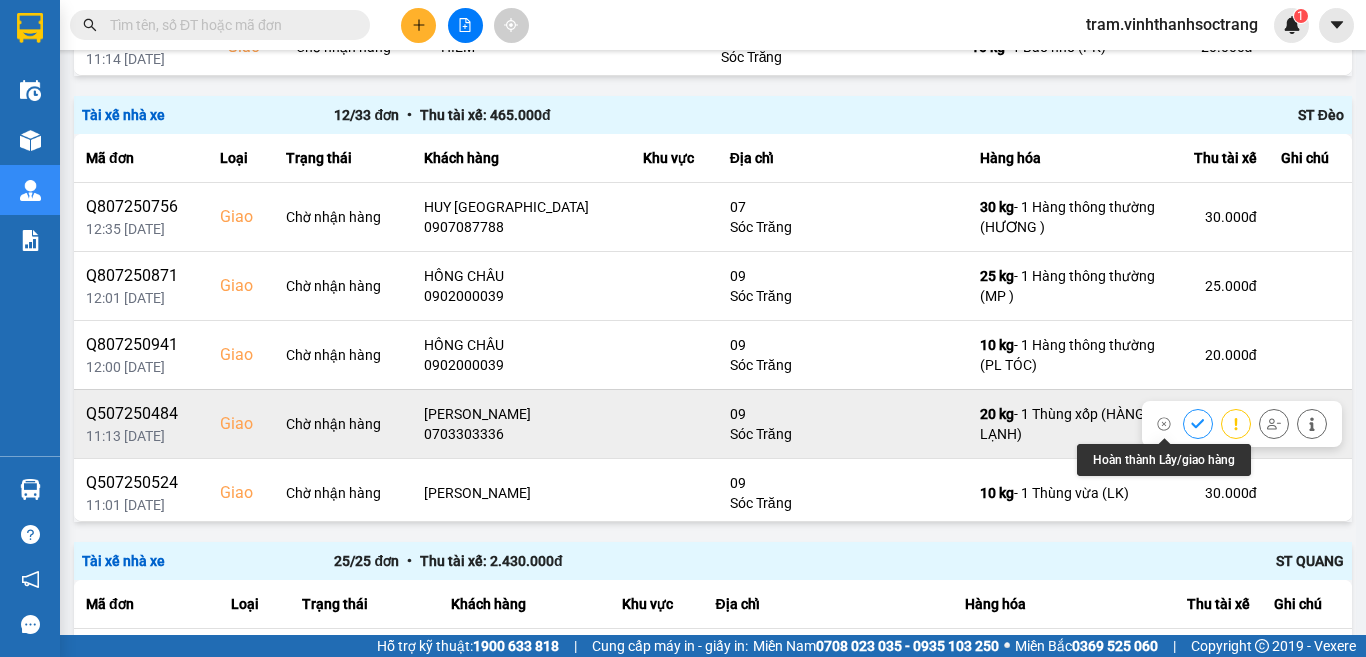 click 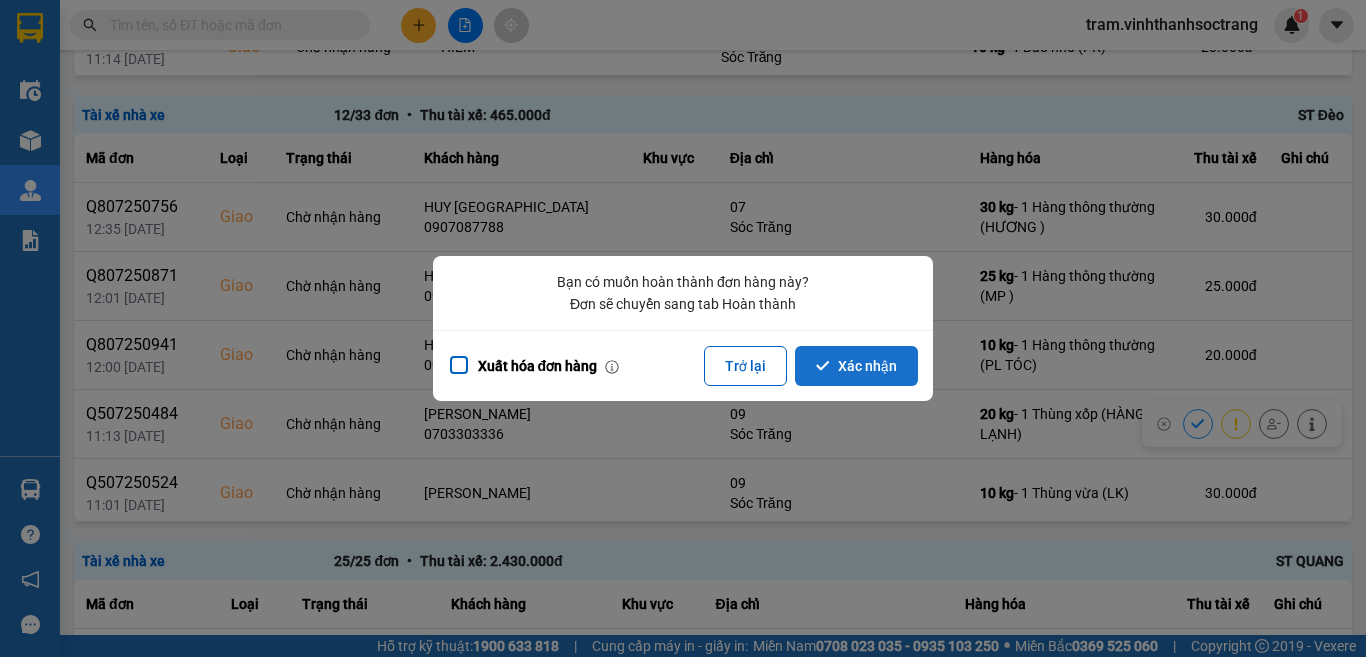 click on "Xác nhận" at bounding box center [856, 366] 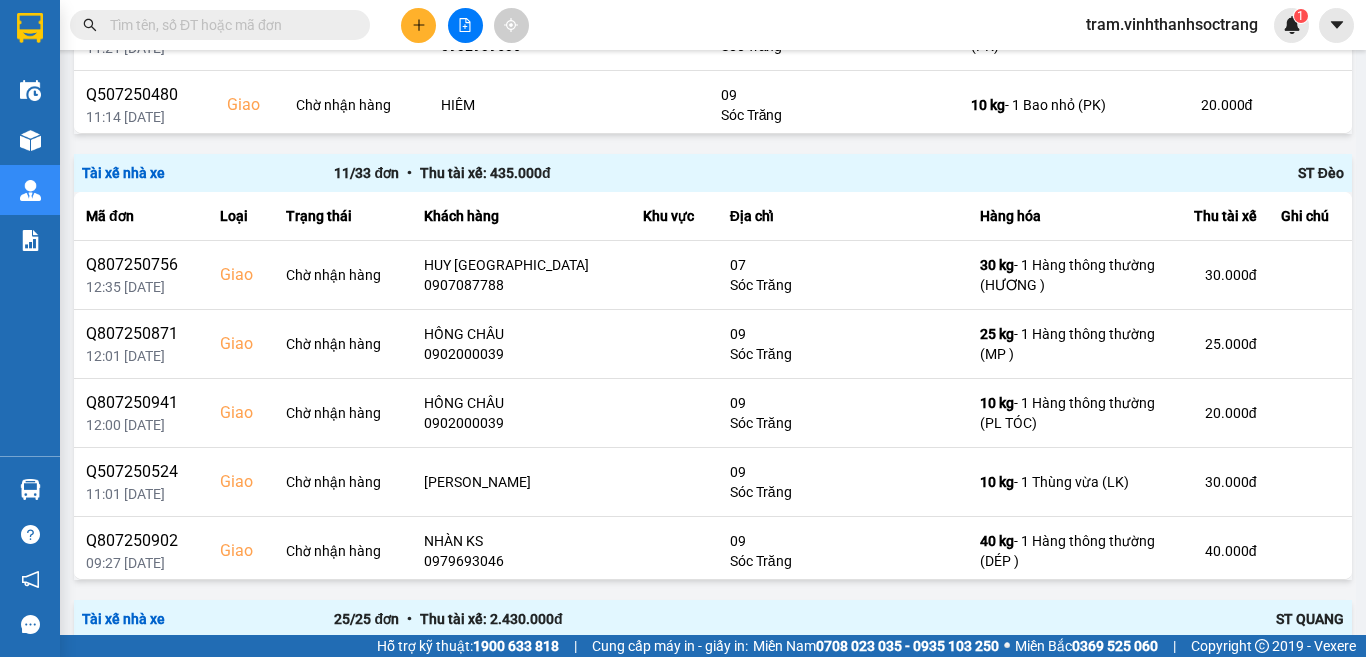 scroll, scrollTop: 2367, scrollLeft: 0, axis: vertical 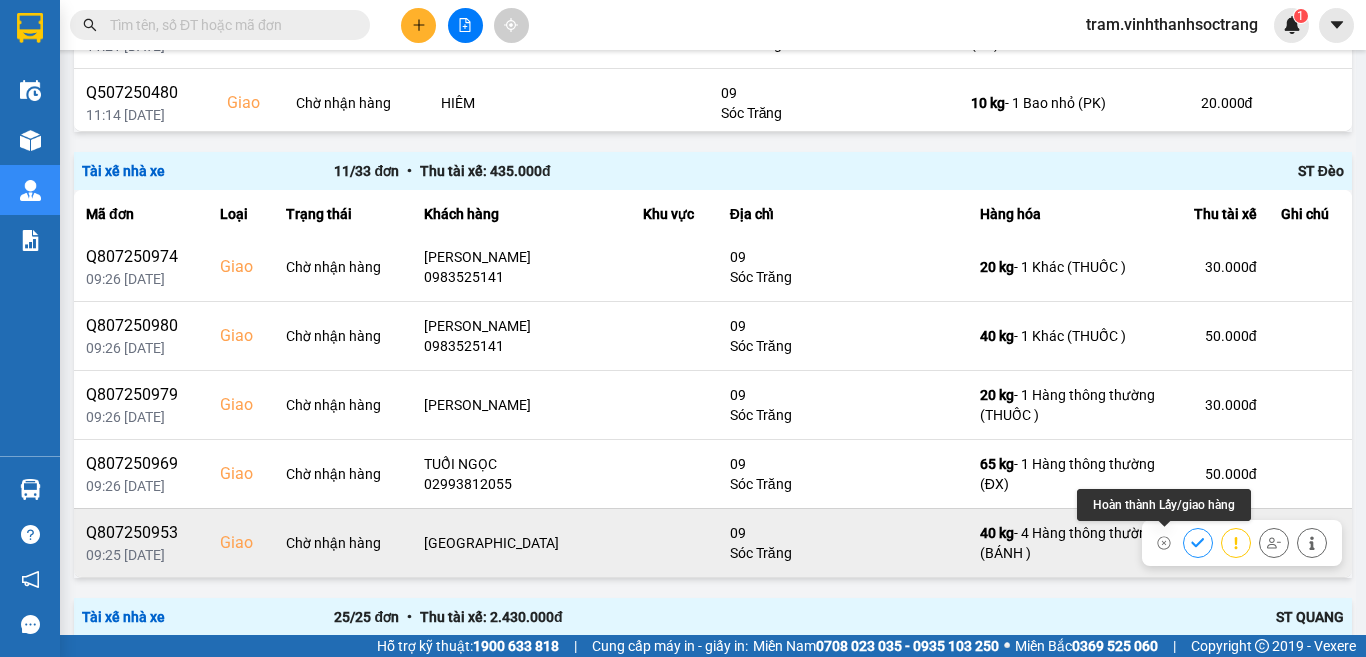 click 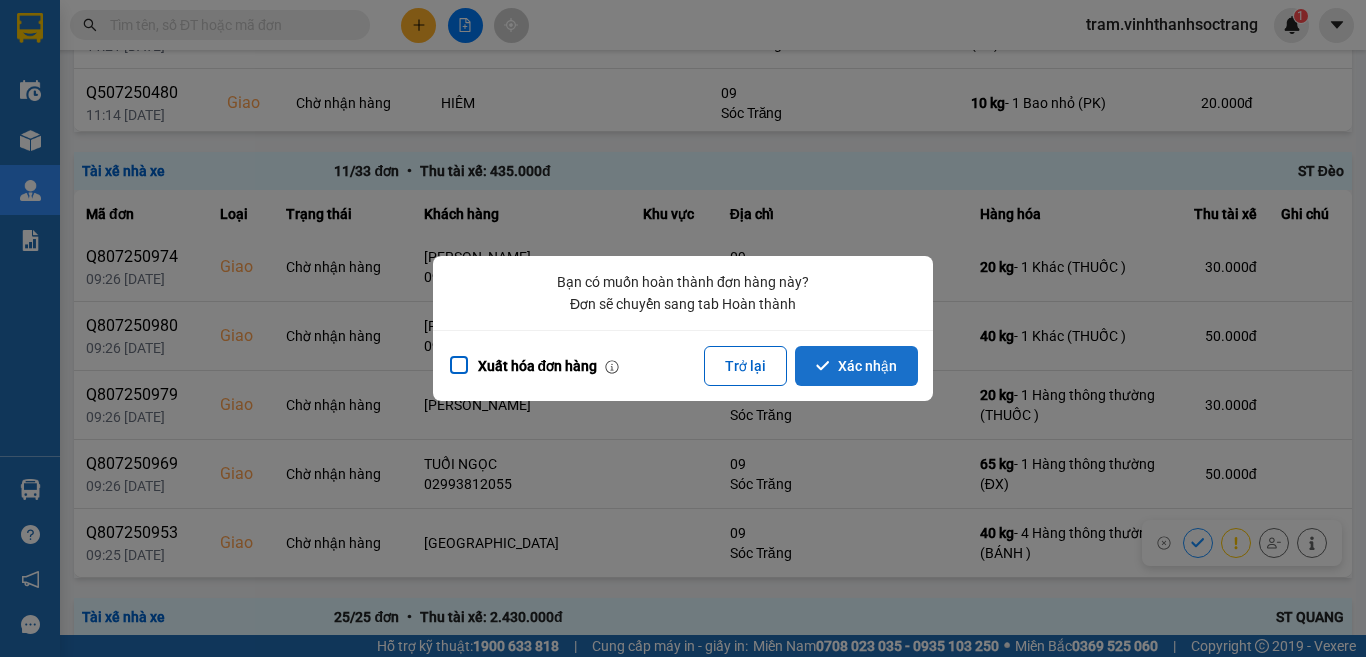 click on "Xác nhận" at bounding box center (856, 366) 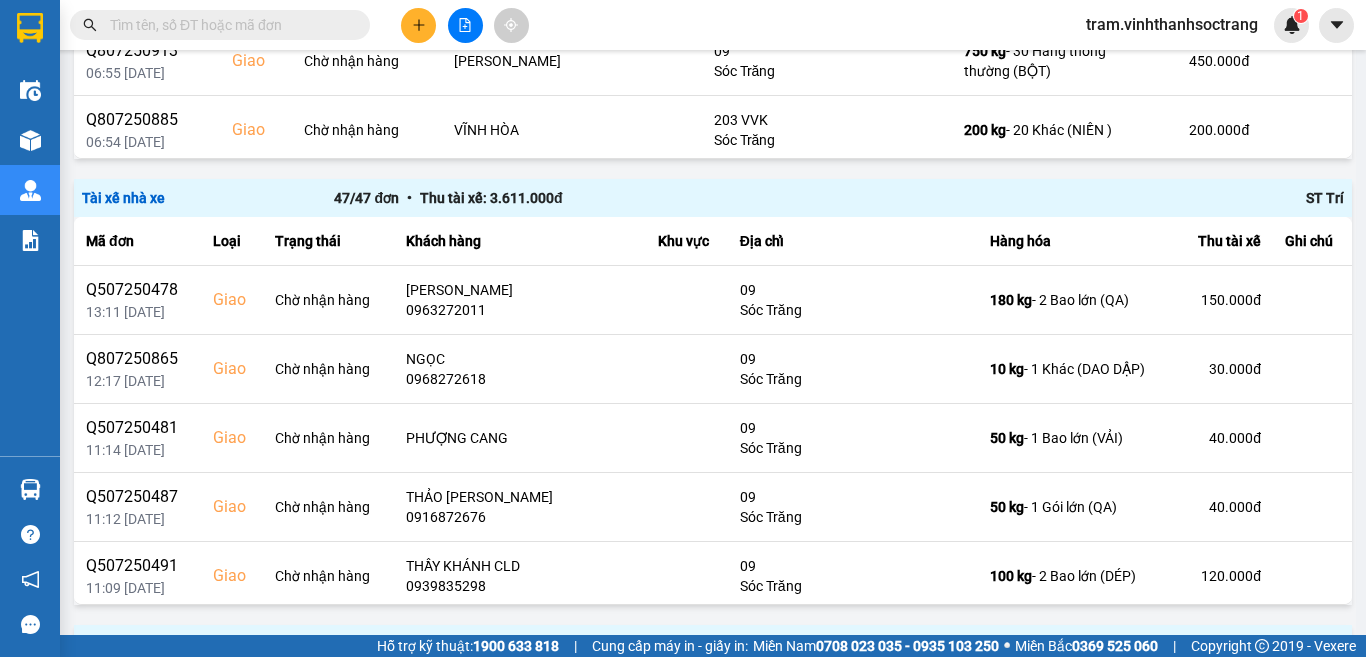 scroll, scrollTop: 1111, scrollLeft: 0, axis: vertical 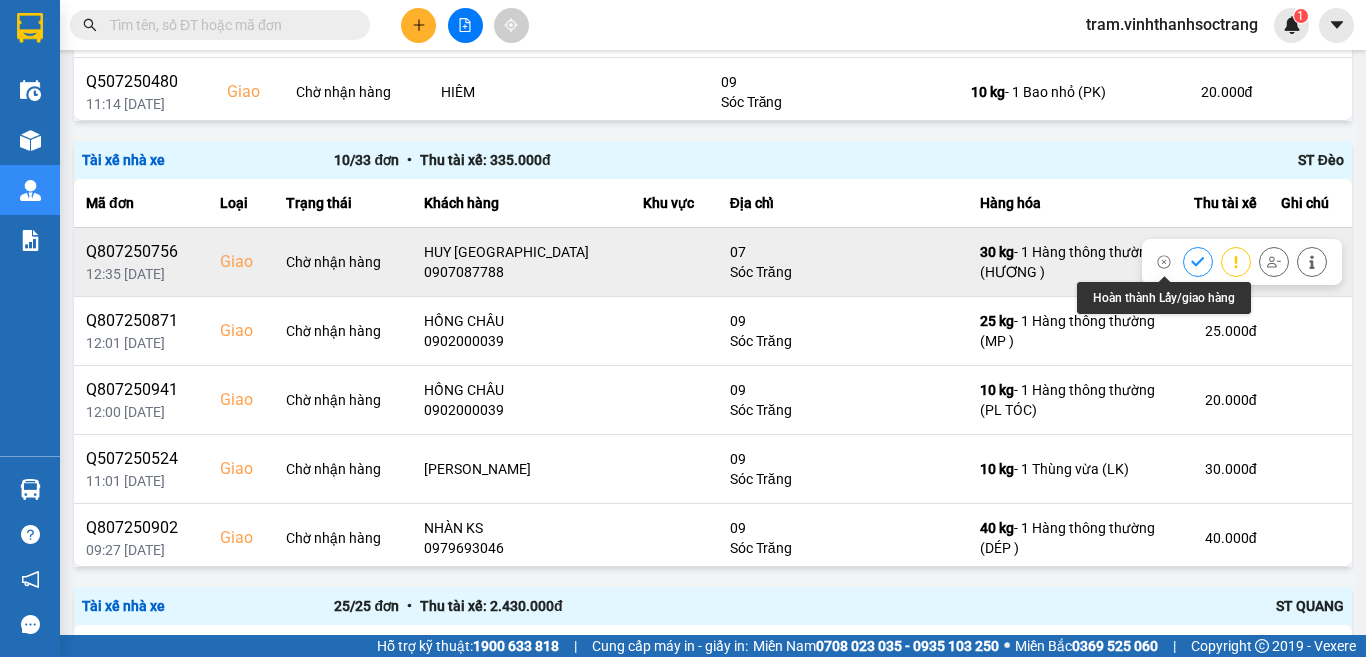 click 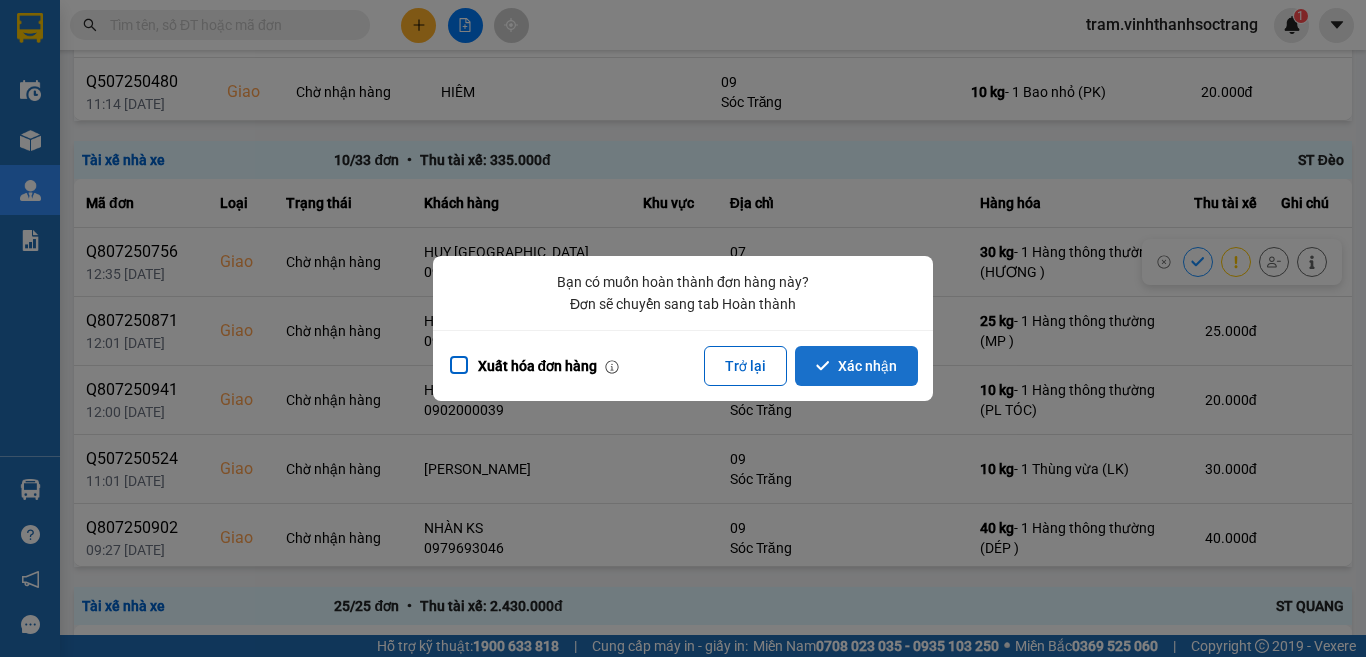 click on "Xác nhận" at bounding box center [856, 366] 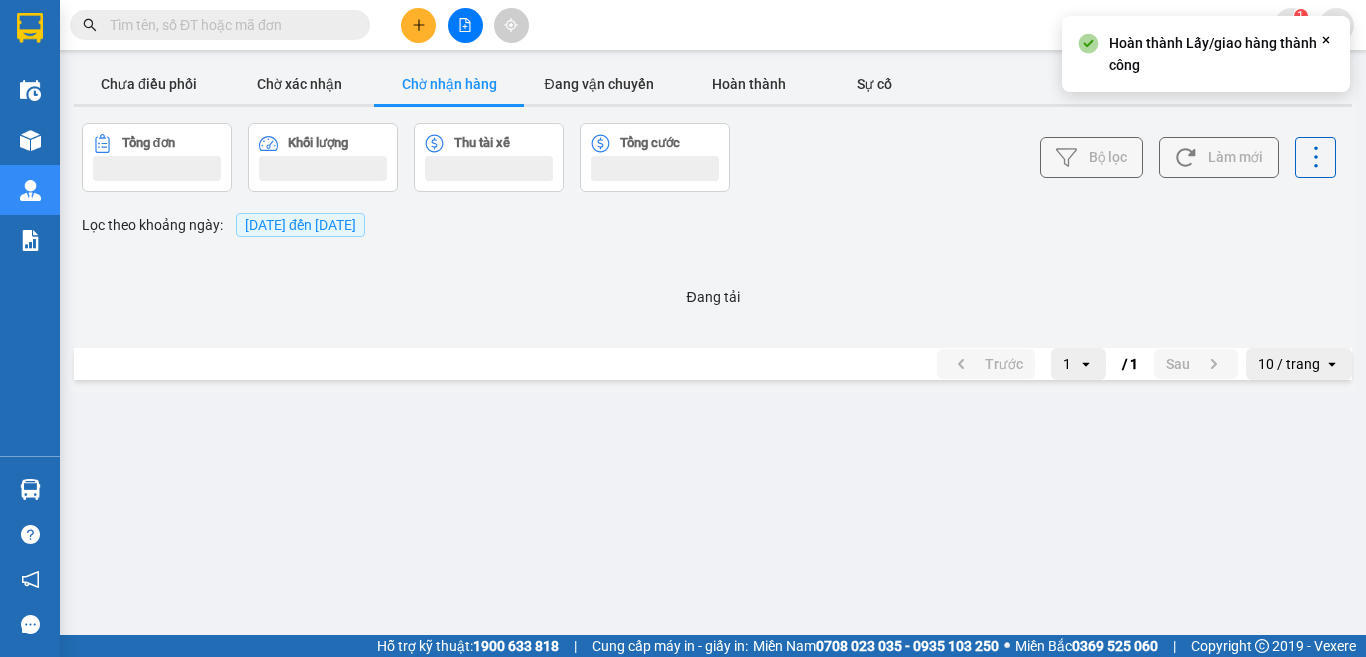scroll, scrollTop: 0, scrollLeft: 0, axis: both 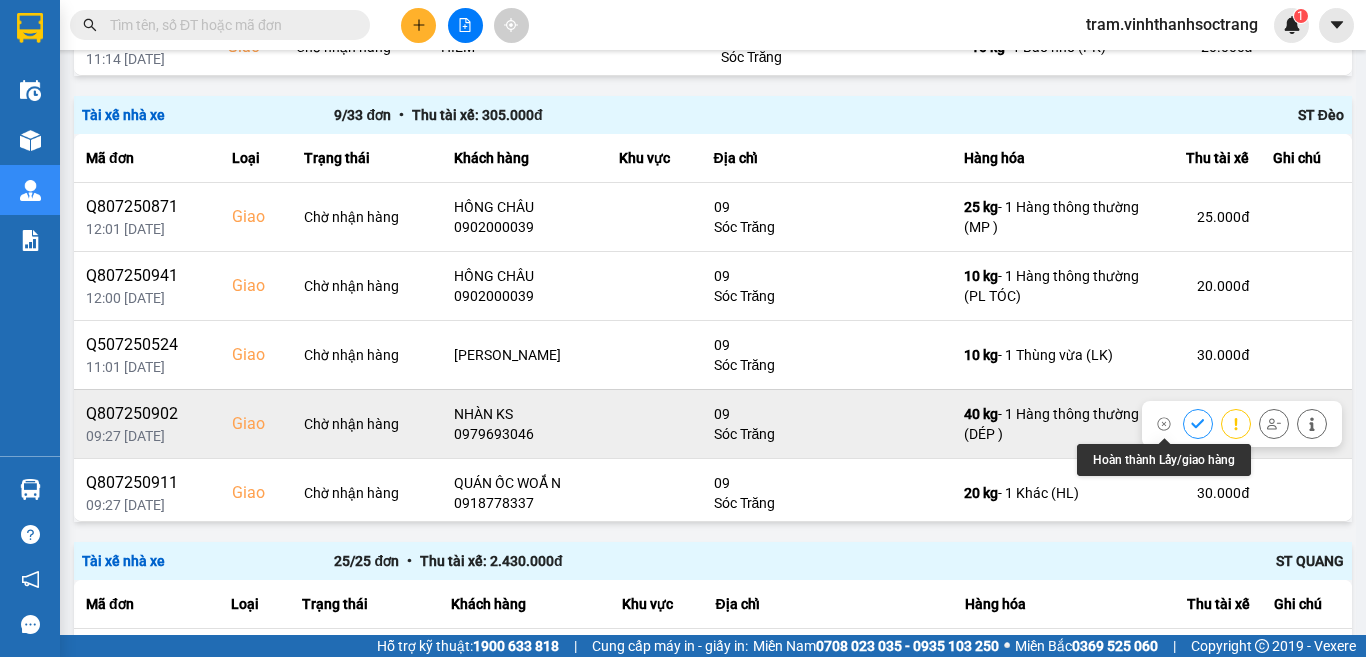 click 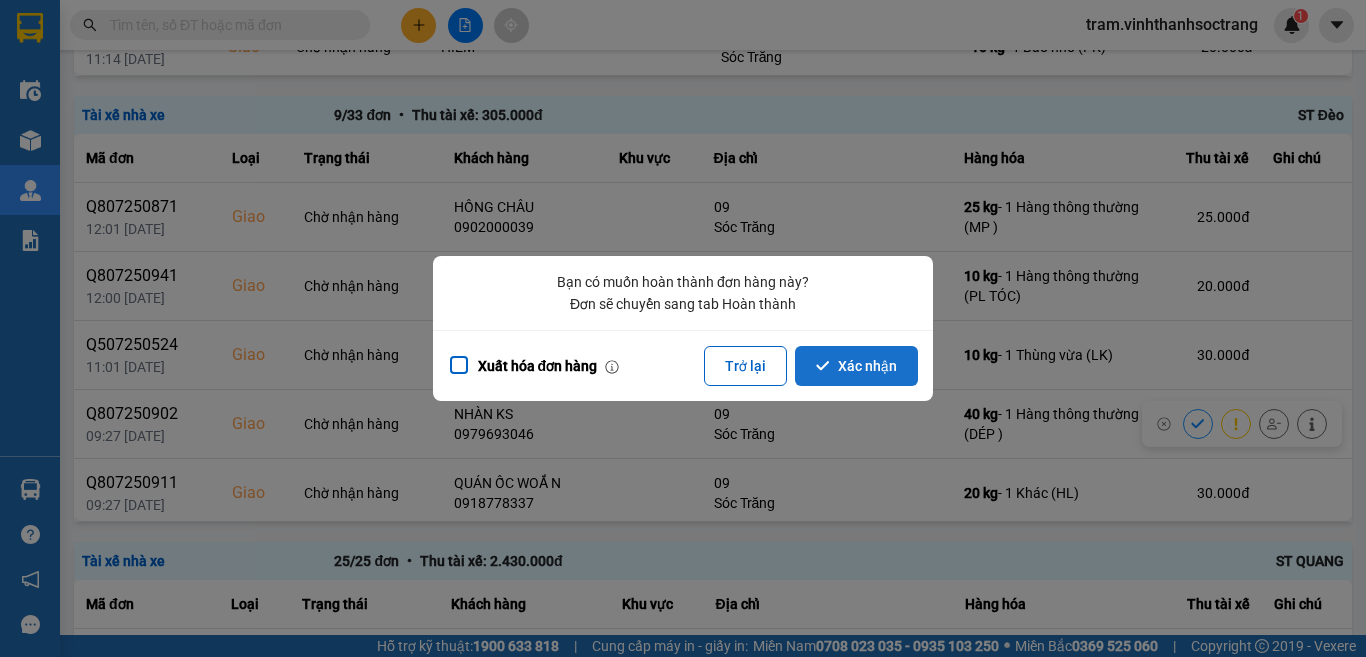 click on "Xác nhận" at bounding box center (856, 366) 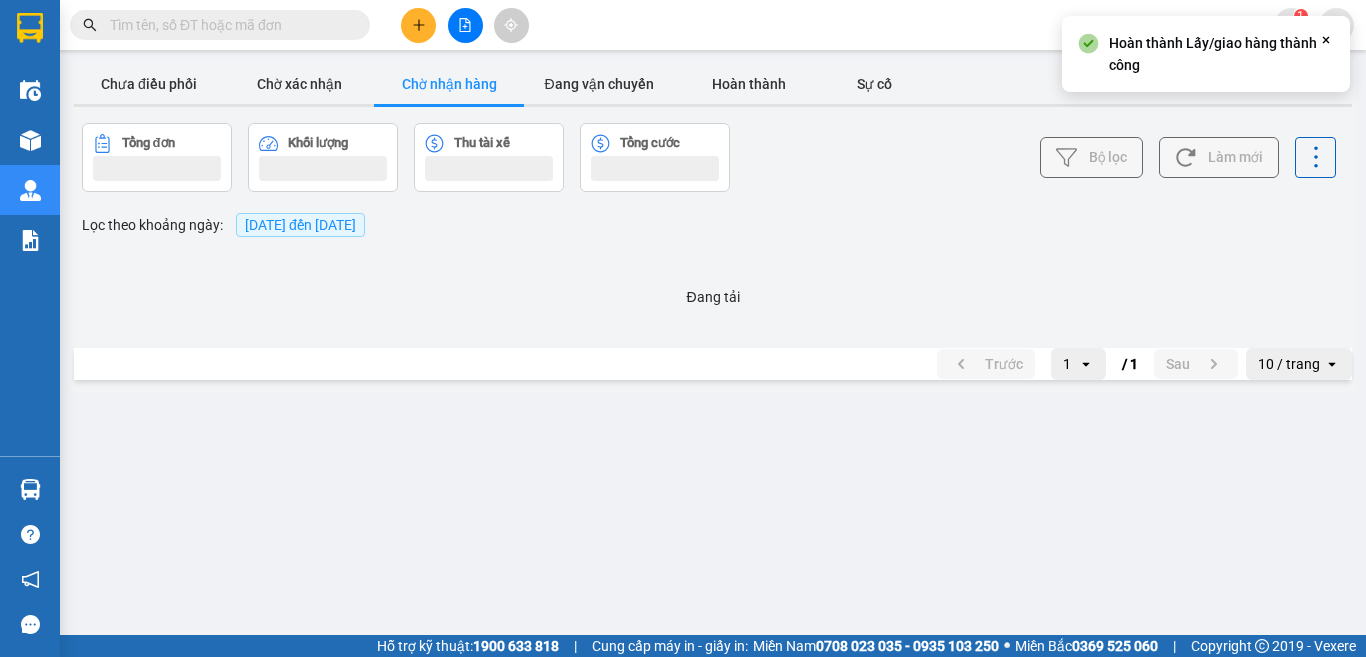scroll, scrollTop: 0, scrollLeft: 0, axis: both 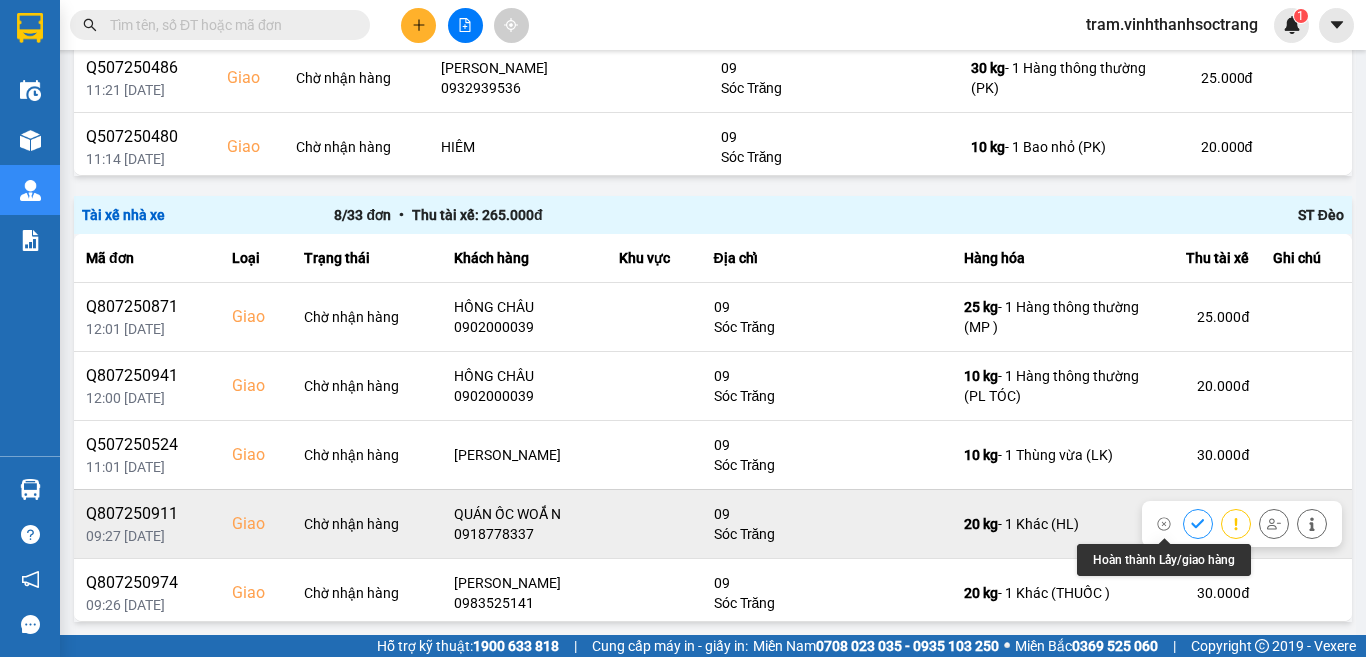 click 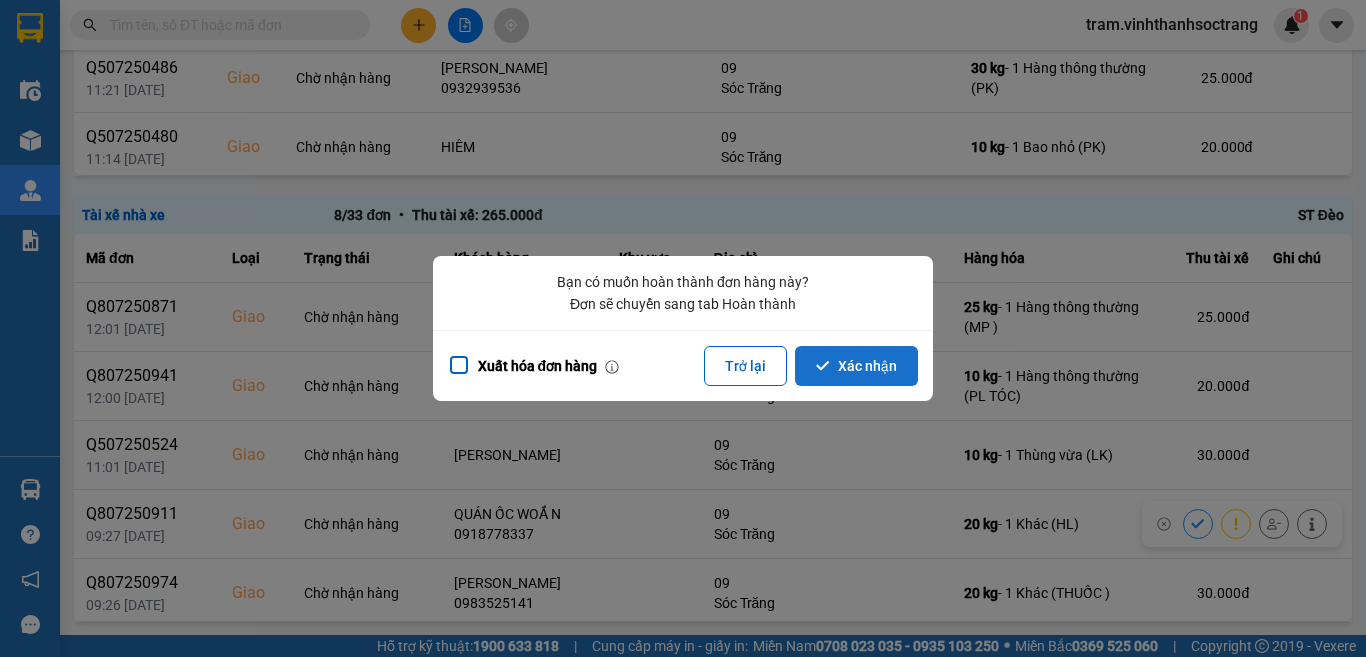 click on "Xác nhận" at bounding box center (856, 366) 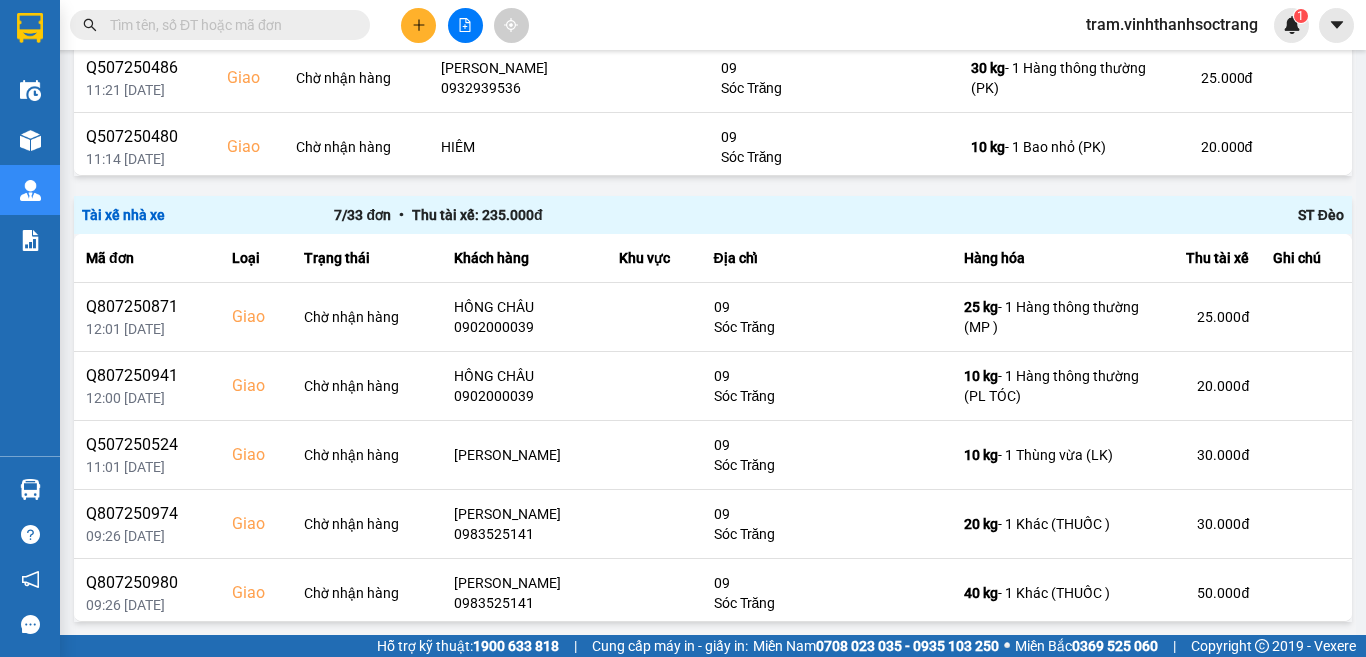 scroll, scrollTop: 2423, scrollLeft: 0, axis: vertical 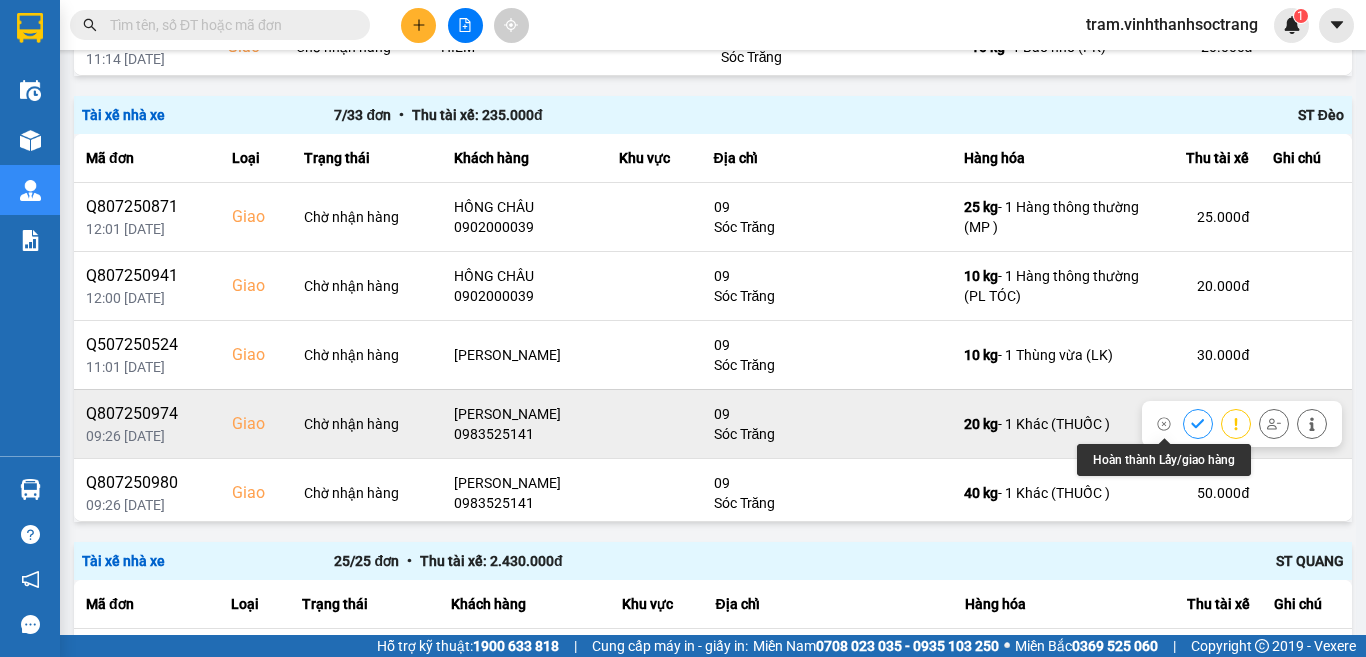 click 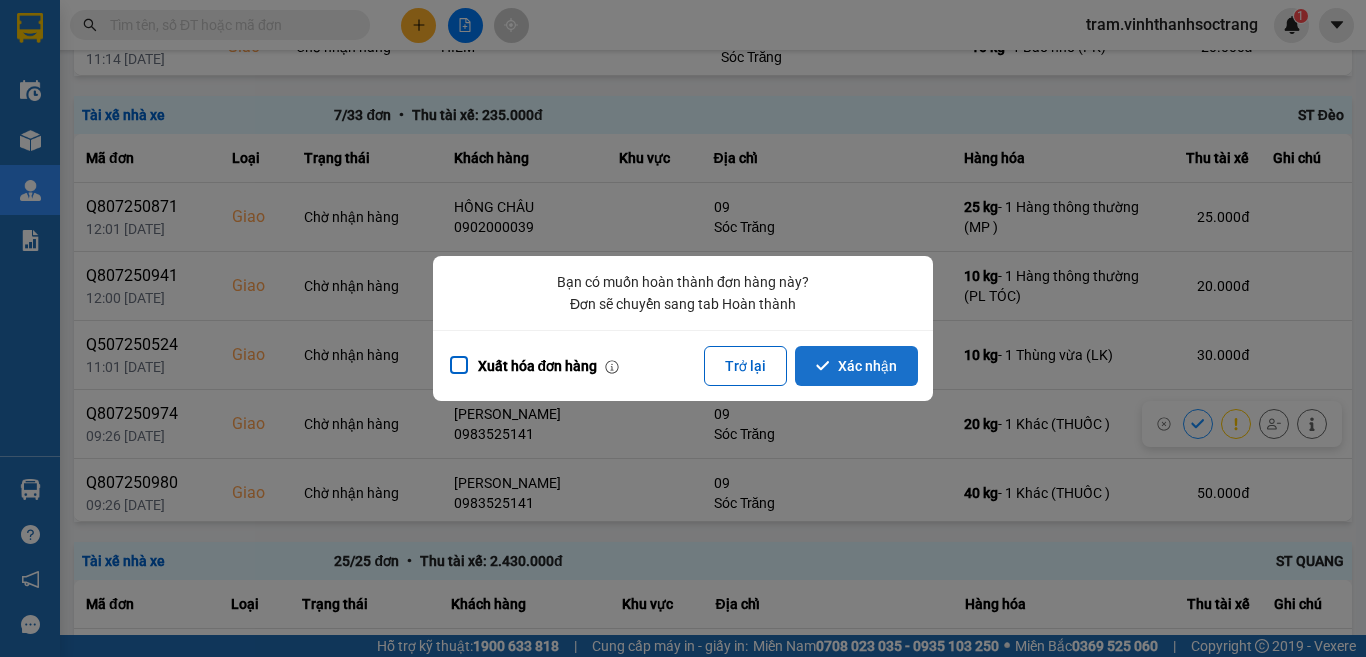 click on "Xác nhận" at bounding box center (856, 366) 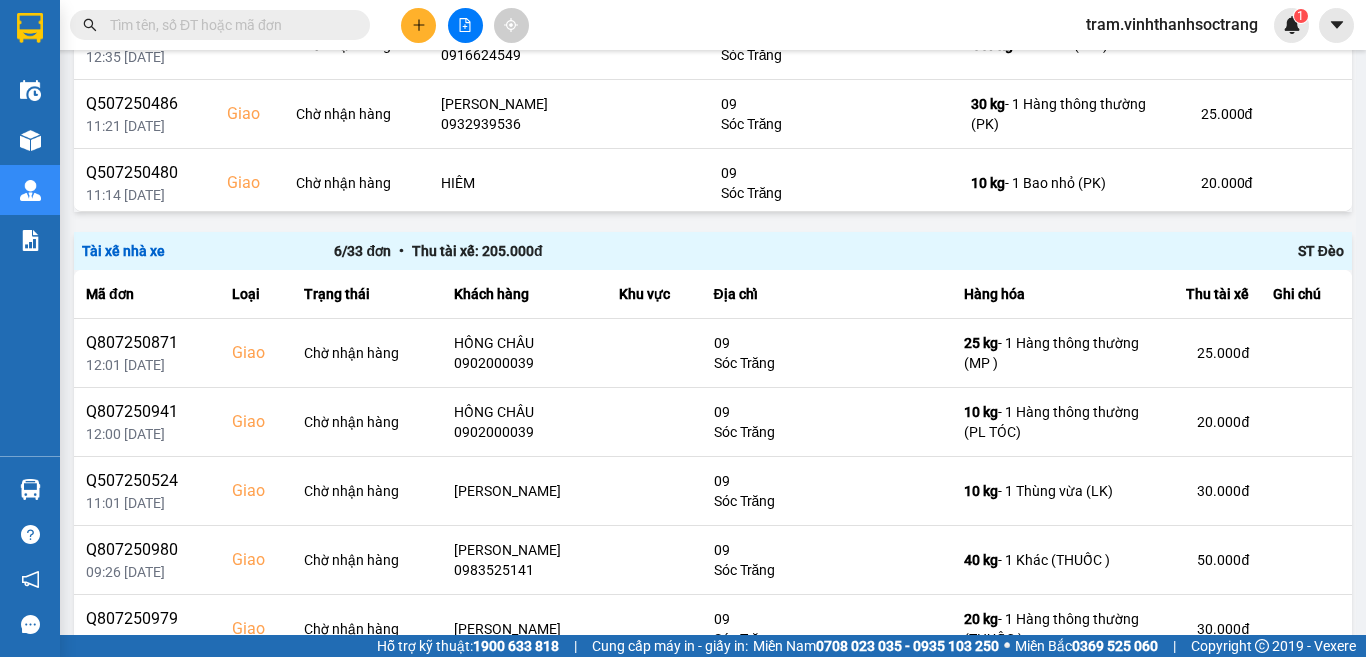 scroll, scrollTop: 2323, scrollLeft: 0, axis: vertical 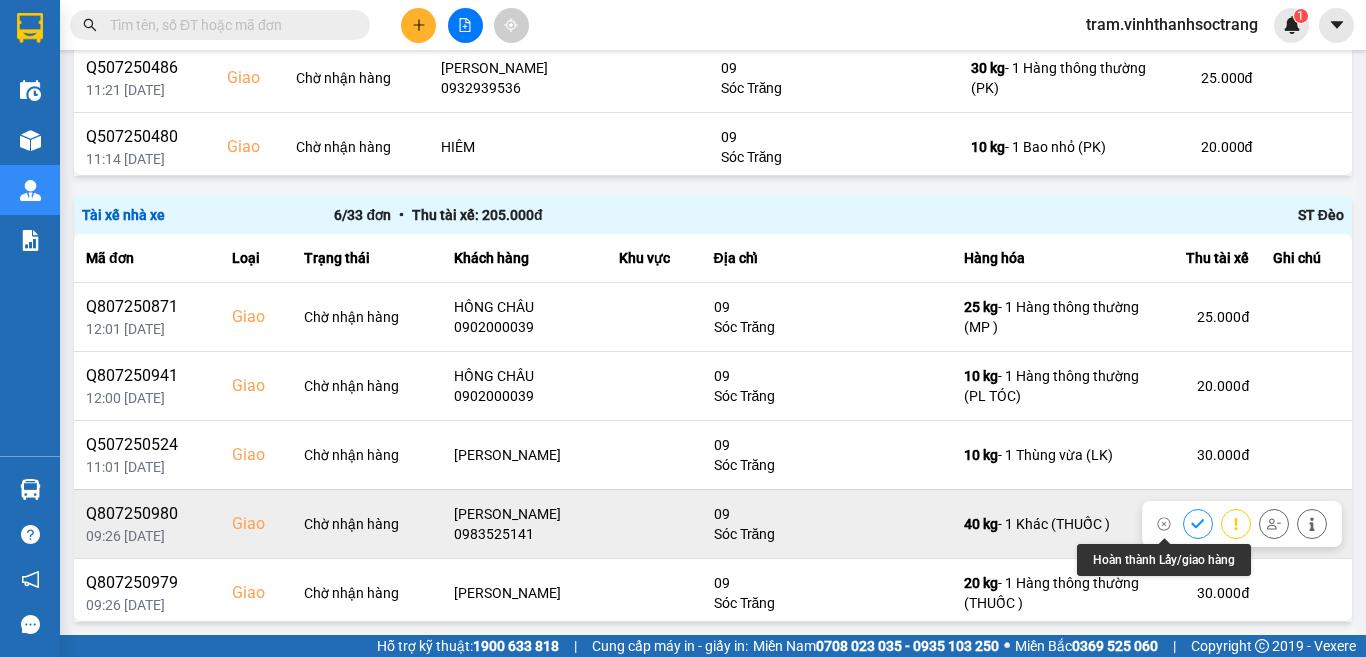 click 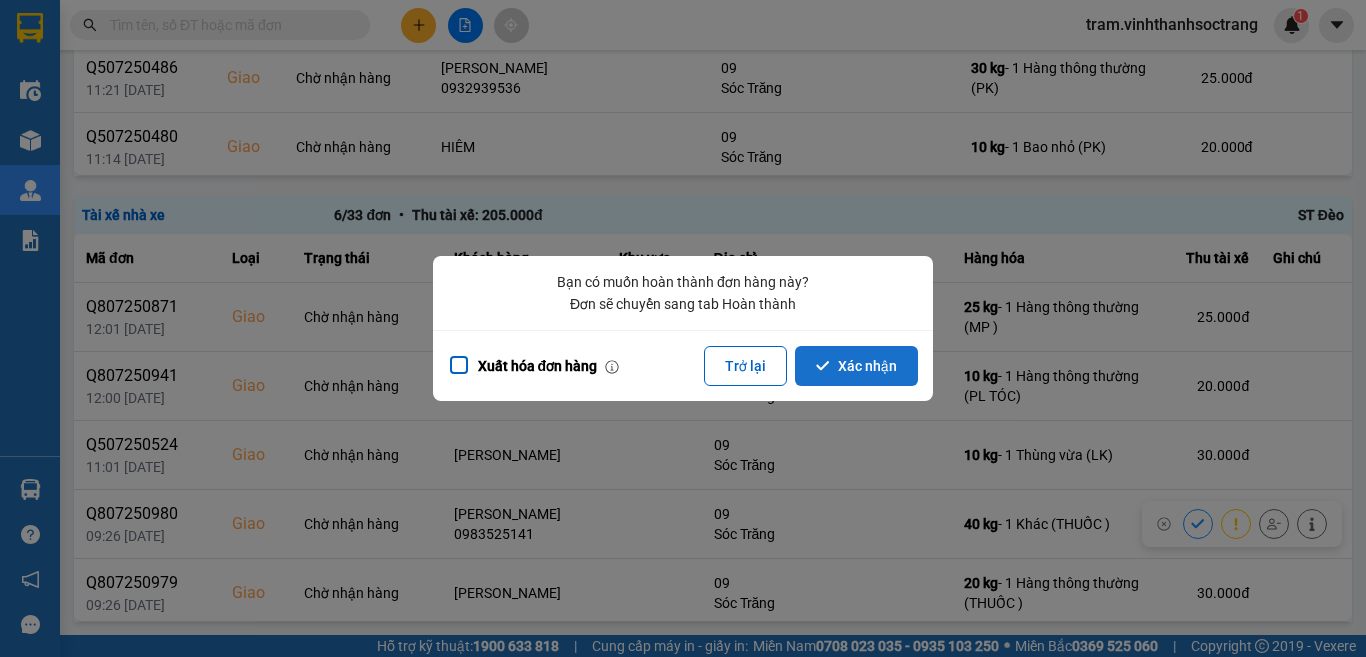 click on "Xác nhận" at bounding box center (856, 366) 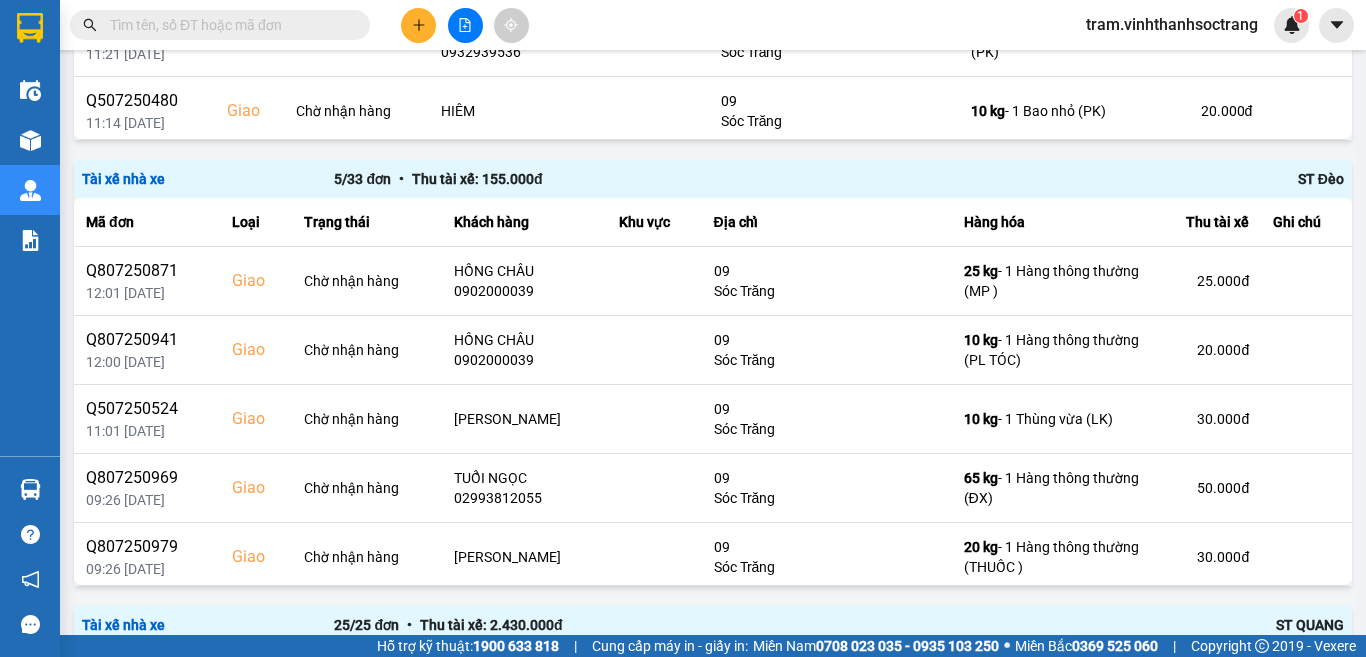 scroll, scrollTop: 2423, scrollLeft: 0, axis: vertical 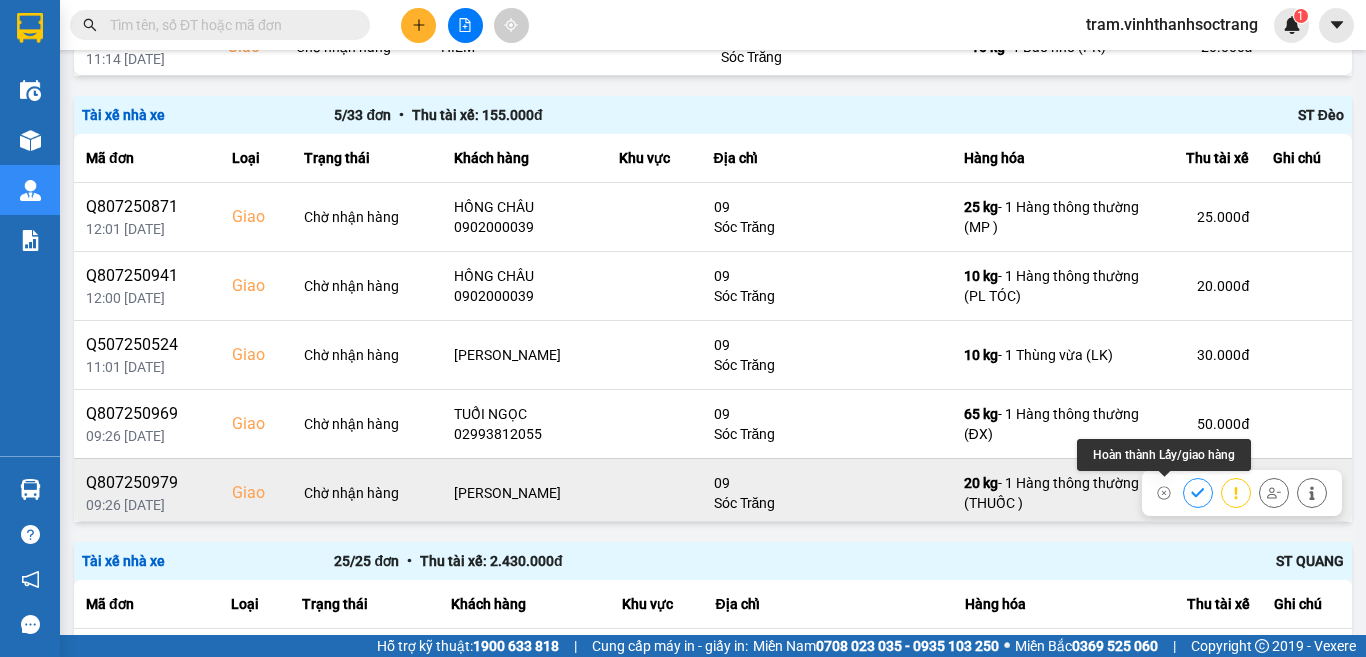click 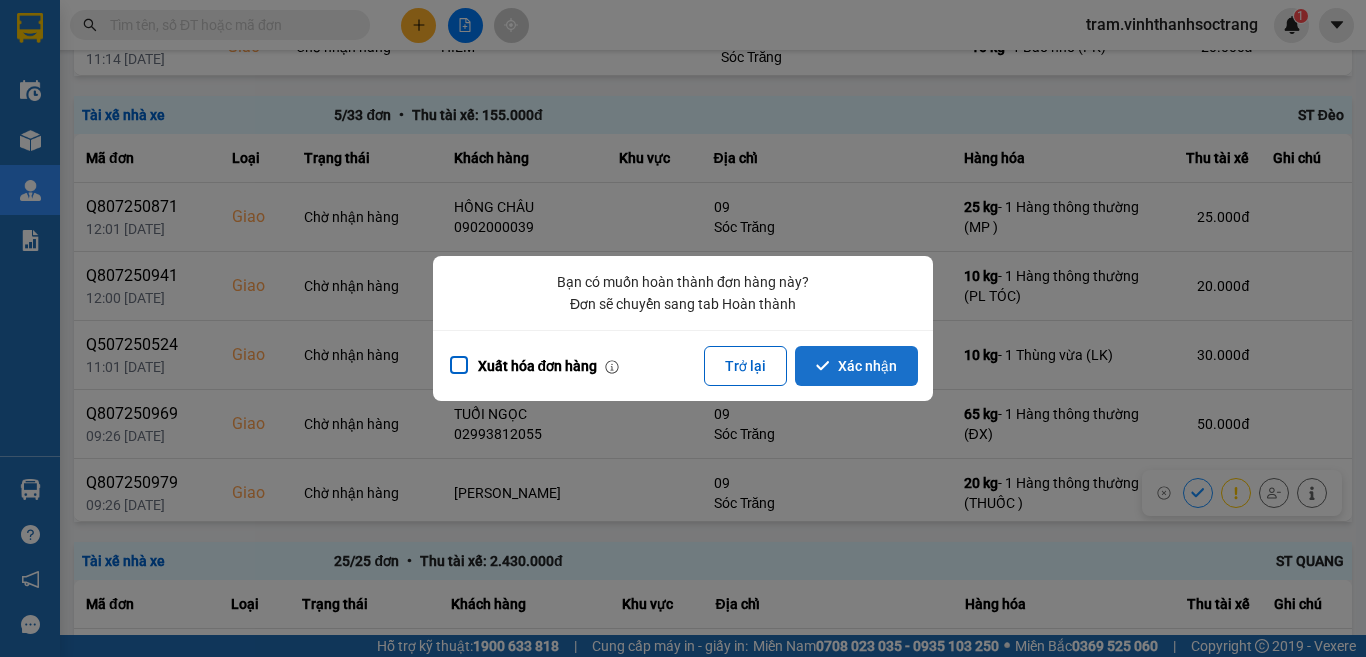 click on "Xác nhận" at bounding box center (856, 366) 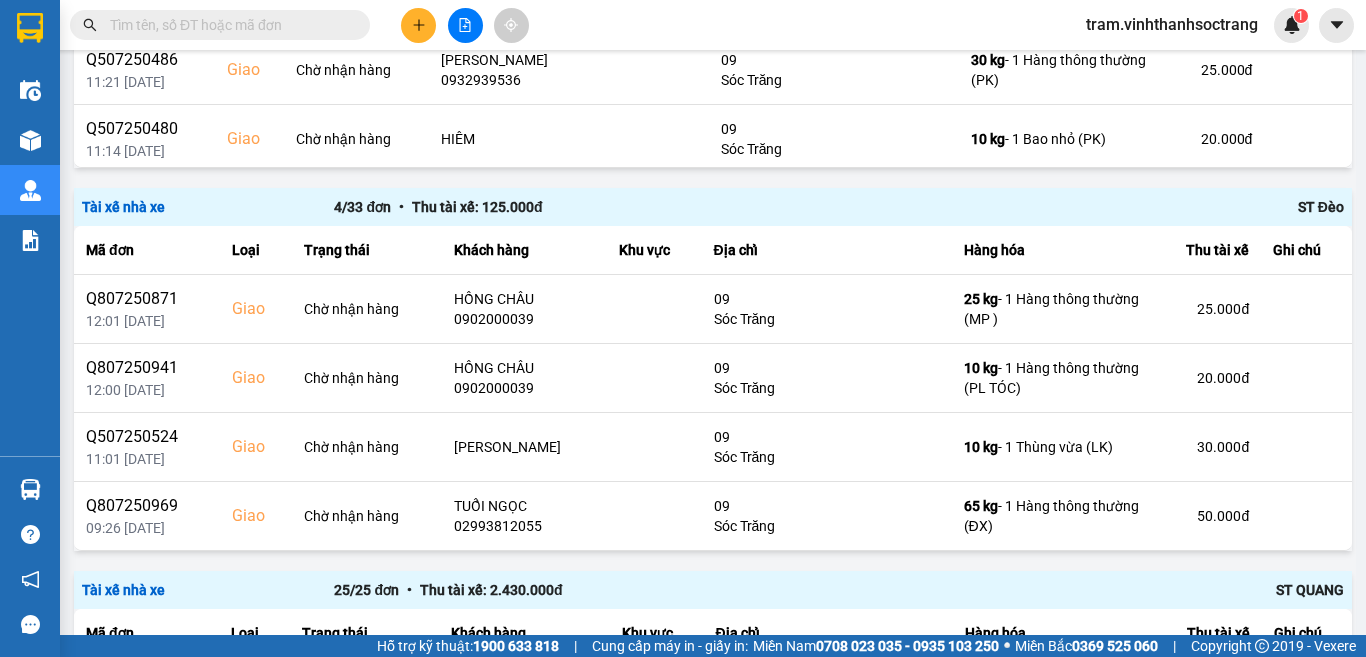 scroll, scrollTop: 2367, scrollLeft: 0, axis: vertical 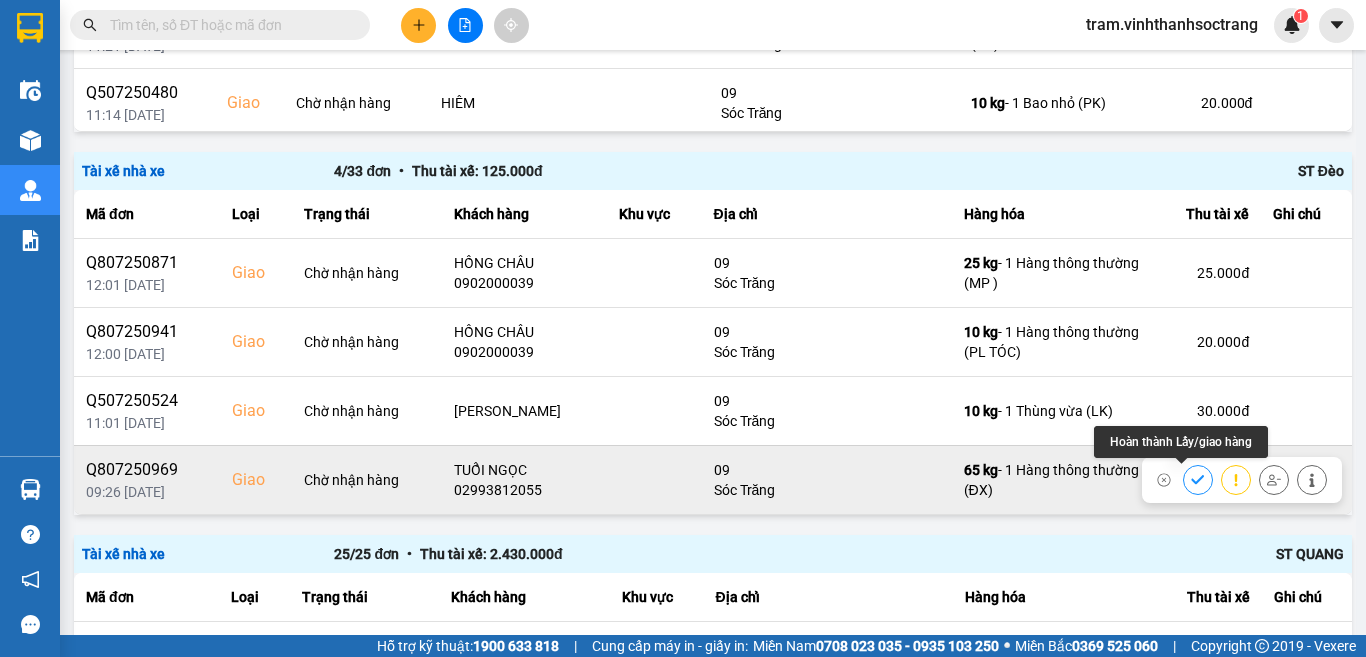 click 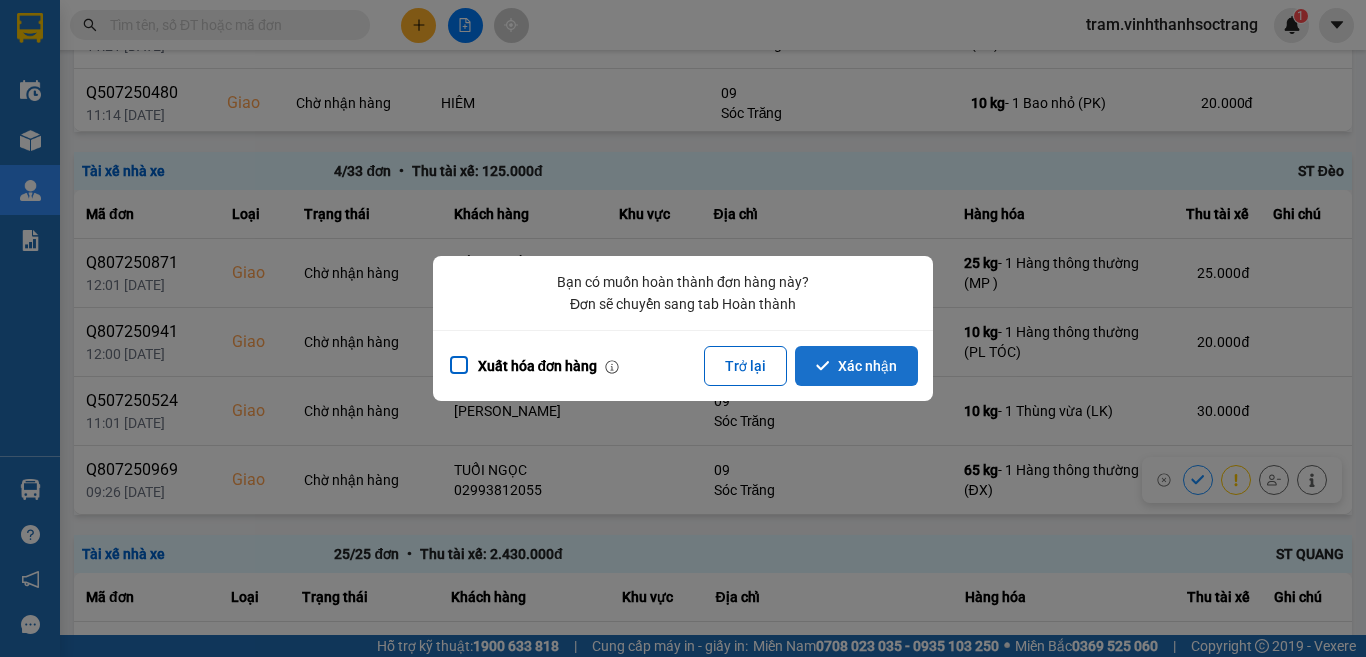 click on "Xác nhận" at bounding box center [856, 366] 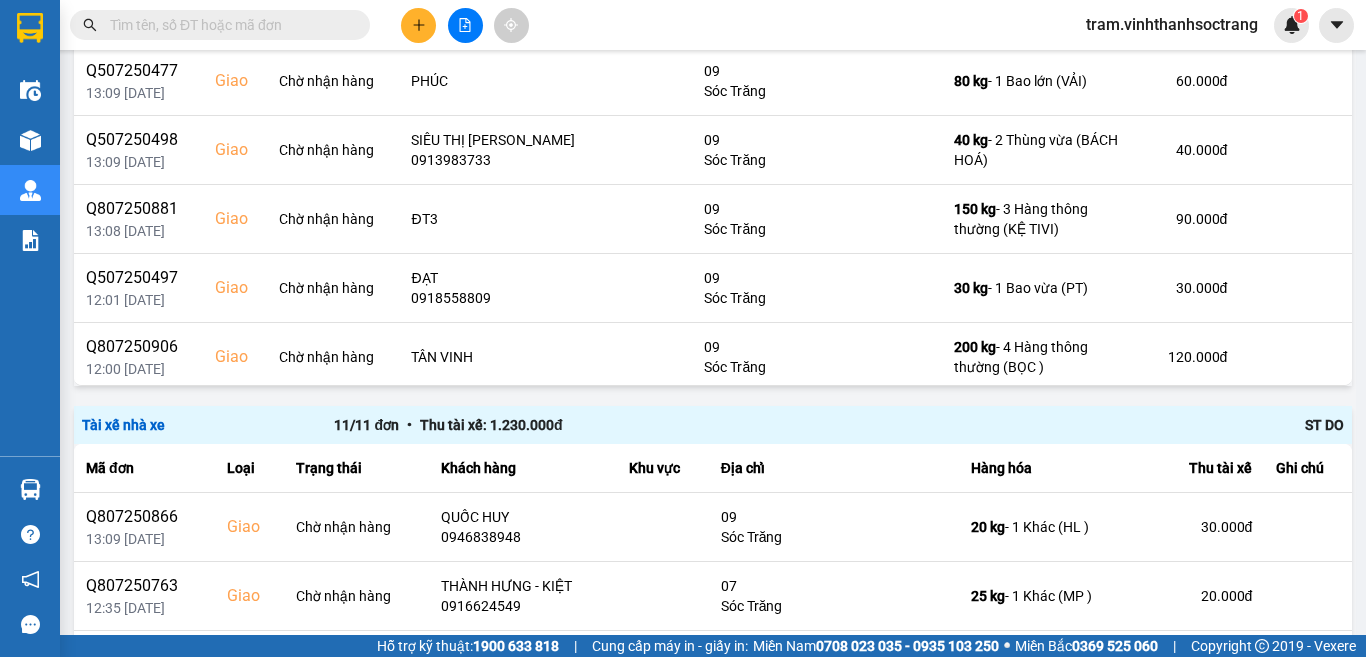 scroll, scrollTop: 2223, scrollLeft: 0, axis: vertical 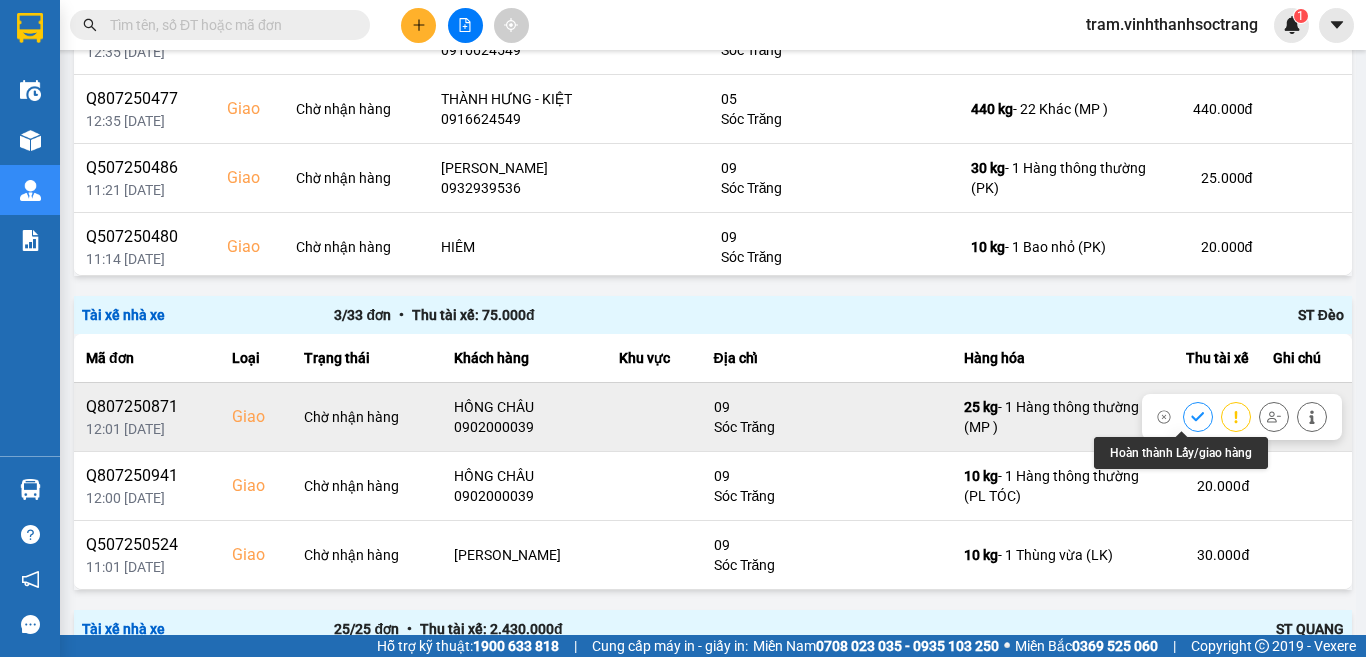 click 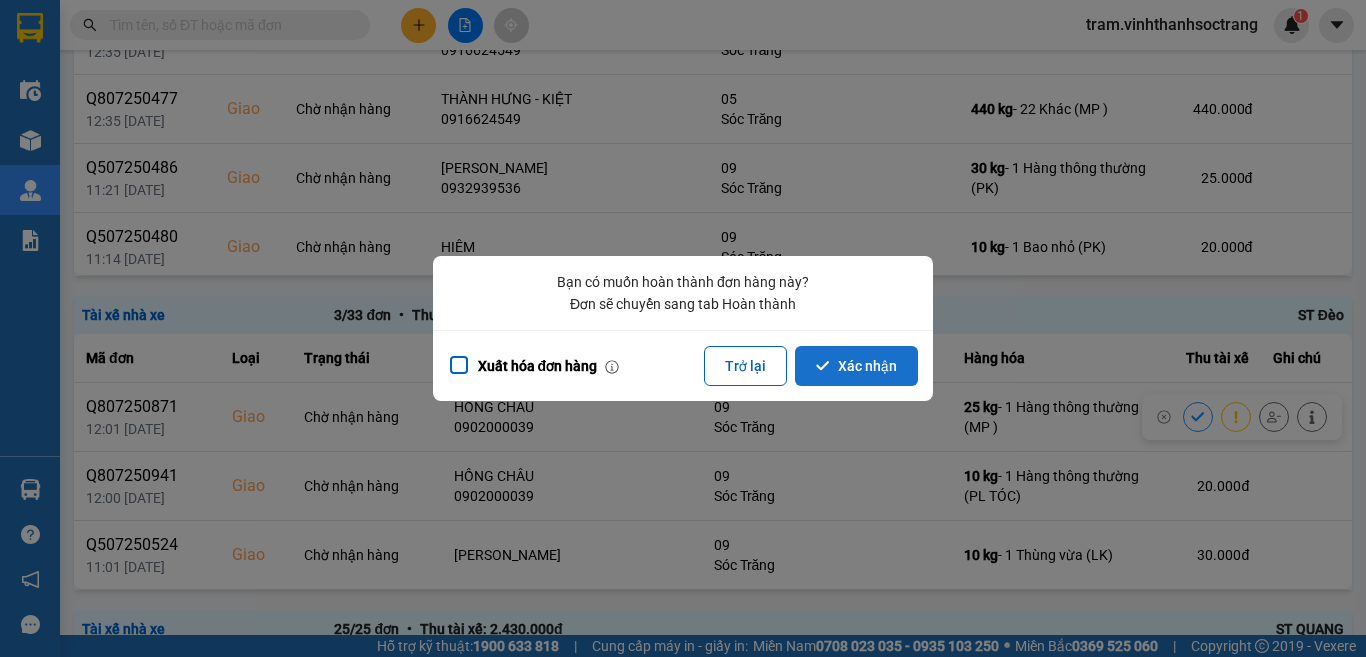 click on "Xác nhận" at bounding box center (856, 366) 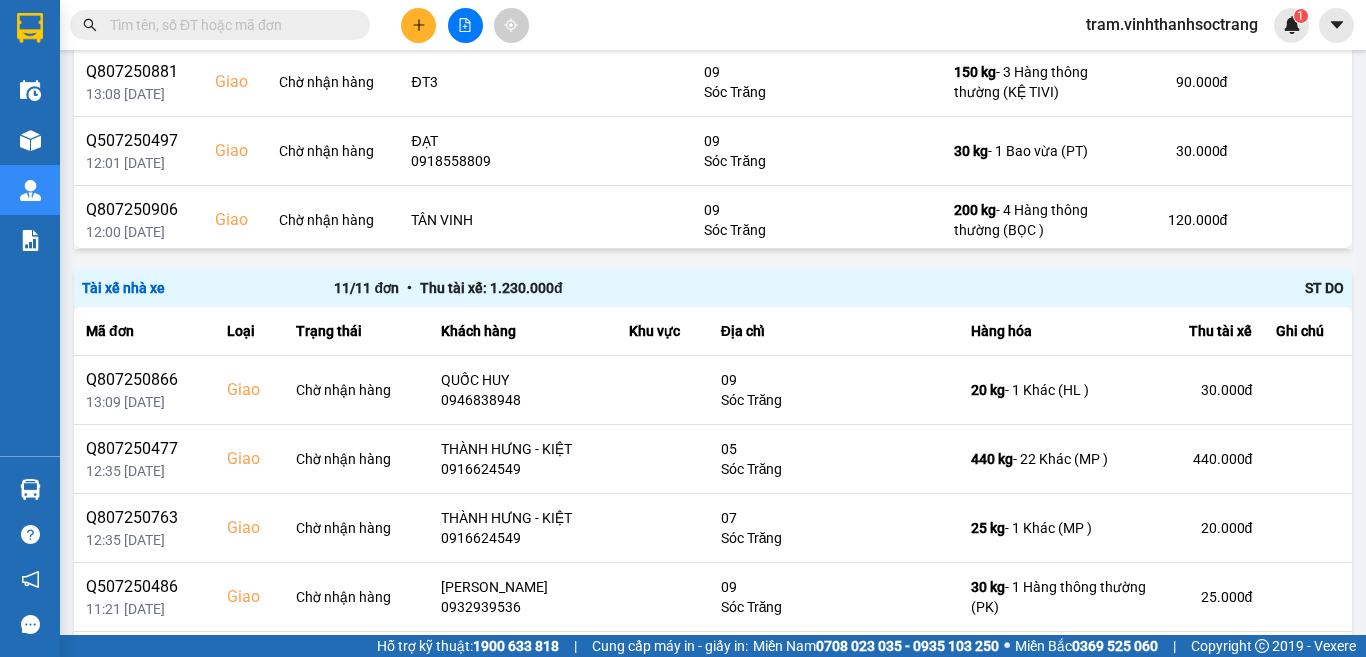 scroll, scrollTop: 2223, scrollLeft: 0, axis: vertical 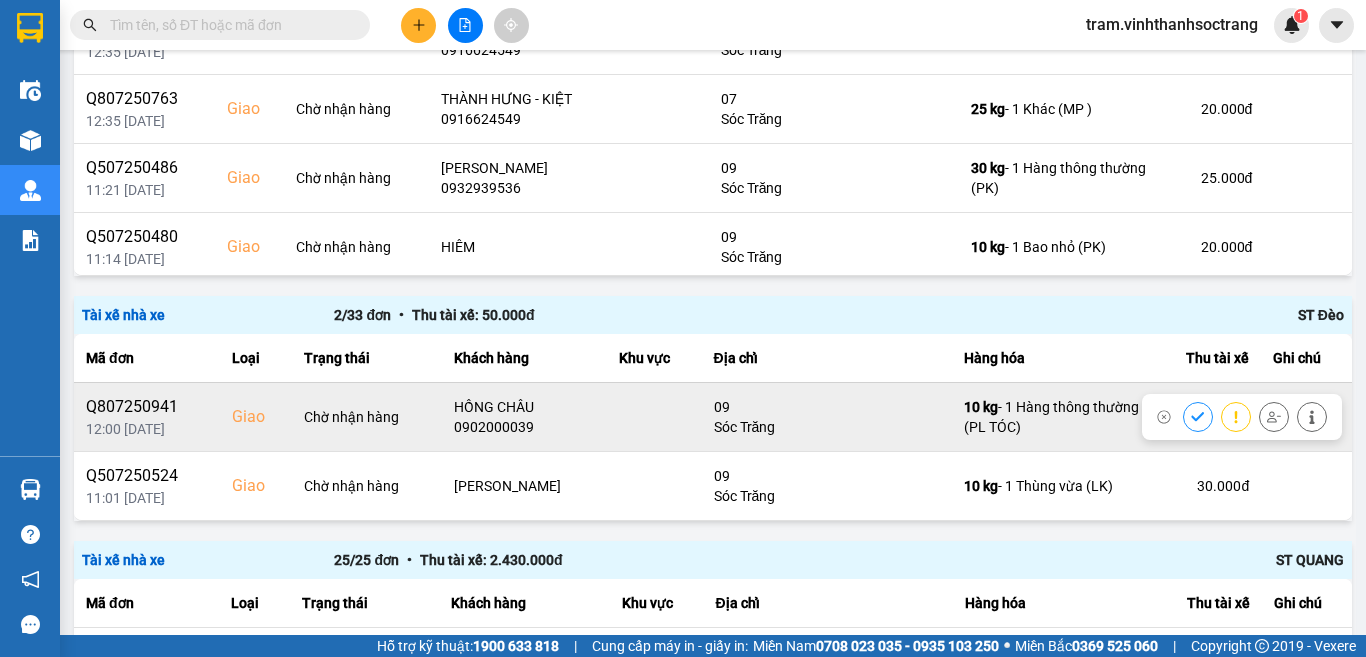 click 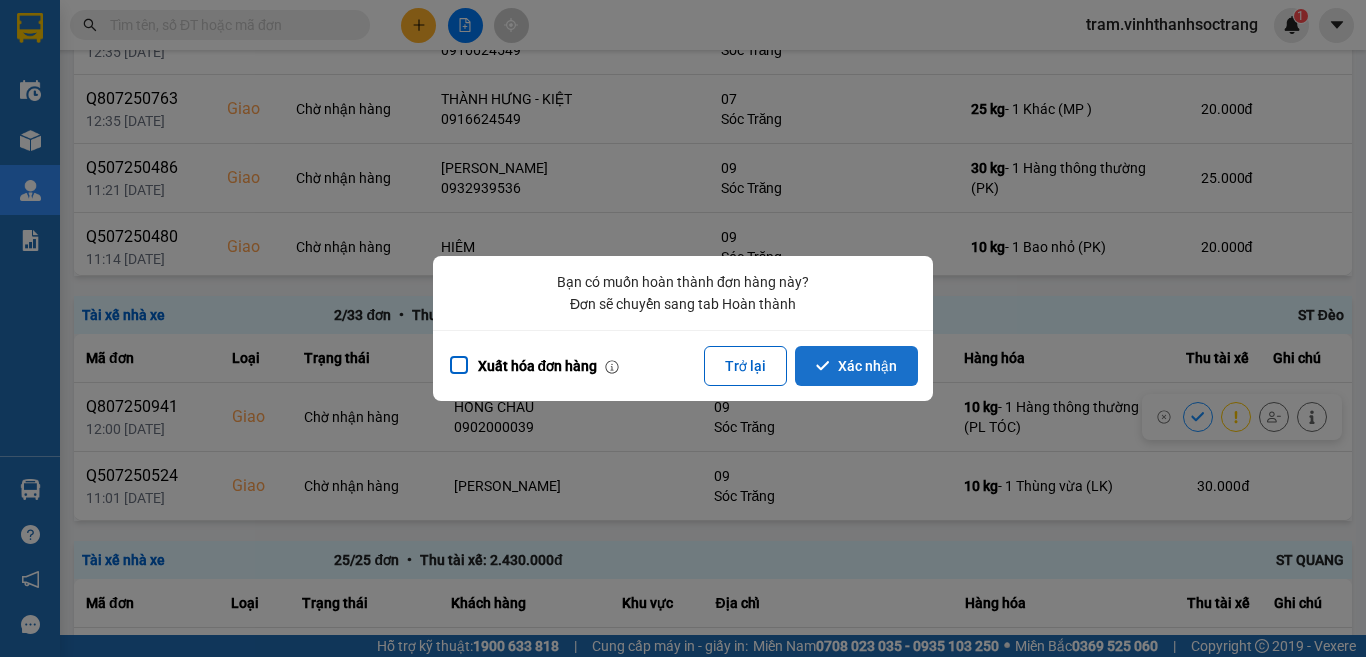 click on "Xác nhận" at bounding box center [856, 366] 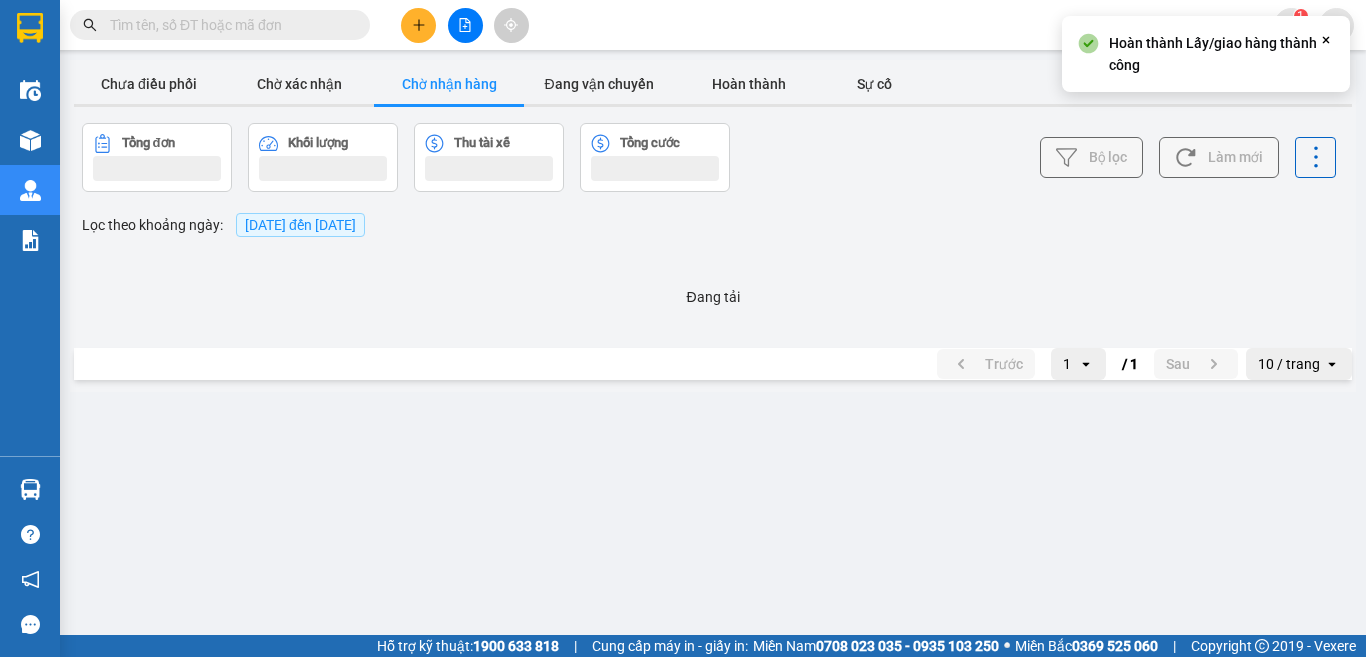 scroll, scrollTop: 0, scrollLeft: 0, axis: both 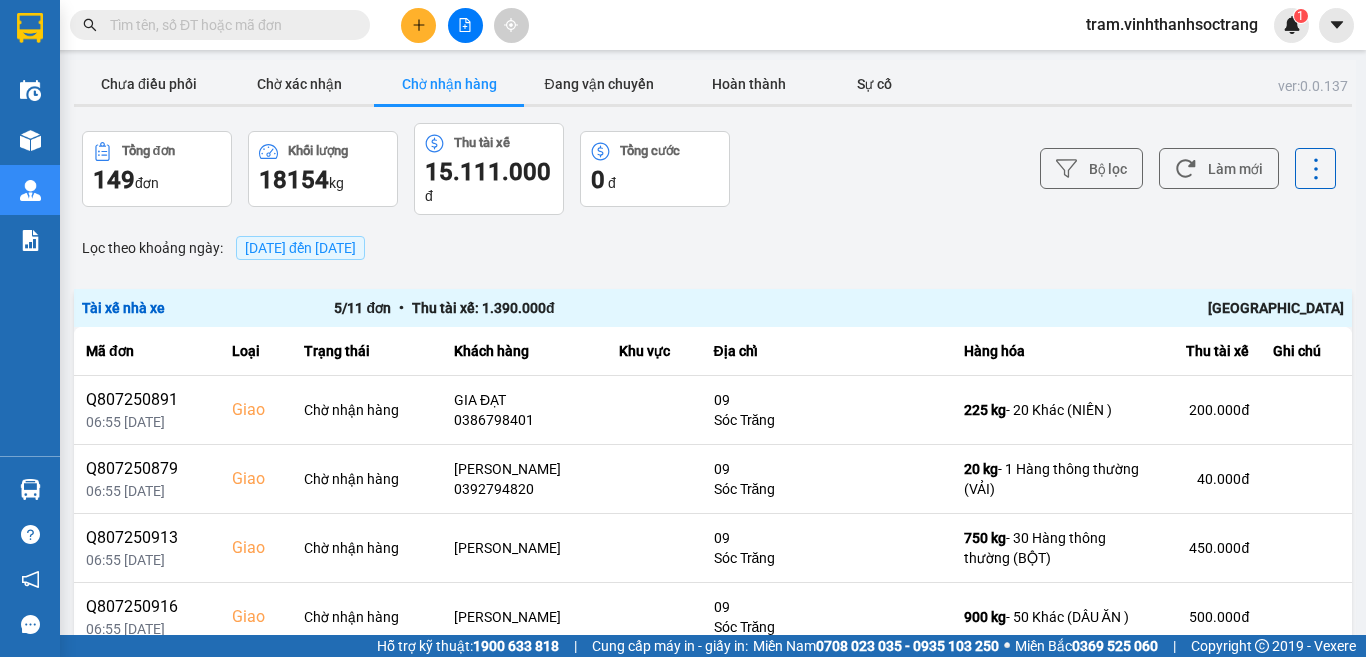 click at bounding box center [228, 25] 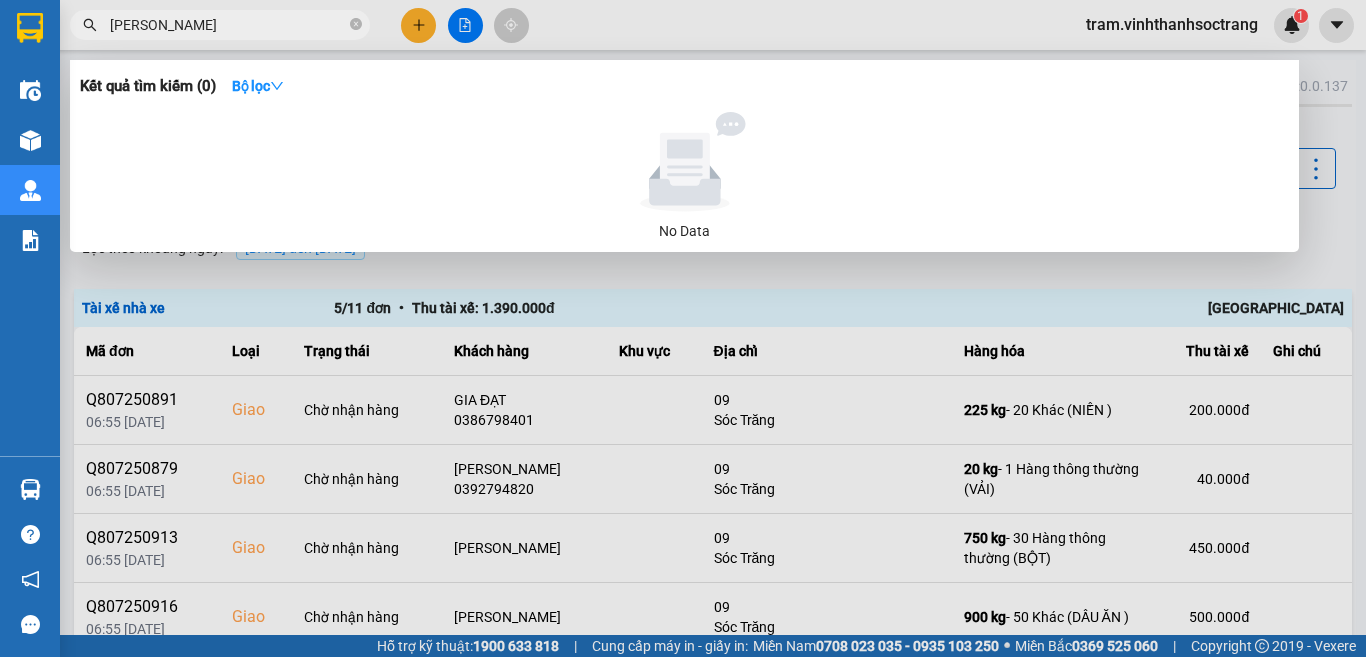 type on "trần lâm" 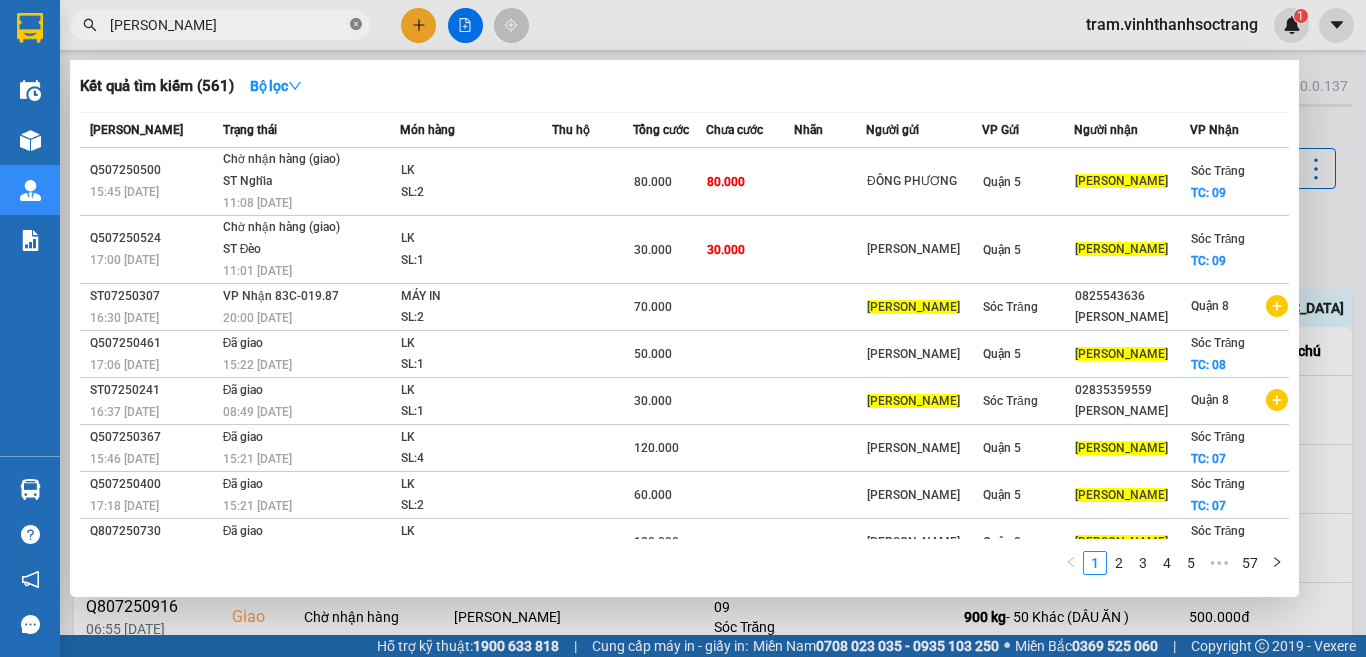 click 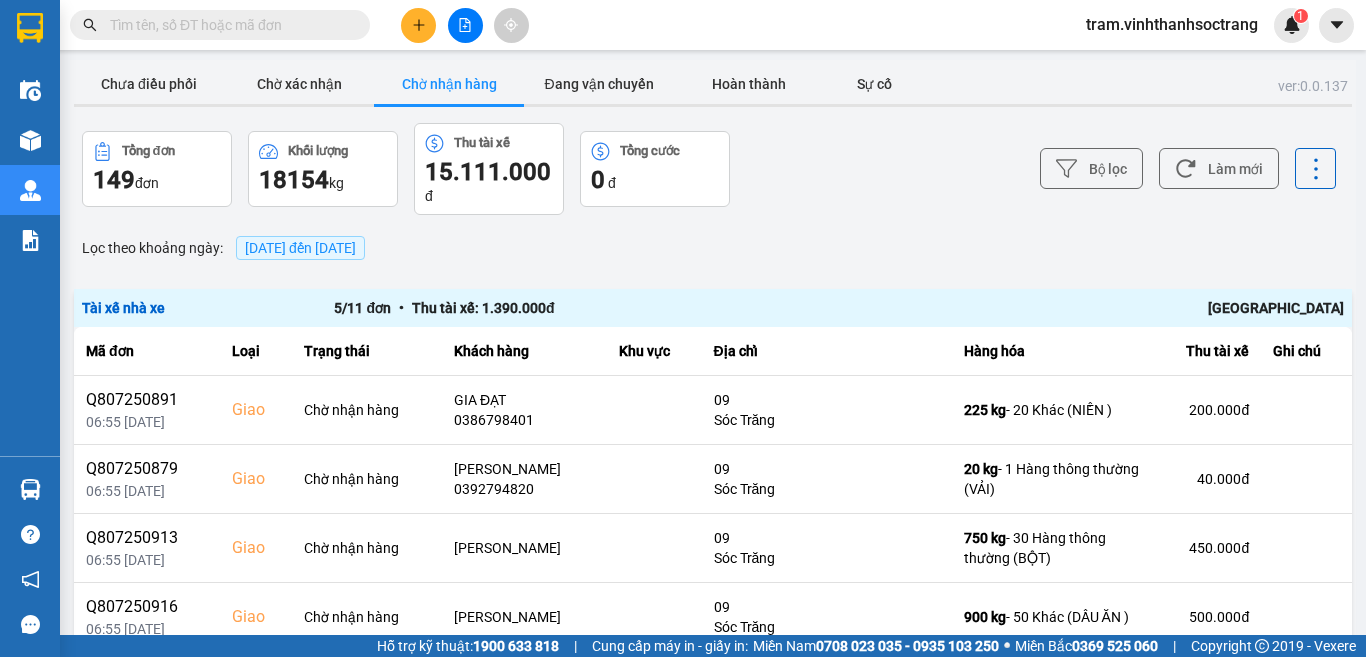 click on "Chờ nhận hàng" at bounding box center [449, 84] 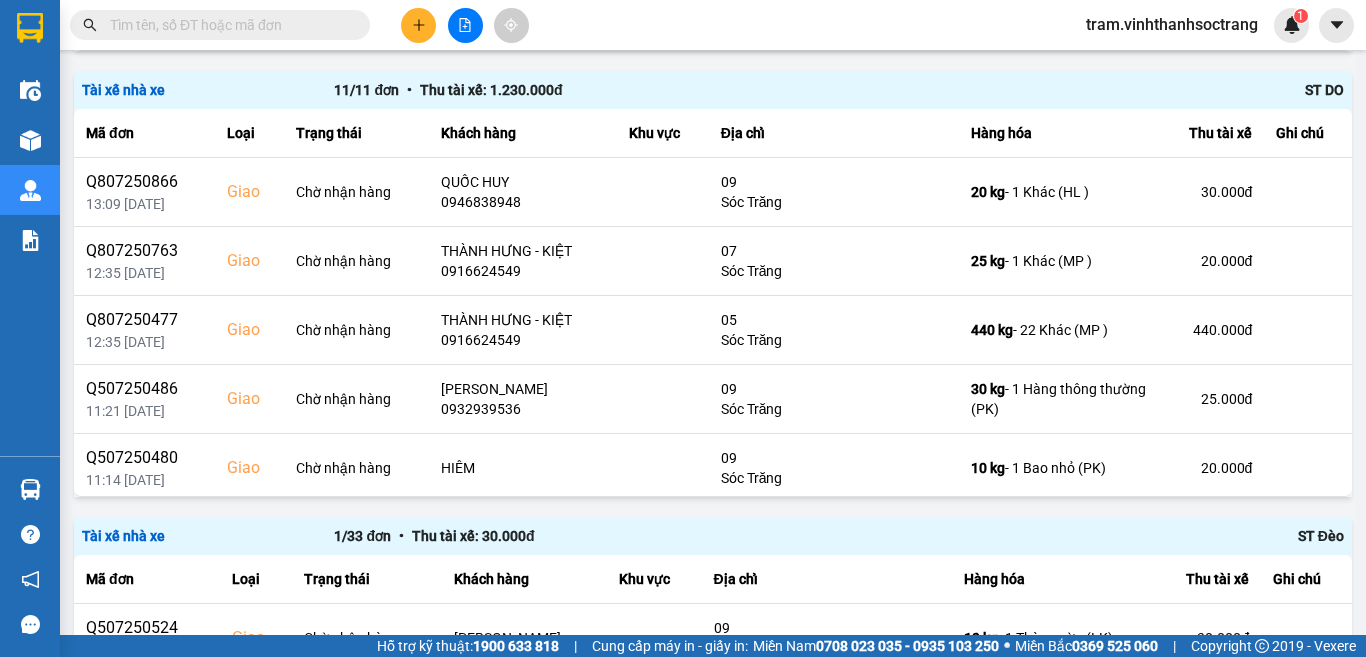 scroll, scrollTop: 2367, scrollLeft: 0, axis: vertical 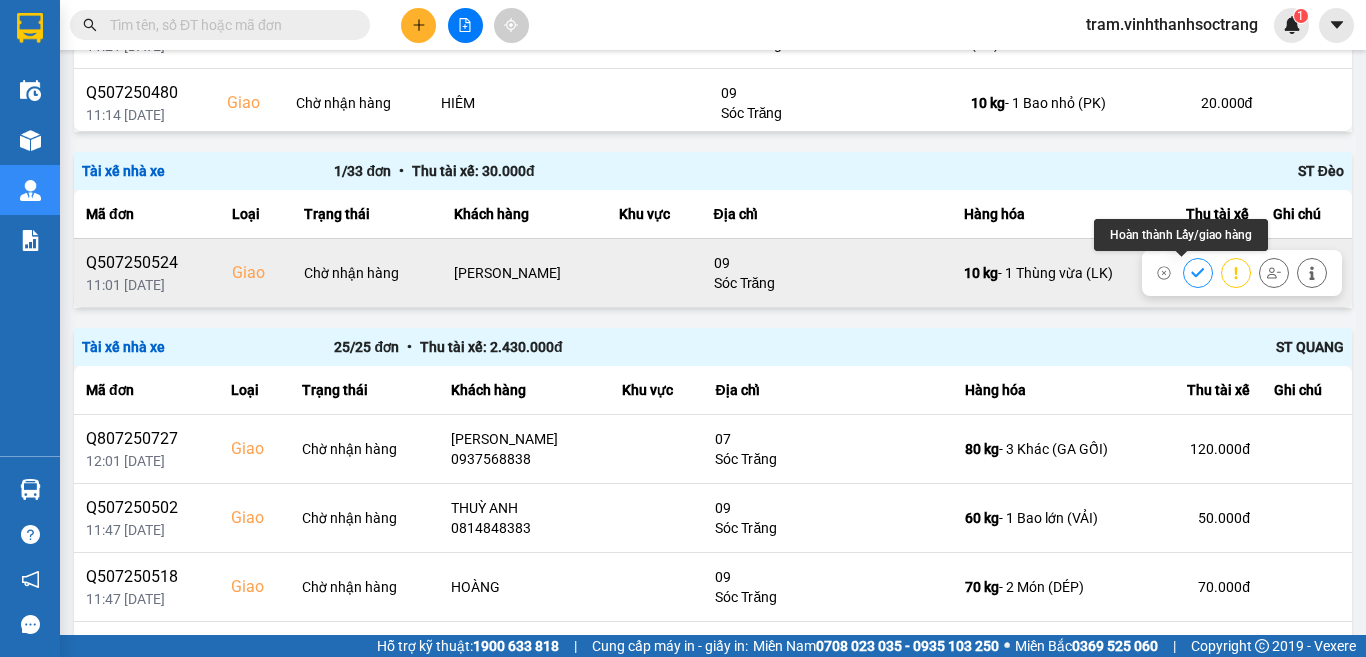 click 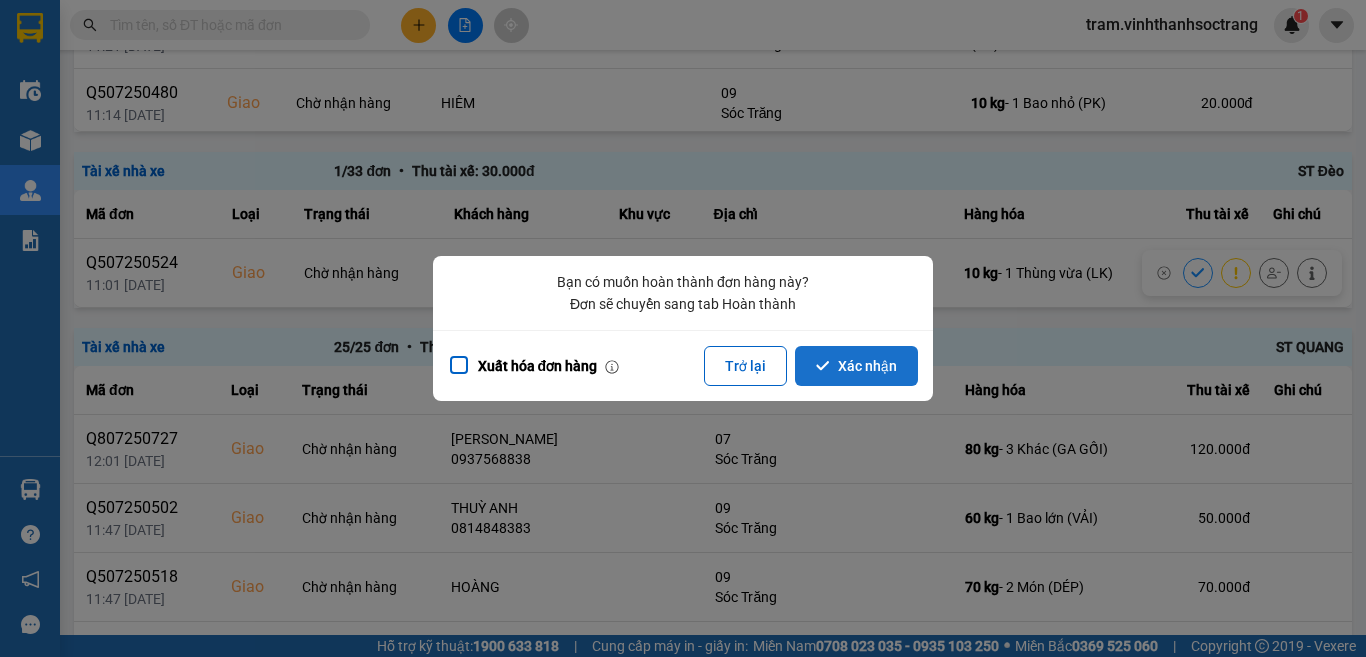click on "Xác nhận" at bounding box center (856, 366) 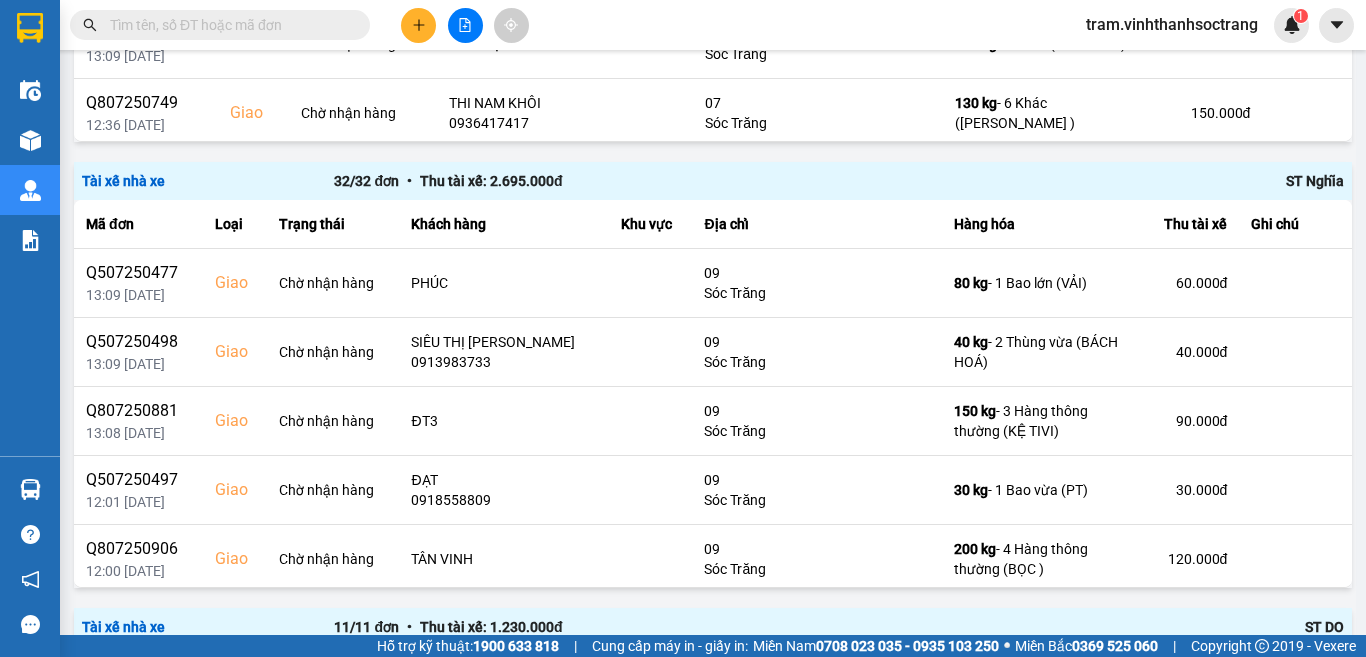 scroll, scrollTop: 1500, scrollLeft: 0, axis: vertical 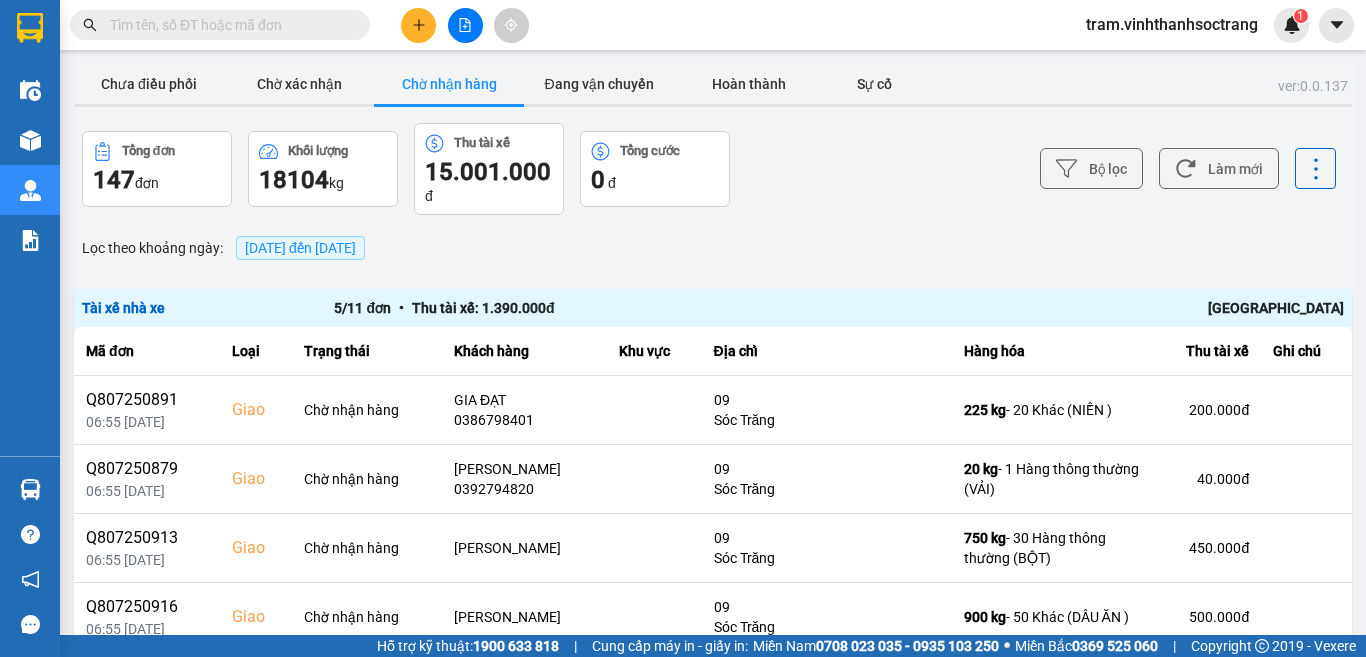 click on "Chờ nhận hàng" at bounding box center (449, 84) 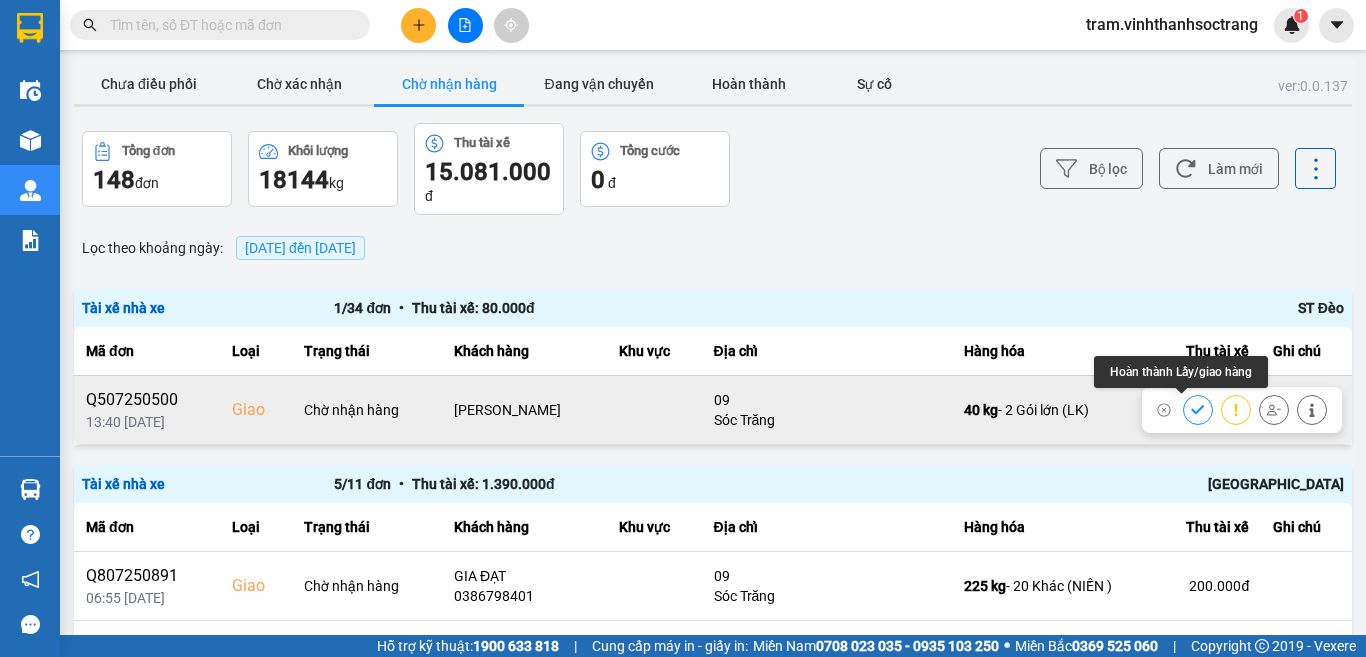 click 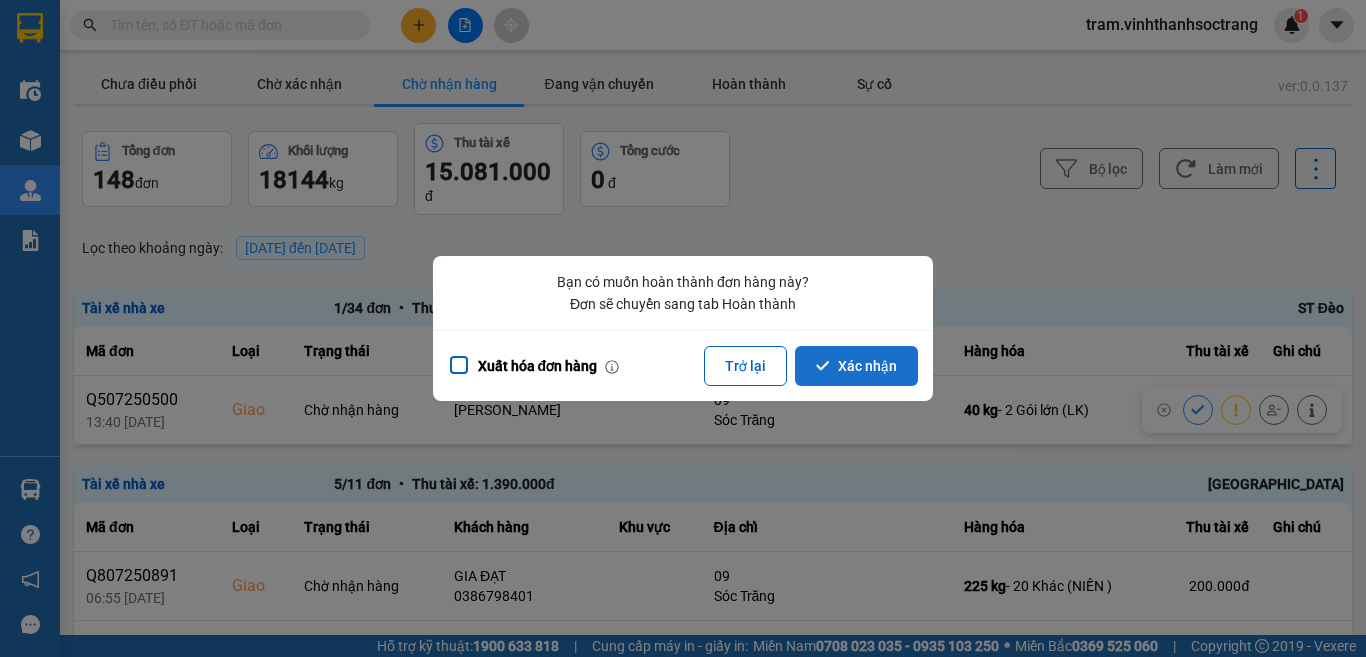 click on "Xác nhận" at bounding box center (856, 366) 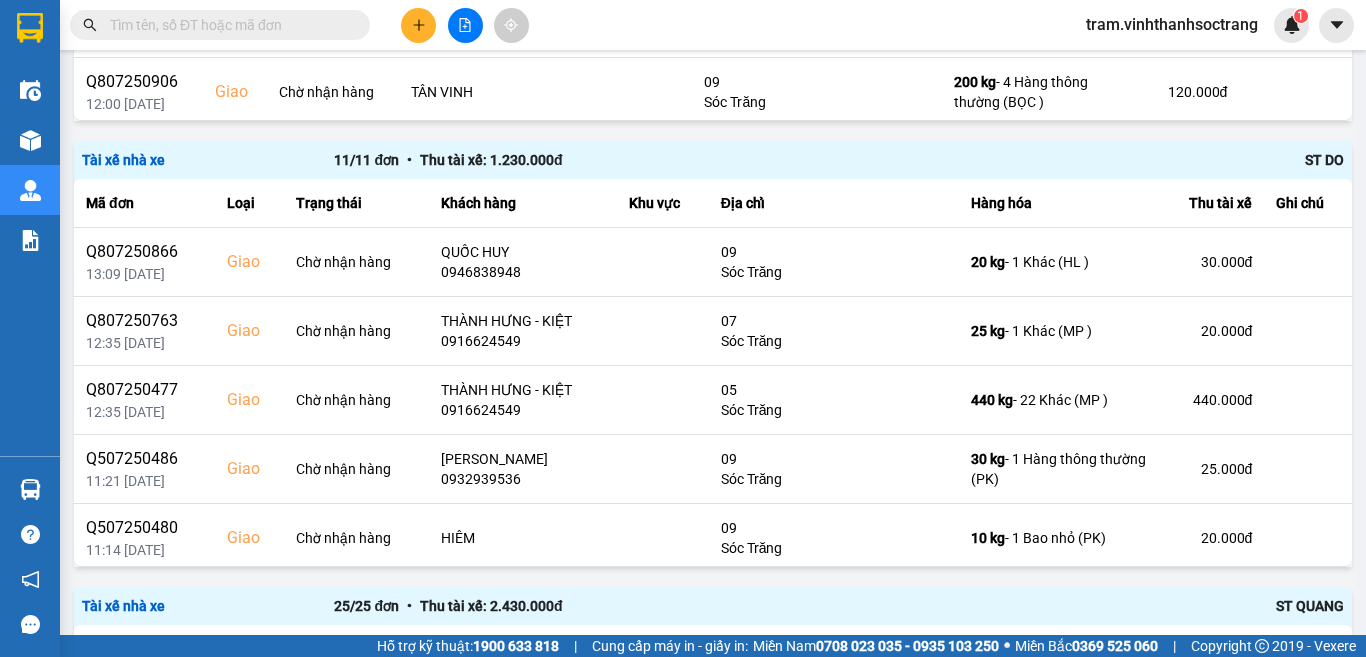 scroll, scrollTop: 1967, scrollLeft: 0, axis: vertical 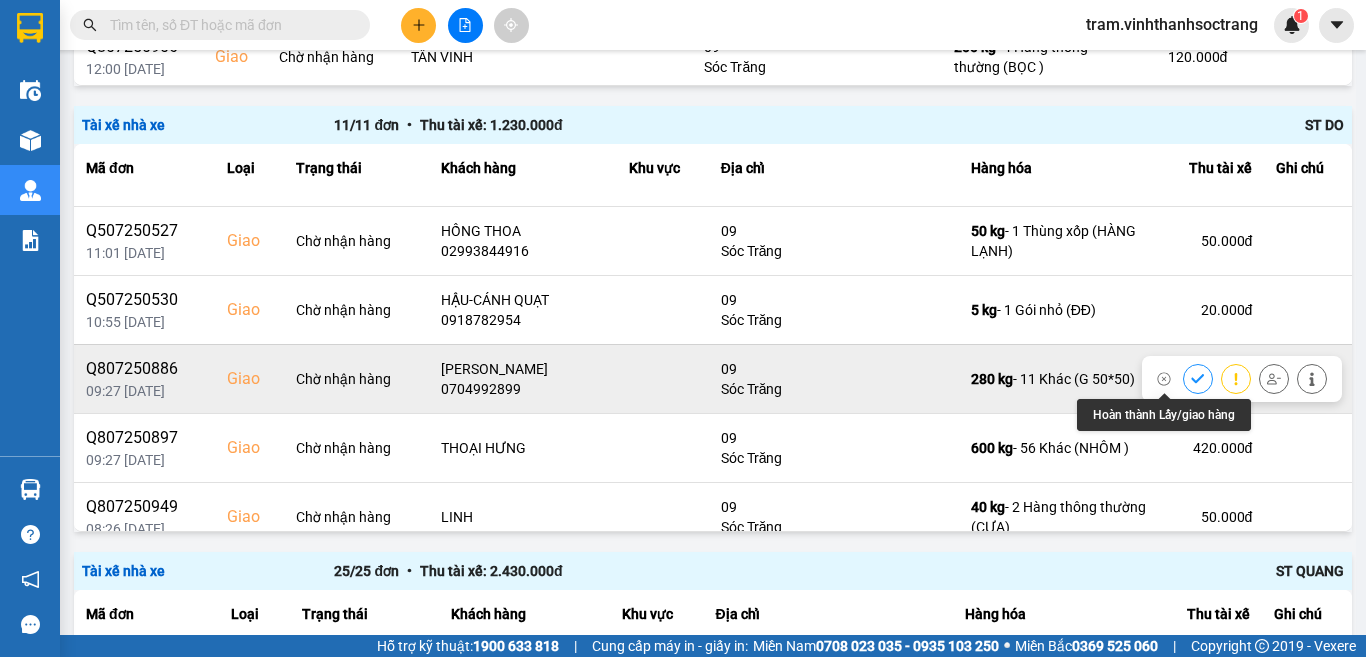 click 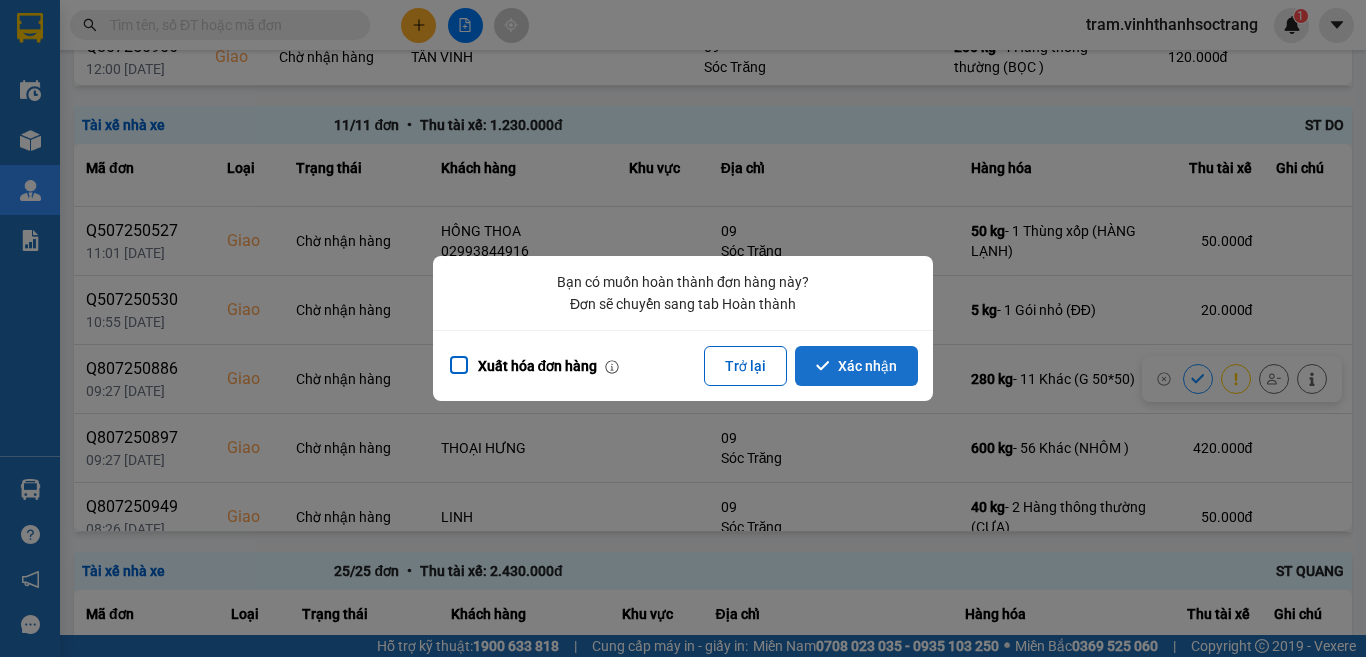 click on "Xác nhận" at bounding box center (856, 366) 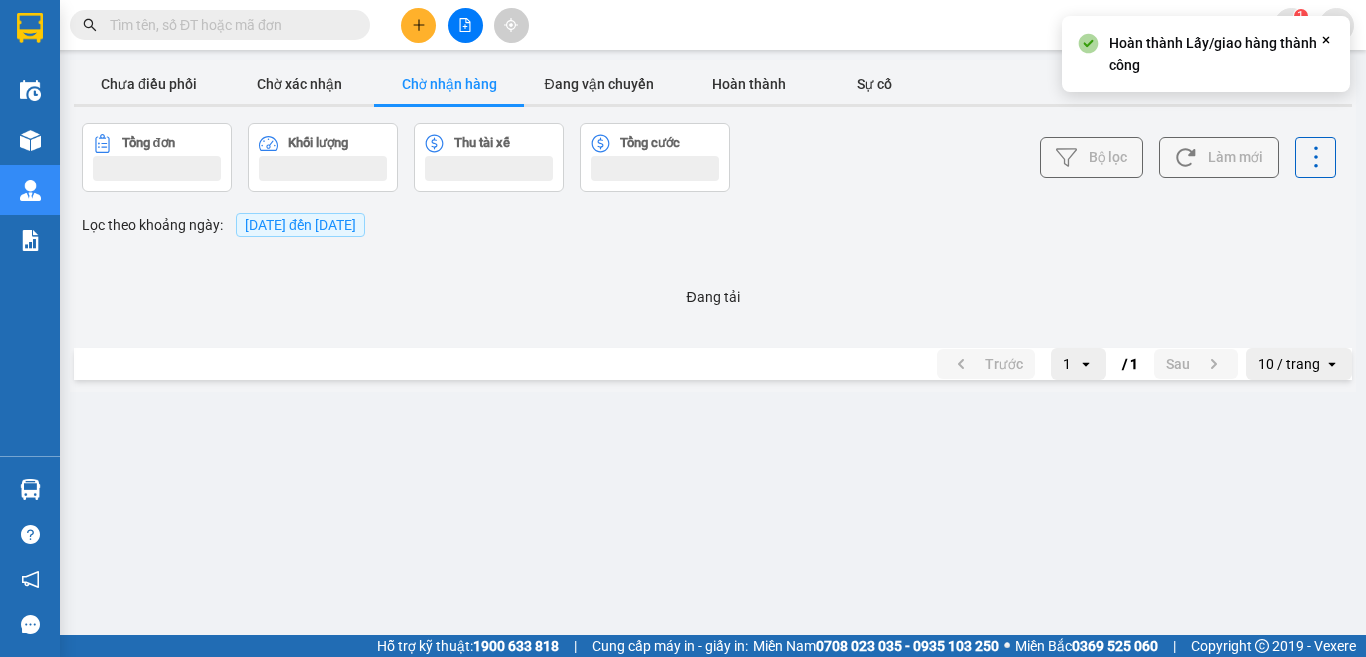 scroll, scrollTop: 0, scrollLeft: 0, axis: both 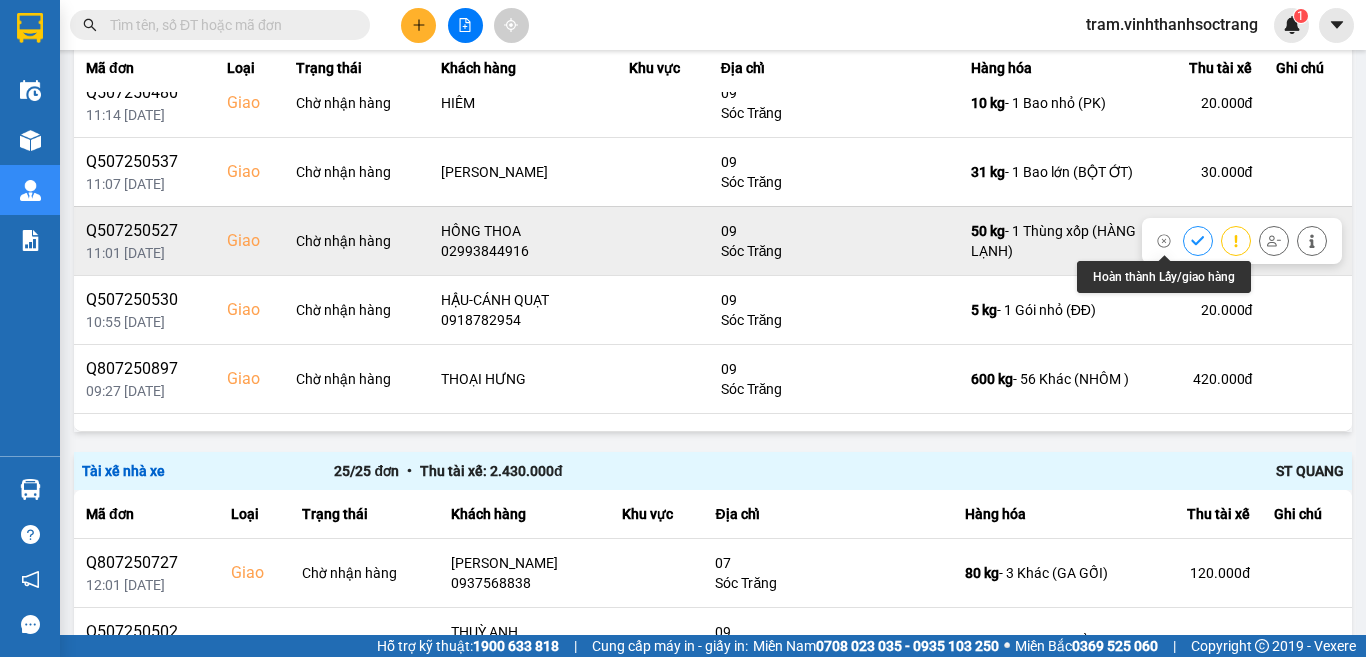 click at bounding box center [1198, 240] 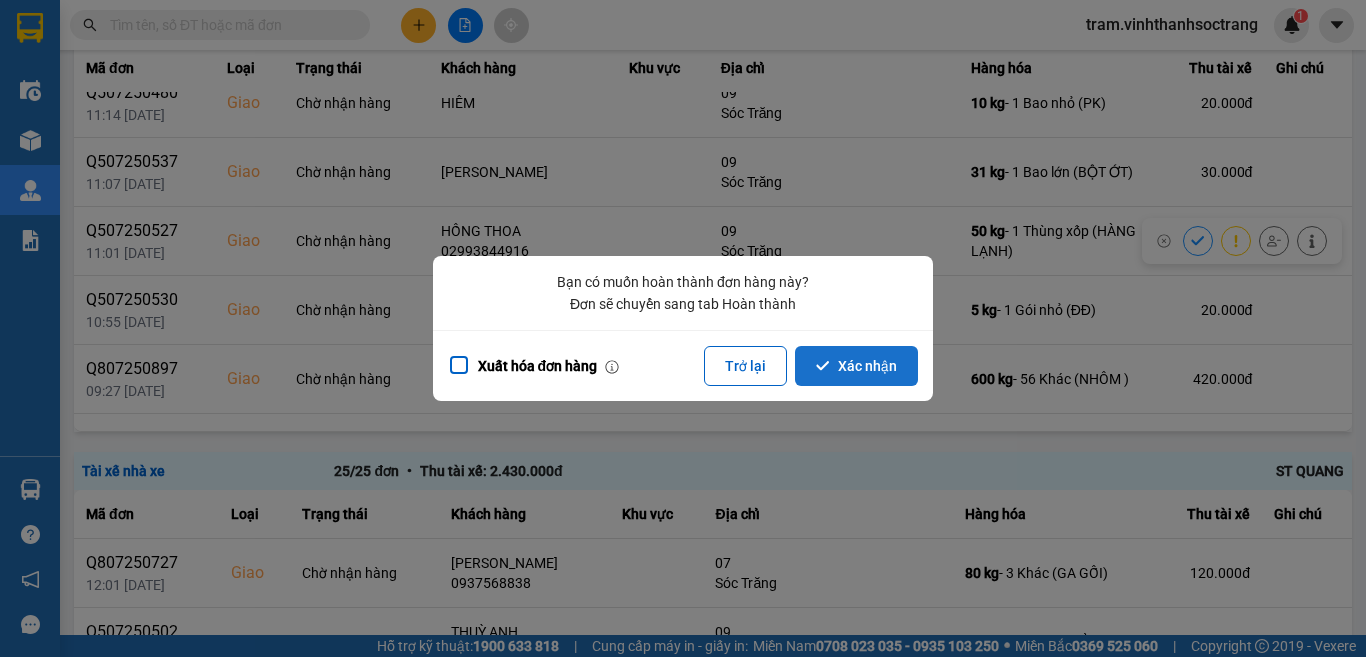 click on "Xác nhận" at bounding box center [856, 366] 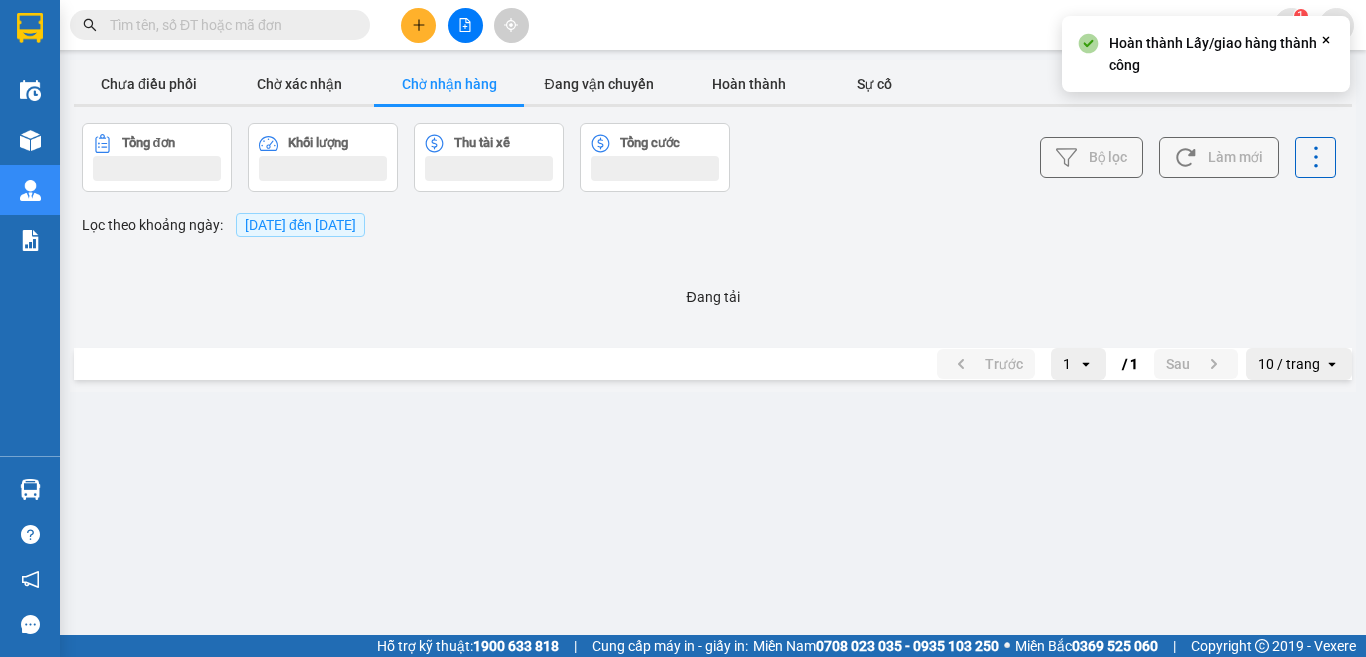 scroll, scrollTop: 0, scrollLeft: 0, axis: both 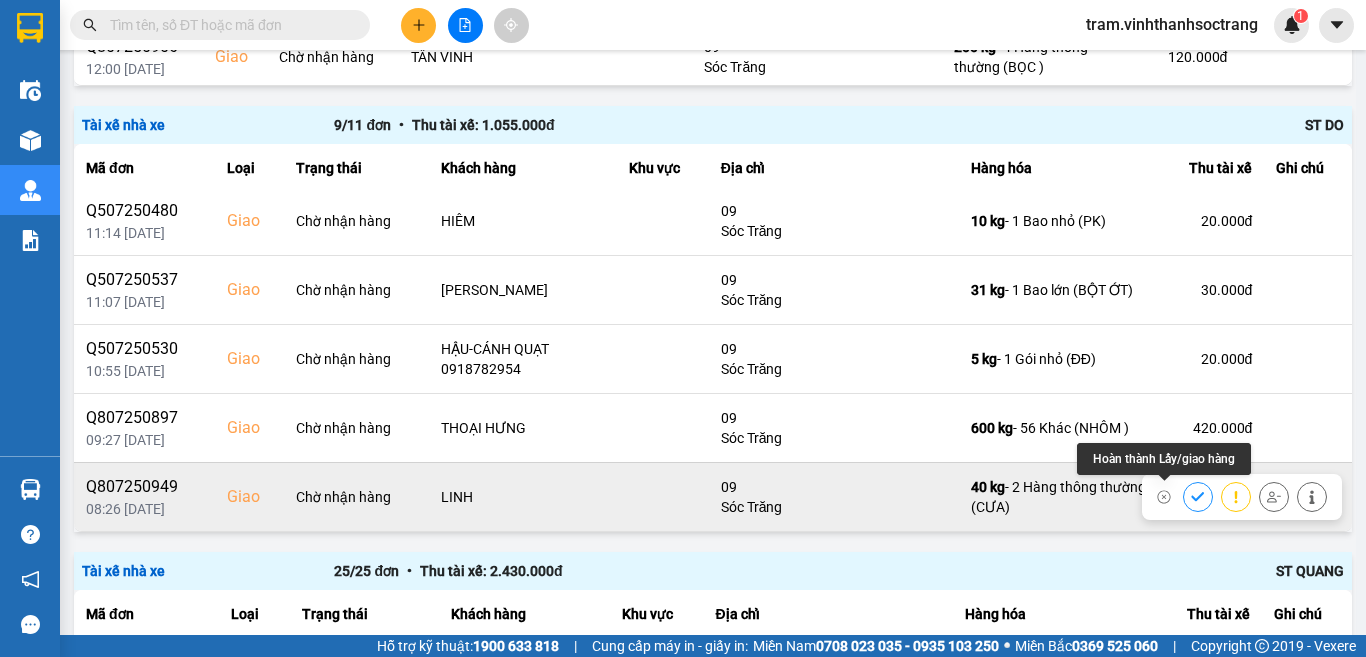 click 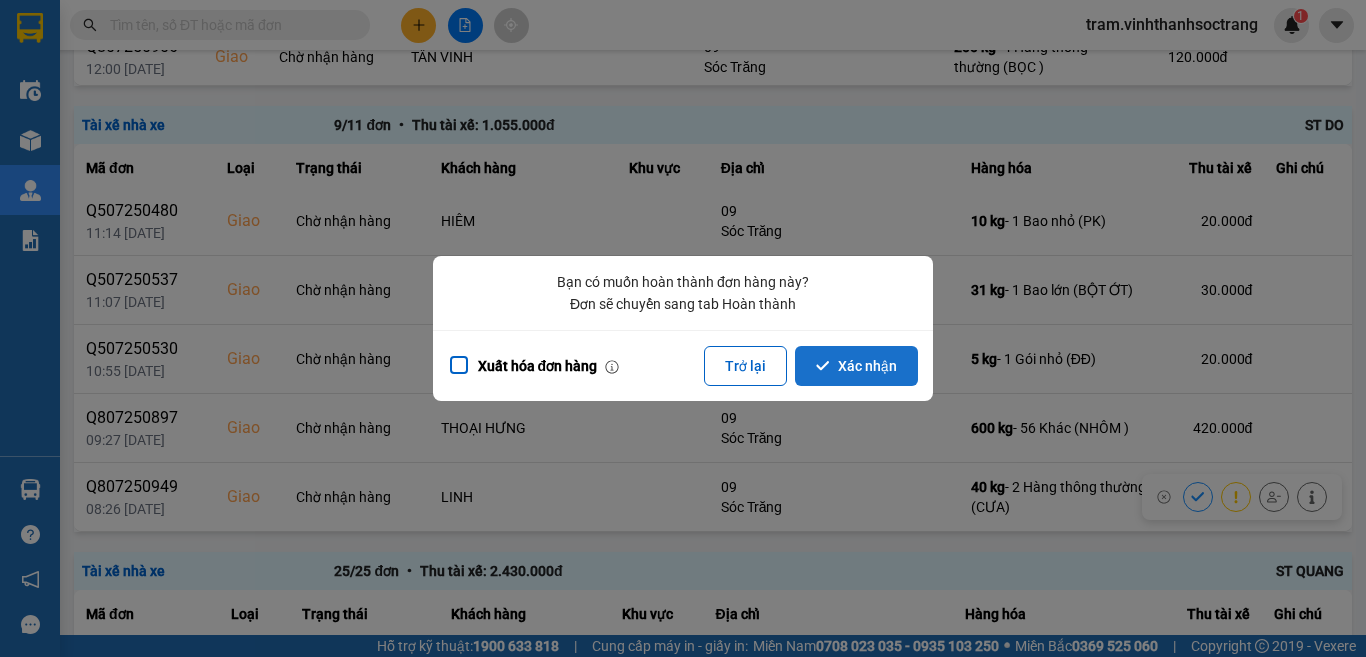 click on "Xác nhận" at bounding box center (856, 366) 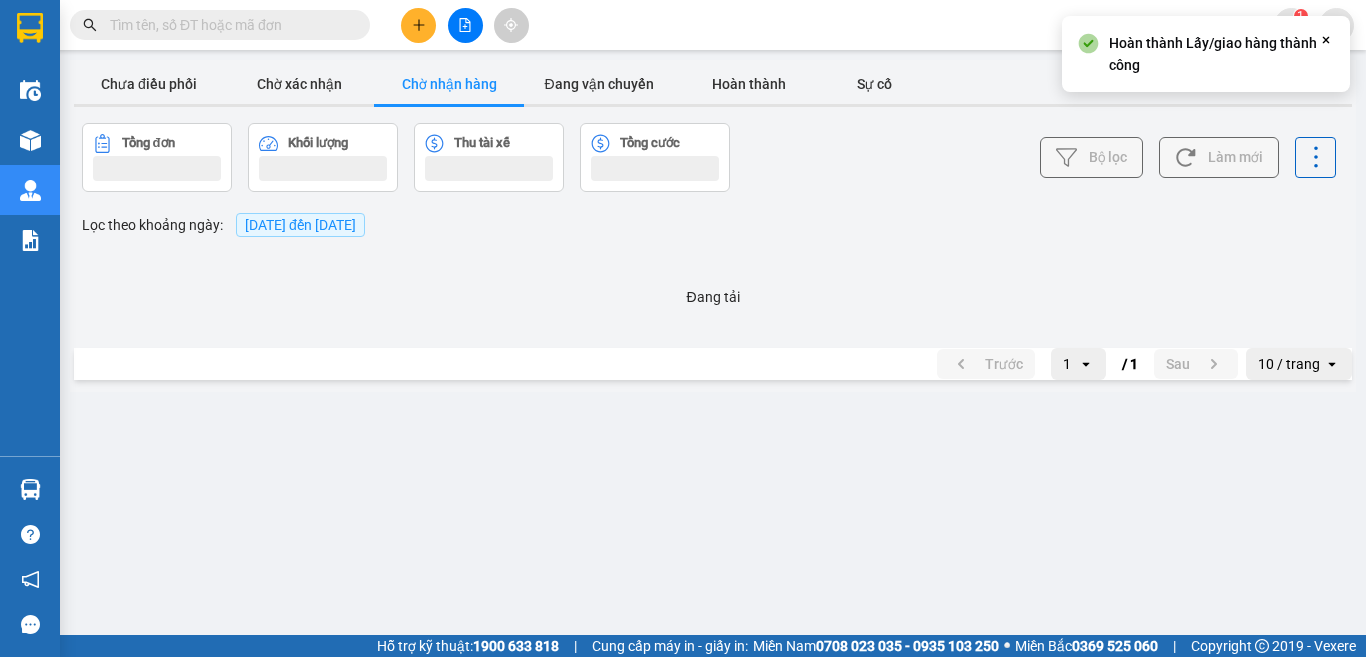 scroll, scrollTop: 0, scrollLeft: 0, axis: both 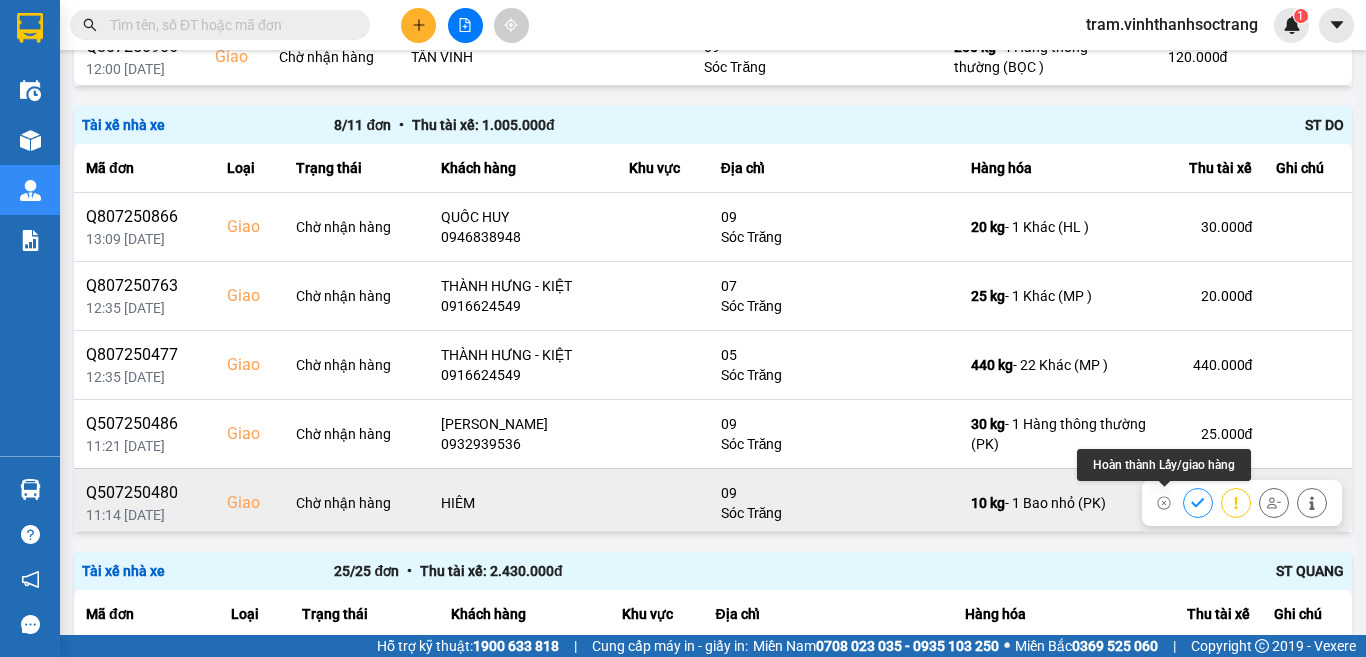 click at bounding box center [1198, 502] 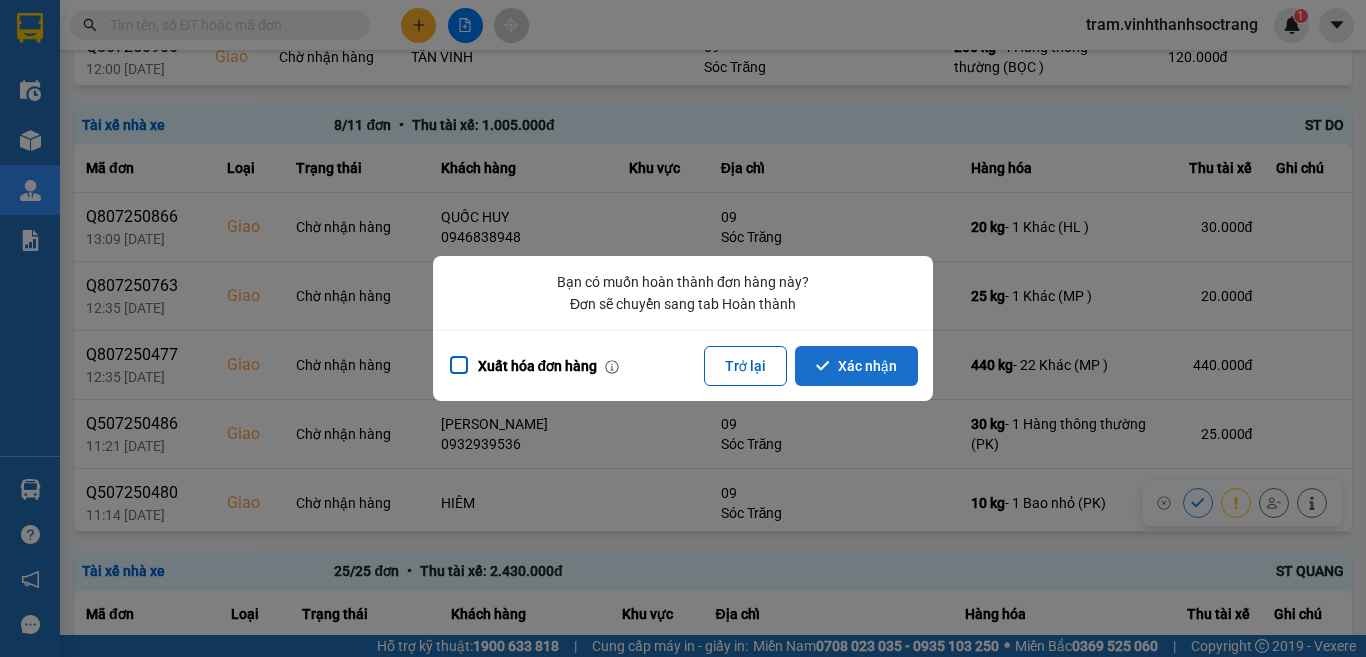 click on "Xác nhận" at bounding box center (856, 366) 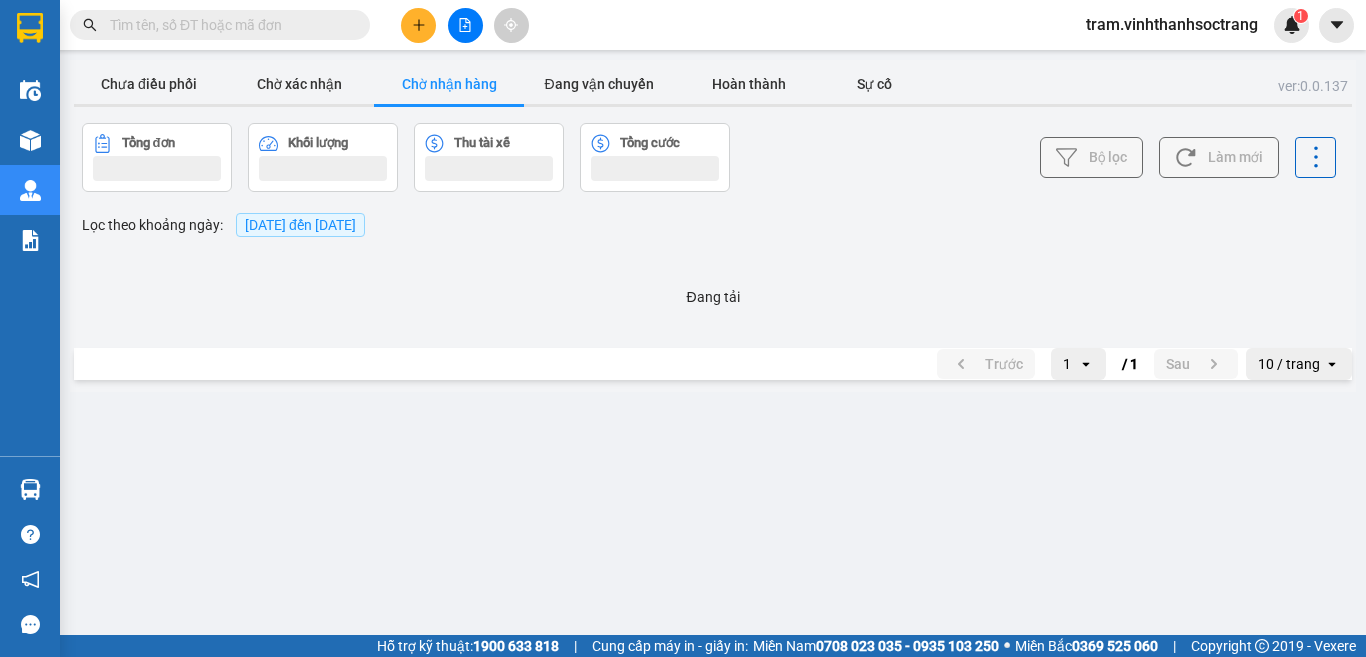 scroll, scrollTop: 0, scrollLeft: 0, axis: both 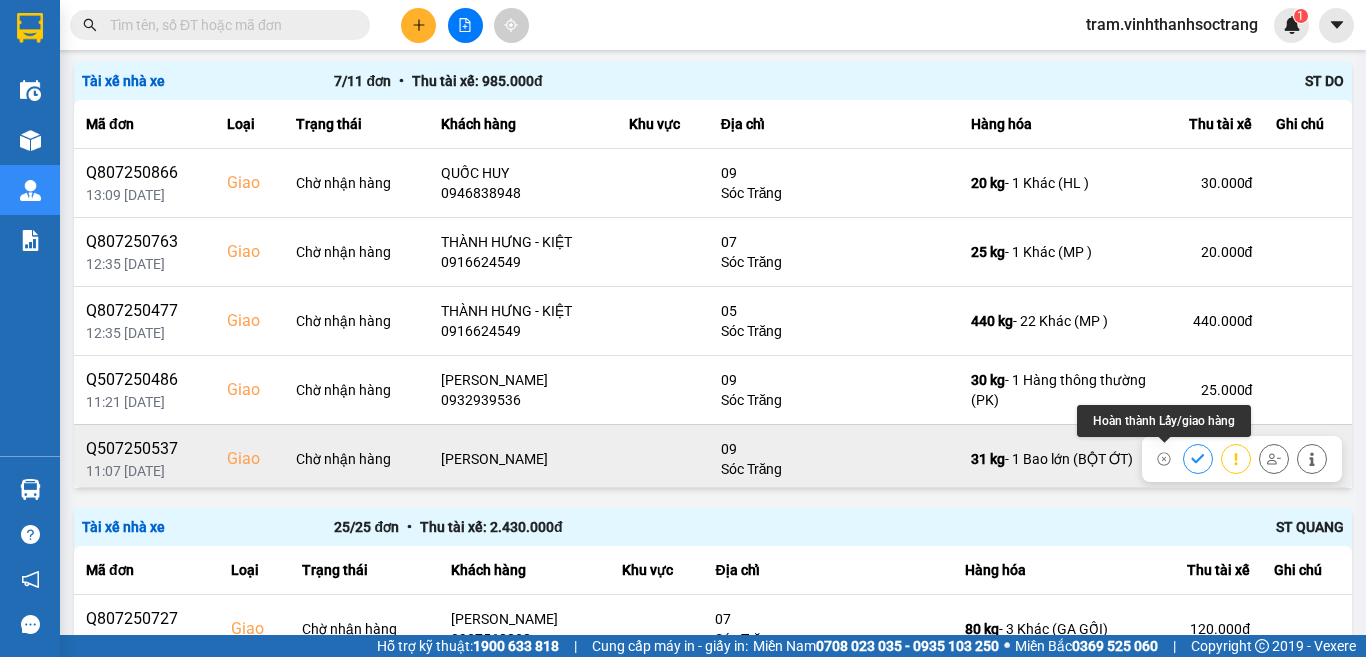 click 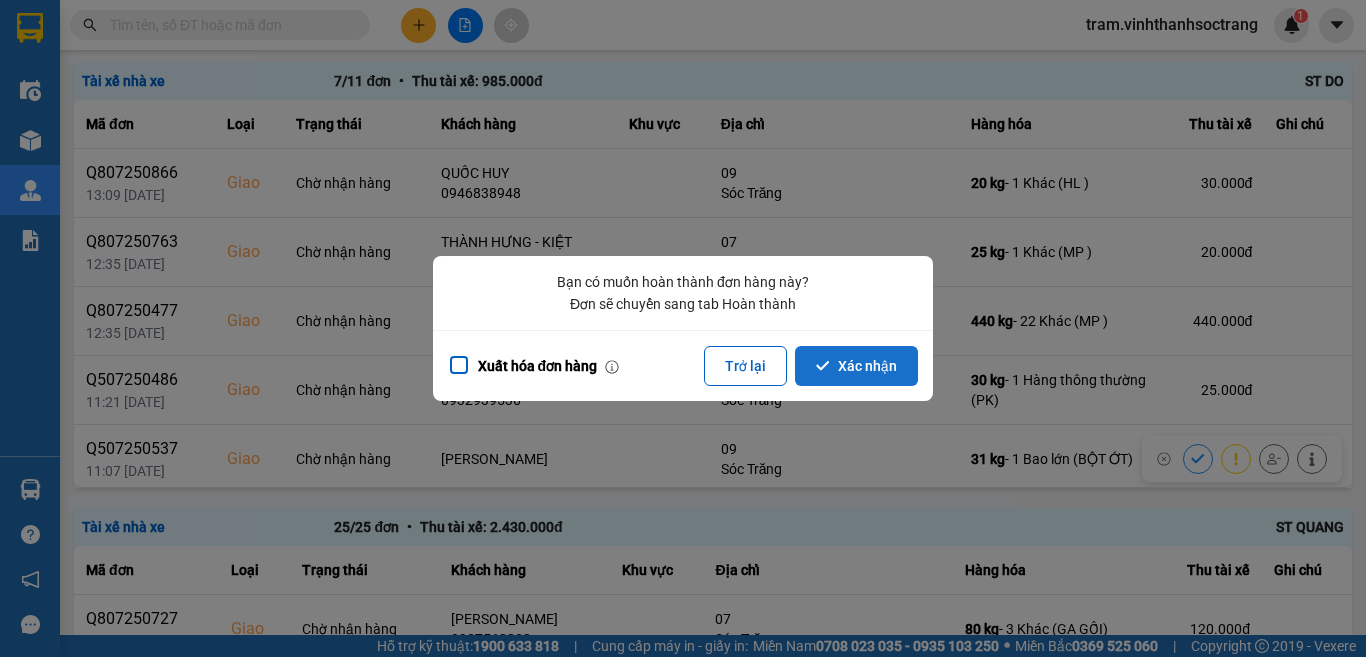 click on "Xác nhận" at bounding box center (856, 366) 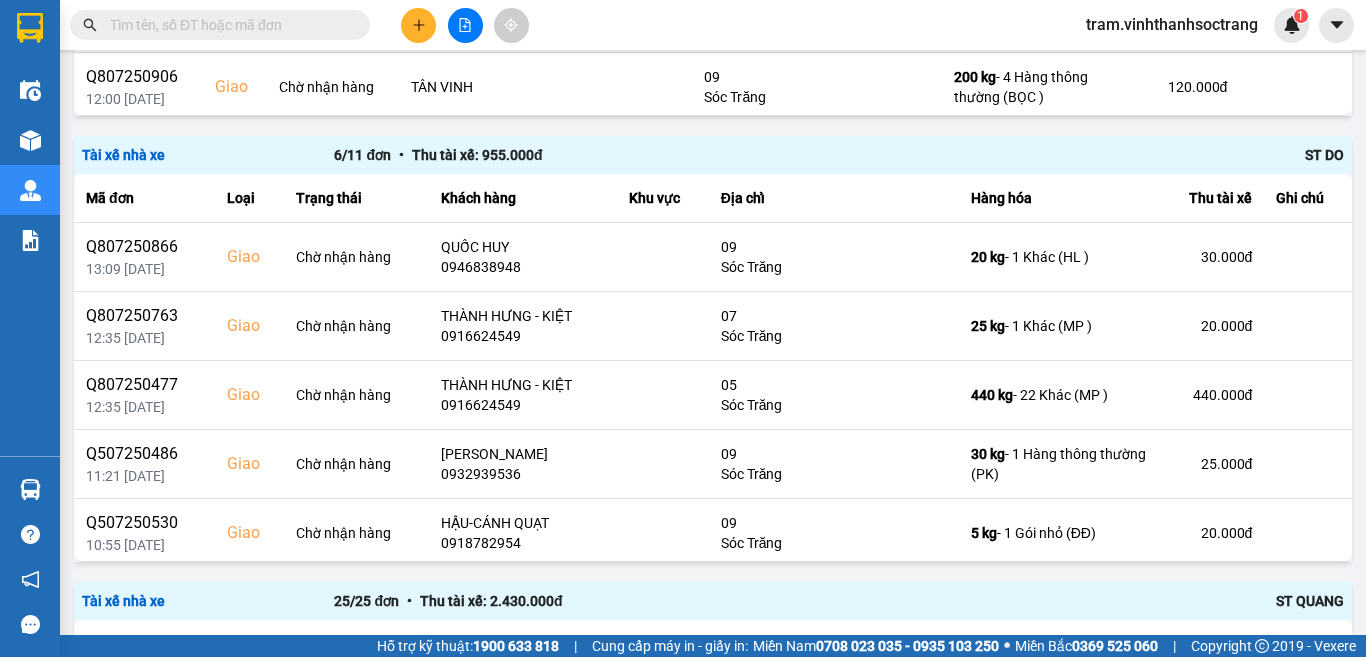 scroll, scrollTop: 1967, scrollLeft: 0, axis: vertical 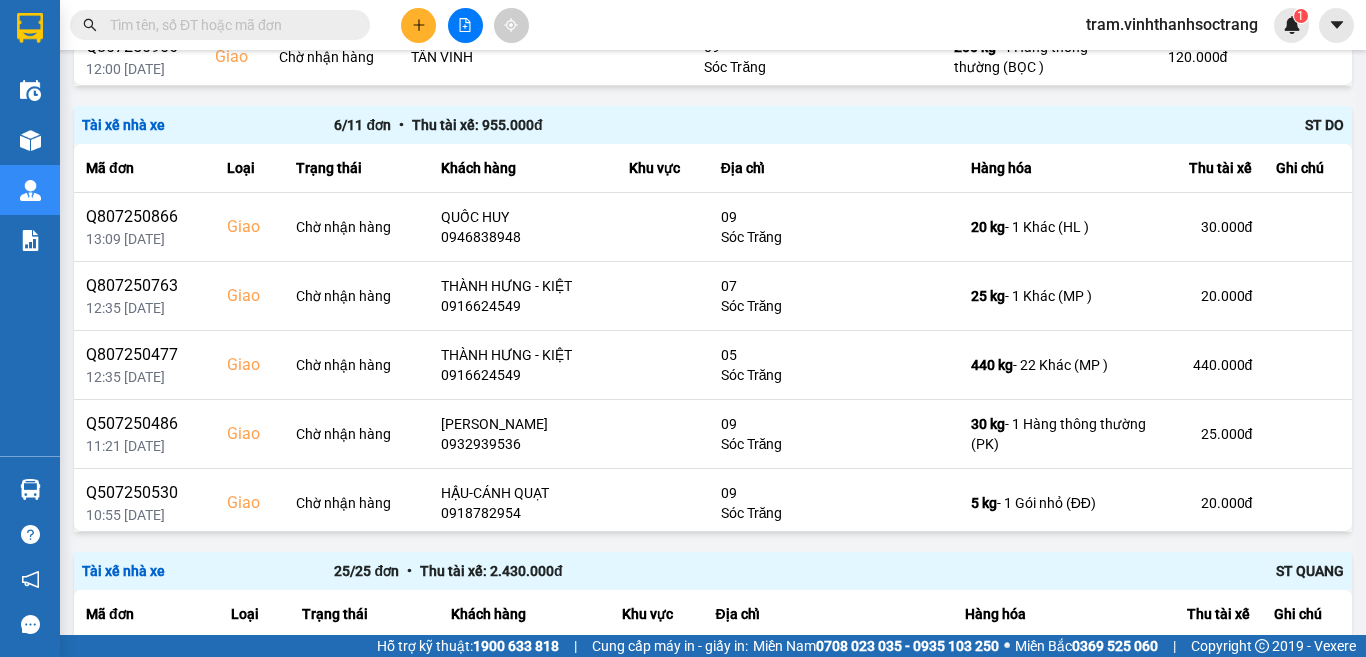 click at bounding box center (228, 25) 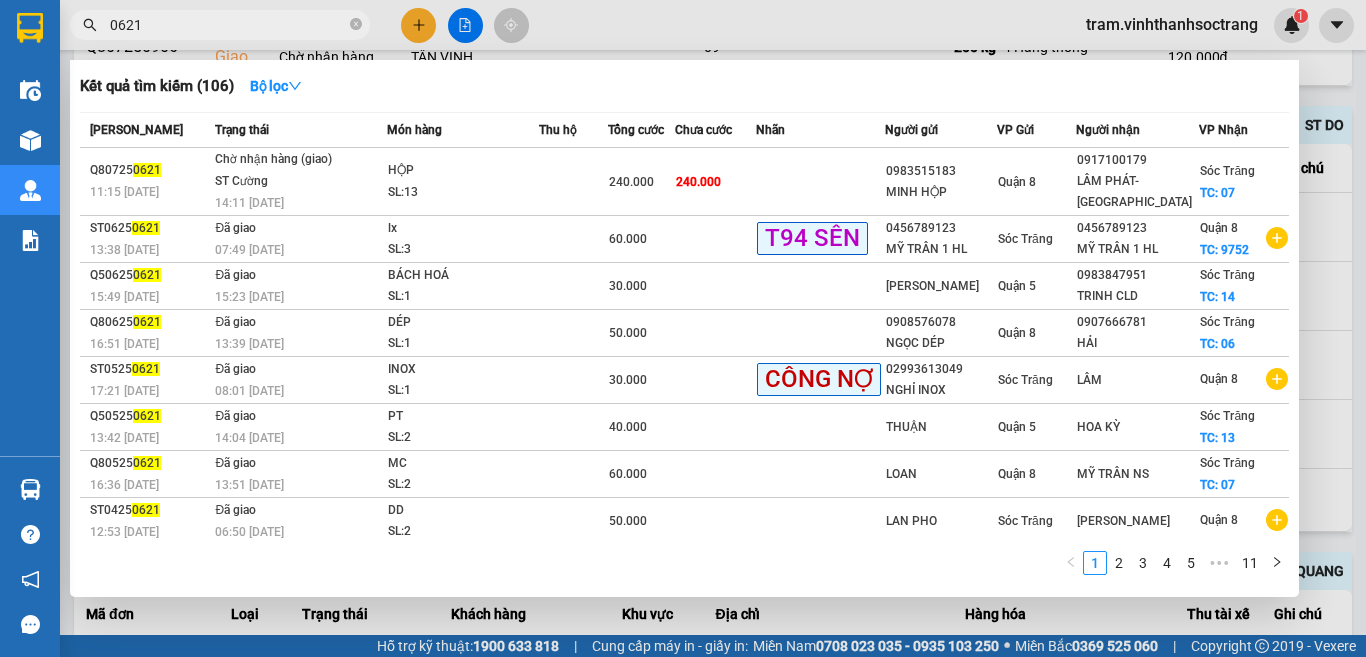 type on "0621" 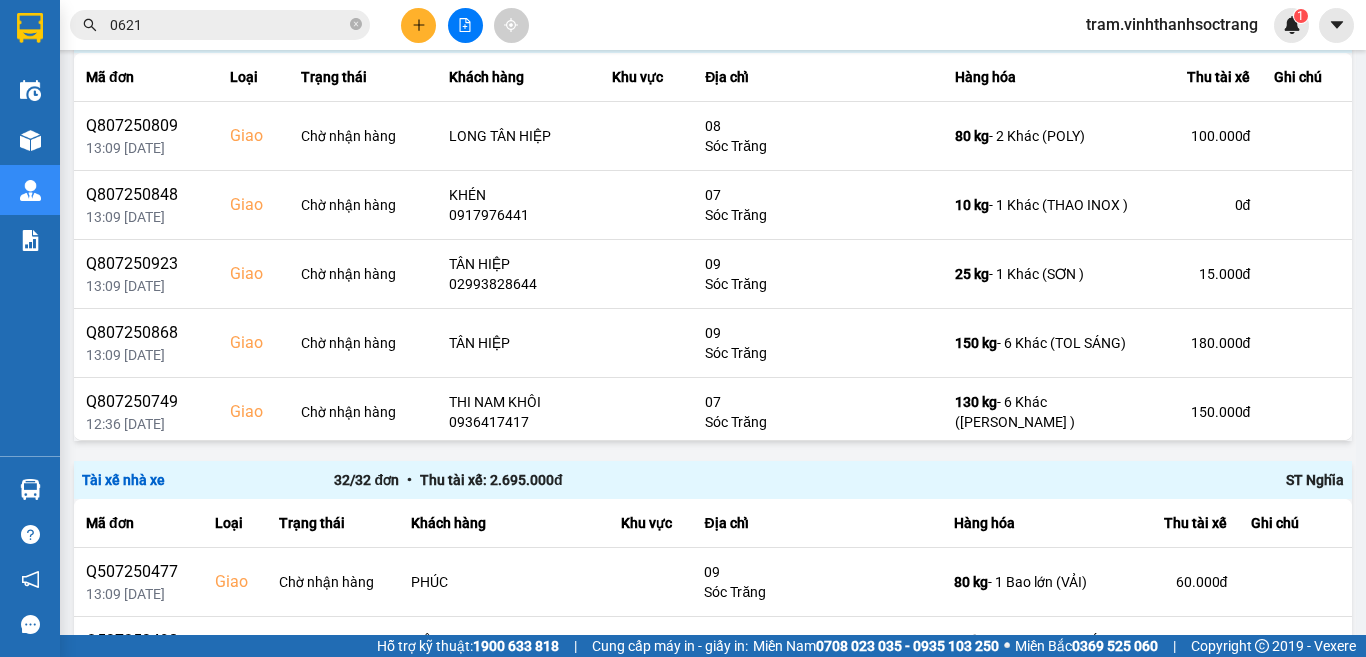 scroll, scrollTop: 1167, scrollLeft: 0, axis: vertical 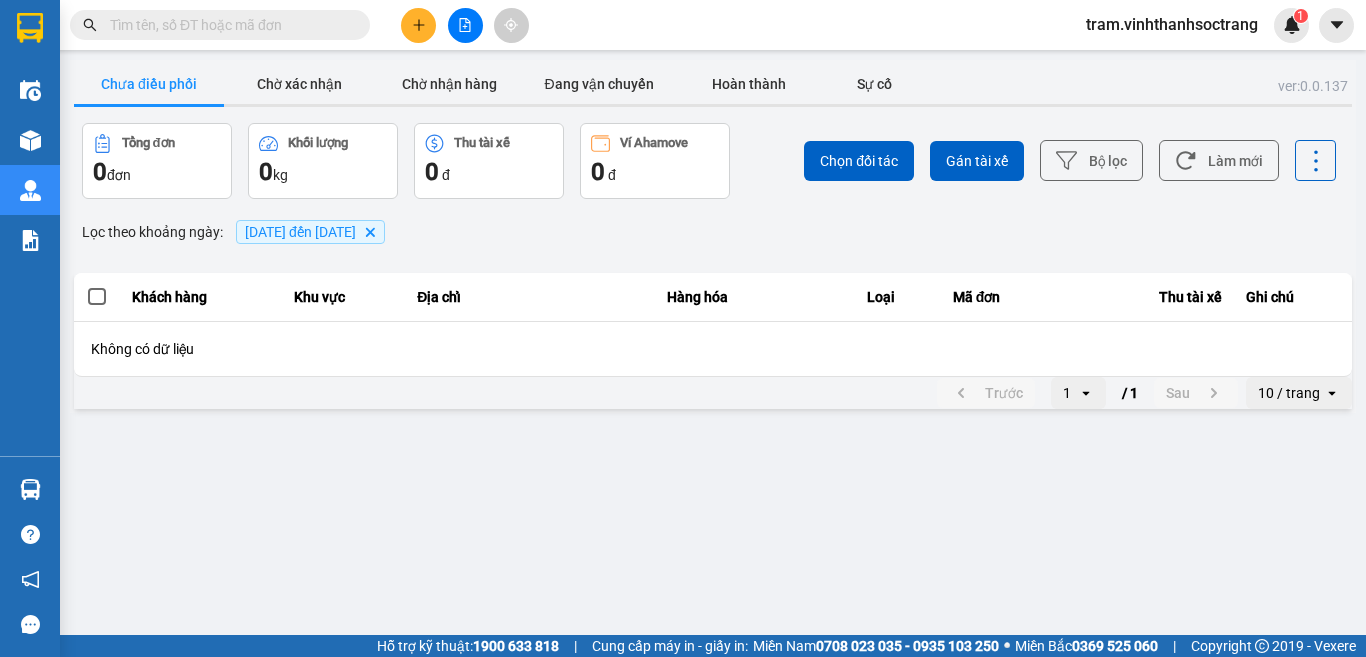 click on "Delete" 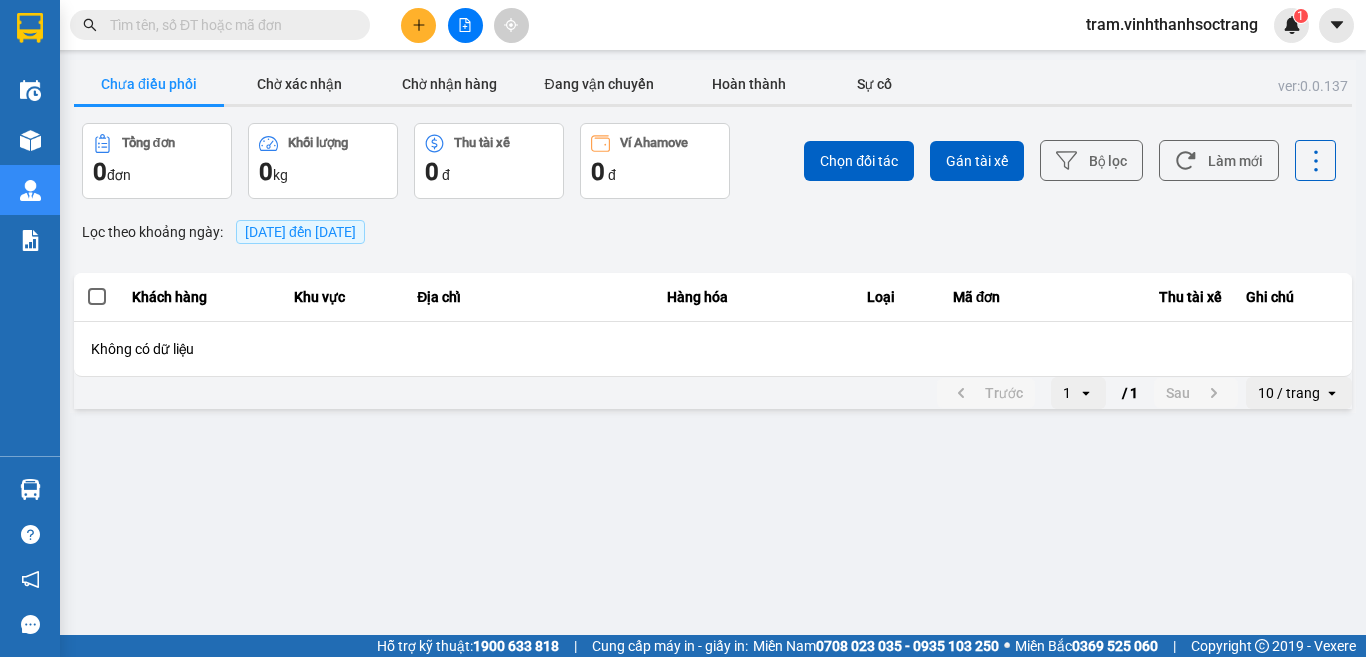 click on "[DATE] đến [DATE]" at bounding box center [300, 232] 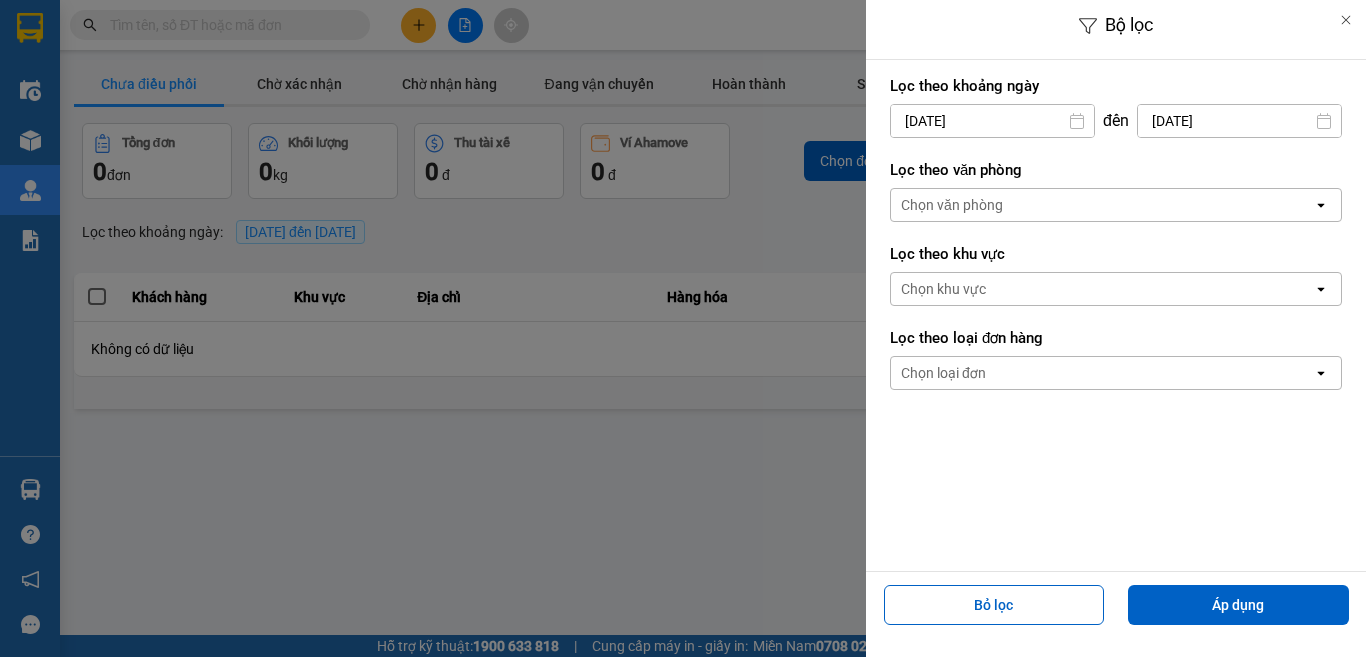 click on "[DATE]" at bounding box center [992, 121] 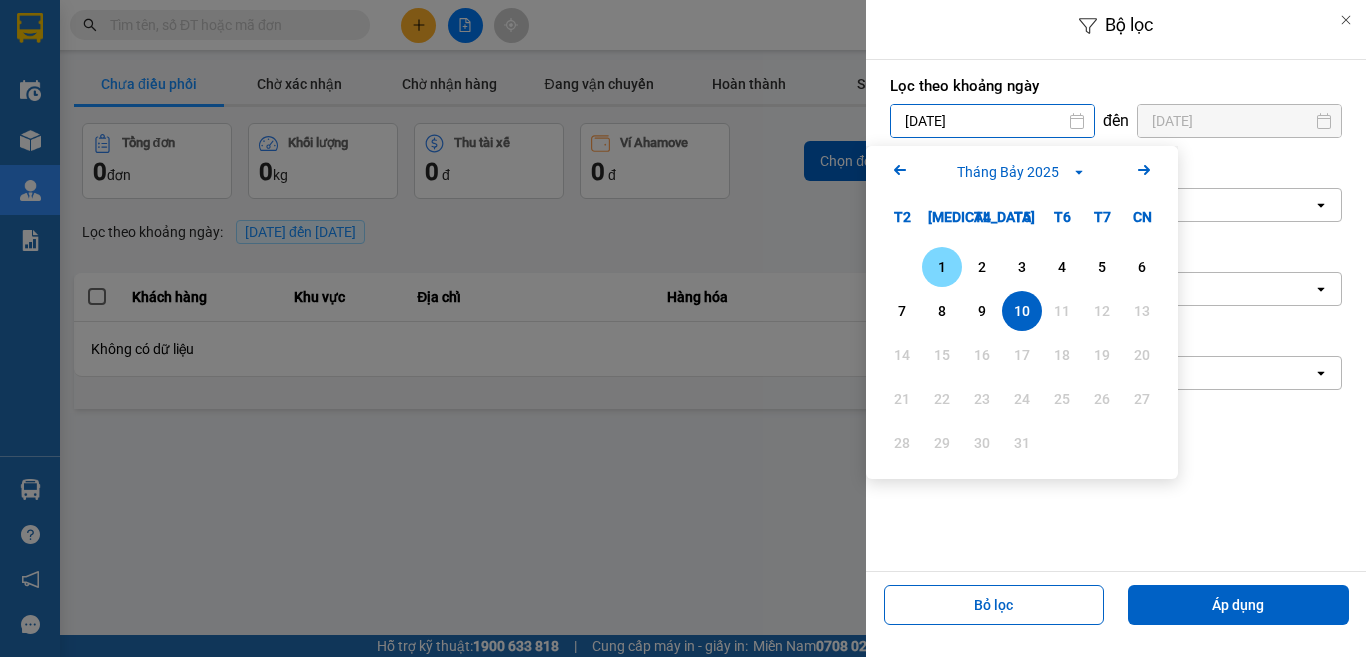 click on "1" at bounding box center (942, 267) 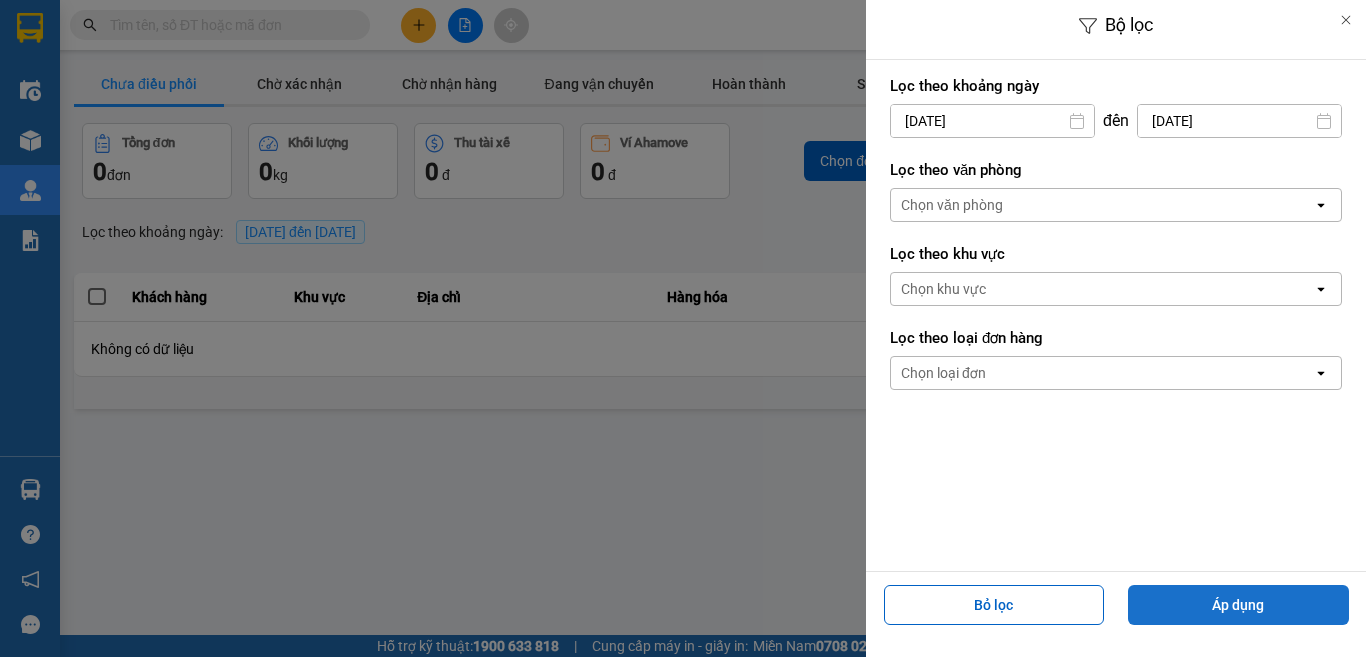 click on "Áp dụng" at bounding box center (1238, 605) 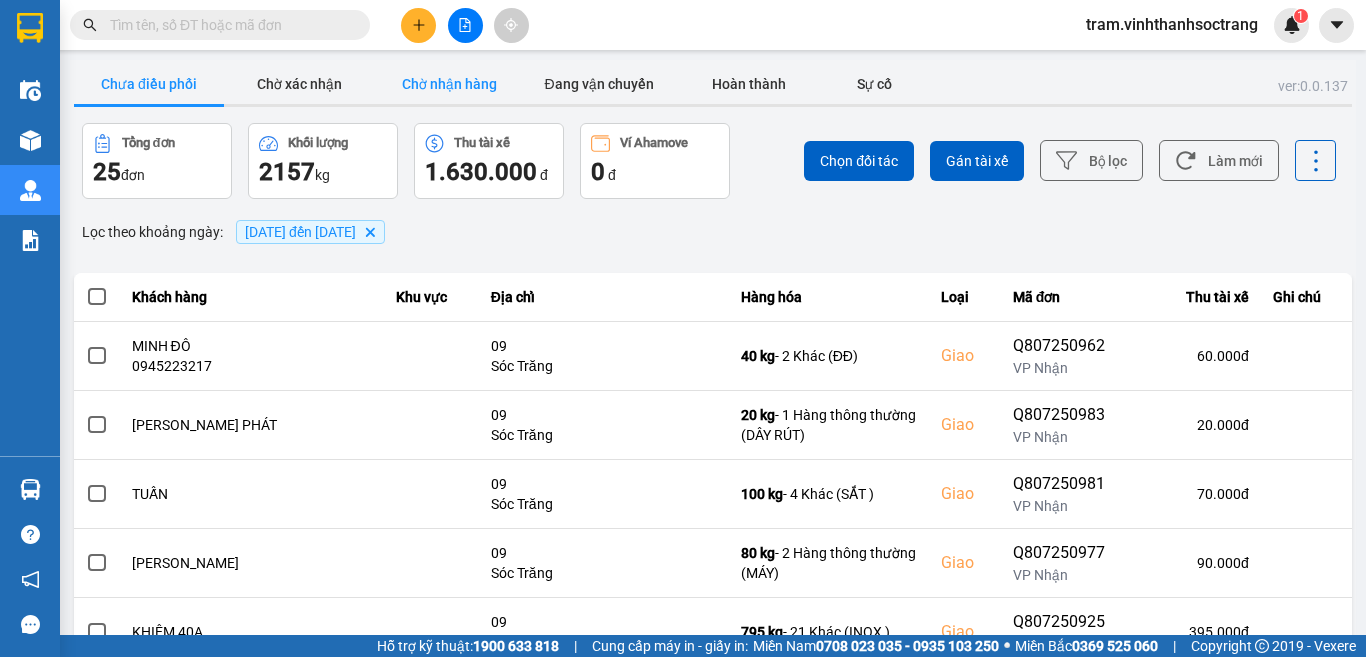 click on "Chờ nhận hàng" at bounding box center [449, 84] 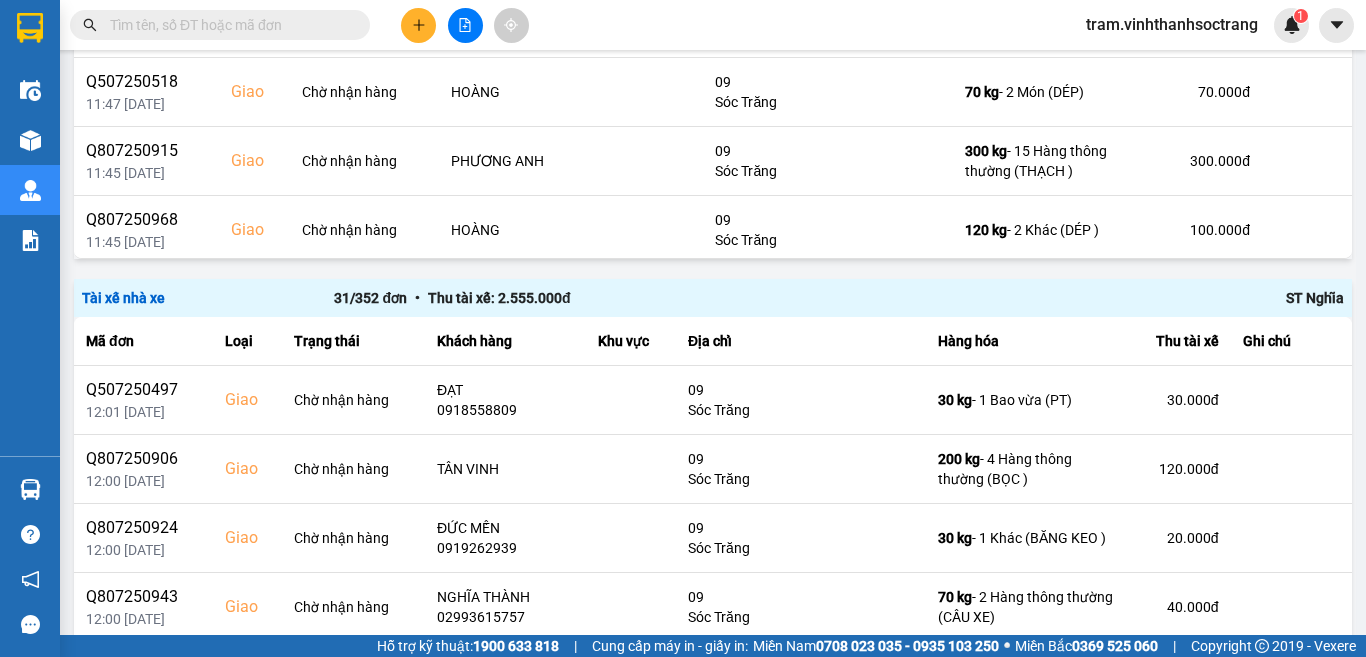 scroll, scrollTop: 3590, scrollLeft: 0, axis: vertical 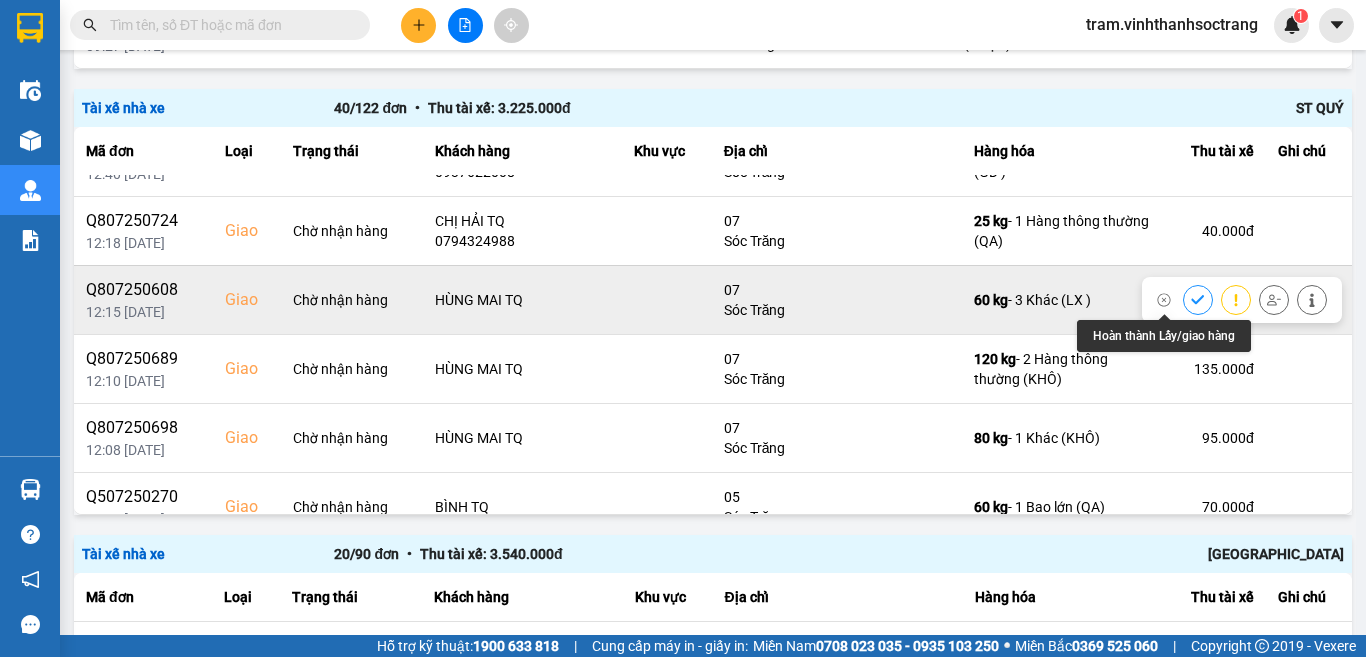 click 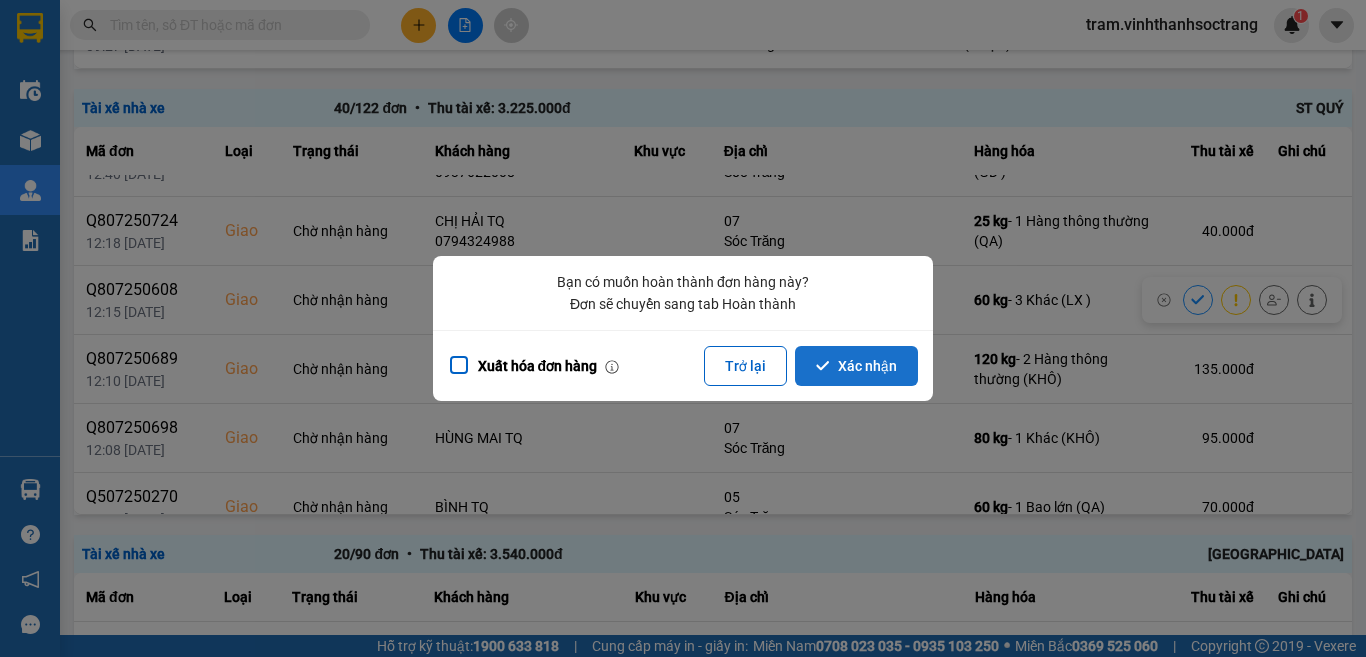 click on "Xác nhận" at bounding box center [856, 366] 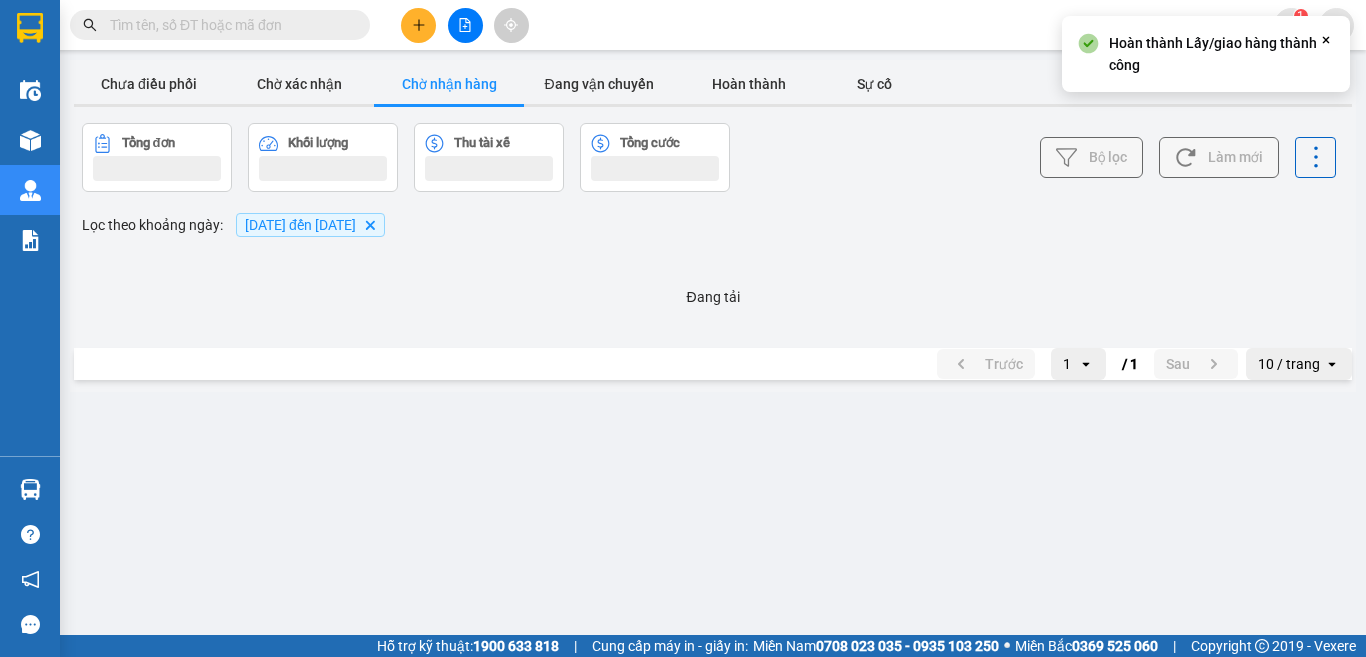 scroll, scrollTop: 0, scrollLeft: 0, axis: both 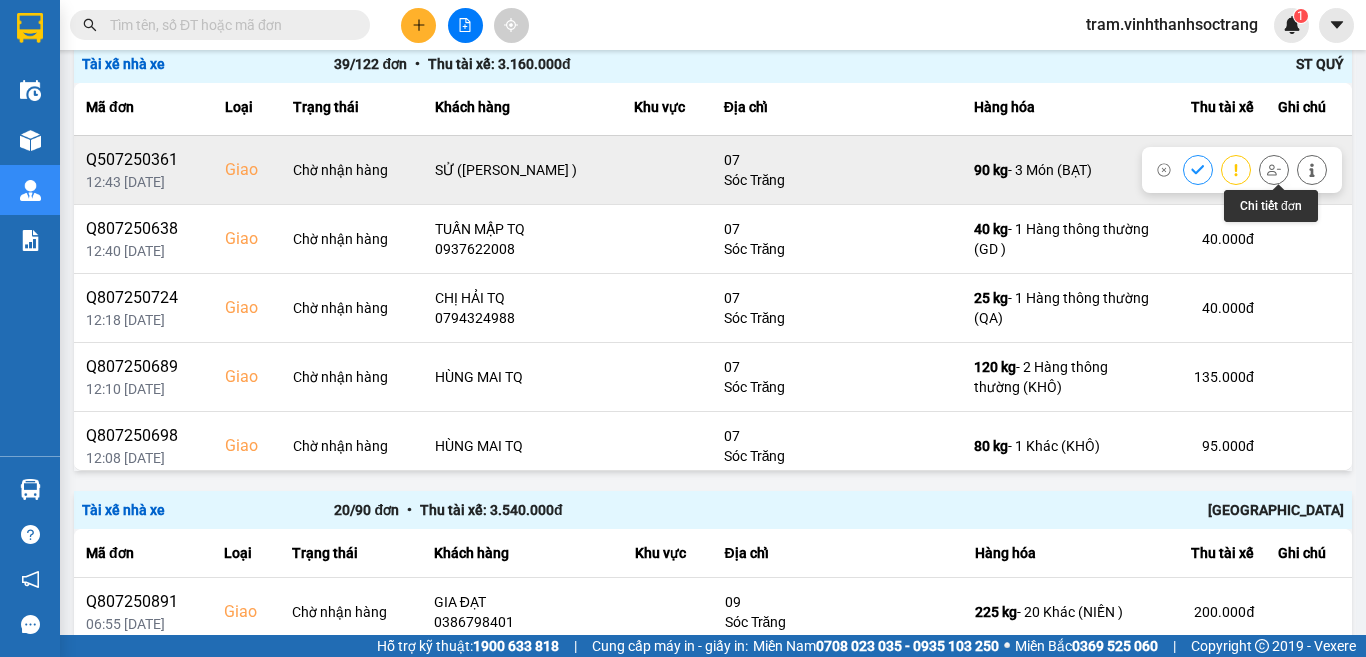 click 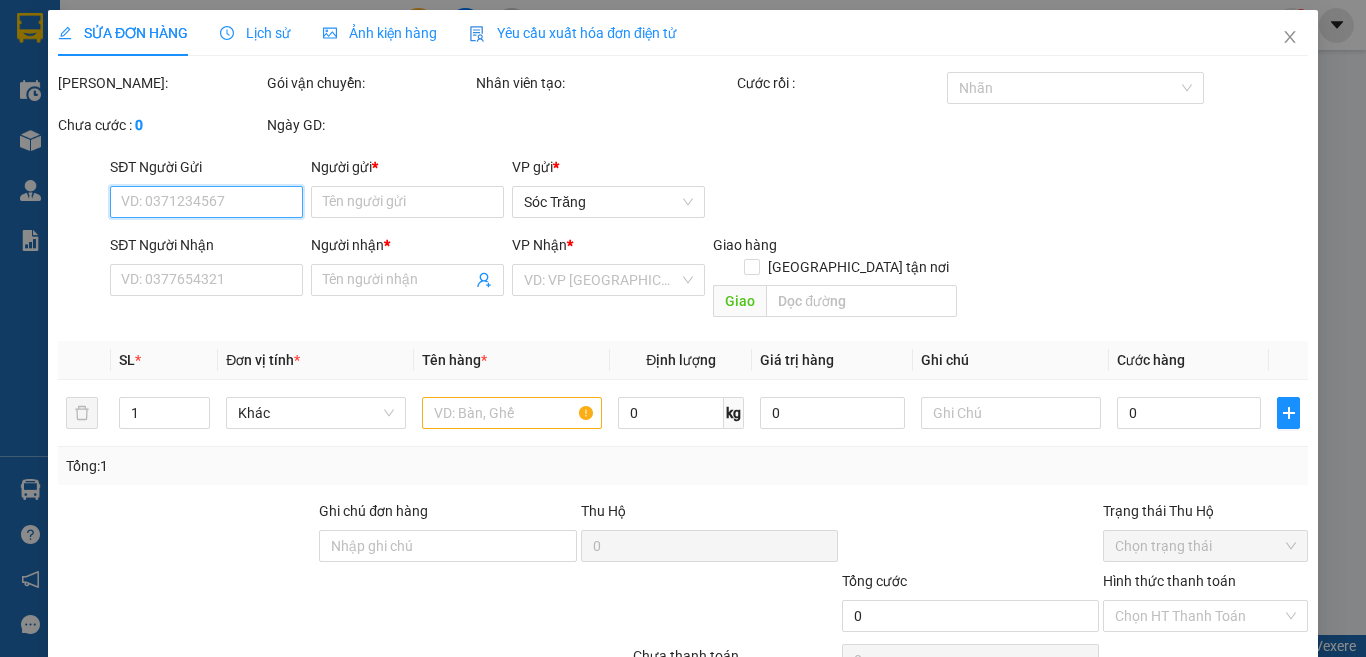 scroll, scrollTop: 0, scrollLeft: 0, axis: both 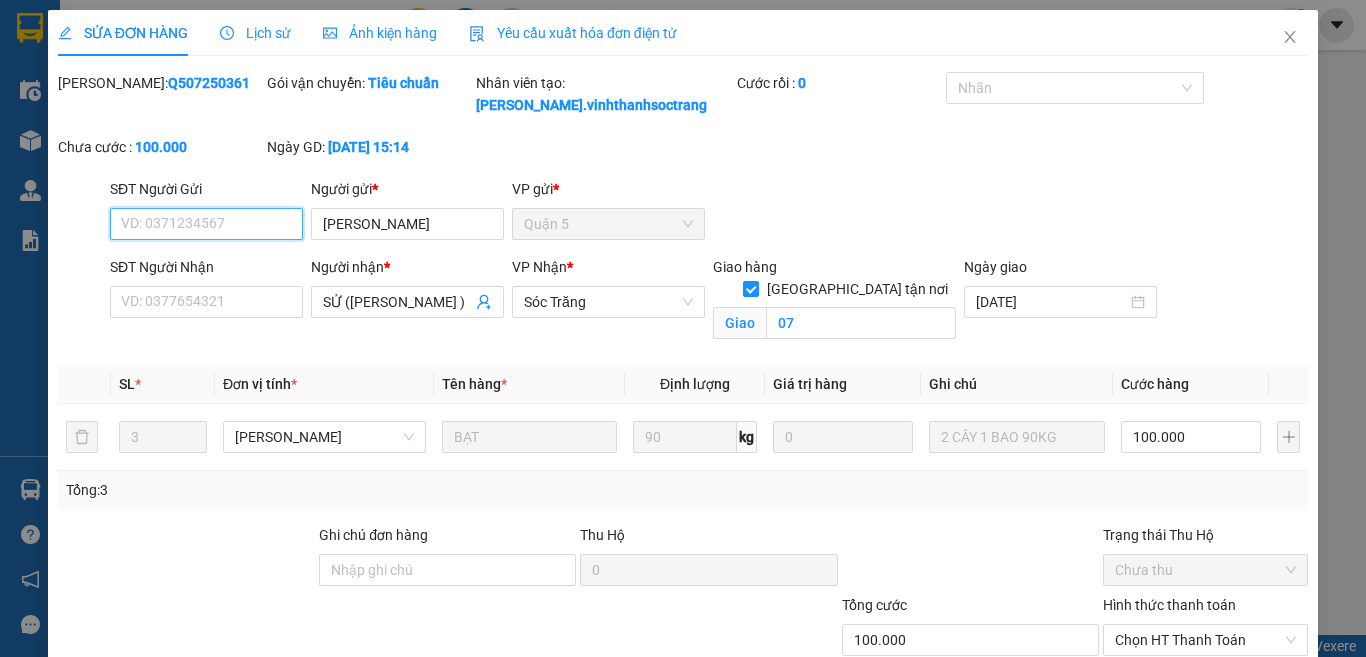 type on "[PERSON_NAME]" 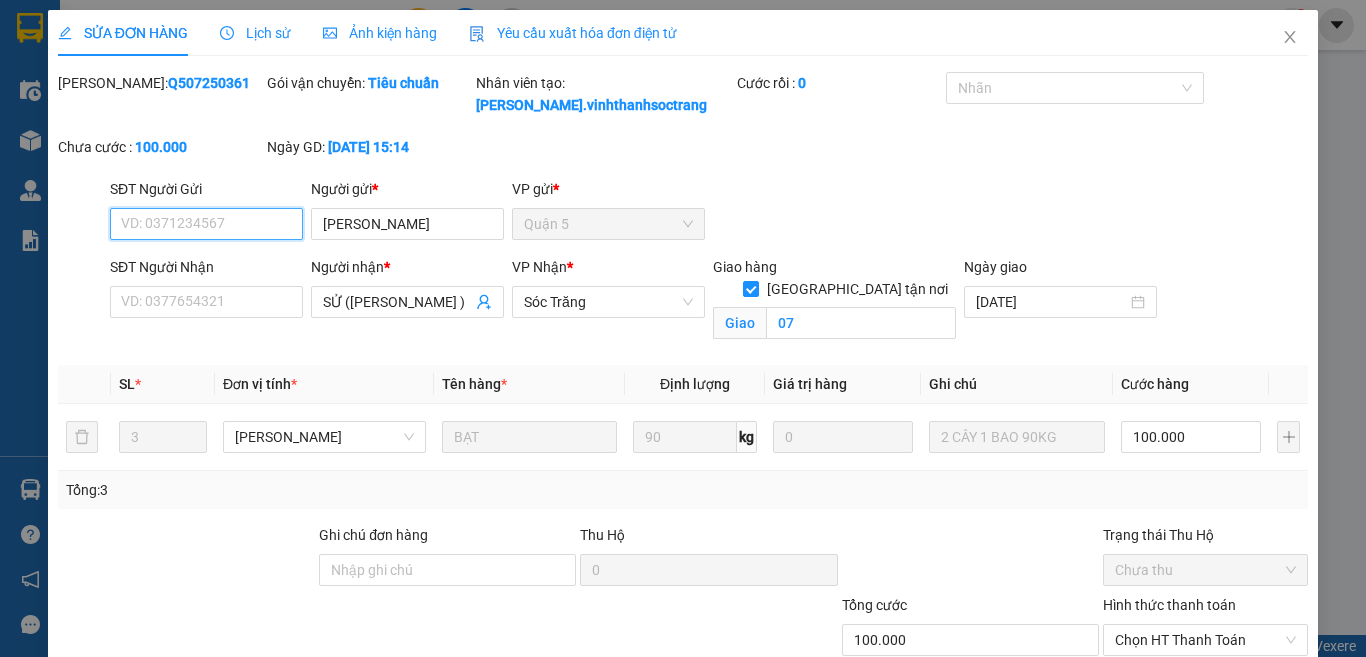 type on "SỬ ([PERSON_NAME] )" 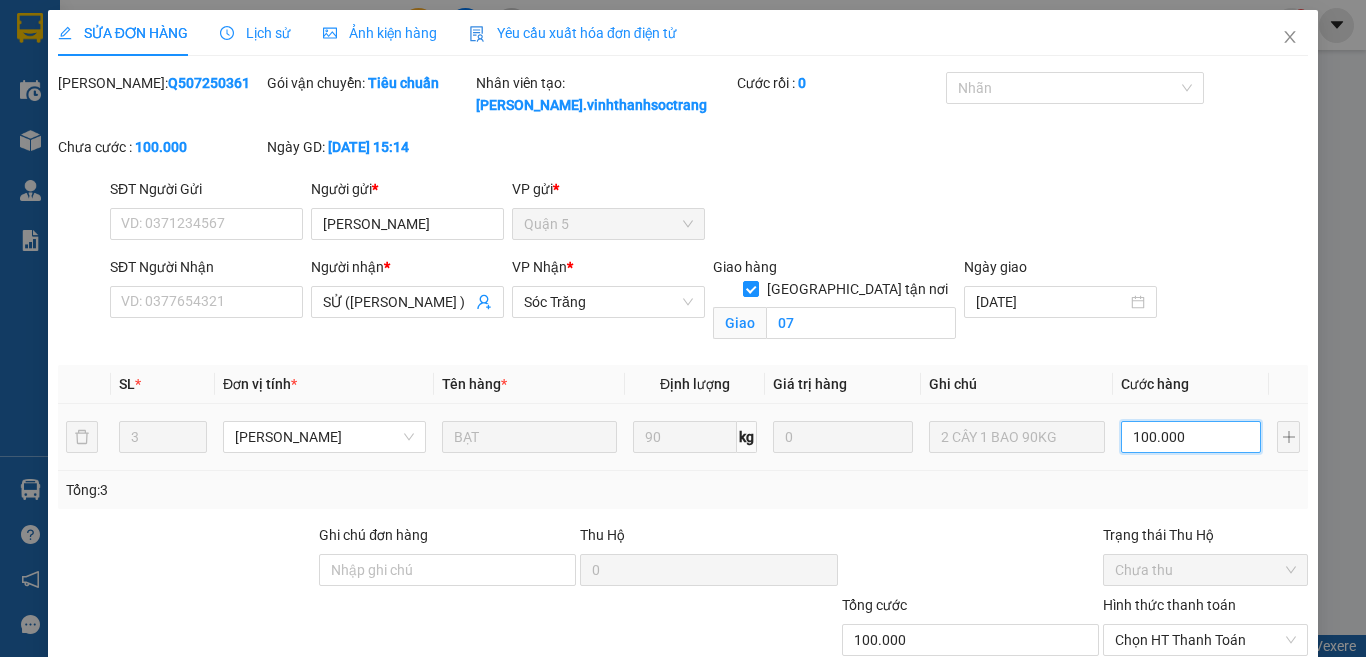click on "100.000" at bounding box center [1191, 437] 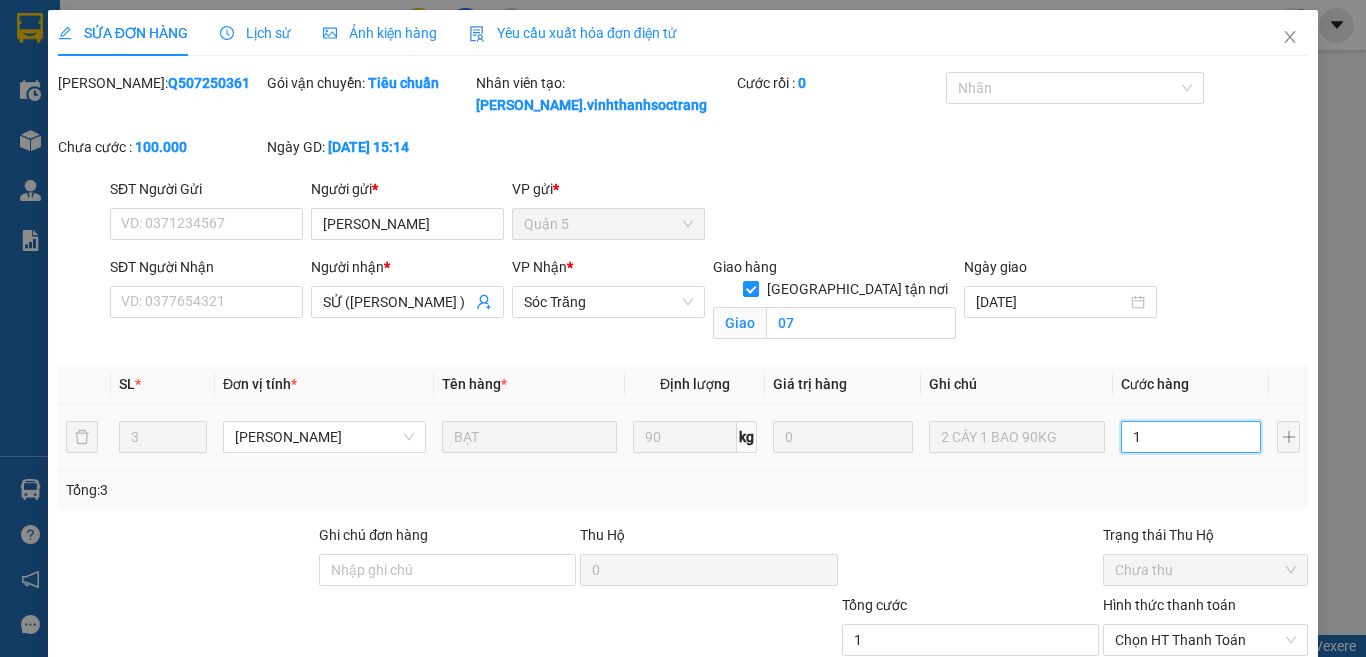 type on "12" 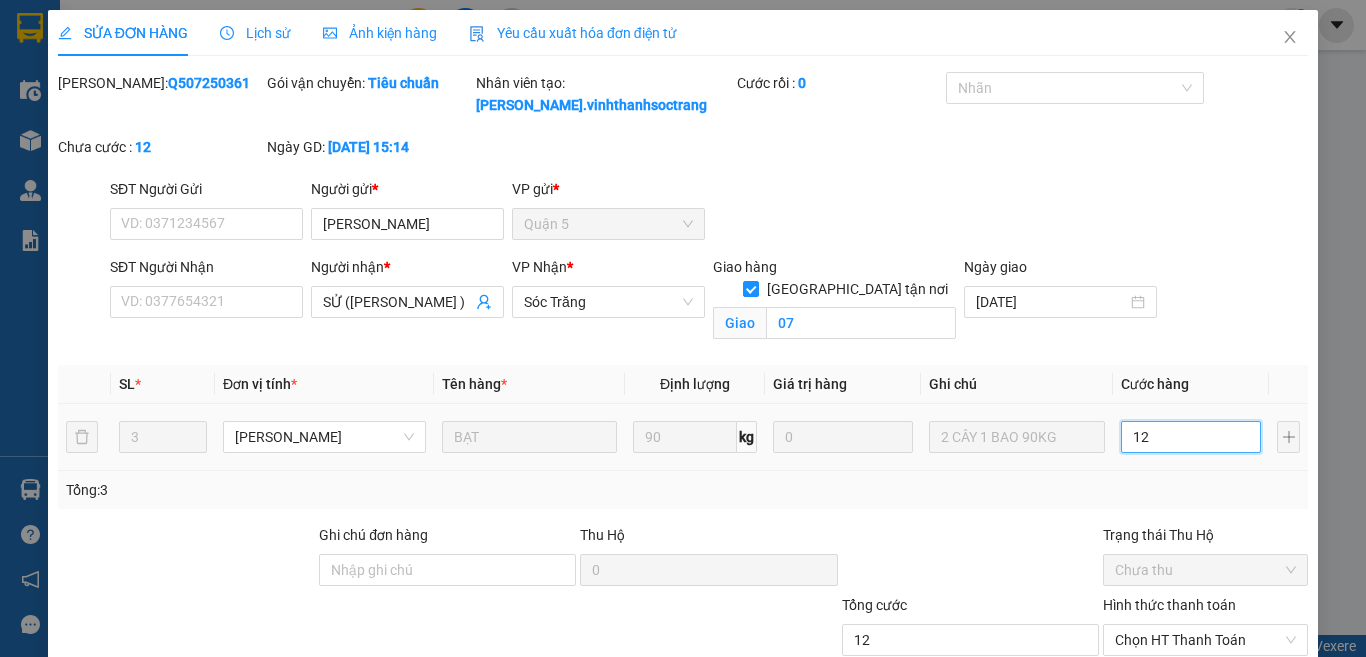 type on "120" 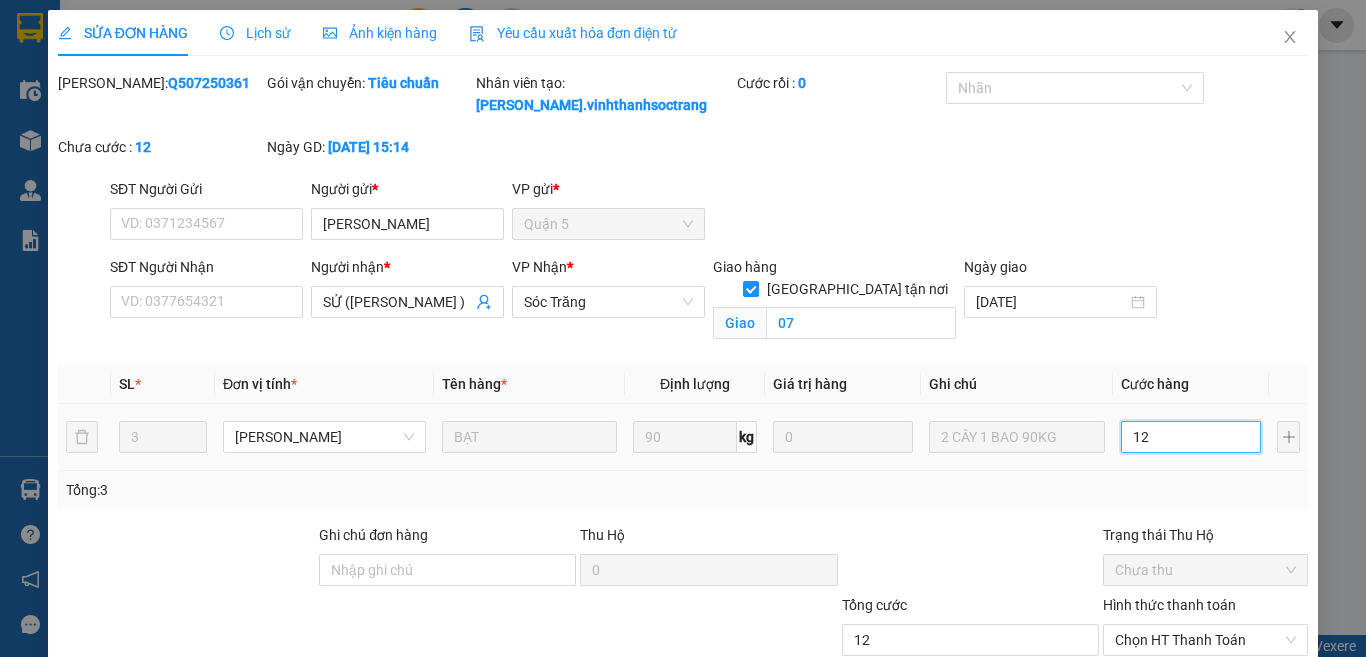 type on "120" 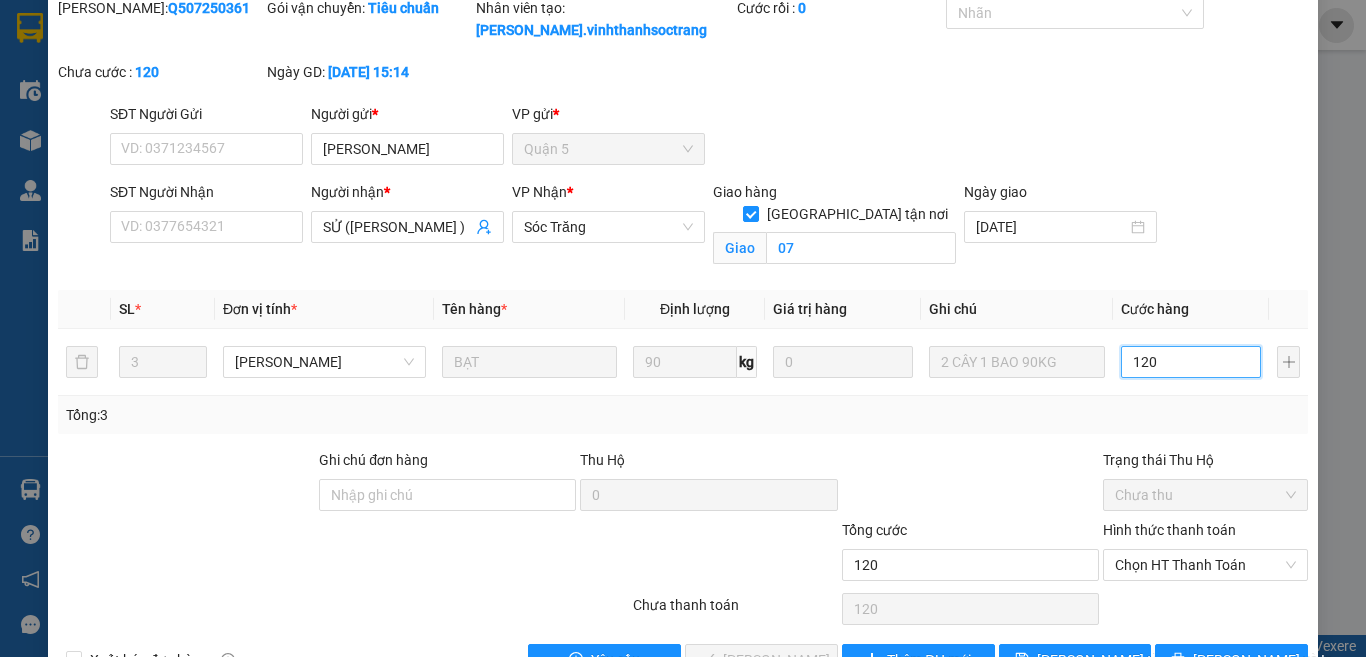 scroll, scrollTop: 133, scrollLeft: 0, axis: vertical 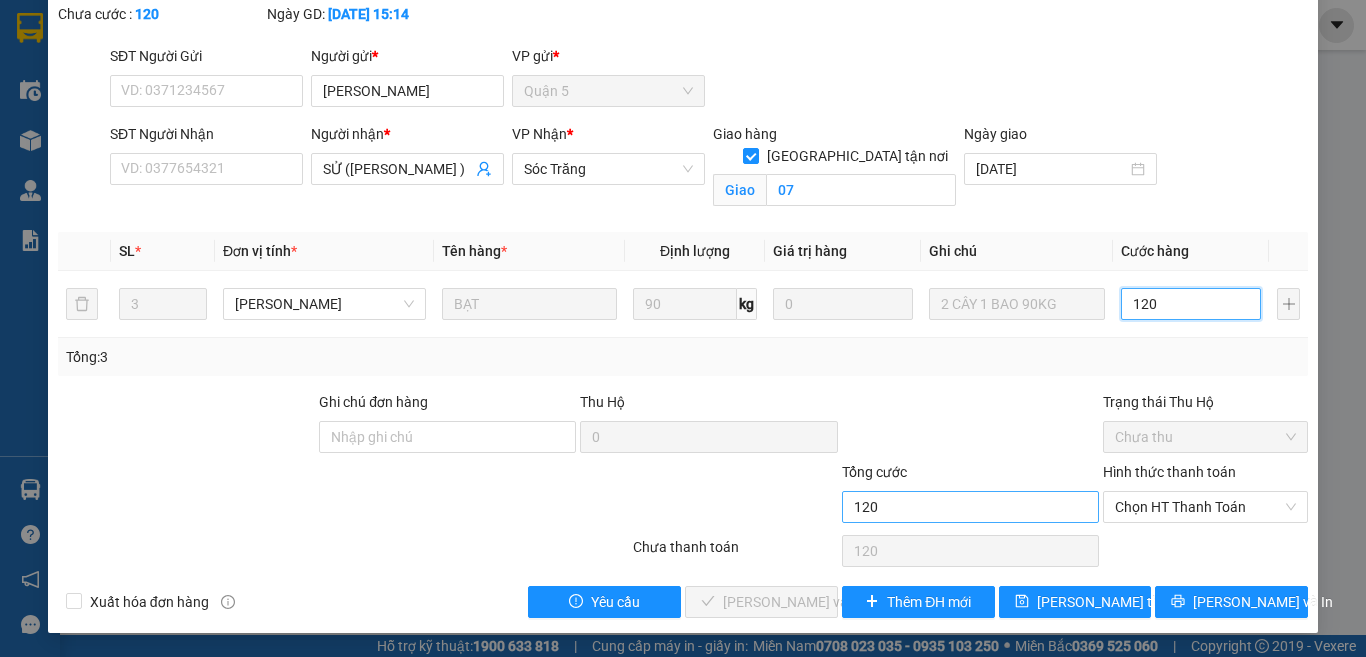 type on "120" 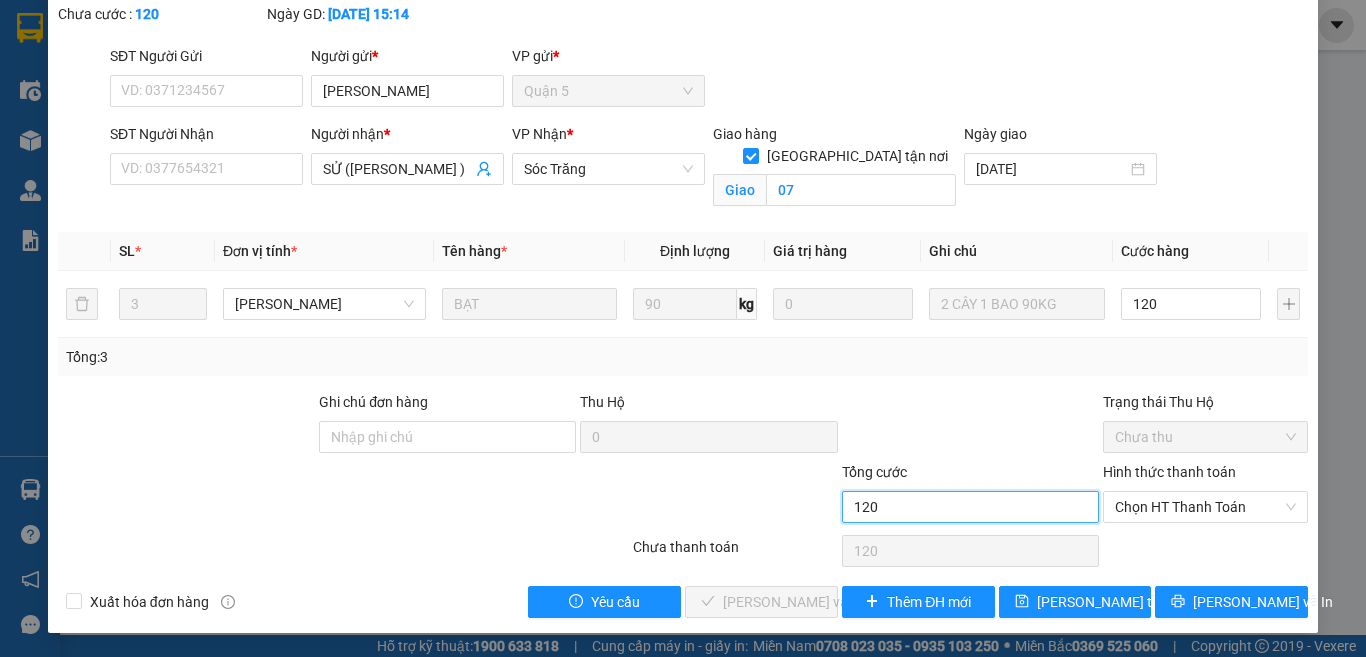 type on "120.000" 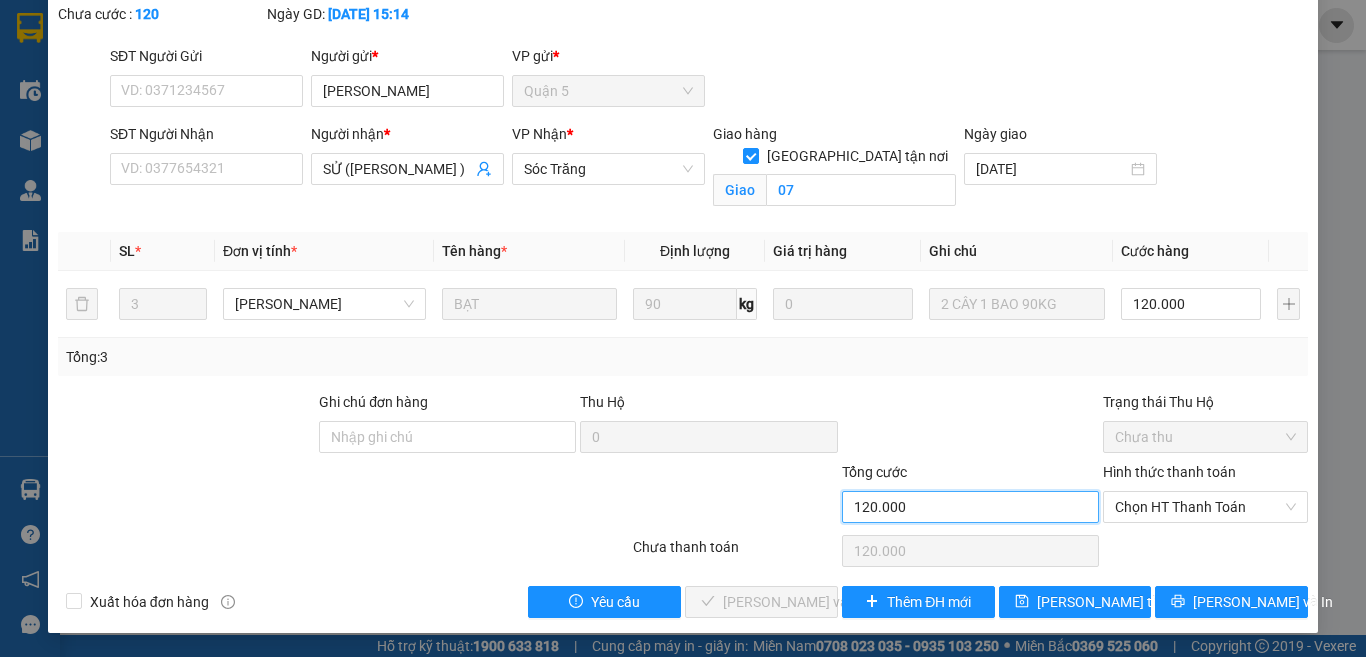click on "120.000" at bounding box center [970, 507] 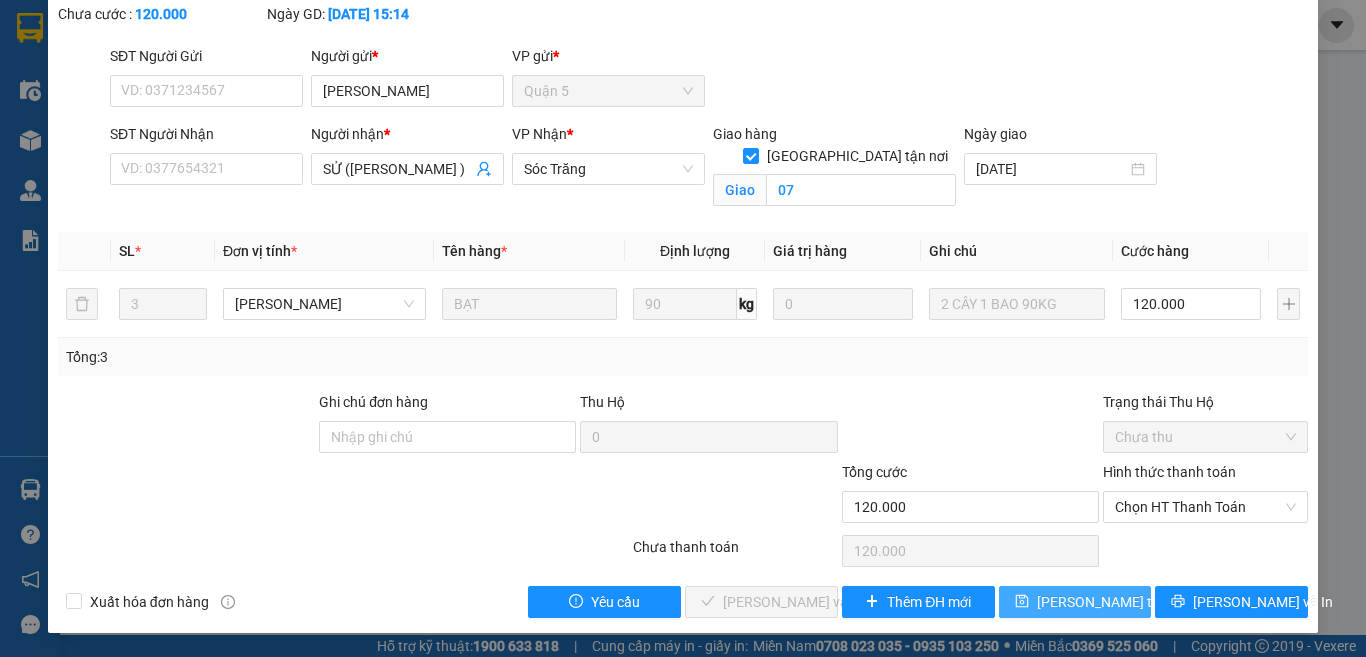 click on "[PERSON_NAME] thay đổi" at bounding box center (1117, 602) 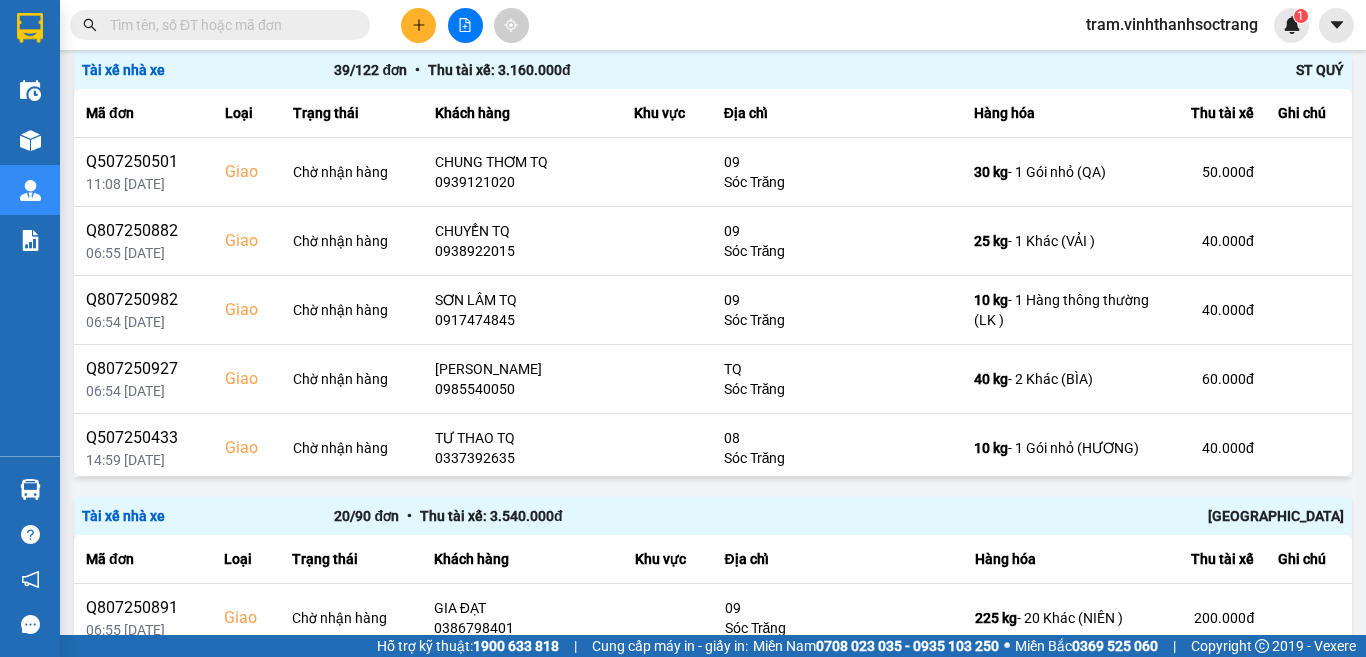 scroll, scrollTop: 3123, scrollLeft: 0, axis: vertical 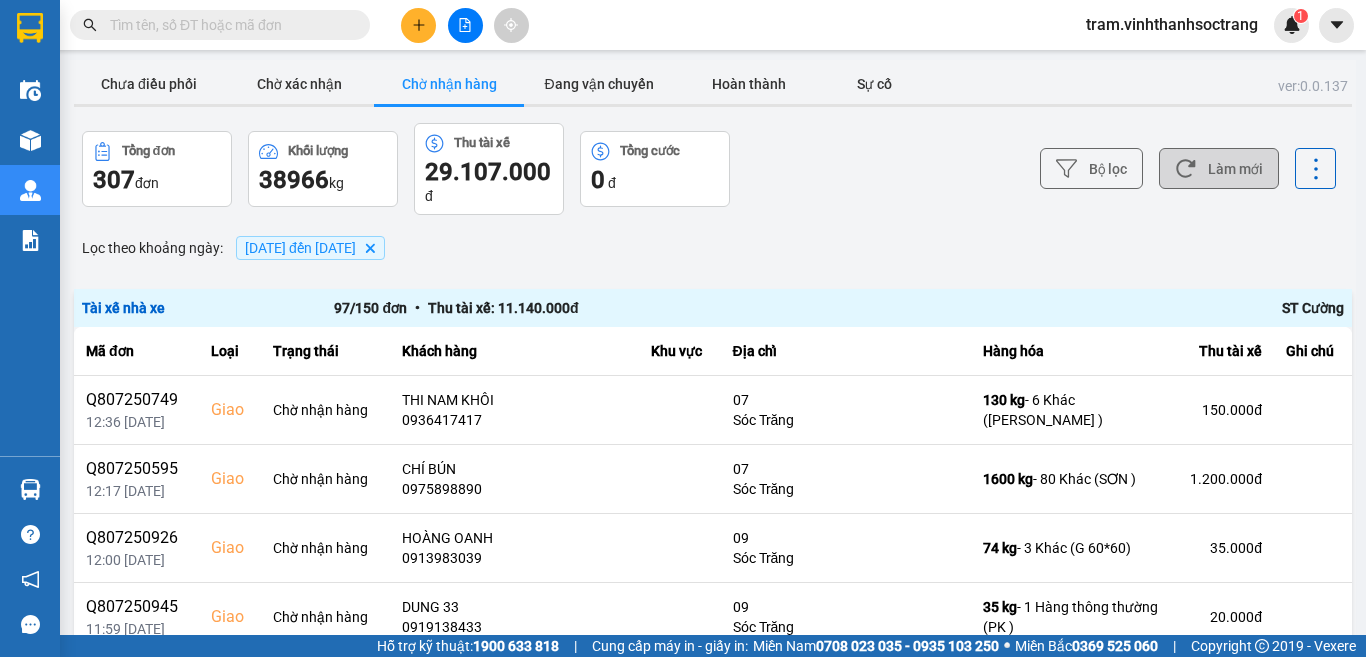 click 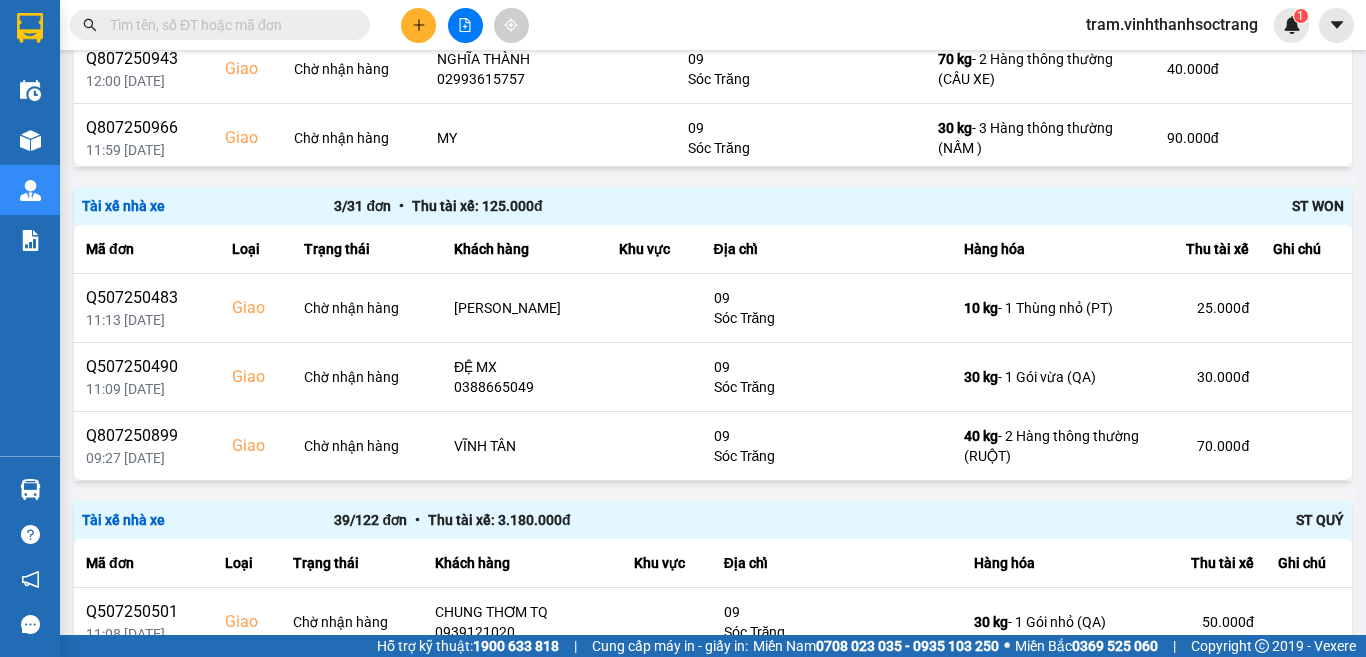 scroll, scrollTop: 3334, scrollLeft: 0, axis: vertical 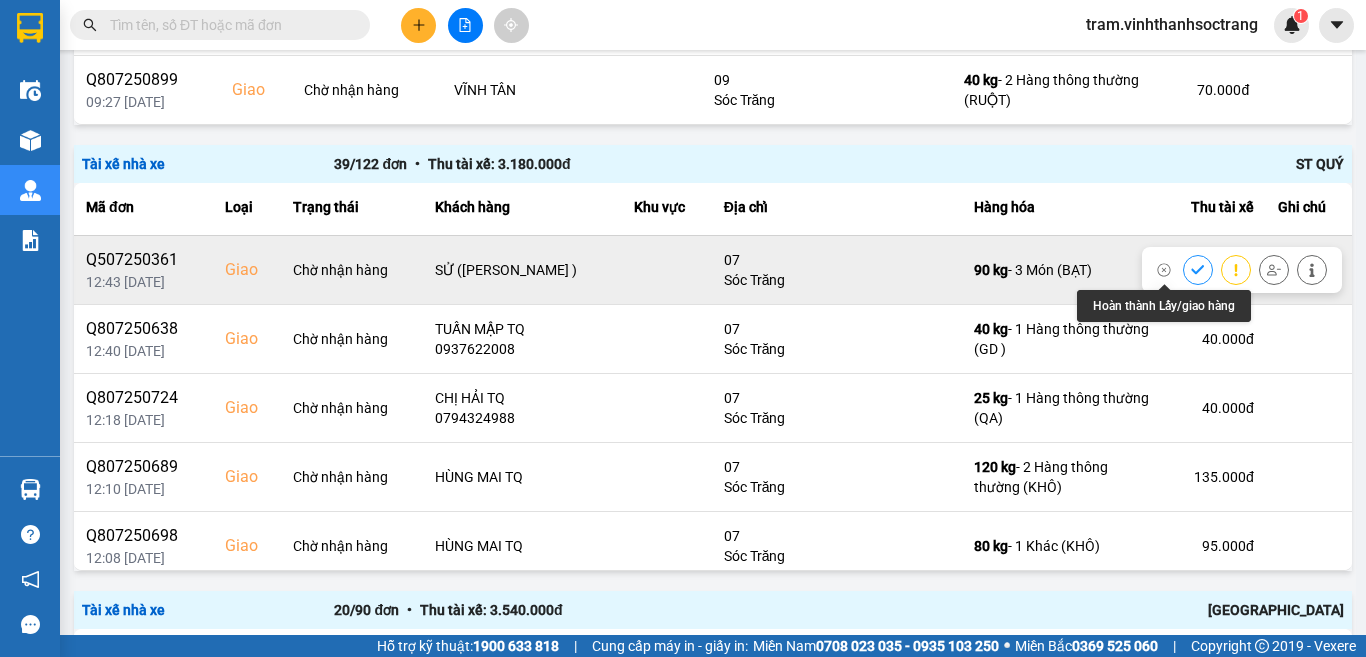 click 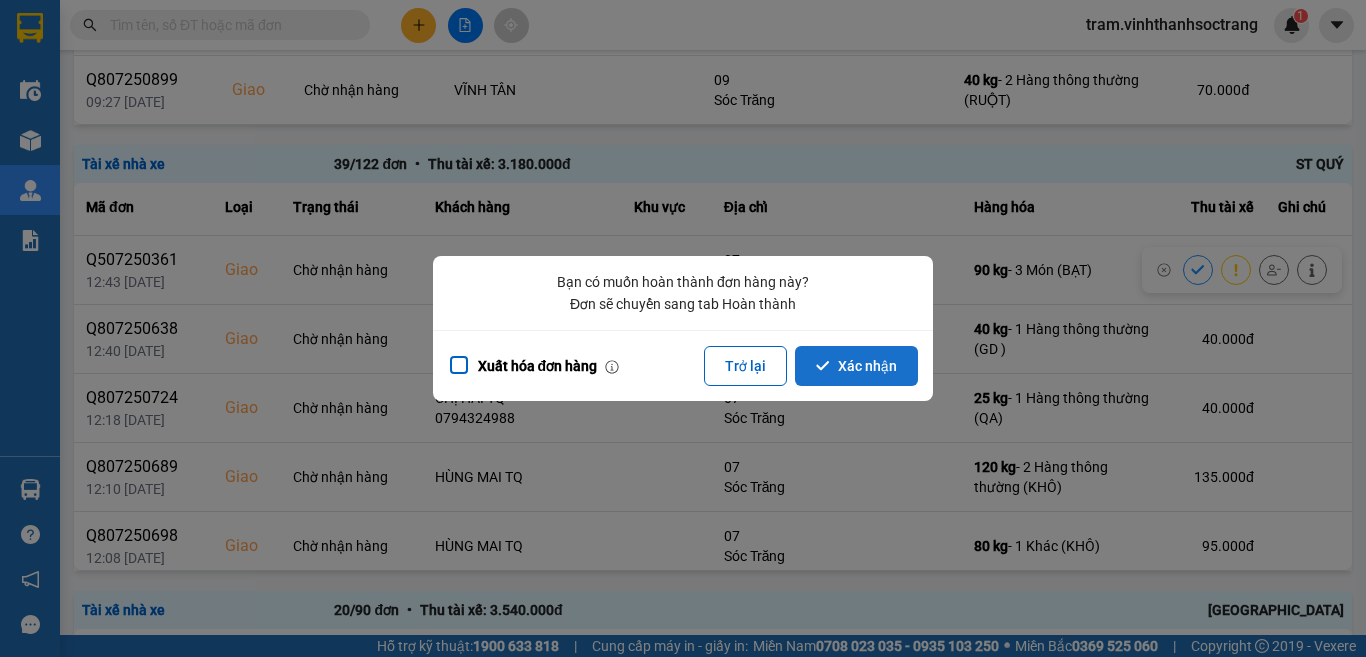 click on "Xác nhận" at bounding box center (856, 366) 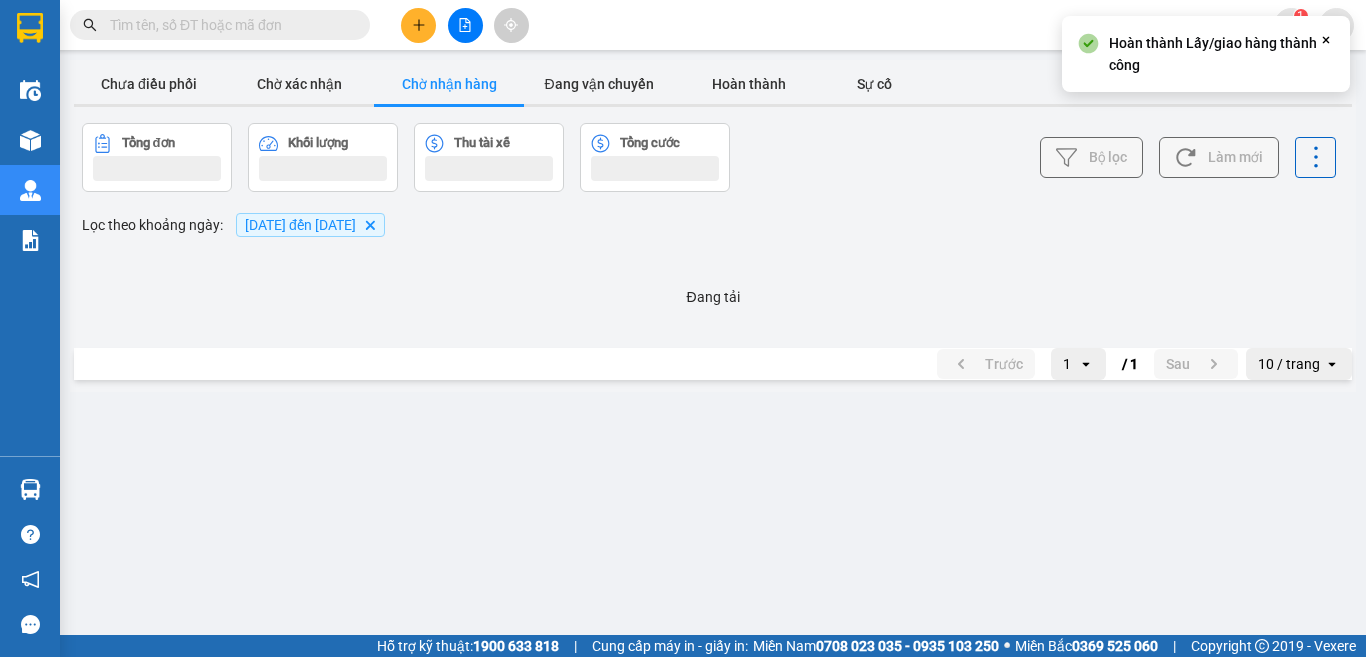 scroll, scrollTop: 0, scrollLeft: 0, axis: both 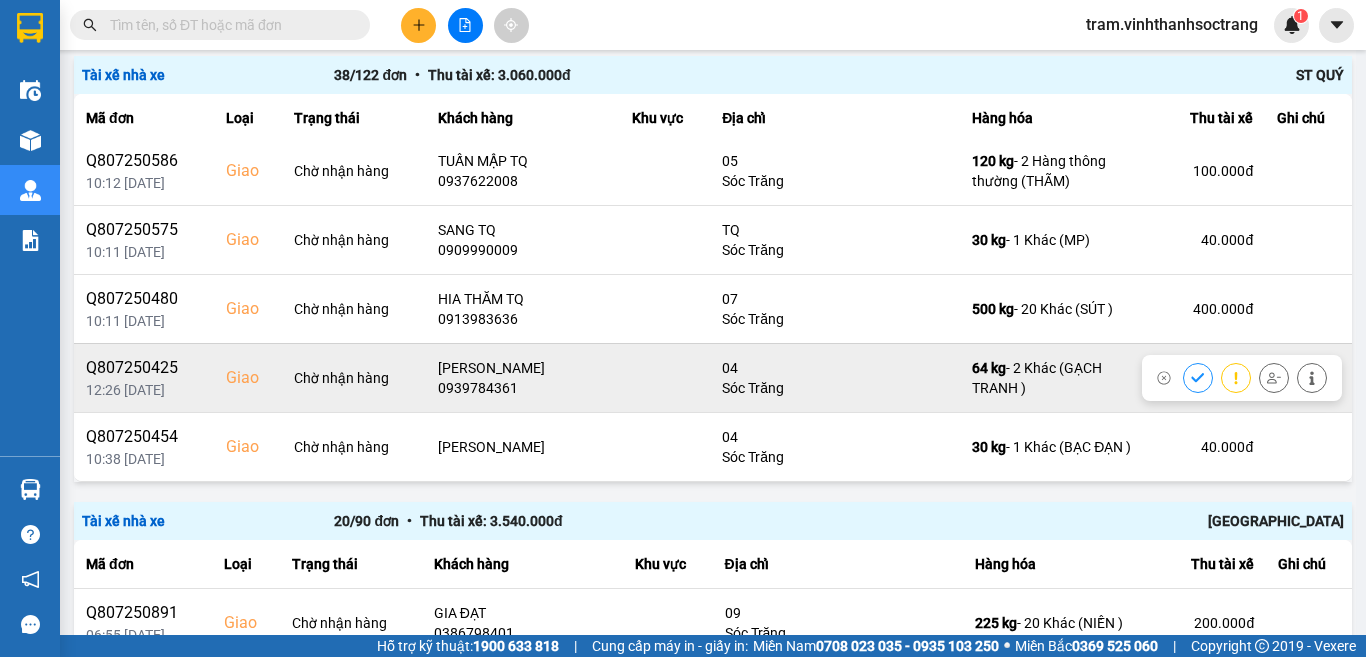 click 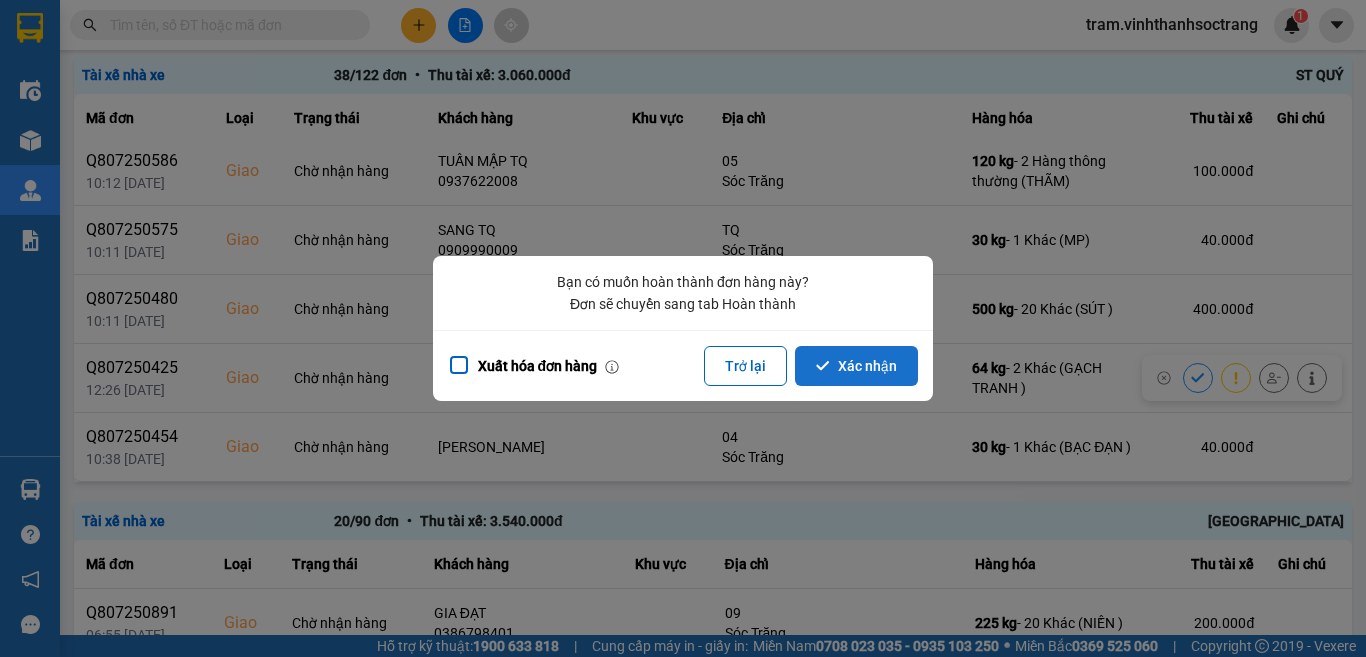click on "Xác nhận" at bounding box center [856, 366] 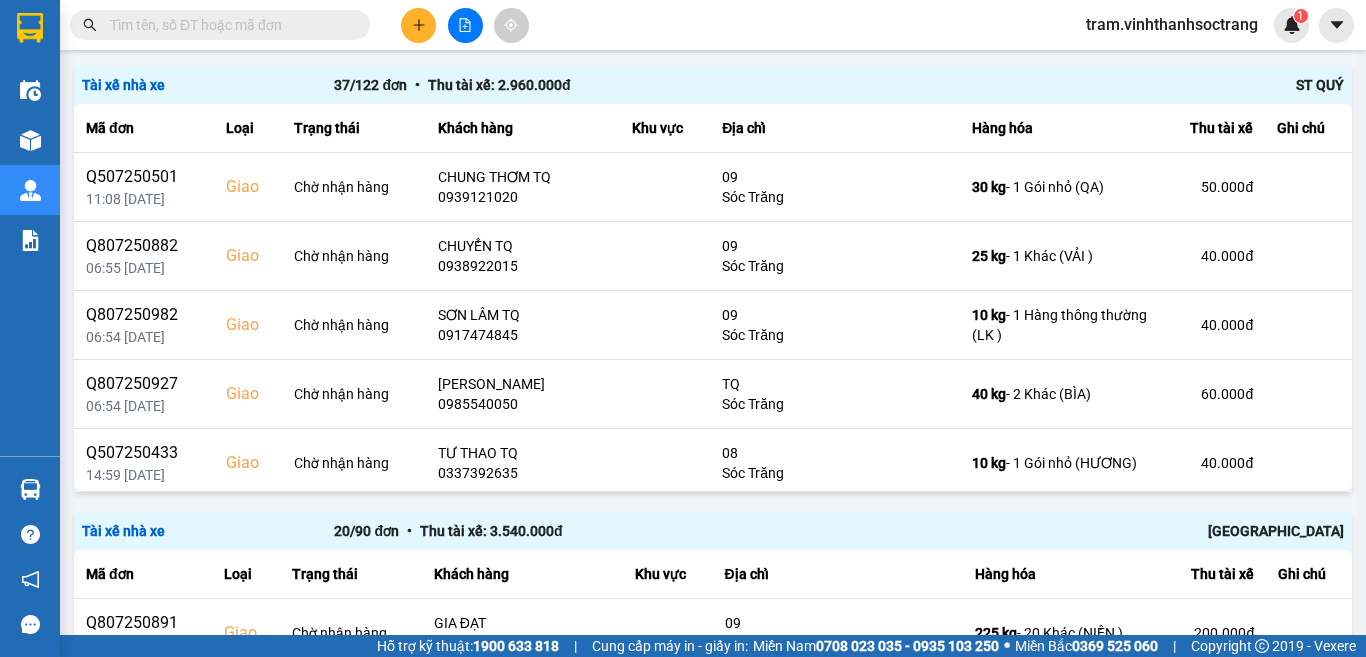 scroll, scrollTop: 3178, scrollLeft: 0, axis: vertical 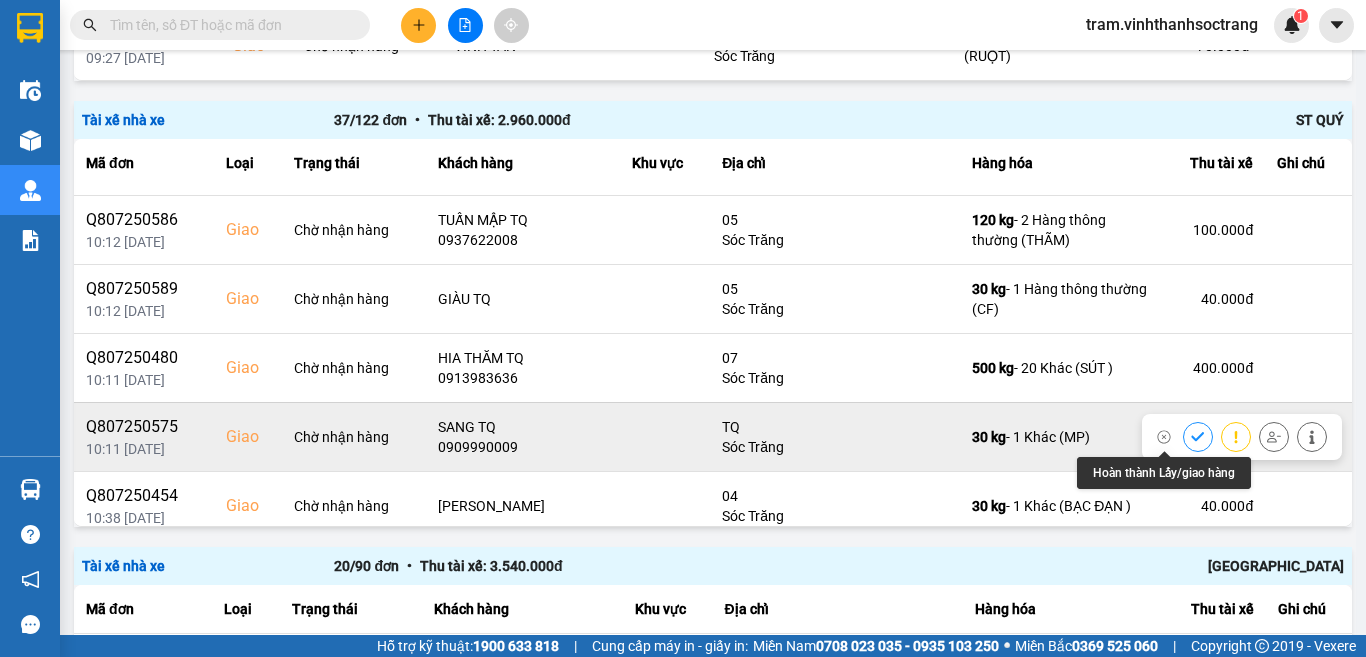 click 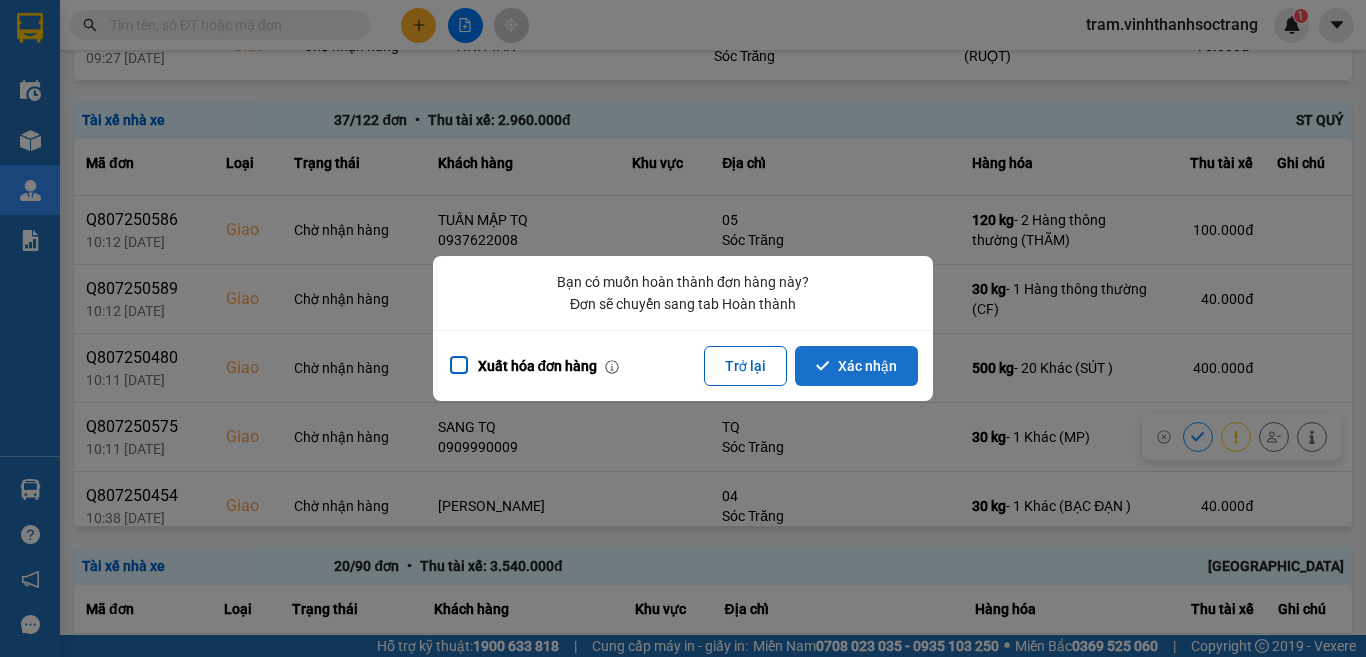click on "Xác nhận" at bounding box center (856, 366) 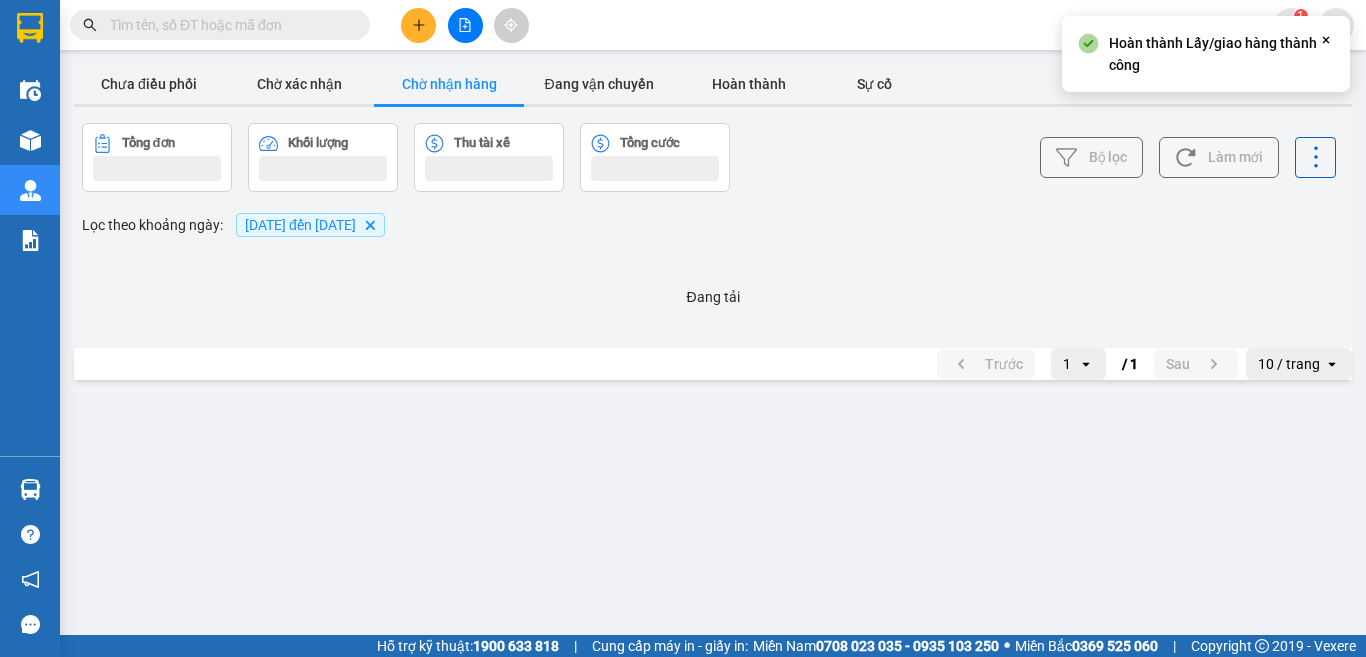 scroll, scrollTop: 0, scrollLeft: 0, axis: both 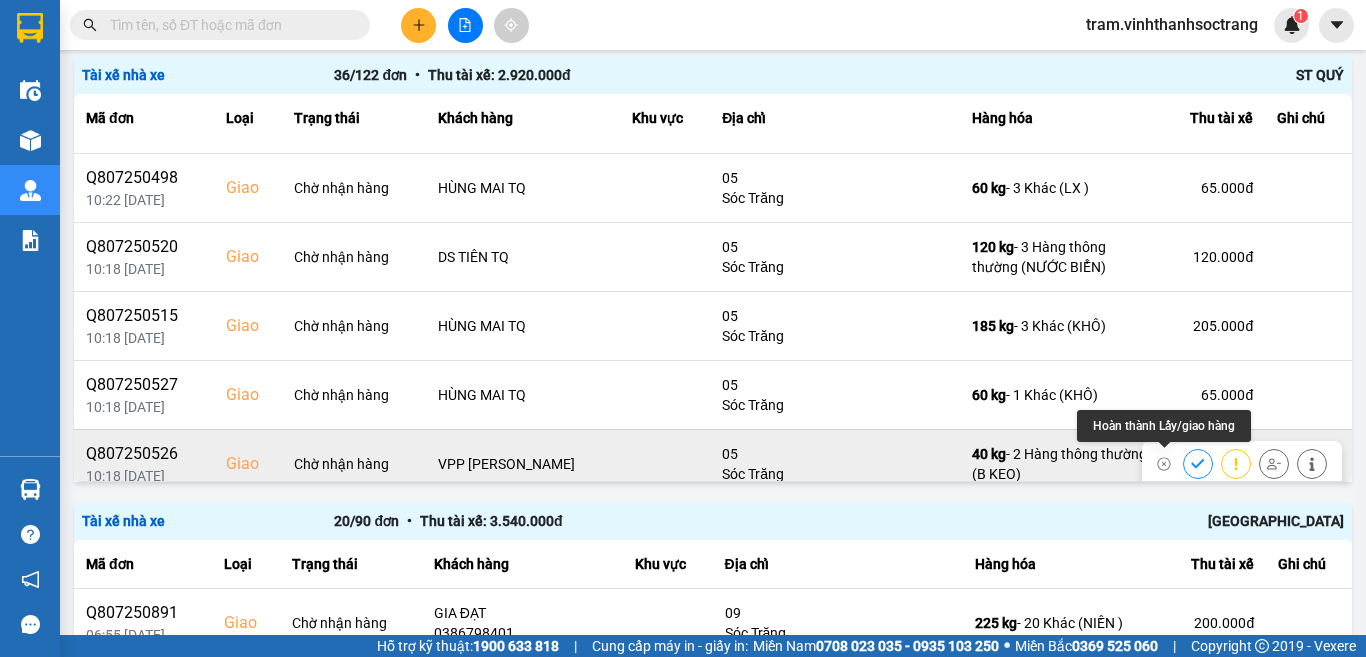 click 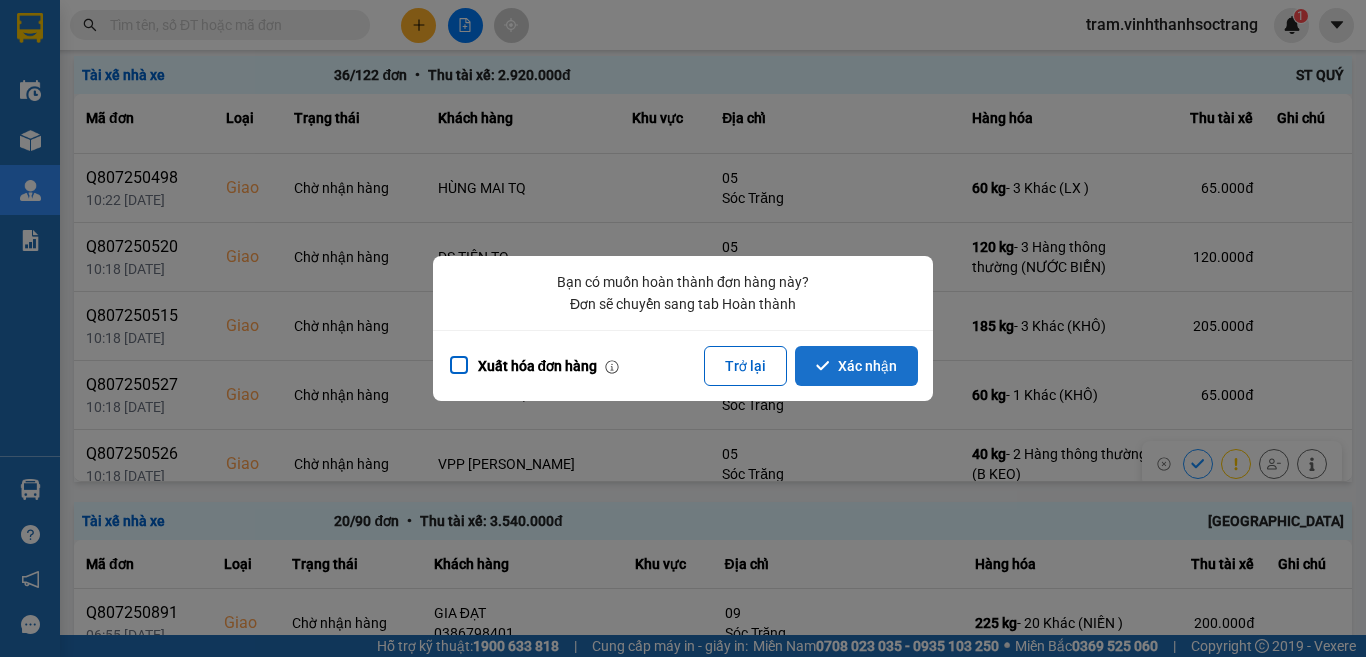 click on "Xác nhận" at bounding box center [856, 366] 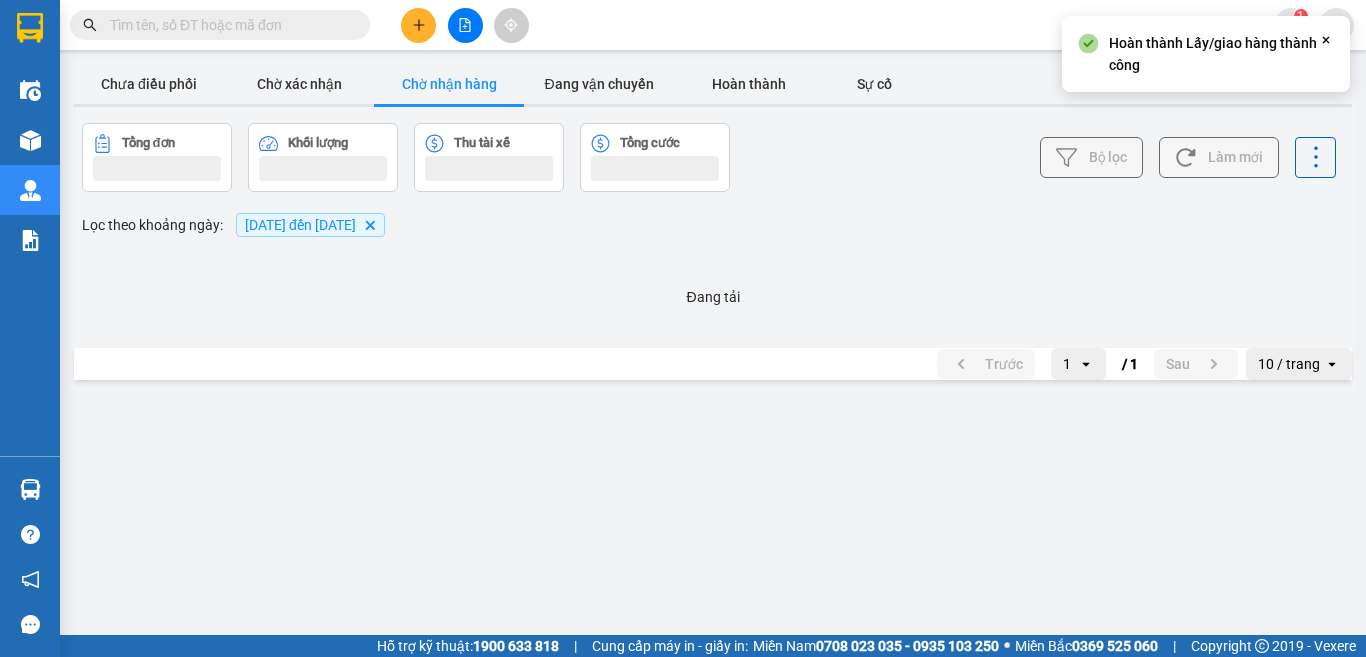 scroll, scrollTop: 0, scrollLeft: 0, axis: both 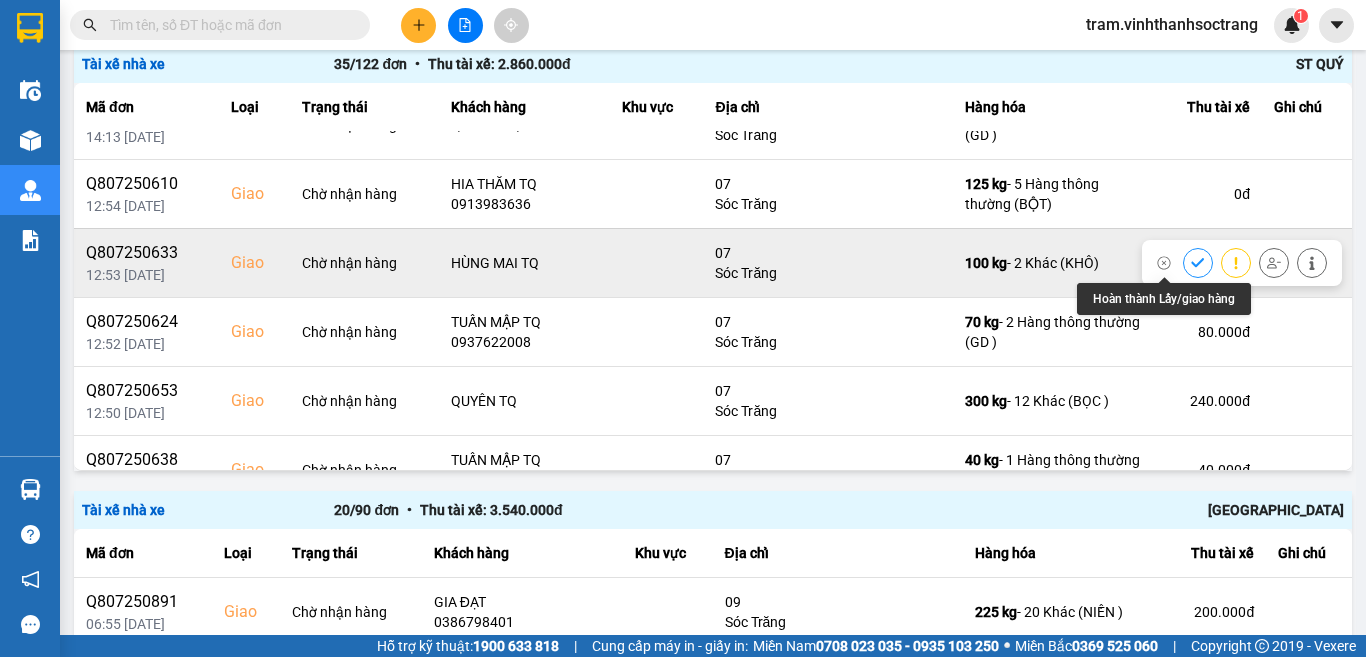click 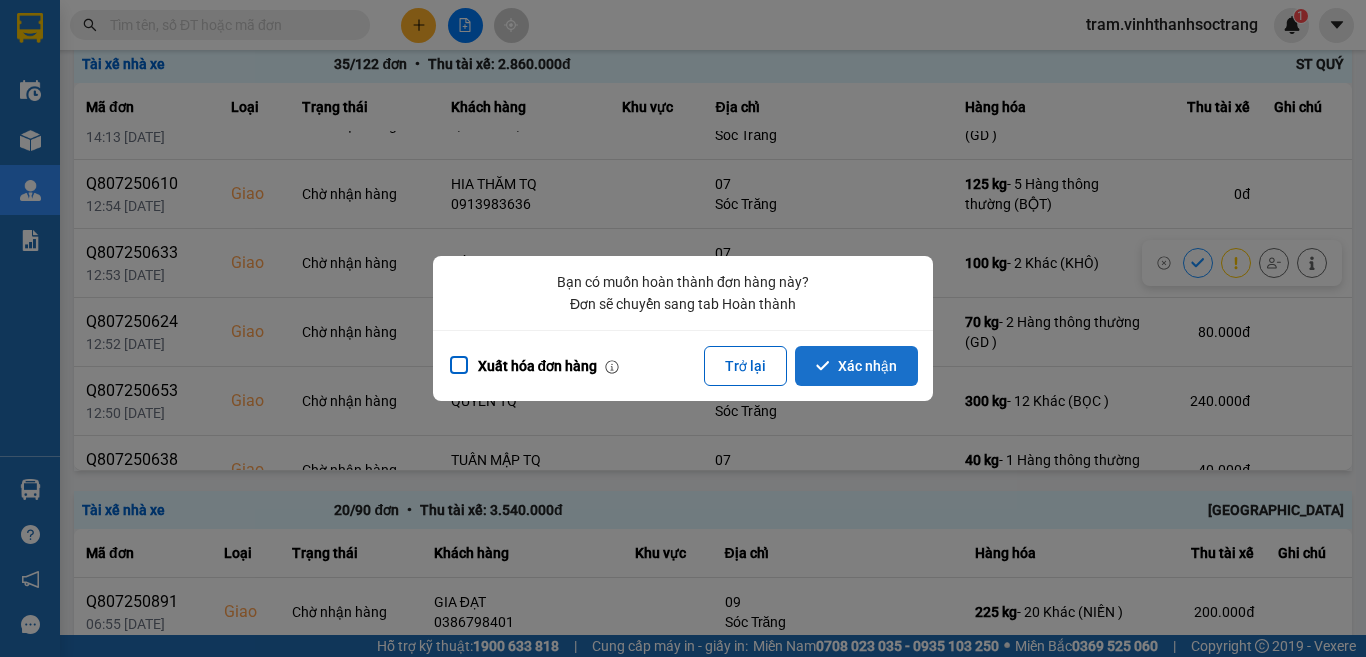 click on "Xác nhận" at bounding box center (856, 366) 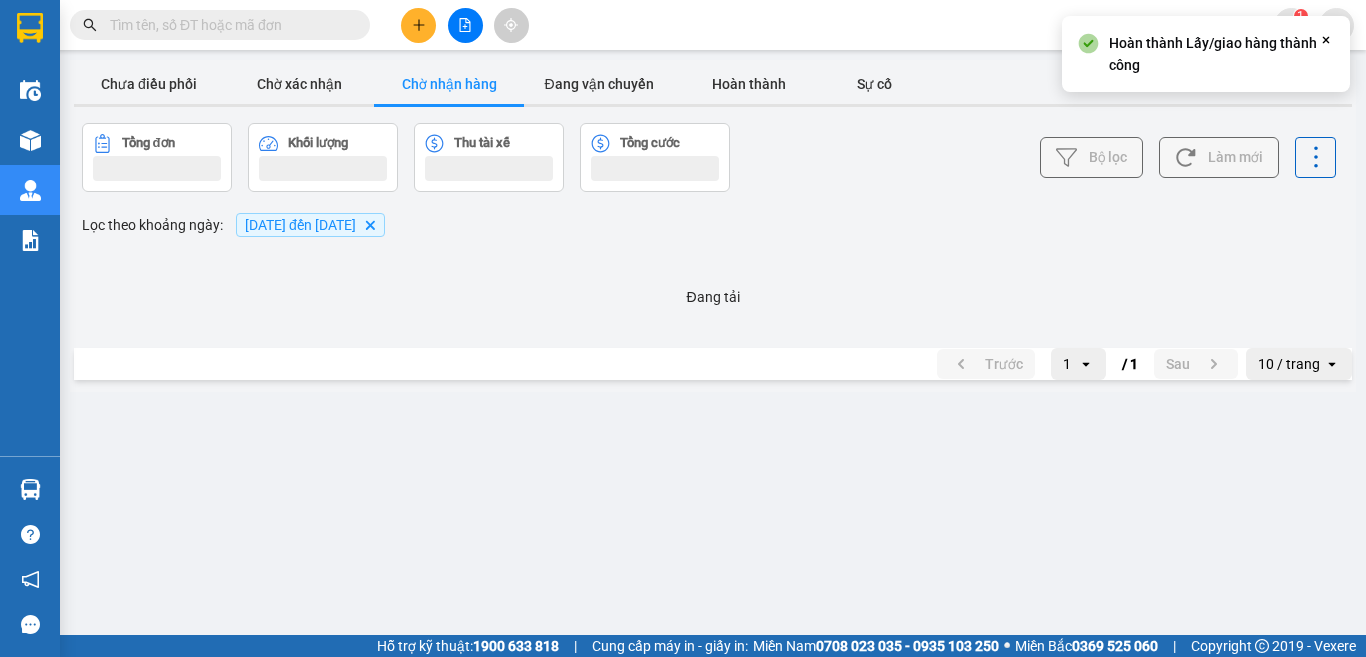 scroll, scrollTop: 0, scrollLeft: 0, axis: both 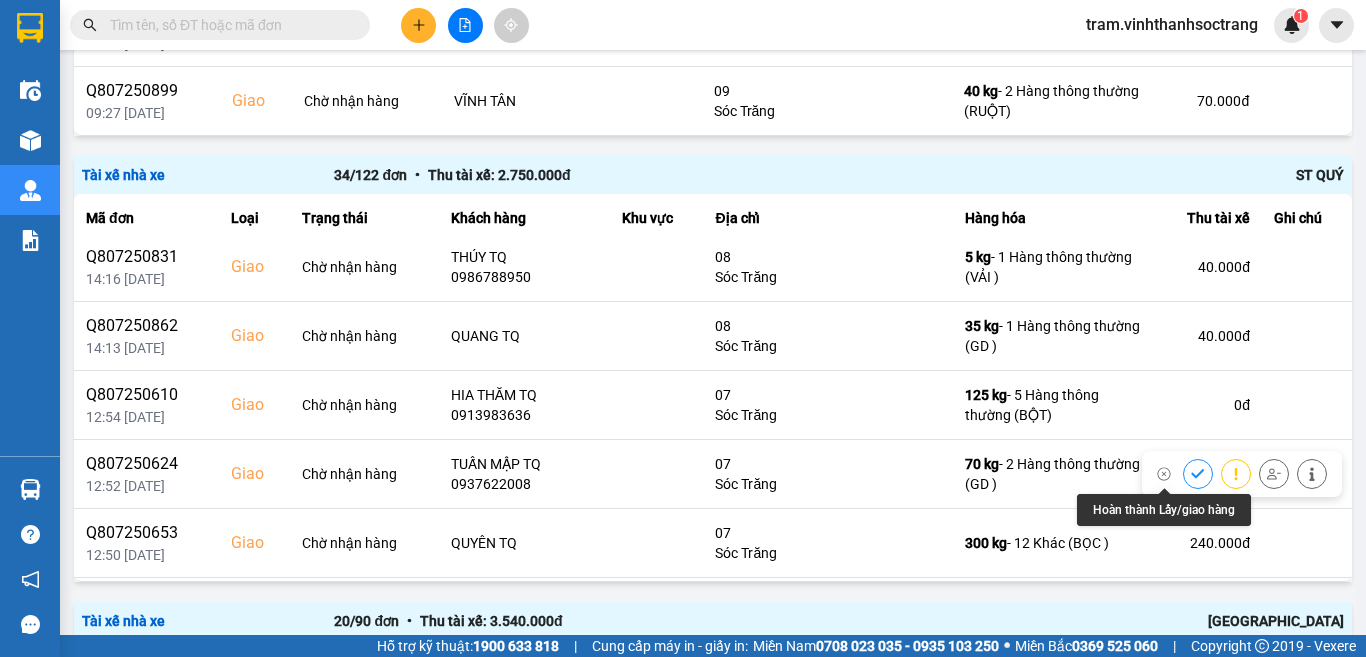 click 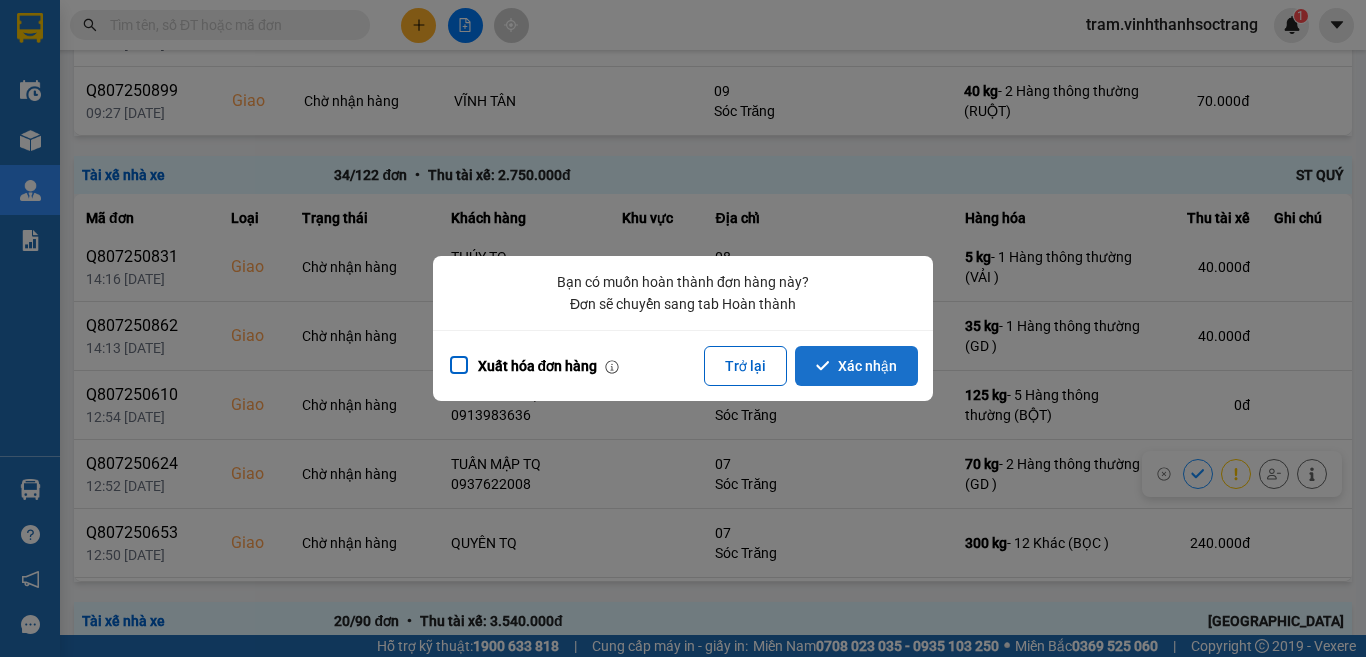 click on "Xác nhận" at bounding box center [856, 366] 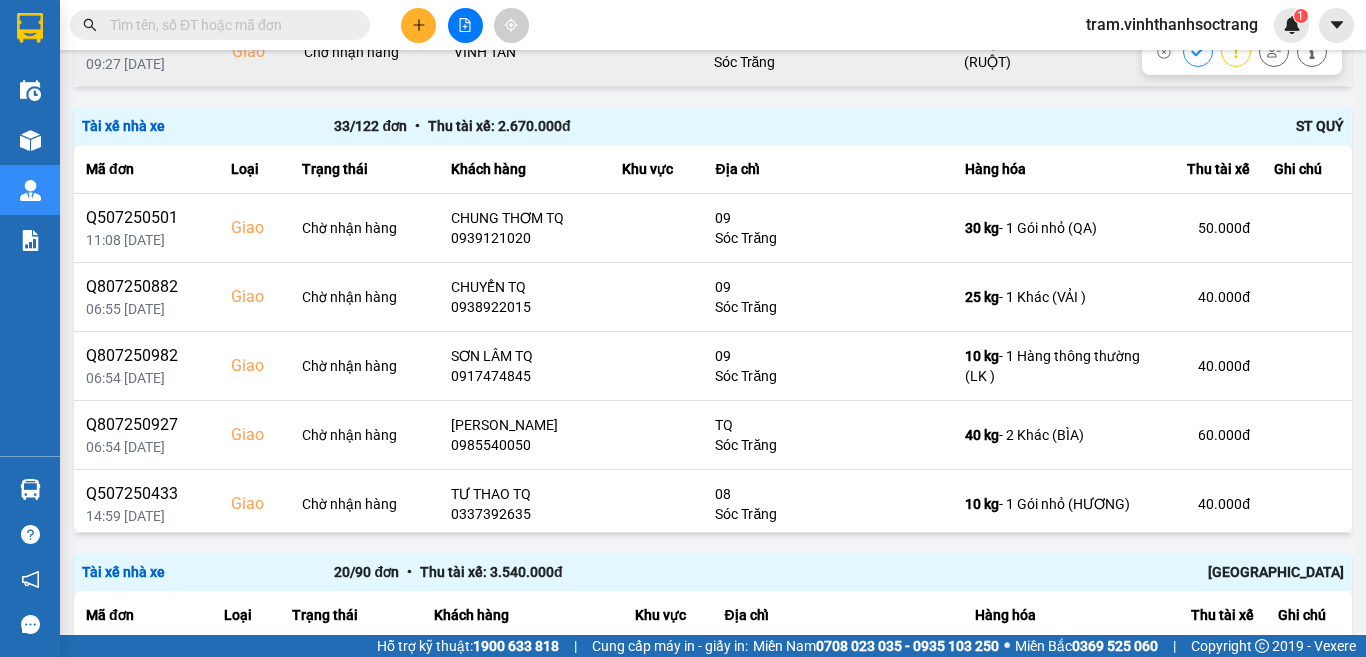 scroll, scrollTop: 3178, scrollLeft: 0, axis: vertical 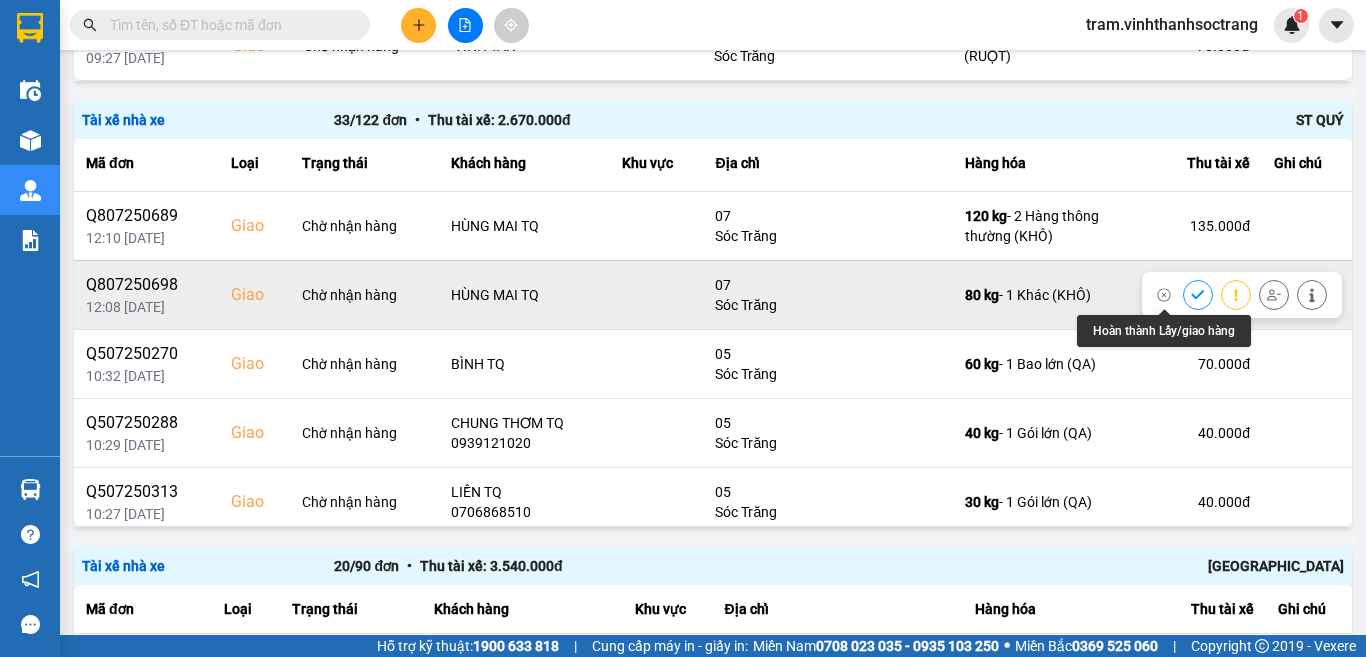 click 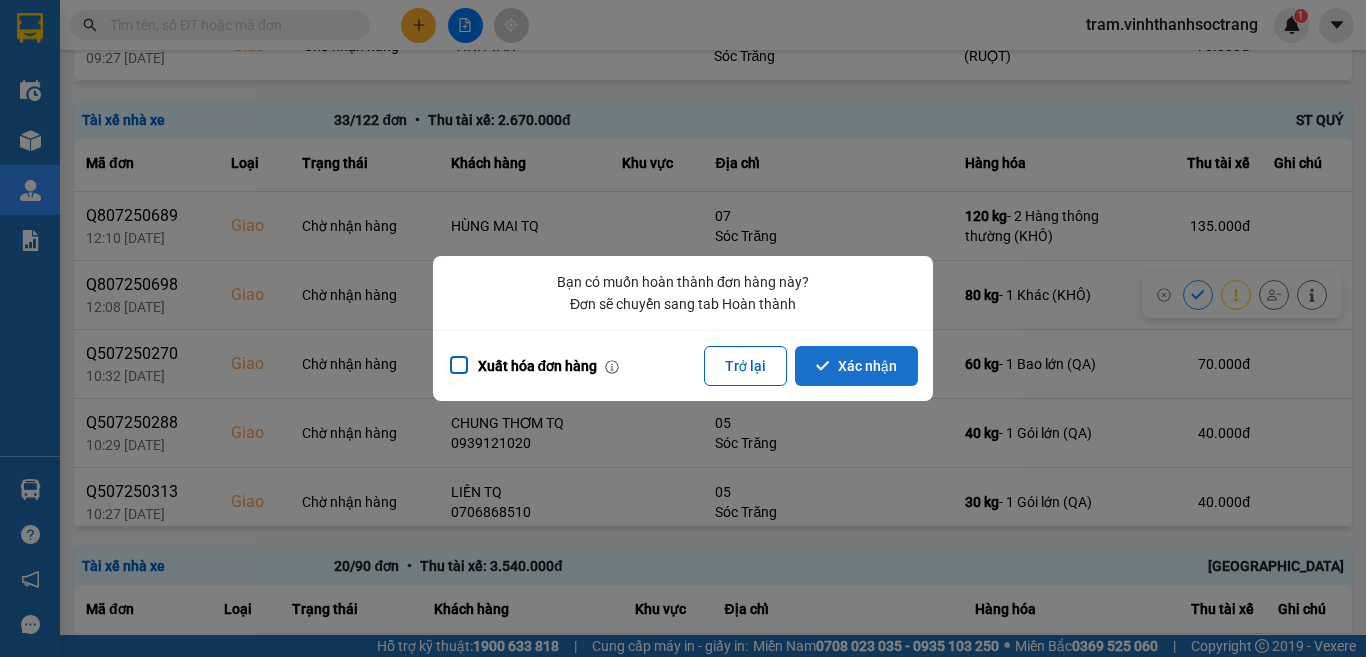 click on "Xác nhận" at bounding box center [856, 366] 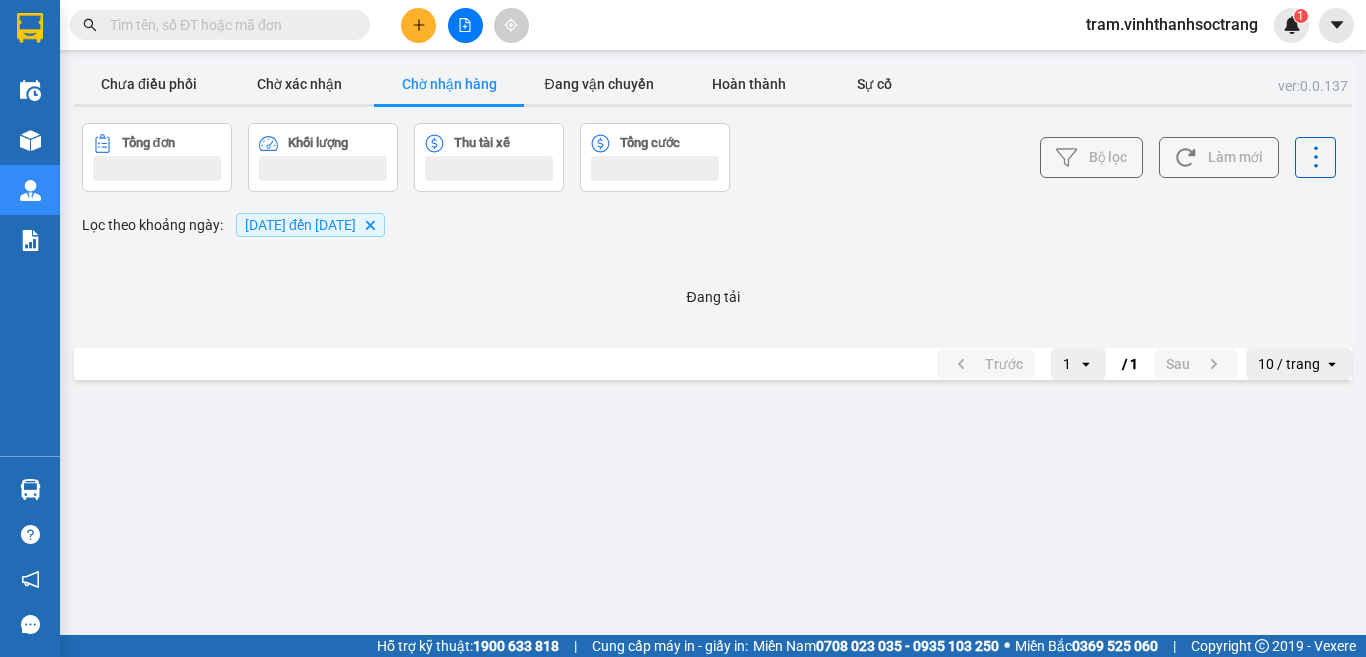 scroll, scrollTop: 0, scrollLeft: 0, axis: both 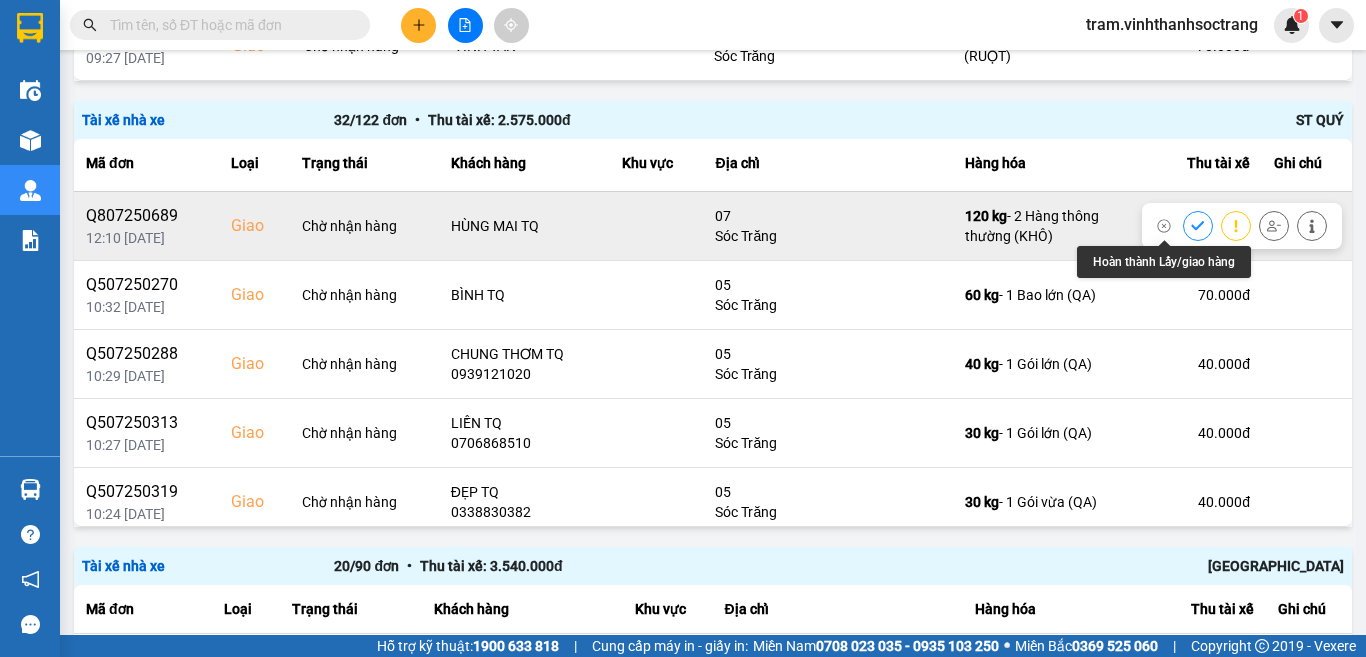 click 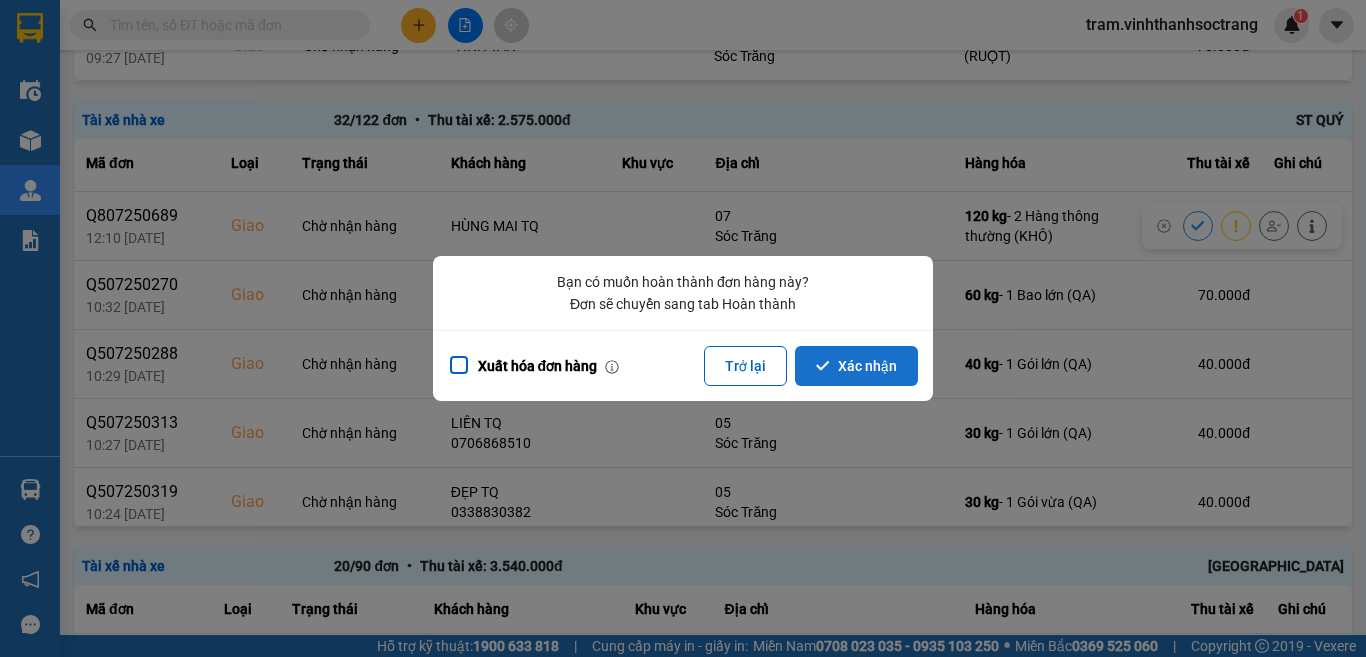 click on "Xác nhận" at bounding box center [856, 366] 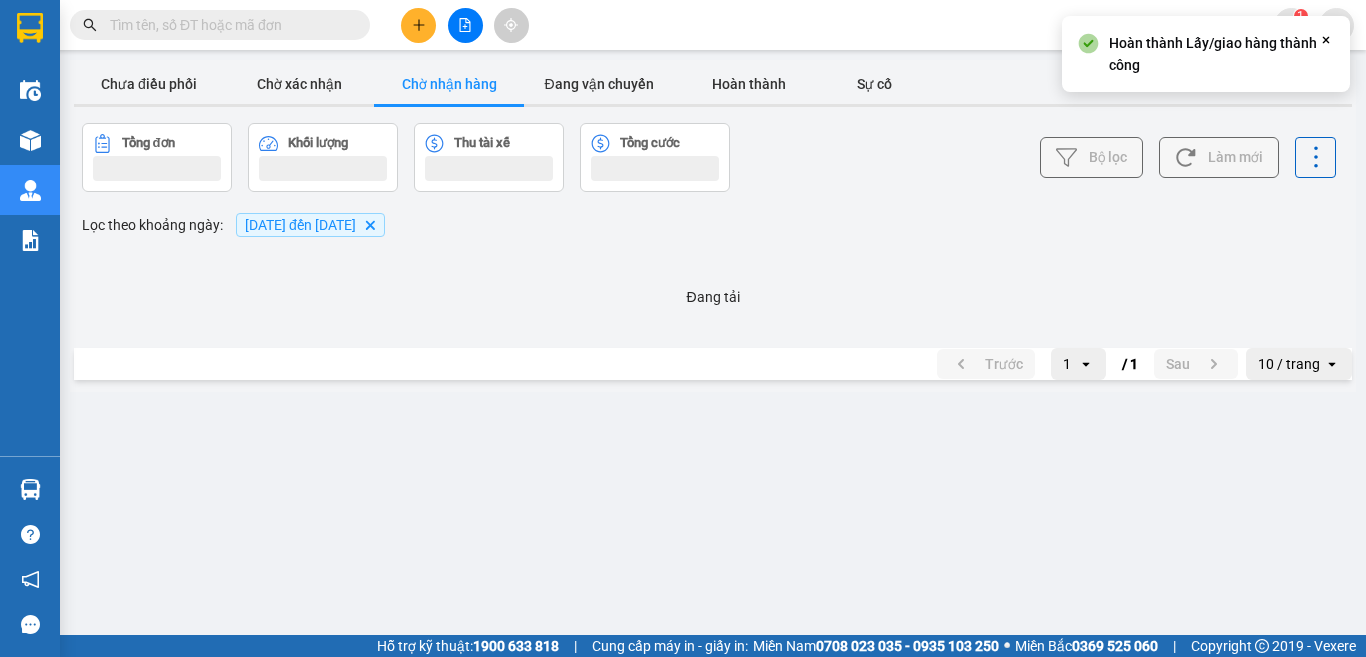 scroll, scrollTop: 0, scrollLeft: 0, axis: both 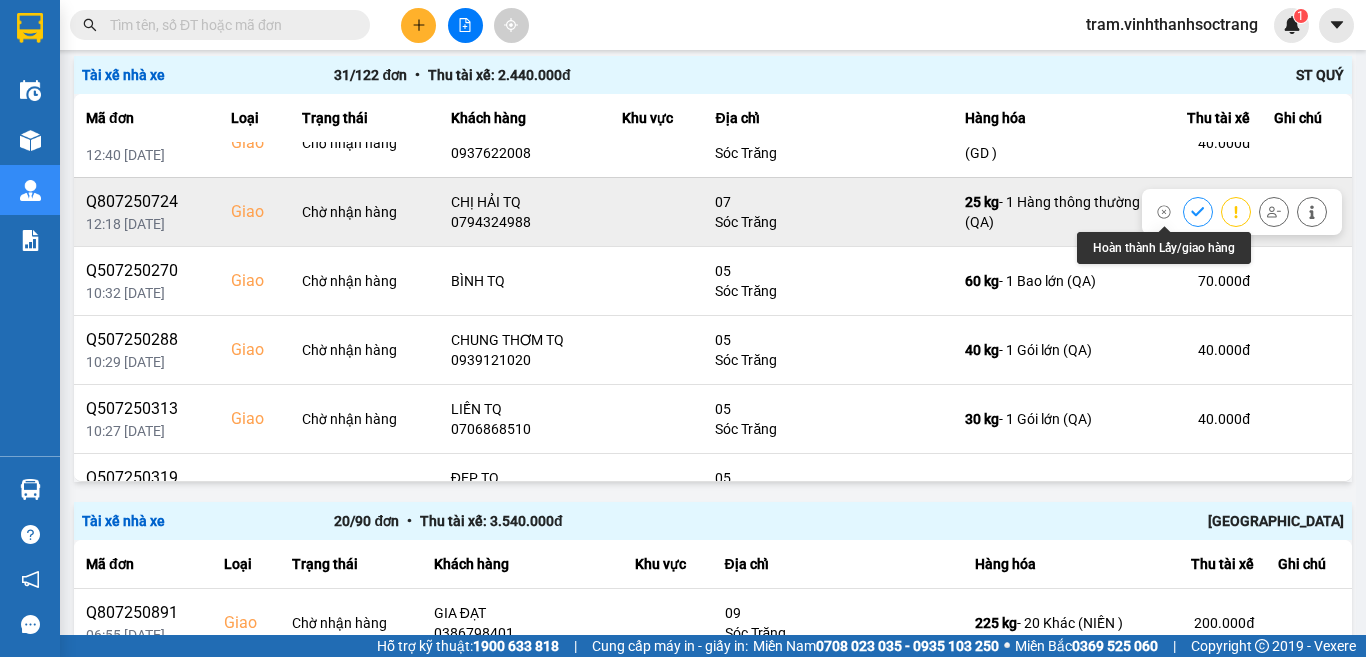 click at bounding box center (1198, 211) 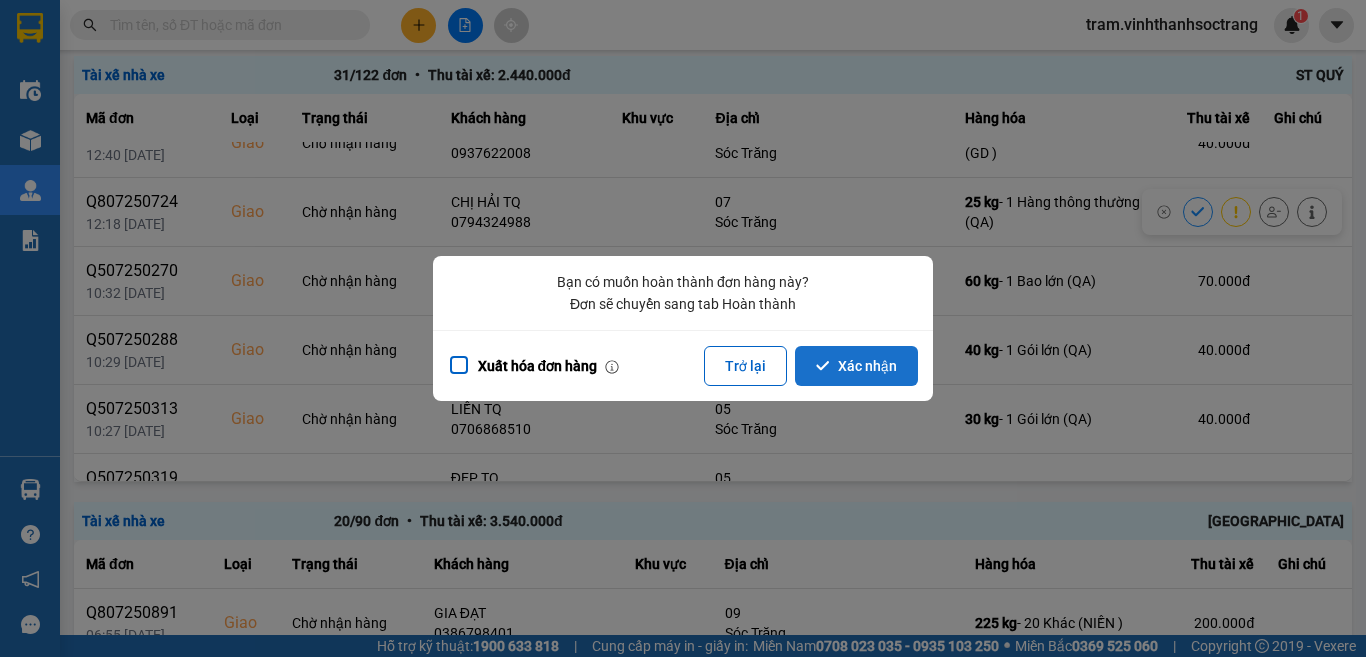 click on "Xác nhận" at bounding box center [856, 366] 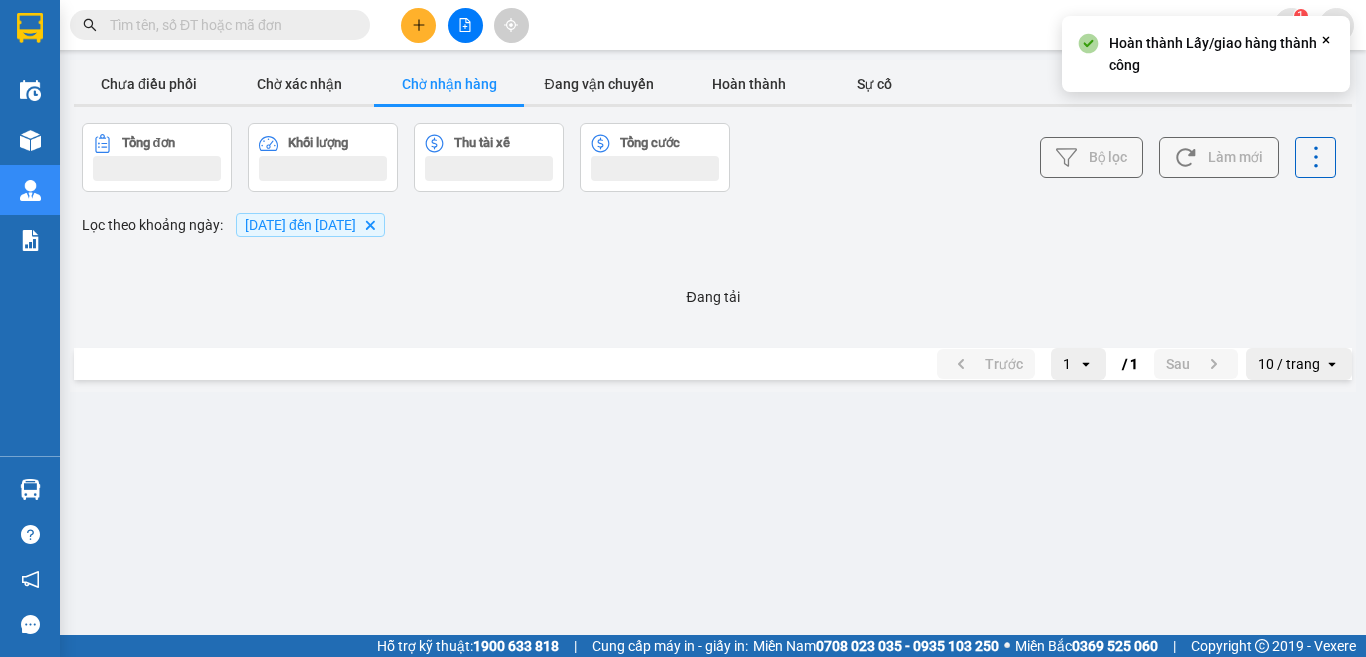 scroll, scrollTop: 0, scrollLeft: 0, axis: both 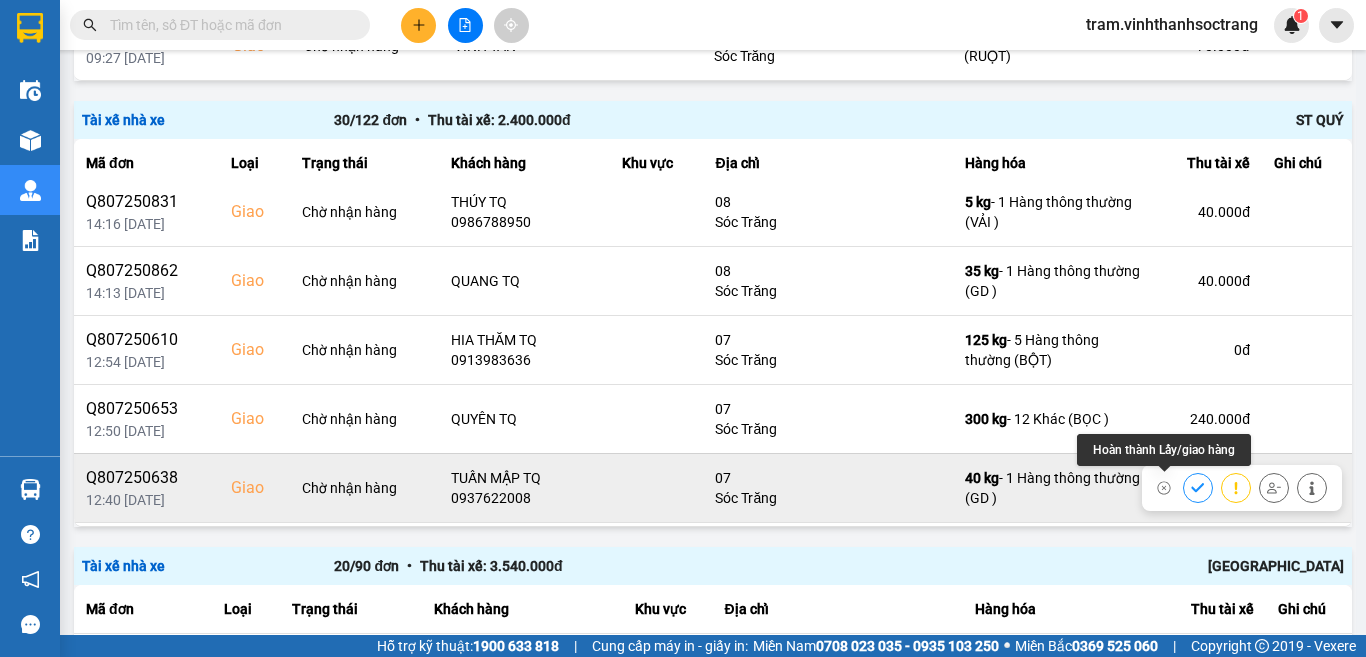 click 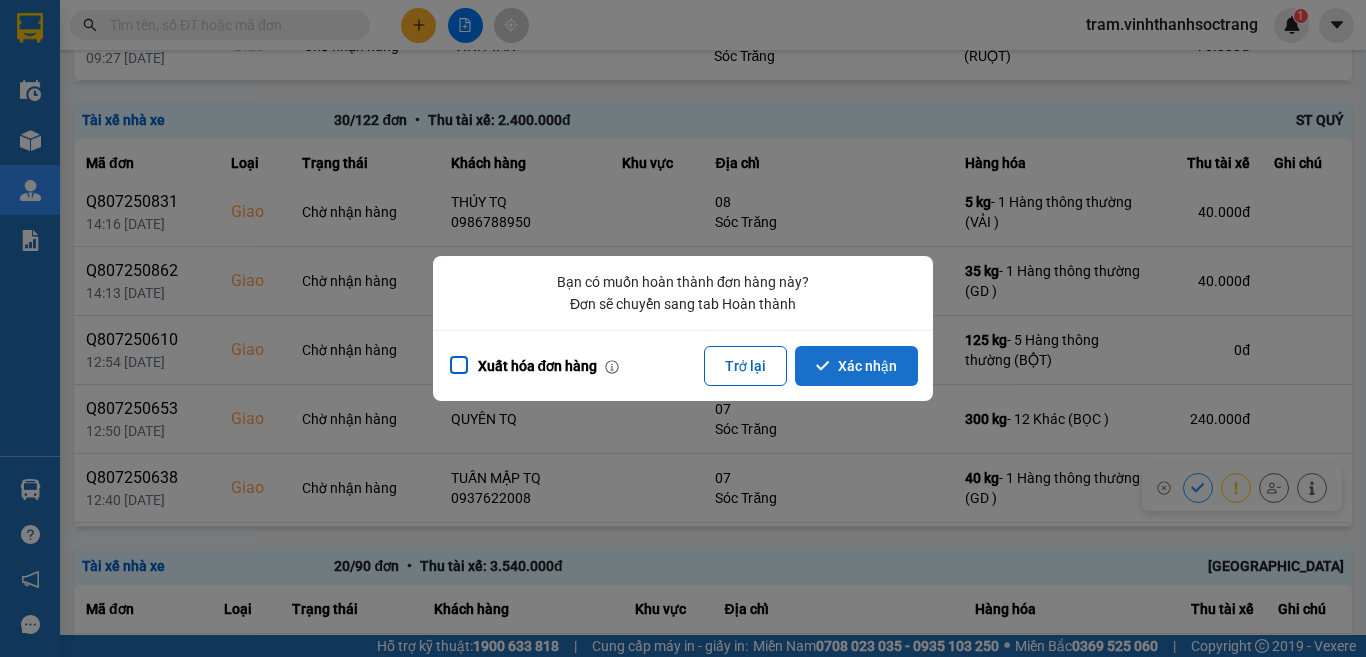 click on "Xác nhận" at bounding box center [856, 366] 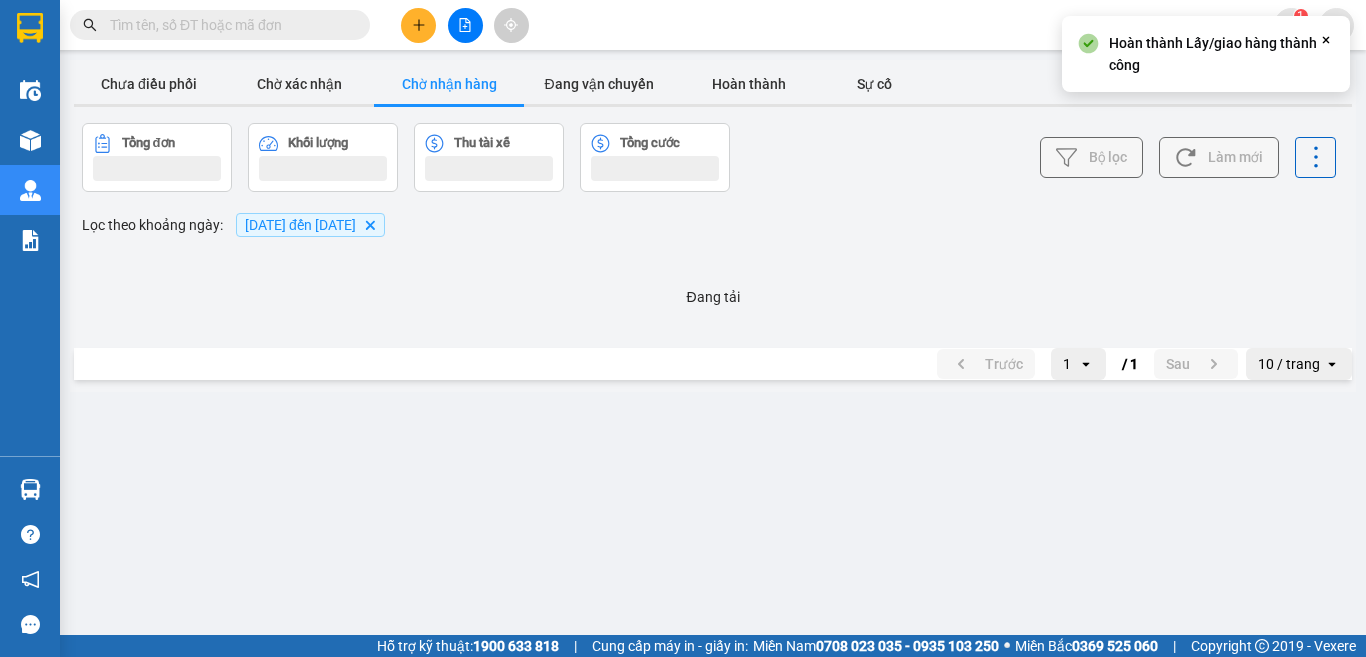 scroll, scrollTop: 0, scrollLeft: 0, axis: both 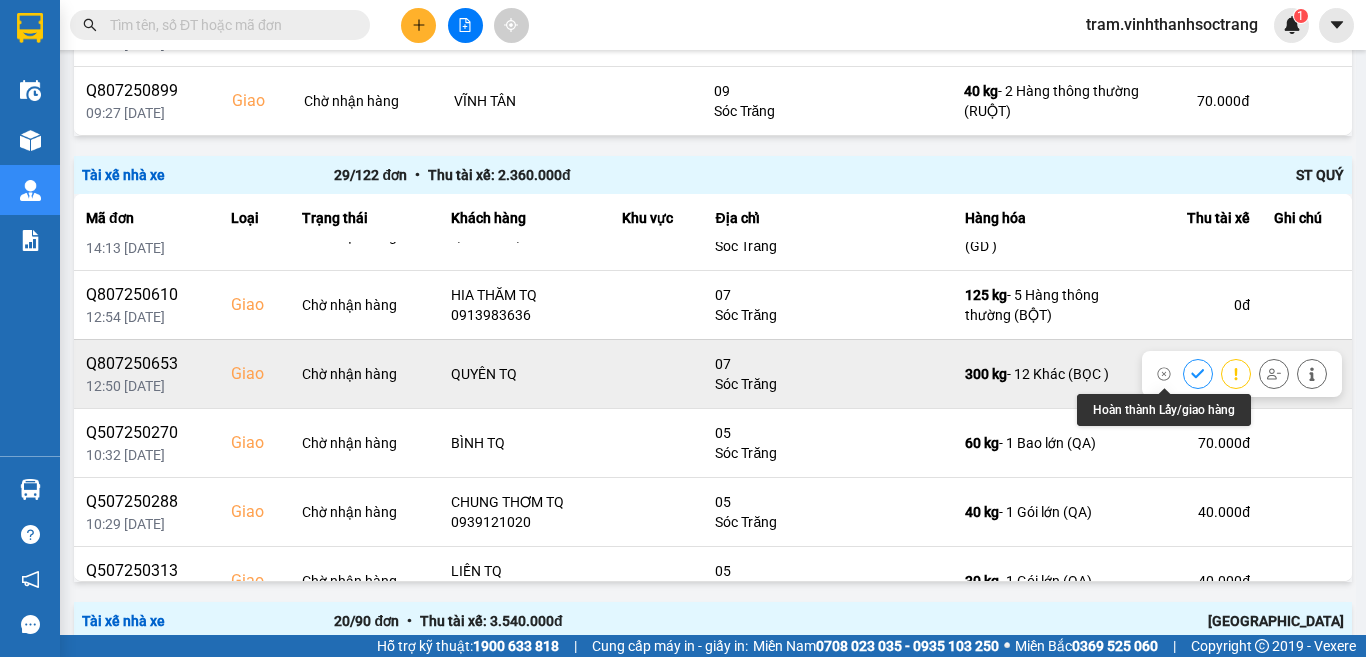 click 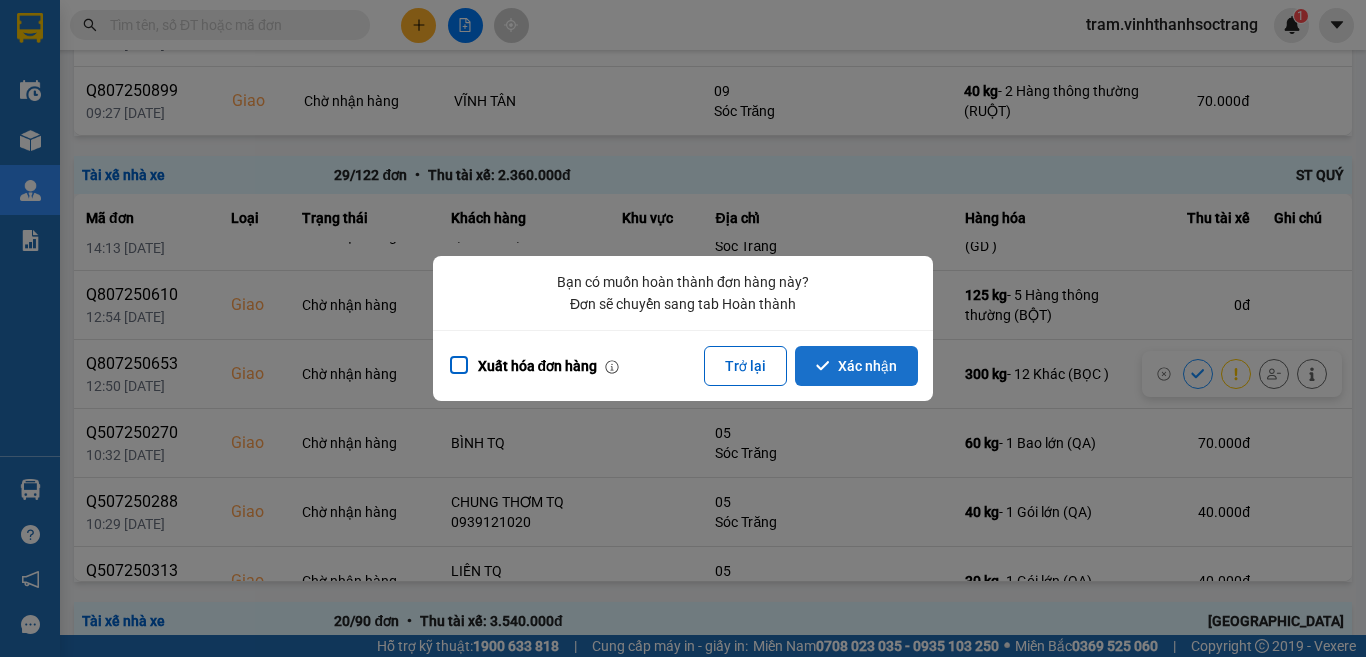 click on "Xác nhận" at bounding box center (856, 366) 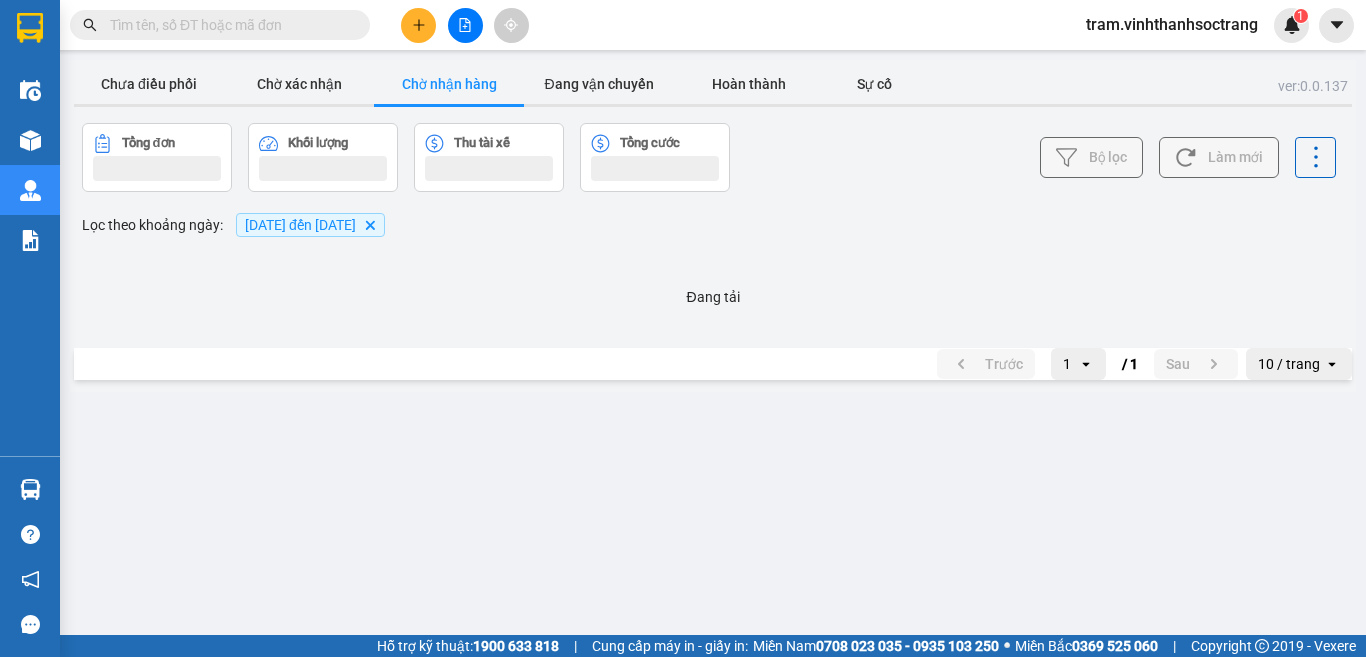 scroll, scrollTop: 0, scrollLeft: 0, axis: both 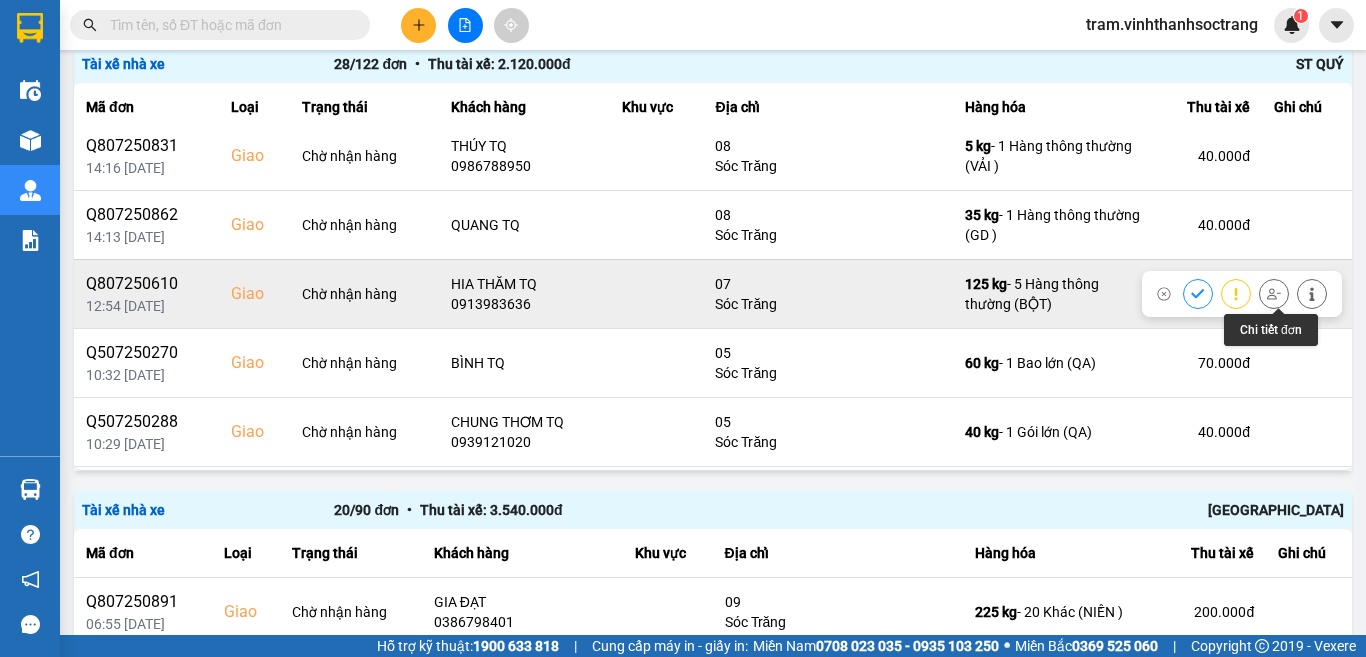 click 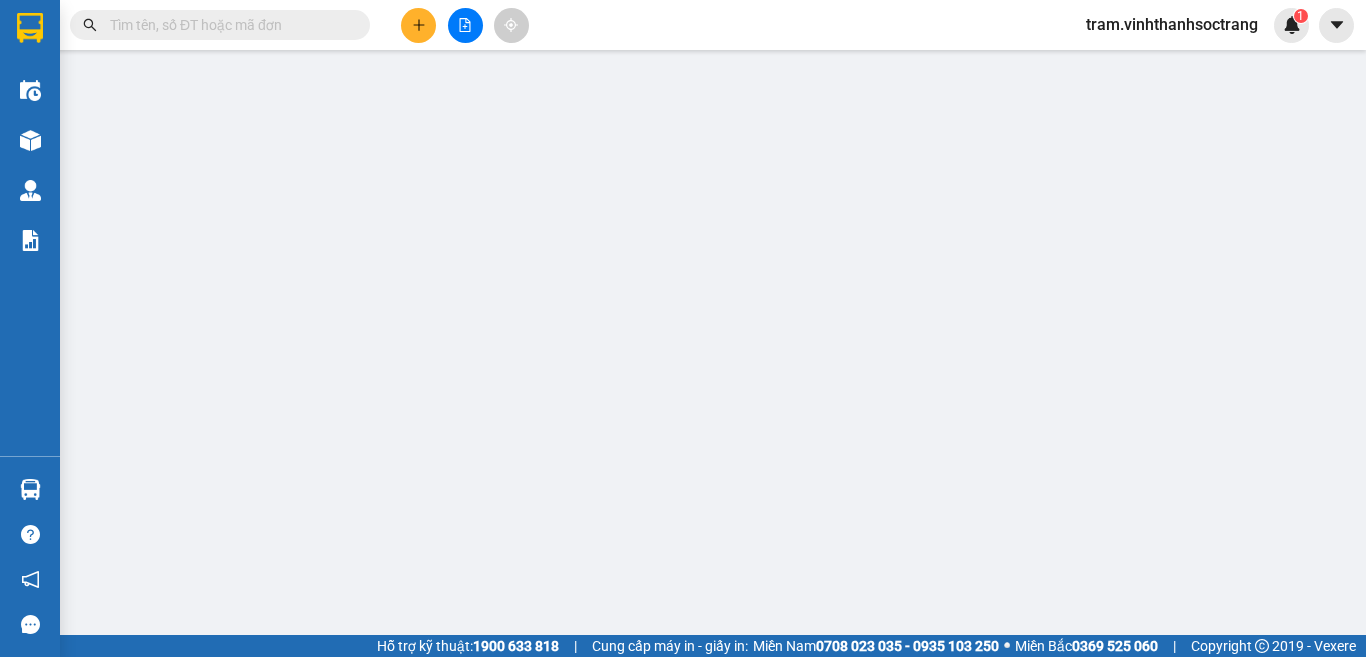 scroll, scrollTop: 0, scrollLeft: 0, axis: both 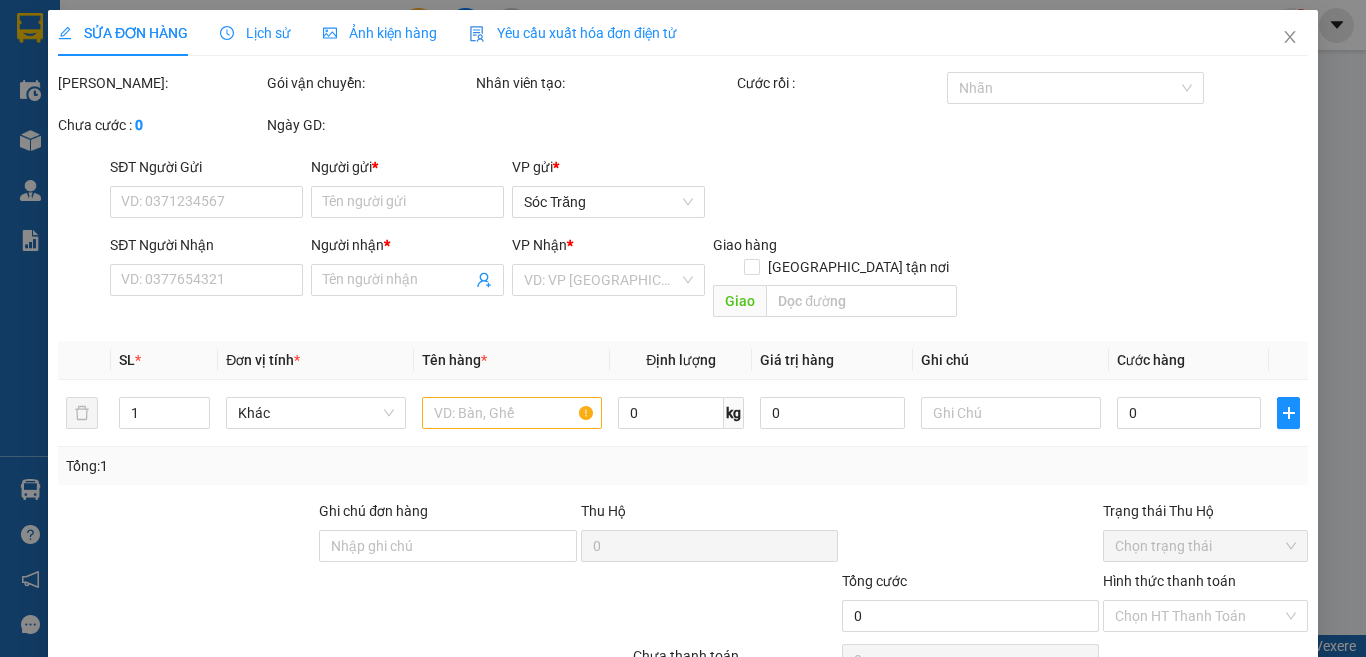type on "QUỐC HUY" 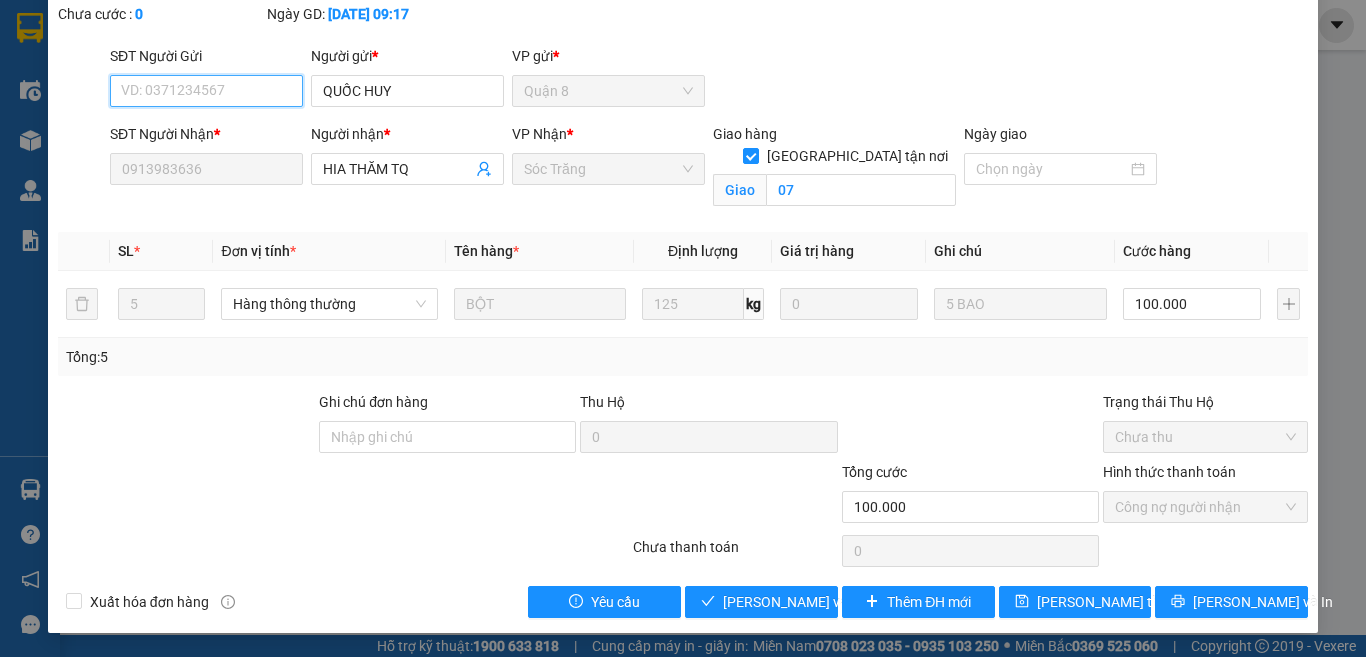 scroll, scrollTop: 0, scrollLeft: 0, axis: both 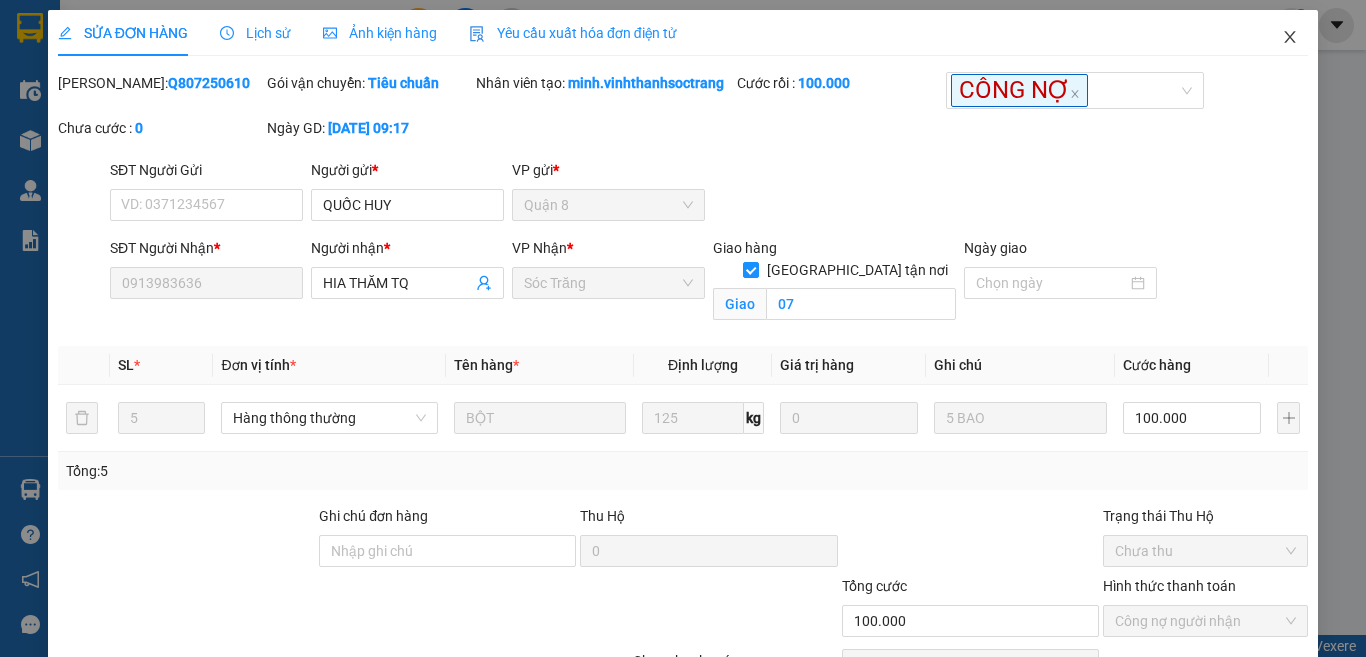 click 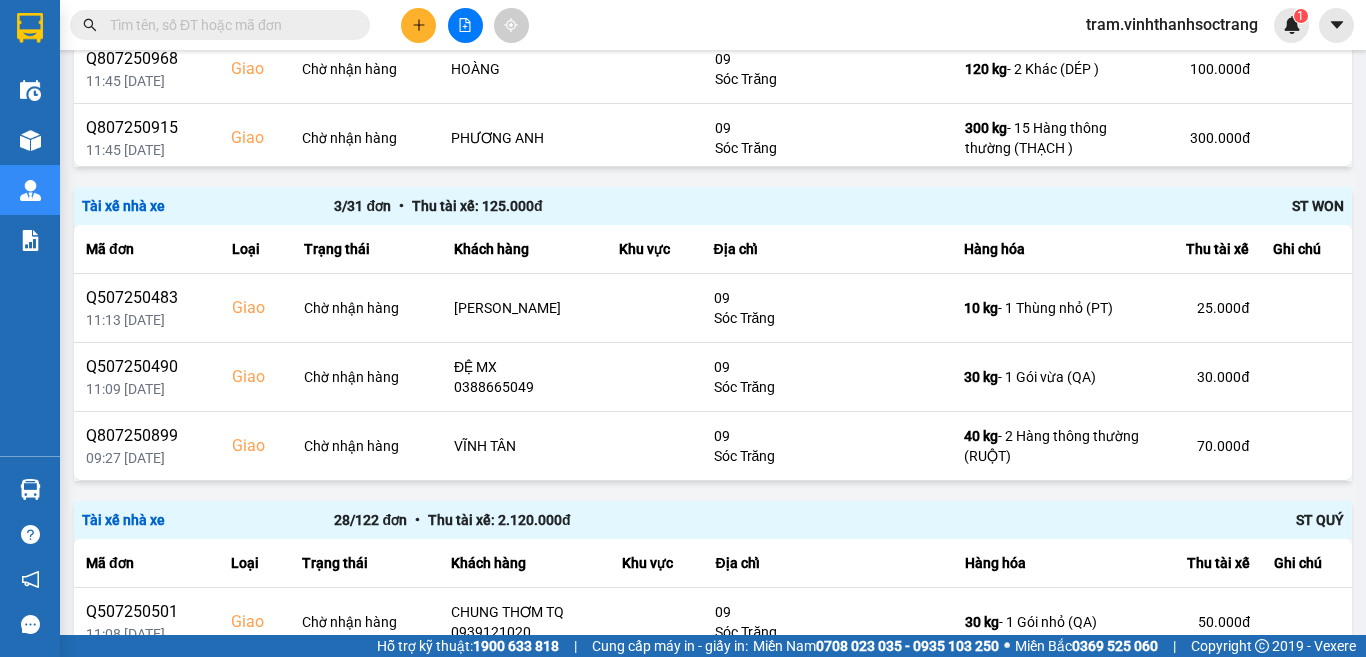 scroll, scrollTop: 3334, scrollLeft: 0, axis: vertical 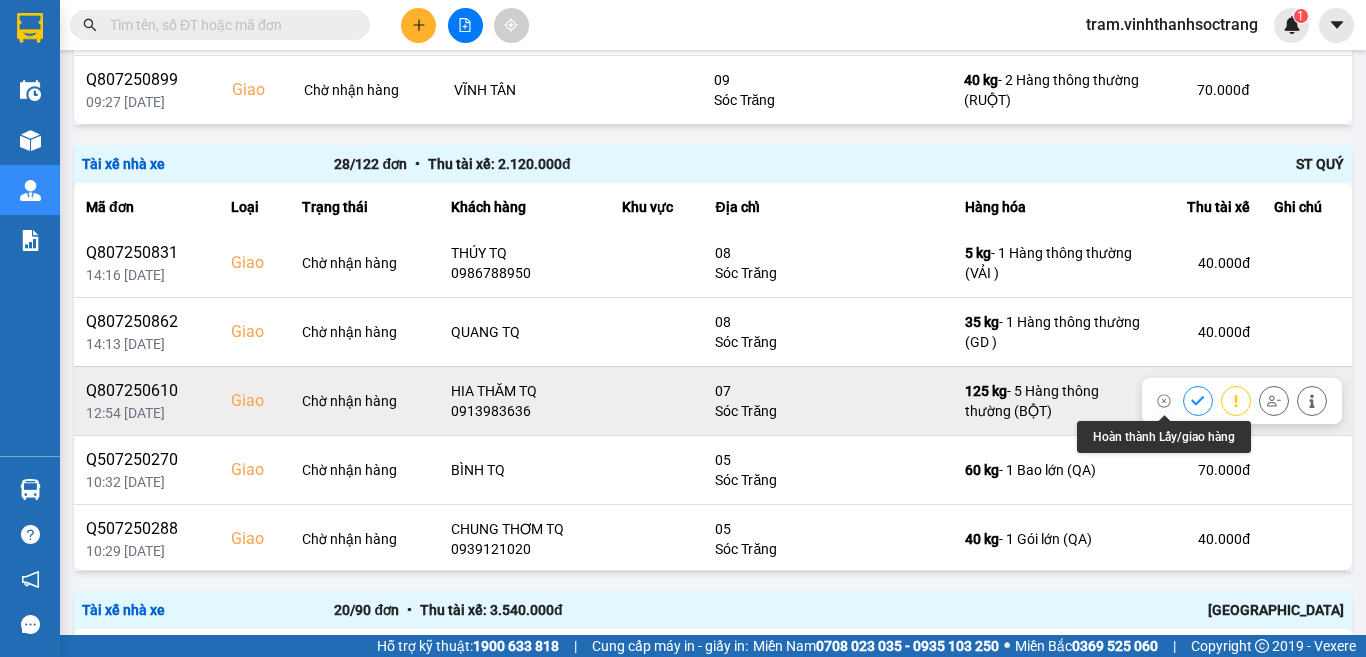 click 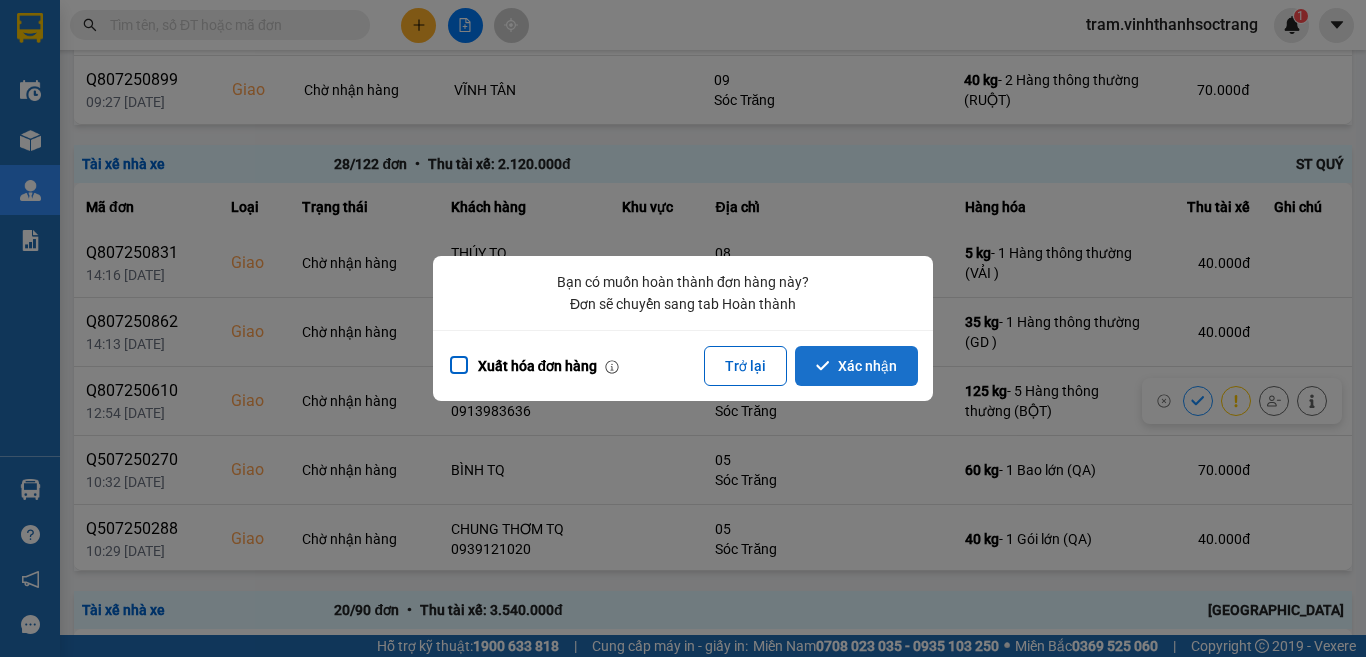 drag, startPoint x: 896, startPoint y: 365, endPoint x: 935, endPoint y: 348, distance: 42.544094 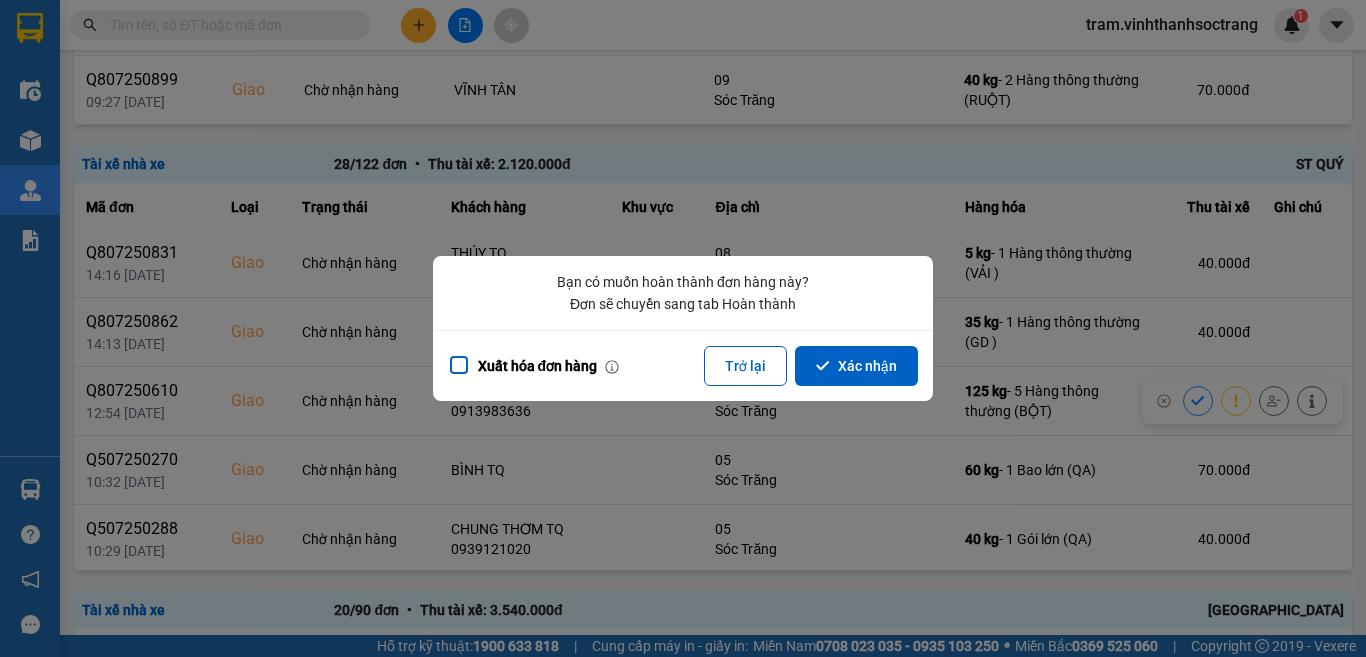 click on "Xác nhận" at bounding box center (856, 366) 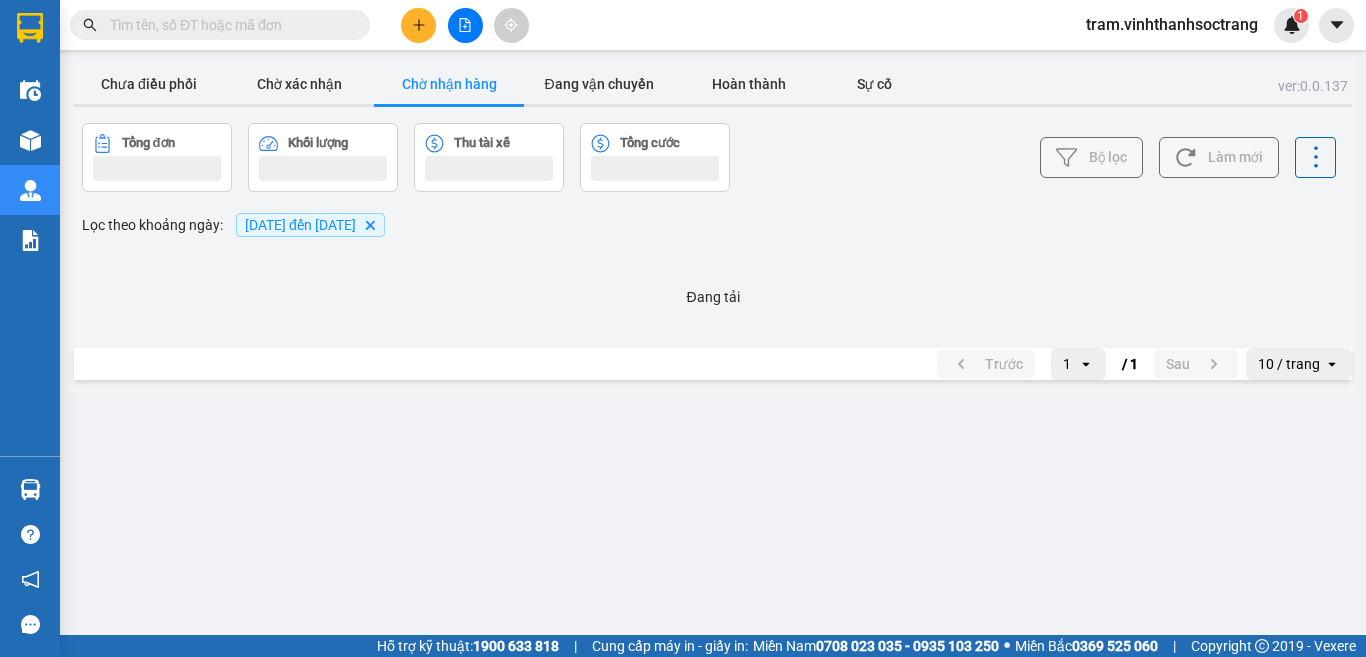 scroll, scrollTop: 0, scrollLeft: 0, axis: both 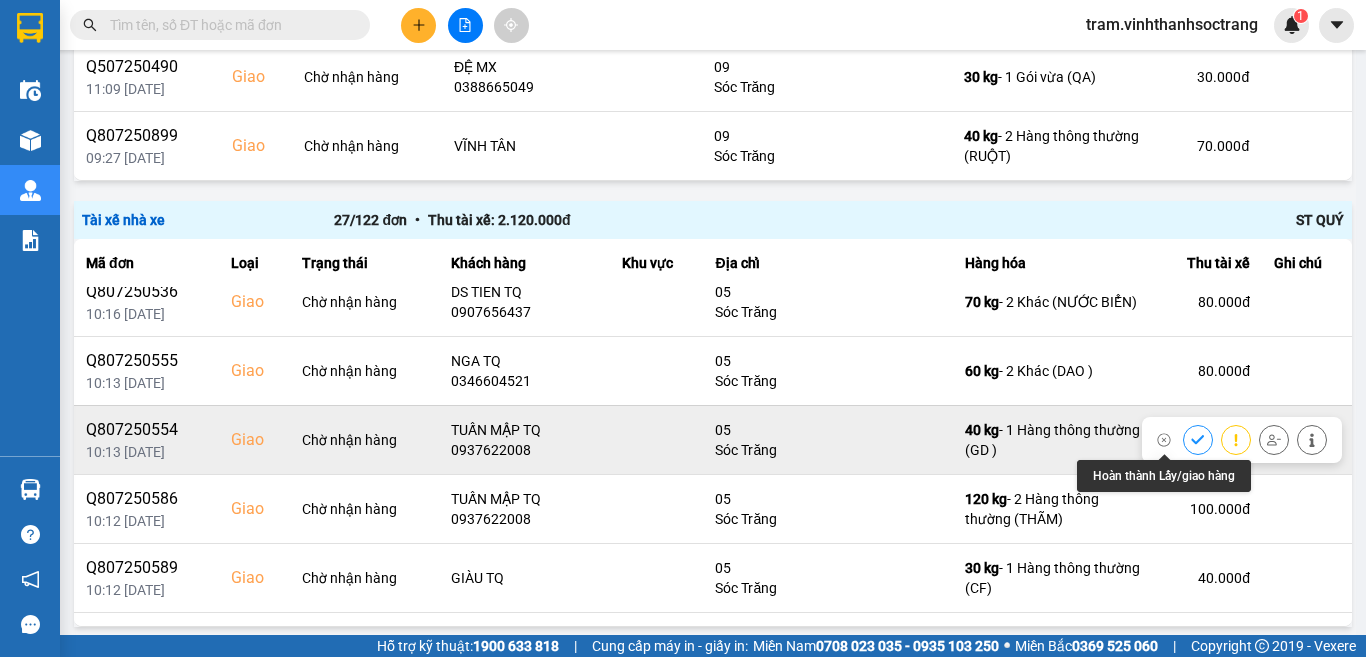 click 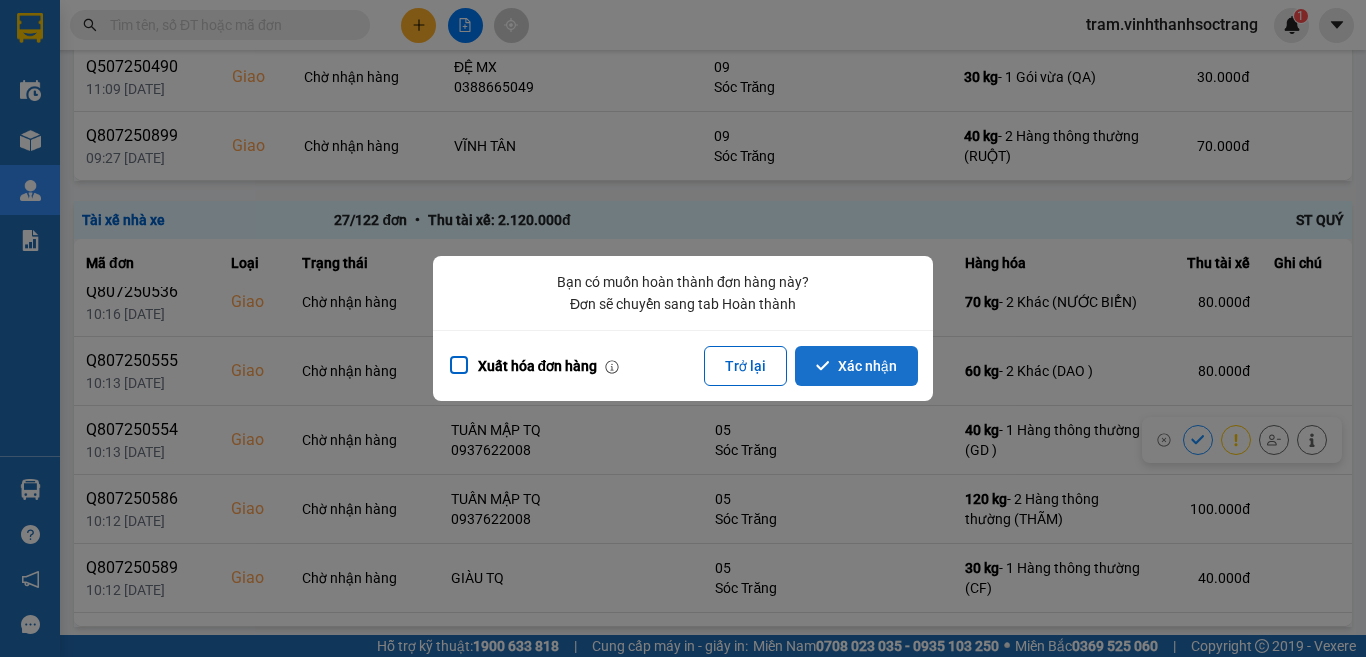 click on "Xác nhận" at bounding box center [856, 366] 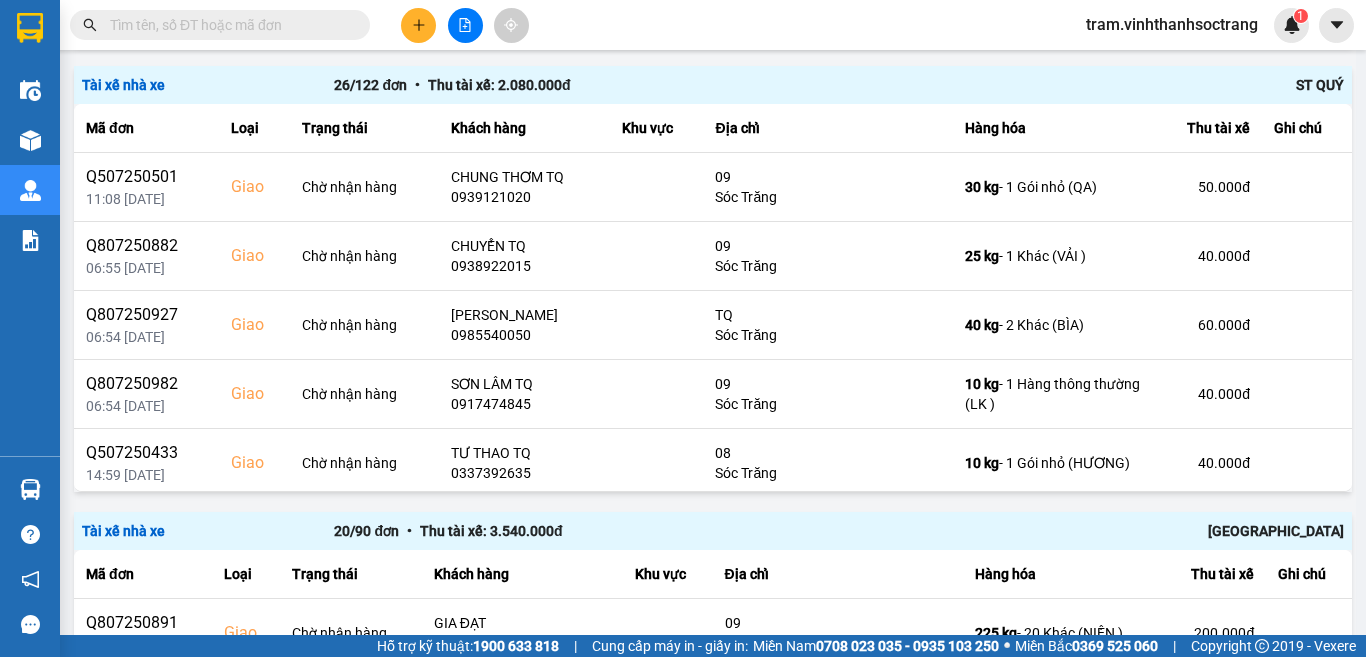 scroll, scrollTop: 3223, scrollLeft: 0, axis: vertical 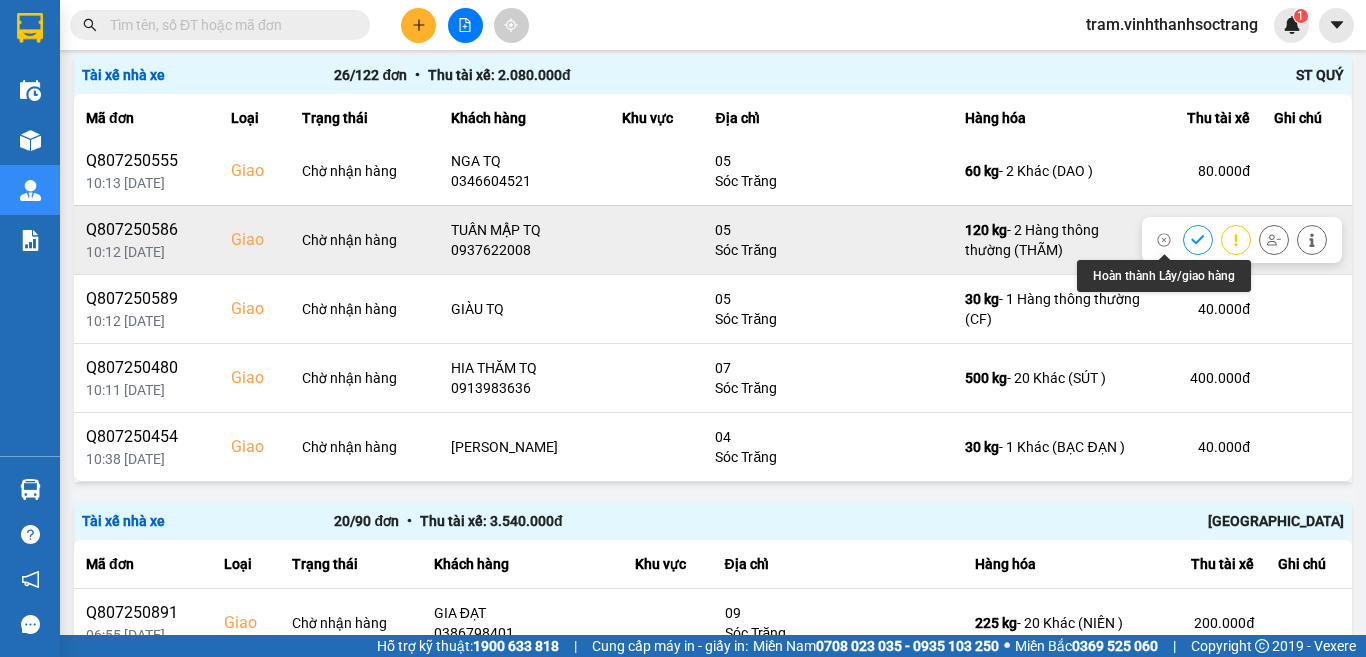 click at bounding box center [1198, 239] 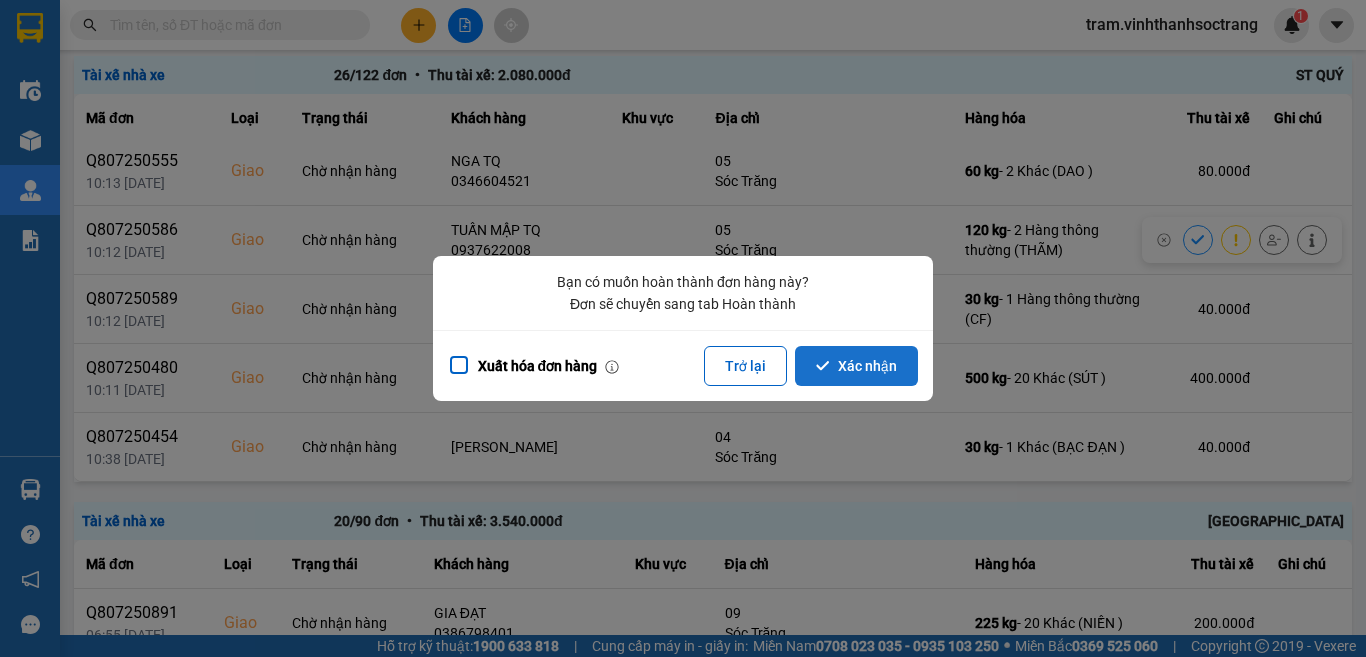 click on "Xác nhận" at bounding box center [856, 366] 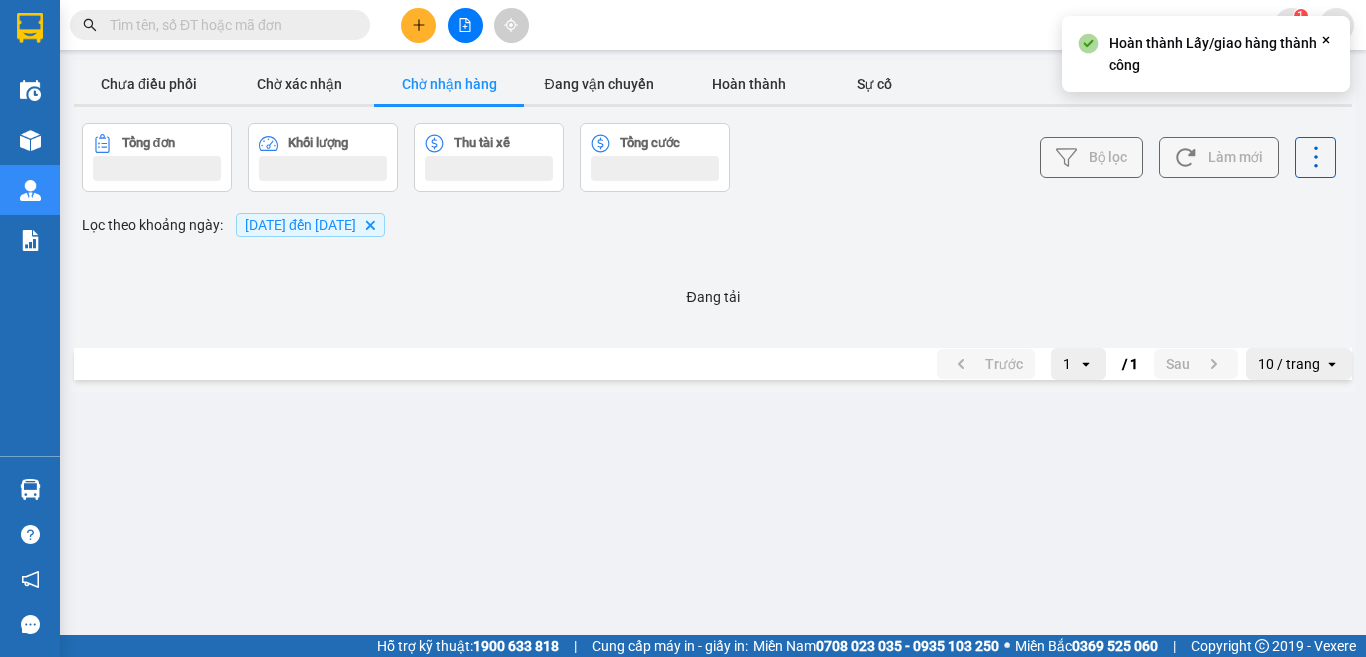 scroll, scrollTop: 0, scrollLeft: 0, axis: both 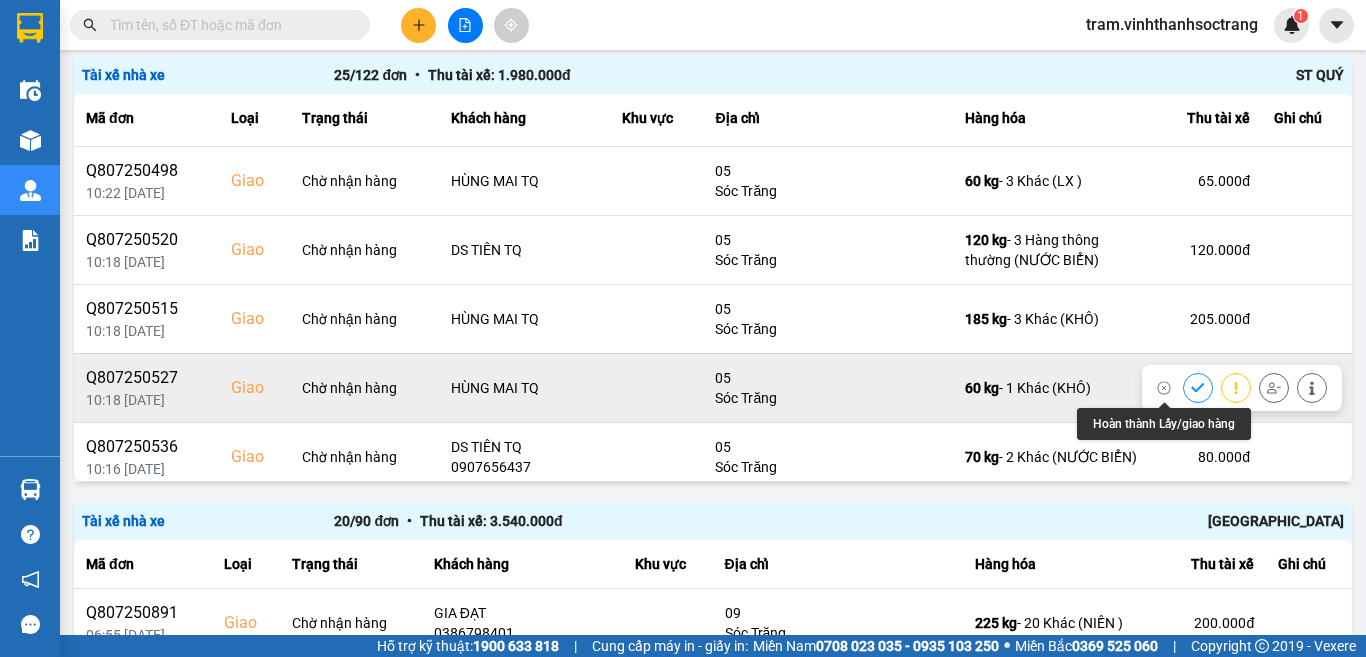 click 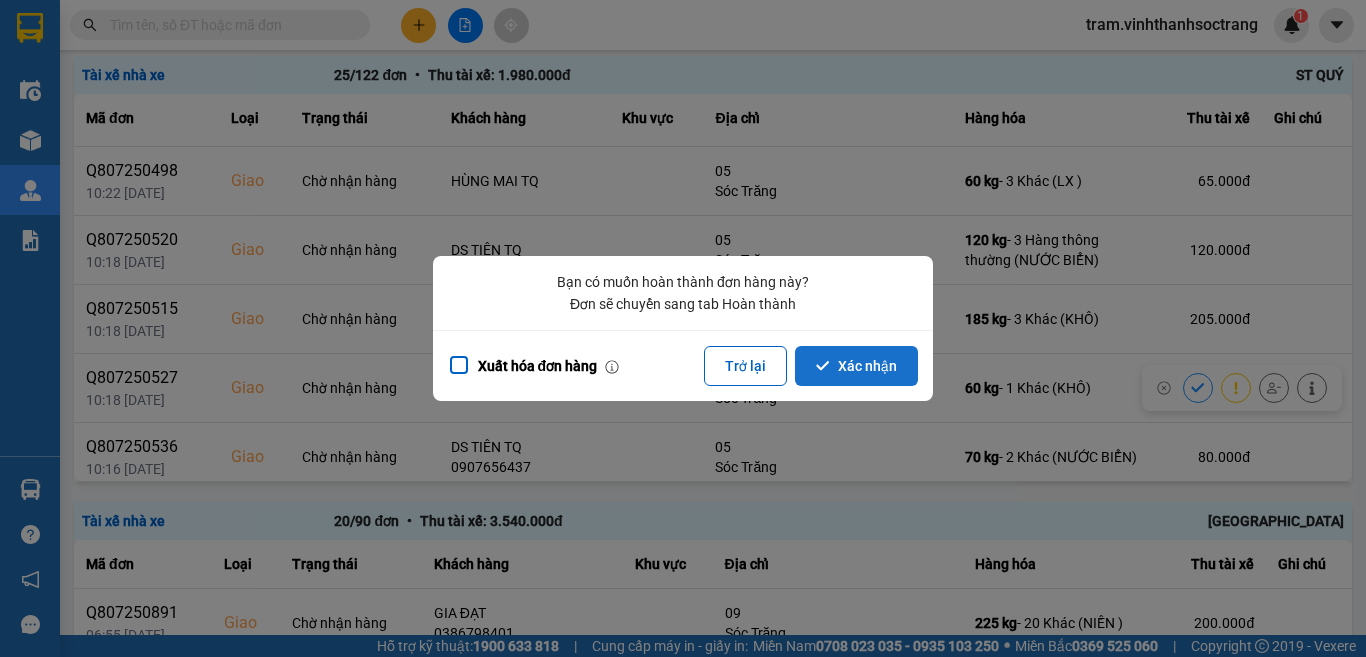 click on "Xác nhận" at bounding box center (856, 366) 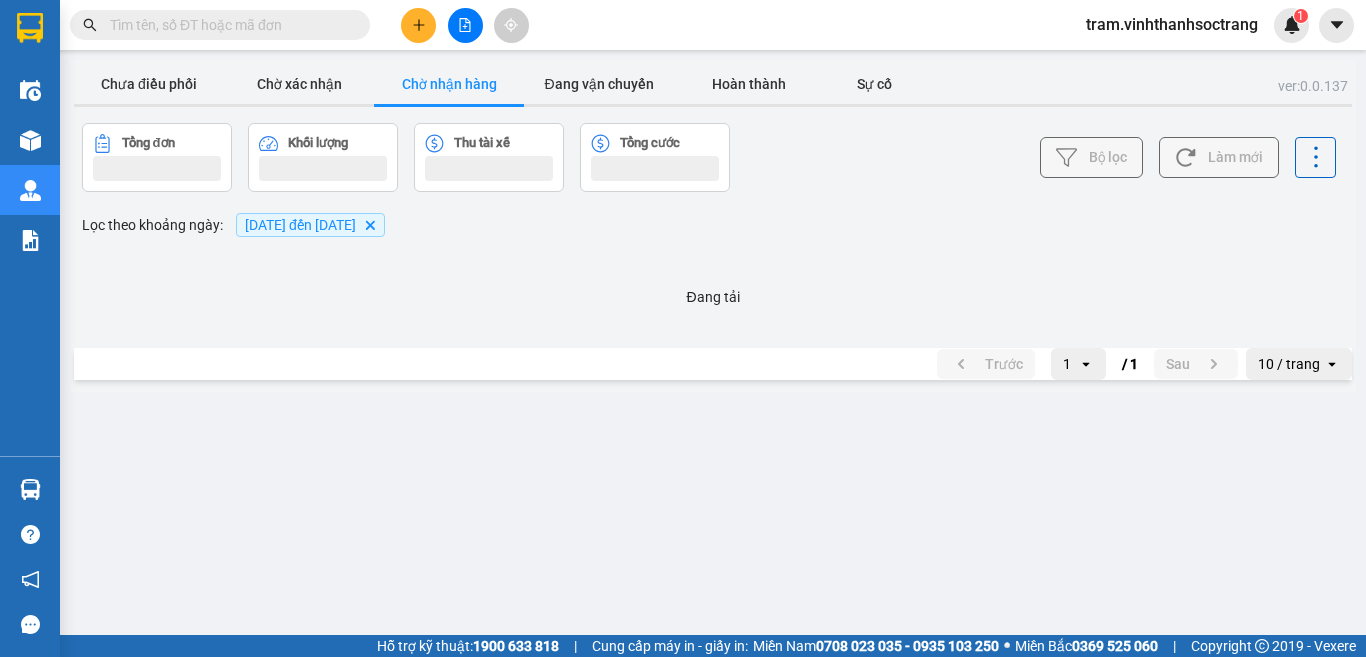 scroll, scrollTop: 0, scrollLeft: 0, axis: both 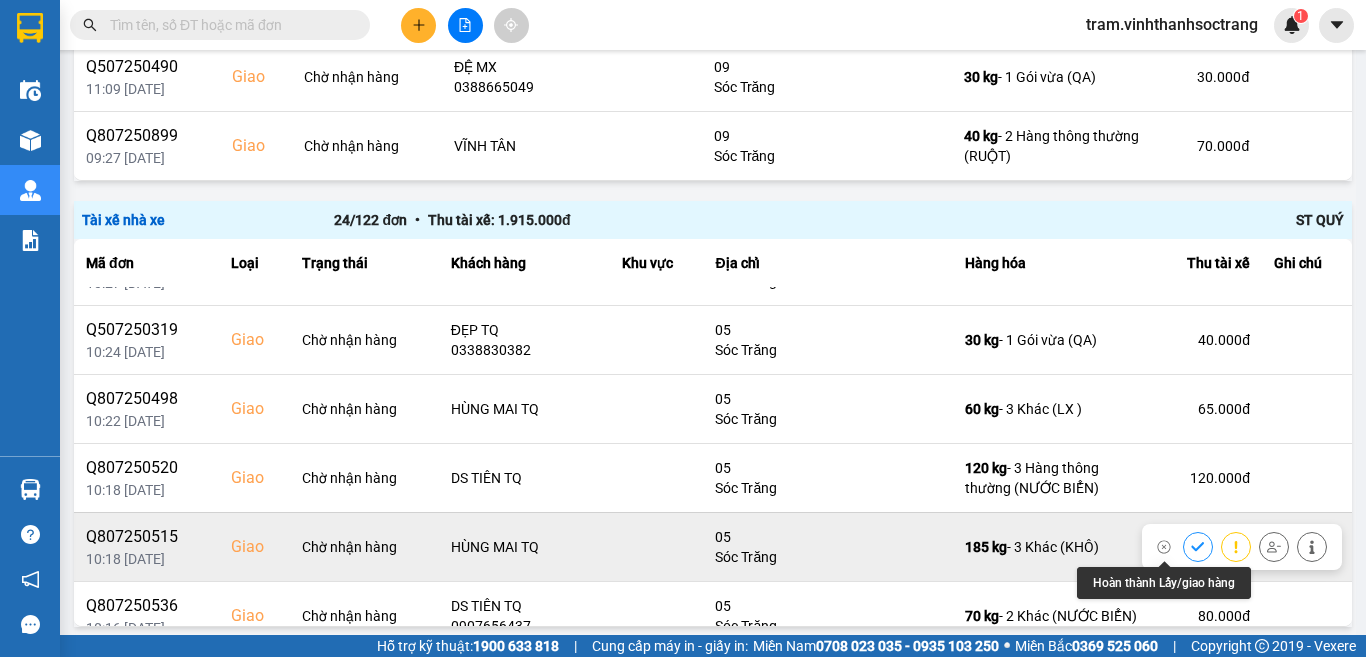 click at bounding box center (1198, 546) 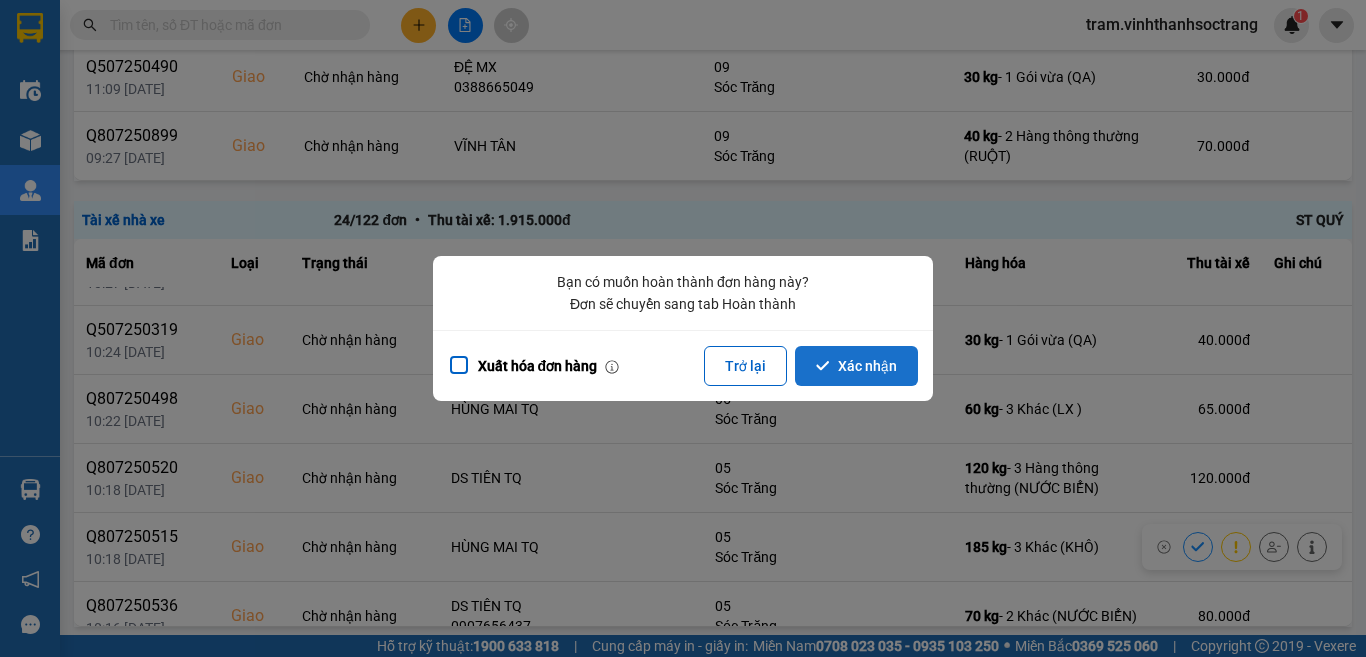 click on "Xác nhận" at bounding box center (856, 366) 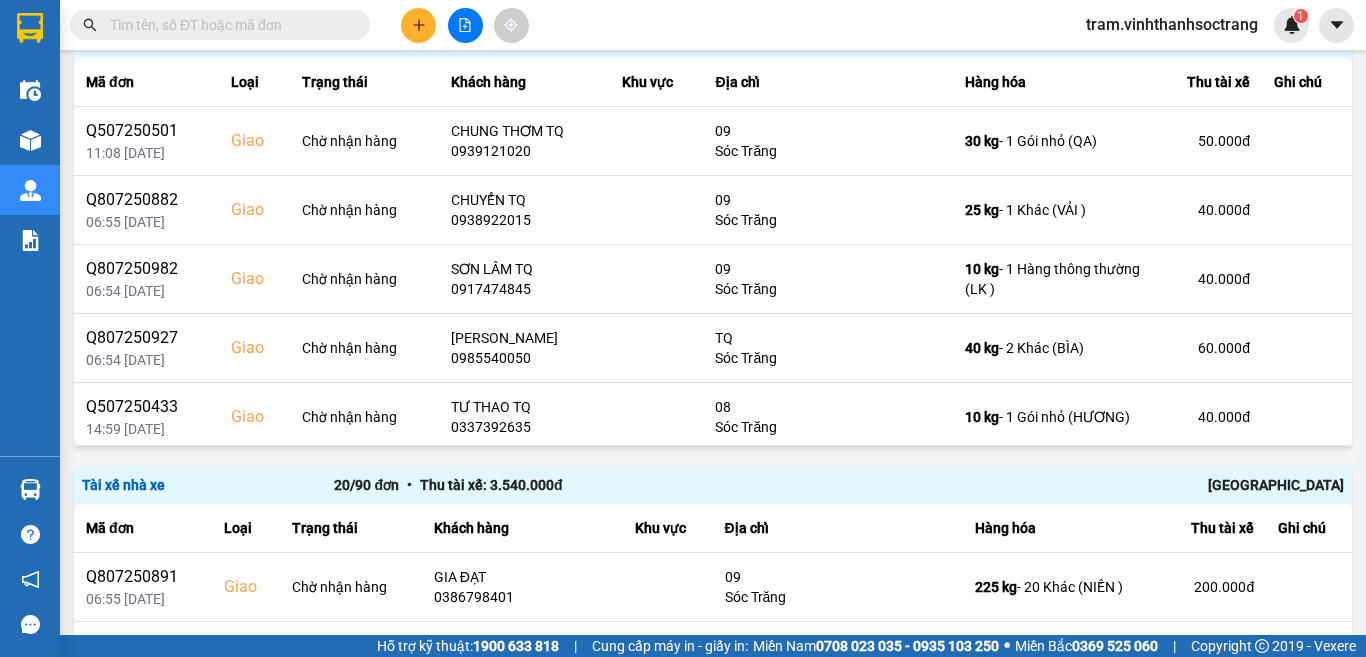 scroll, scrollTop: 3234, scrollLeft: 0, axis: vertical 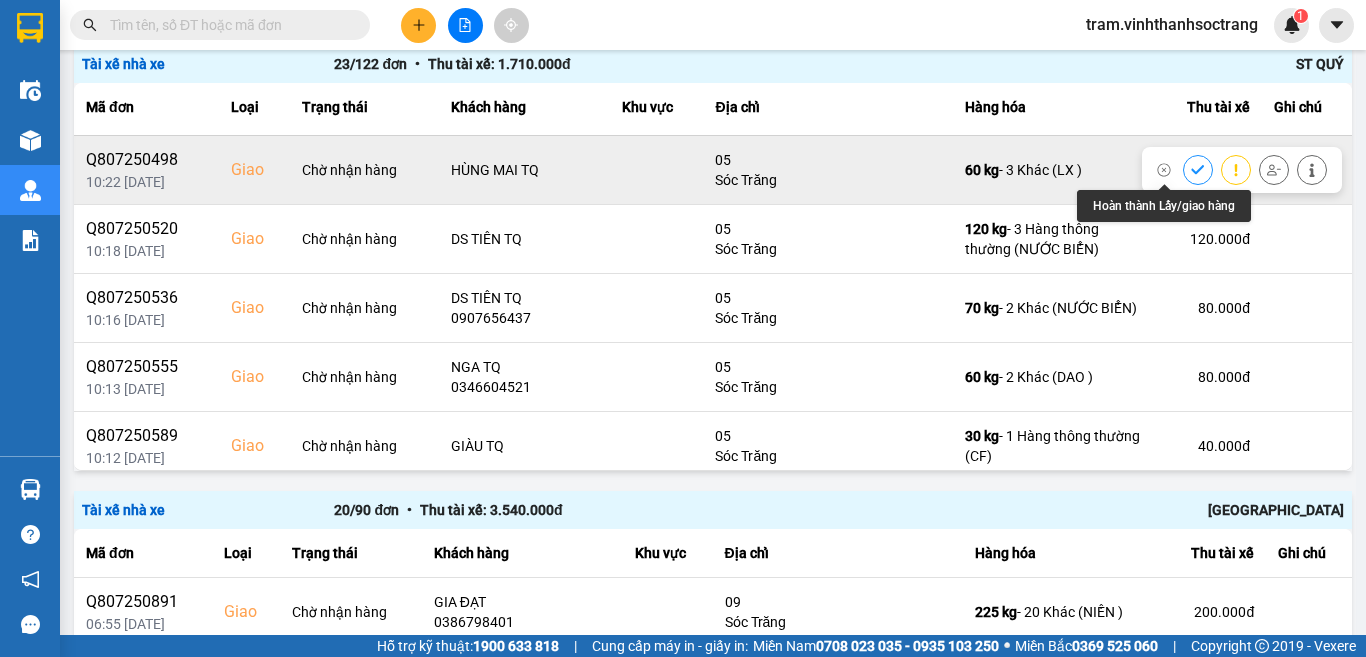click 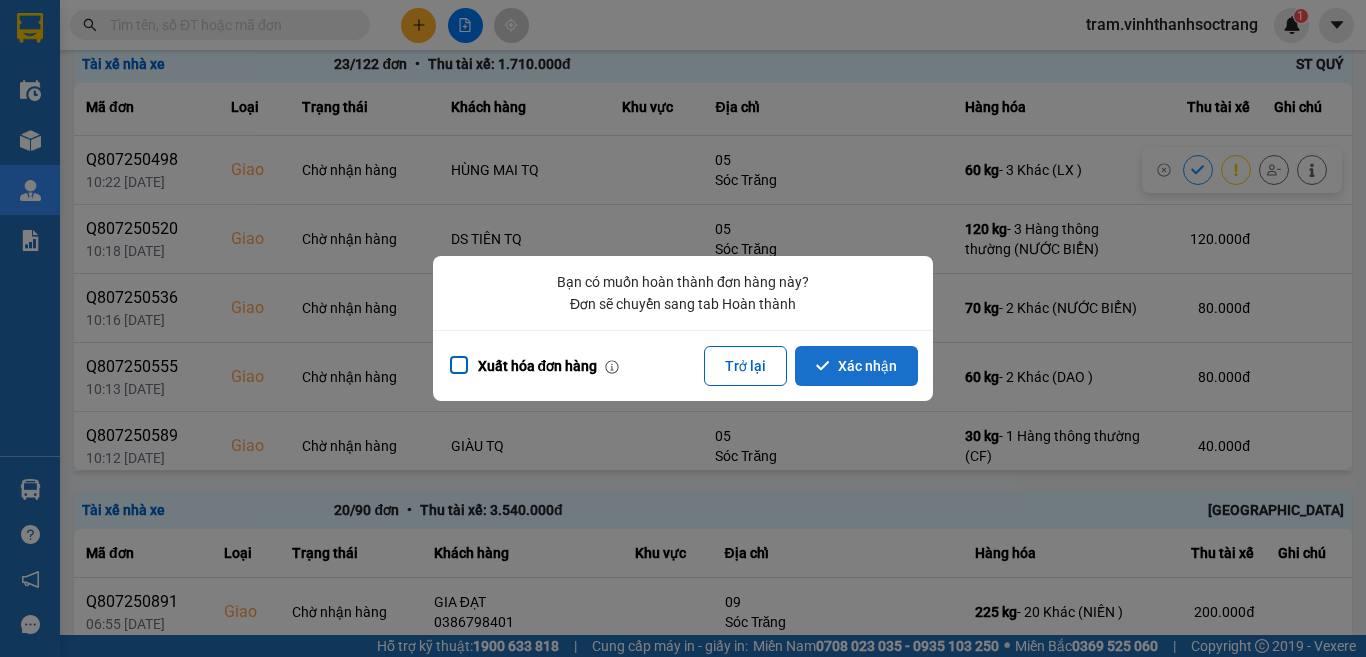 click on "Xác nhận" at bounding box center (856, 366) 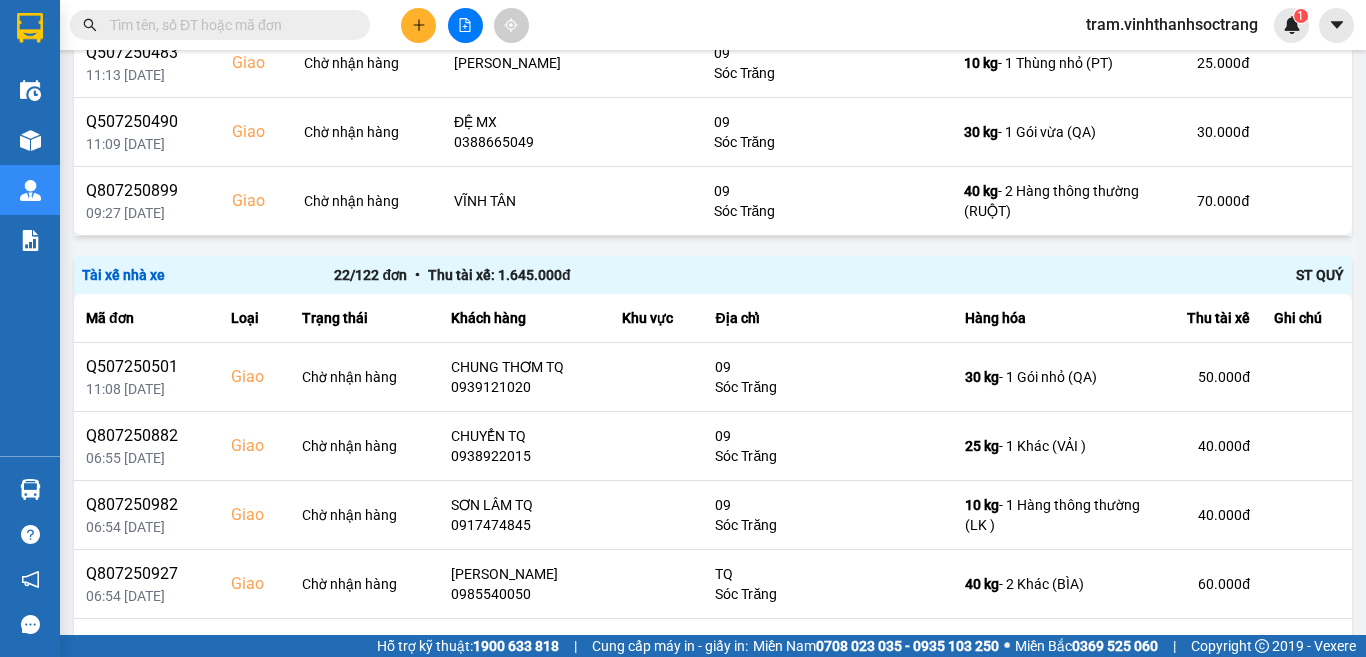 scroll, scrollTop: 3123, scrollLeft: 0, axis: vertical 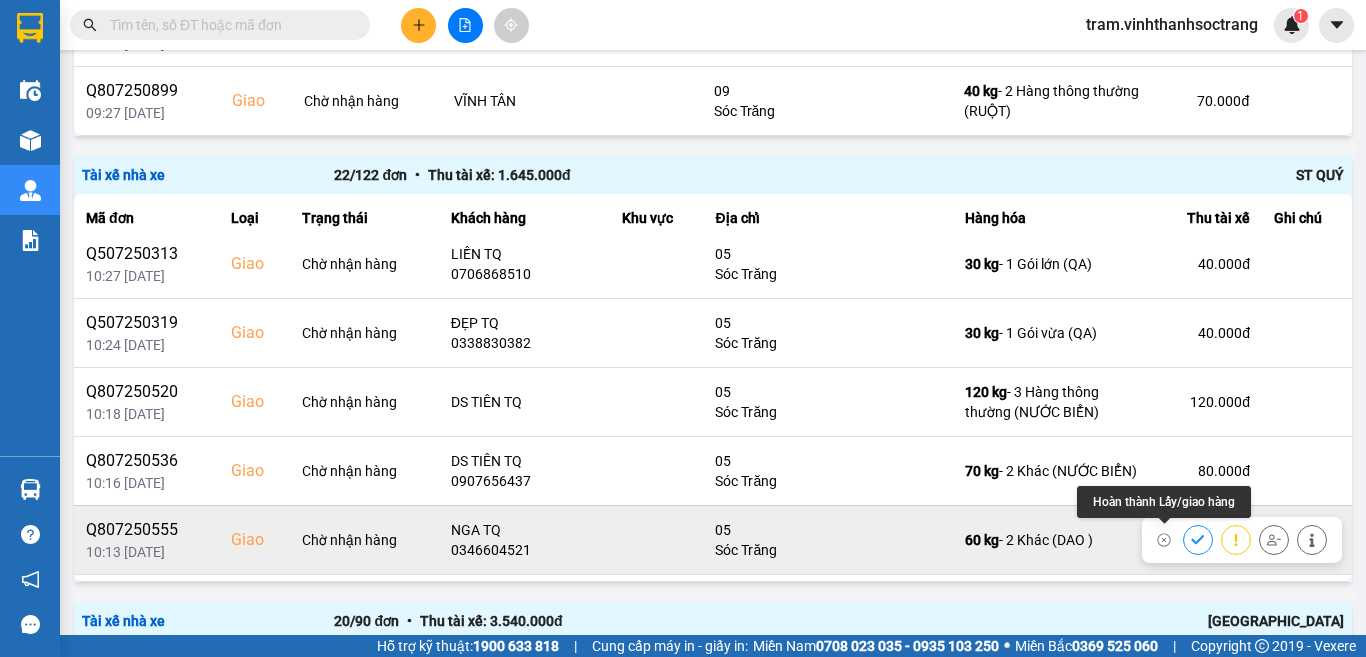 click 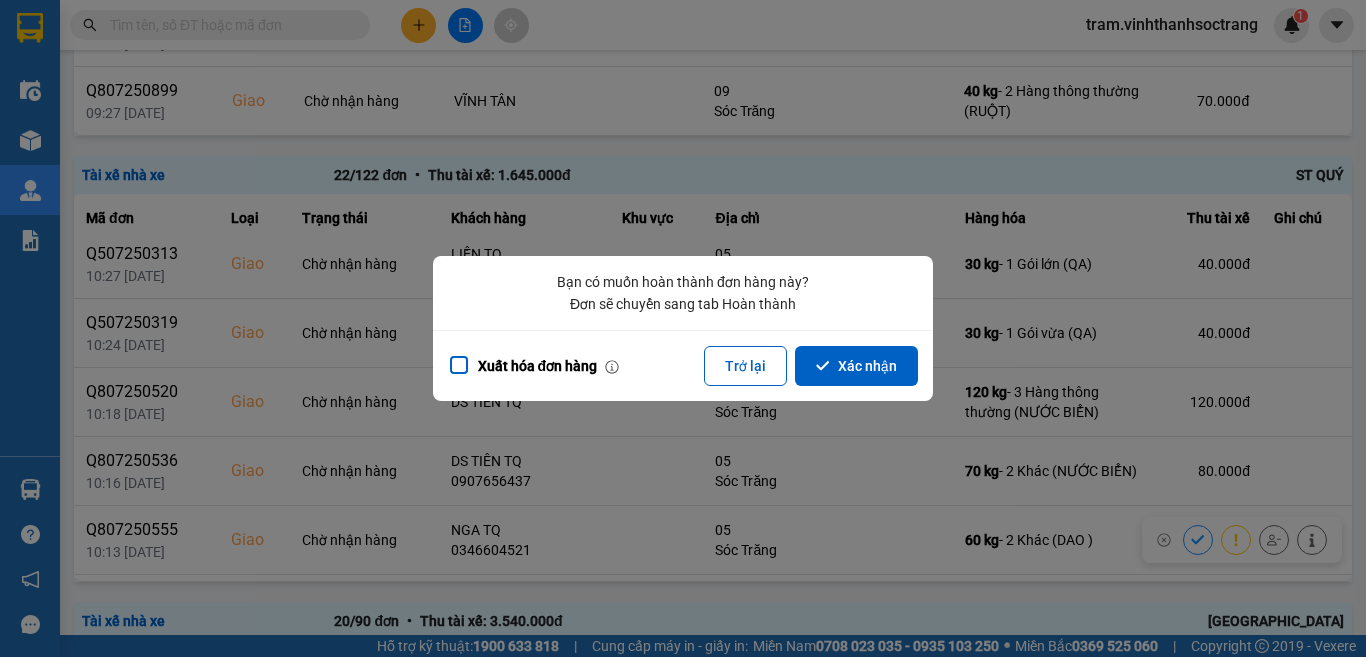 click on "Xác nhận" at bounding box center [856, 366] 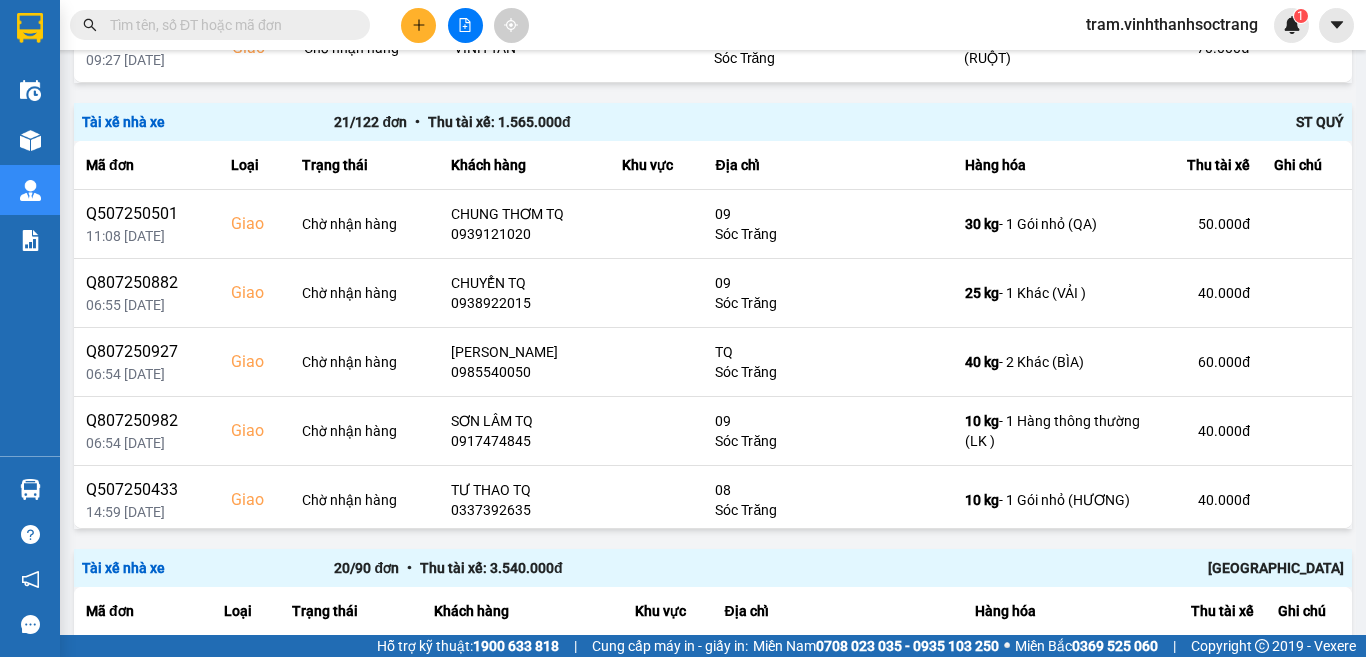 scroll, scrollTop: 3190, scrollLeft: 0, axis: vertical 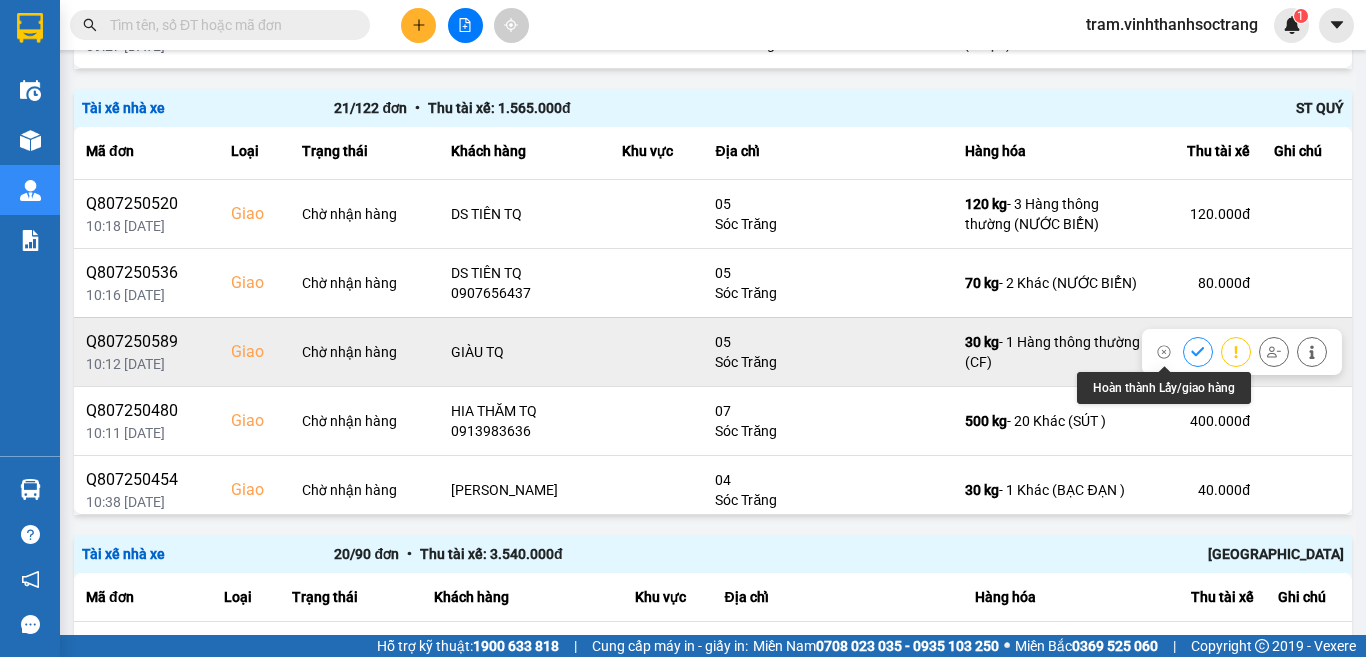 click 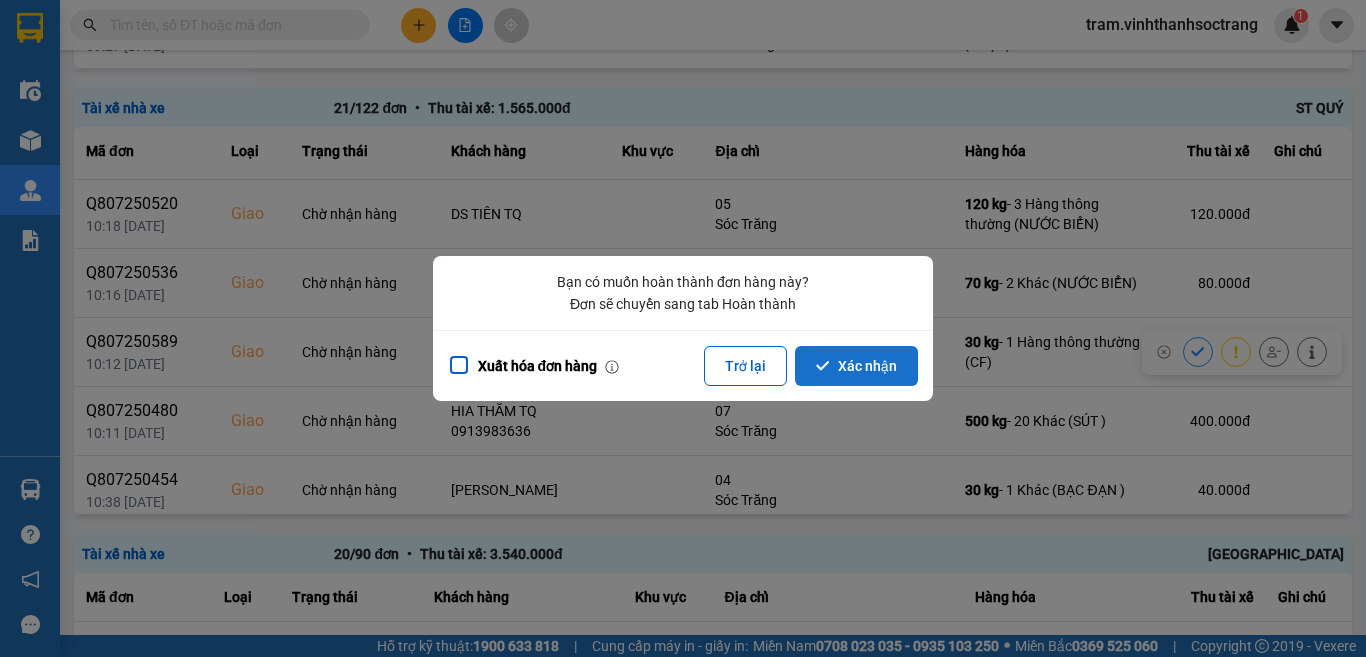 click on "Xác nhận" at bounding box center (856, 366) 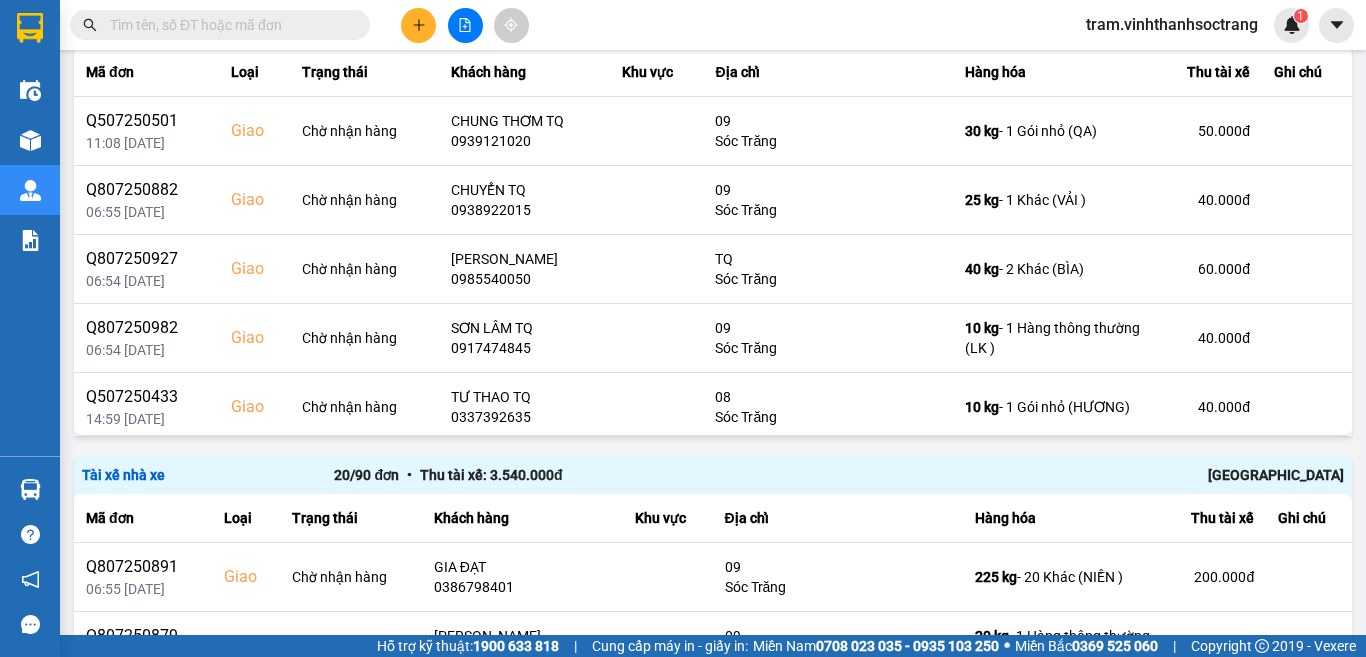 scroll, scrollTop: 3234, scrollLeft: 0, axis: vertical 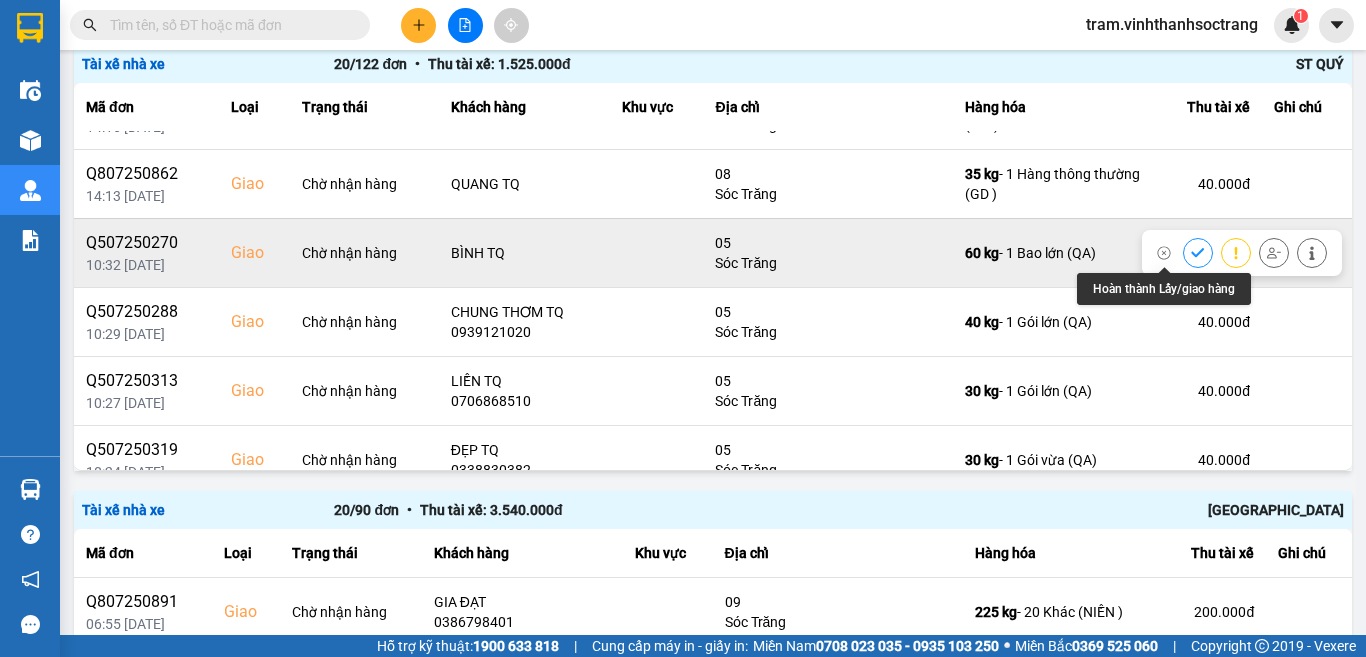click 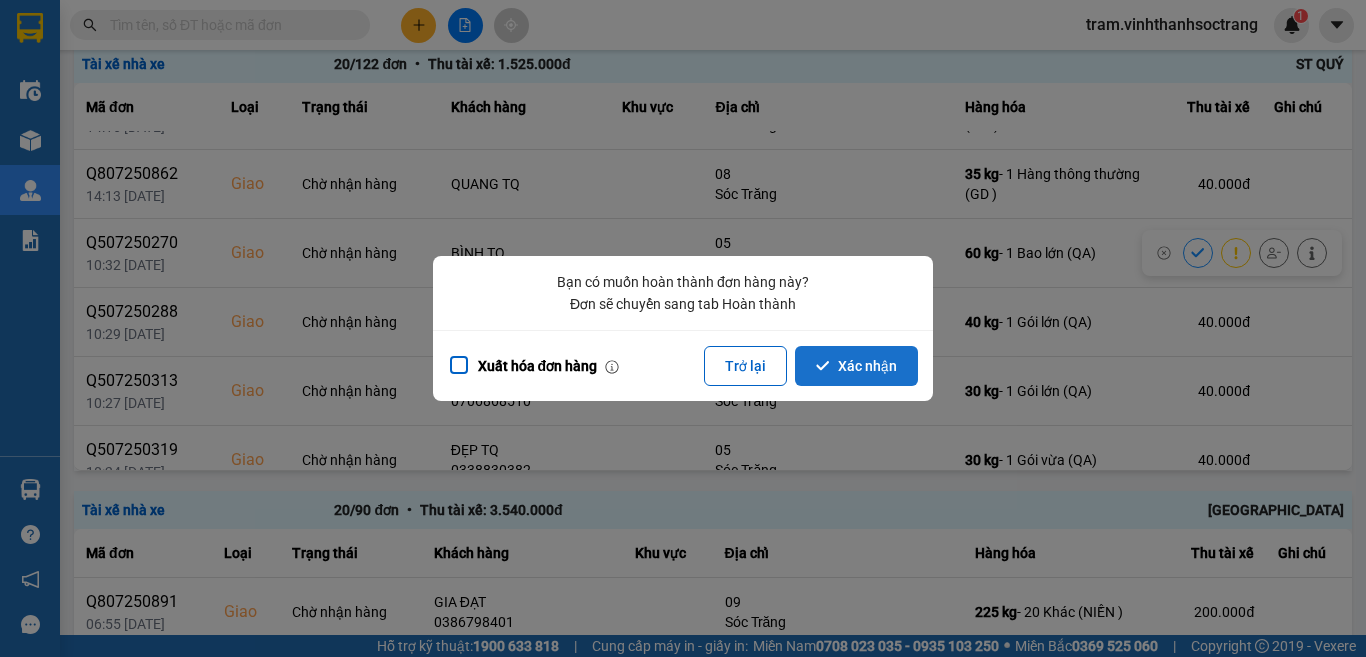 click on "Xác nhận" at bounding box center [856, 366] 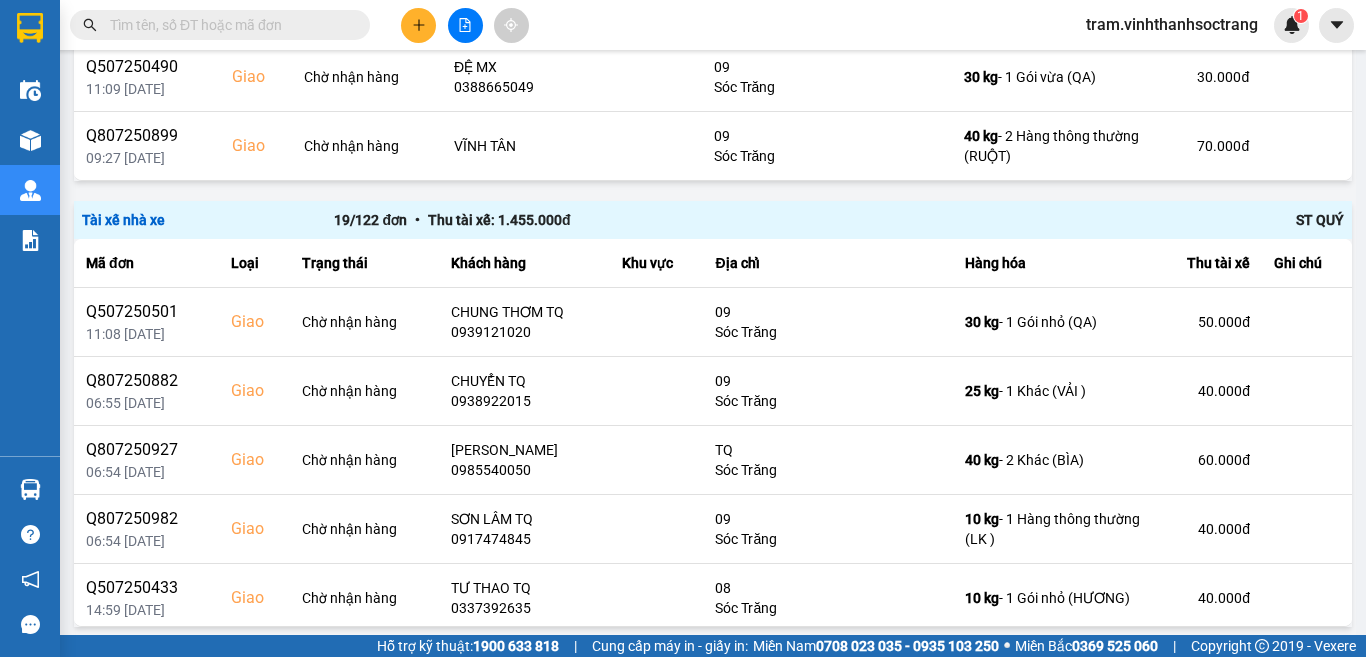 scroll, scrollTop: 3178, scrollLeft: 0, axis: vertical 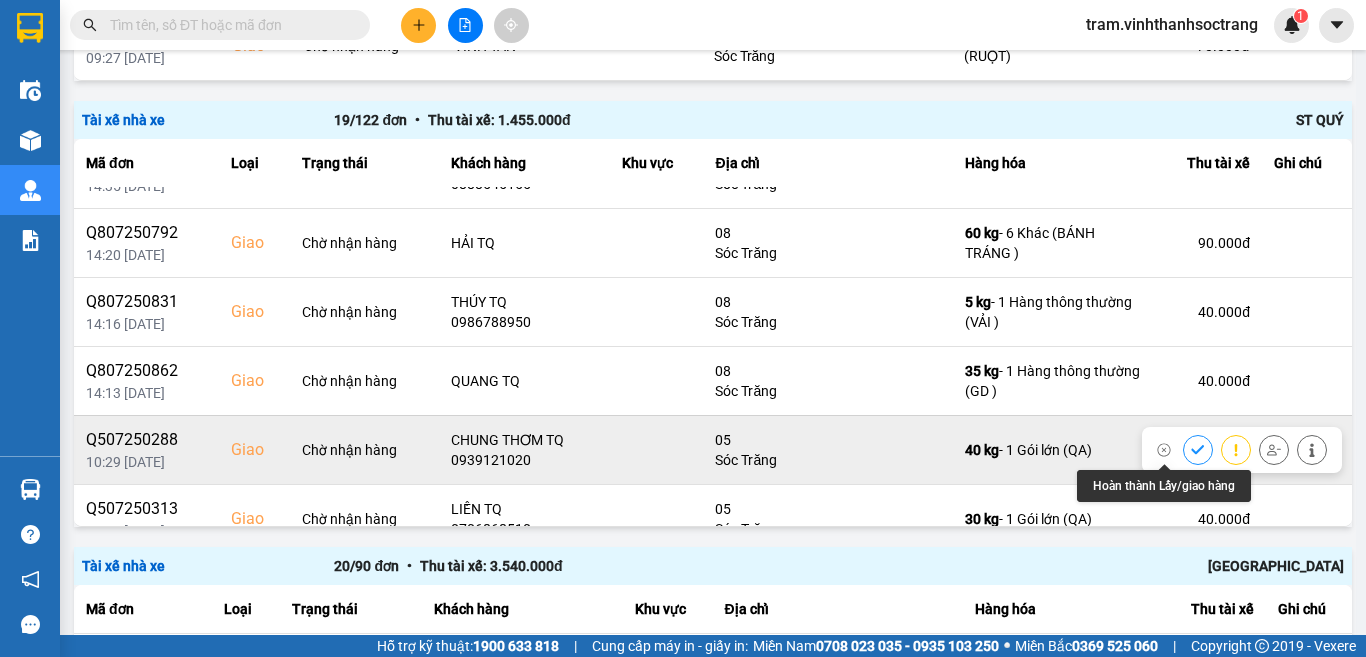 click 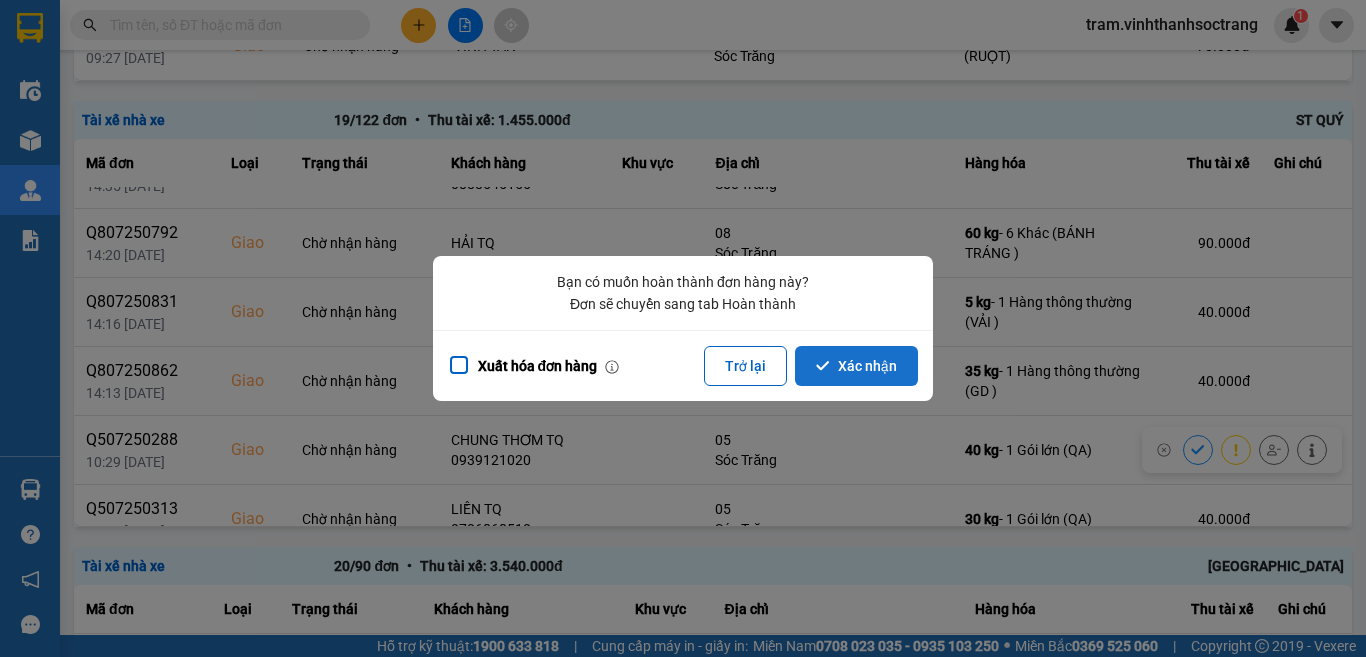 click on "Xác nhận" at bounding box center [856, 366] 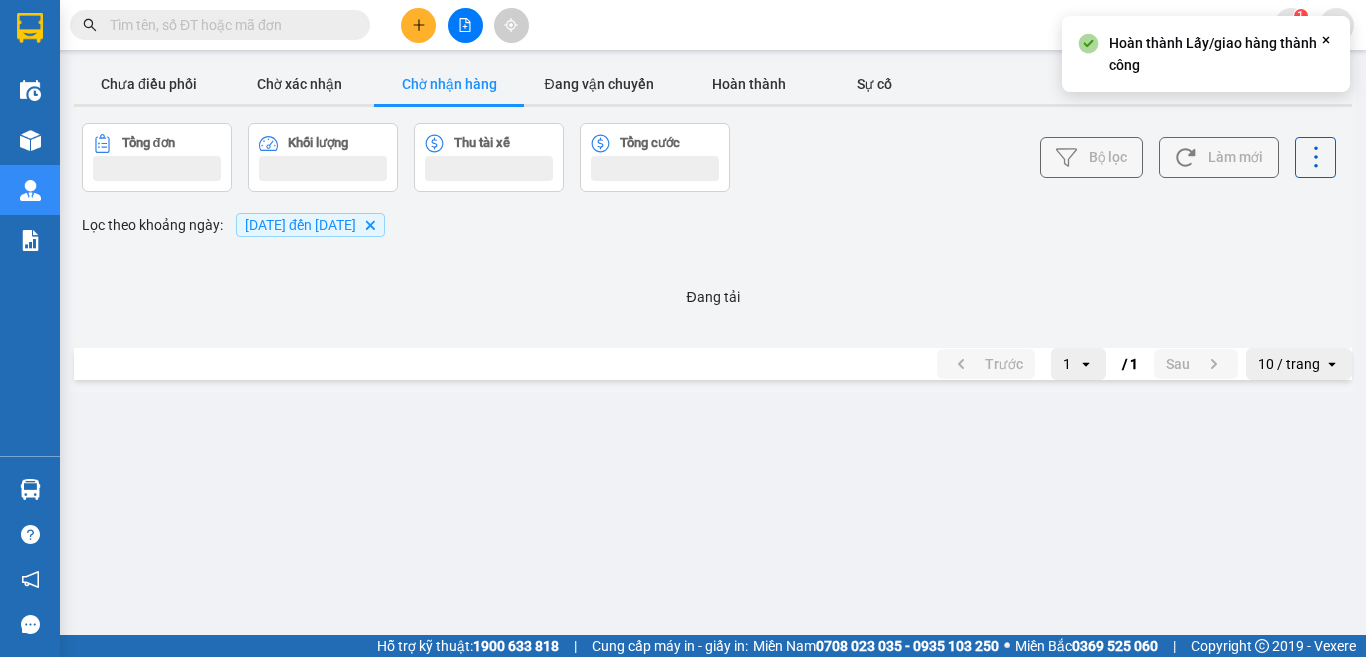 scroll, scrollTop: 0, scrollLeft: 0, axis: both 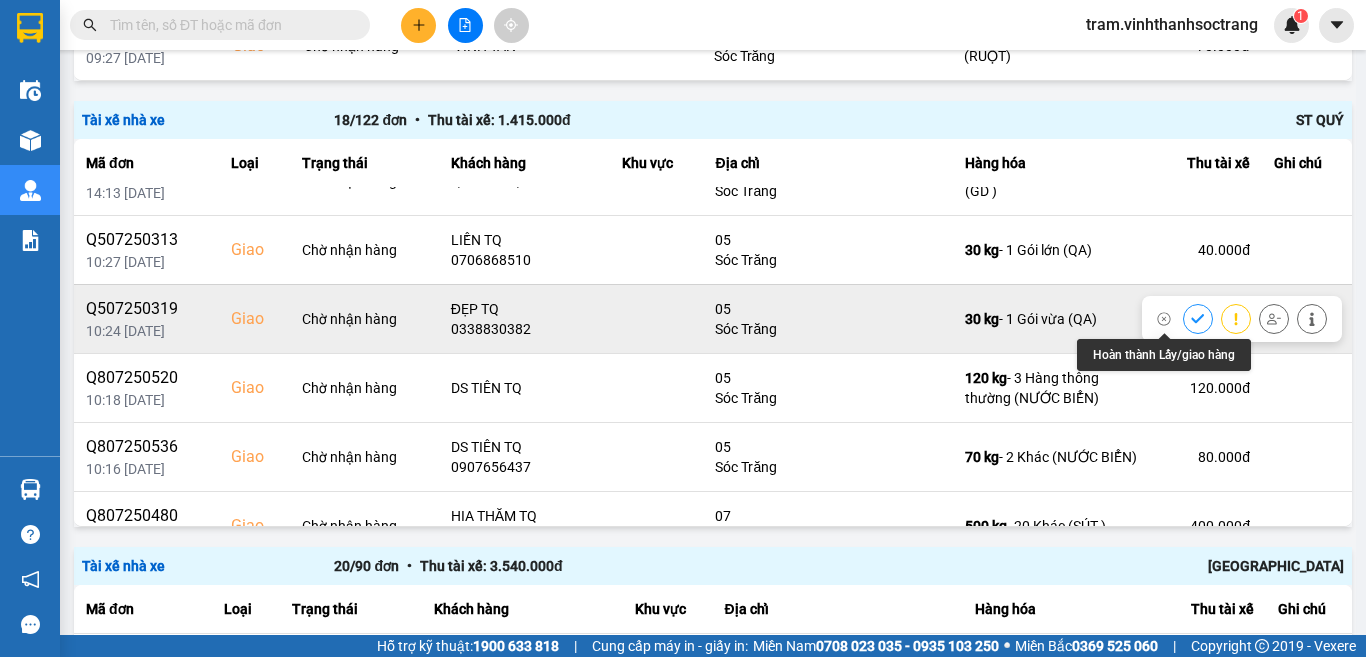 click 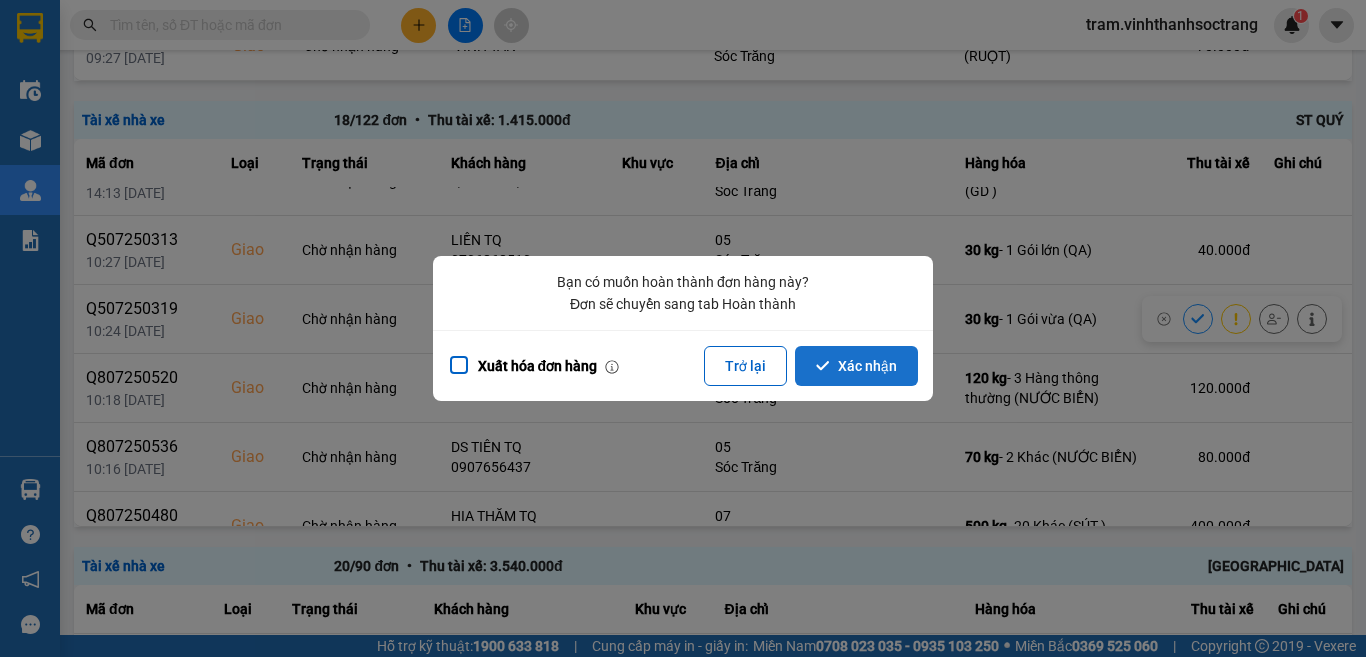 click on "Xác nhận" at bounding box center [856, 366] 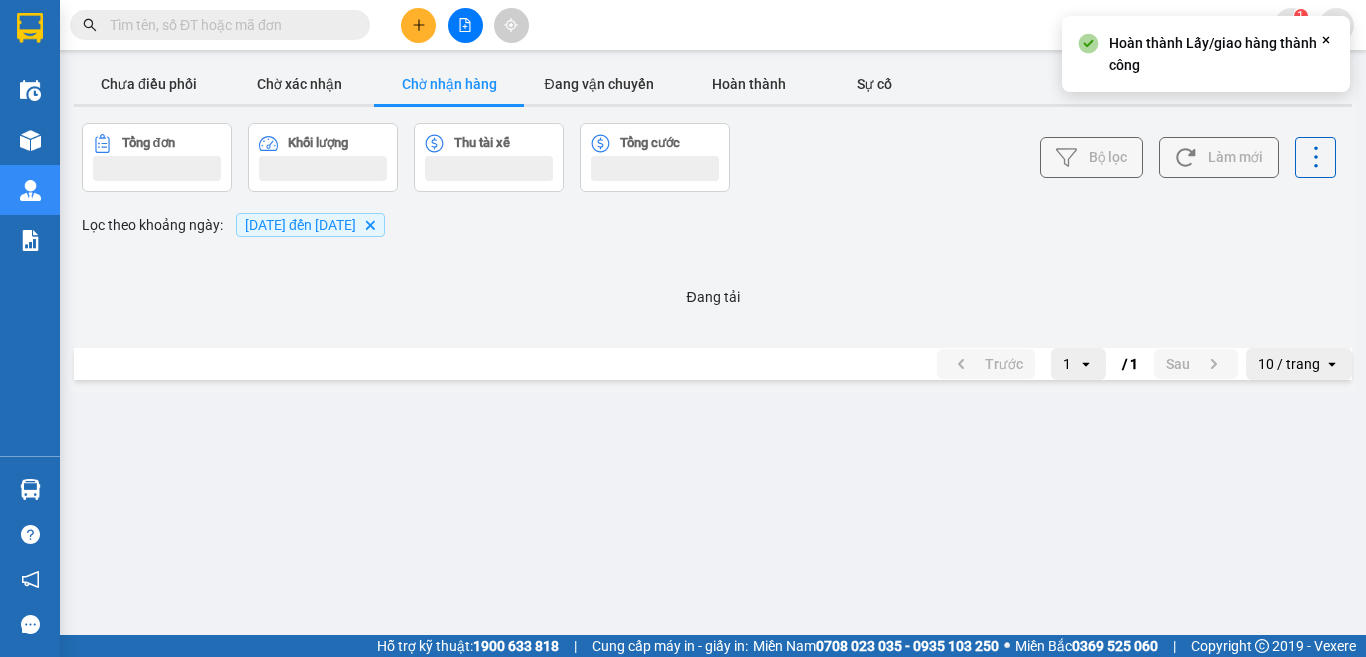 scroll, scrollTop: 0, scrollLeft: 0, axis: both 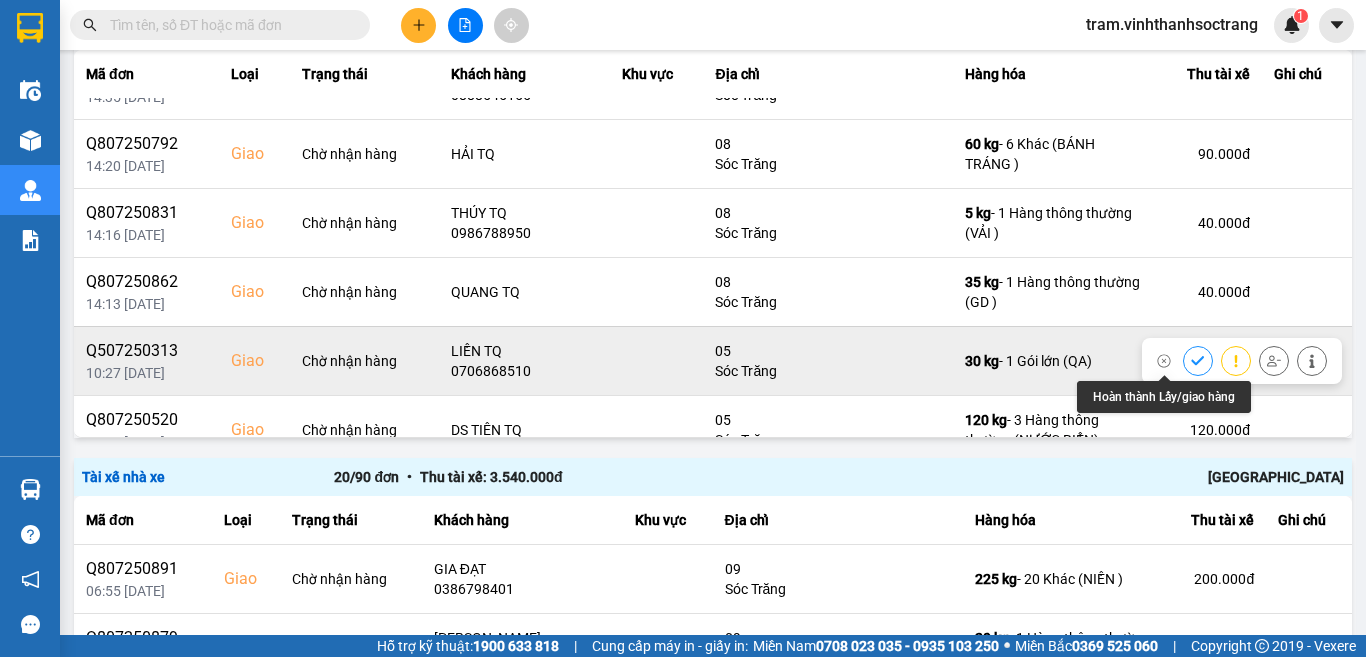 click 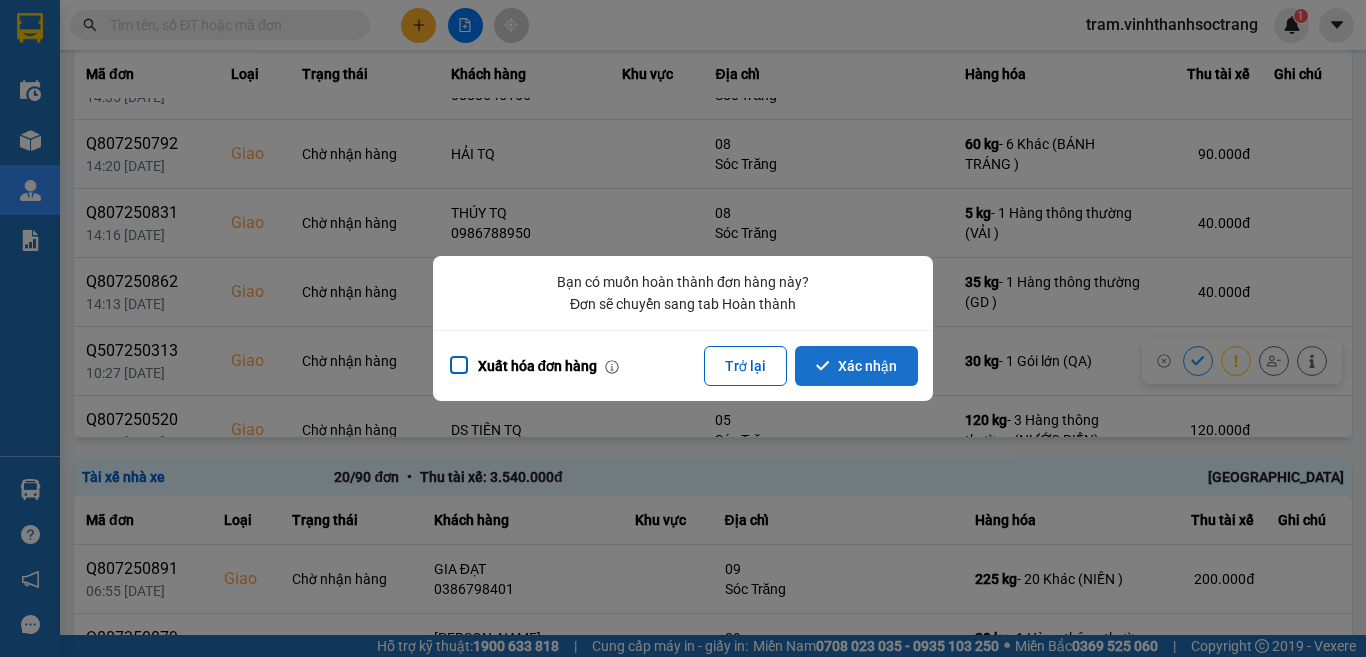 click on "Xác nhận" at bounding box center (856, 366) 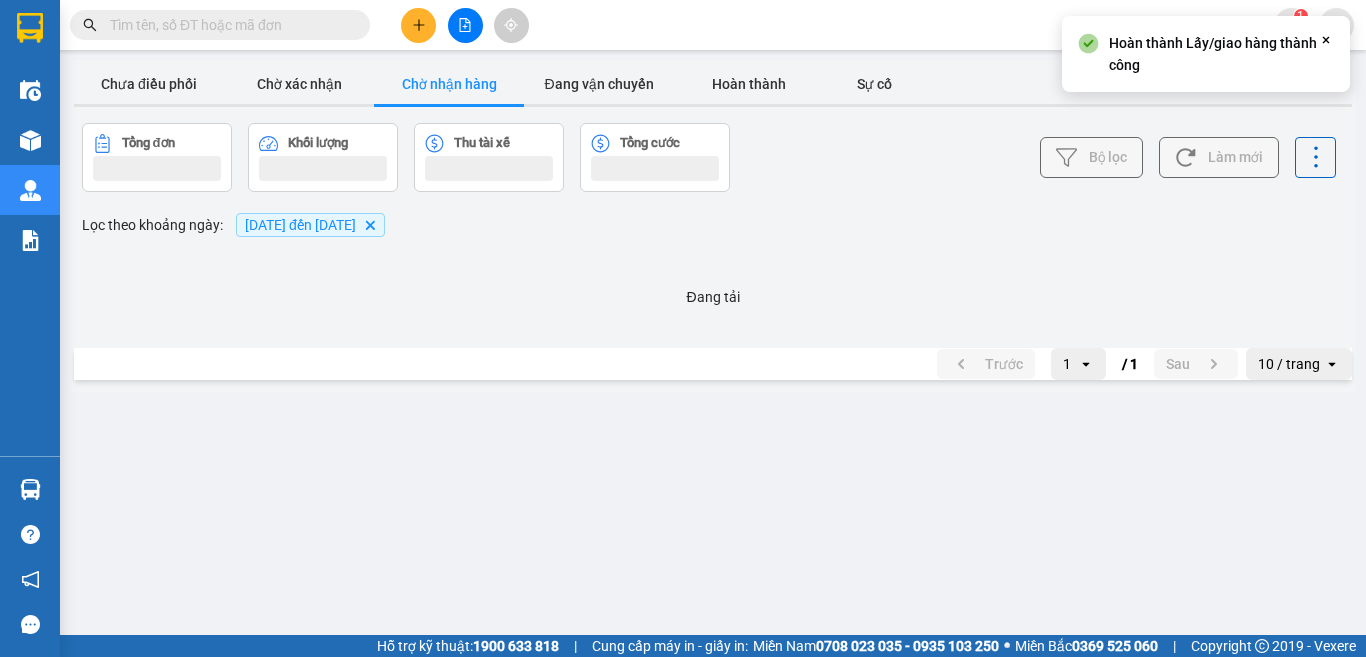 scroll, scrollTop: 0, scrollLeft: 0, axis: both 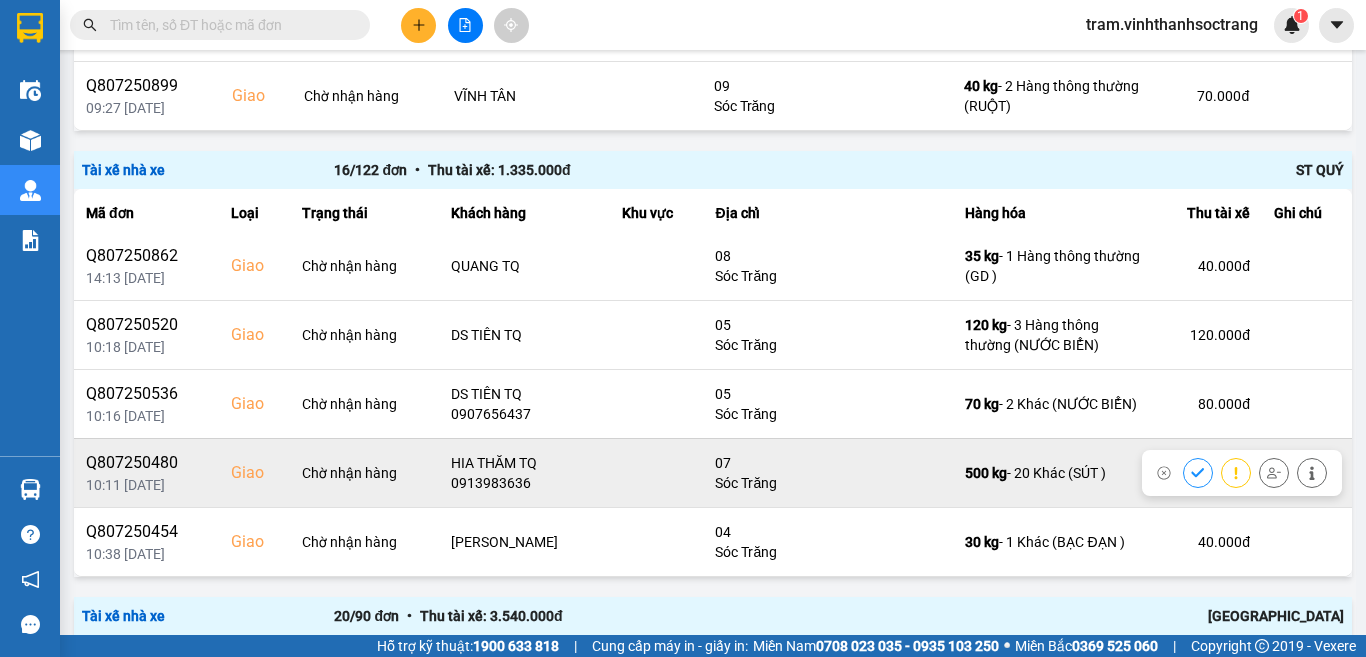 click 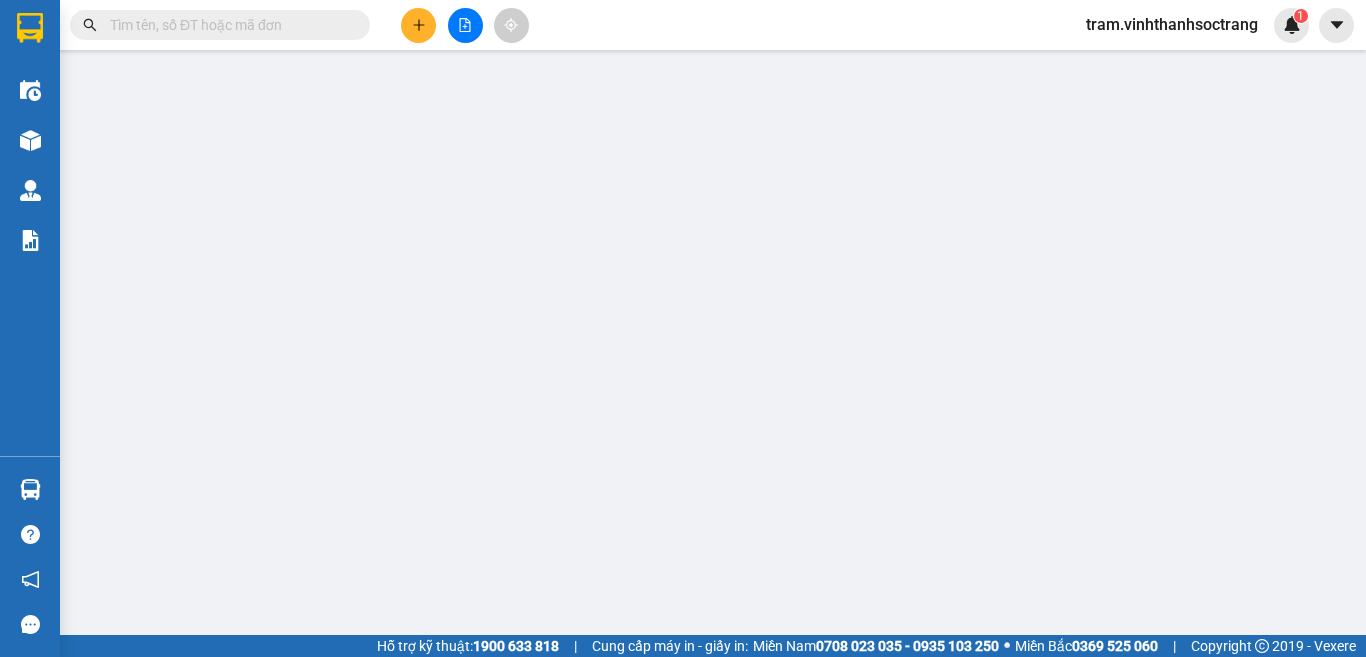 scroll, scrollTop: 0, scrollLeft: 0, axis: both 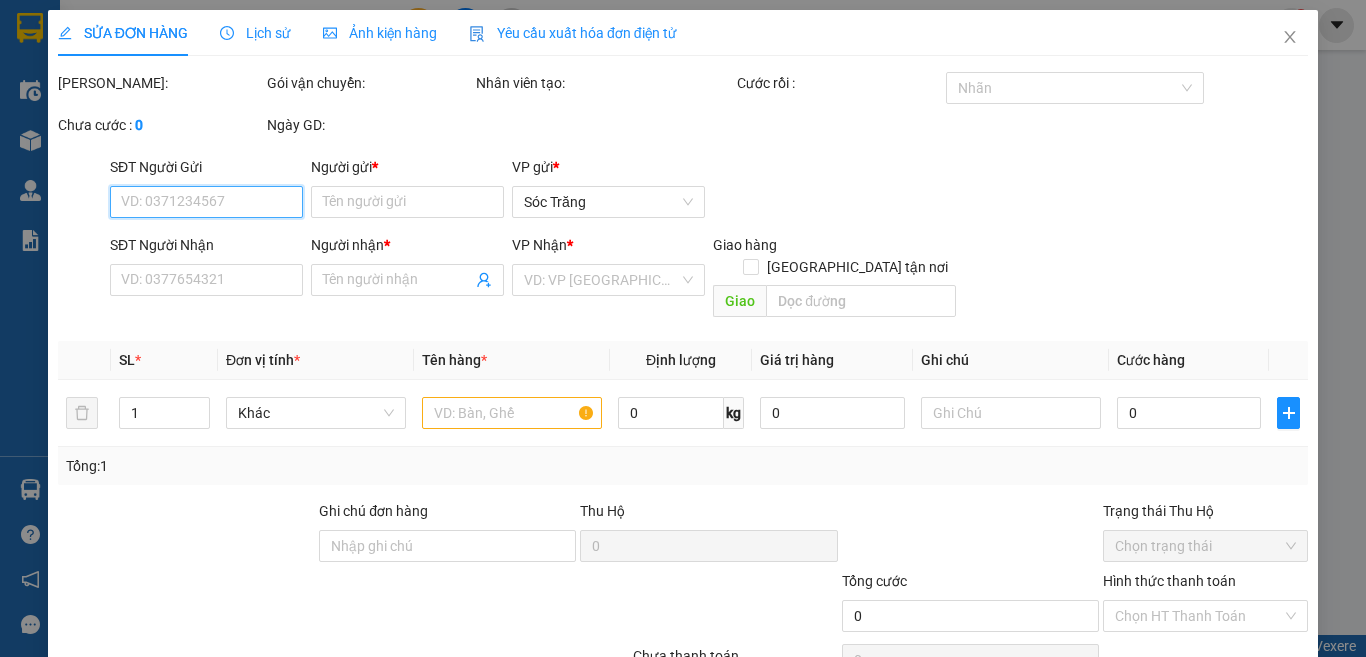 type on "02838458299" 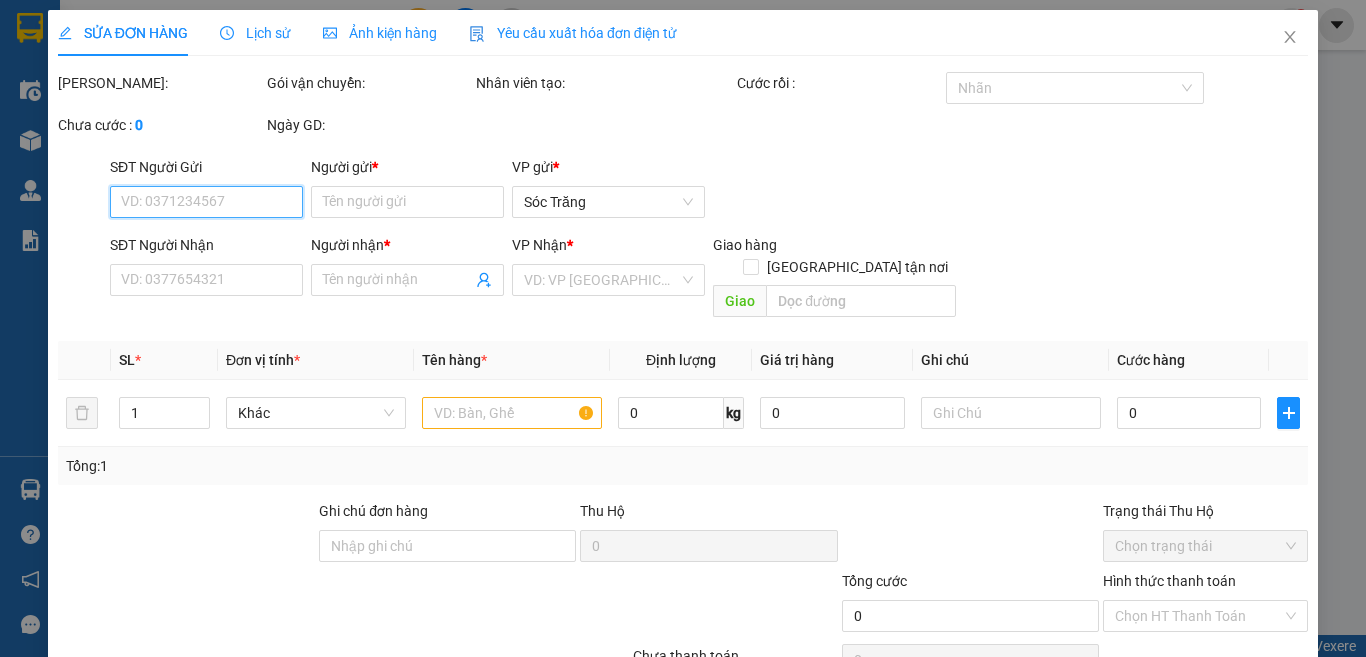 checkbox on "true" 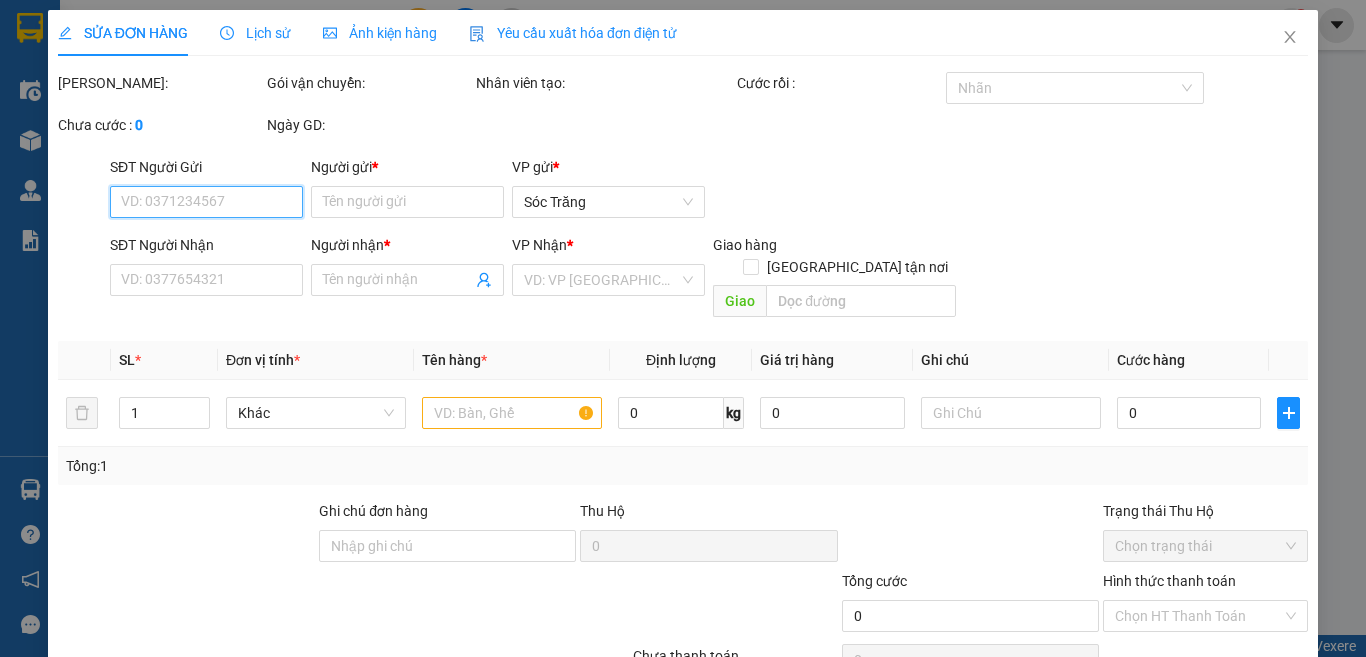 type on "07" 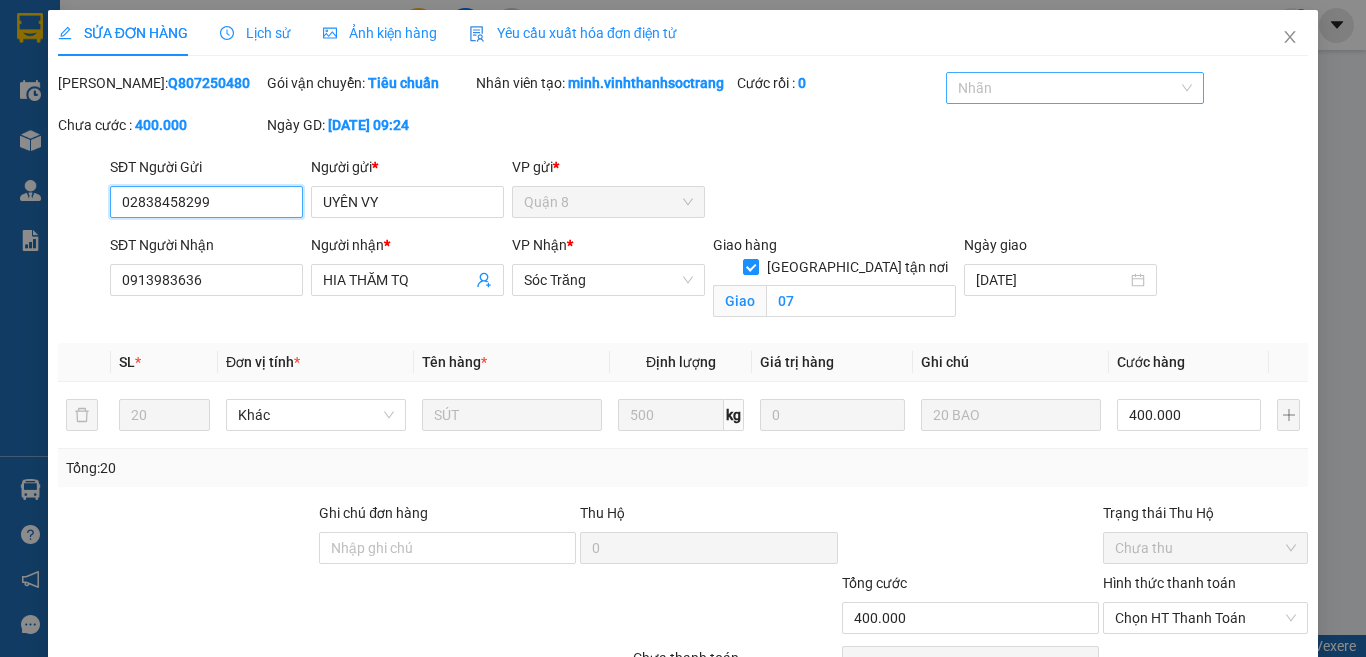 click at bounding box center [1064, 88] 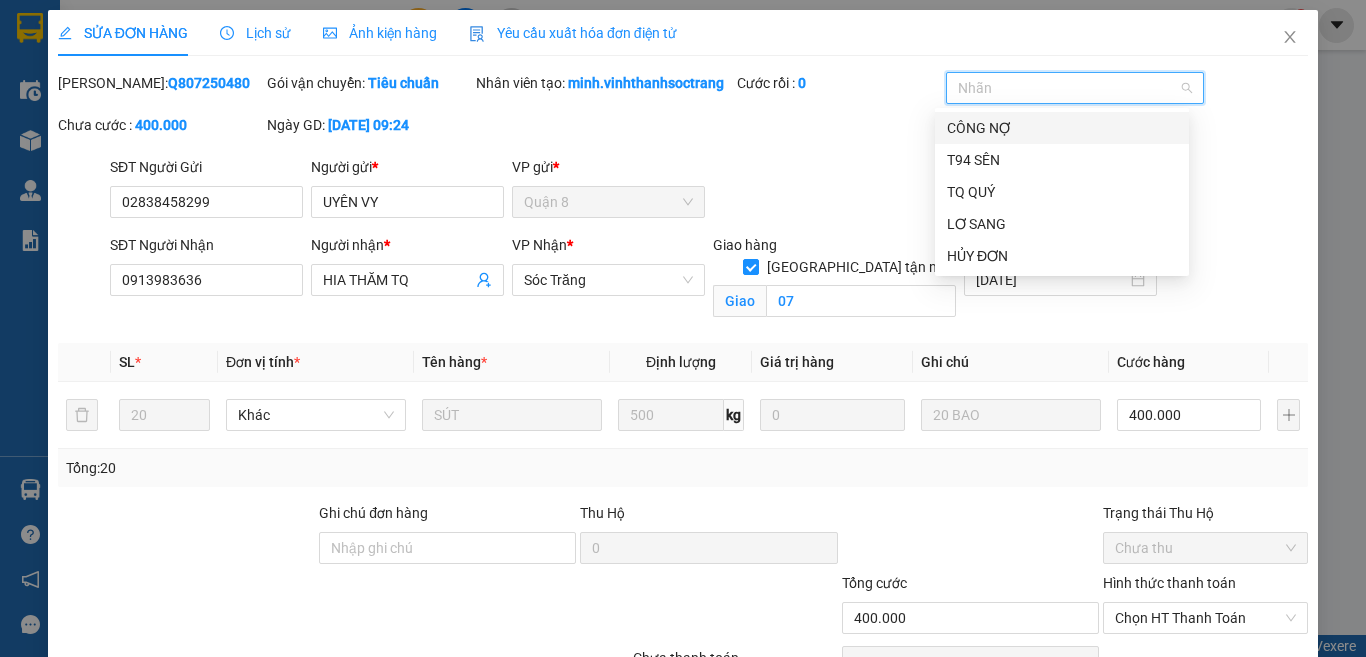 click on "CÔNG NỢ" at bounding box center [1062, 128] 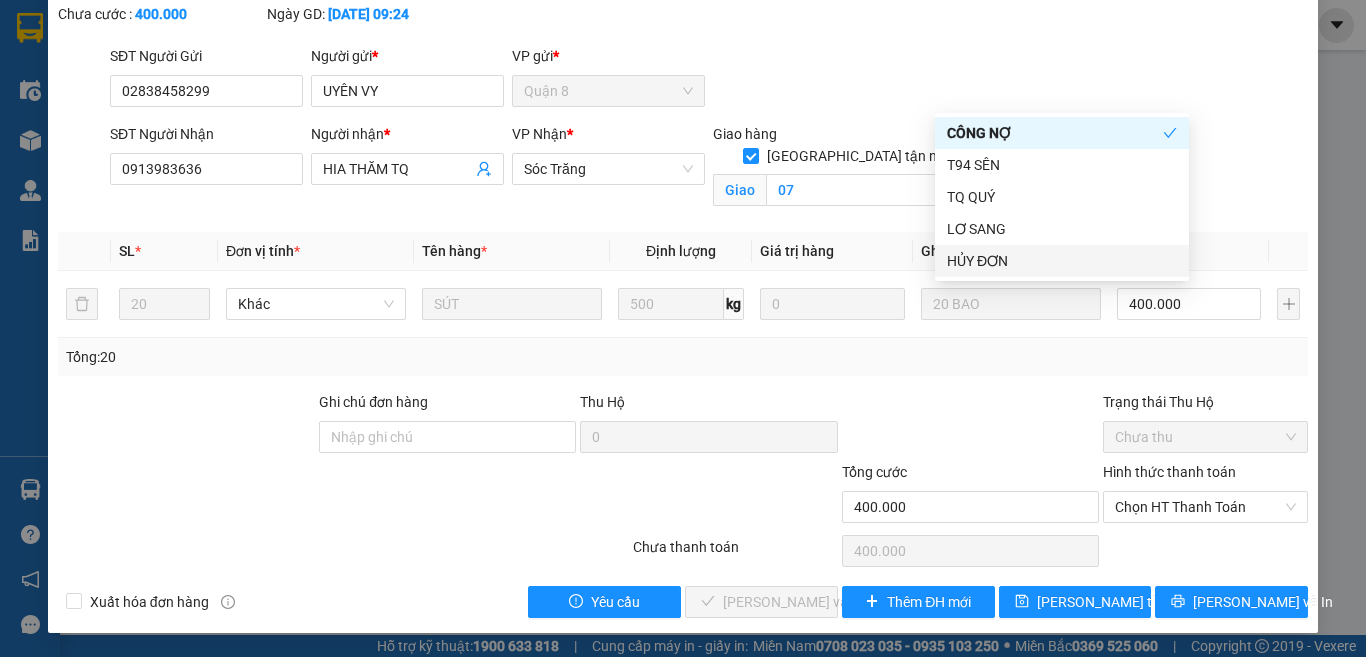 scroll, scrollTop: 133, scrollLeft: 0, axis: vertical 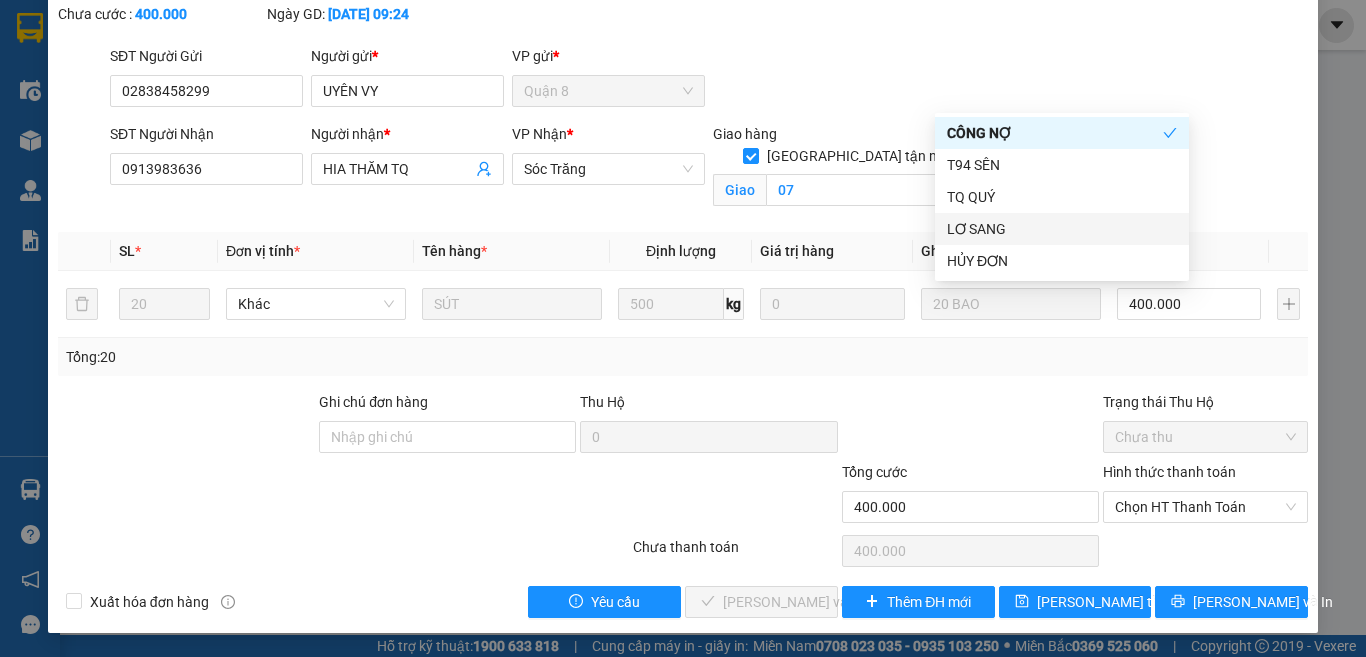 click on "SĐT Người Gửi 02838458299 Người gửi  * UYÊN VY VP gửi  * Quận 8" at bounding box center [709, 80] 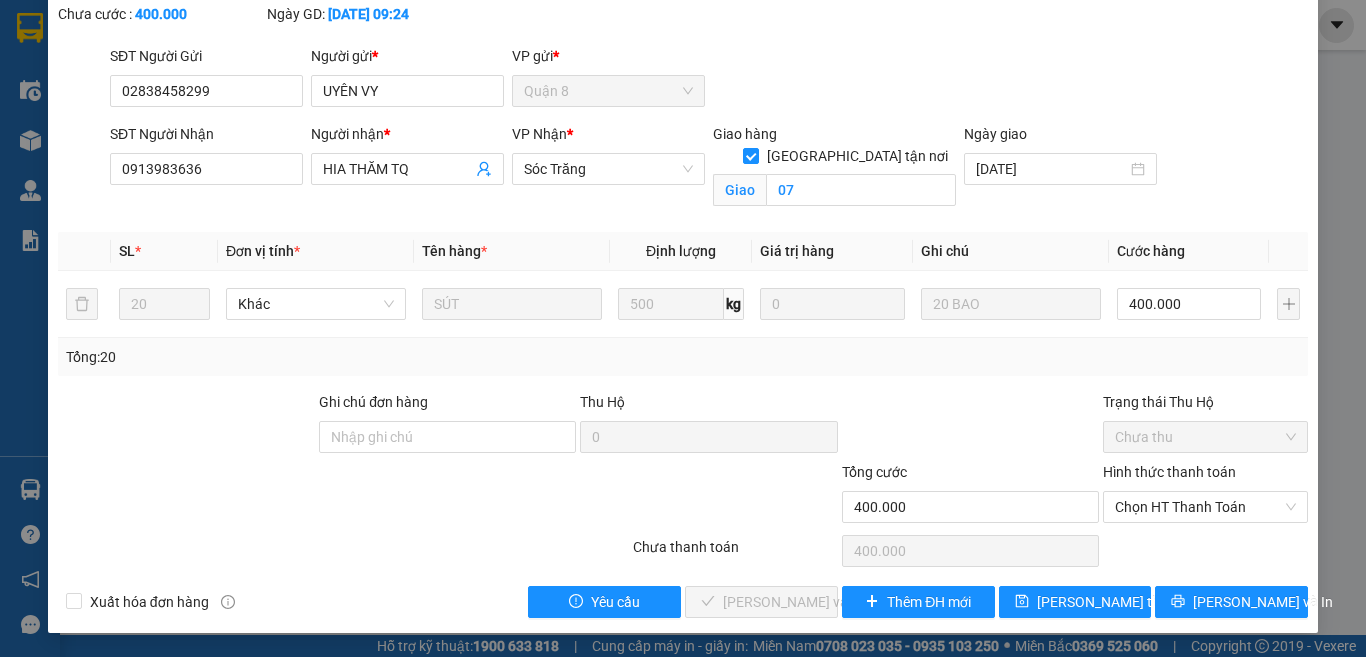 scroll, scrollTop: 133, scrollLeft: 0, axis: vertical 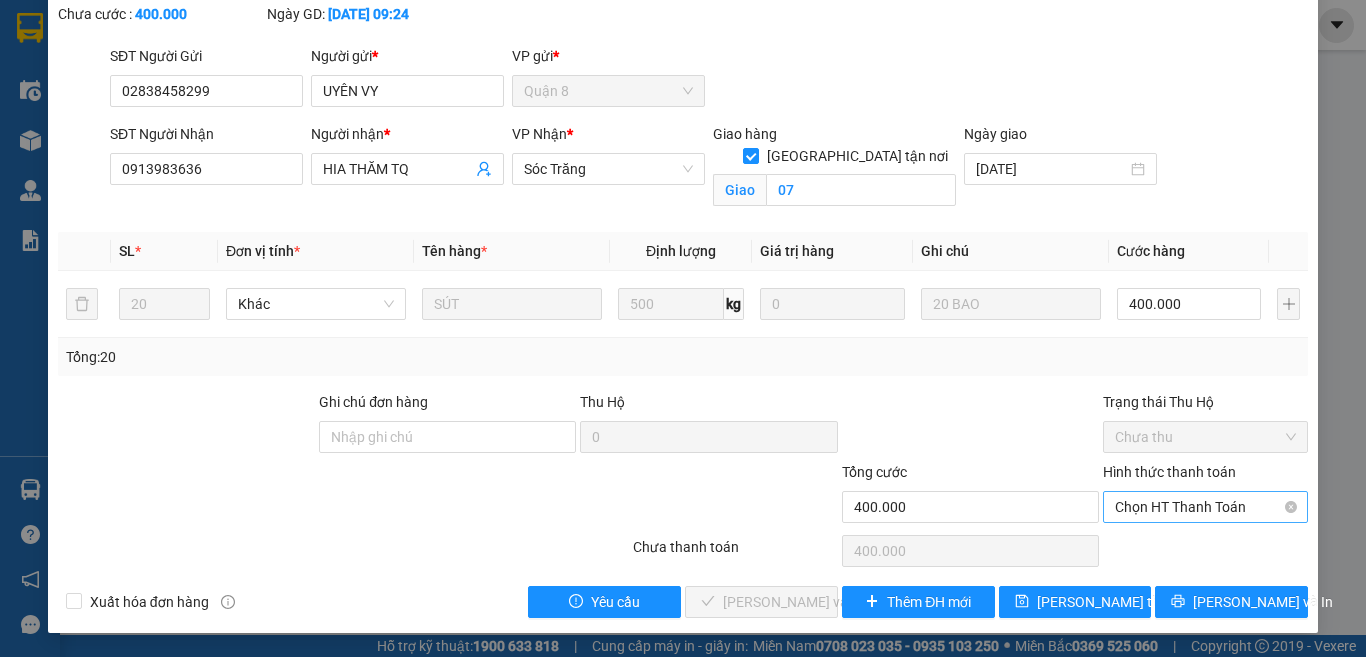click on "Chọn HT Thanh Toán" at bounding box center [1205, 507] 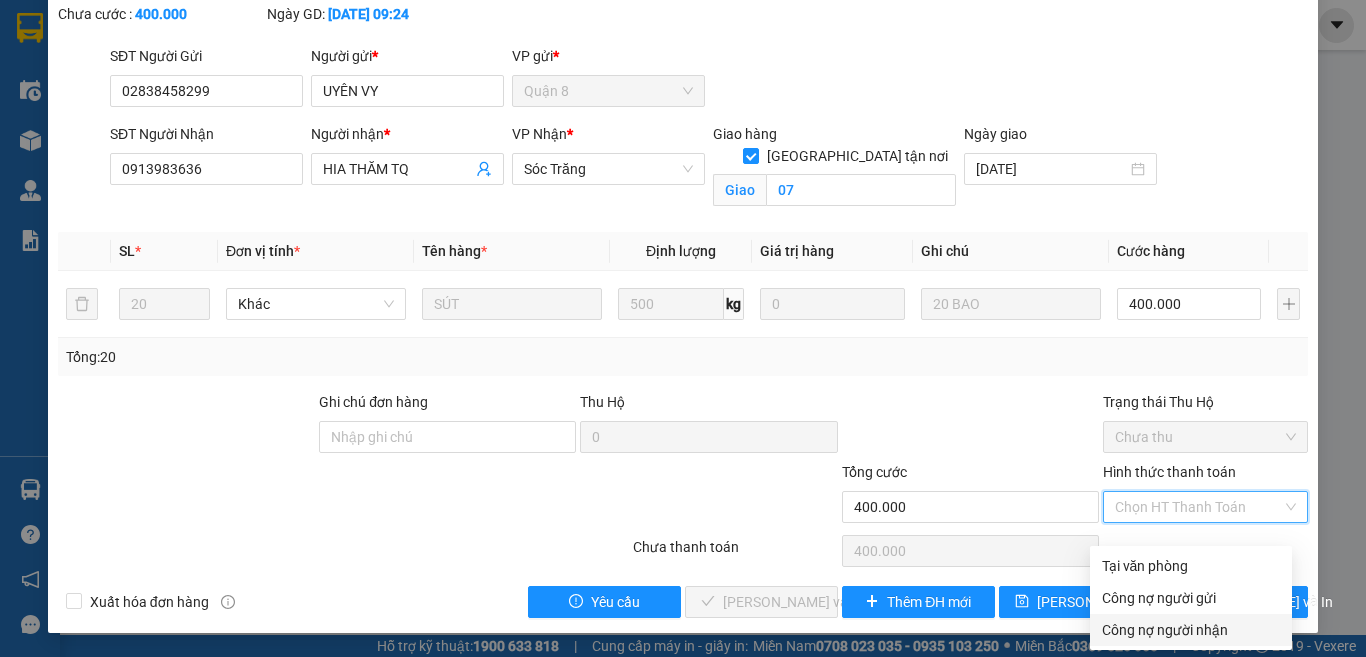 click on "Công nợ người nhận" at bounding box center [1191, 630] 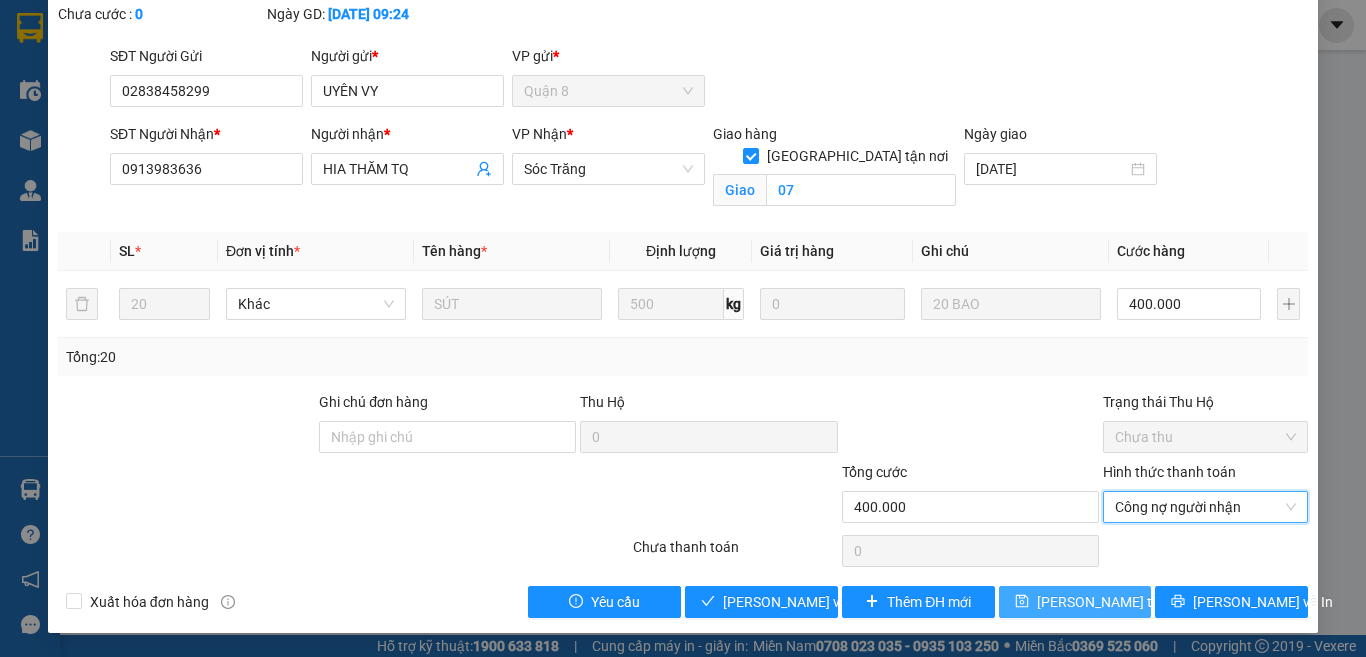 click on "[PERSON_NAME] thay đổi" at bounding box center (1117, 602) 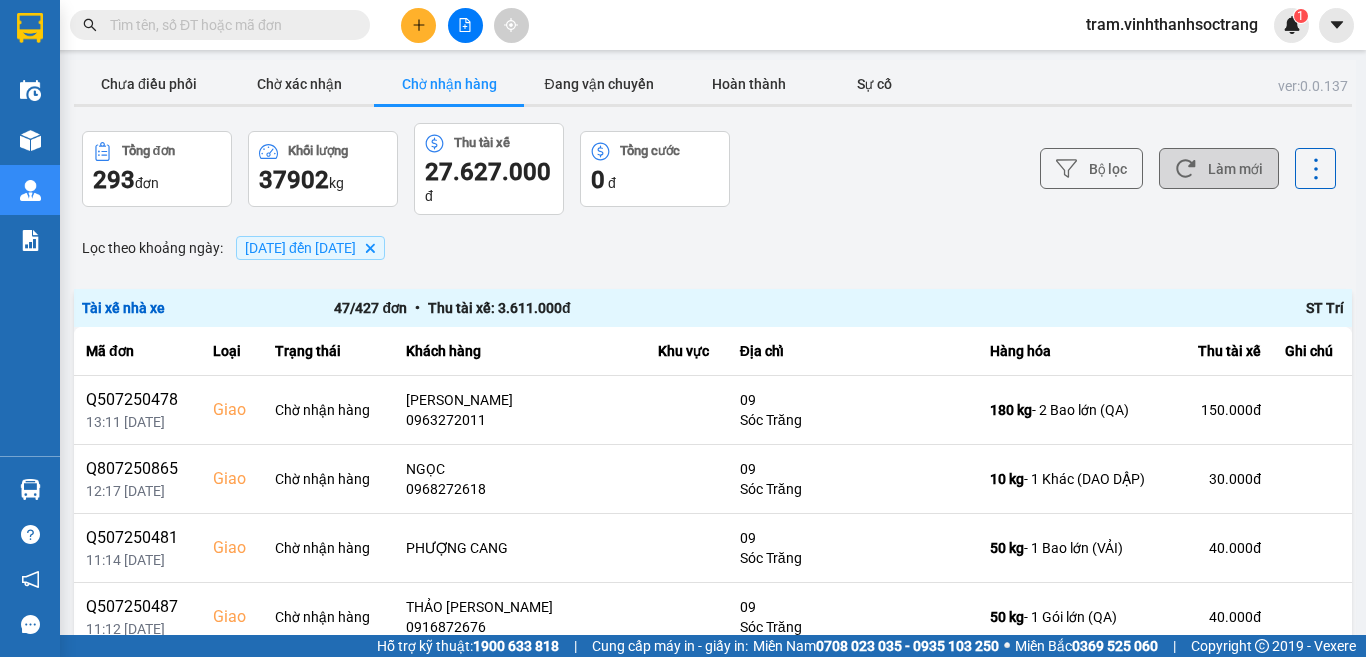 click on "Làm mới" at bounding box center (1219, 168) 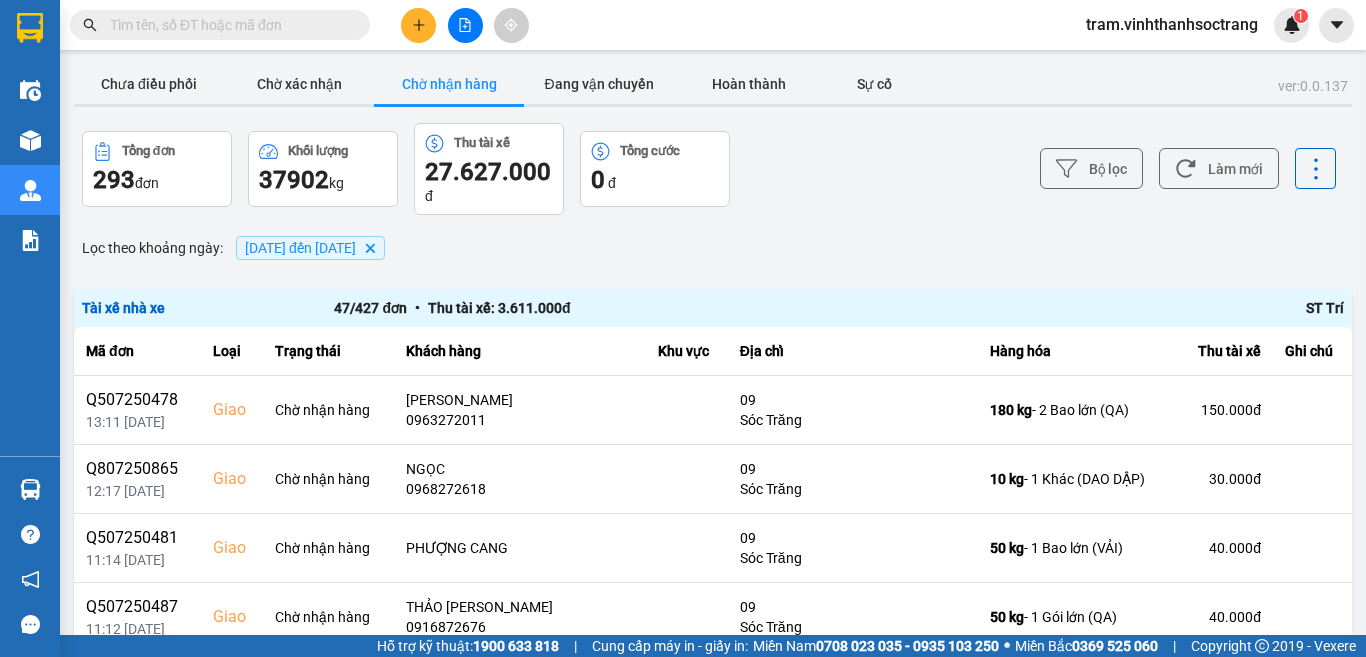 scroll, scrollTop: 556, scrollLeft: 0, axis: vertical 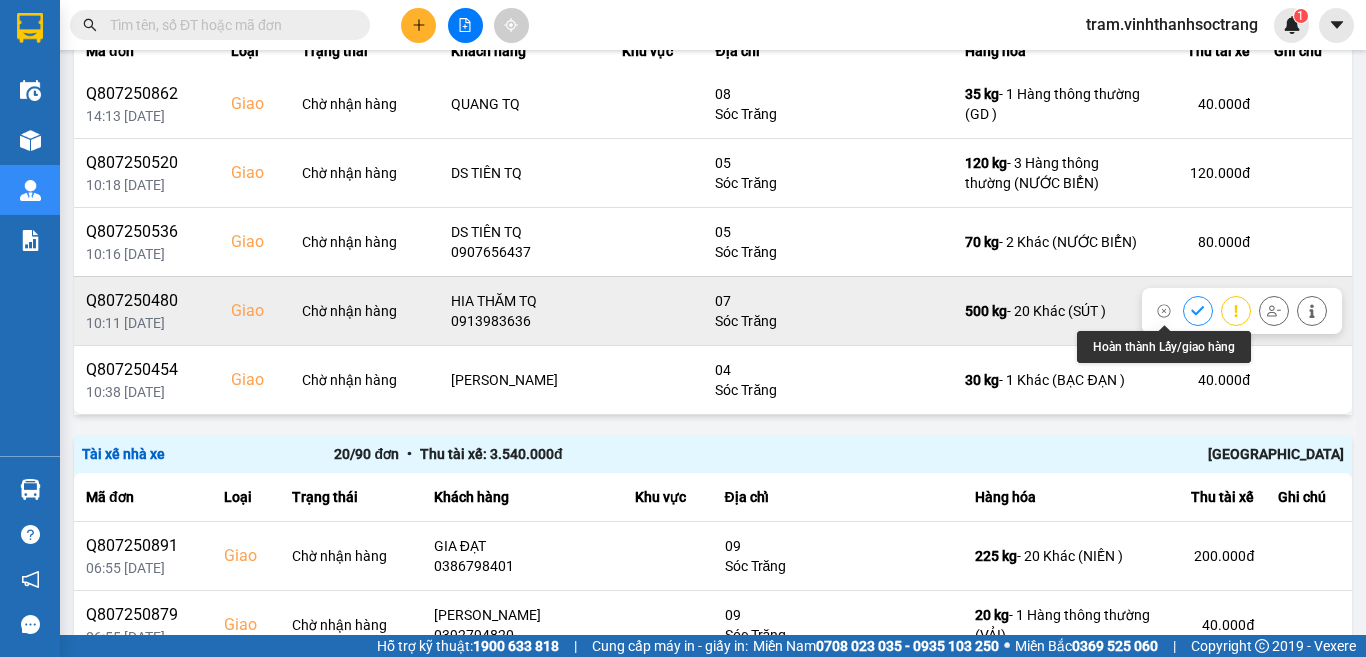 click 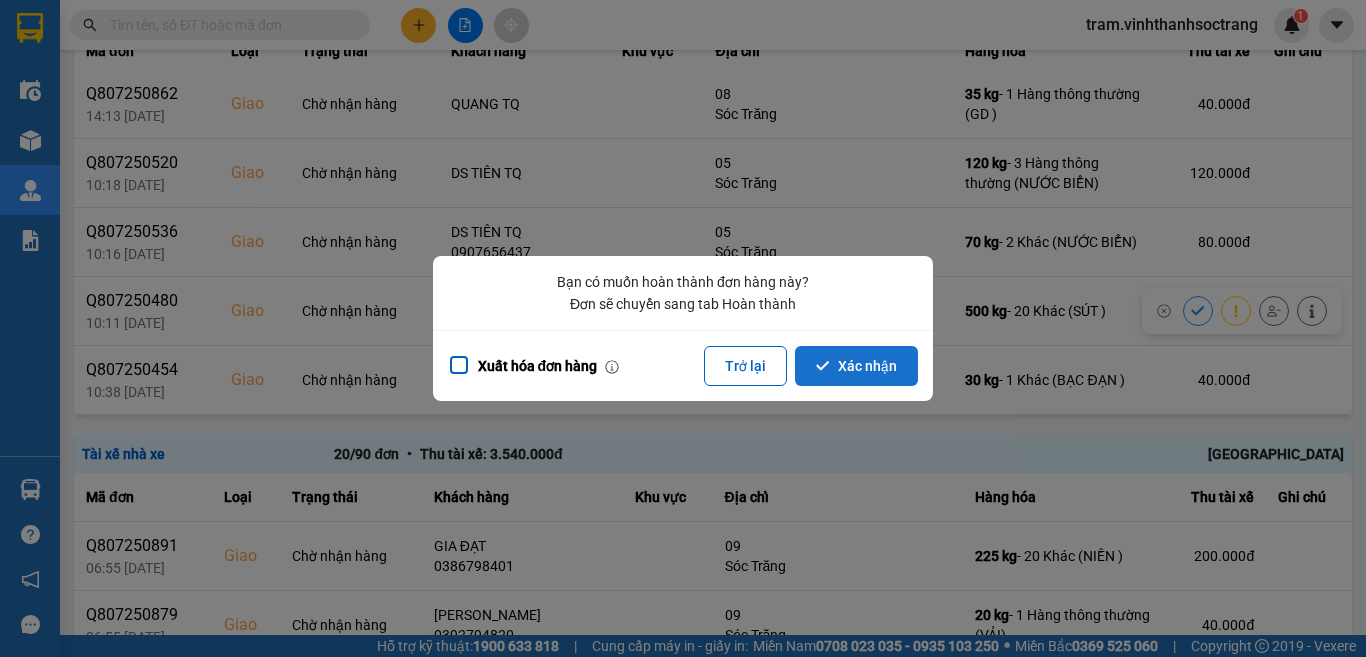 click on "Xác nhận" at bounding box center (856, 366) 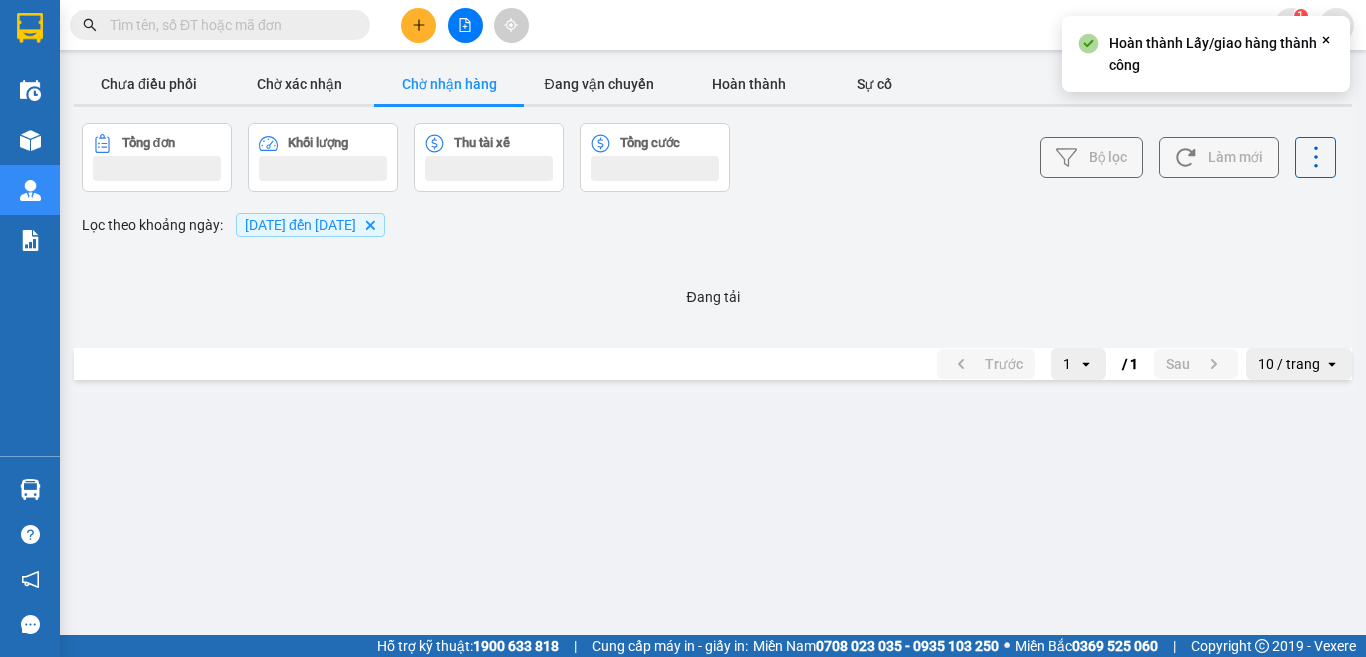 scroll, scrollTop: 0, scrollLeft: 0, axis: both 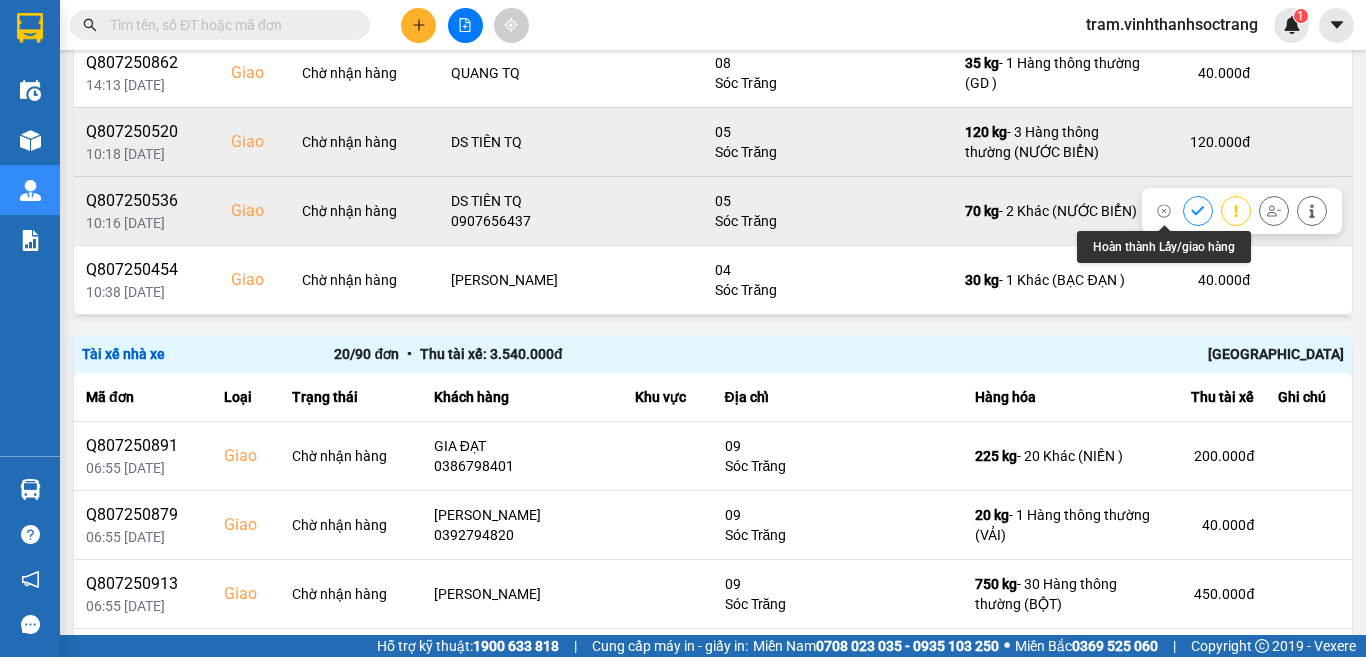 click 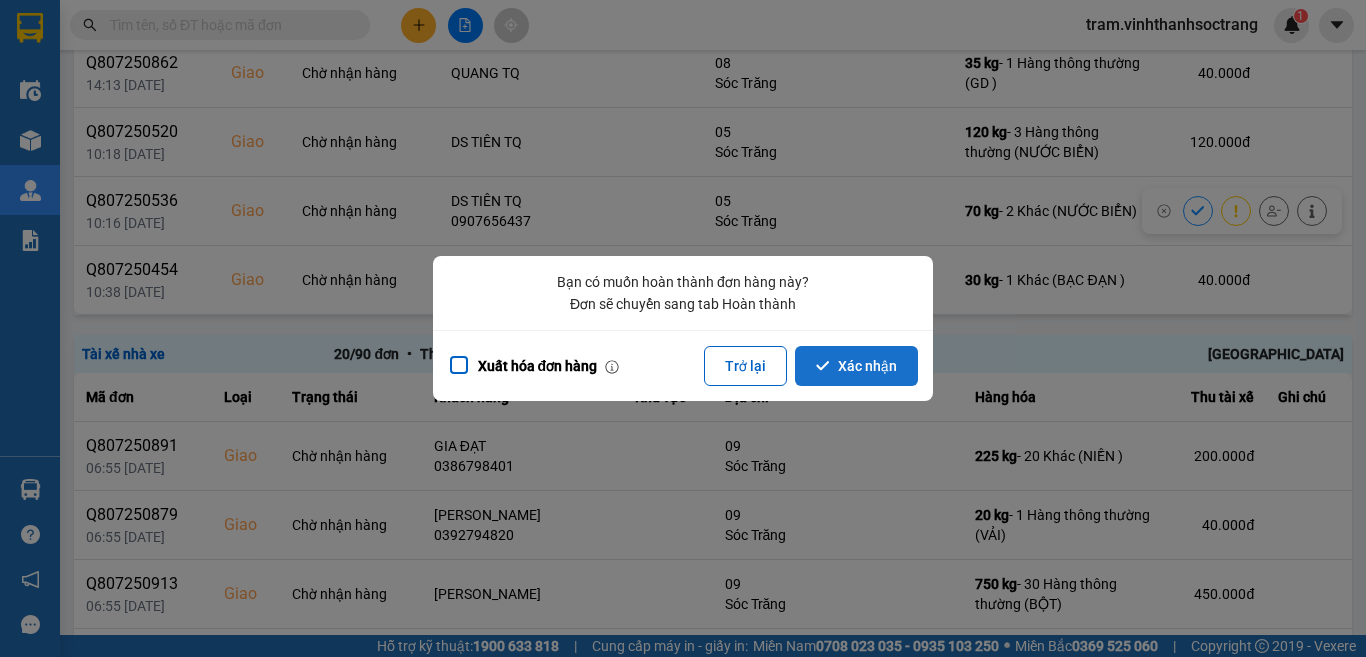 click on "Xác nhận" at bounding box center (856, 366) 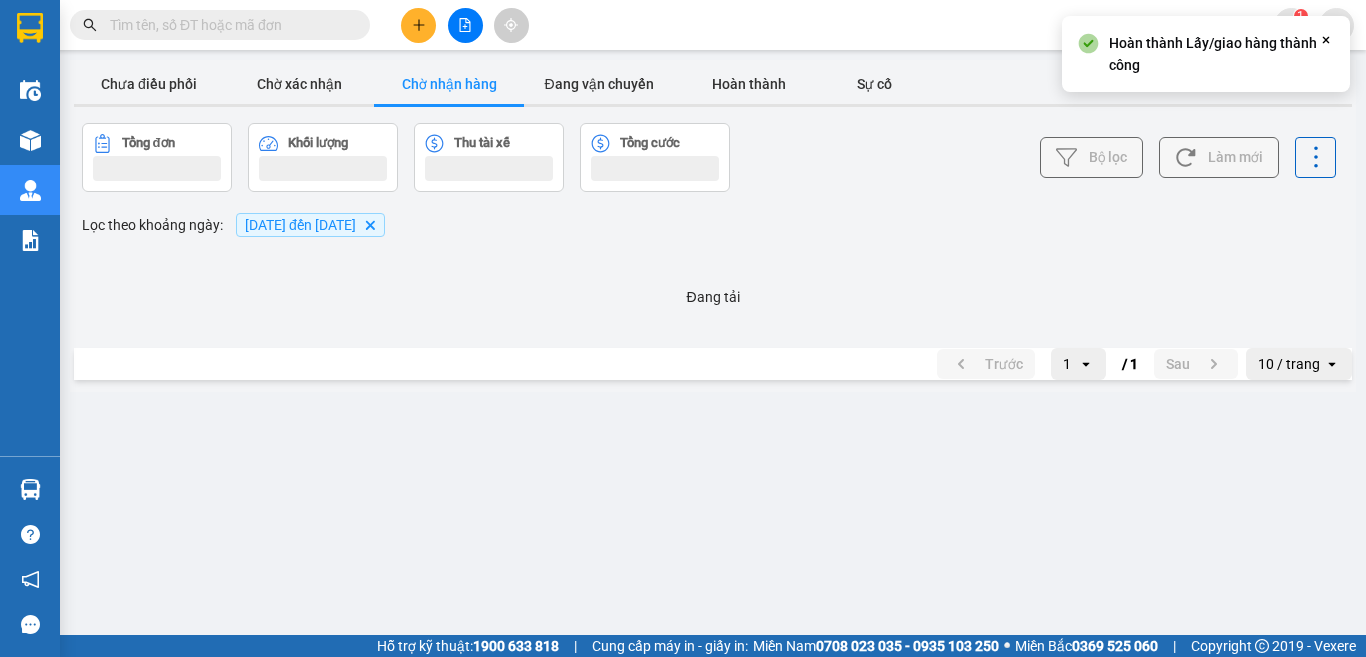 scroll, scrollTop: 0, scrollLeft: 0, axis: both 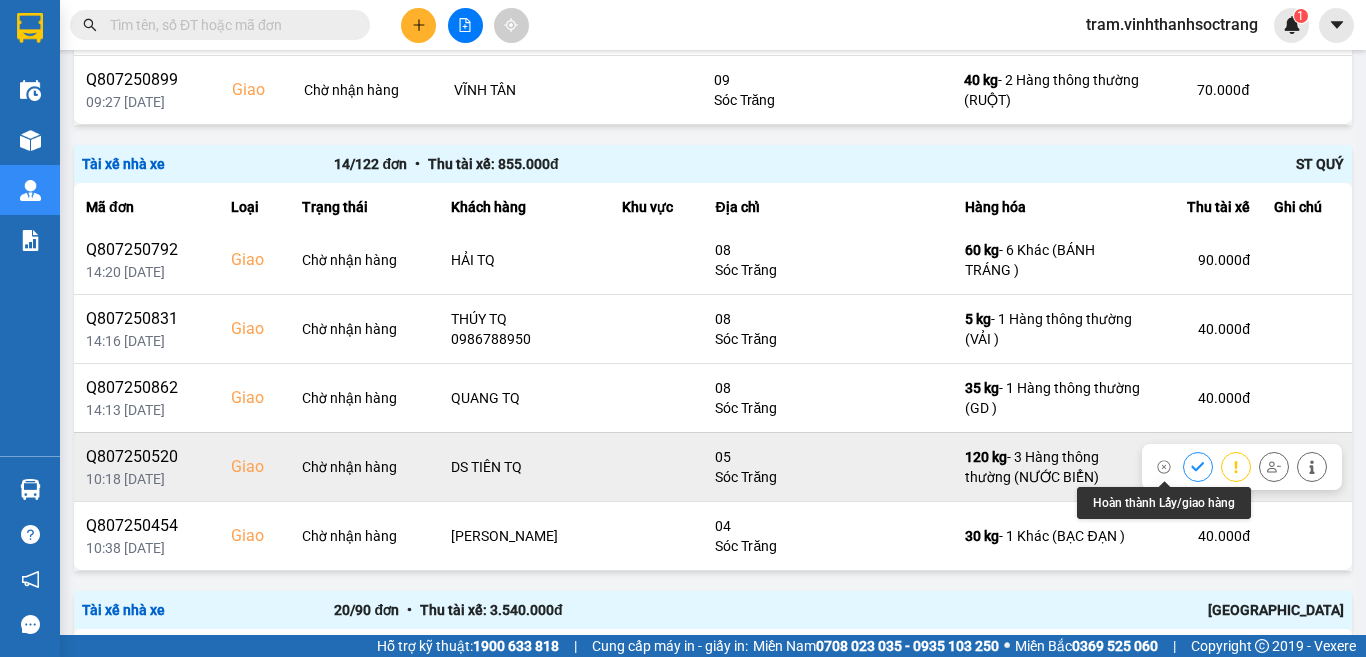click 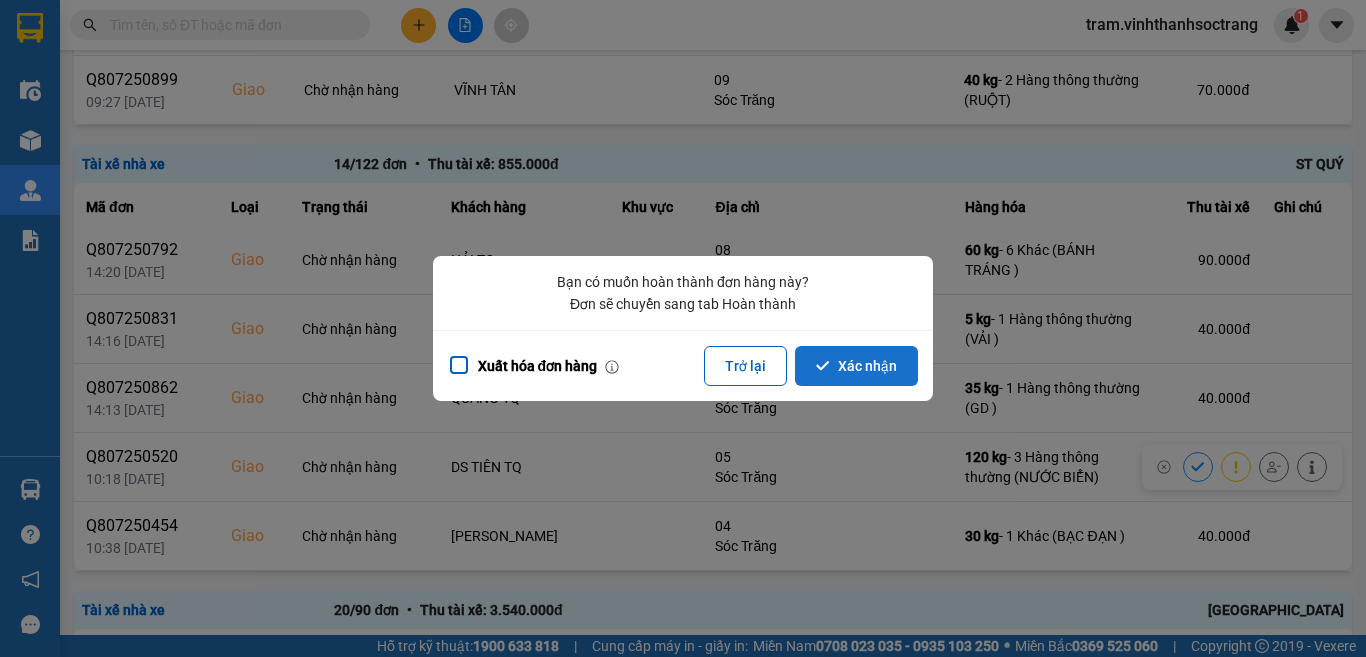 click on "Xác nhận" at bounding box center (856, 366) 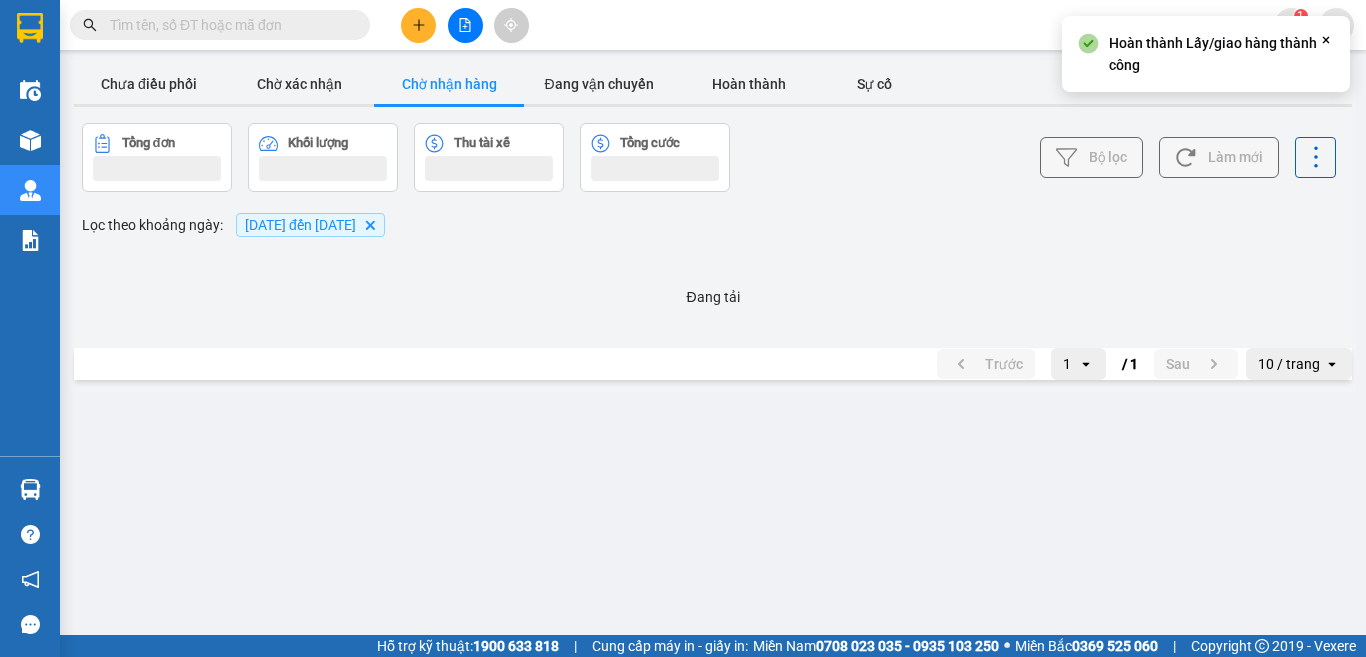 scroll, scrollTop: 0, scrollLeft: 0, axis: both 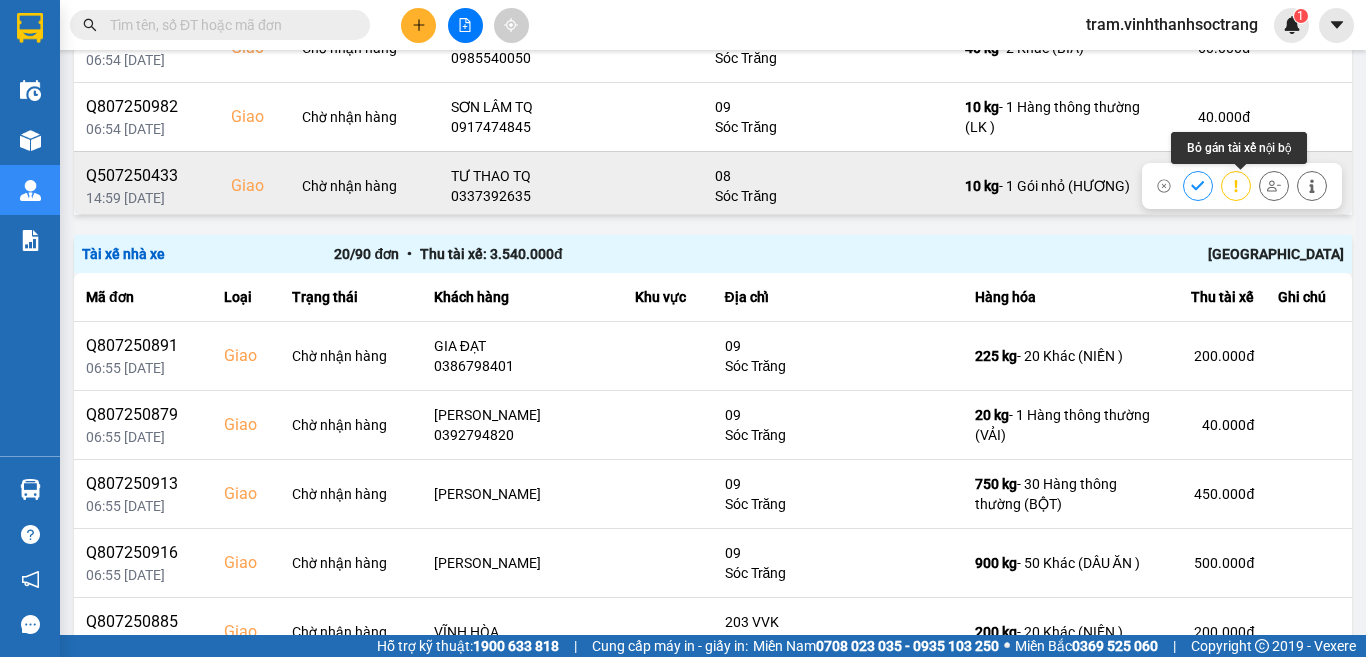 click 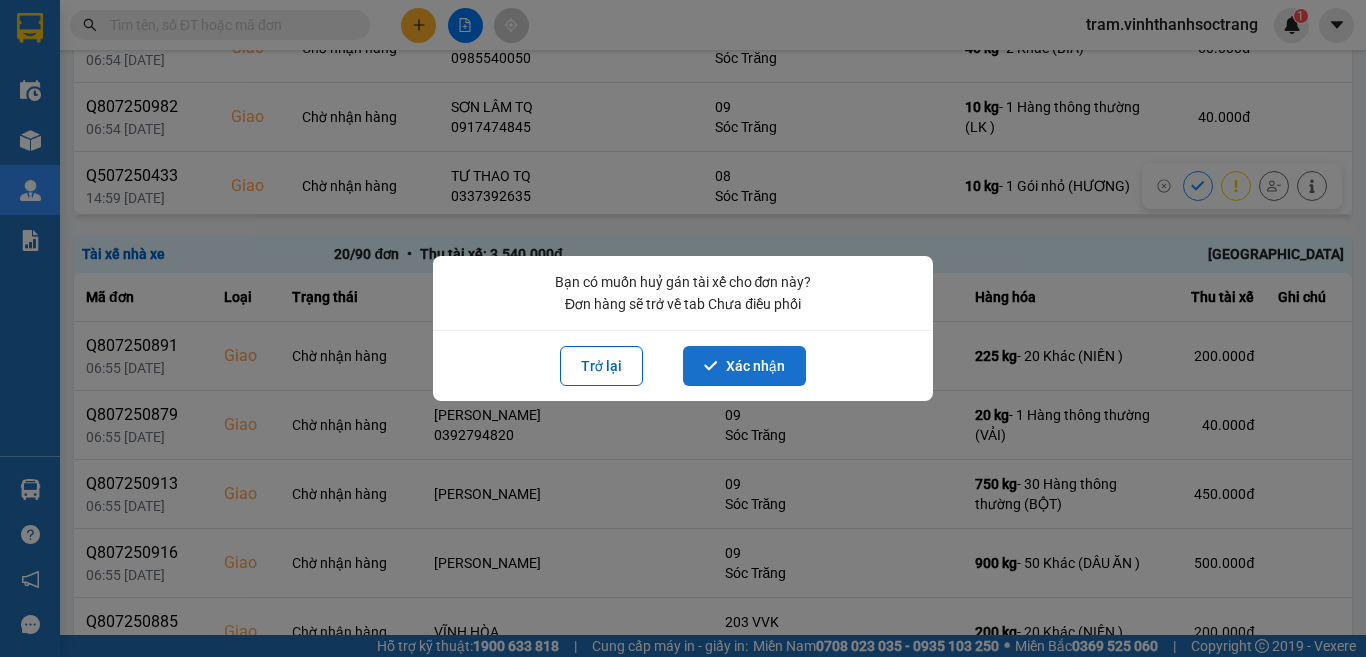 click on "Xác nhận" at bounding box center [744, 366] 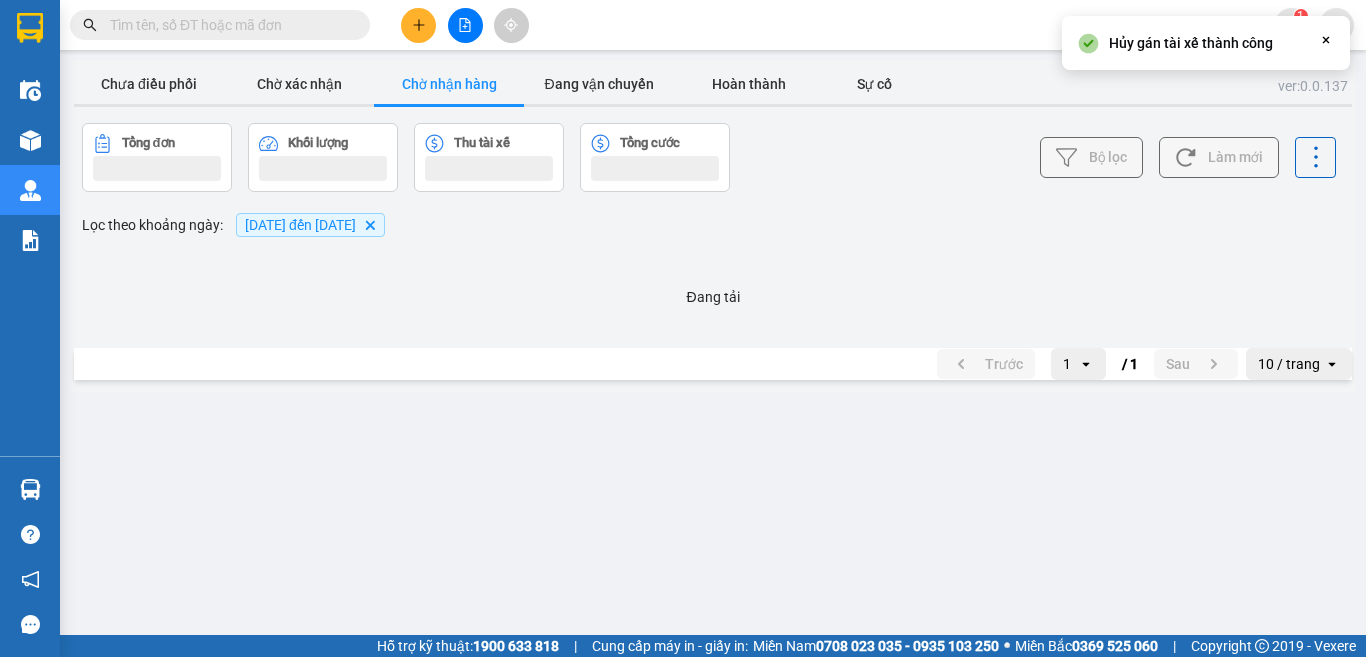 scroll, scrollTop: 0, scrollLeft: 0, axis: both 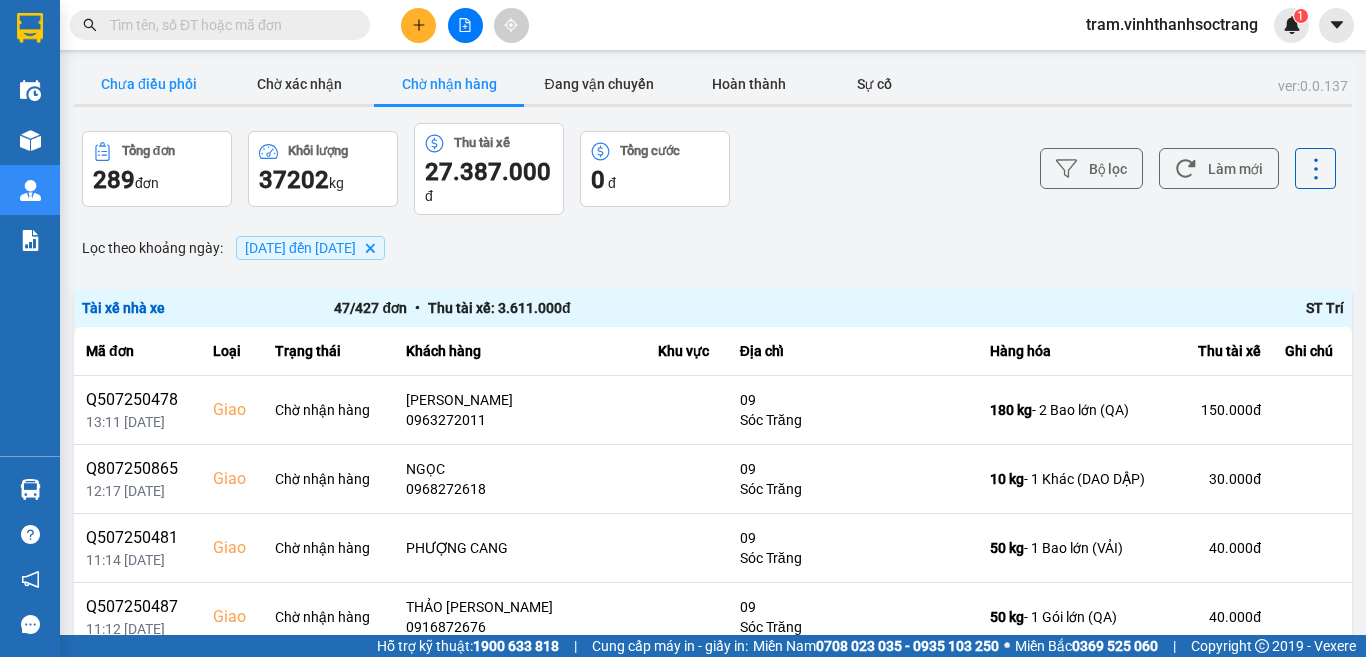 click on "Chưa điều phối" at bounding box center (149, 84) 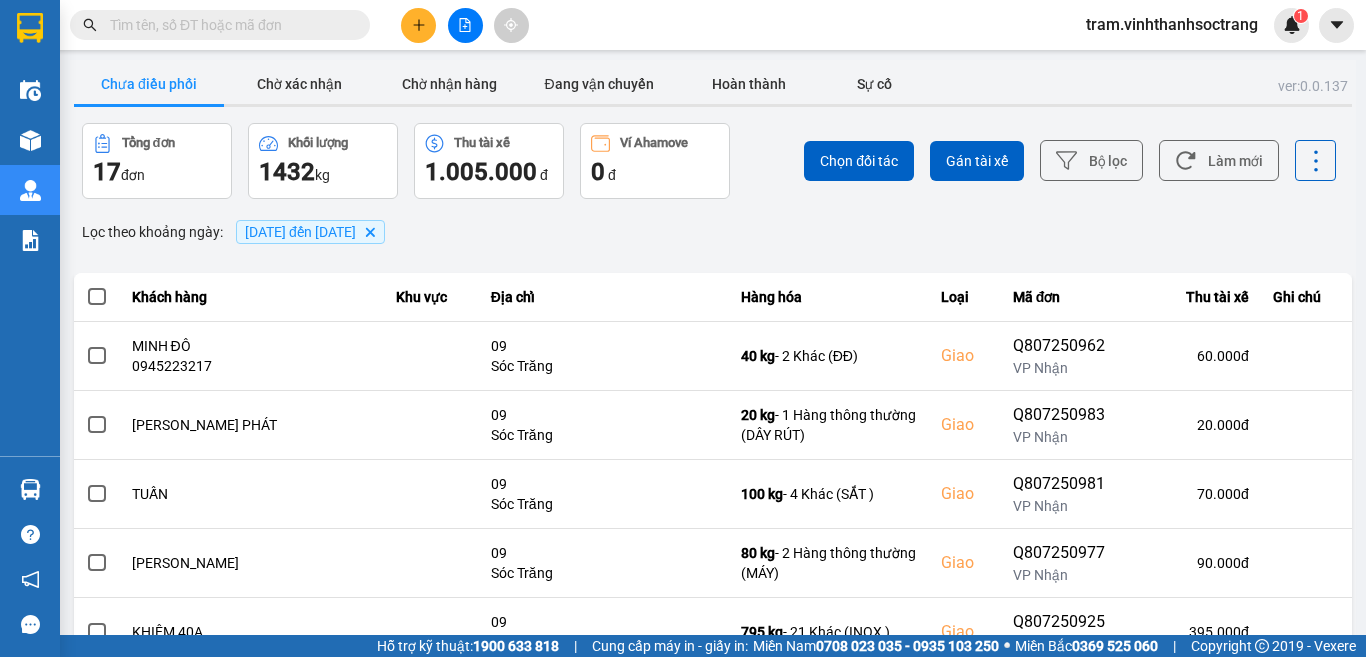 scroll, scrollTop: 423, scrollLeft: 0, axis: vertical 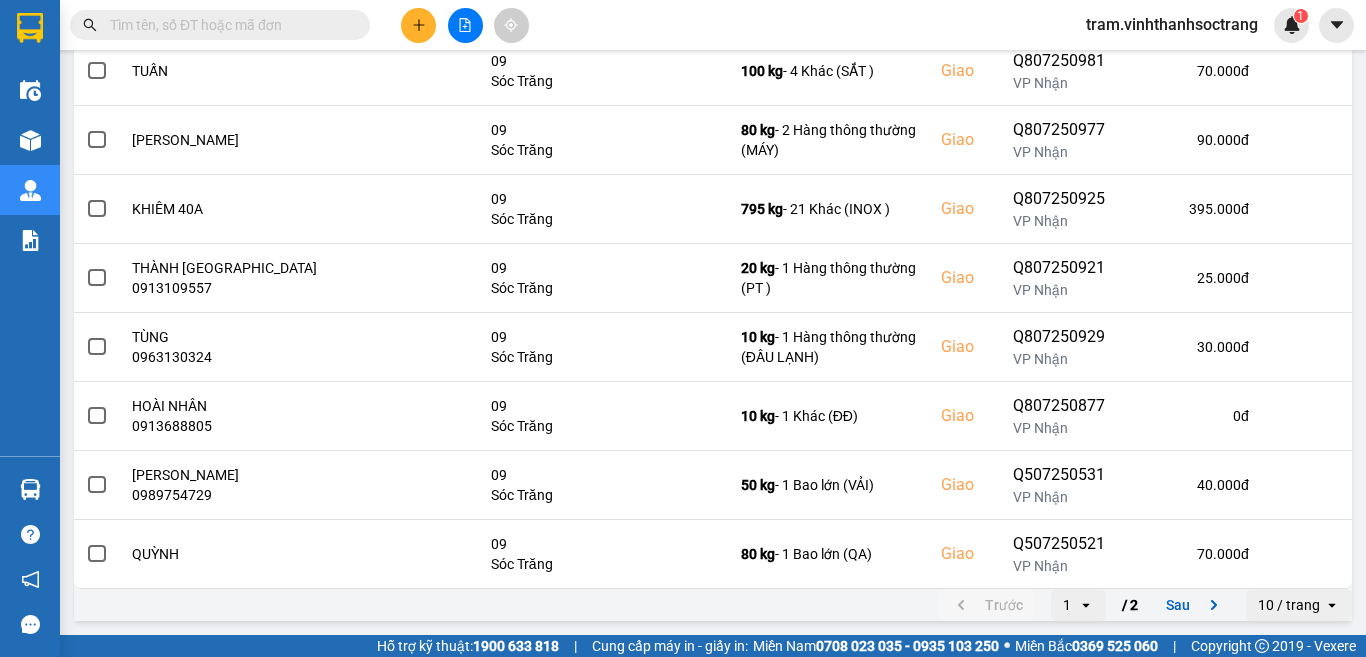 click on "10 / trang" at bounding box center (1289, 605) 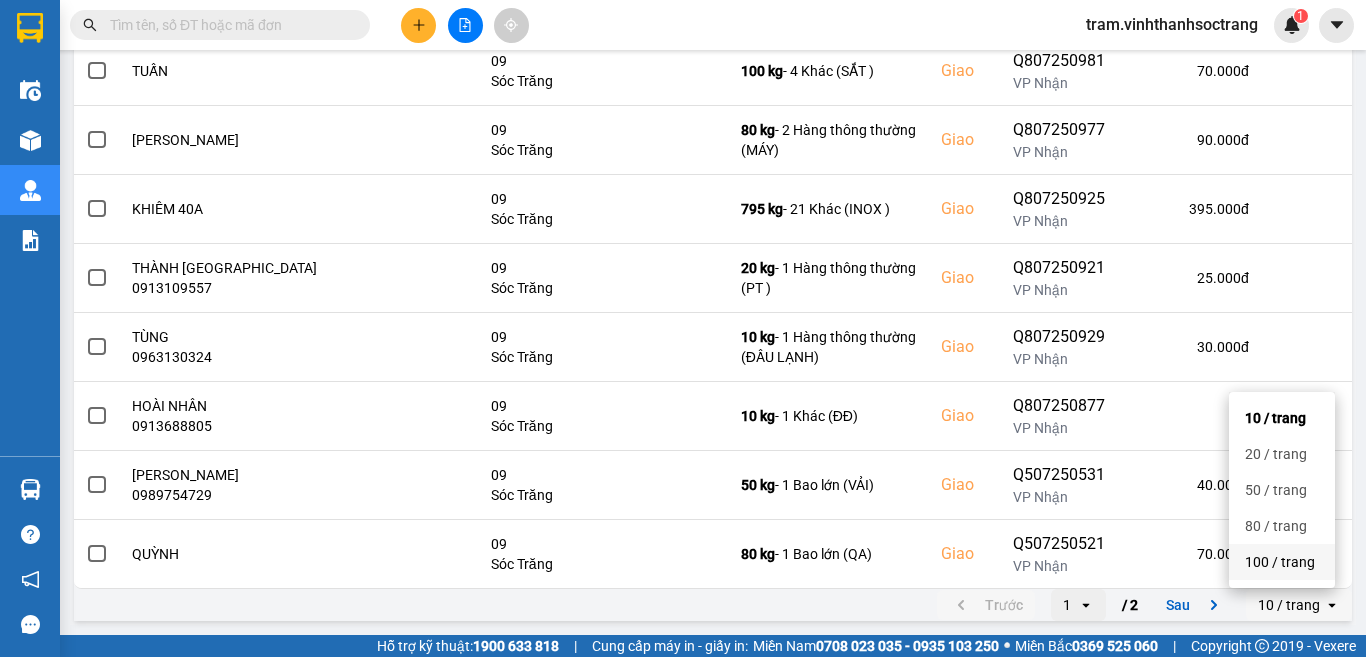 click on "100 / trang" at bounding box center (1282, 562) 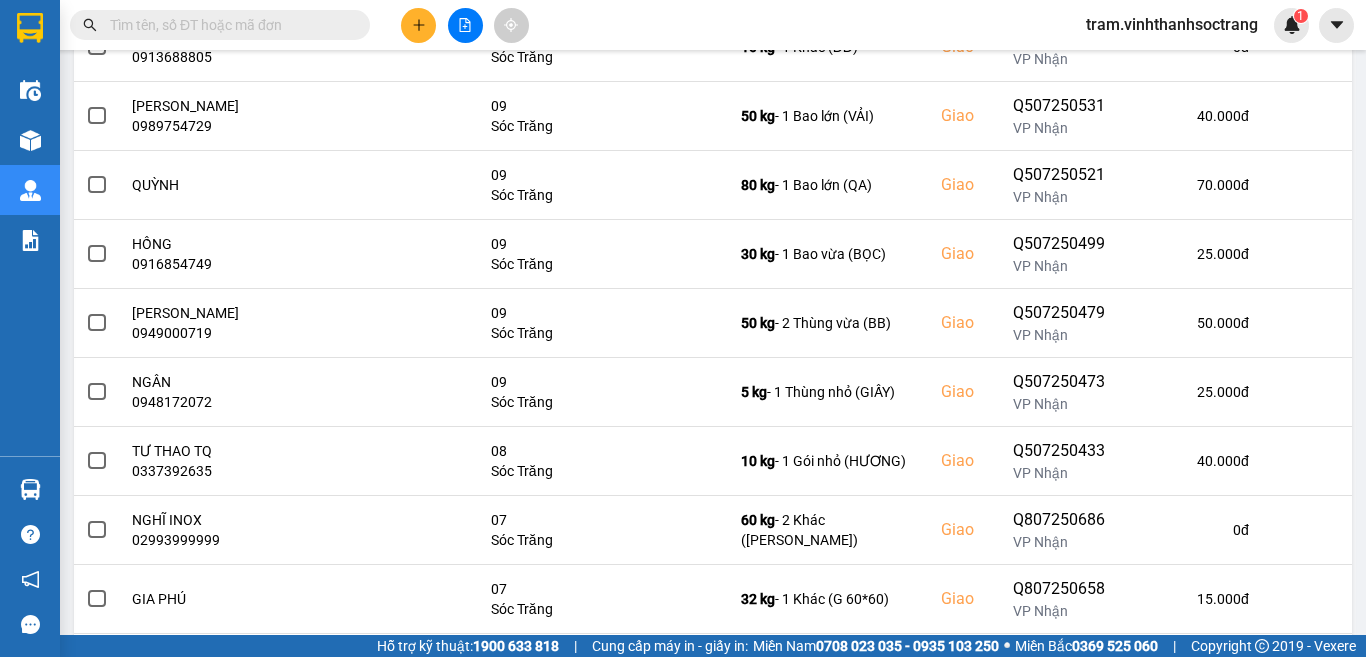 scroll, scrollTop: 900, scrollLeft: 0, axis: vertical 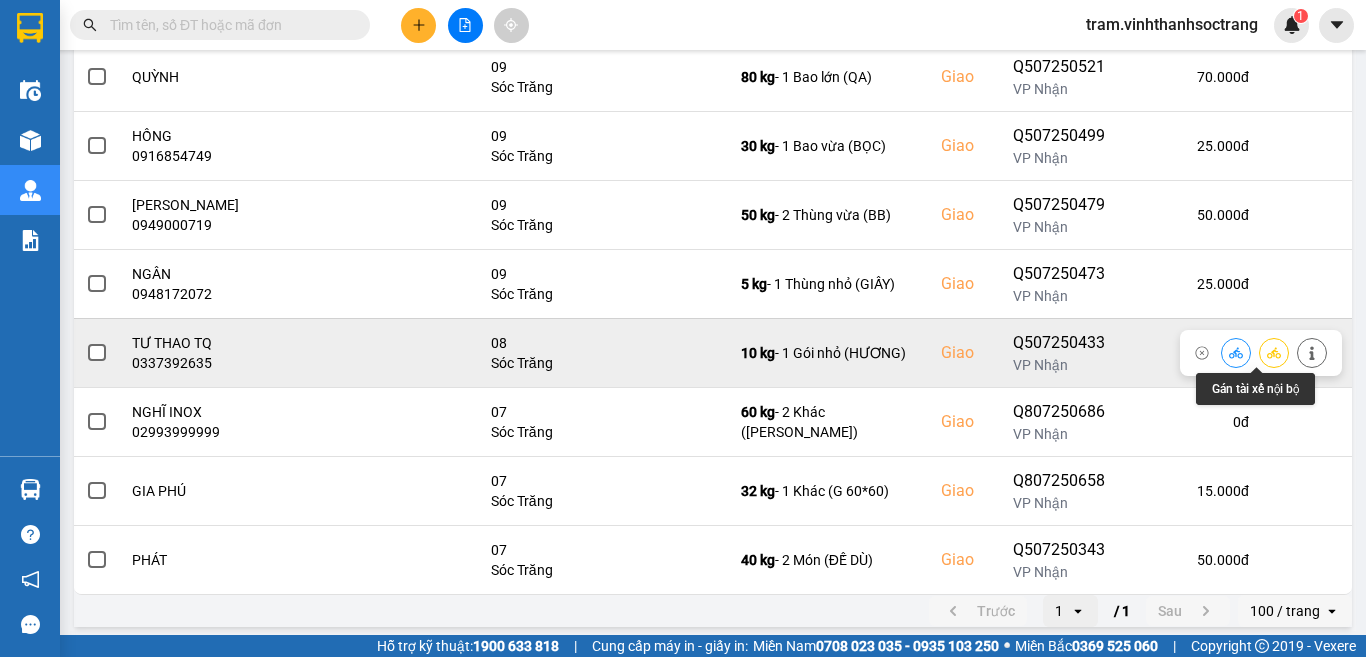 click 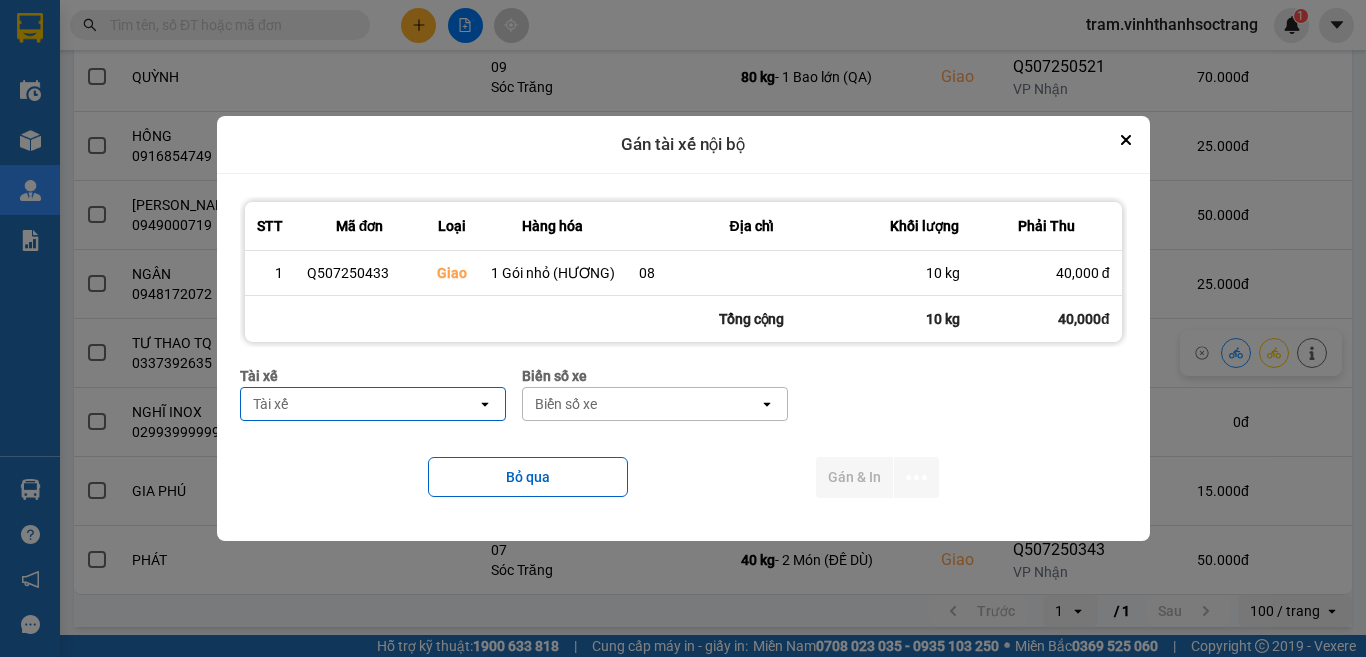click on "Tài xế" at bounding box center [359, 404] 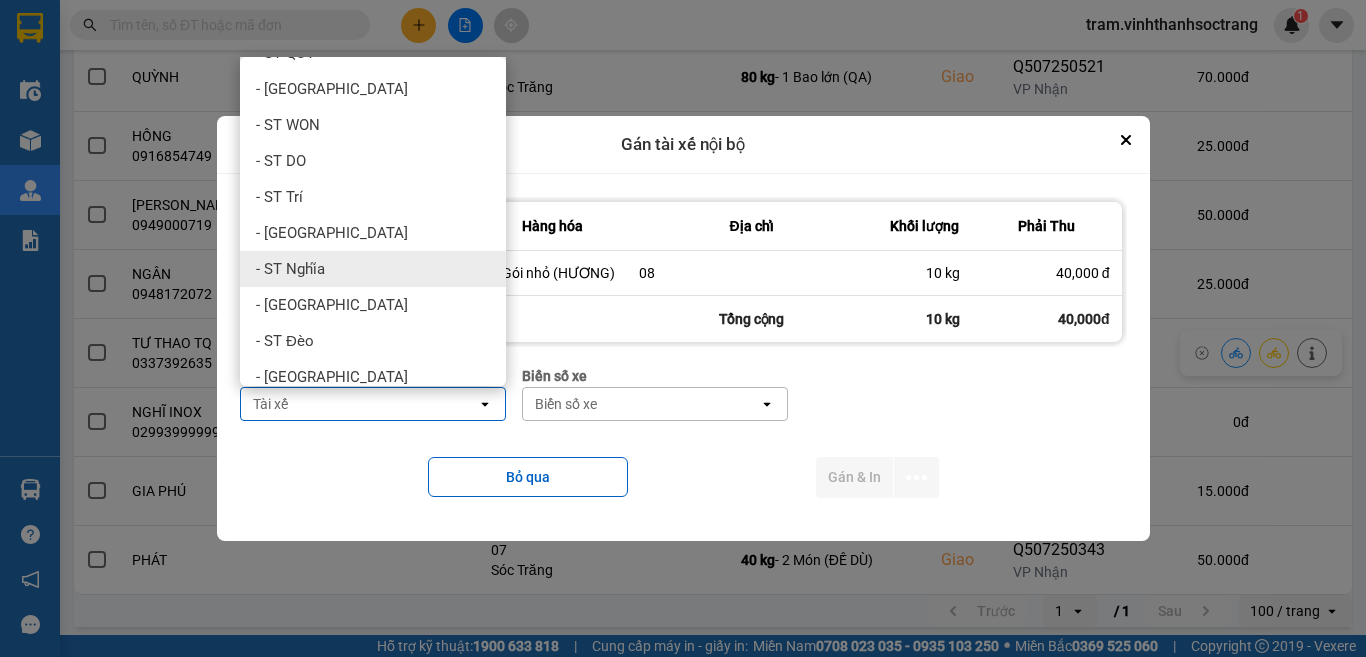scroll, scrollTop: 47, scrollLeft: 0, axis: vertical 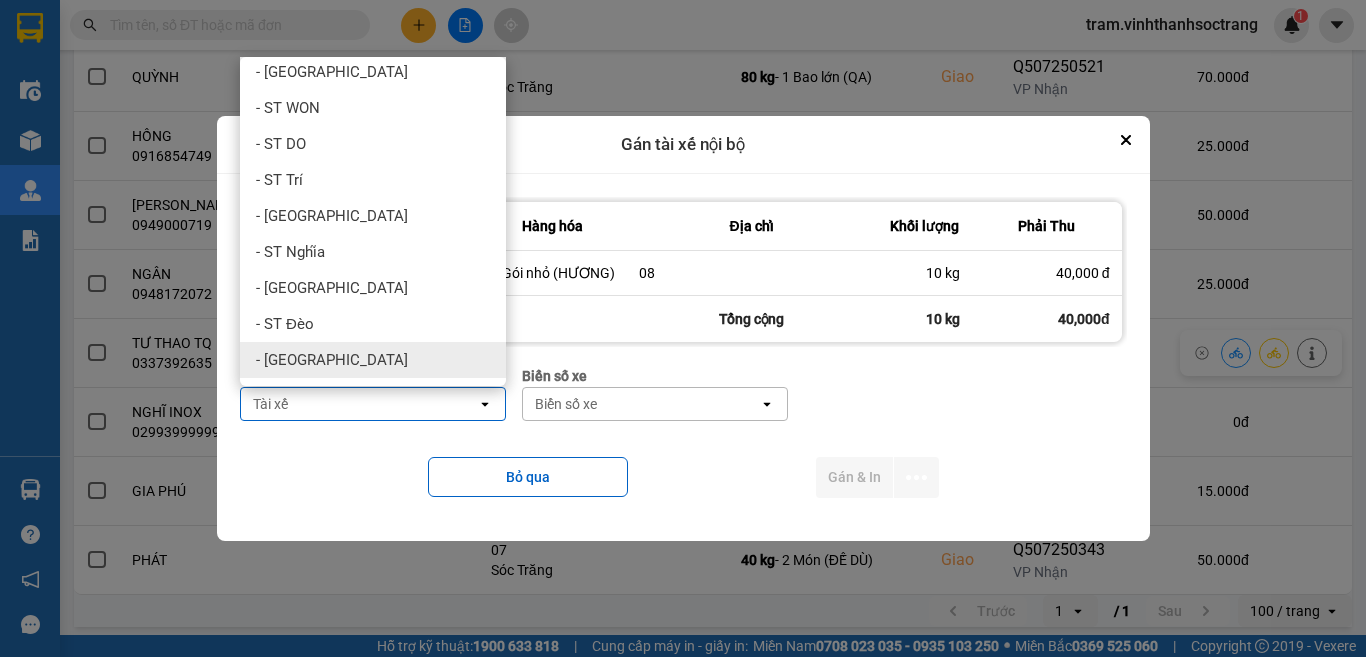 click on "- [GEOGRAPHIC_DATA]" at bounding box center [373, 360] 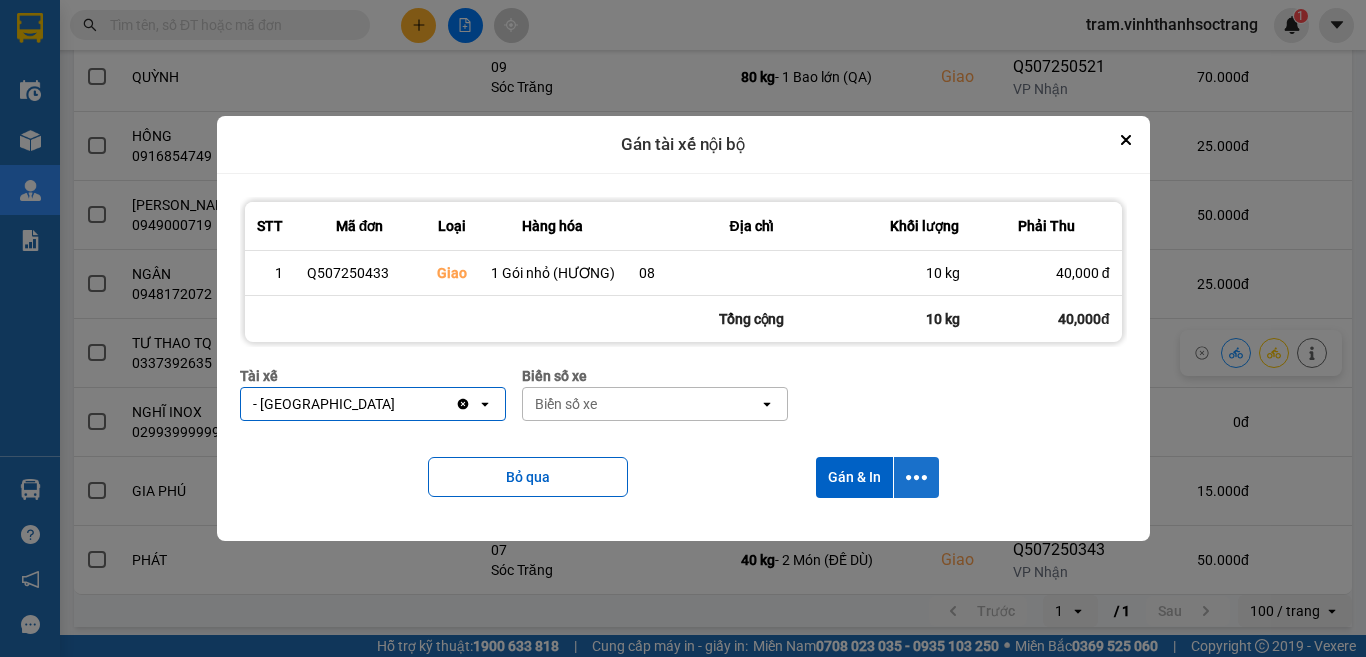 click 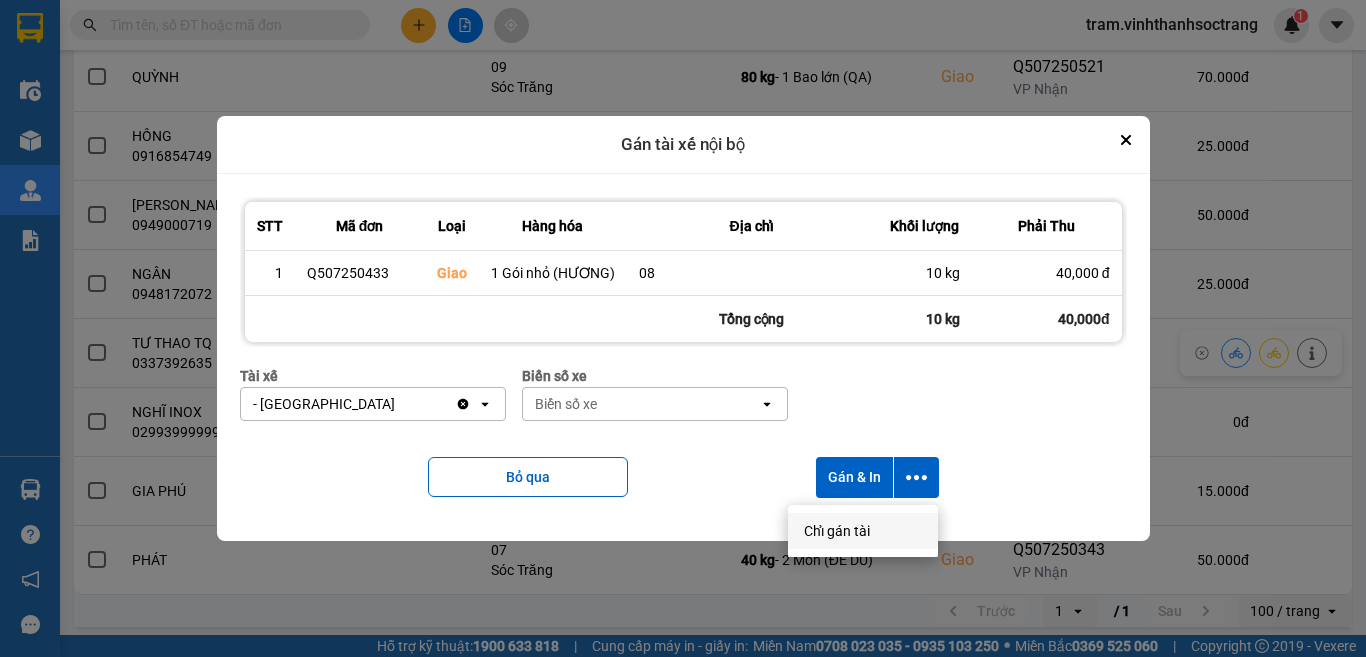 click on "Chỉ gán tài" at bounding box center [837, 531] 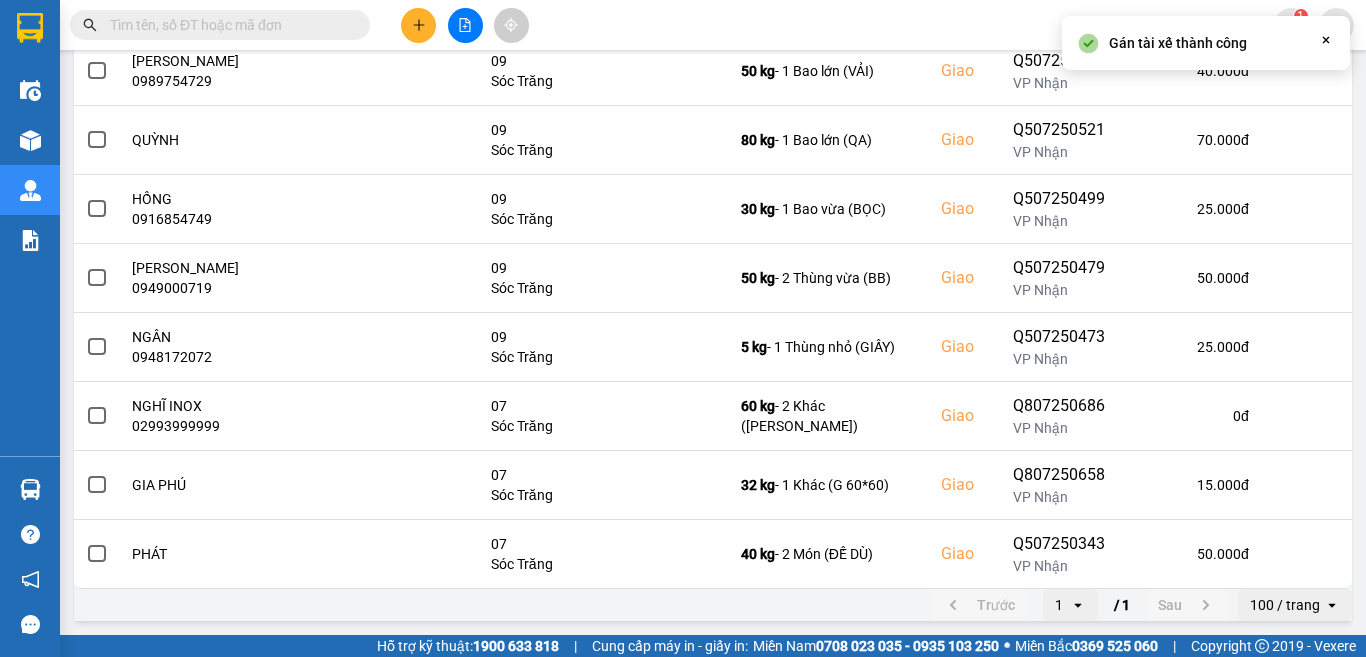 scroll, scrollTop: 0, scrollLeft: 0, axis: both 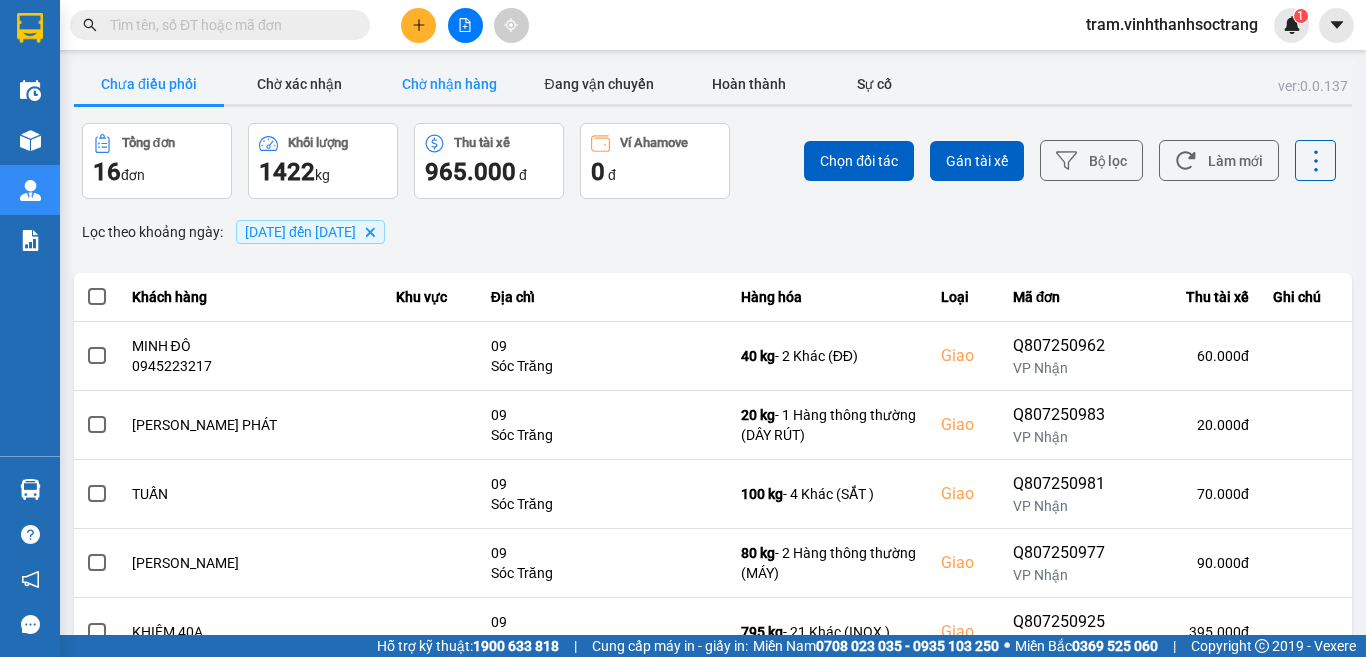 click on "Chờ nhận hàng" at bounding box center [449, 84] 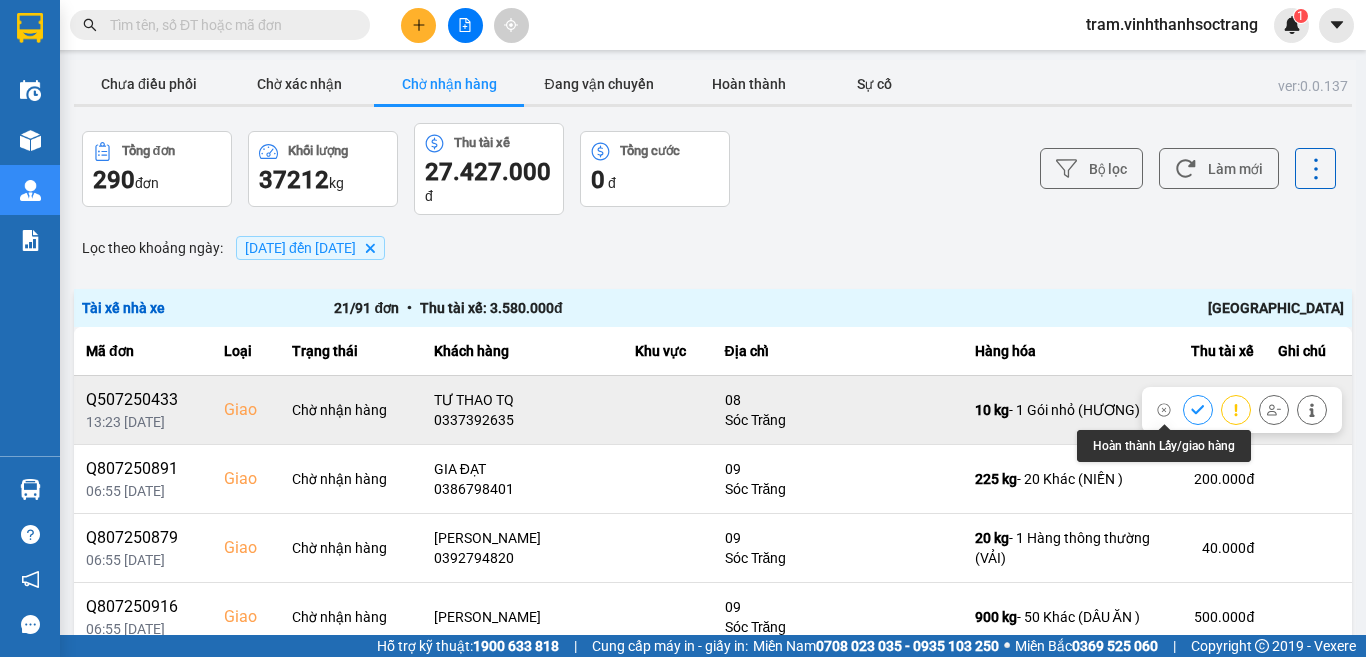 click 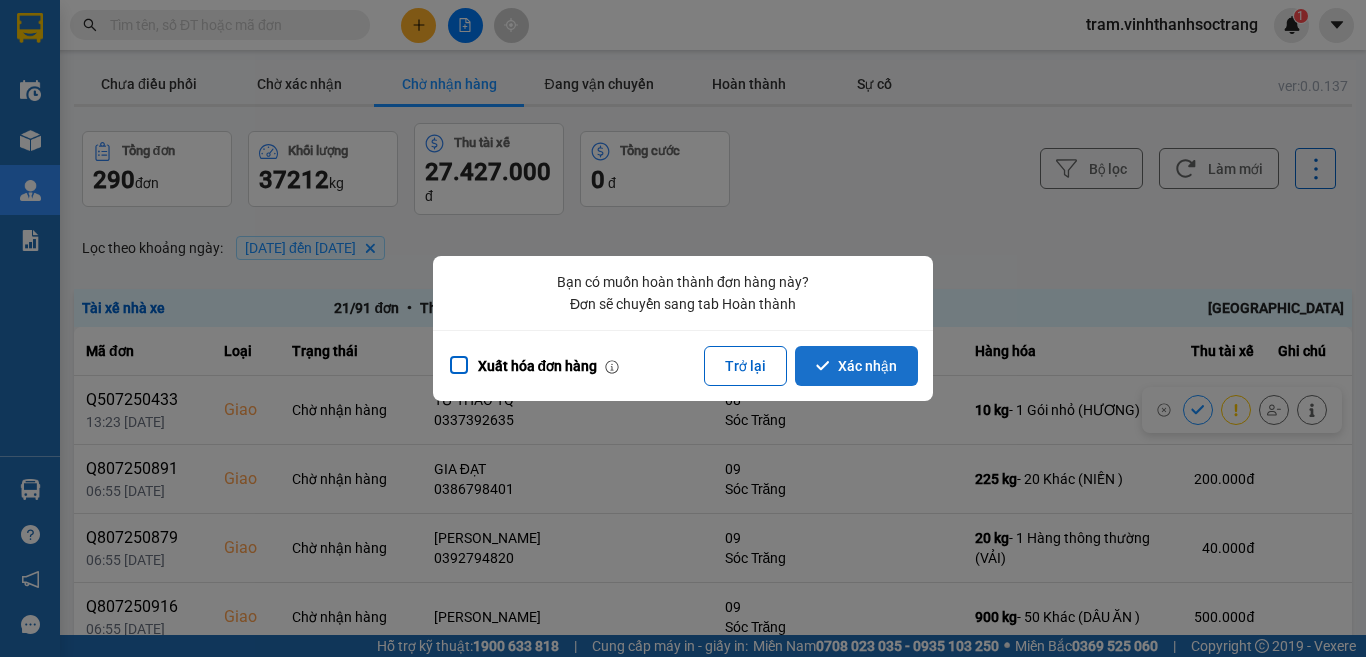 click on "Xác nhận" at bounding box center (856, 366) 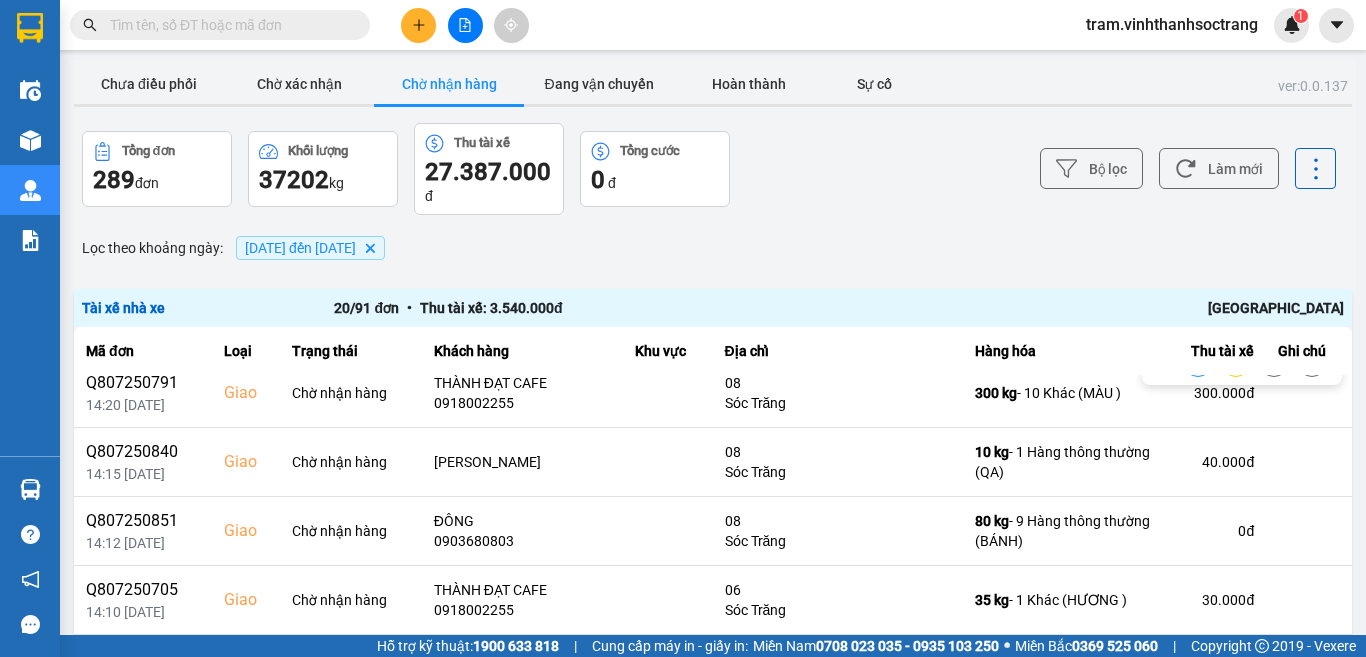 scroll, scrollTop: 700, scrollLeft: 0, axis: vertical 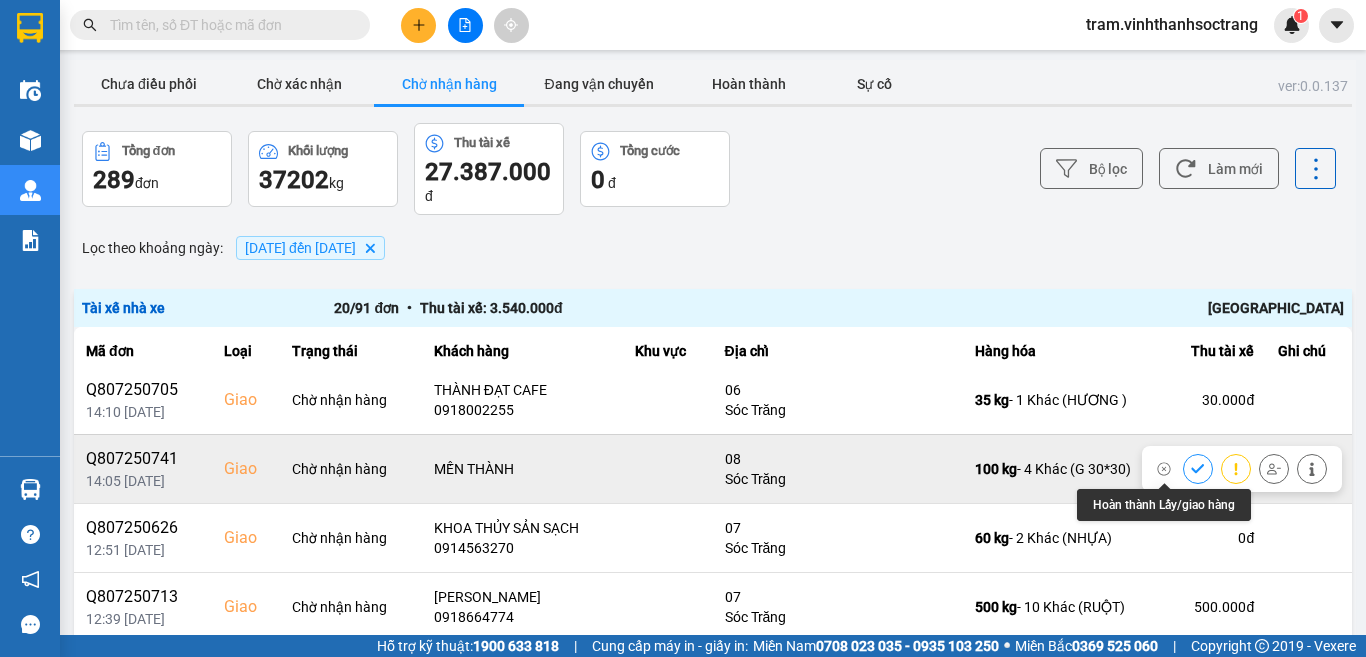 click 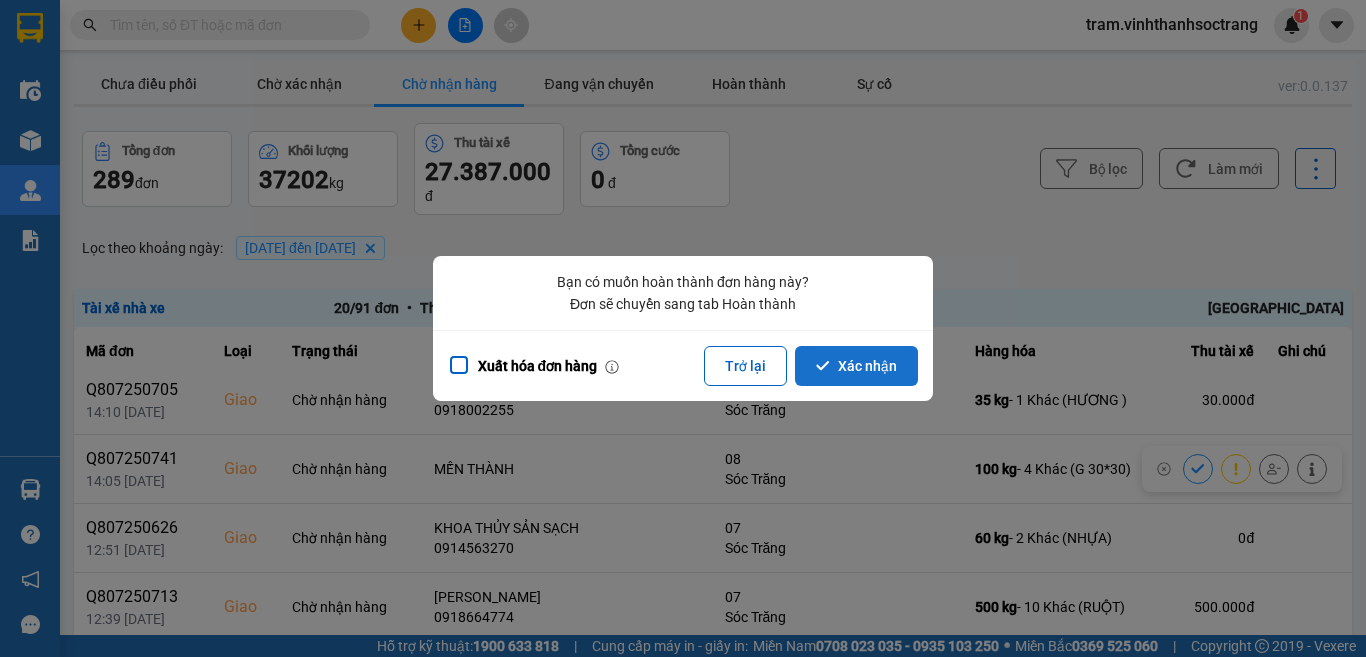 click on "Xác nhận" at bounding box center [856, 366] 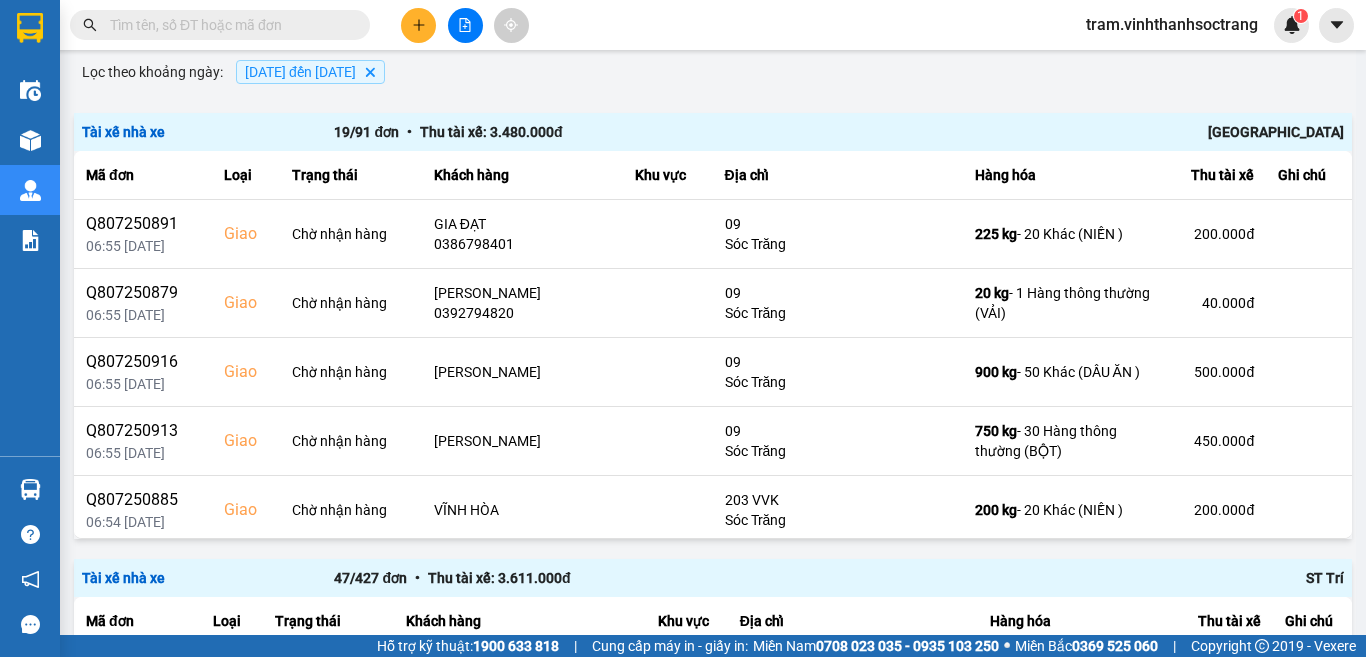 scroll, scrollTop: 200, scrollLeft: 0, axis: vertical 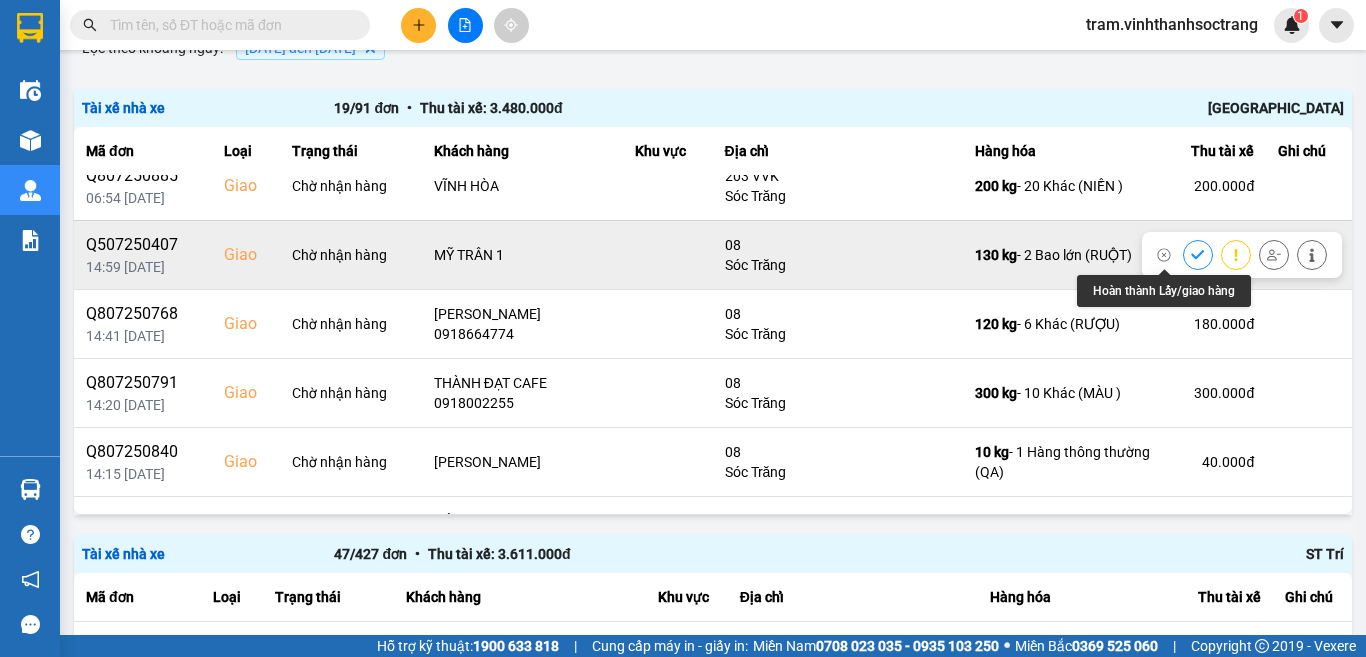 click 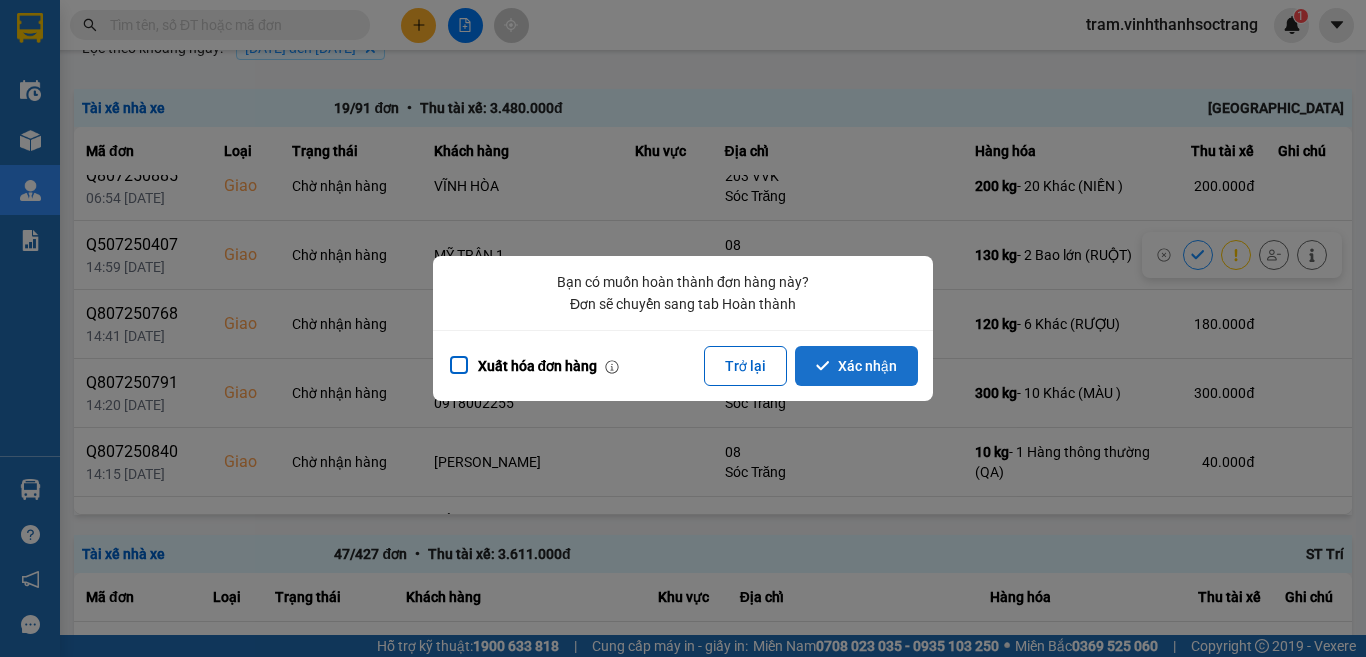 click on "Xác nhận" at bounding box center [856, 366] 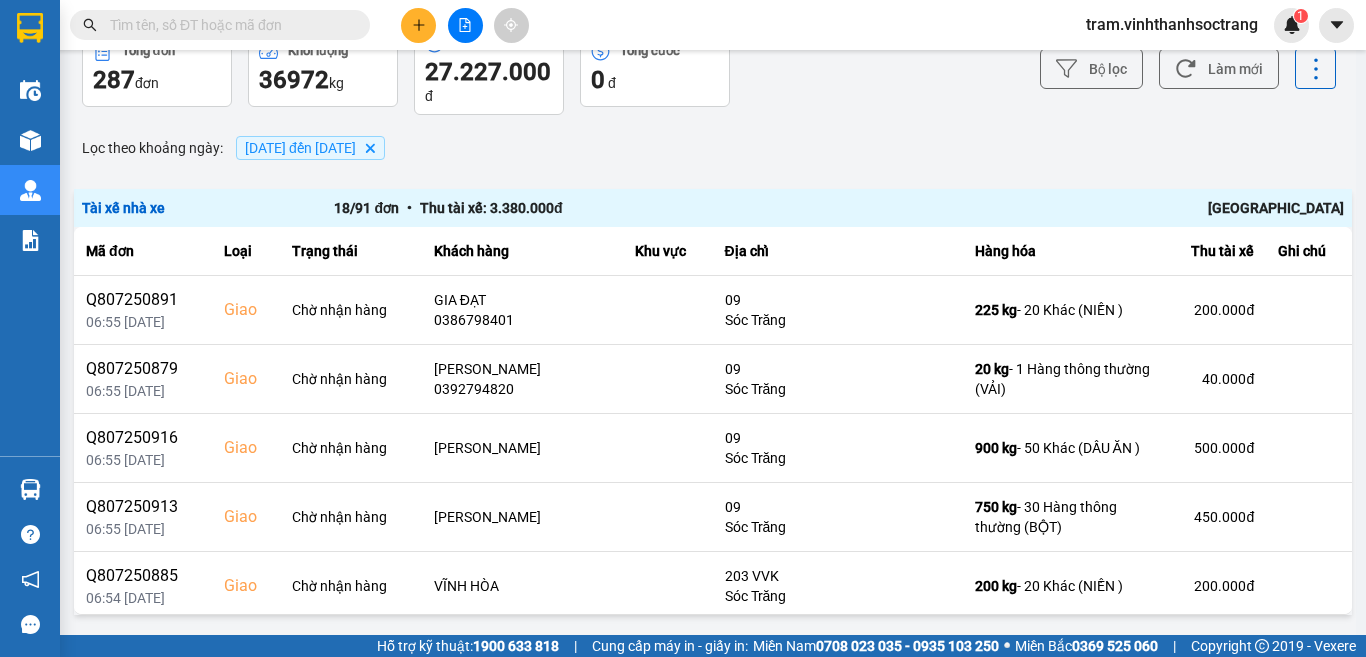 scroll, scrollTop: 200, scrollLeft: 0, axis: vertical 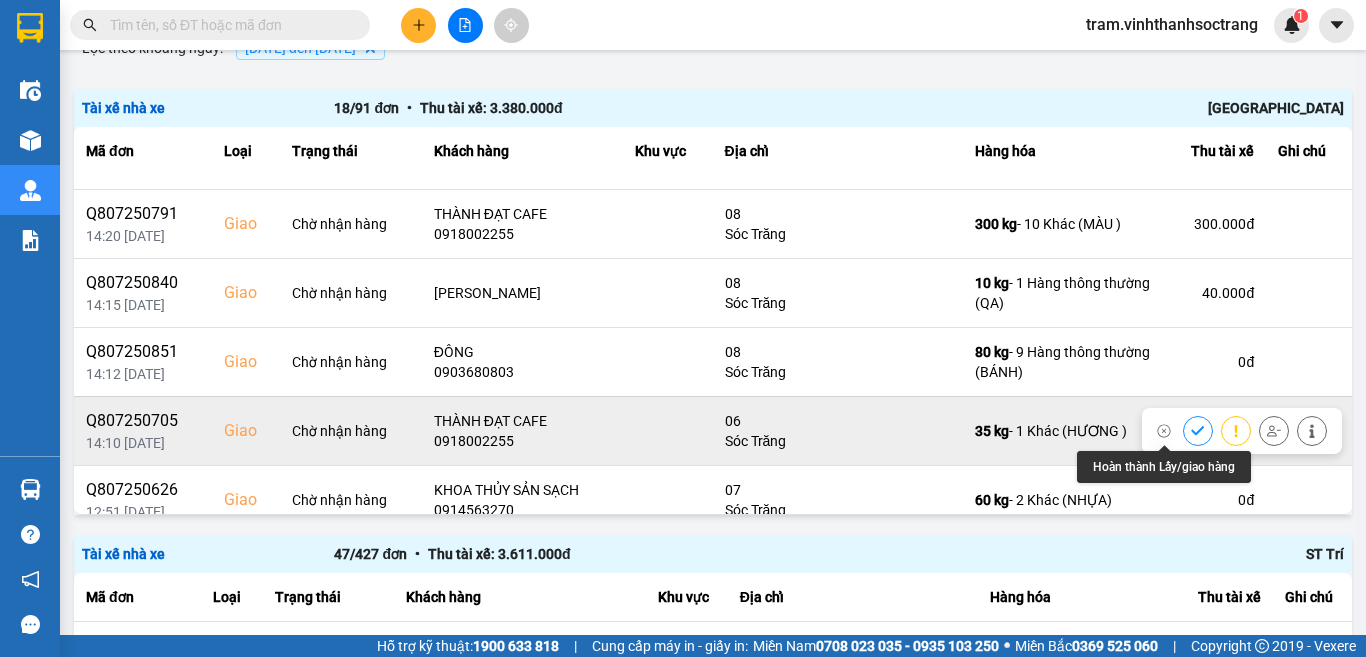 click 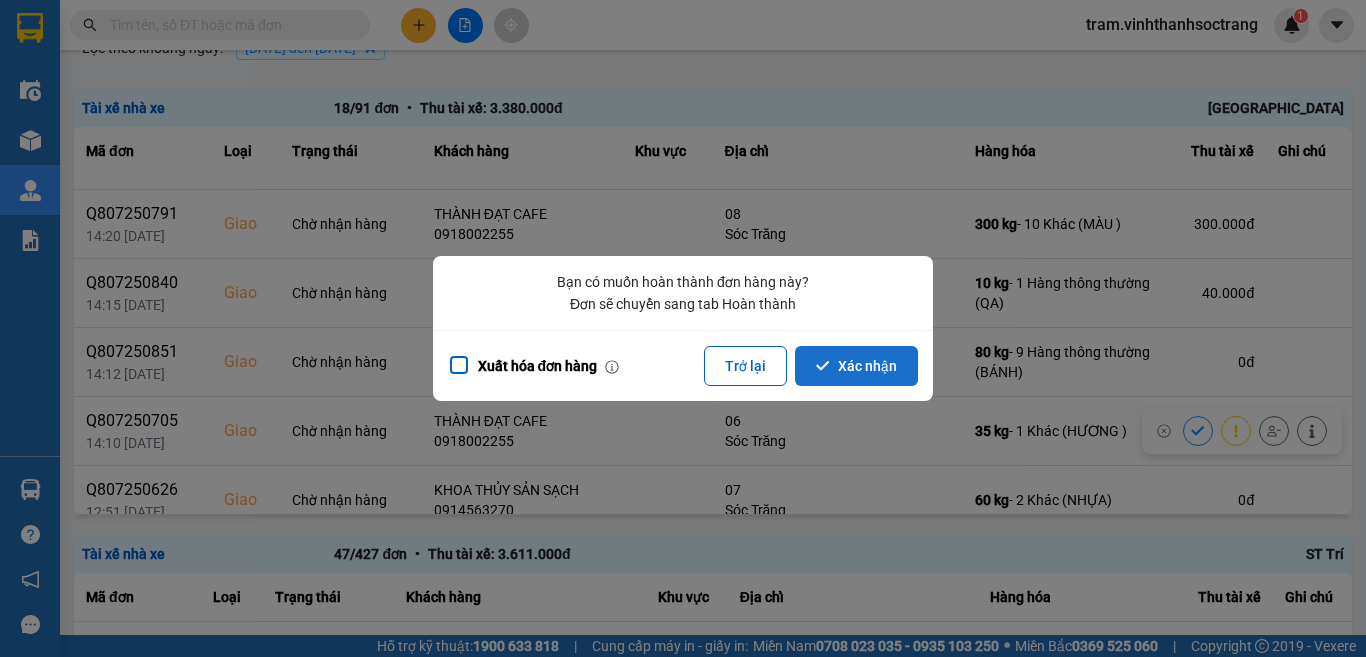 click on "Xác nhận" at bounding box center [856, 366] 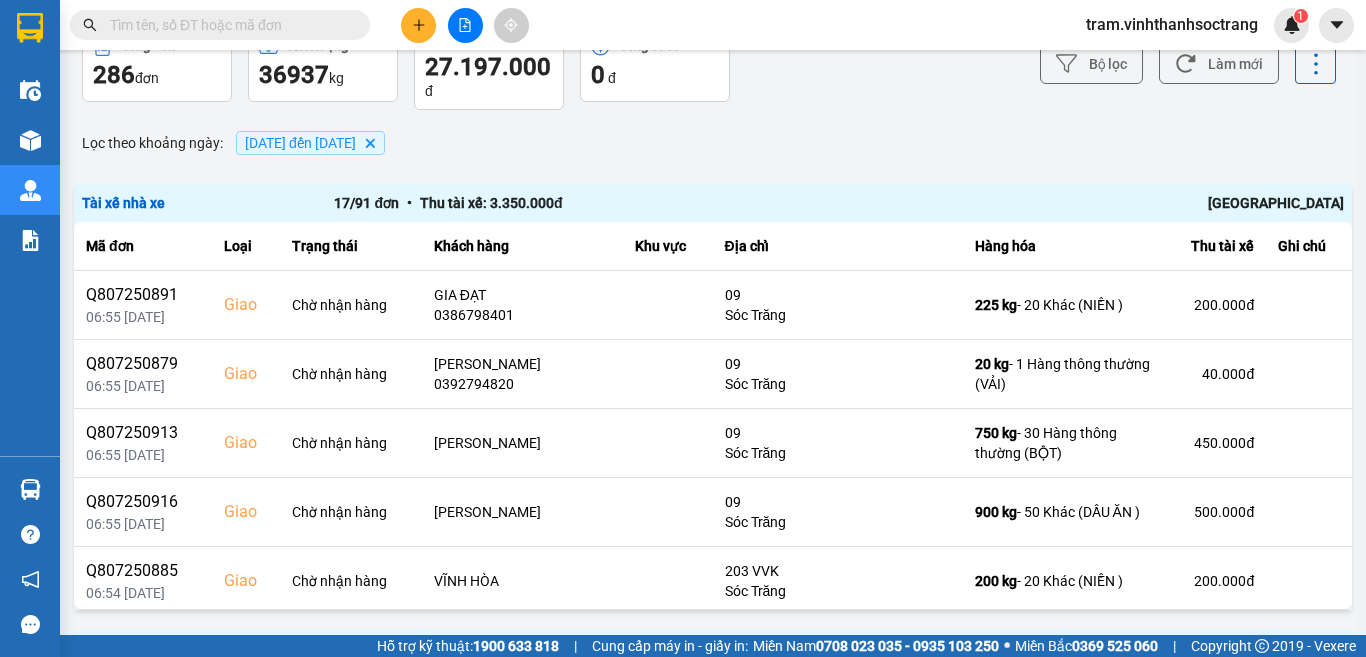 scroll, scrollTop: 200, scrollLeft: 0, axis: vertical 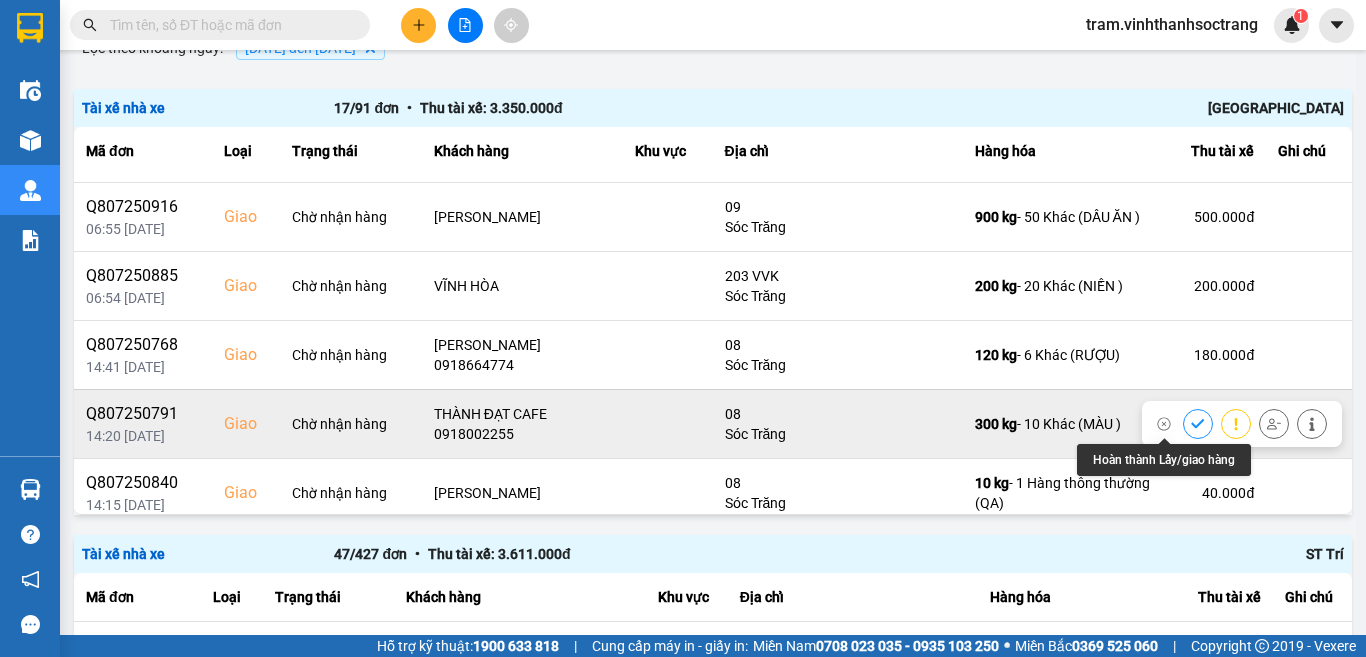 click 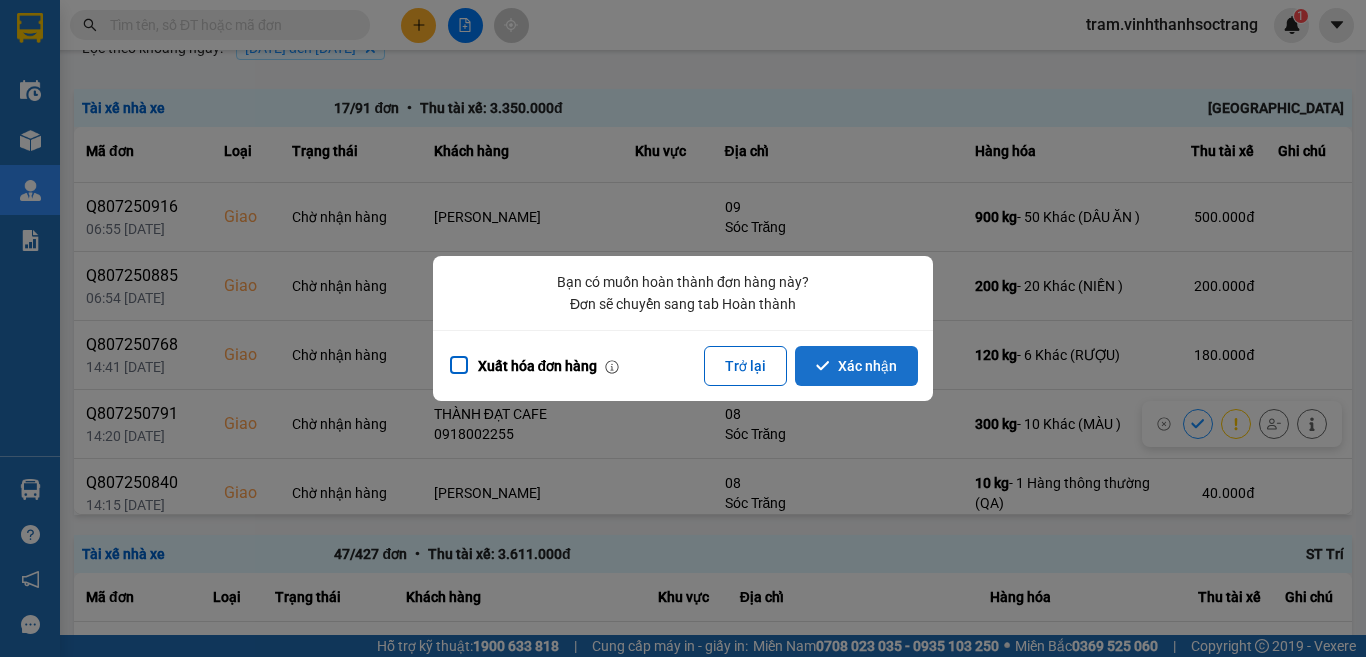 click on "Xác nhận" at bounding box center (856, 366) 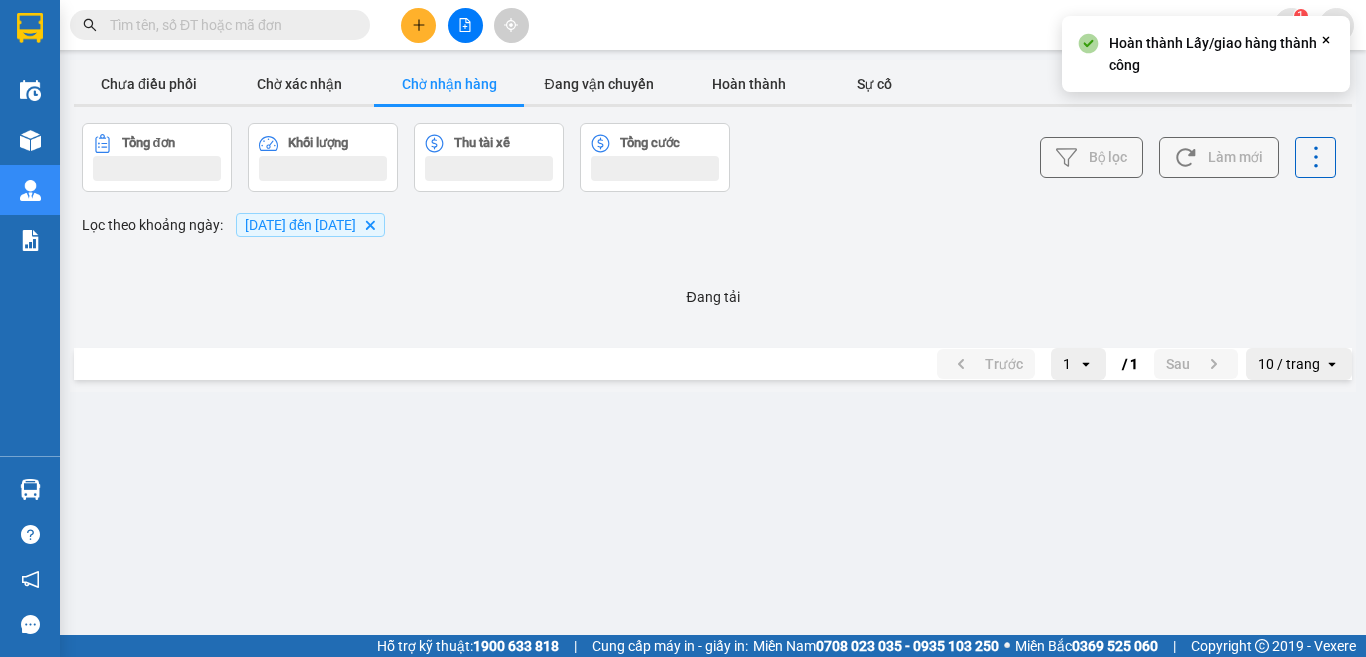 scroll, scrollTop: 0, scrollLeft: 0, axis: both 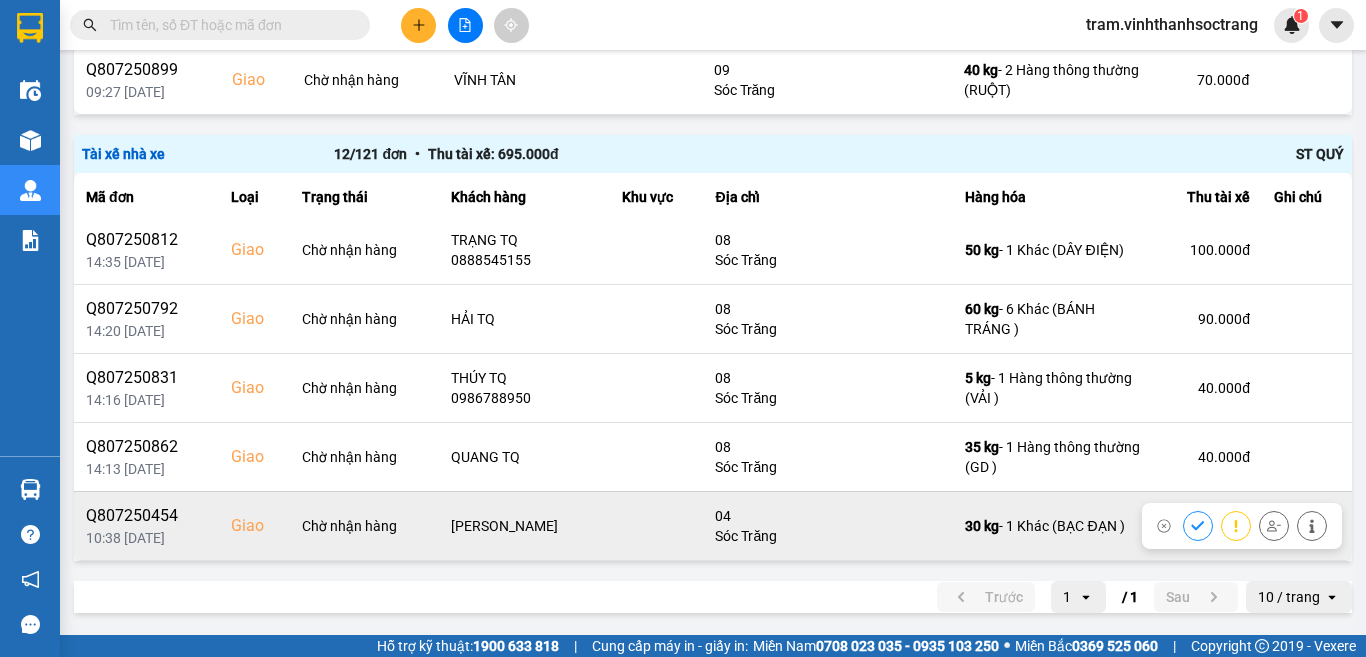 click 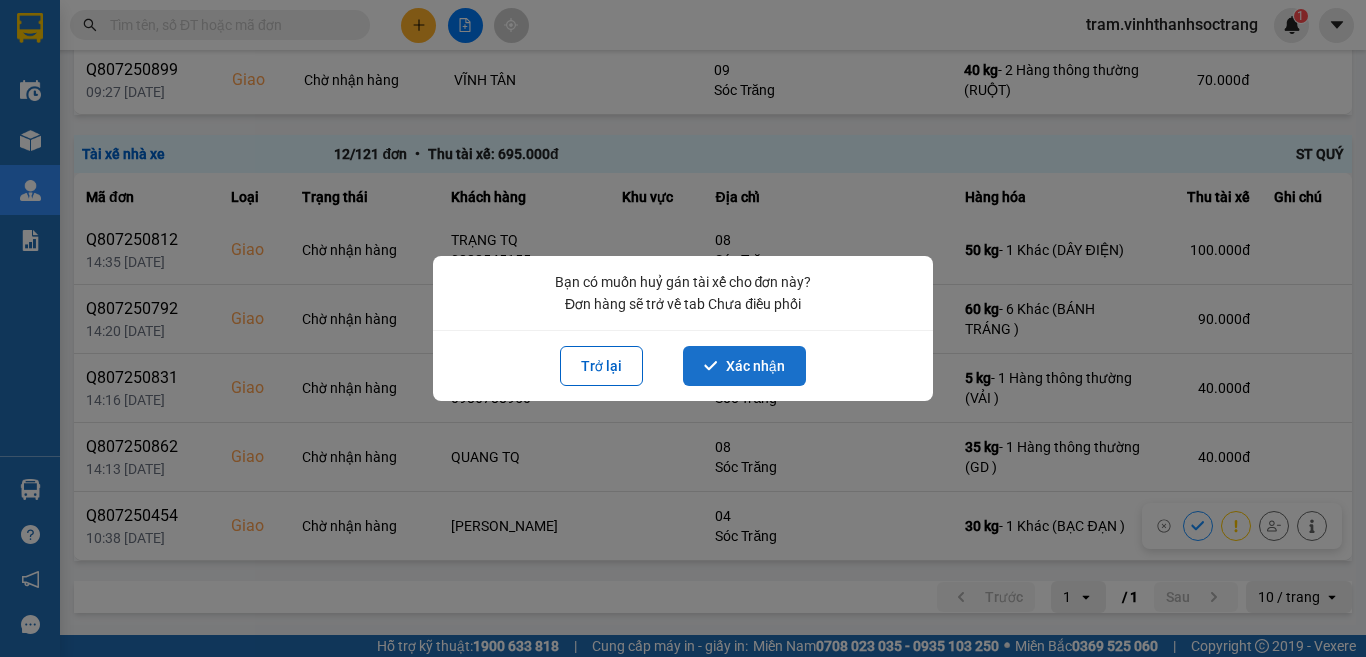 click on "Xác nhận" at bounding box center [744, 366] 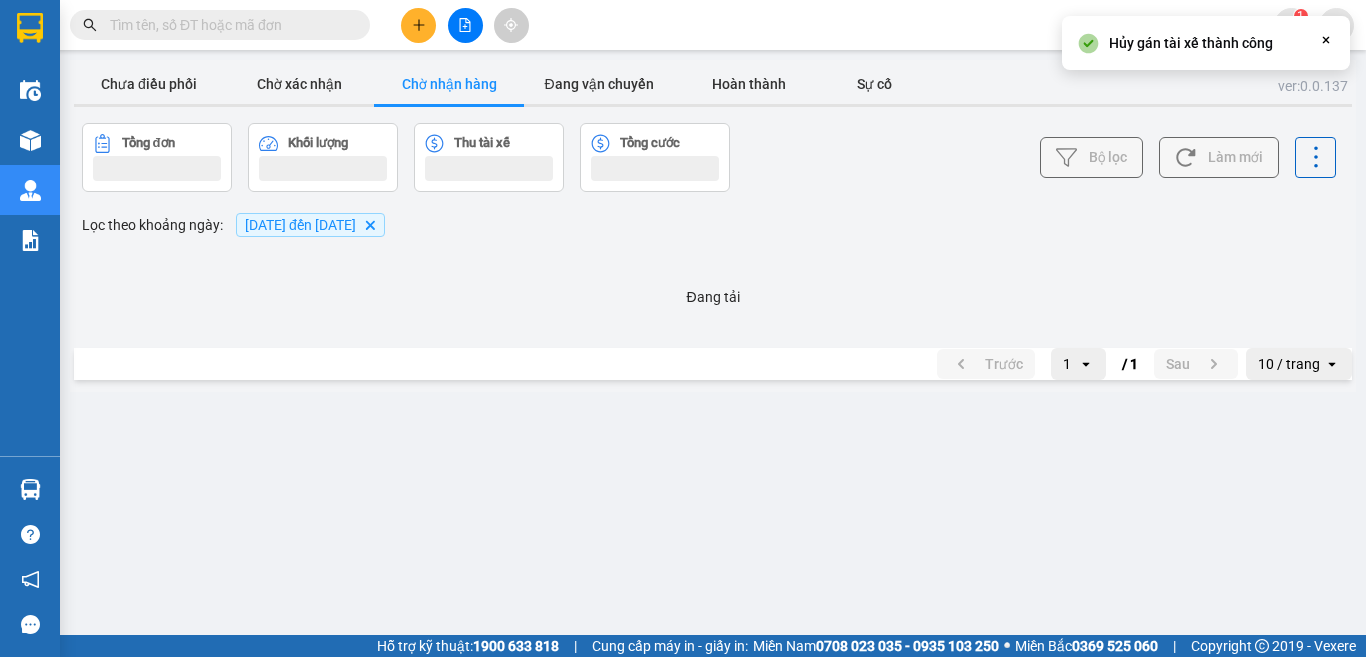 scroll, scrollTop: 0, scrollLeft: 0, axis: both 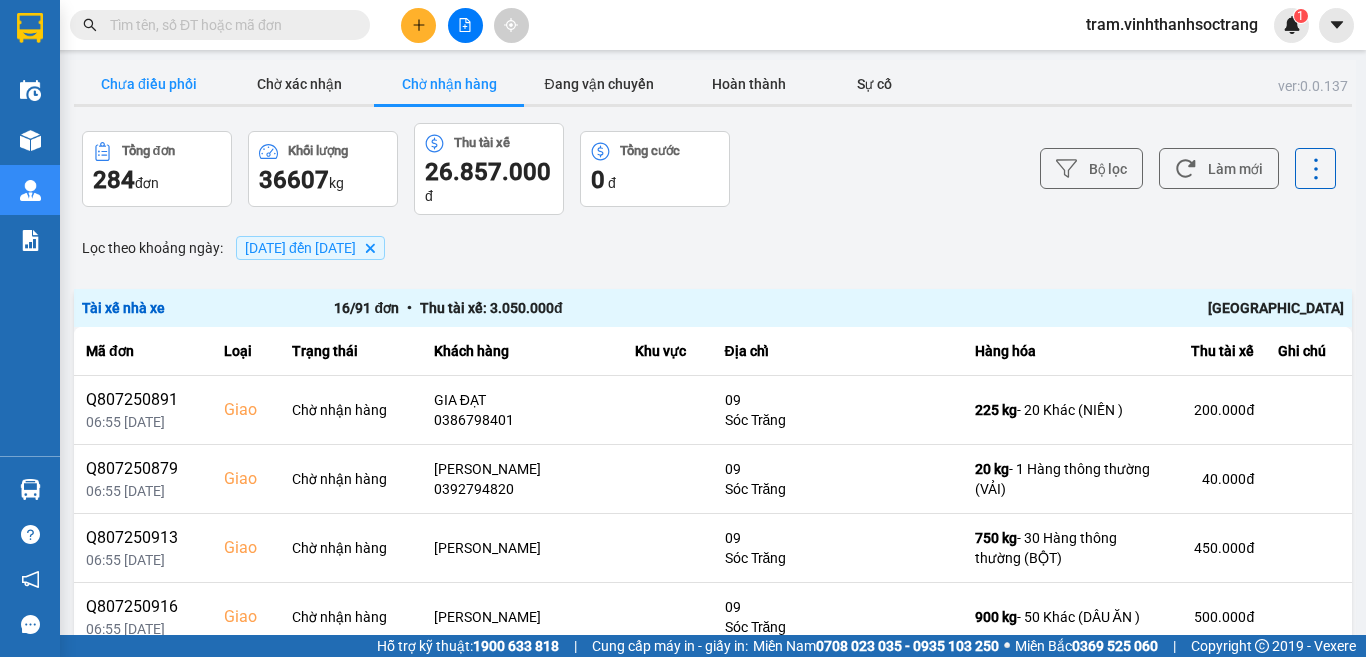 click on "Chưa điều phối" at bounding box center [149, 84] 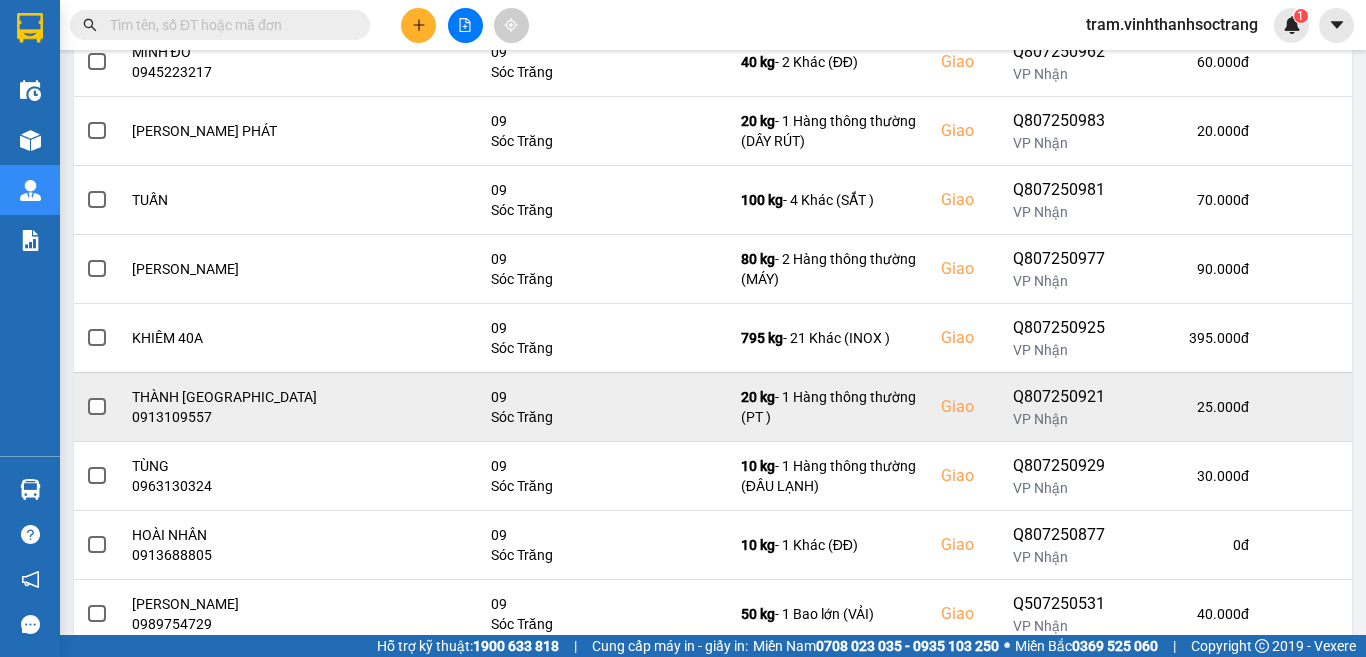 scroll, scrollTop: 423, scrollLeft: 0, axis: vertical 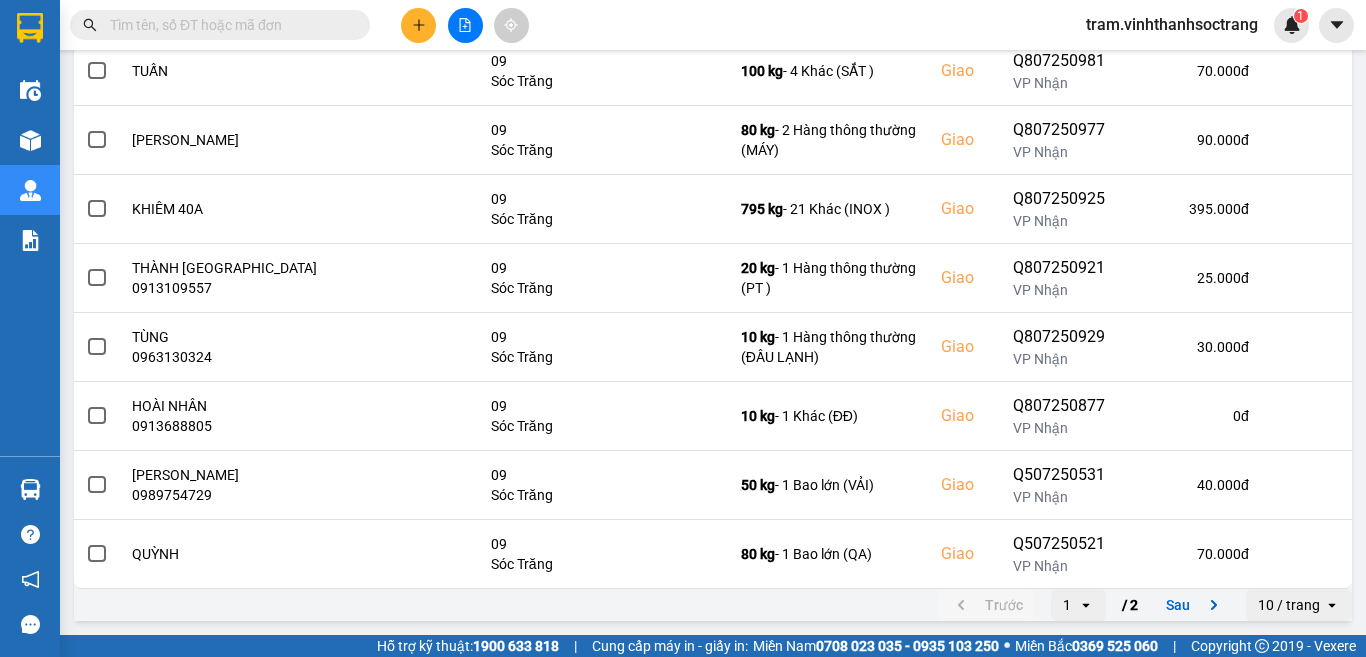 click on "10 / trang" at bounding box center (1285, 605) 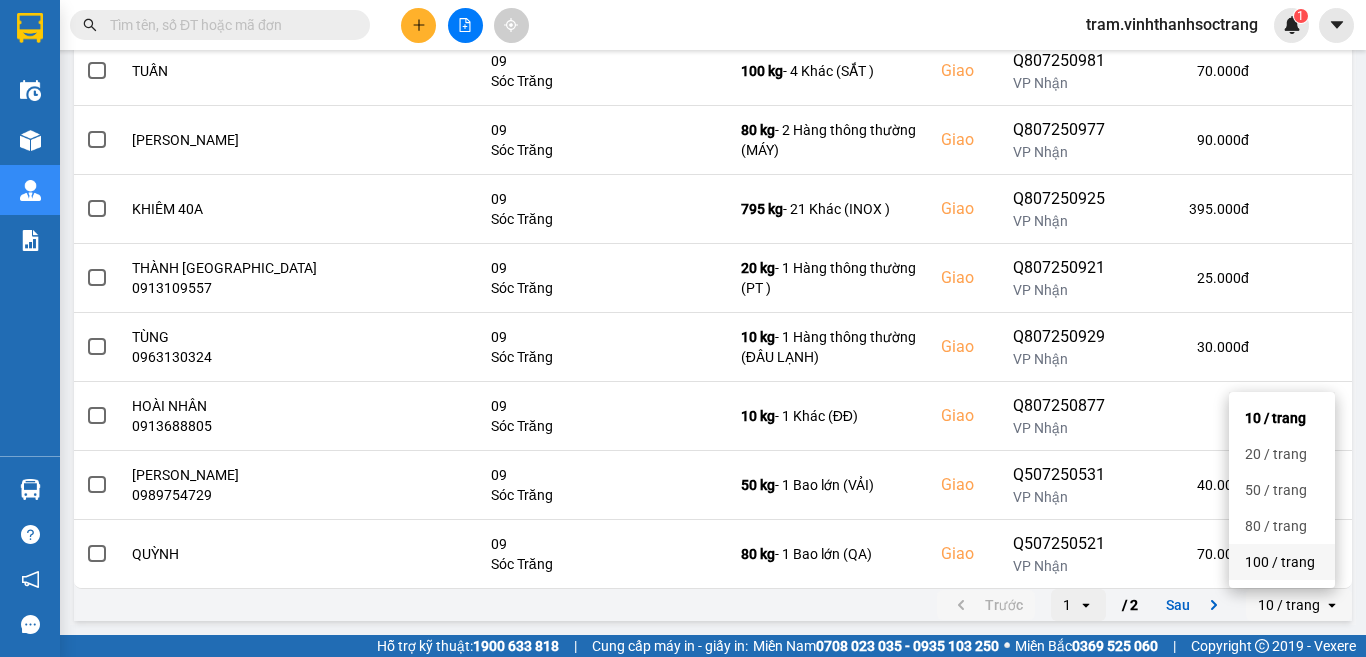 click on "100 / trang" at bounding box center [1282, 562] 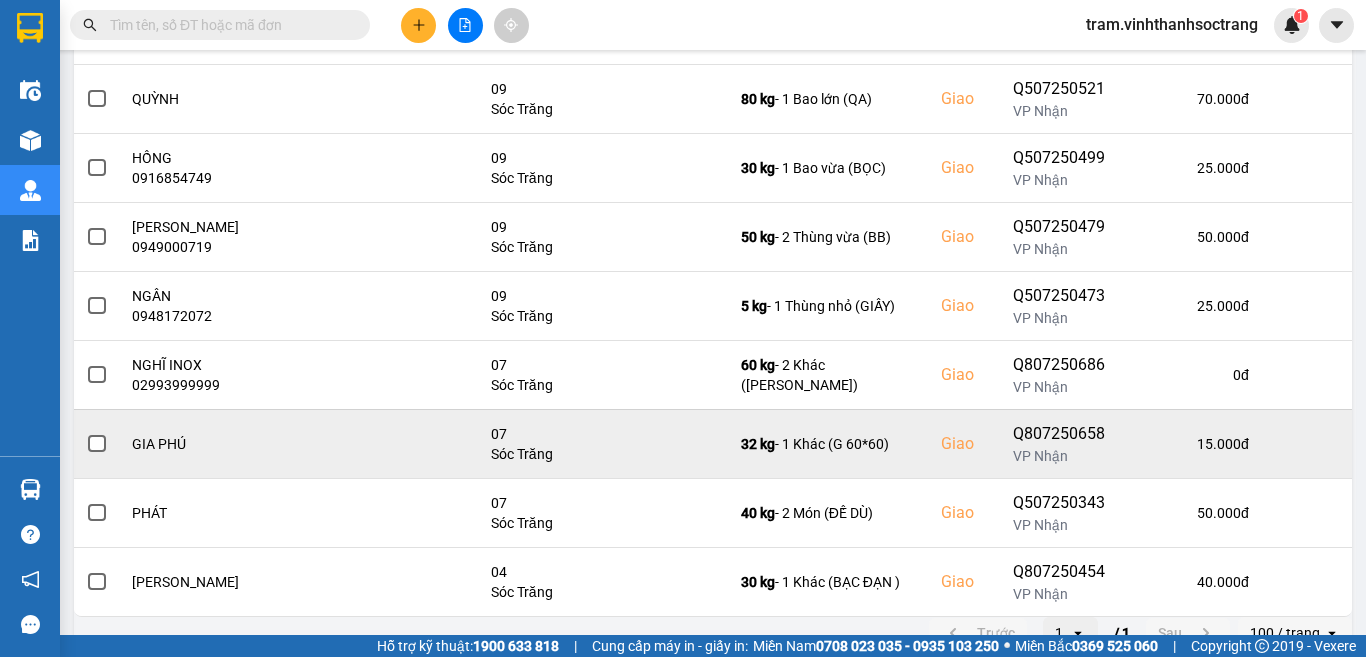 scroll, scrollTop: 906, scrollLeft: 0, axis: vertical 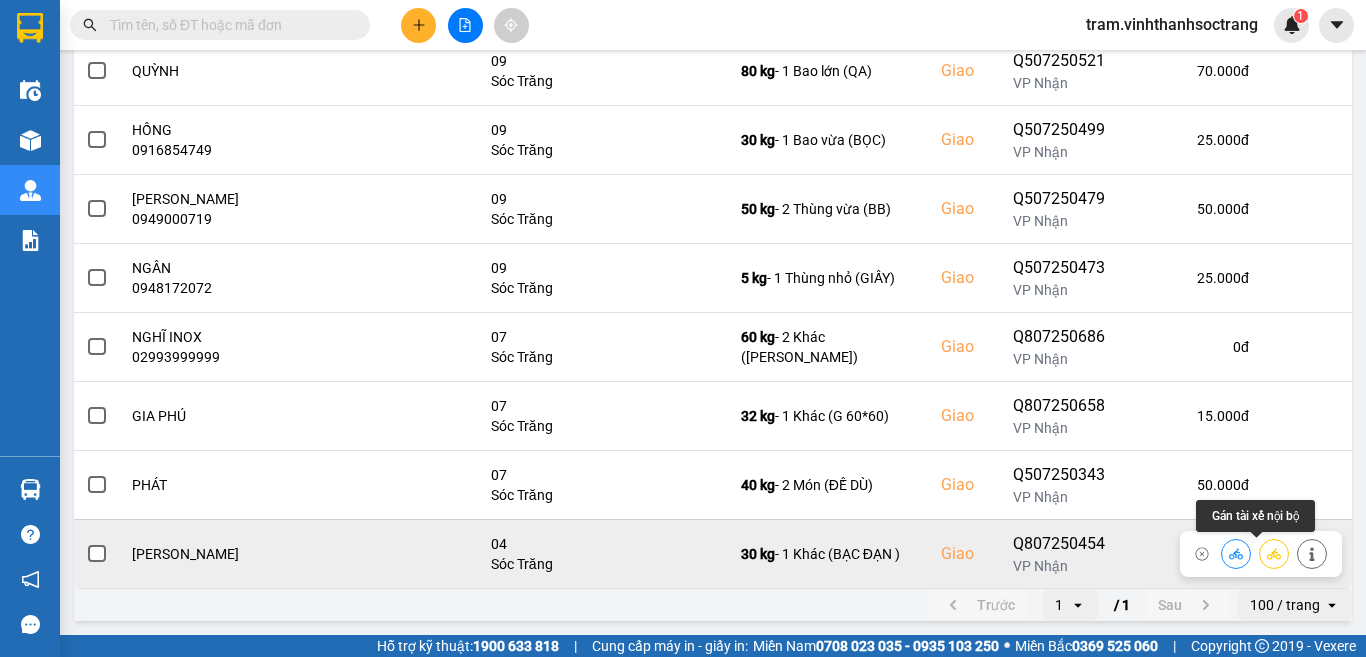 click at bounding box center [1274, 553] 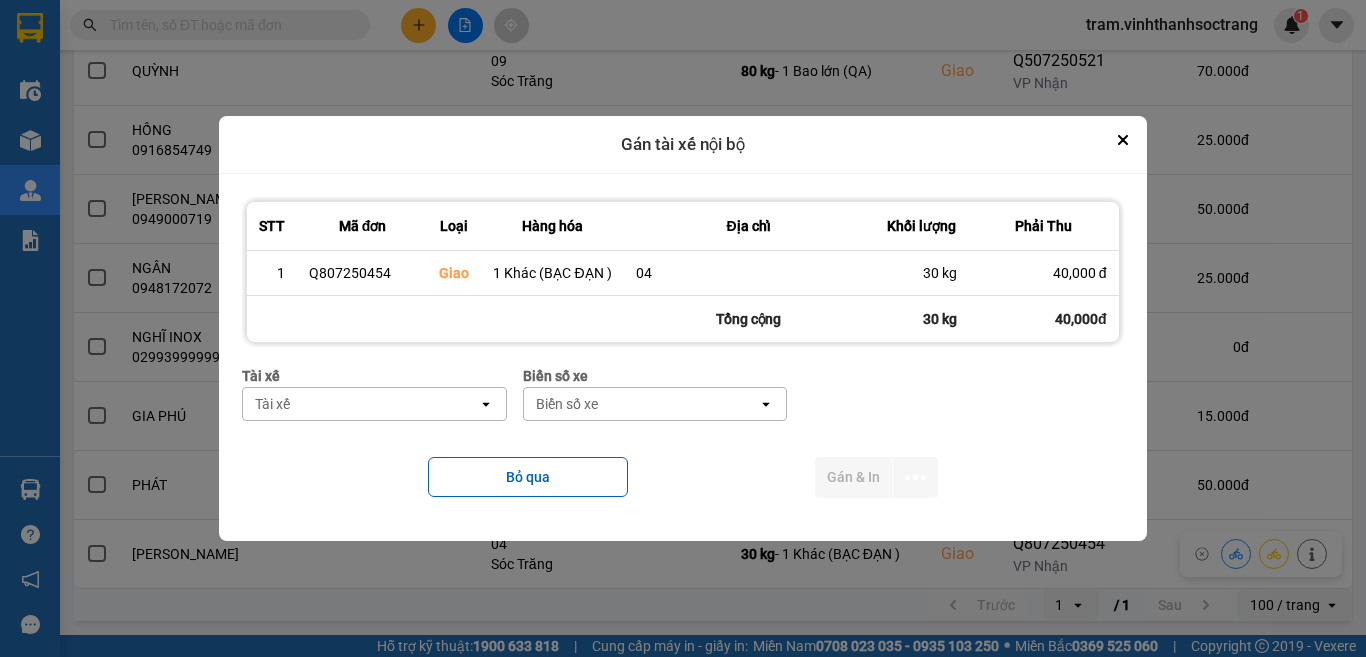 click on "Tài xế" at bounding box center (360, 404) 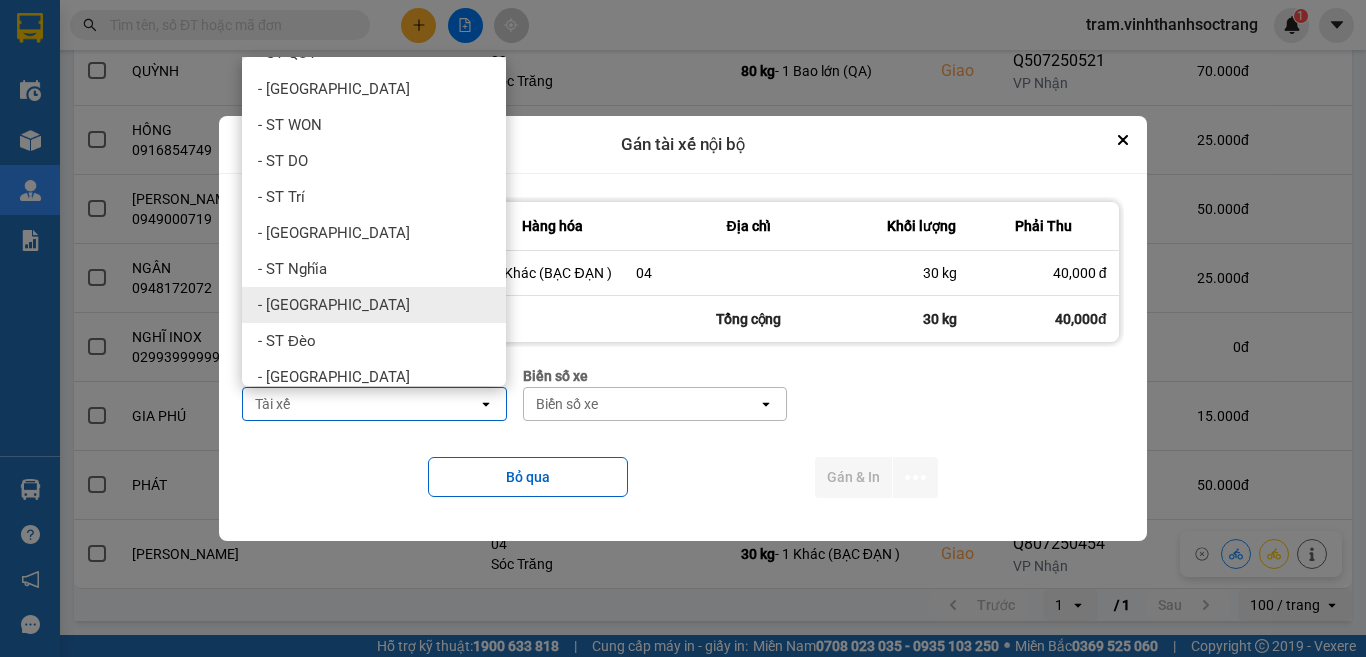 scroll, scrollTop: 47, scrollLeft: 0, axis: vertical 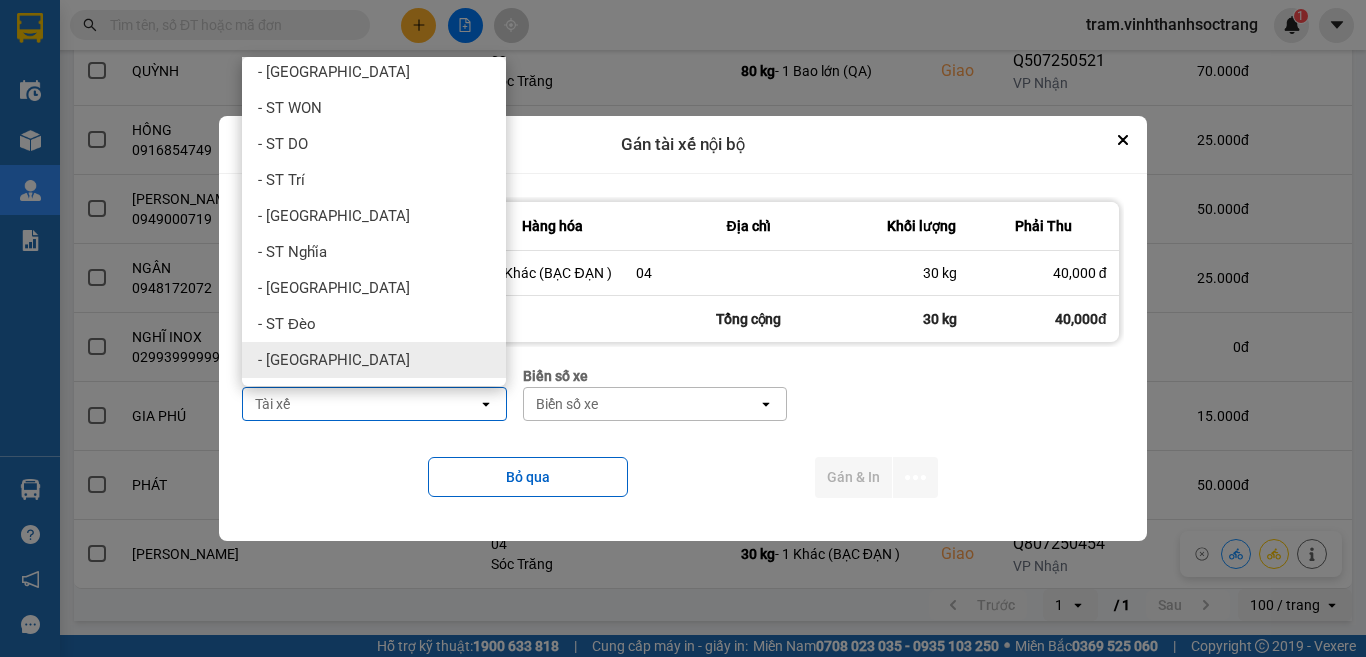 click on "- [GEOGRAPHIC_DATA]" at bounding box center (374, 360) 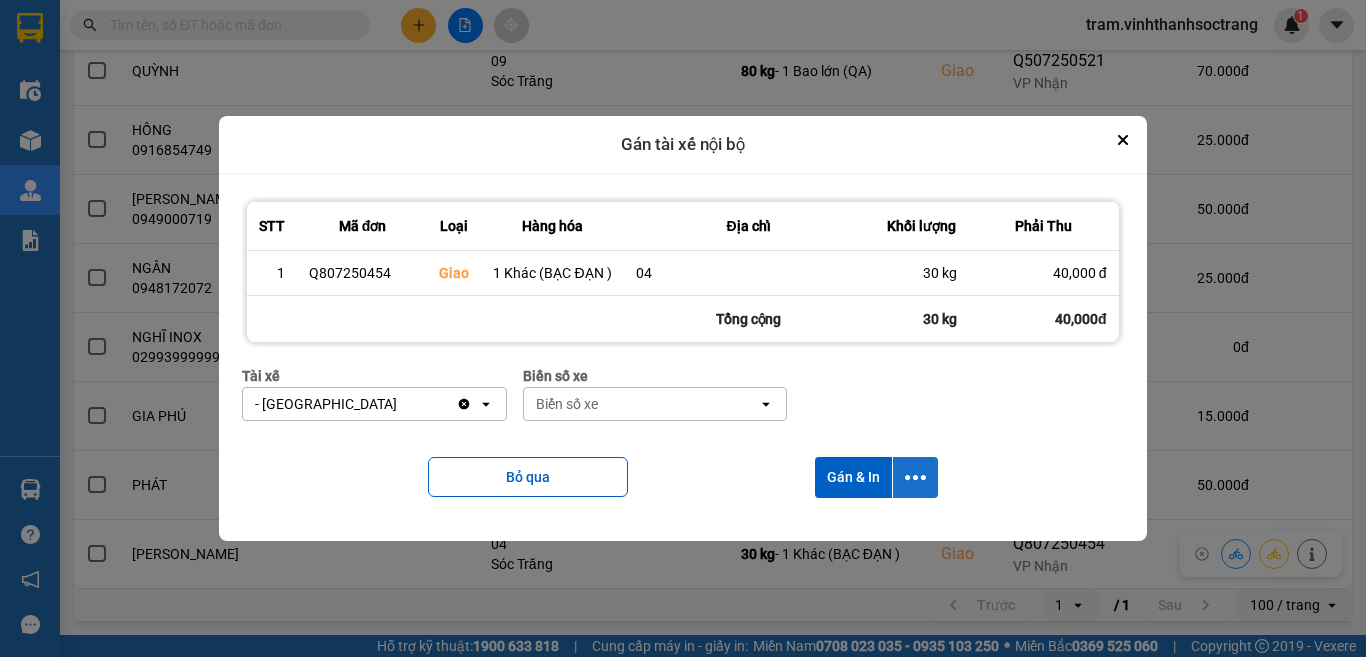click at bounding box center (915, 477) 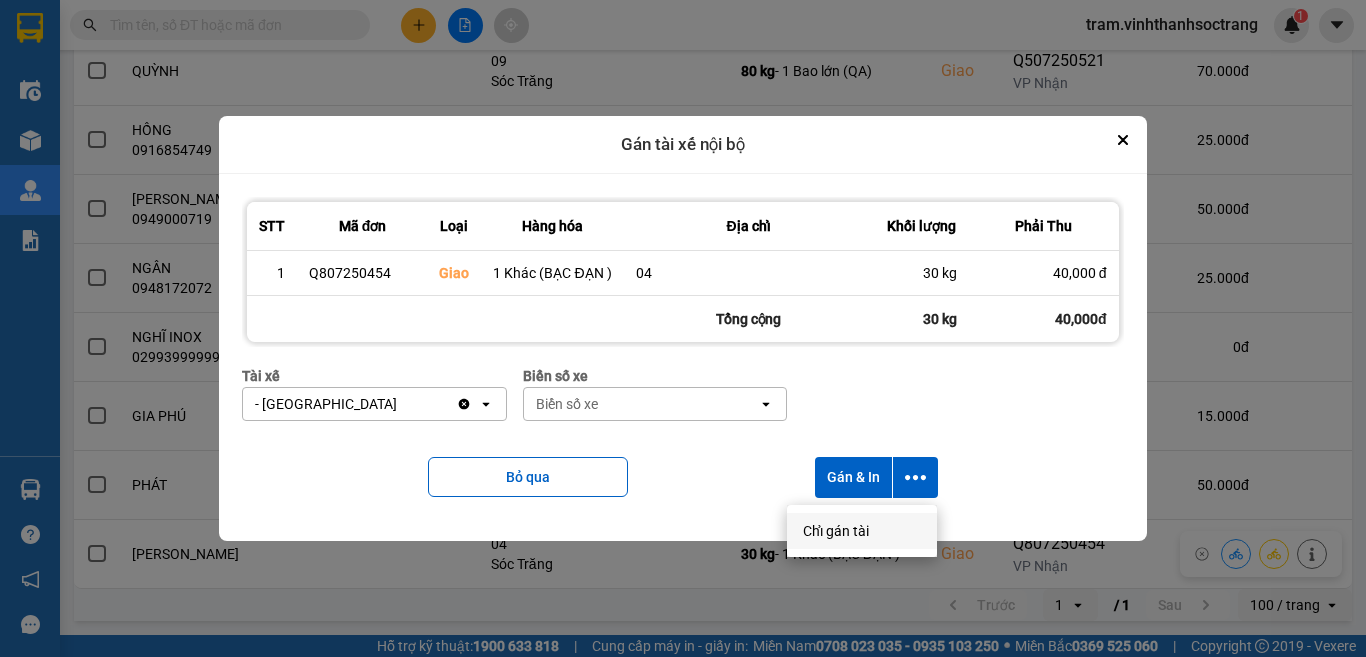 click on "Chỉ gán tài" at bounding box center [836, 531] 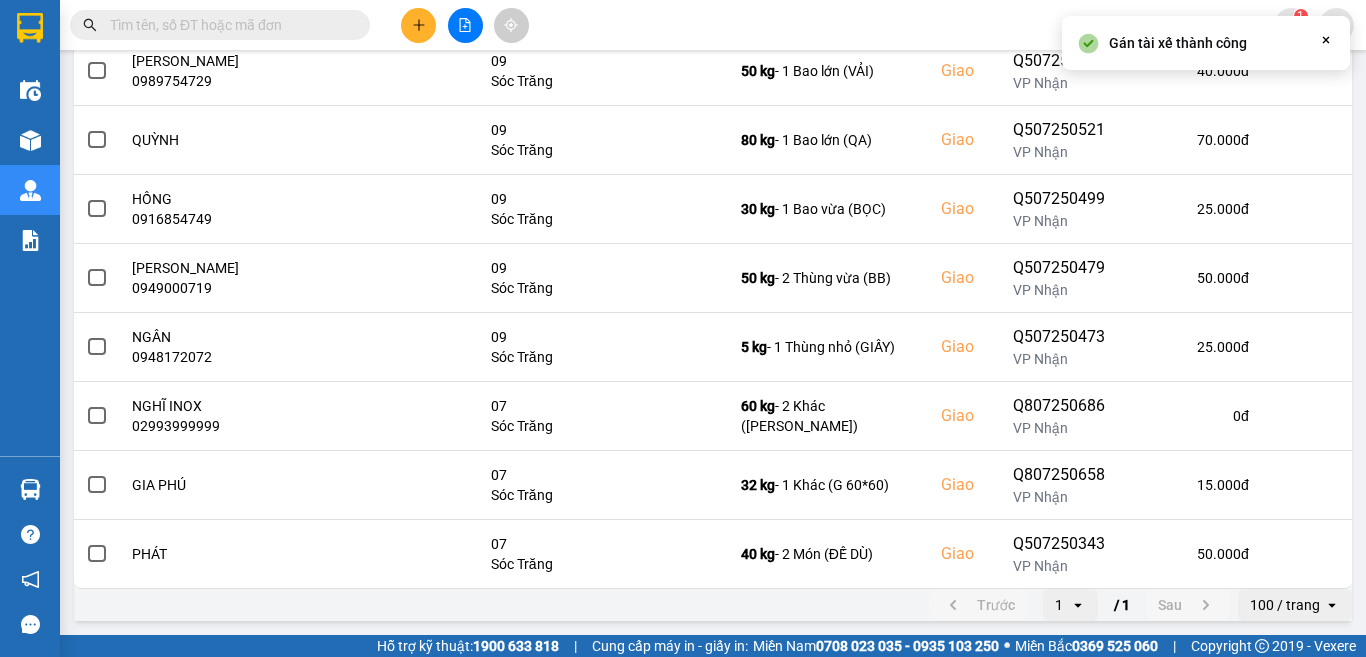 scroll, scrollTop: 0, scrollLeft: 0, axis: both 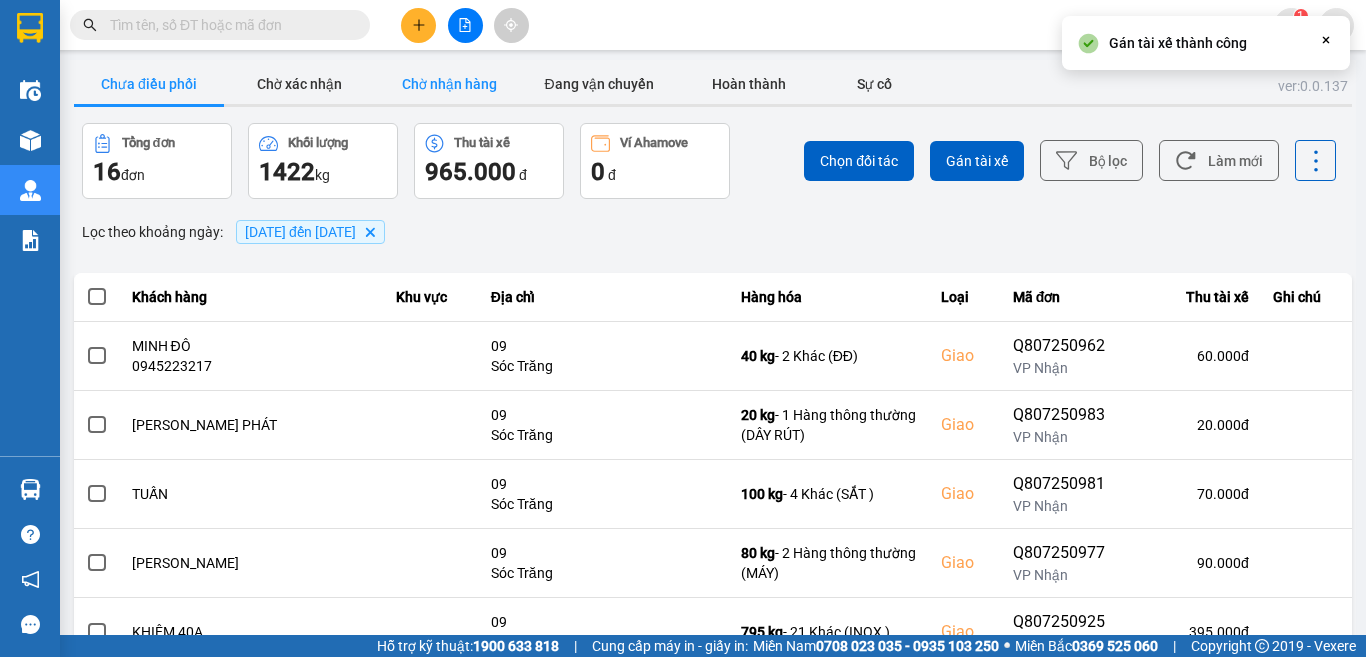 click on "Chờ nhận hàng" at bounding box center (449, 84) 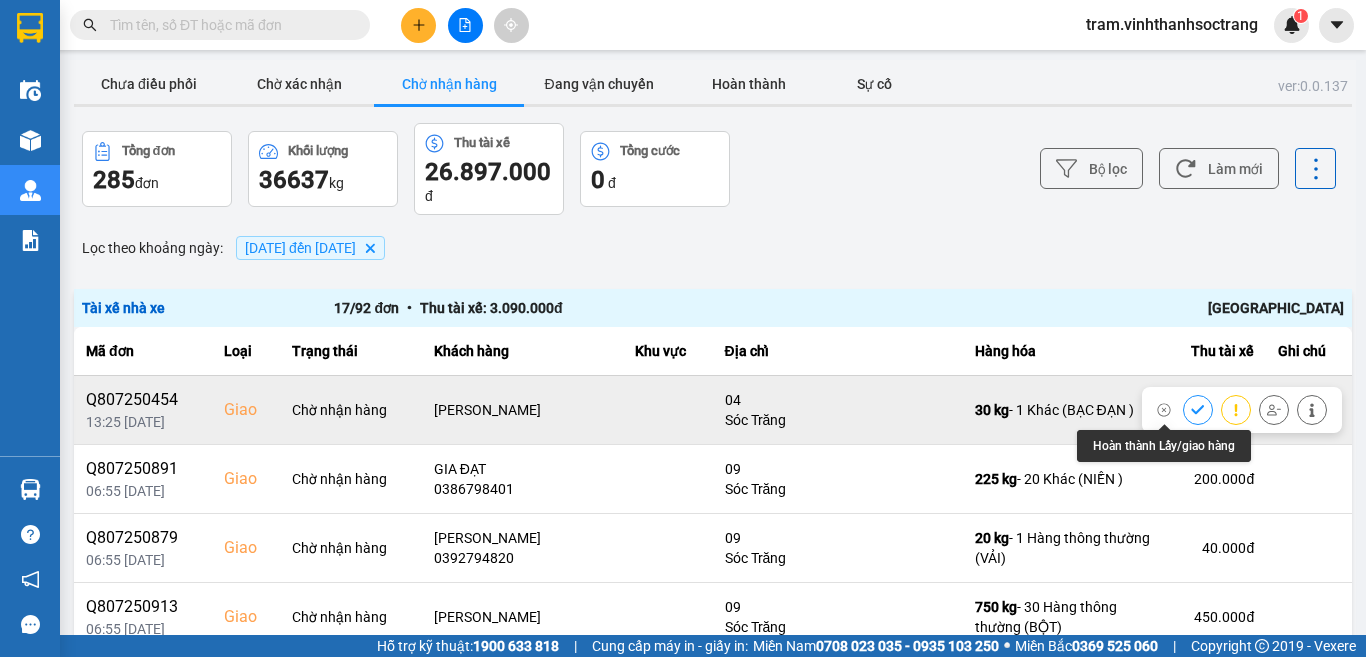 click 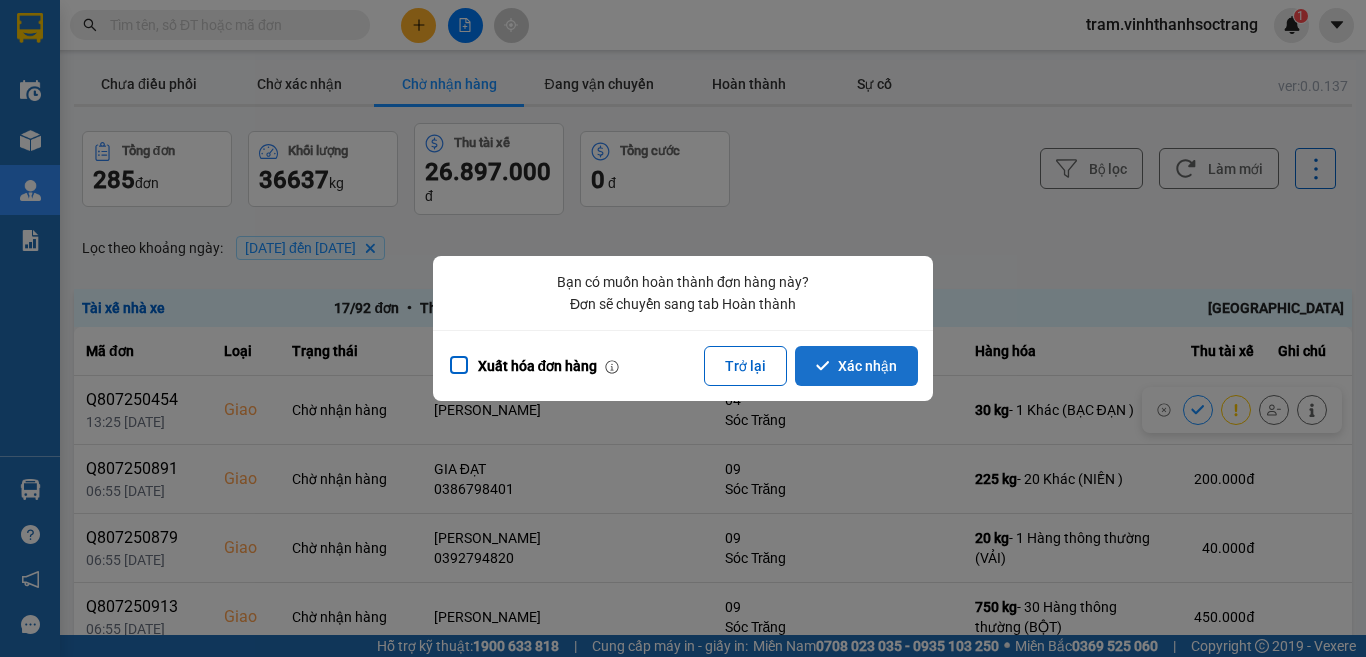 click 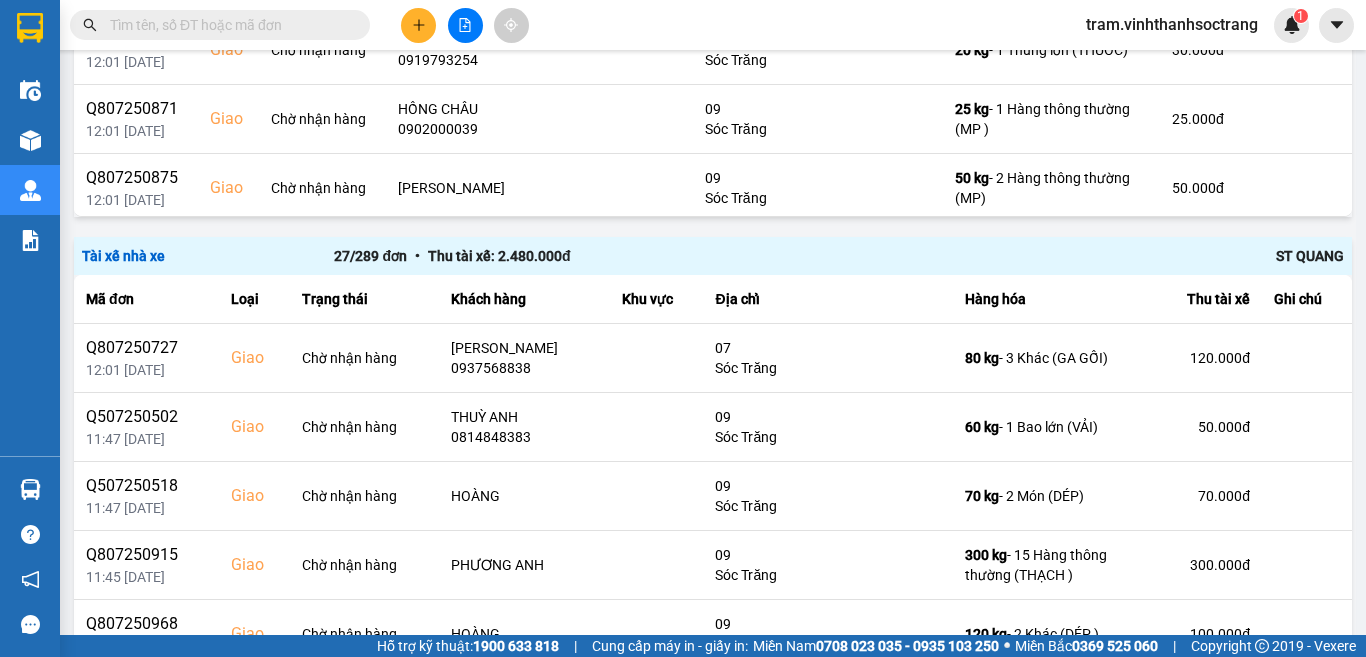 scroll, scrollTop: 3334, scrollLeft: 0, axis: vertical 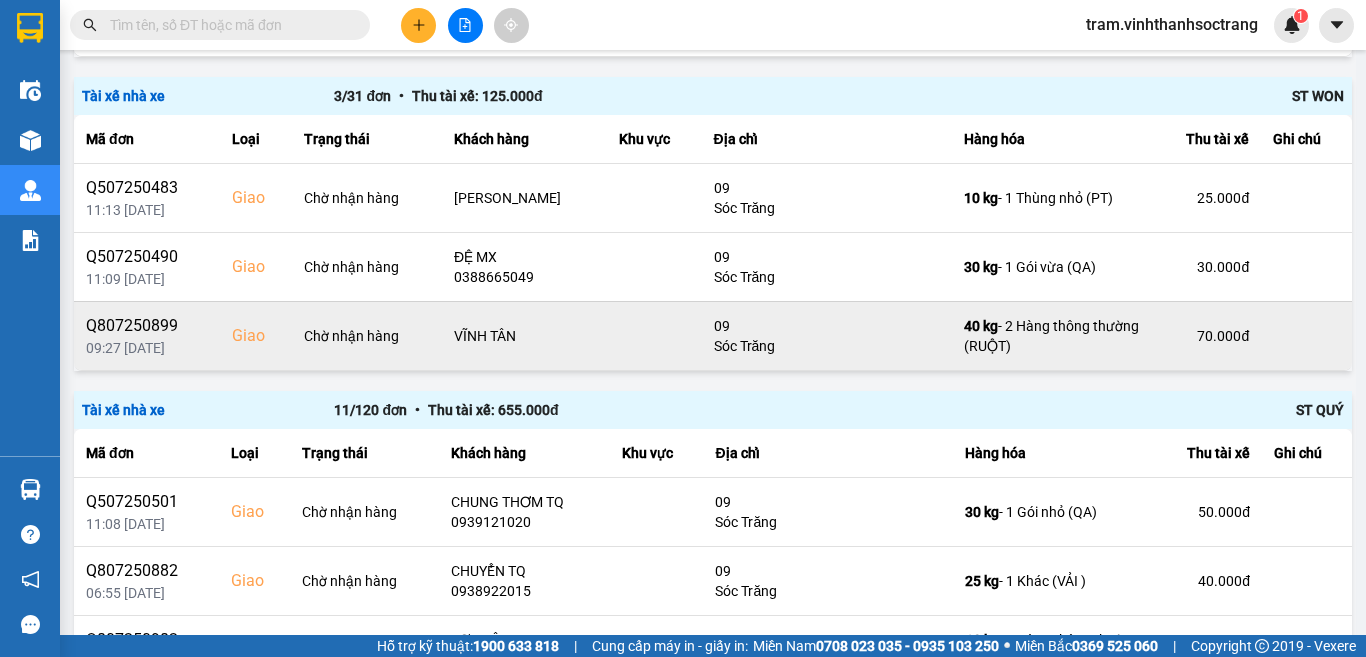 click on "70.000 đ" at bounding box center (1207, 336) 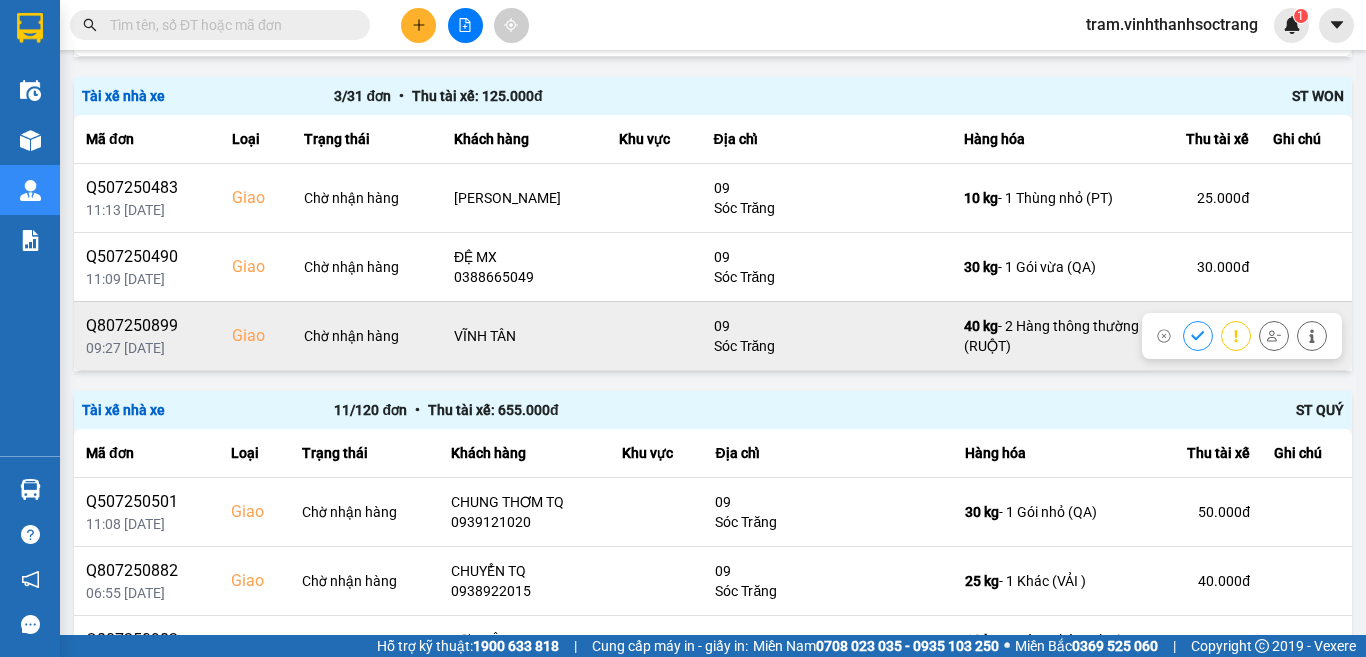 click 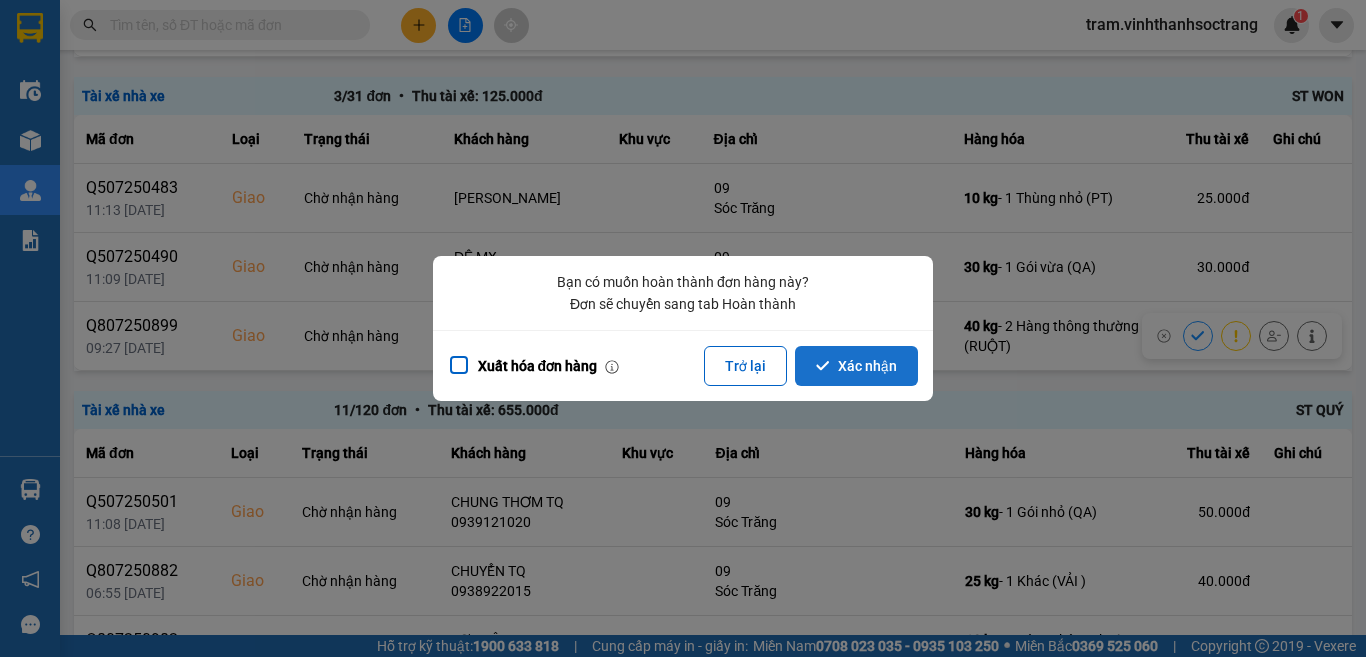 click on "Xác nhận" at bounding box center (856, 366) 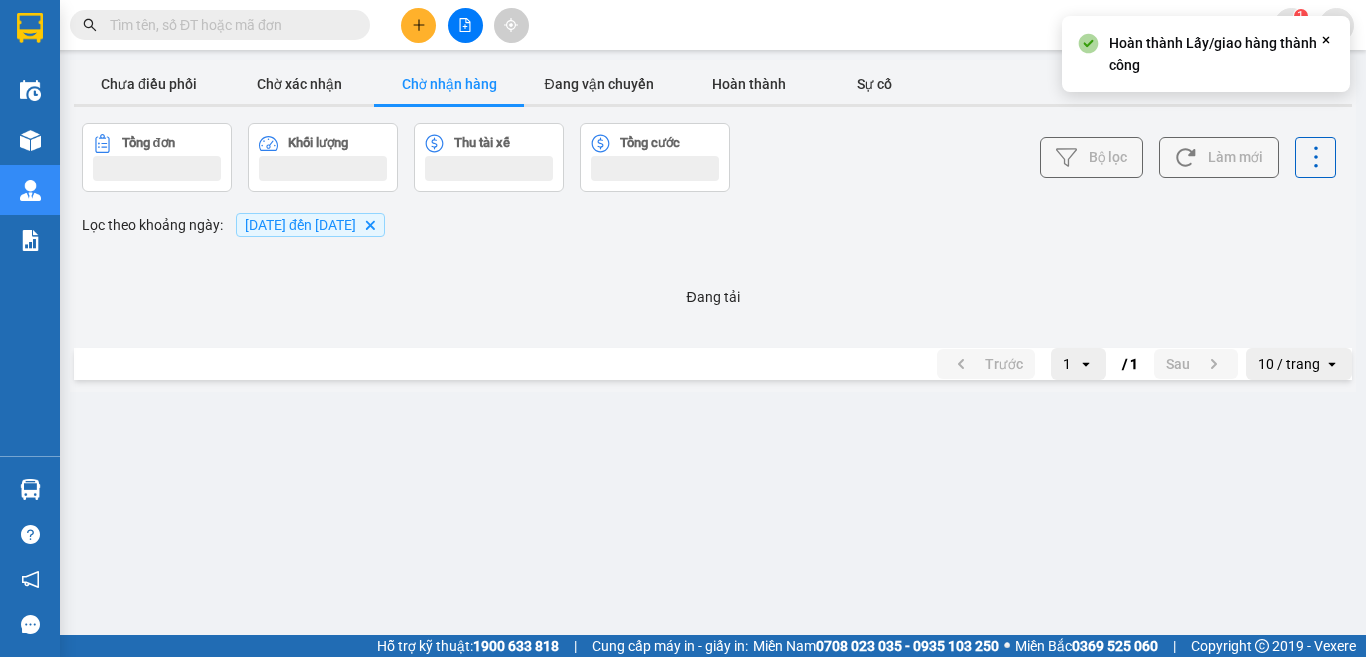scroll, scrollTop: 0, scrollLeft: 0, axis: both 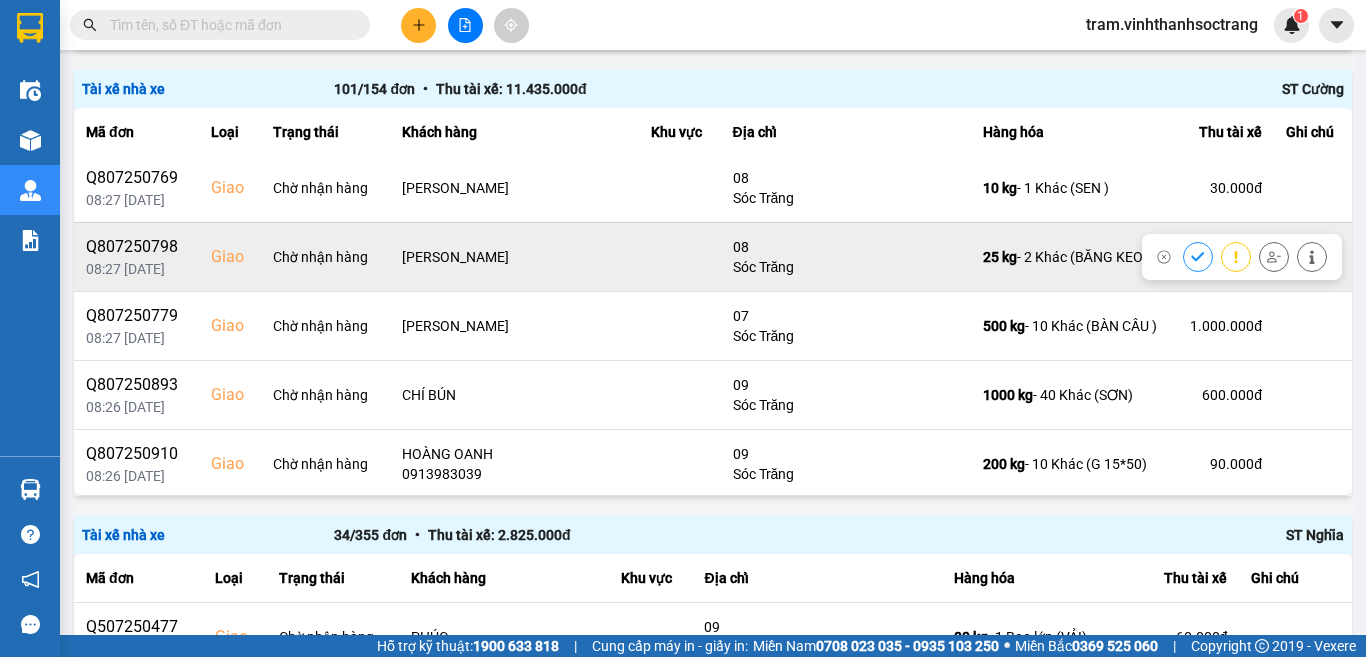 click at bounding box center (1198, 256) 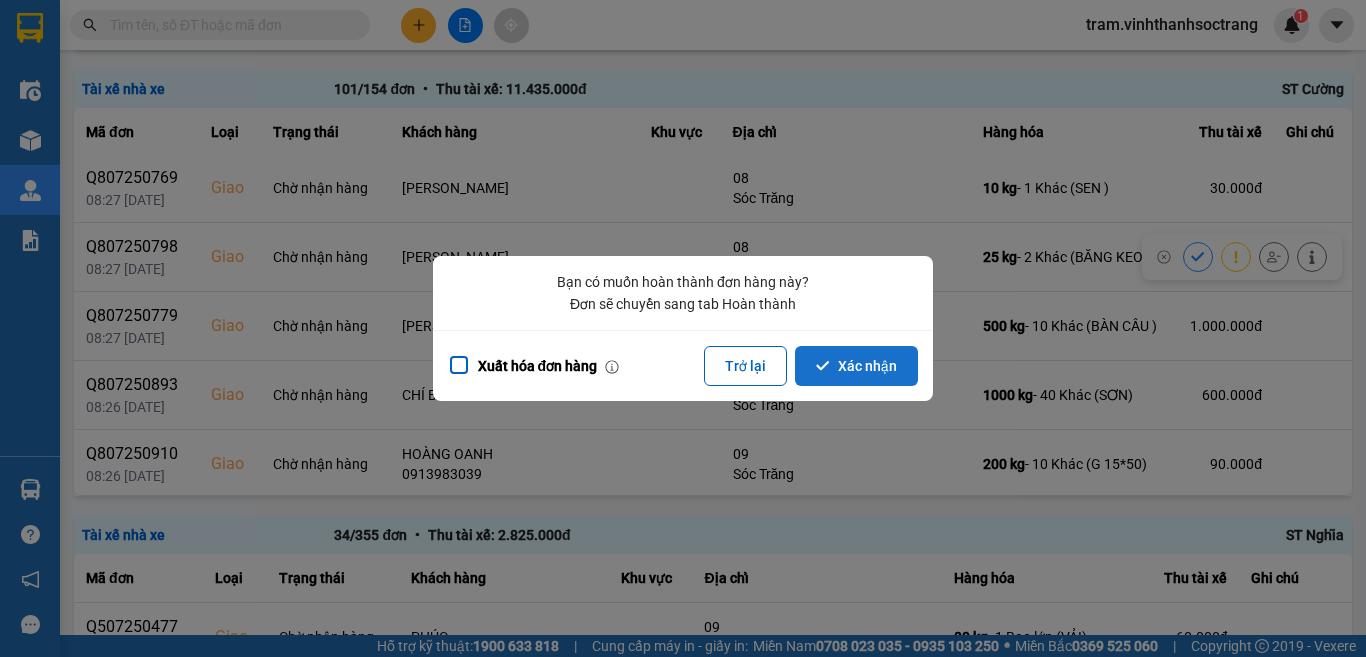 click on "Xác nhận" at bounding box center [856, 366] 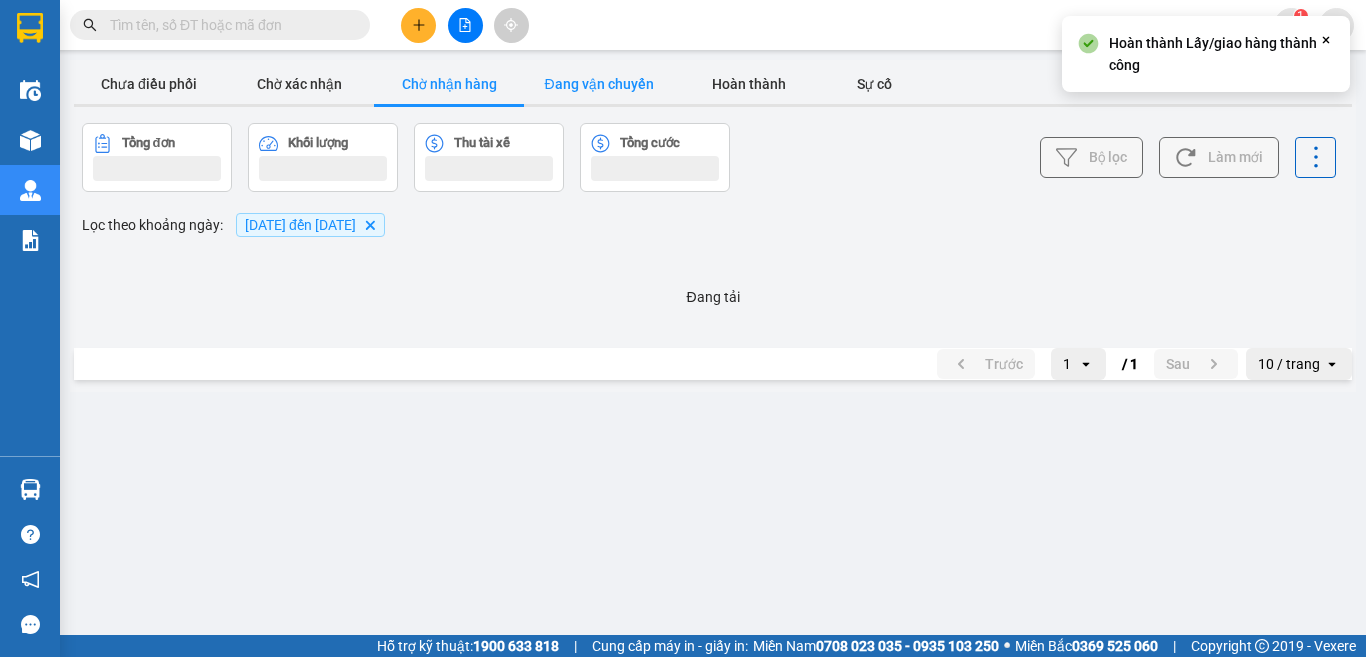 scroll, scrollTop: 0, scrollLeft: 0, axis: both 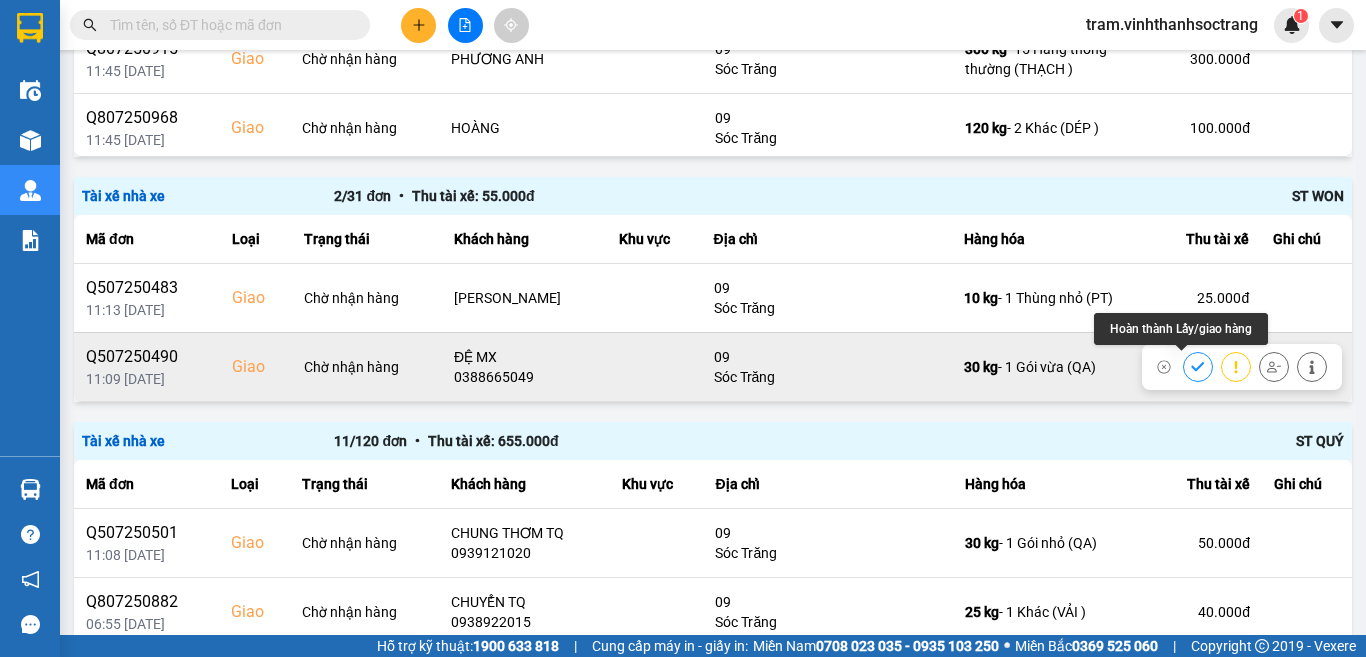 click at bounding box center [1198, 366] 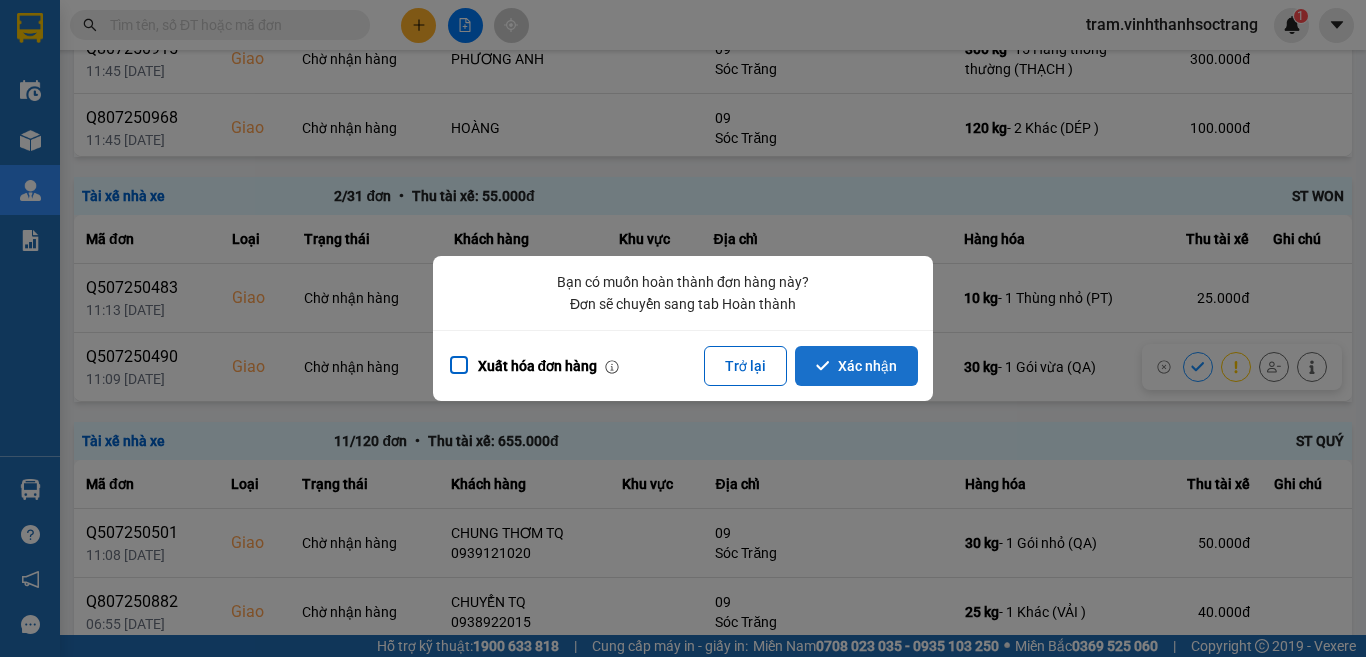 click on "Xác nhận" at bounding box center (856, 366) 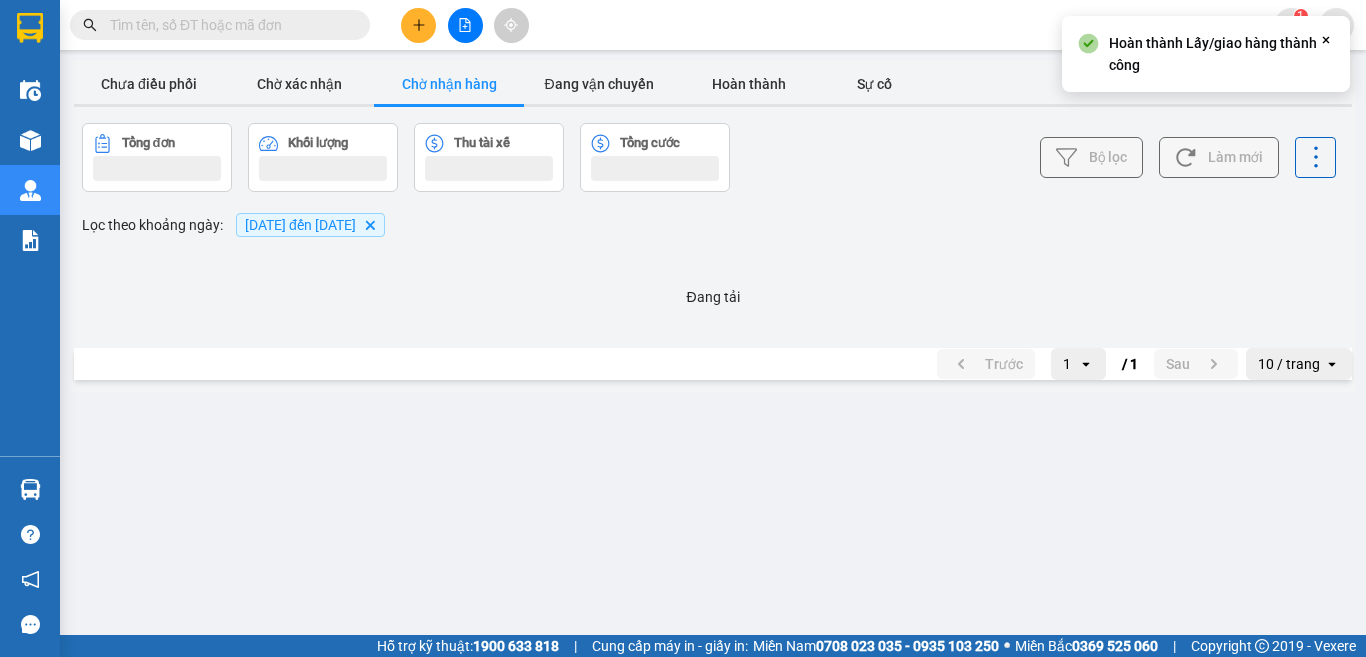 scroll, scrollTop: 0, scrollLeft: 0, axis: both 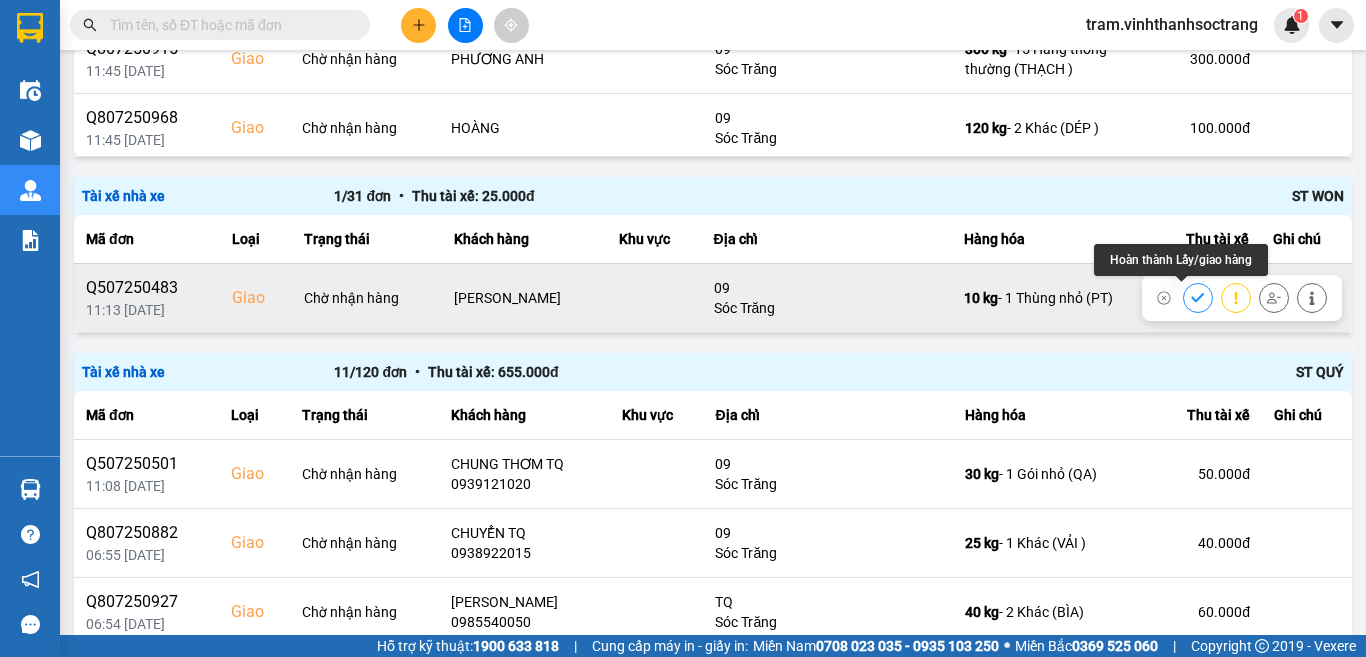 click 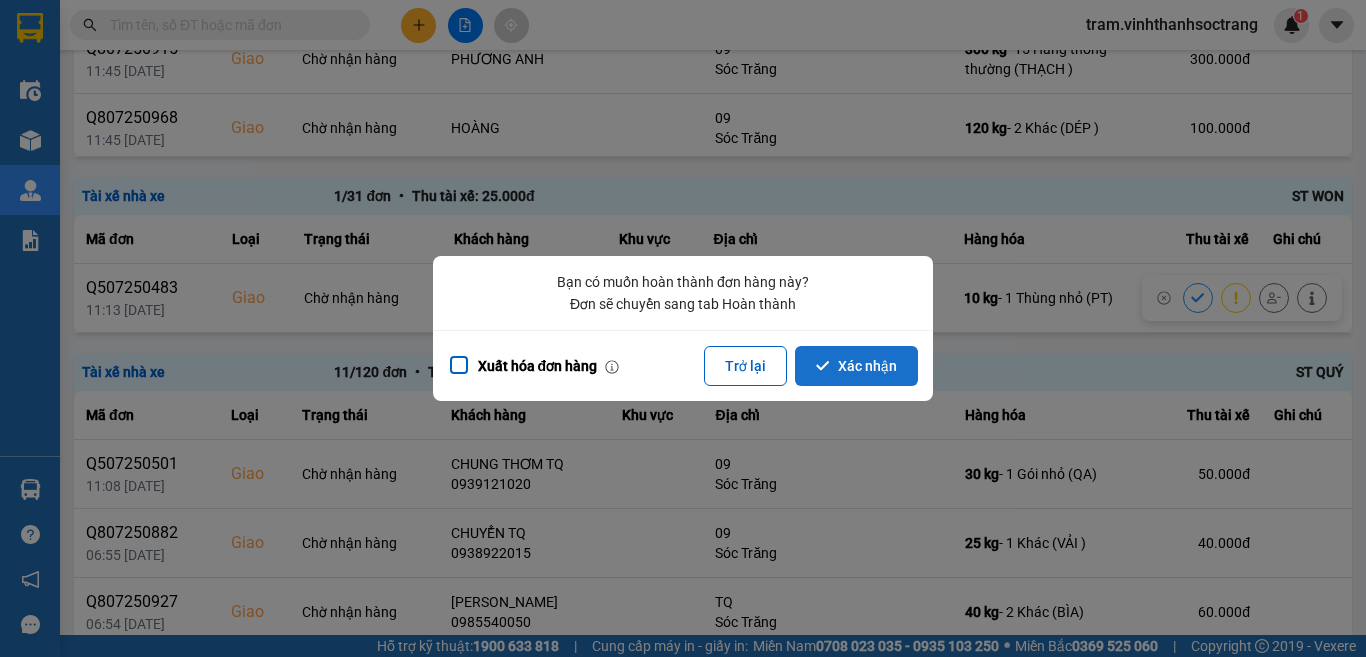 click on "Xác nhận" at bounding box center (856, 366) 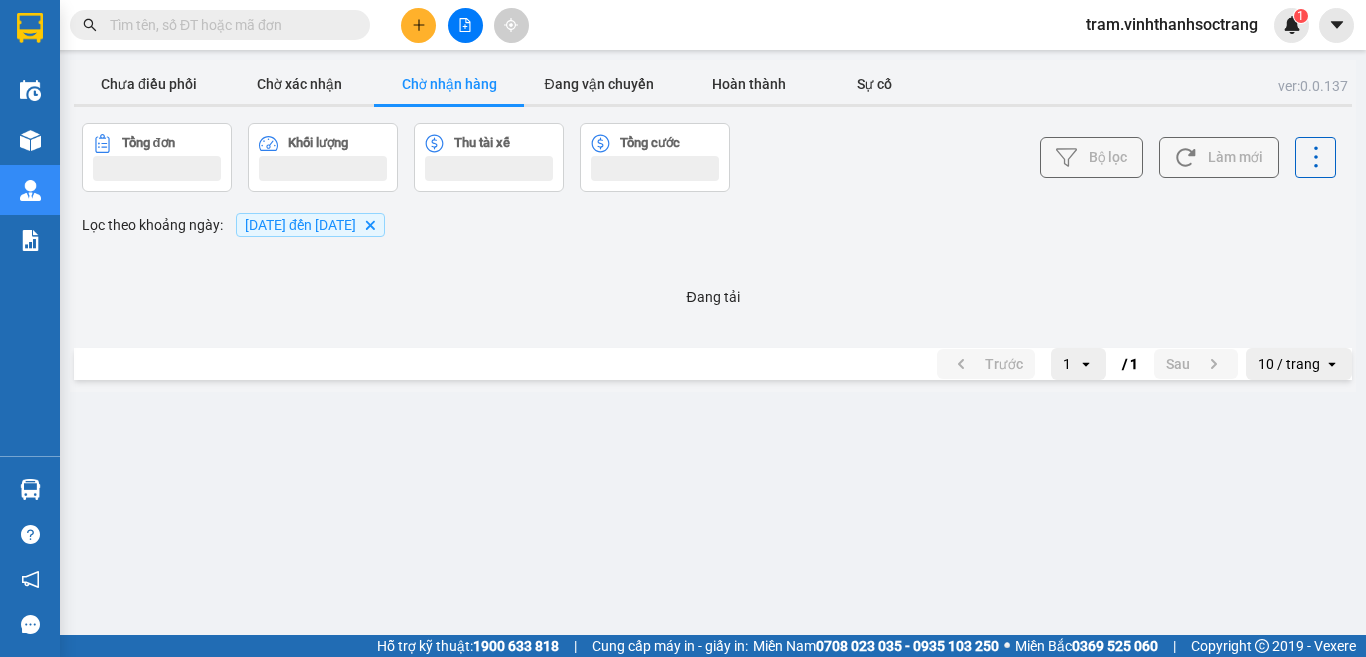 scroll, scrollTop: 0, scrollLeft: 0, axis: both 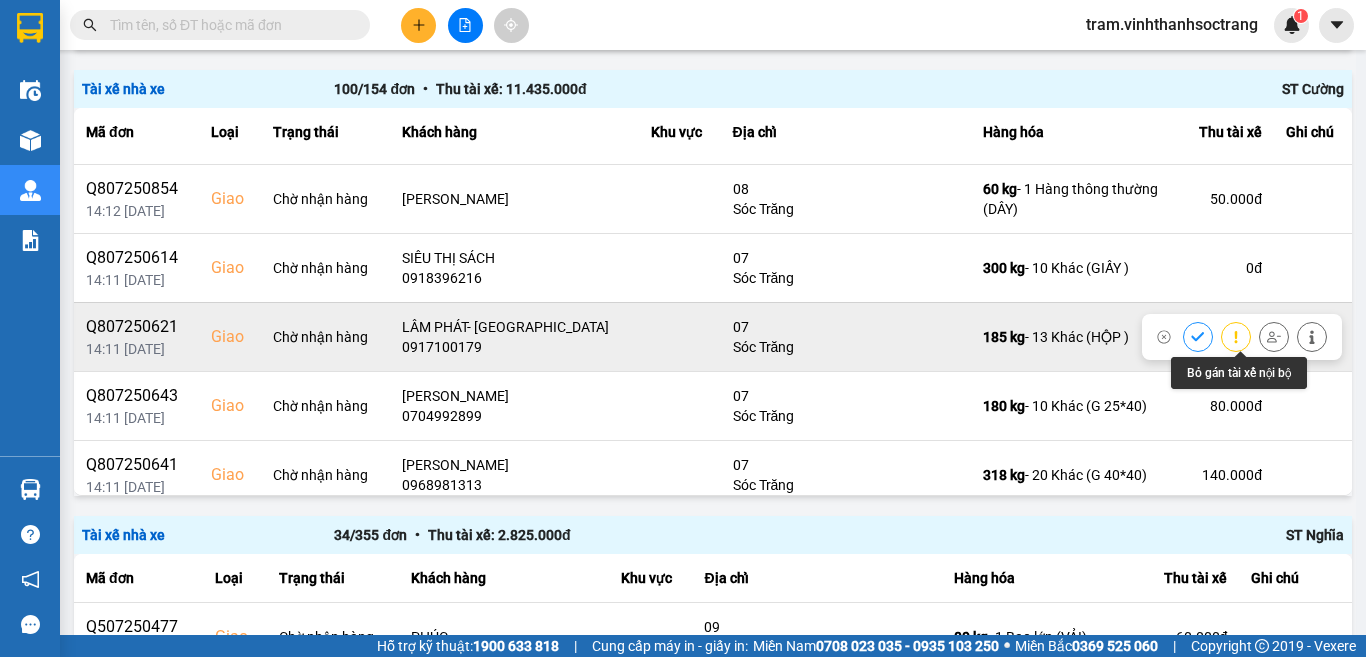 click at bounding box center (1274, 336) 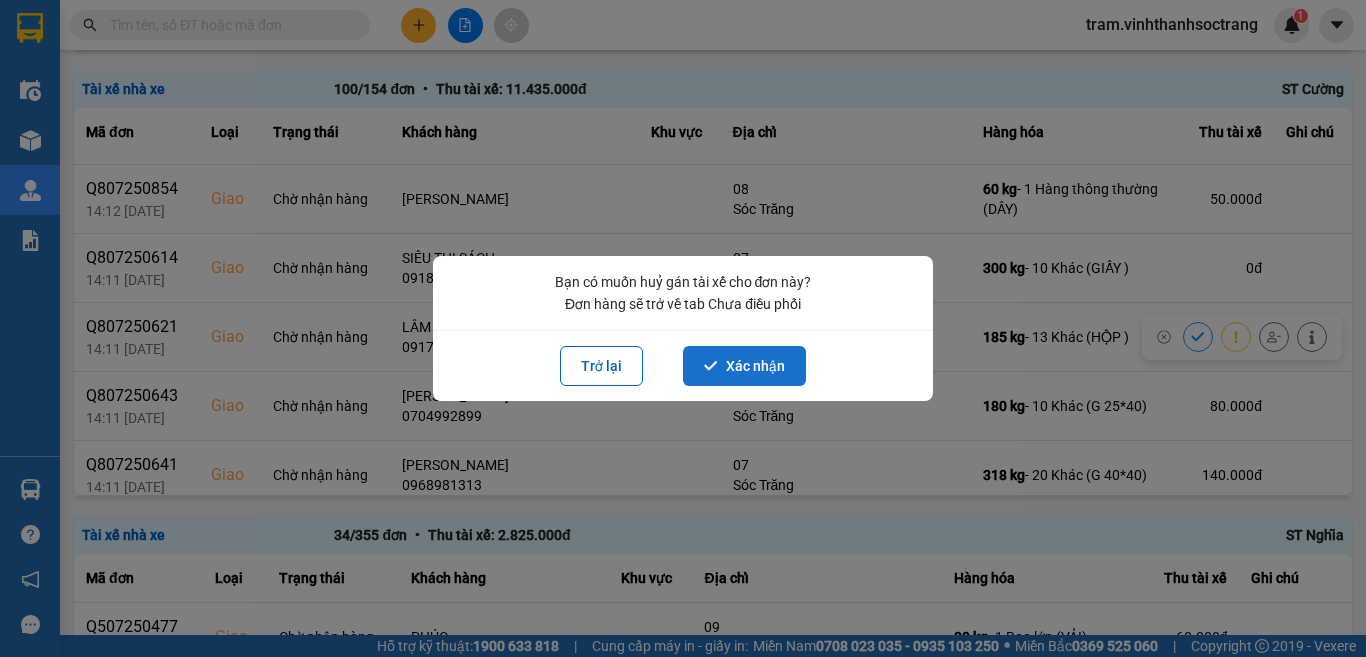 click on "Xác nhận" at bounding box center (744, 366) 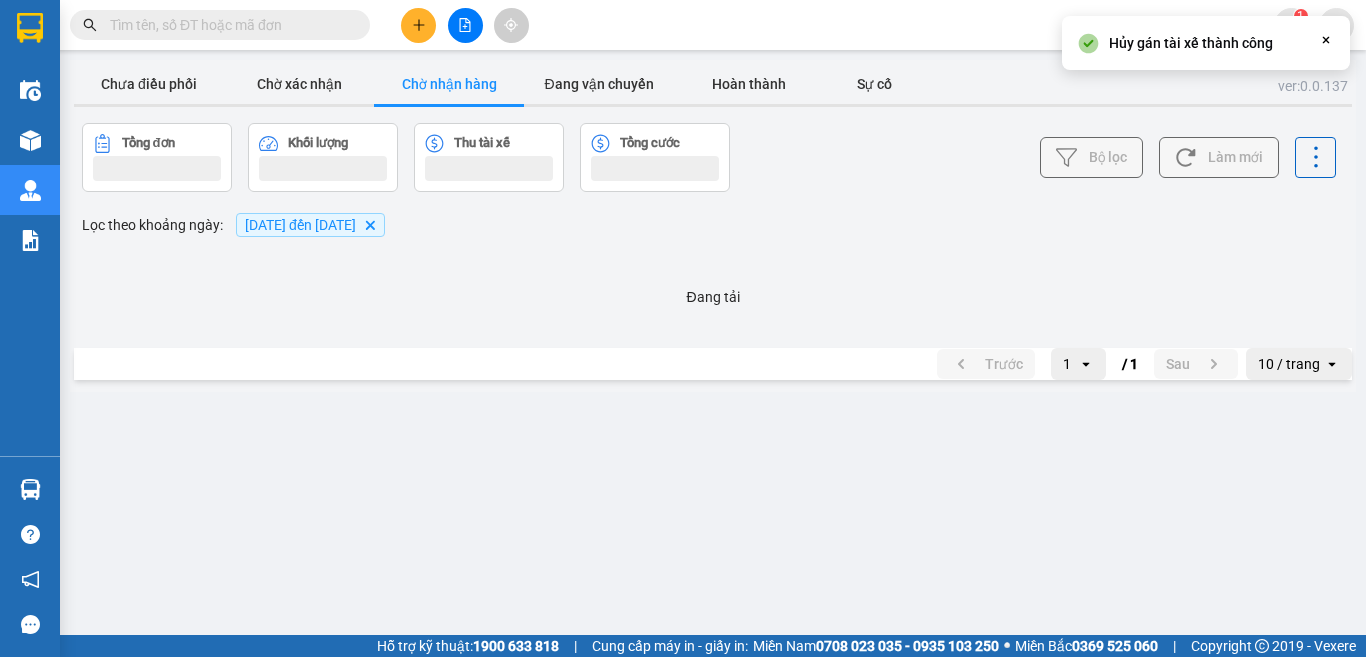 scroll, scrollTop: 0, scrollLeft: 0, axis: both 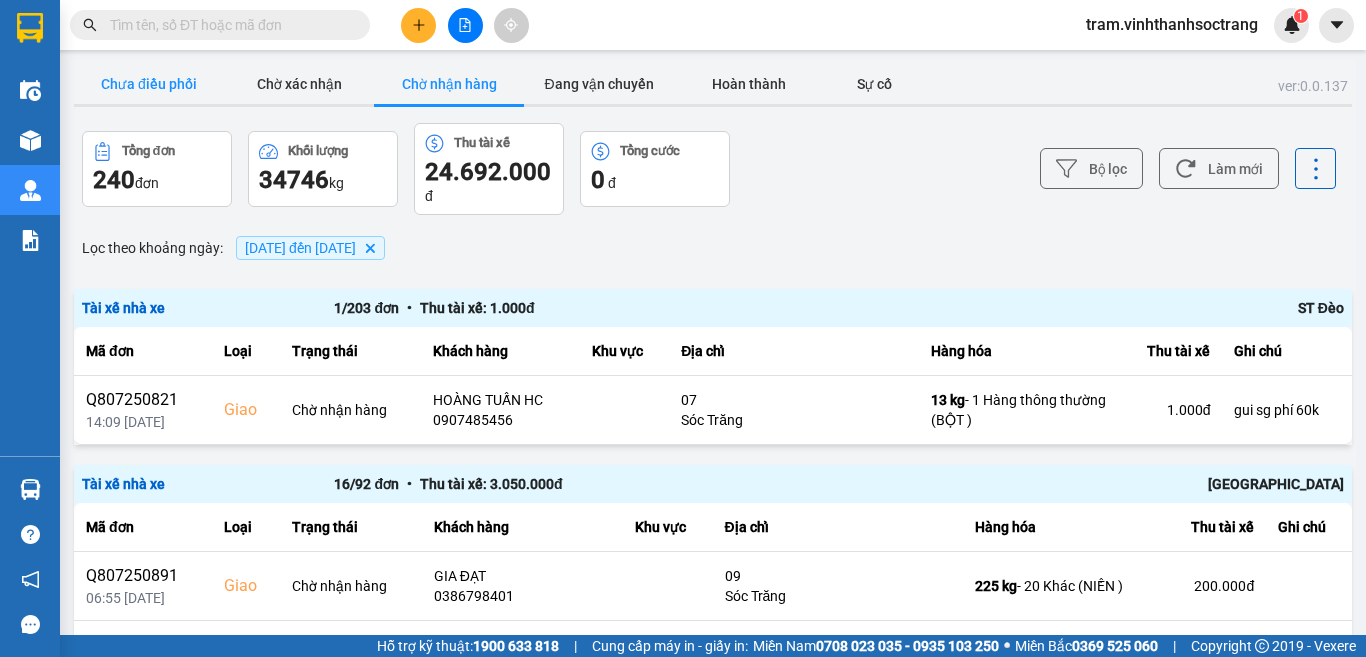 click on "Chưa điều phối" at bounding box center (149, 84) 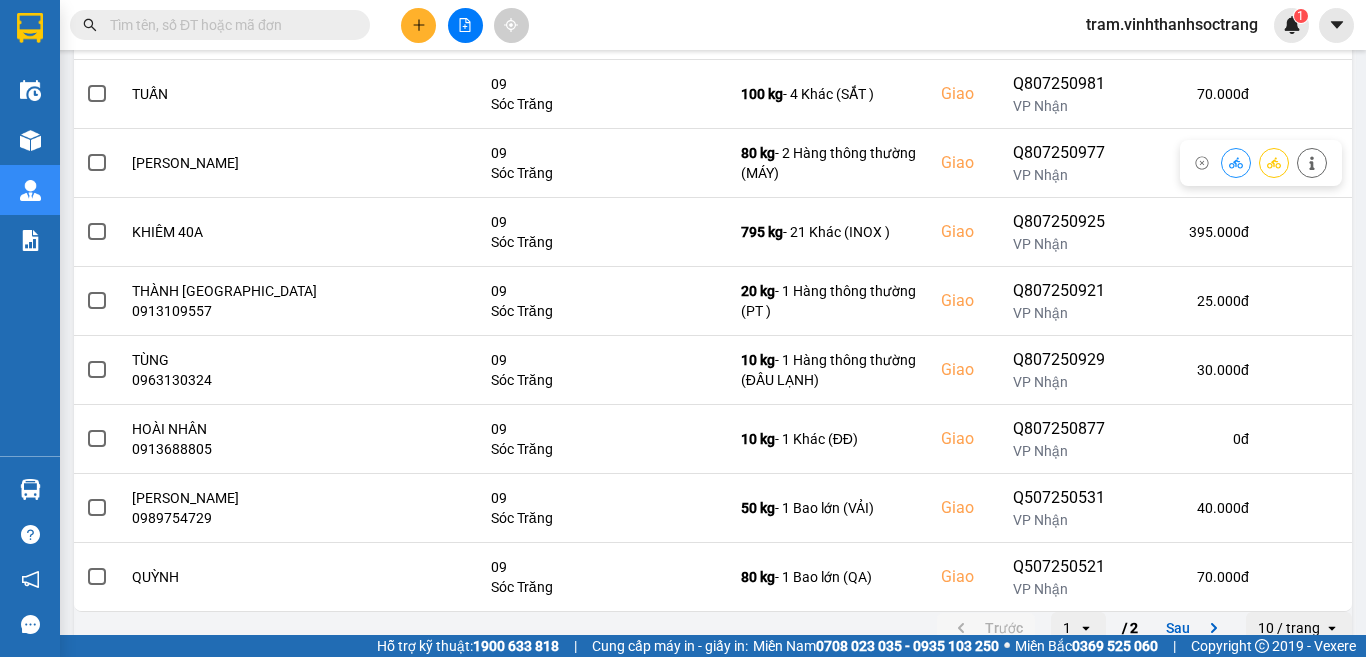 scroll, scrollTop: 423, scrollLeft: 0, axis: vertical 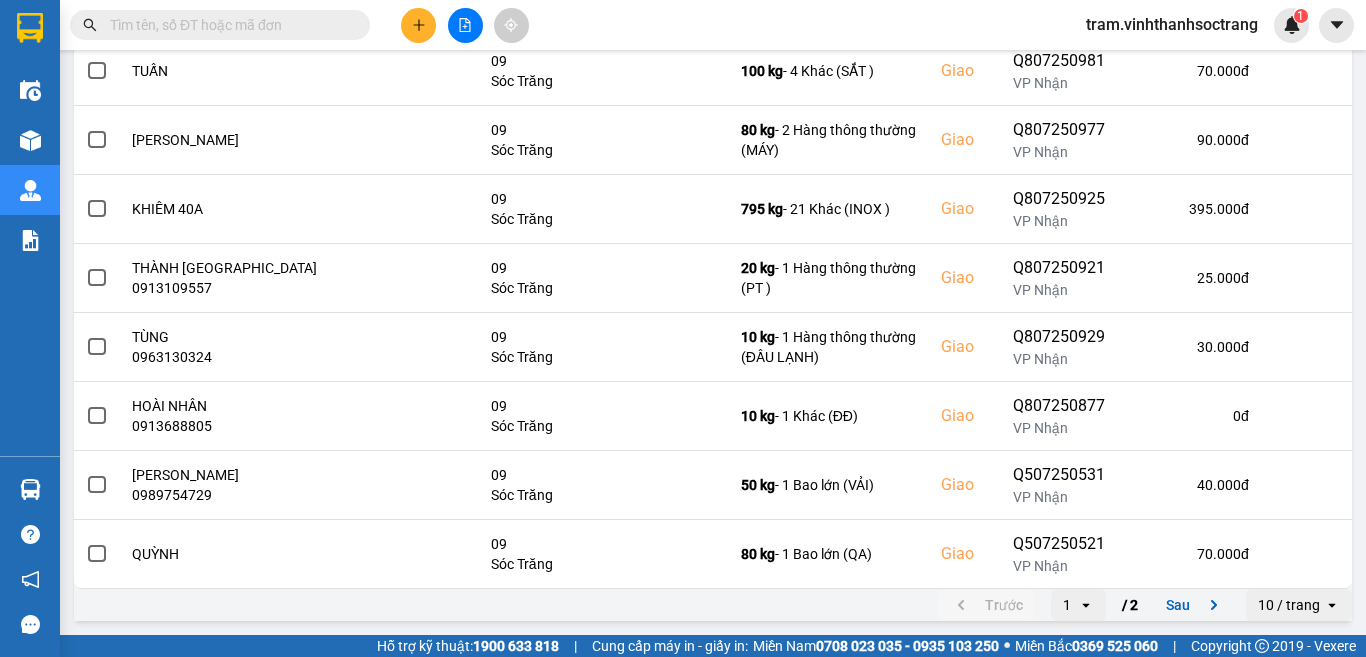 click on "10 / trang" at bounding box center [1289, 605] 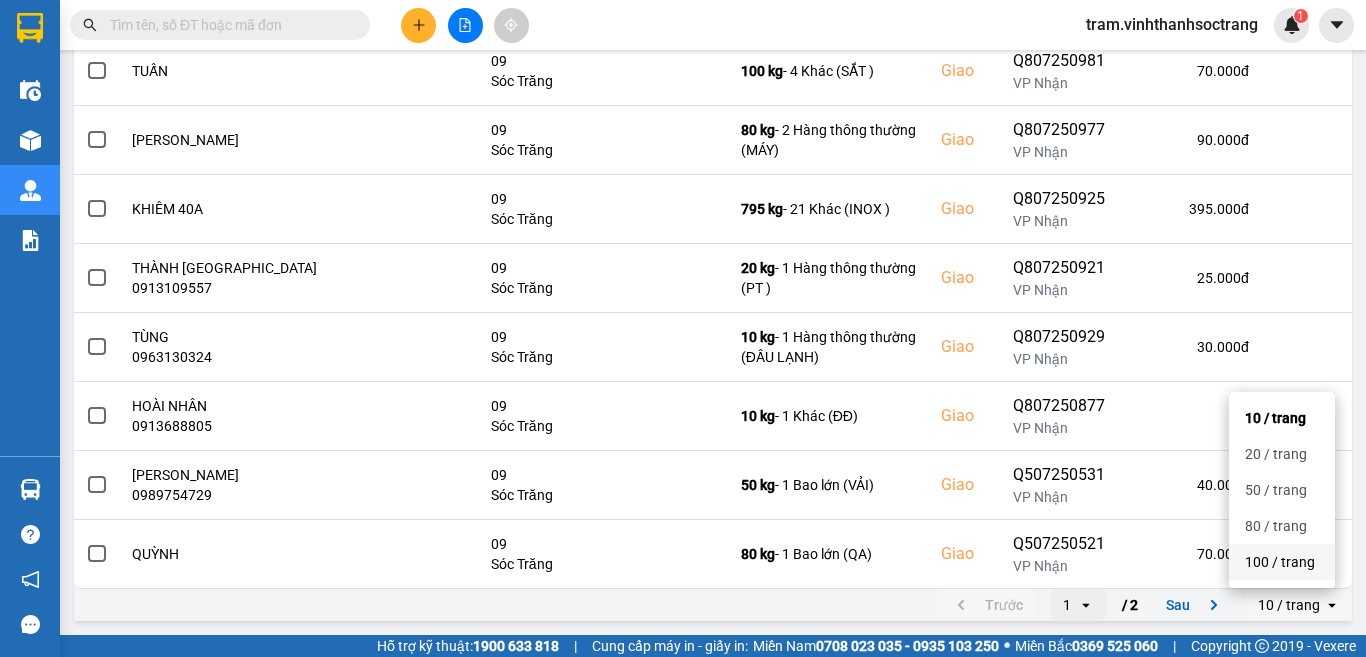 click on "100 / trang" at bounding box center [1282, 562] 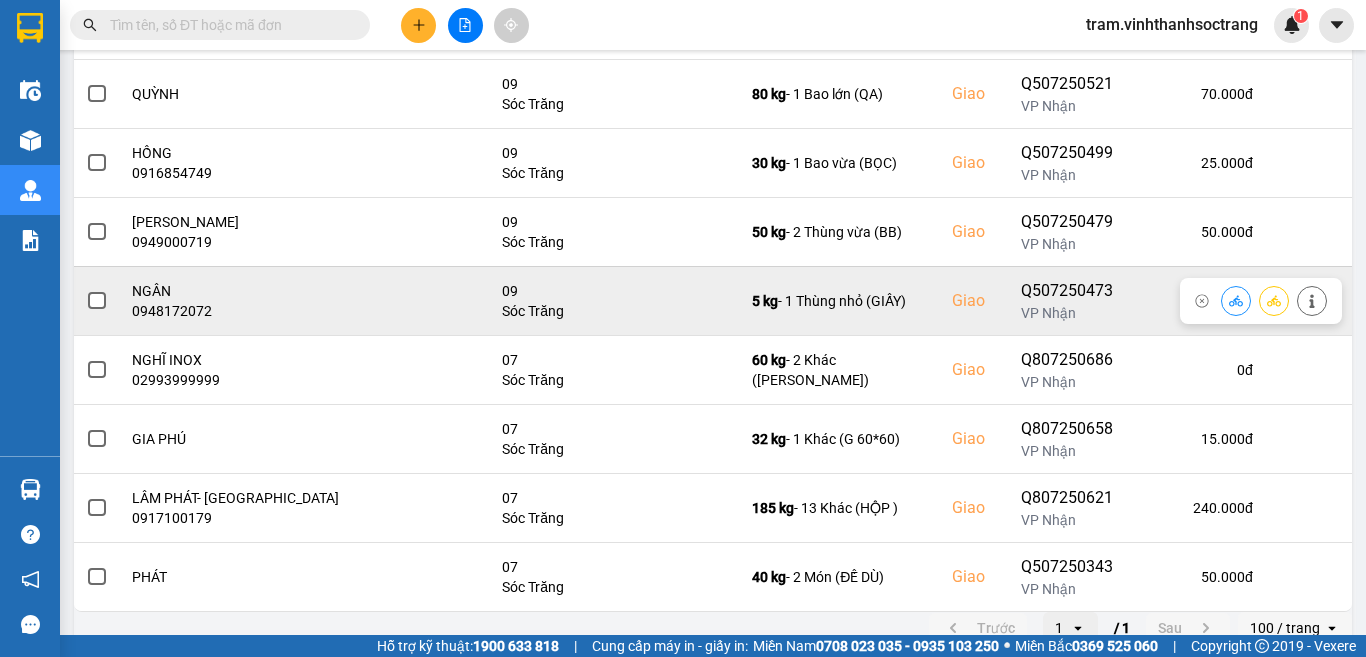 scroll, scrollTop: 906, scrollLeft: 0, axis: vertical 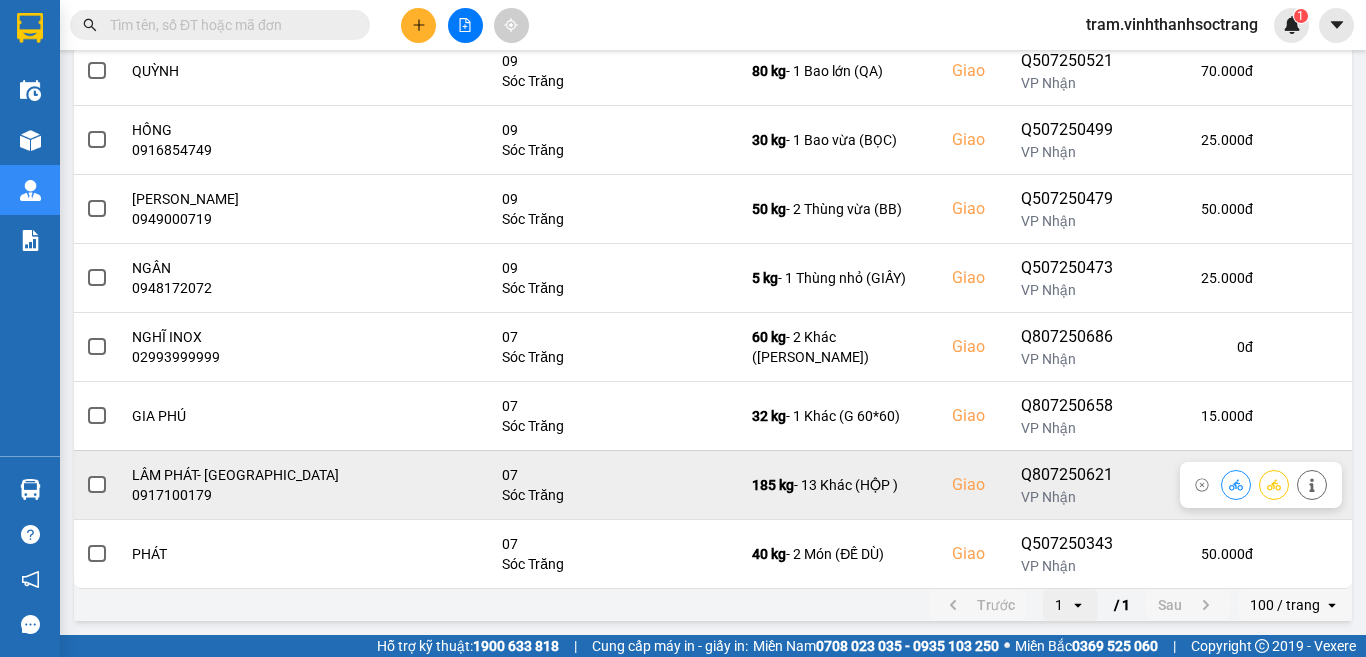 click at bounding box center (1274, 484) 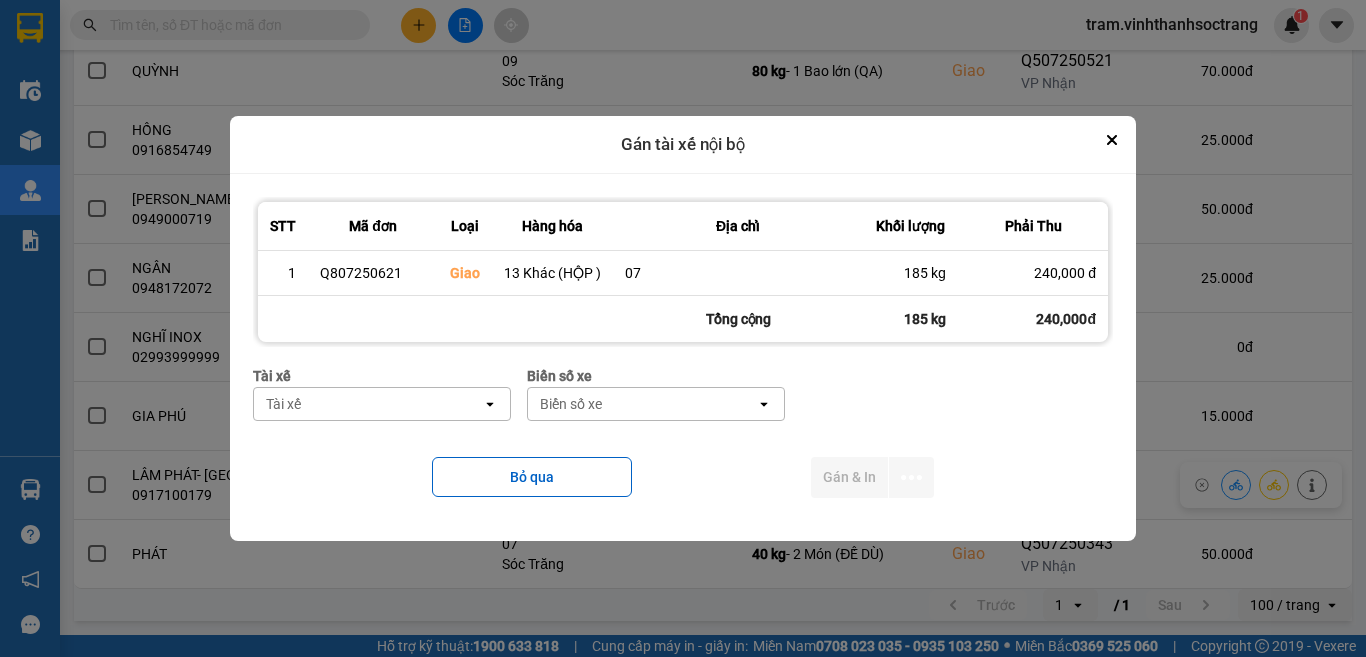 click on "Tài xế" at bounding box center [368, 404] 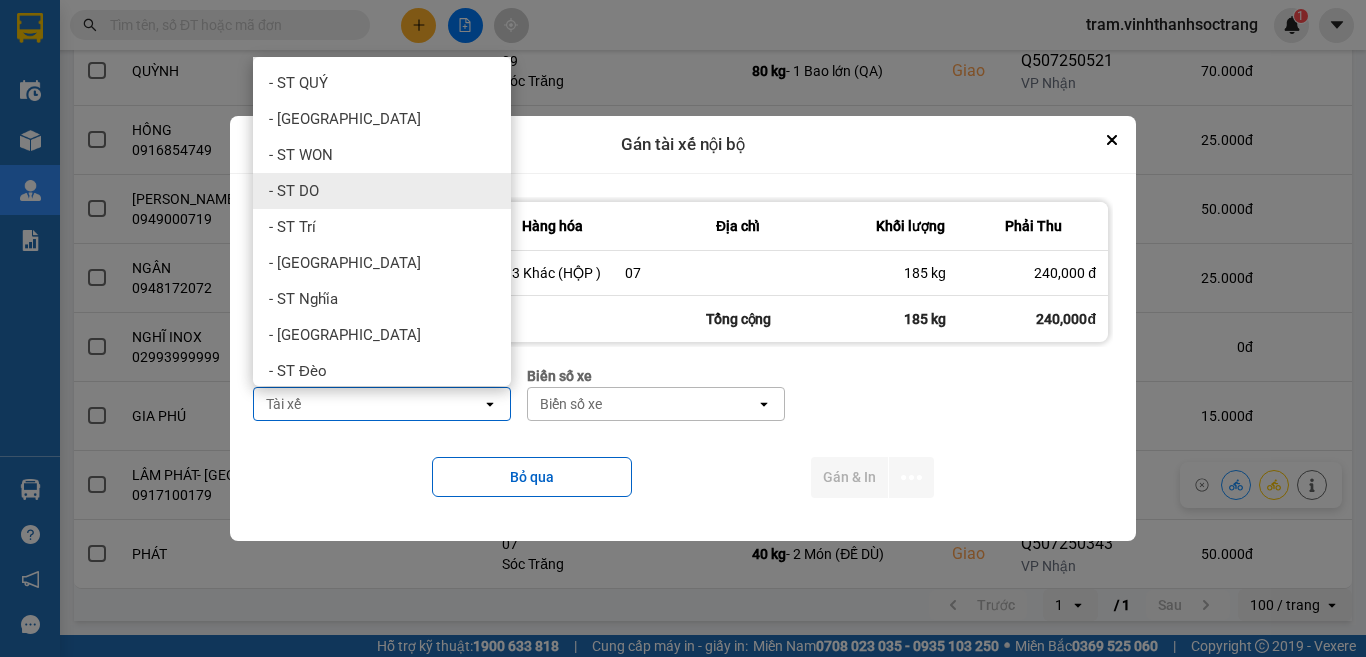 click on "- ST DO" at bounding box center [382, 191] 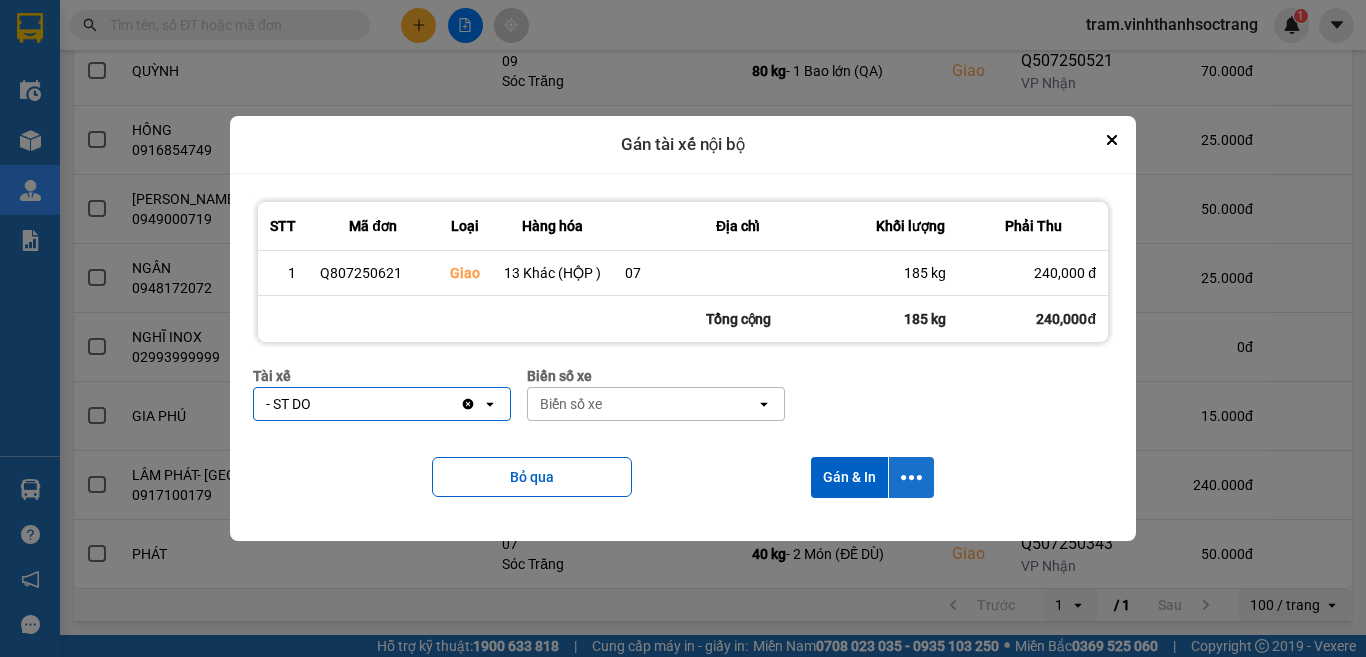 click 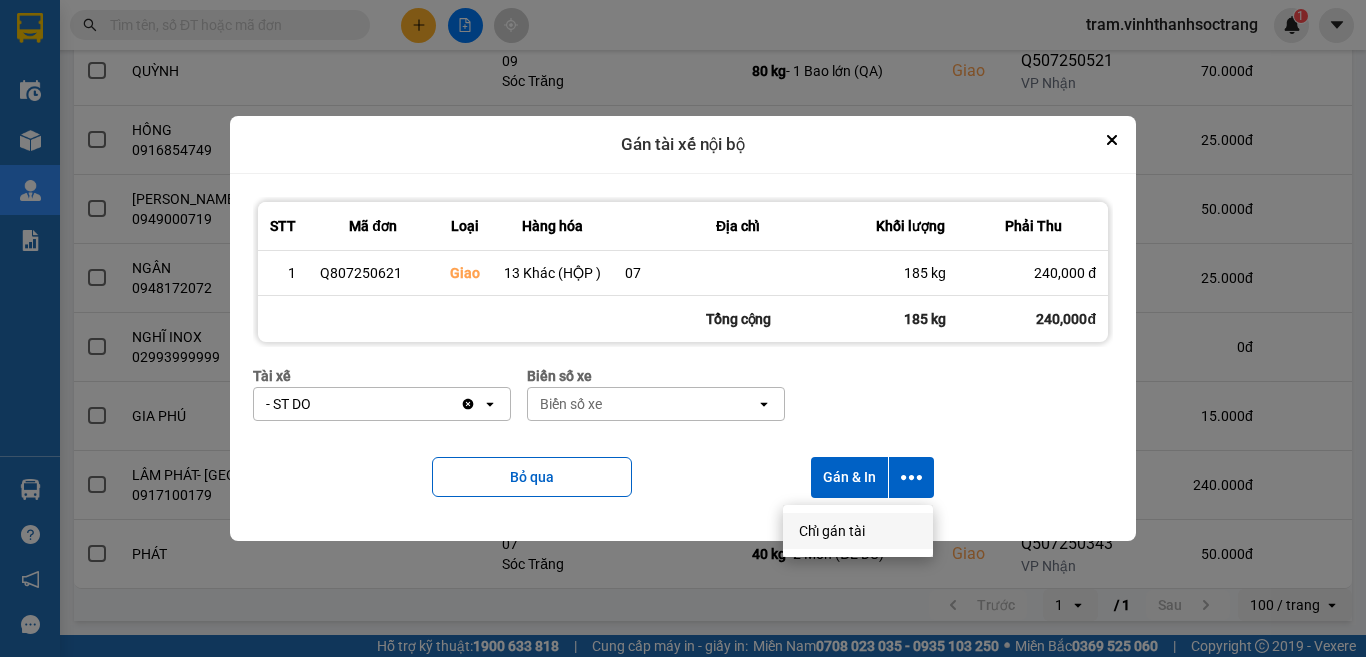 click on "Chỉ gán tài" at bounding box center [832, 531] 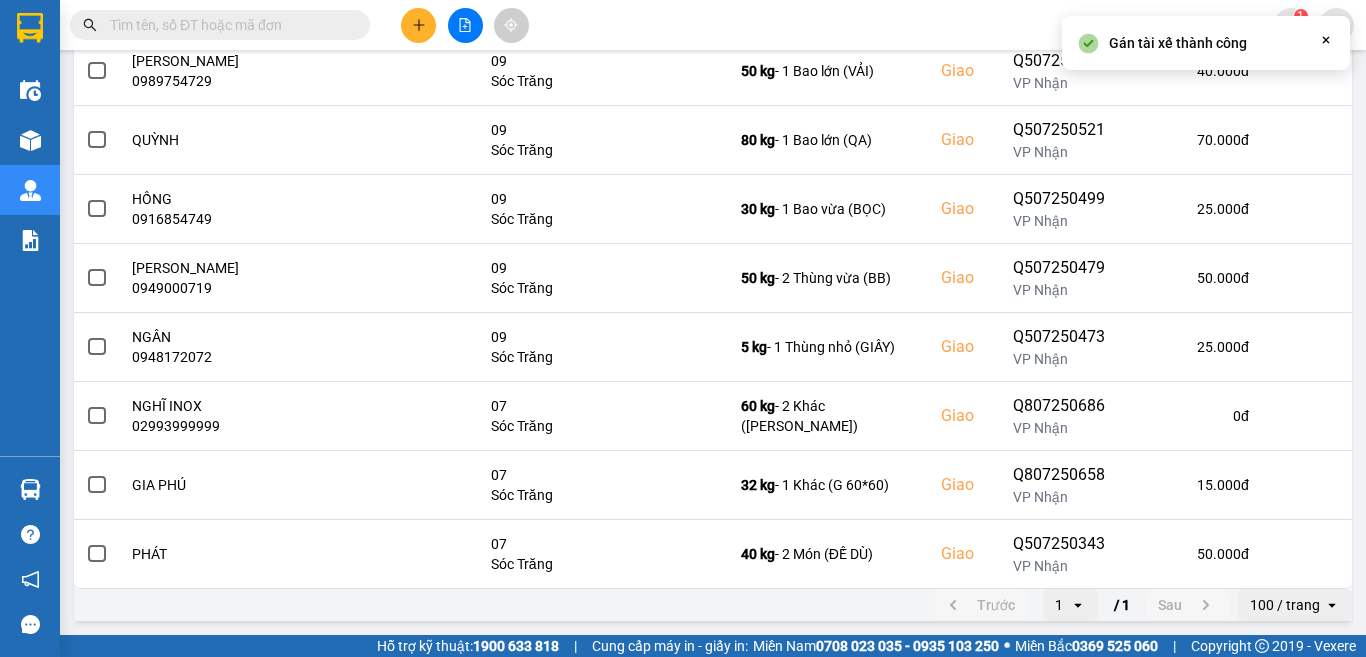 scroll, scrollTop: 0, scrollLeft: 0, axis: both 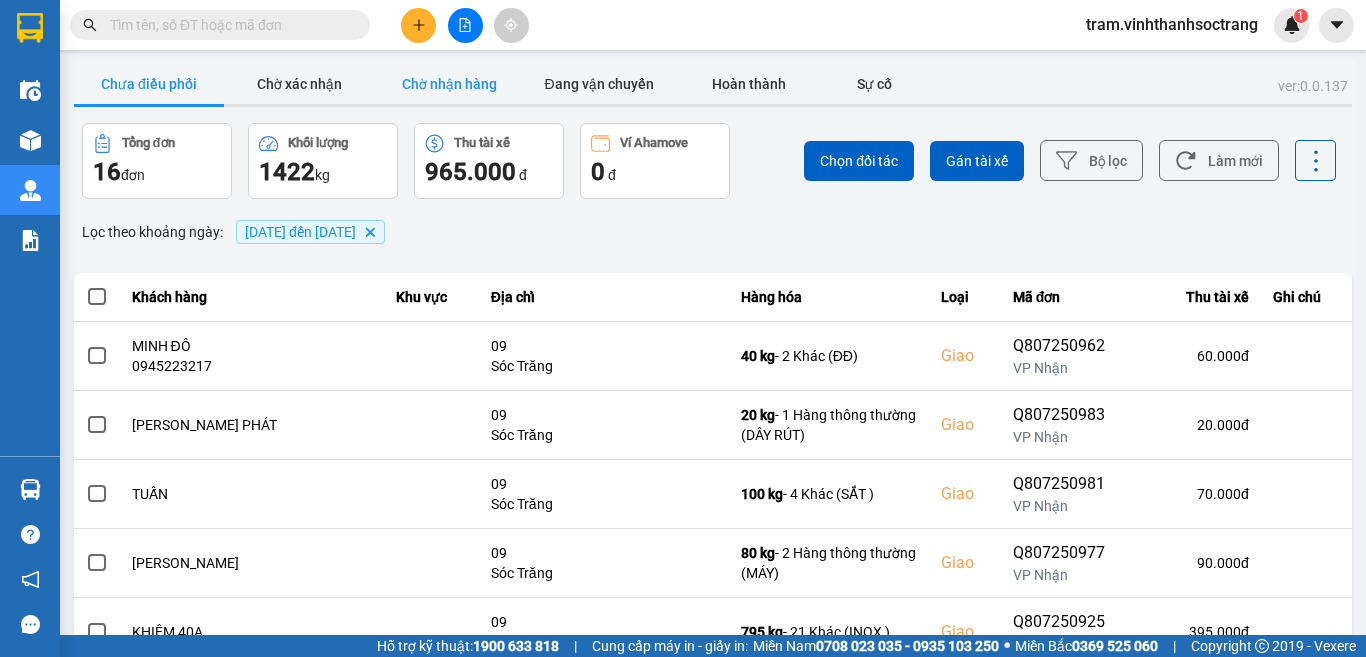 click on "Chờ nhận hàng" at bounding box center (449, 84) 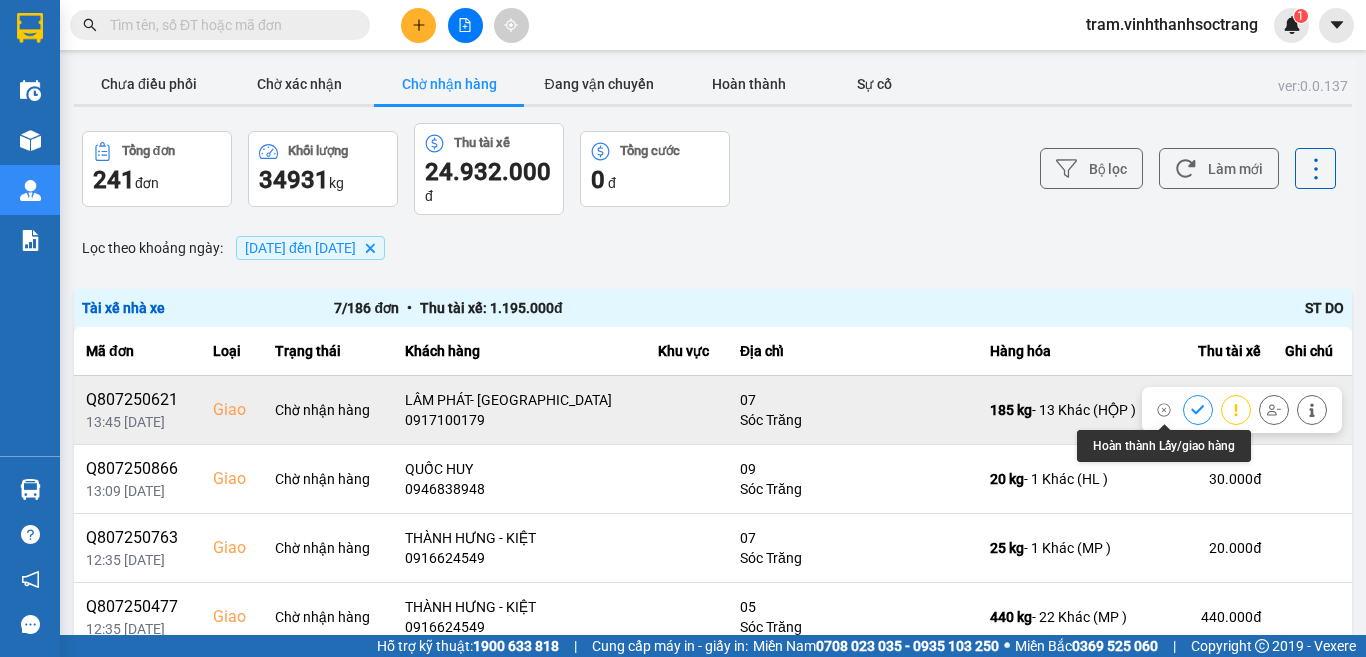 click 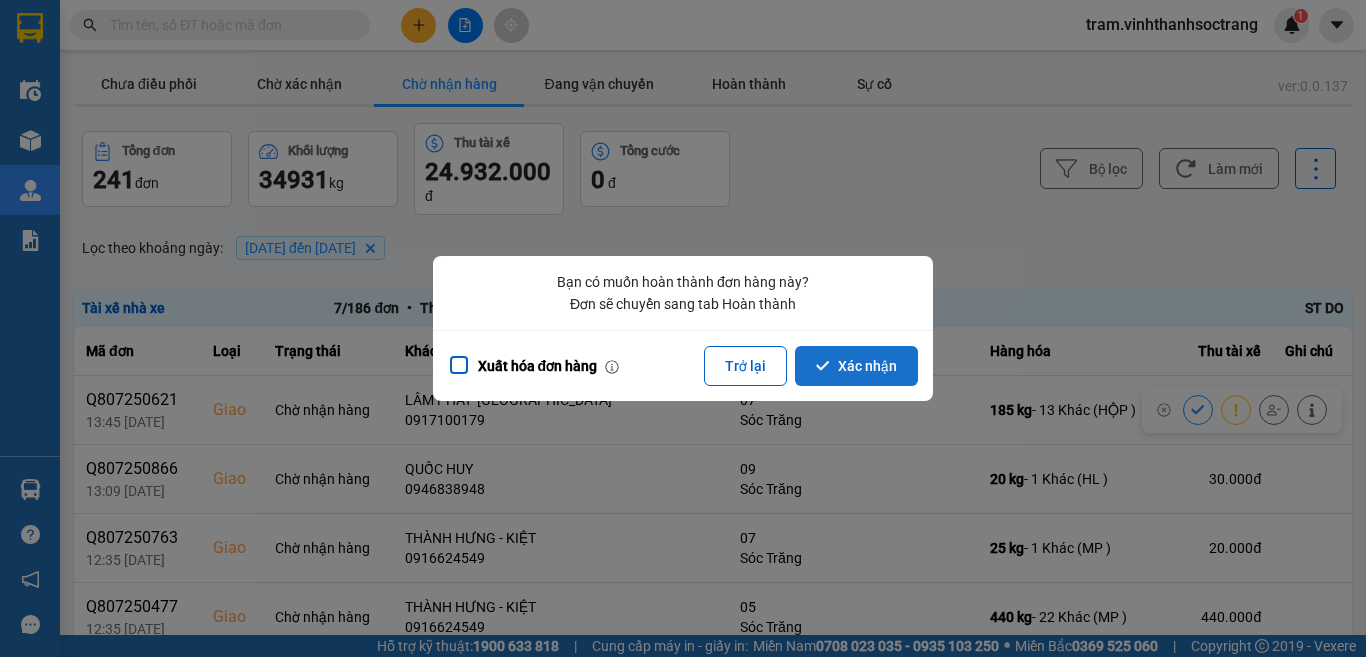 click on "Xác nhận" at bounding box center (856, 366) 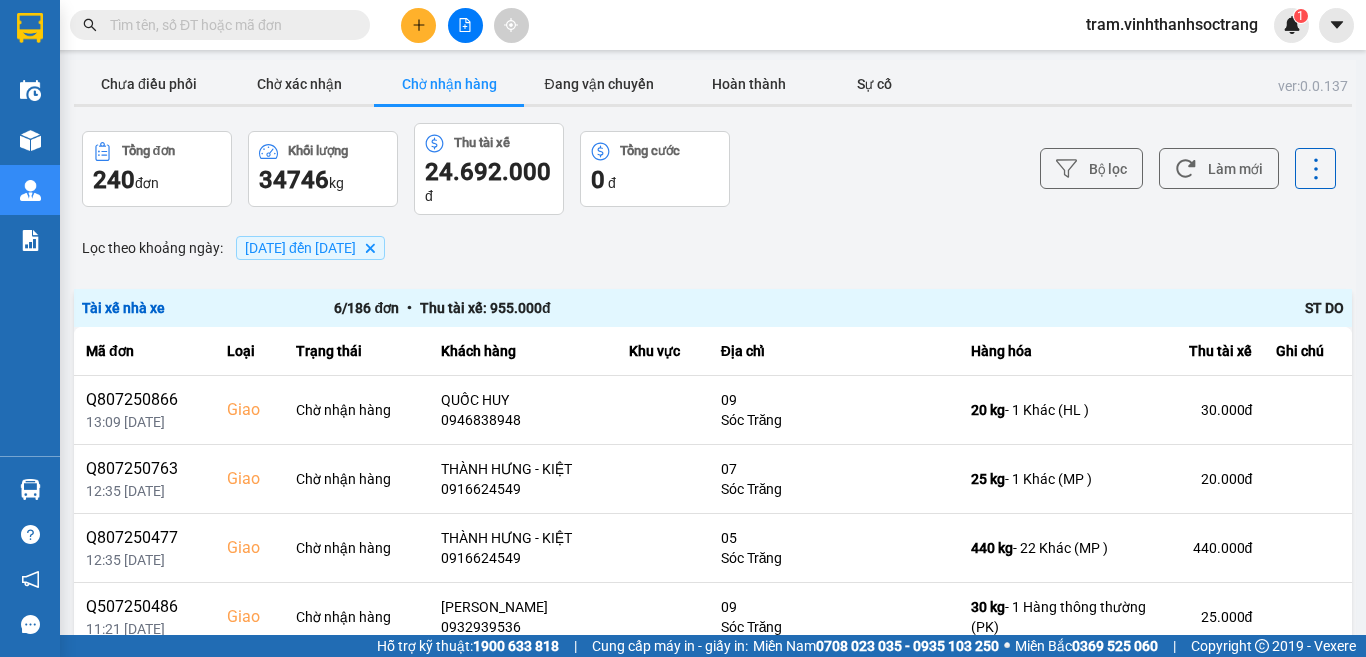 scroll, scrollTop: 200, scrollLeft: 0, axis: vertical 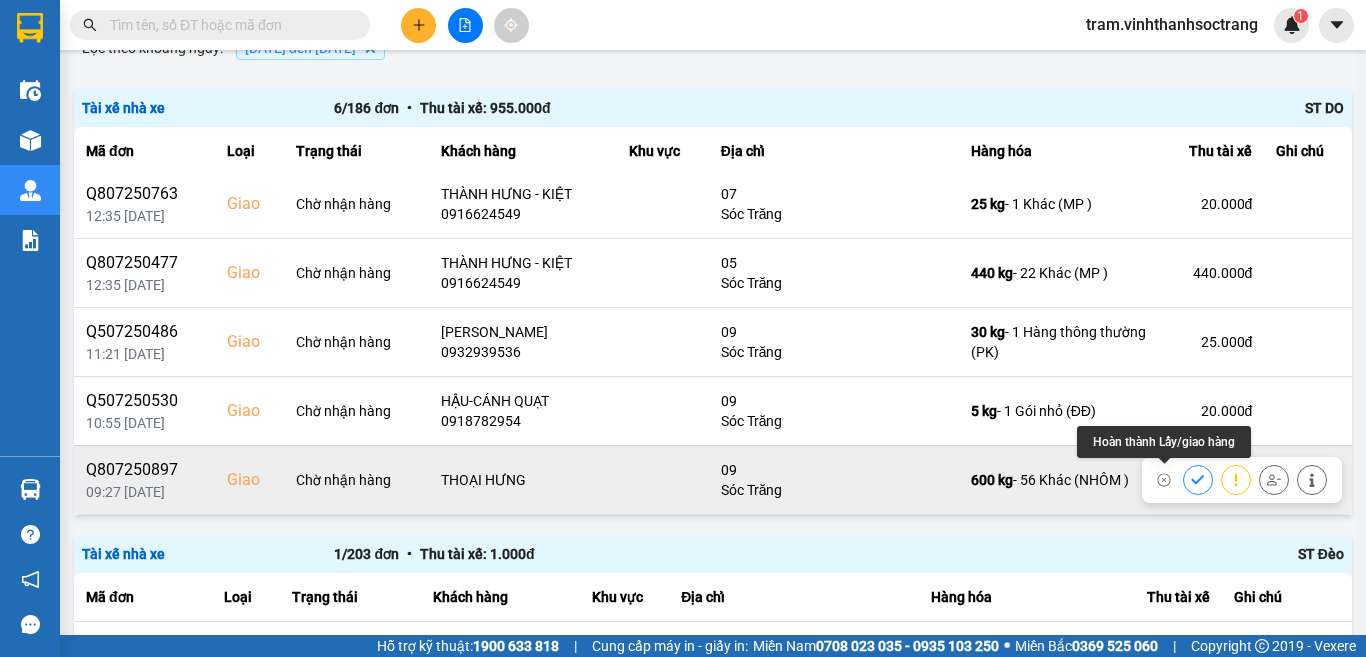 click 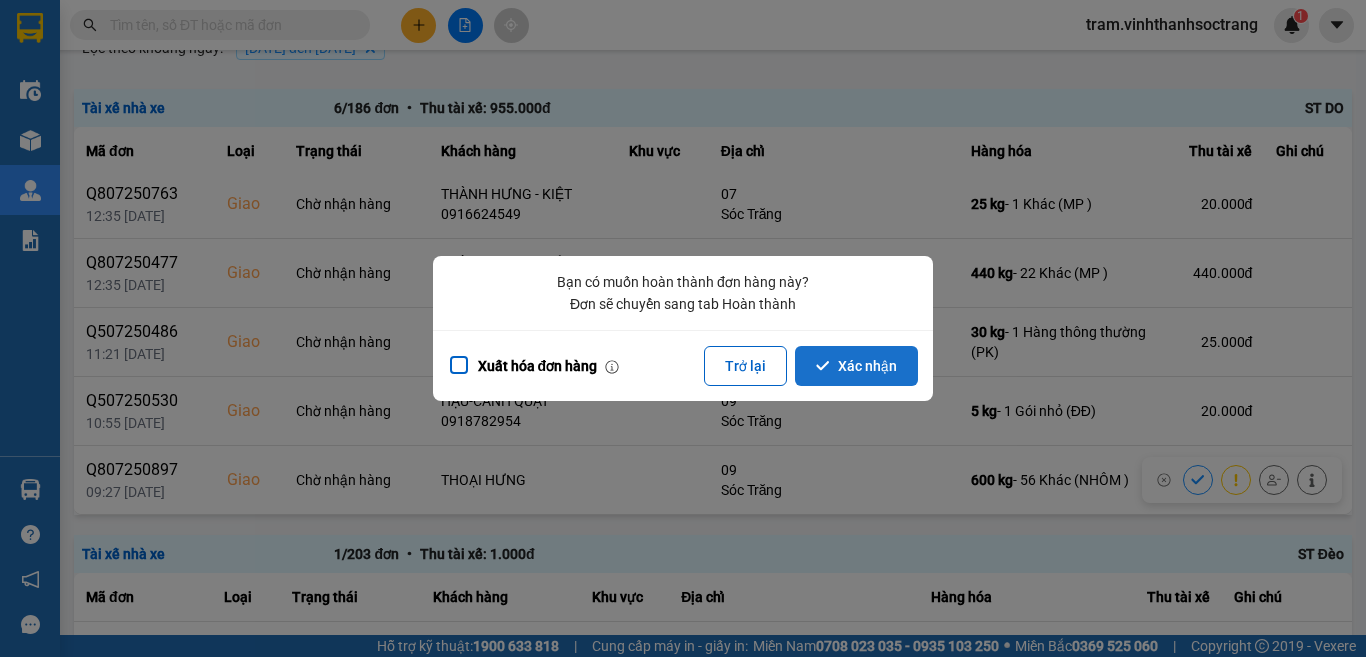 click on "Xác nhận" at bounding box center (856, 366) 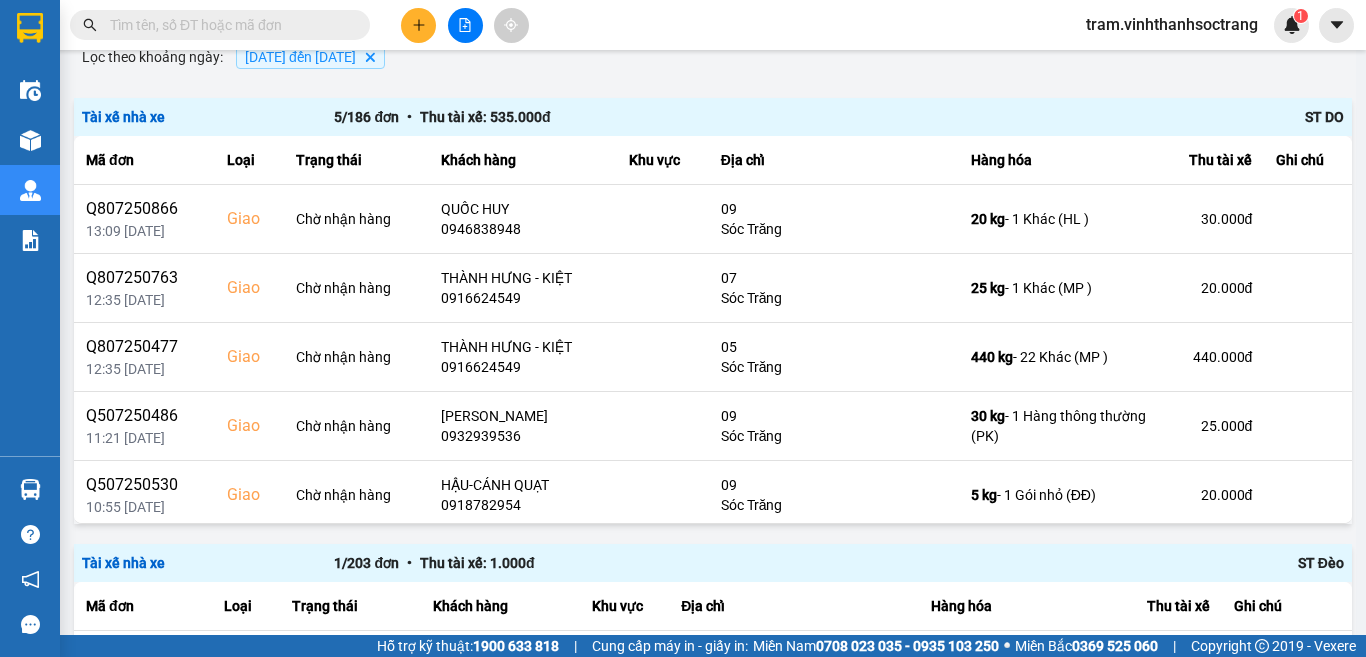 scroll, scrollTop: 200, scrollLeft: 0, axis: vertical 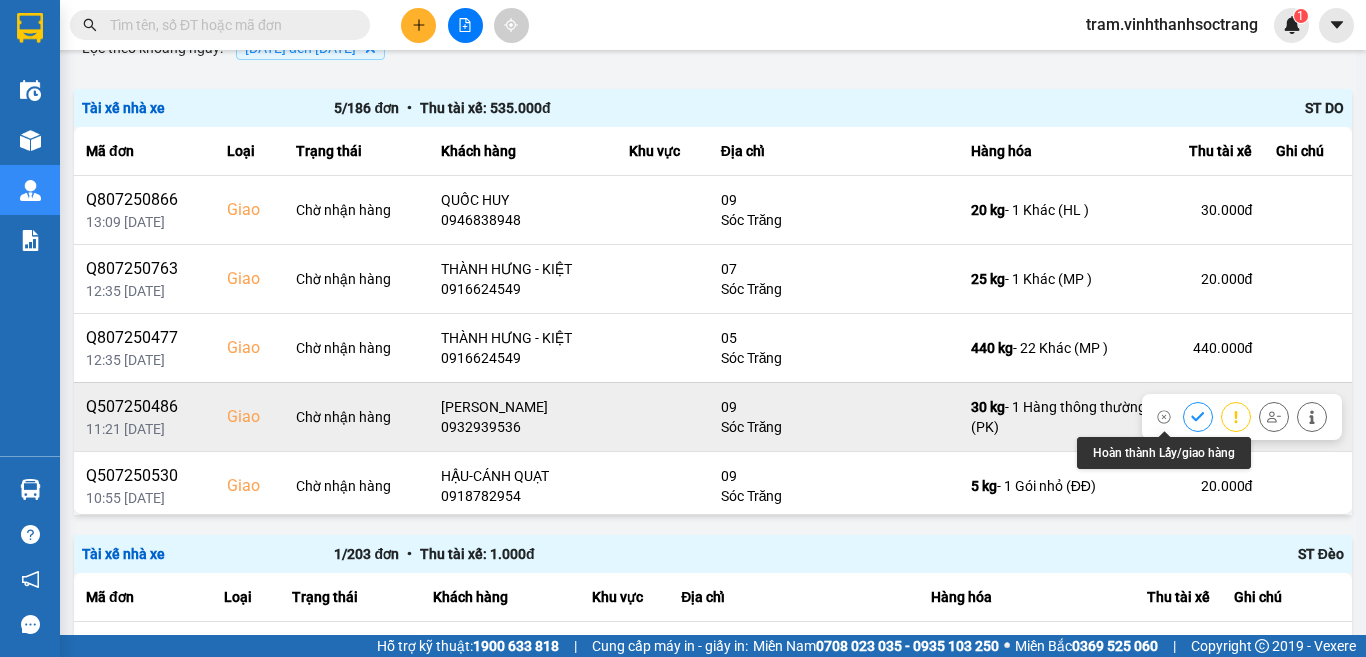 click 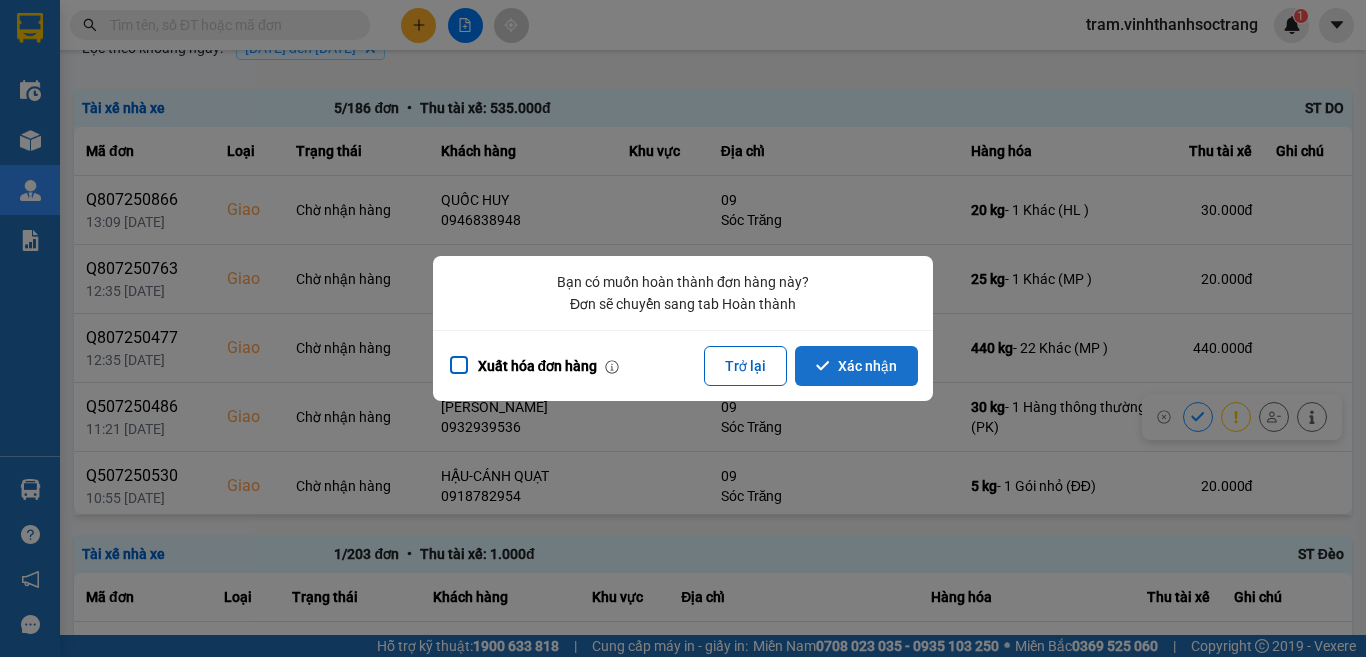 click on "Xác nhận" at bounding box center [856, 366] 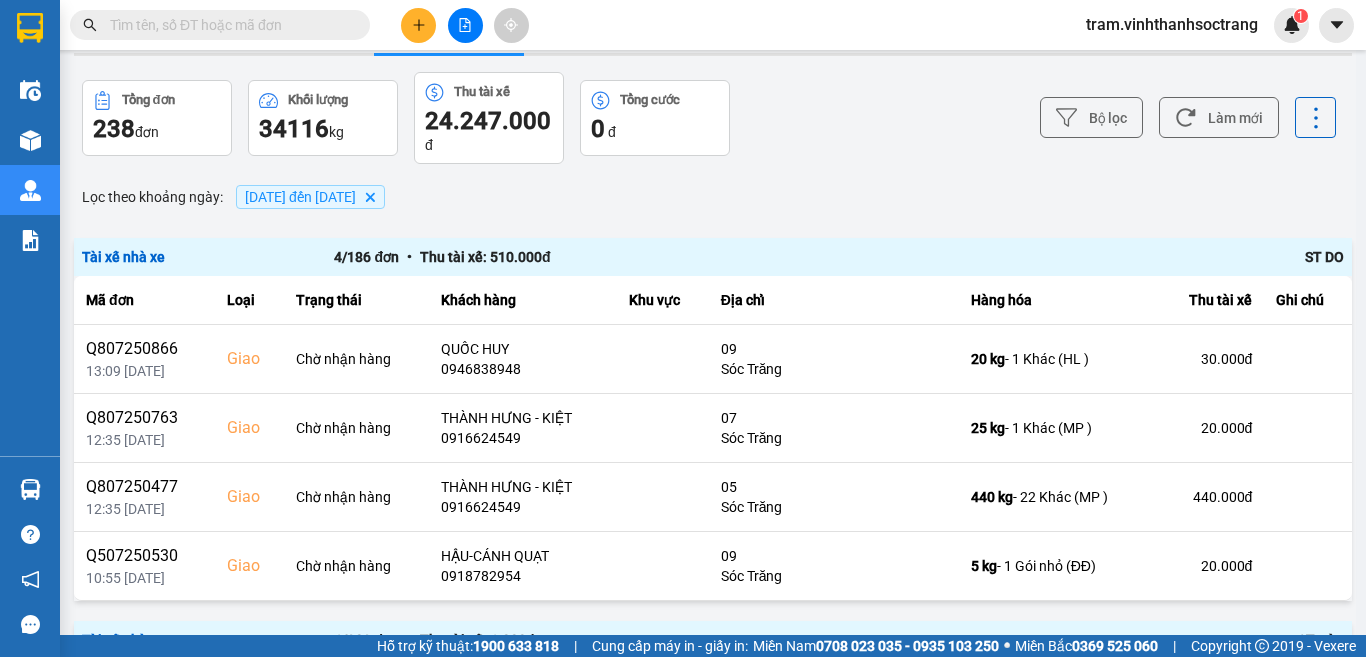 scroll, scrollTop: 100, scrollLeft: 0, axis: vertical 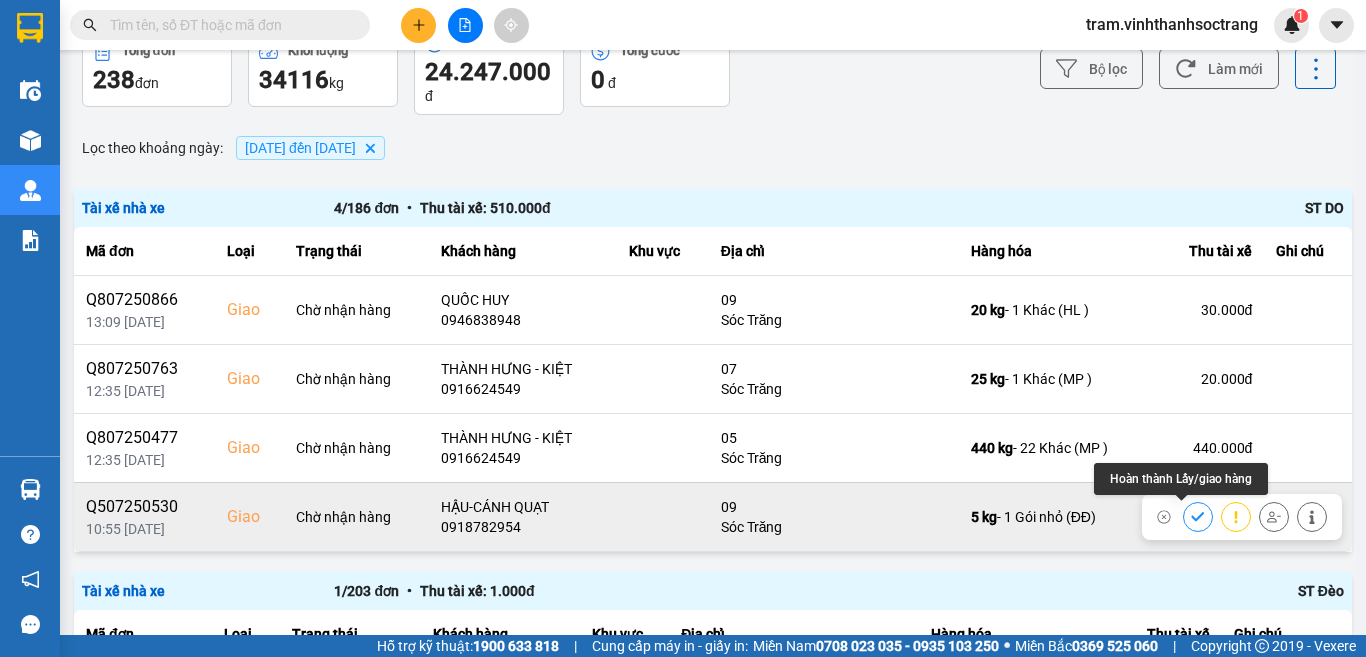 click 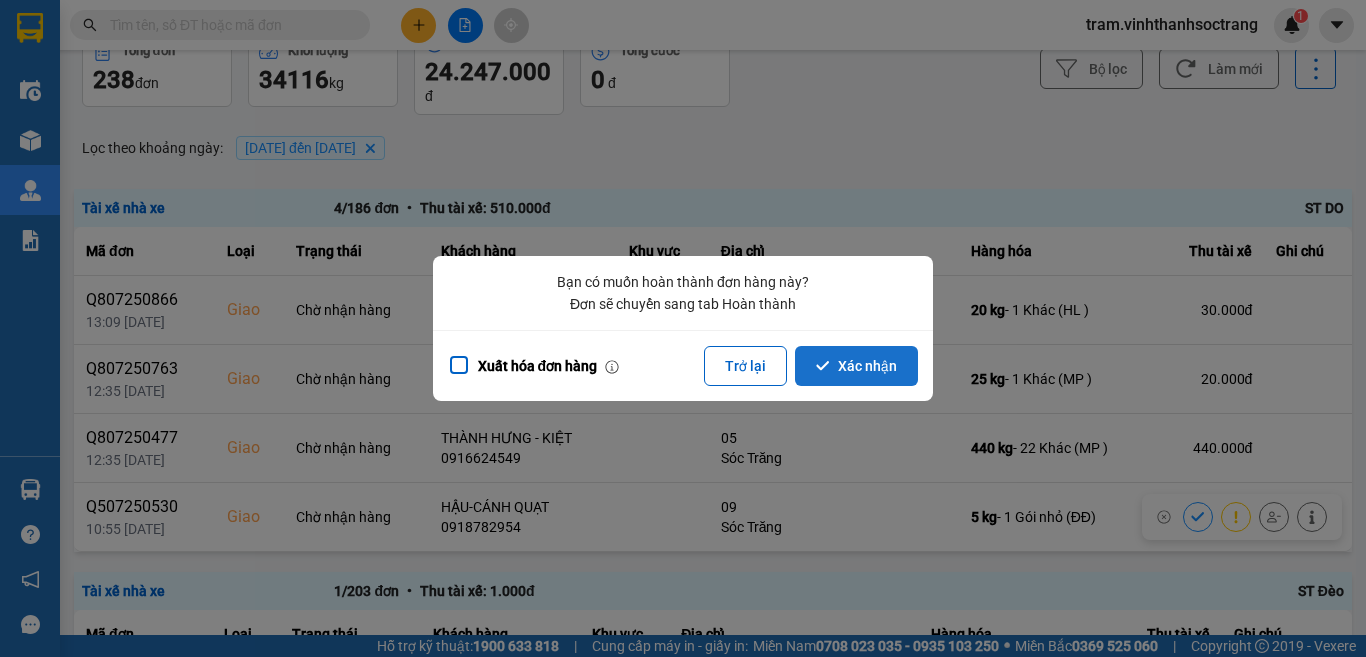 click on "Xác nhận" at bounding box center (856, 366) 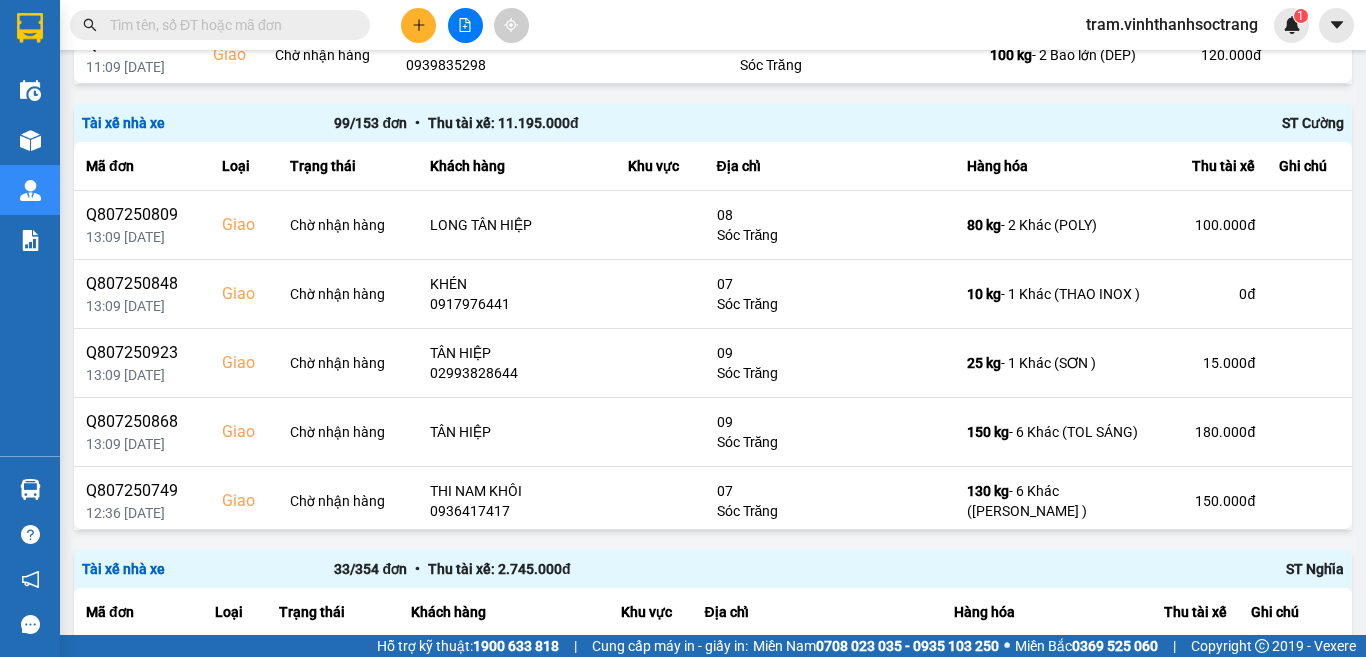 scroll, scrollTop: 1600, scrollLeft: 0, axis: vertical 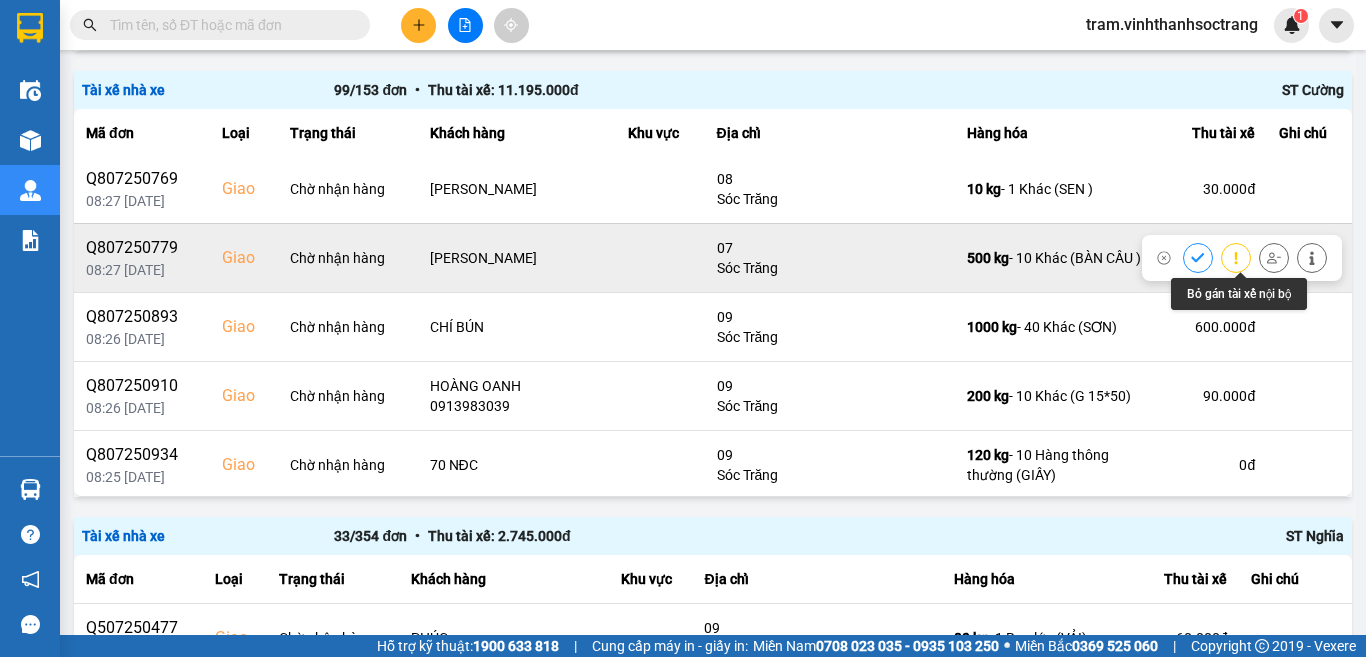 click 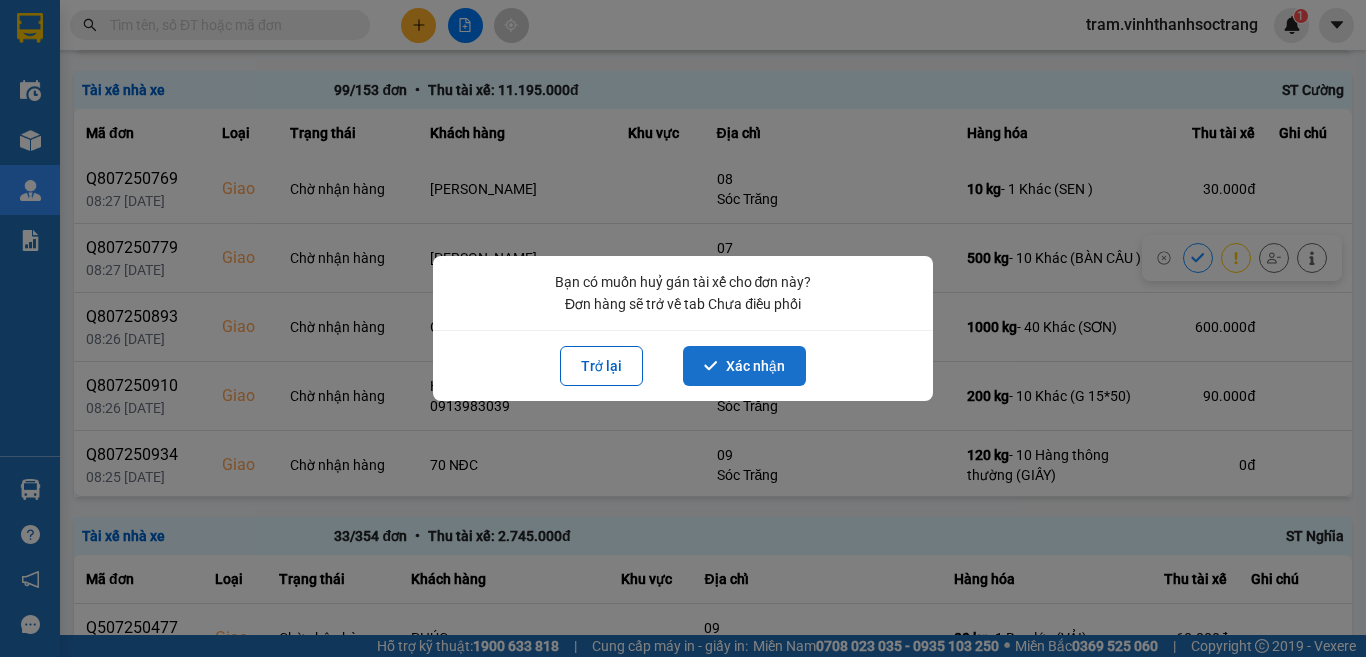 click on "Xác nhận" at bounding box center (744, 366) 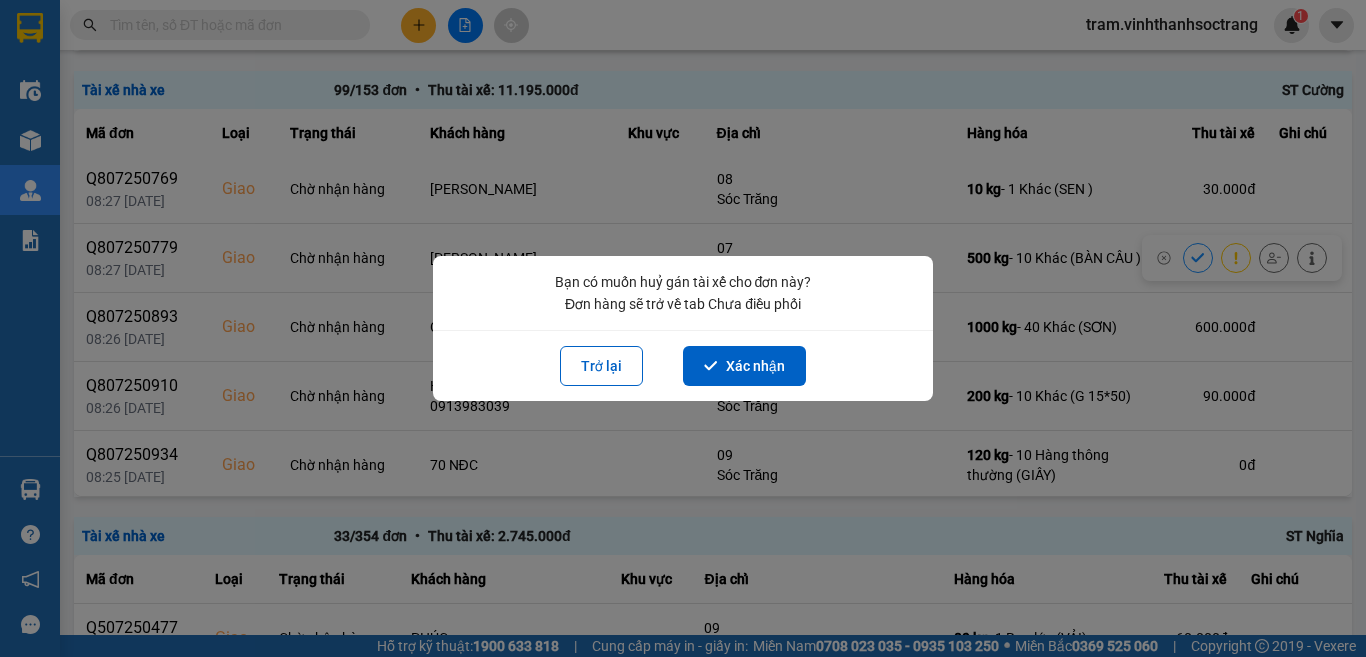 click on "Trước 1 open / 1 Sau 10 / trang open" at bounding box center (713, 1871) 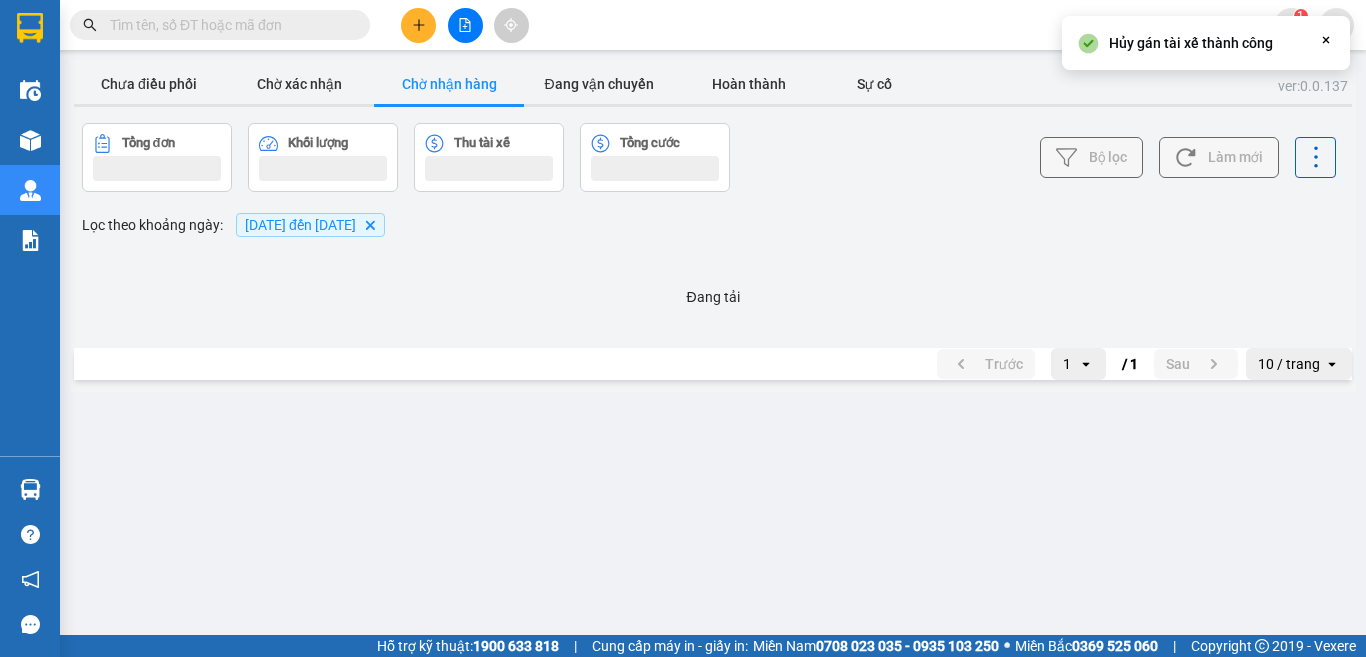 scroll, scrollTop: 0, scrollLeft: 0, axis: both 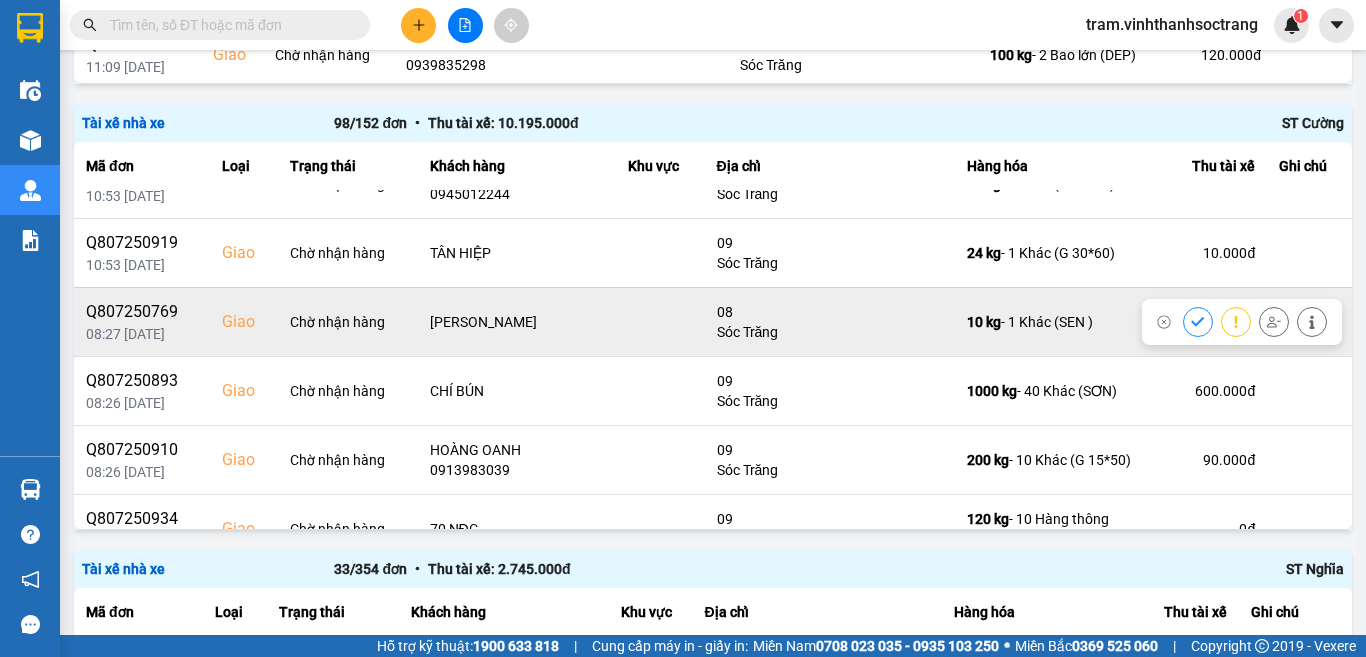 click 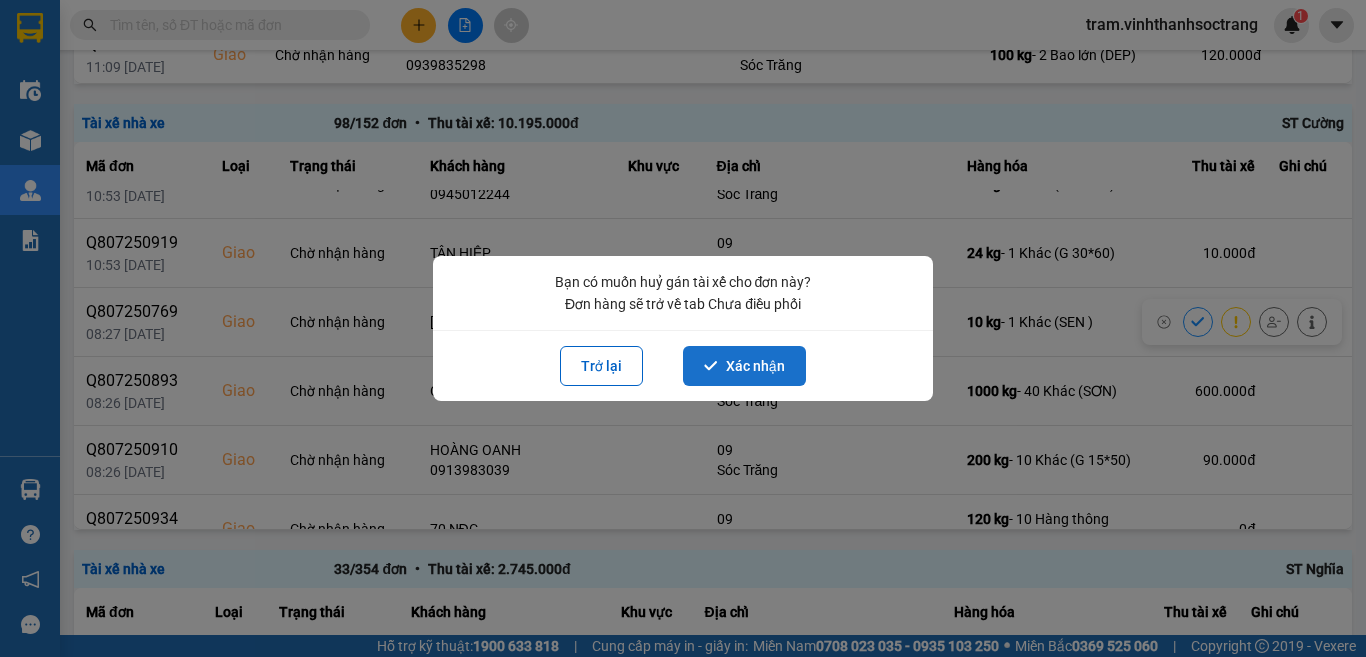 click on "Xác nhận" at bounding box center (744, 366) 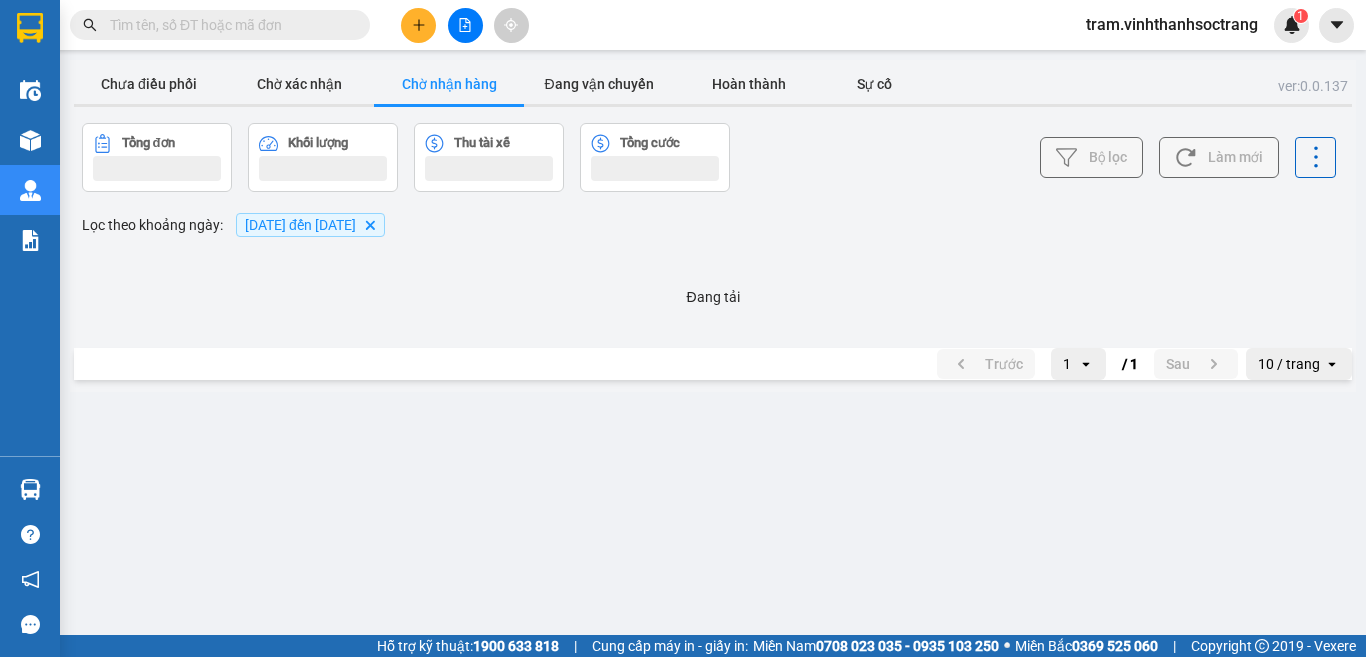 scroll, scrollTop: 0, scrollLeft: 0, axis: both 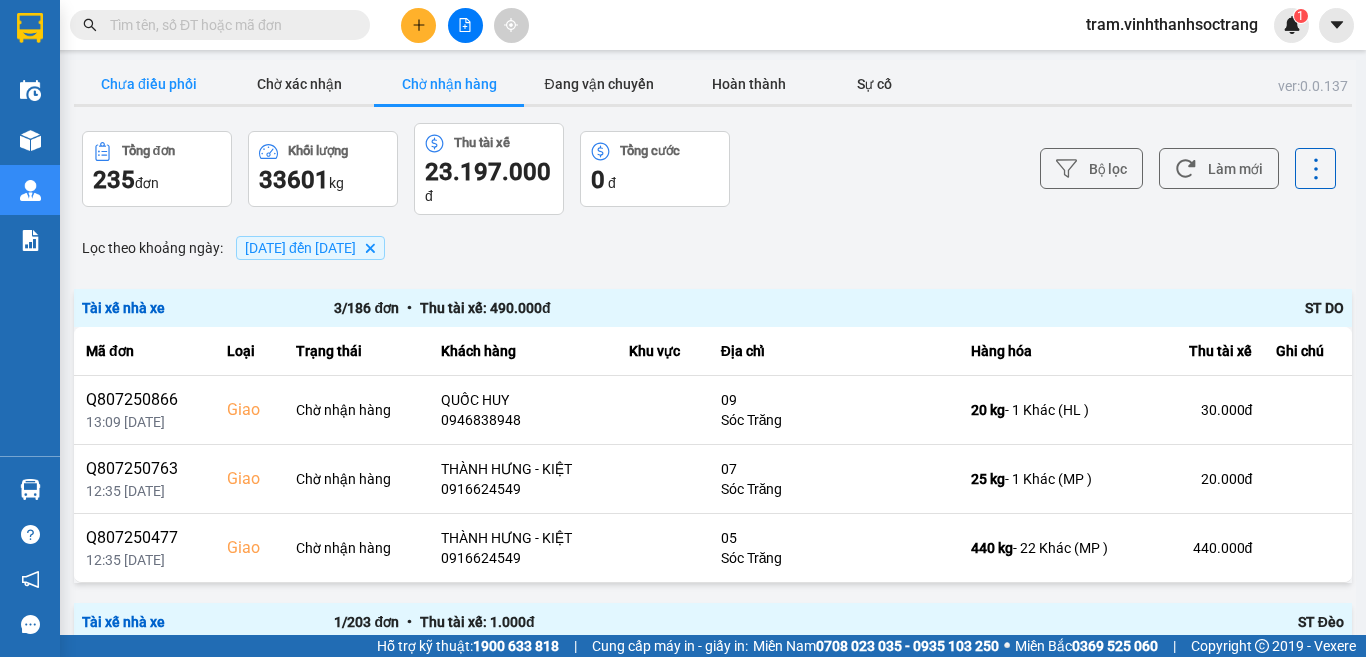 click on "Chưa điều phối" at bounding box center [149, 84] 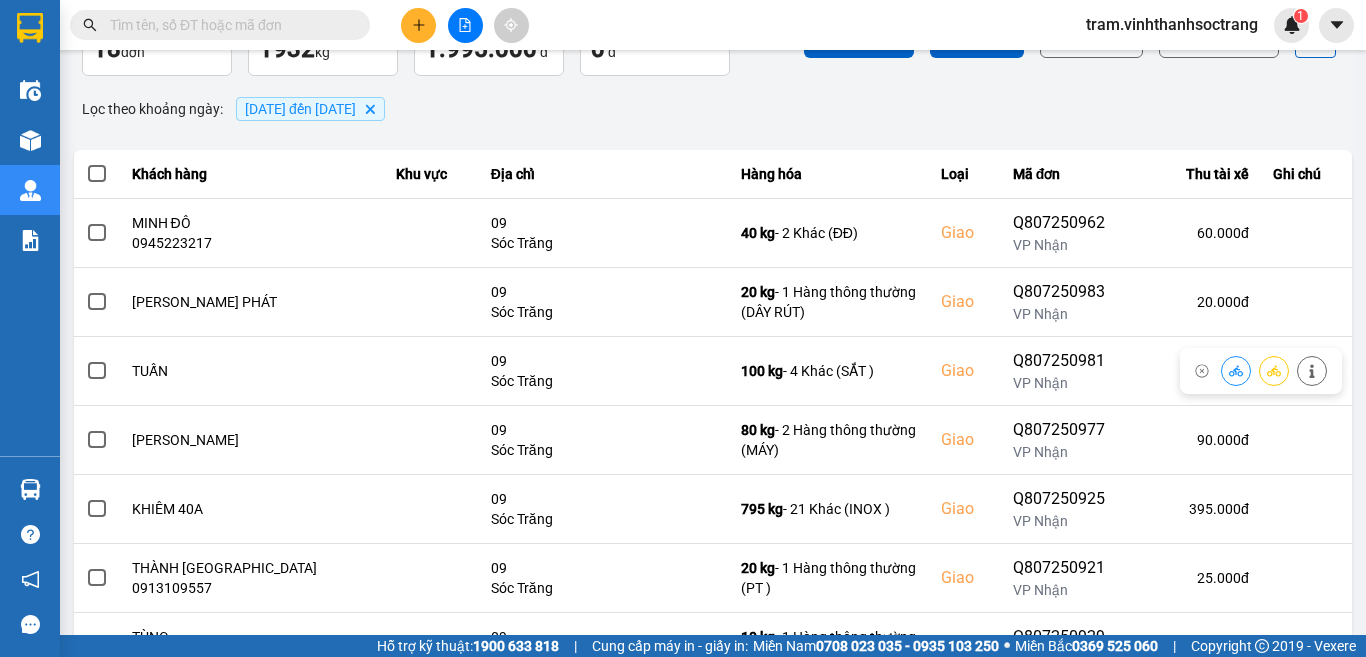scroll, scrollTop: 423, scrollLeft: 0, axis: vertical 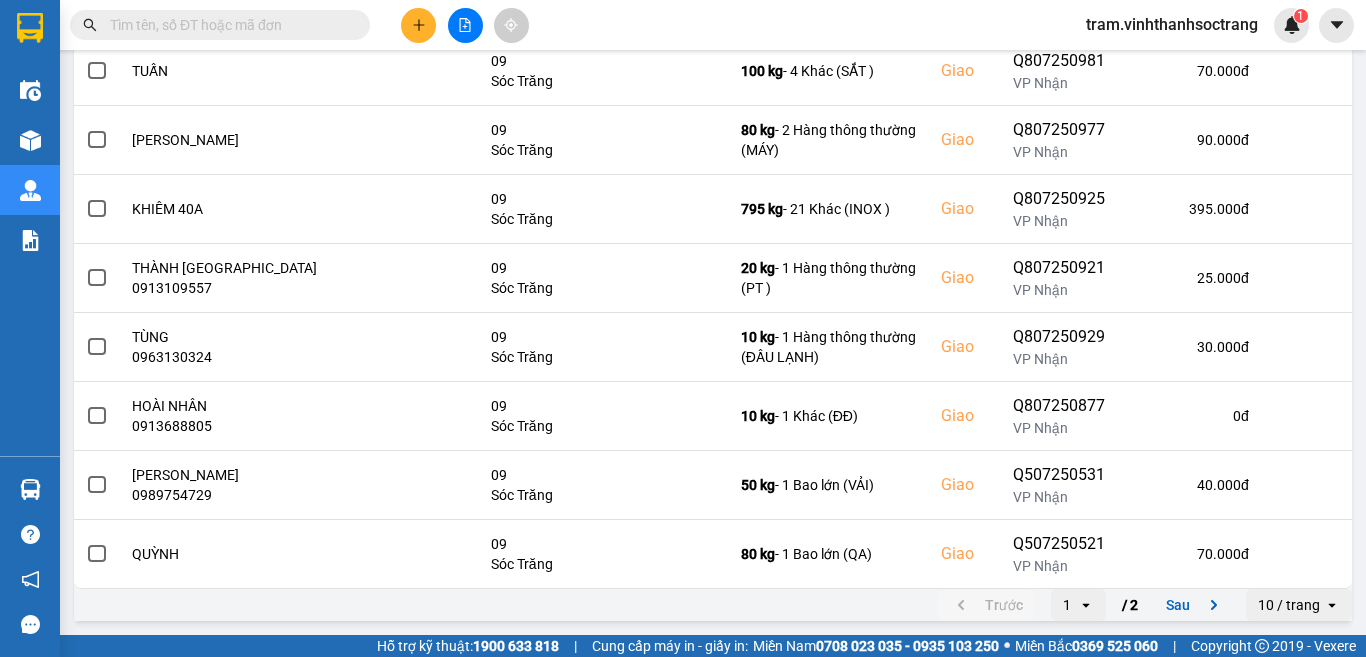 click on "10 / trang" at bounding box center (1289, 605) 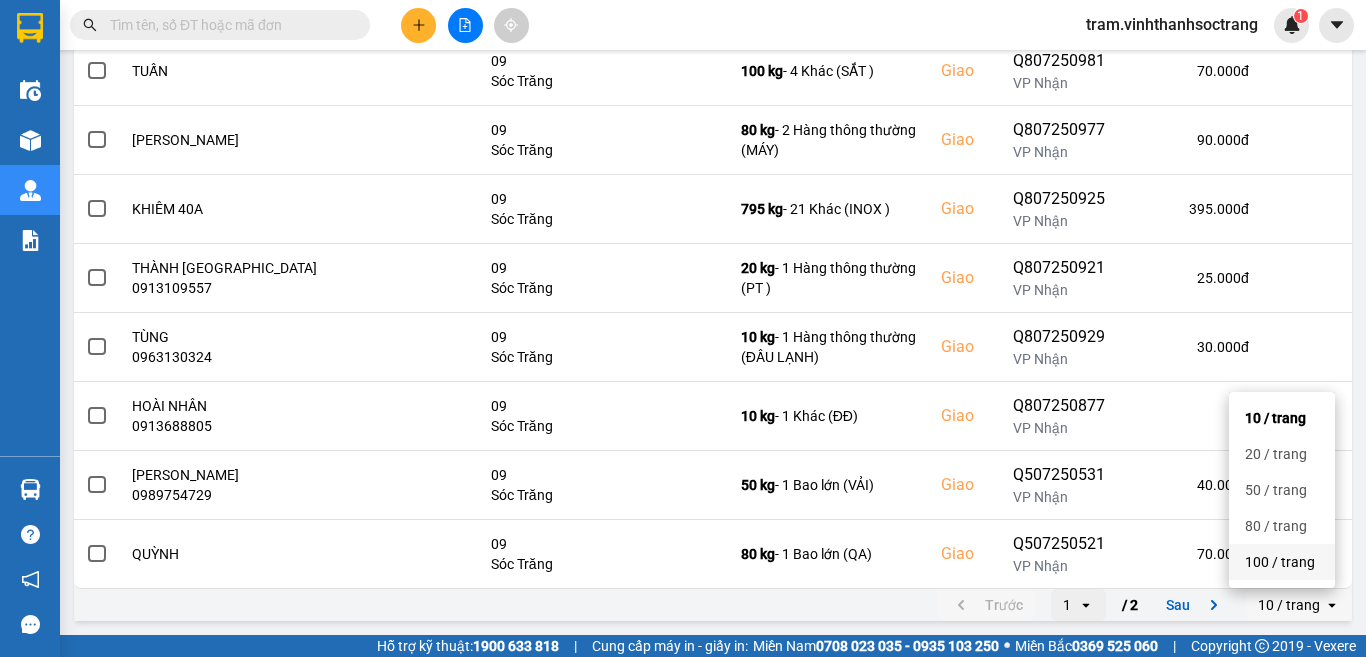 click on "100 / trang" at bounding box center [1282, 562] 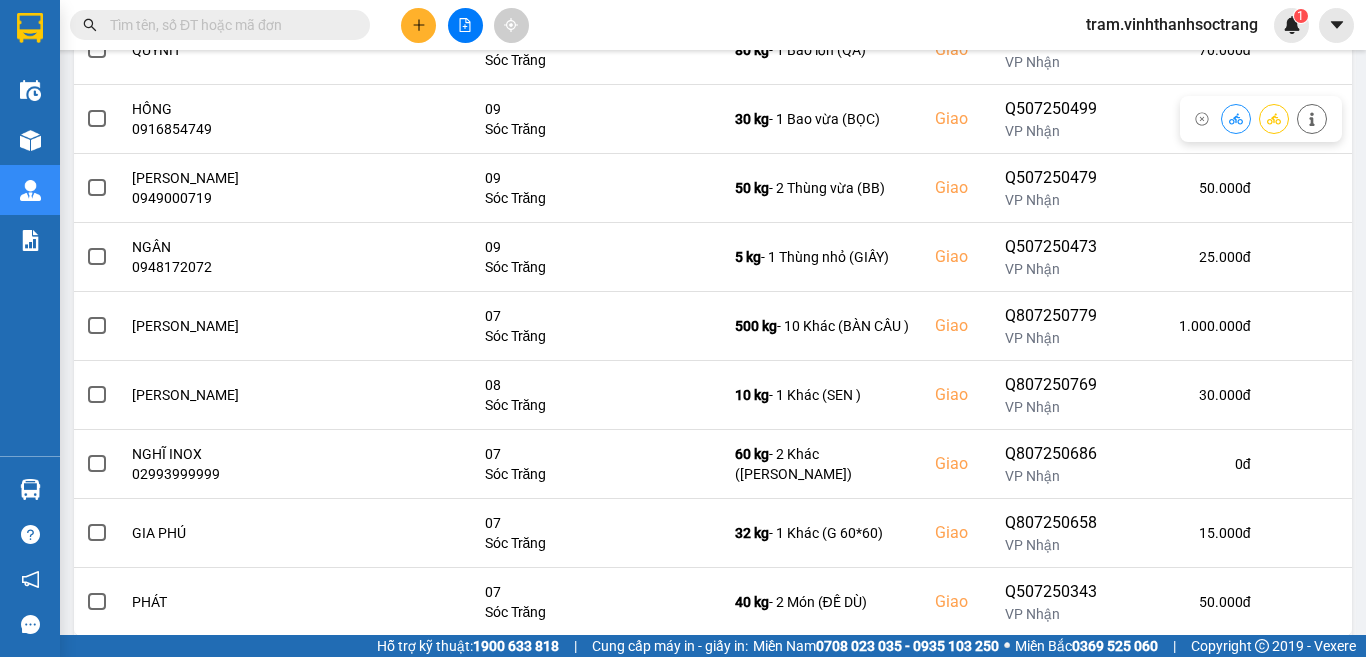 scroll, scrollTop: 975, scrollLeft: 0, axis: vertical 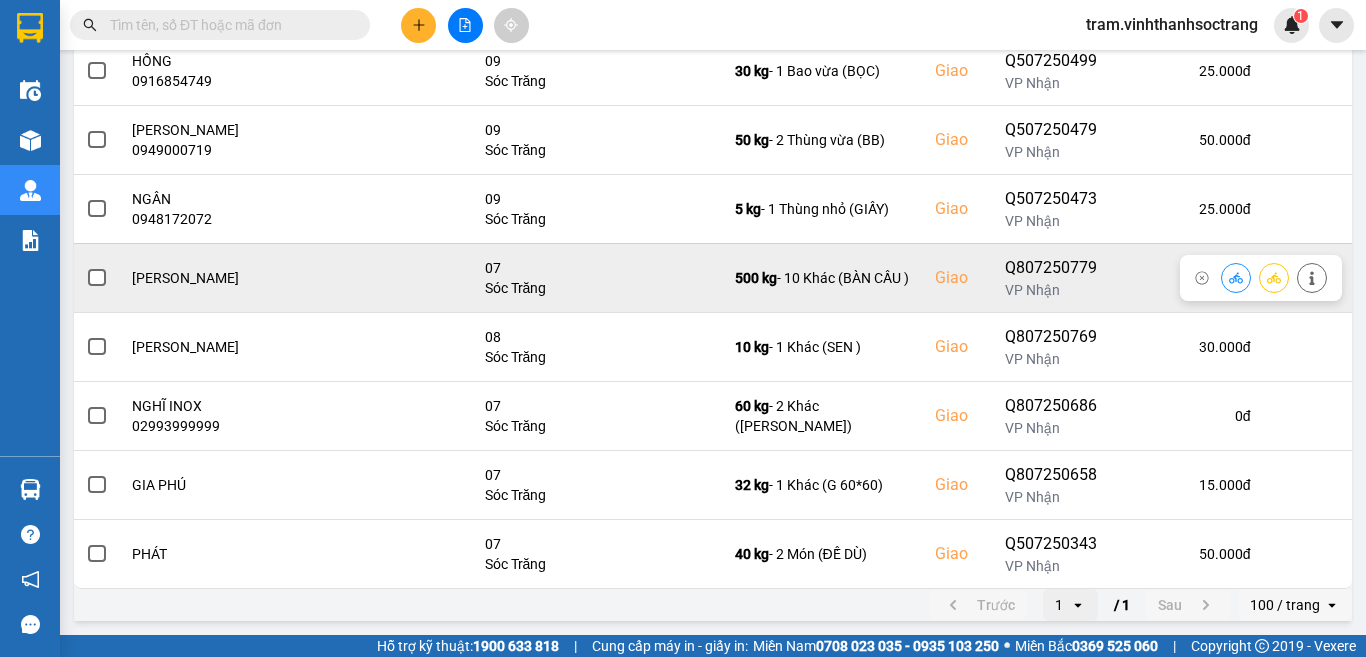 click at bounding box center (97, 278) 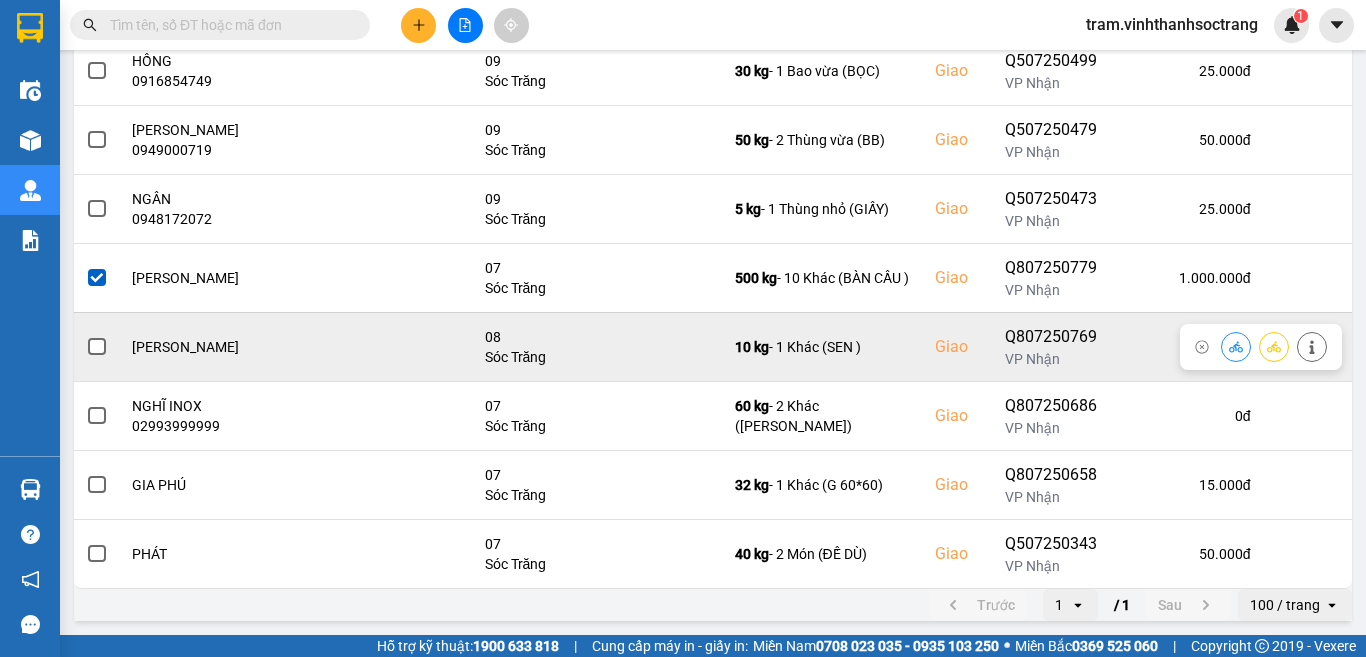 click at bounding box center (97, 347) 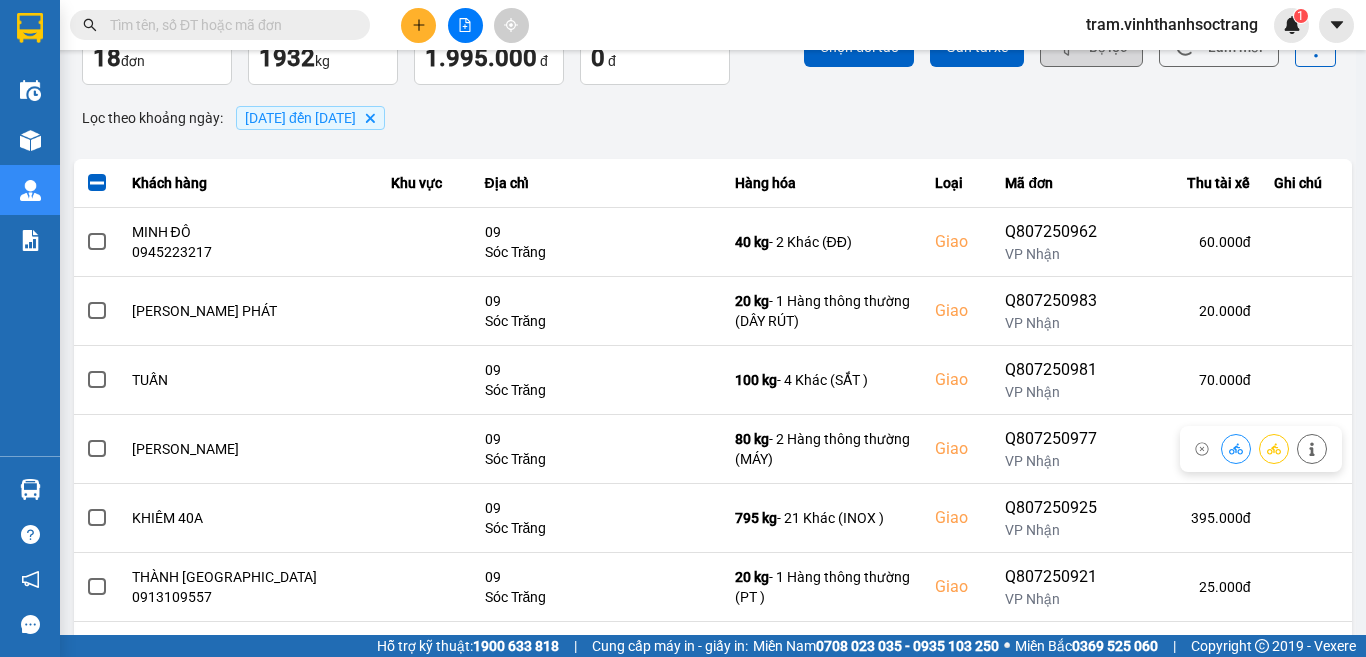 scroll, scrollTop: 0, scrollLeft: 0, axis: both 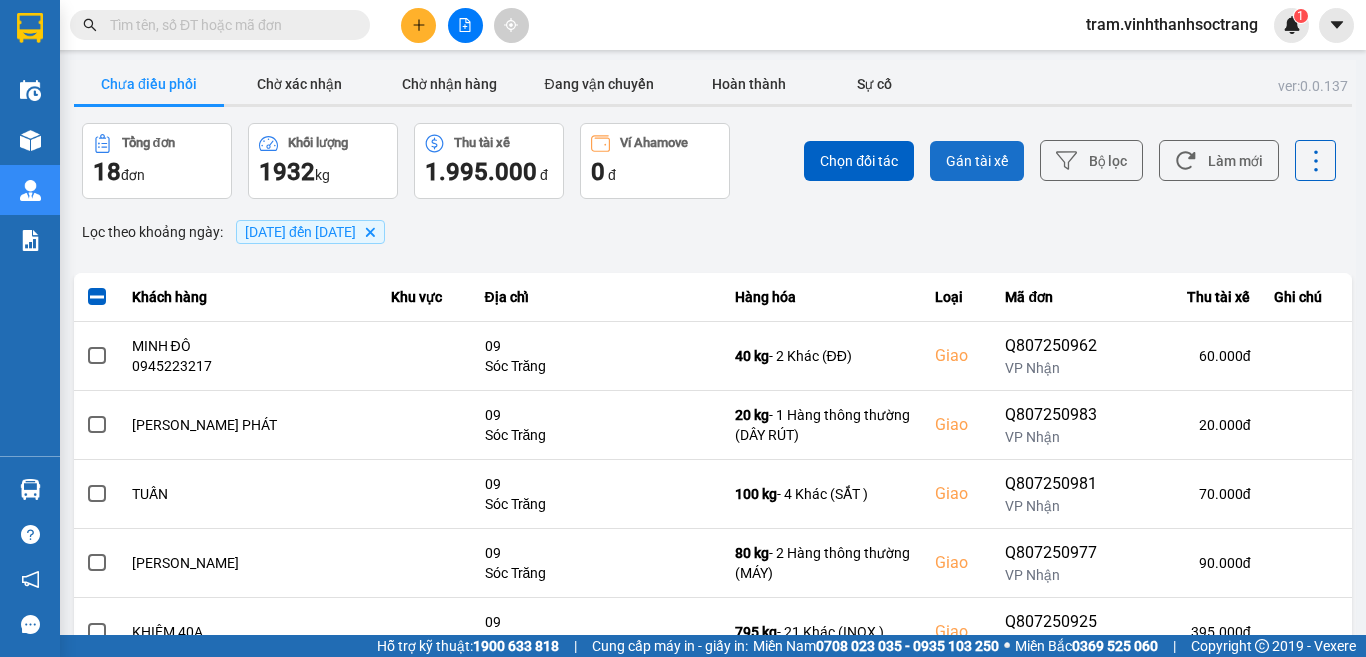 click on "Gán tài xế" at bounding box center (977, 161) 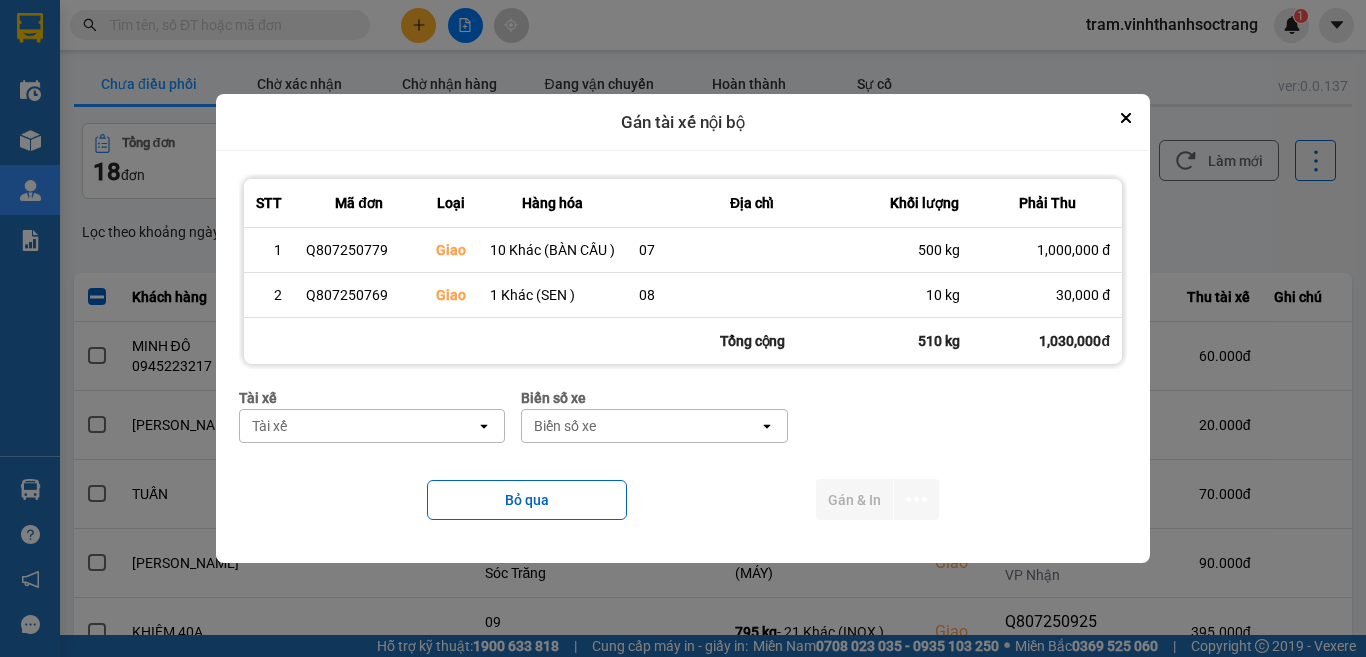 click on "Tài xế" at bounding box center [358, 426] 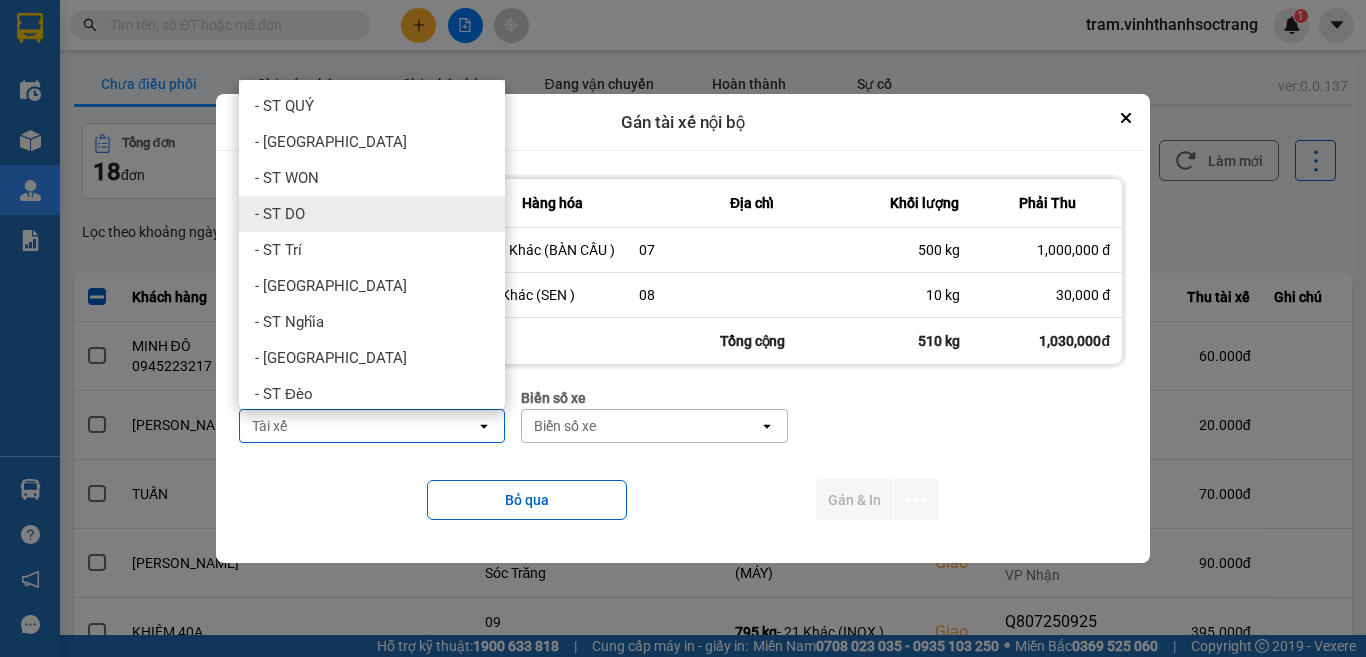 click on "- ST DO" at bounding box center [372, 214] 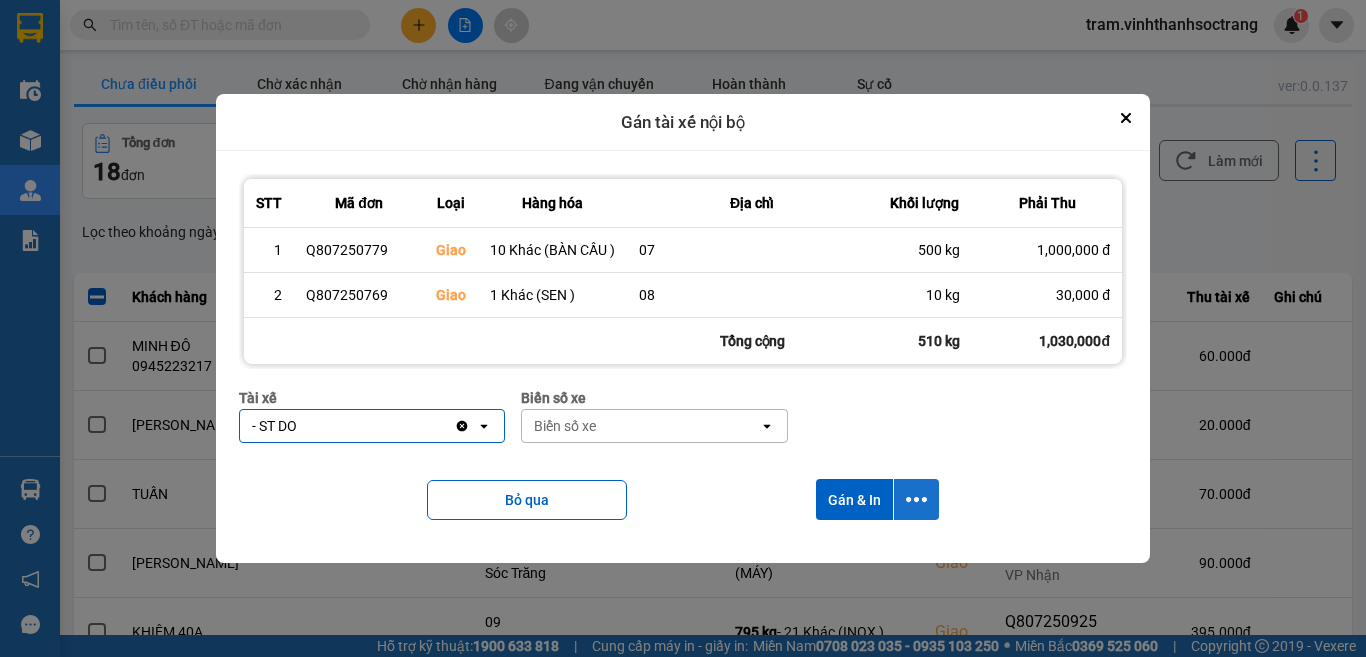 click 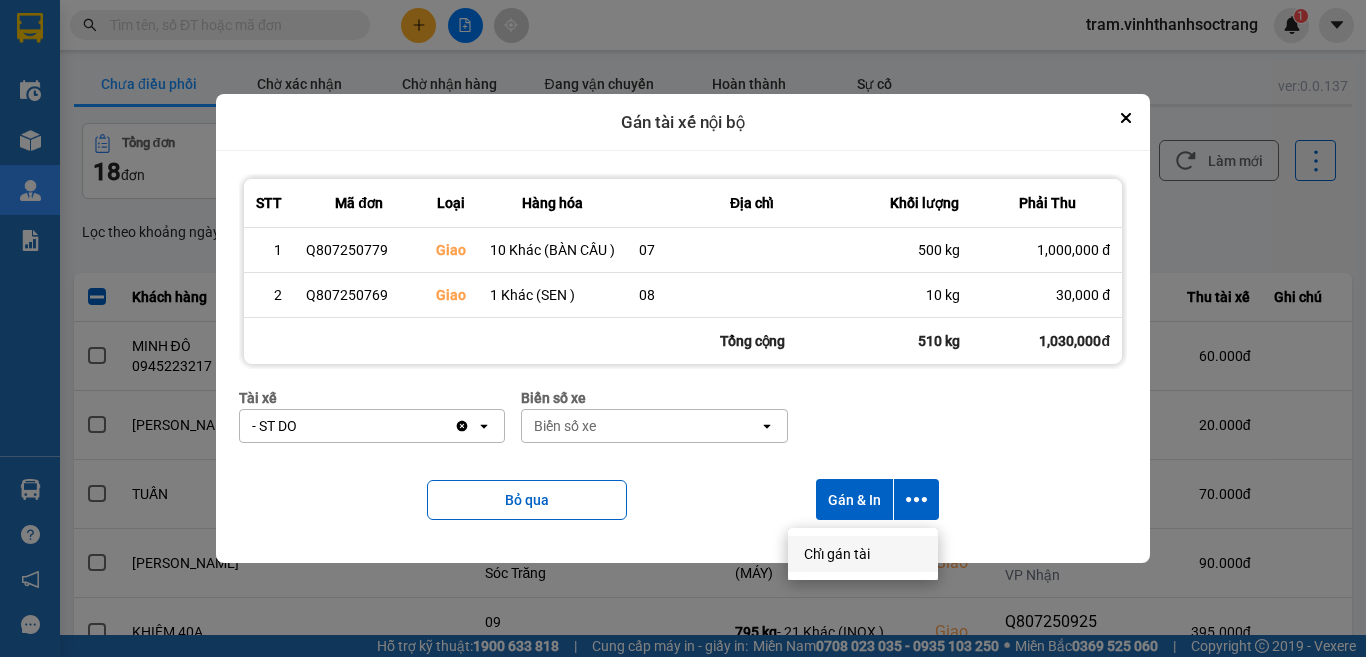 click on "Chỉ gán tài" at bounding box center [837, 554] 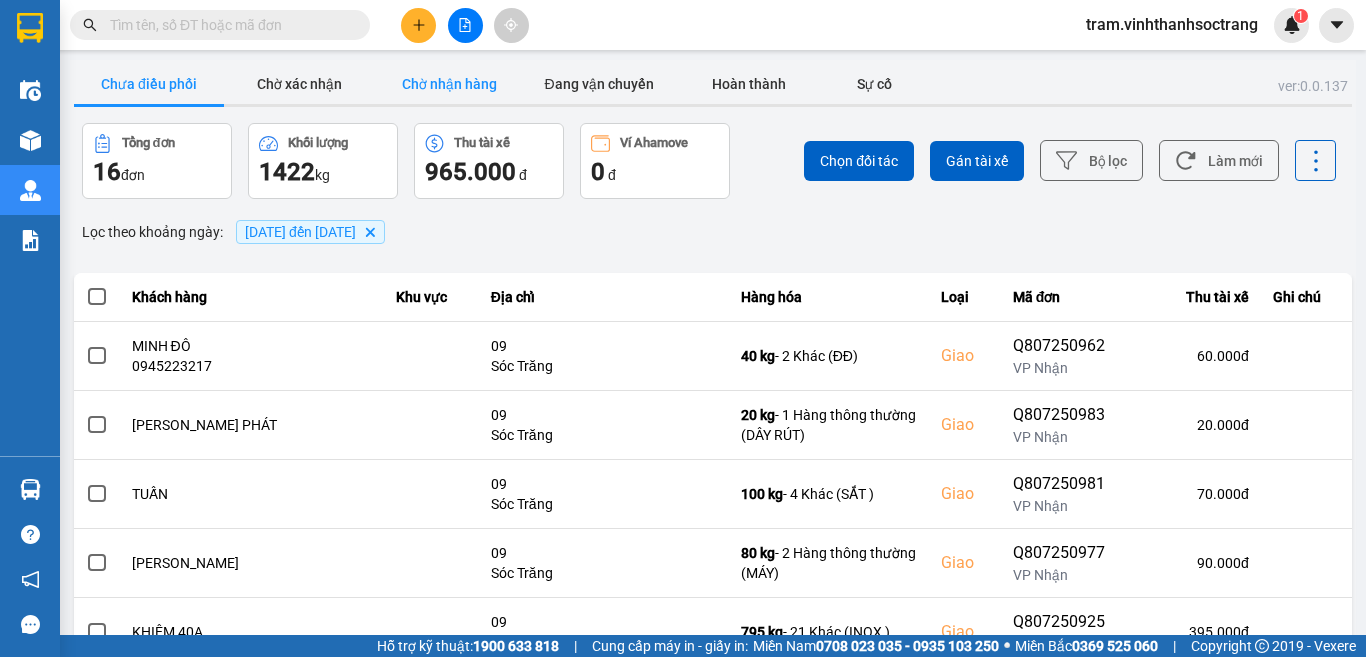 click on "Chờ nhận hàng" at bounding box center (449, 84) 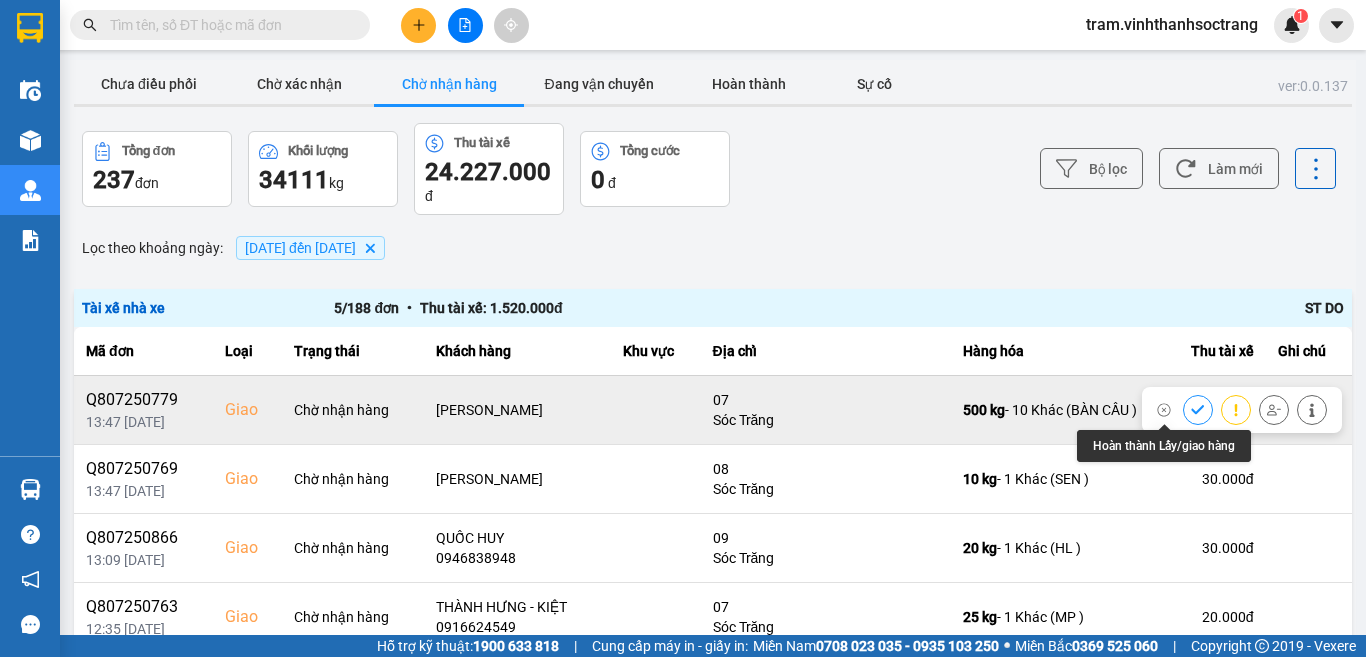 click 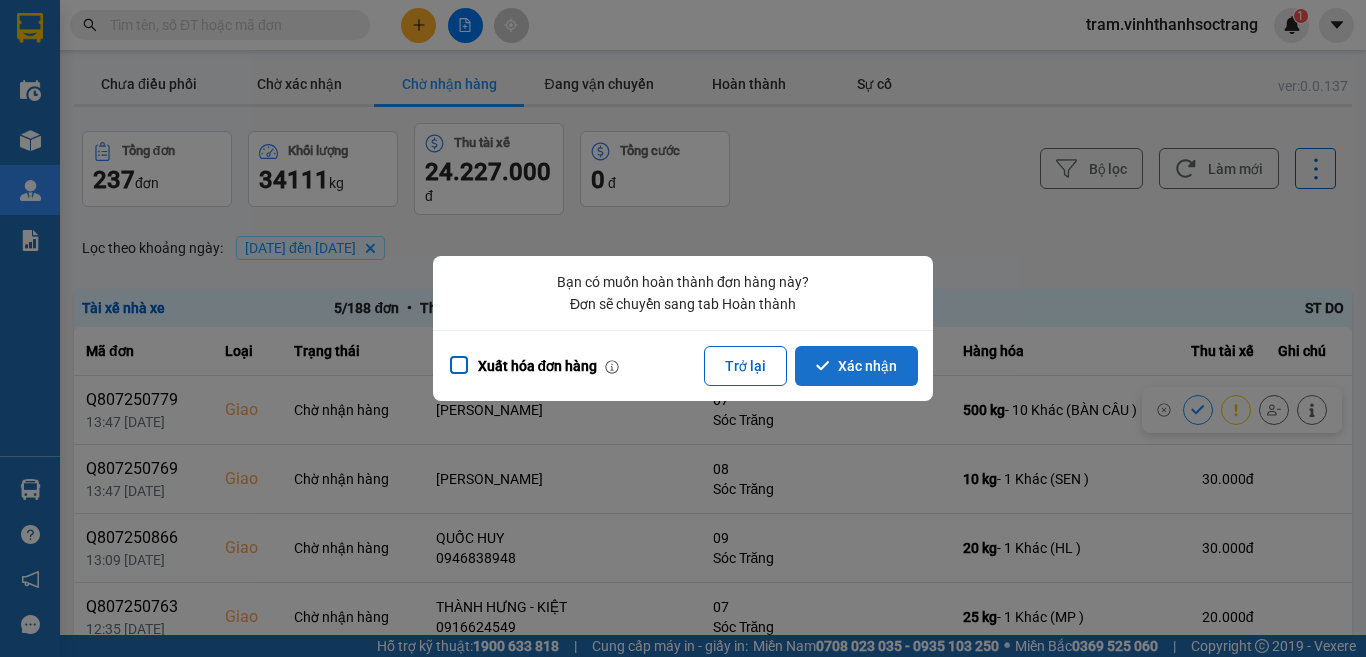 click on "Xác nhận" at bounding box center [856, 366] 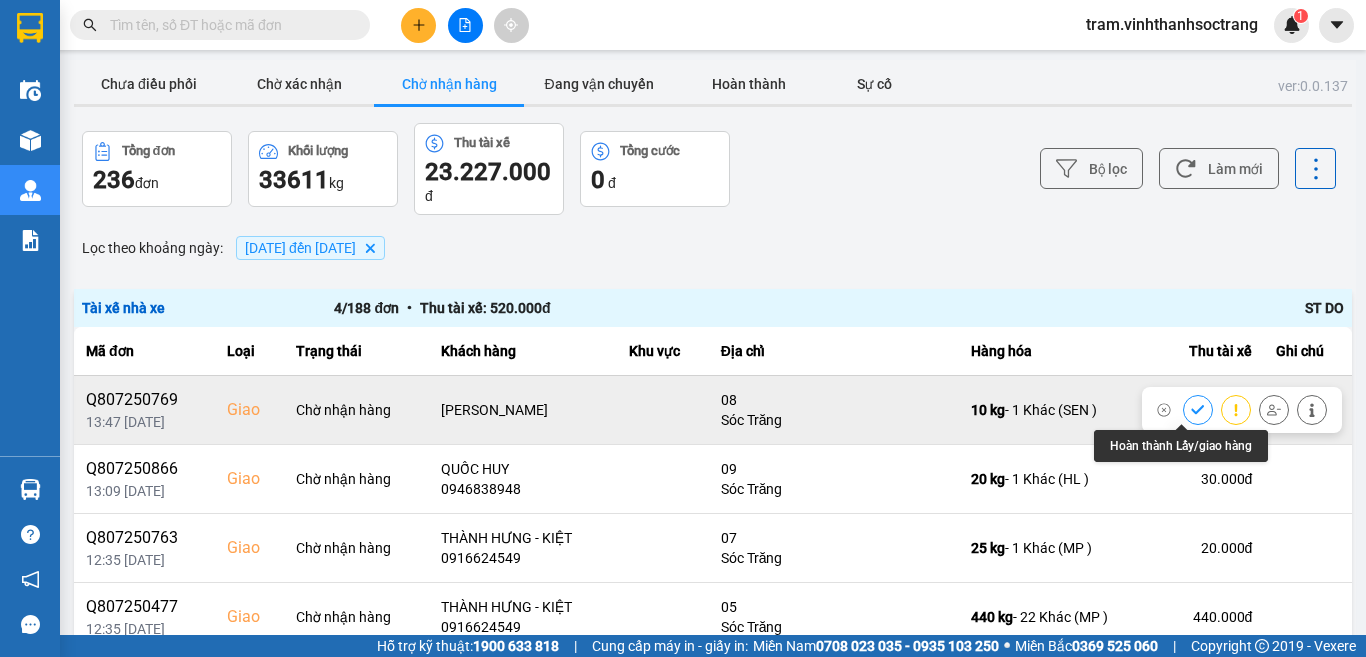 click 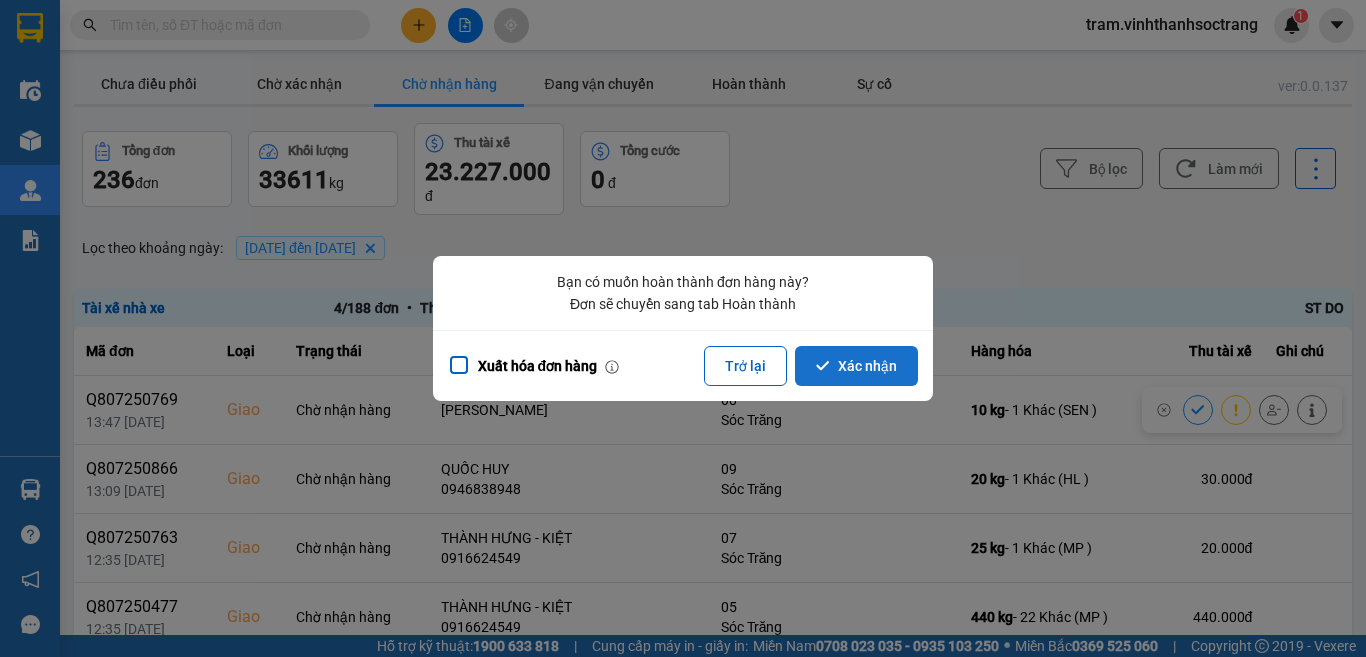 click on "Xác nhận" at bounding box center [856, 366] 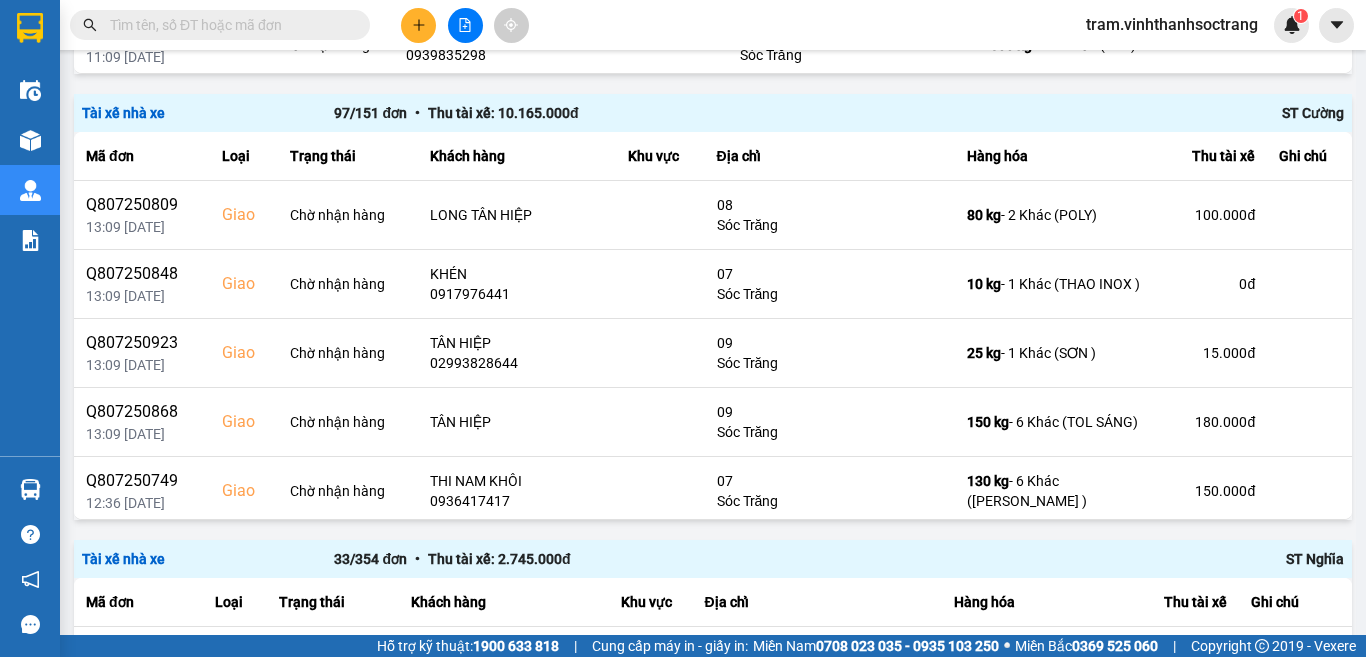 scroll, scrollTop: 1600, scrollLeft: 0, axis: vertical 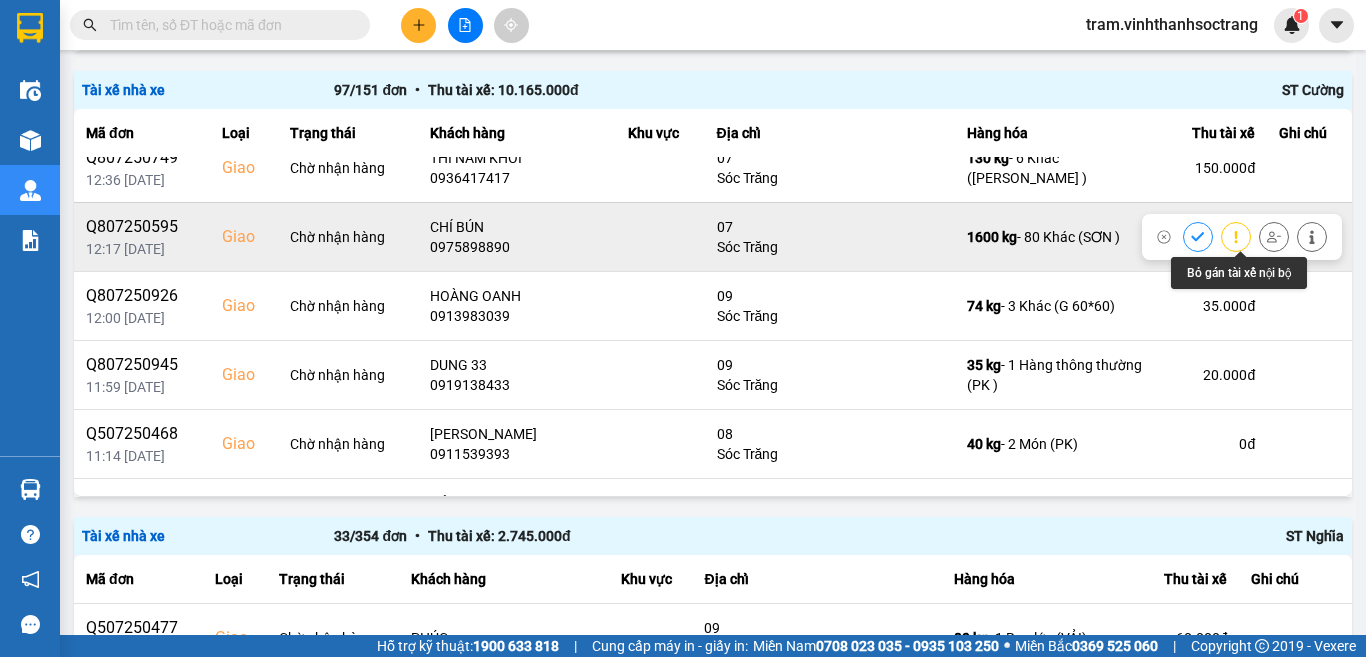 click at bounding box center [1274, 236] 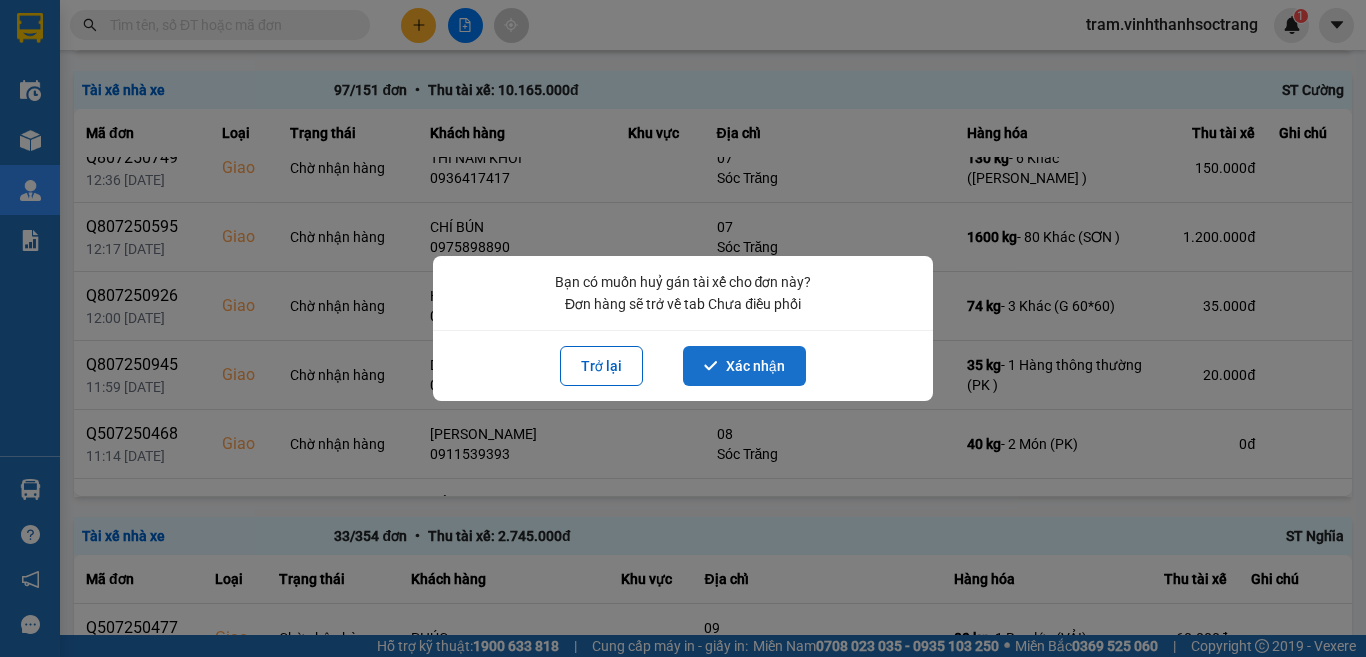 click on "Xác nhận" at bounding box center [744, 366] 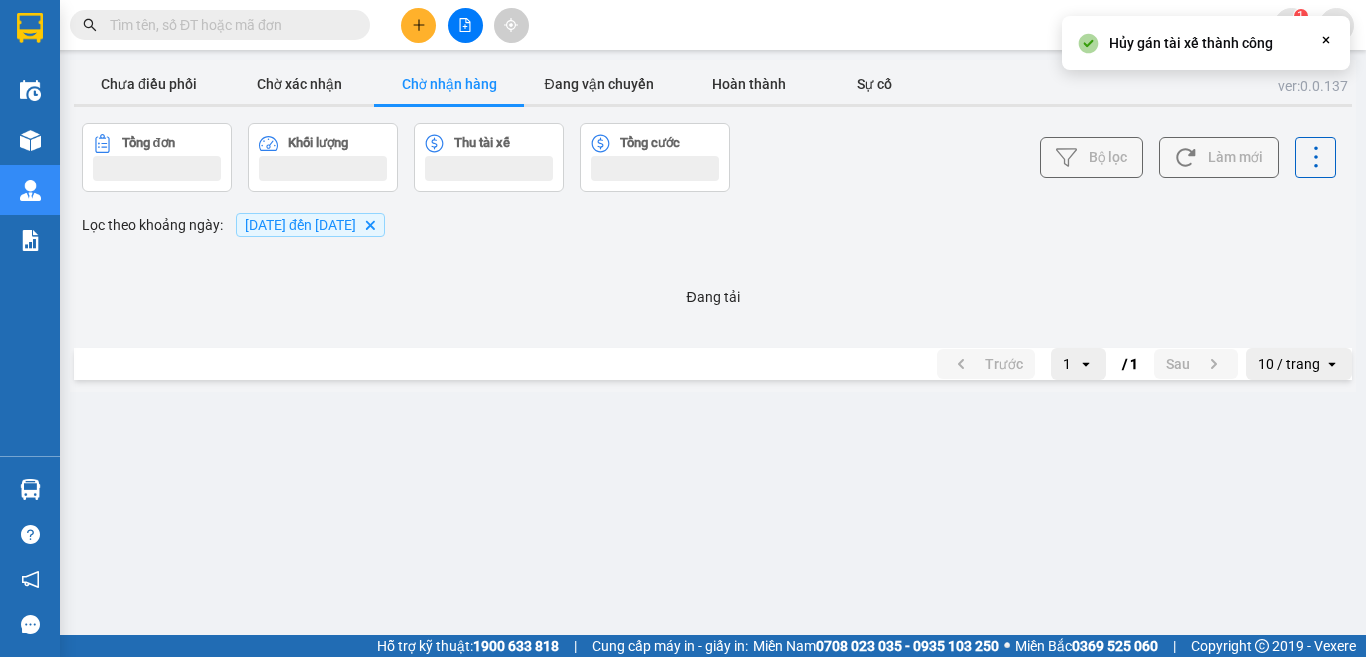 scroll, scrollTop: 0, scrollLeft: 0, axis: both 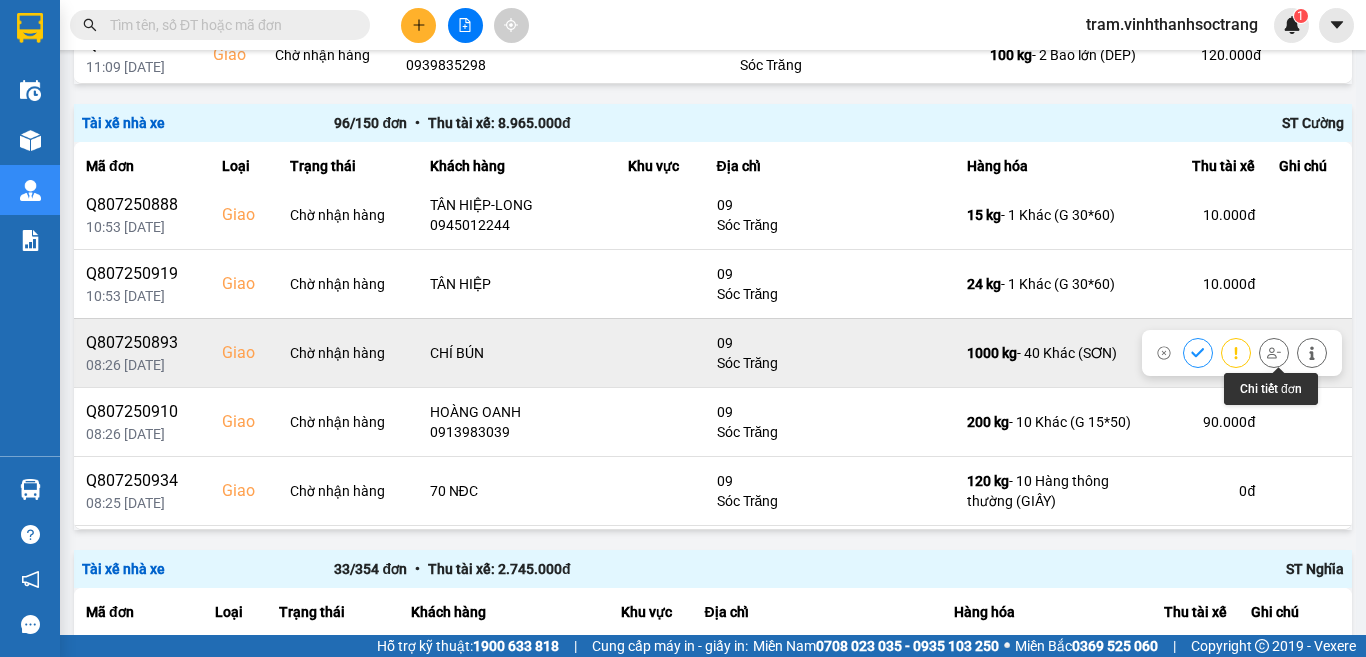 click at bounding box center (1312, 352) 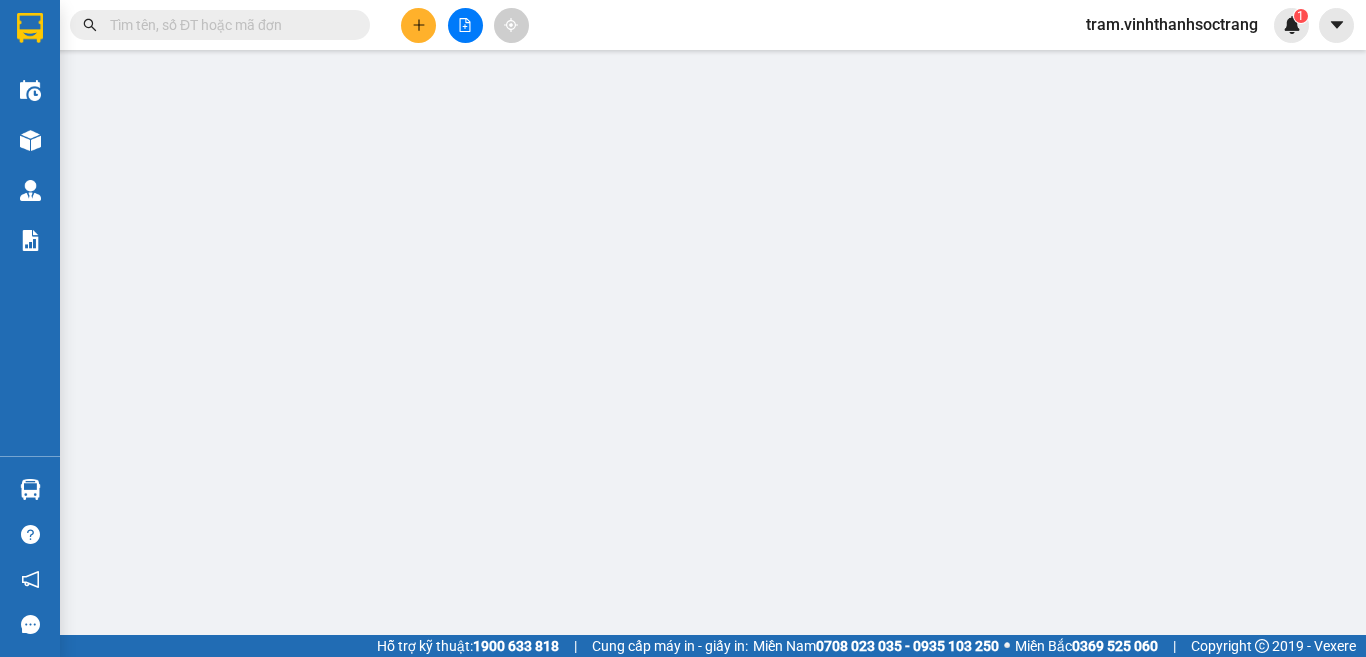 scroll, scrollTop: 0, scrollLeft: 0, axis: both 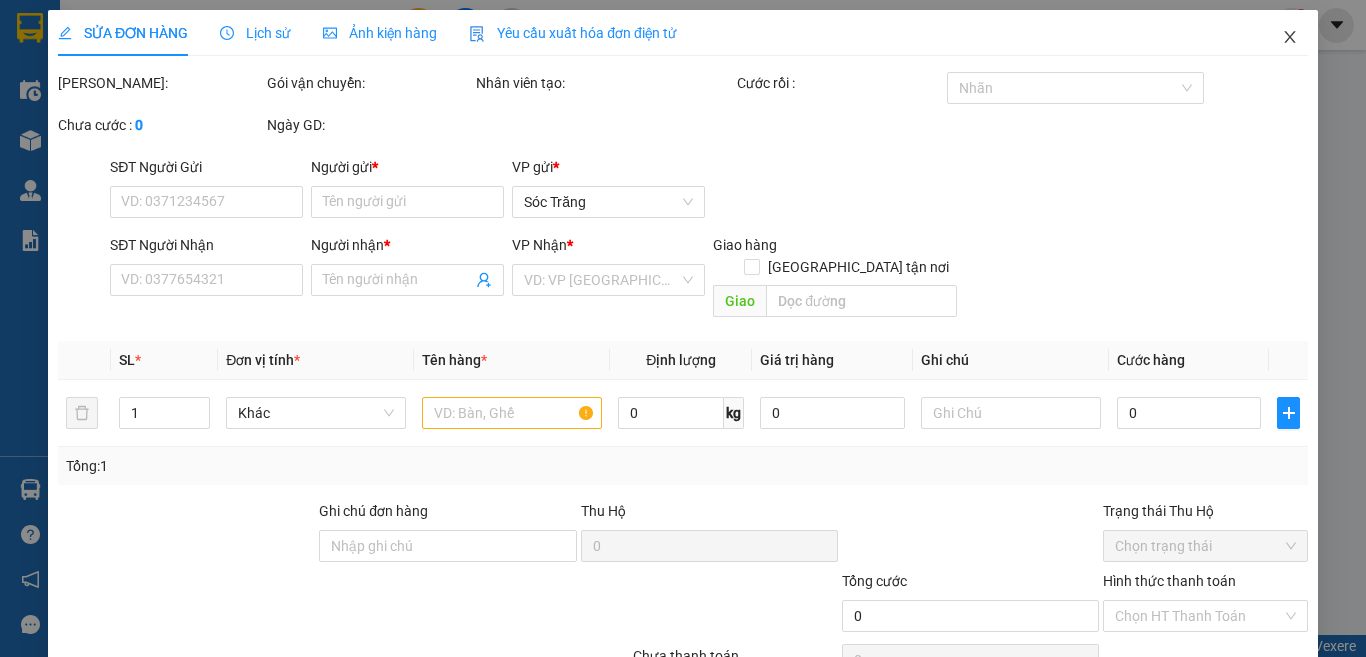 type on "SƠN [GEOGRAPHIC_DATA]" 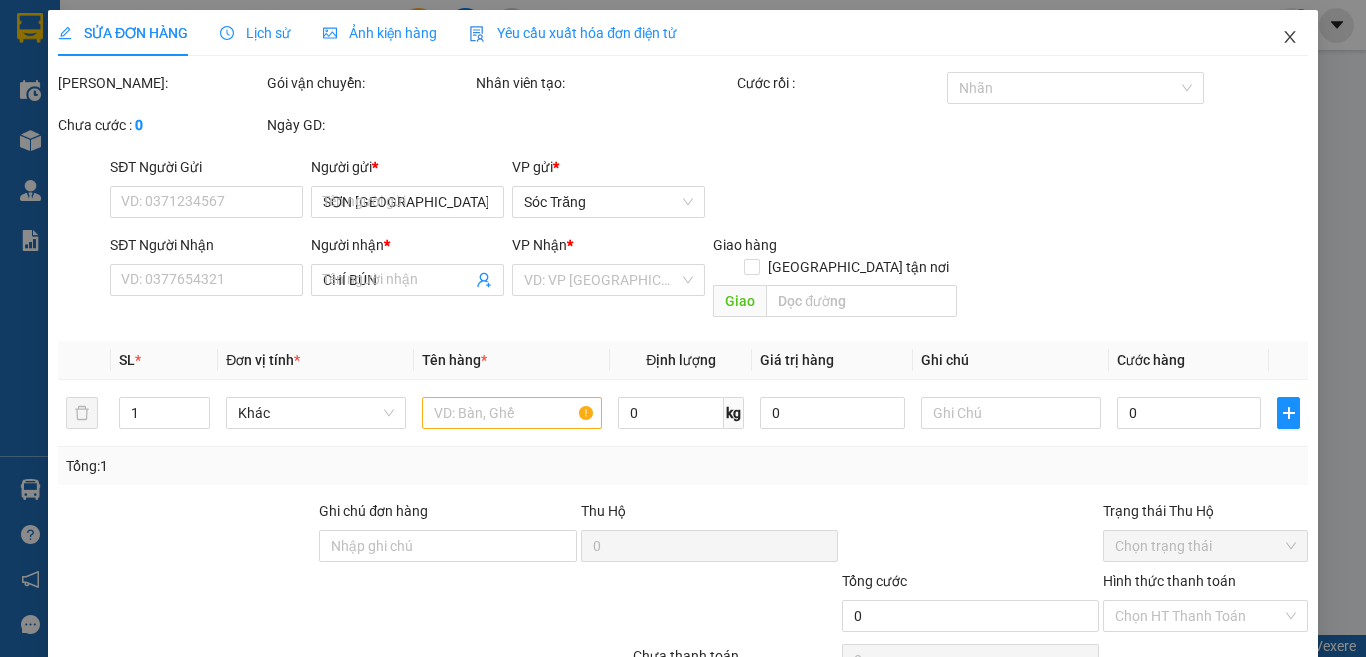 checkbox on "true" 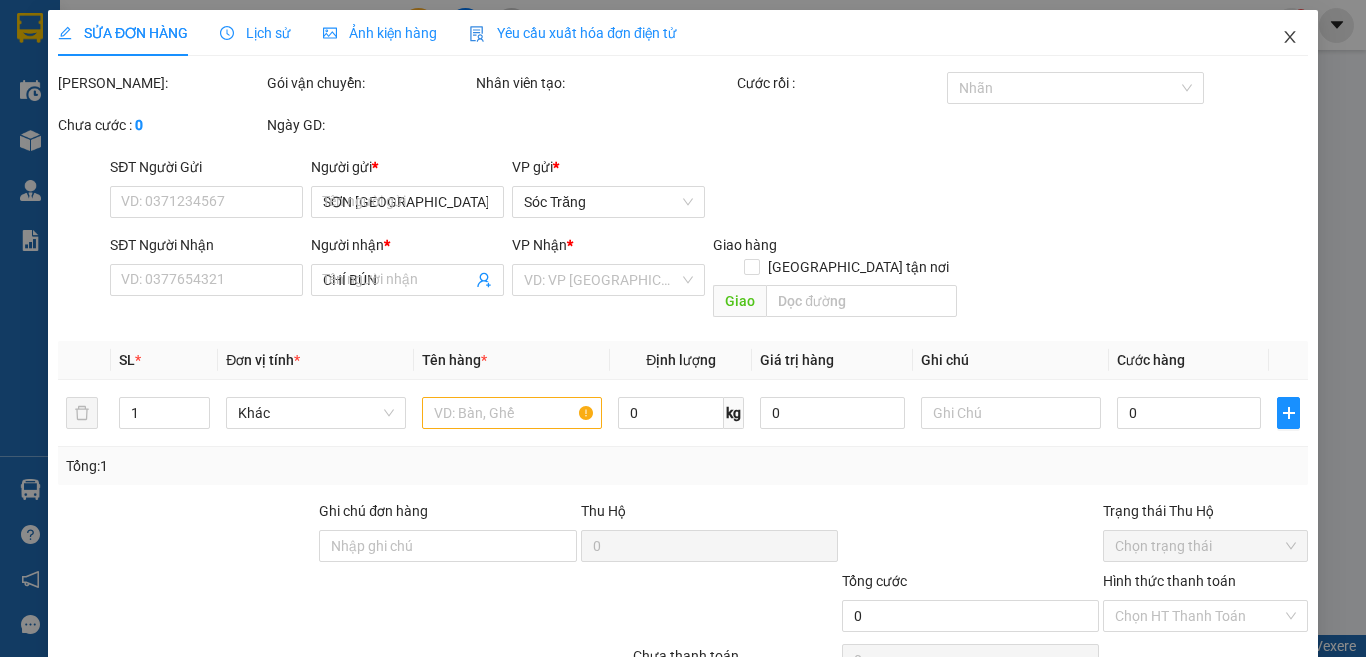 type on "600.000" 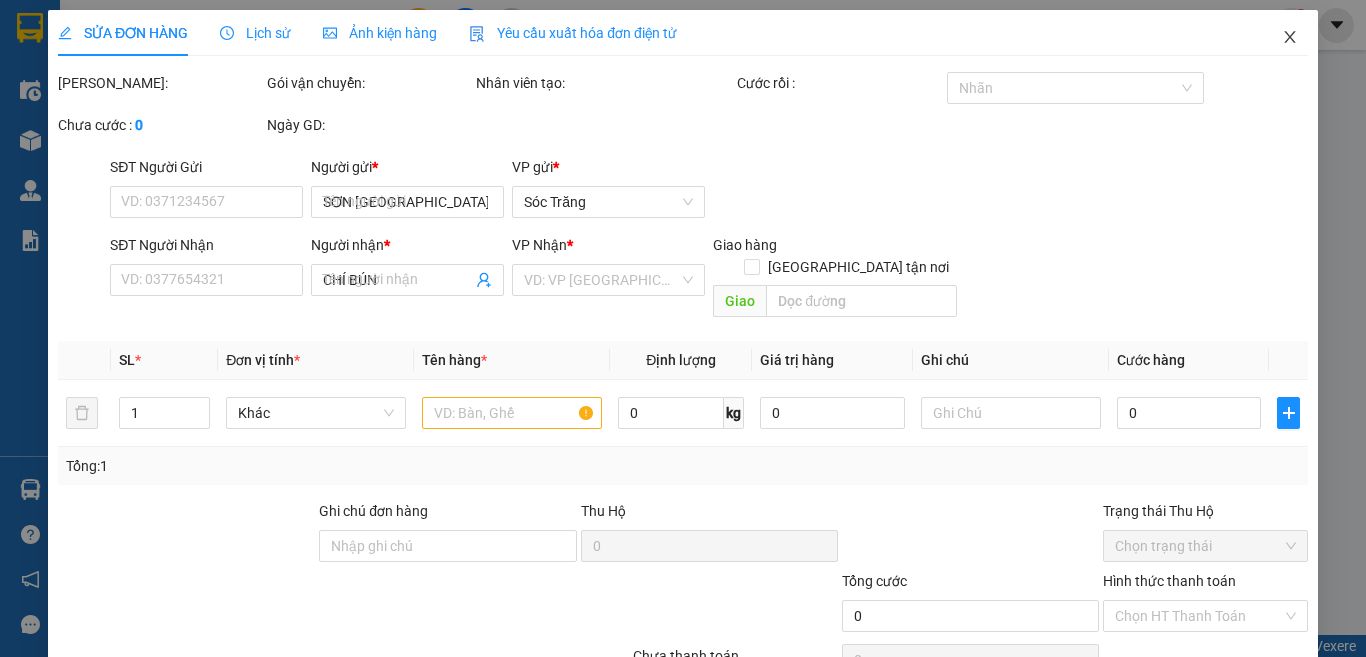 type on "600.000" 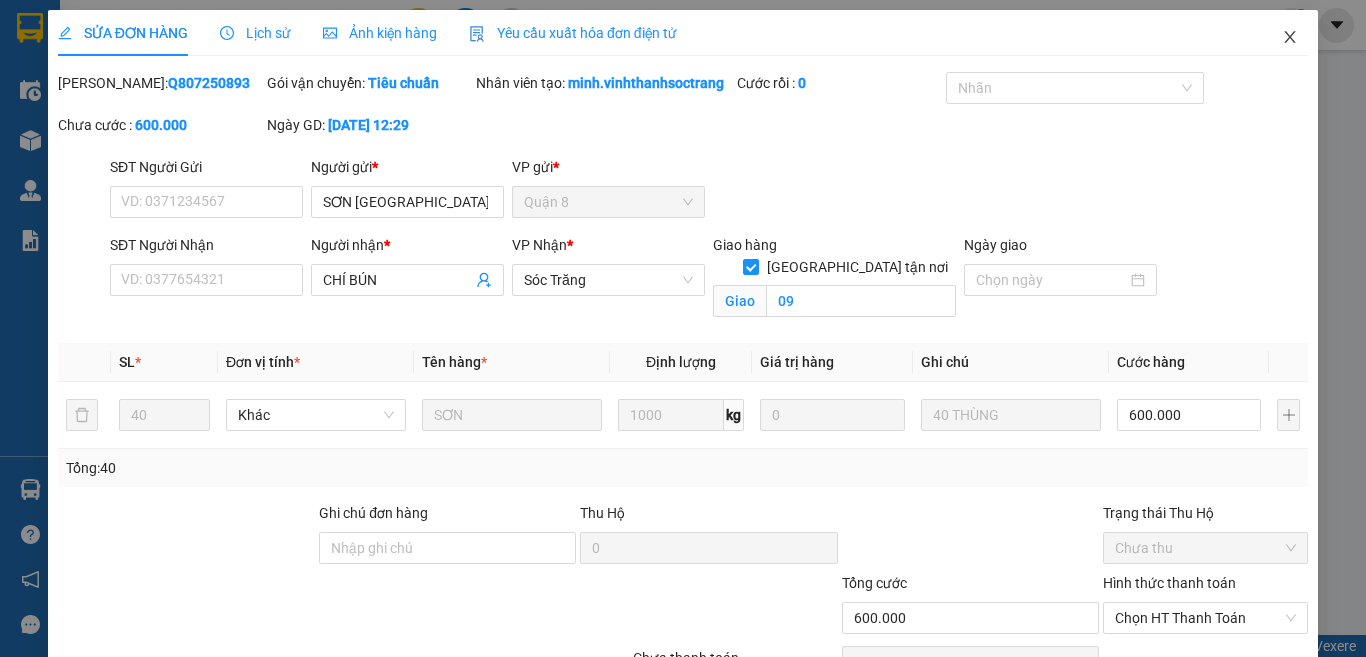 click at bounding box center (1290, 38) 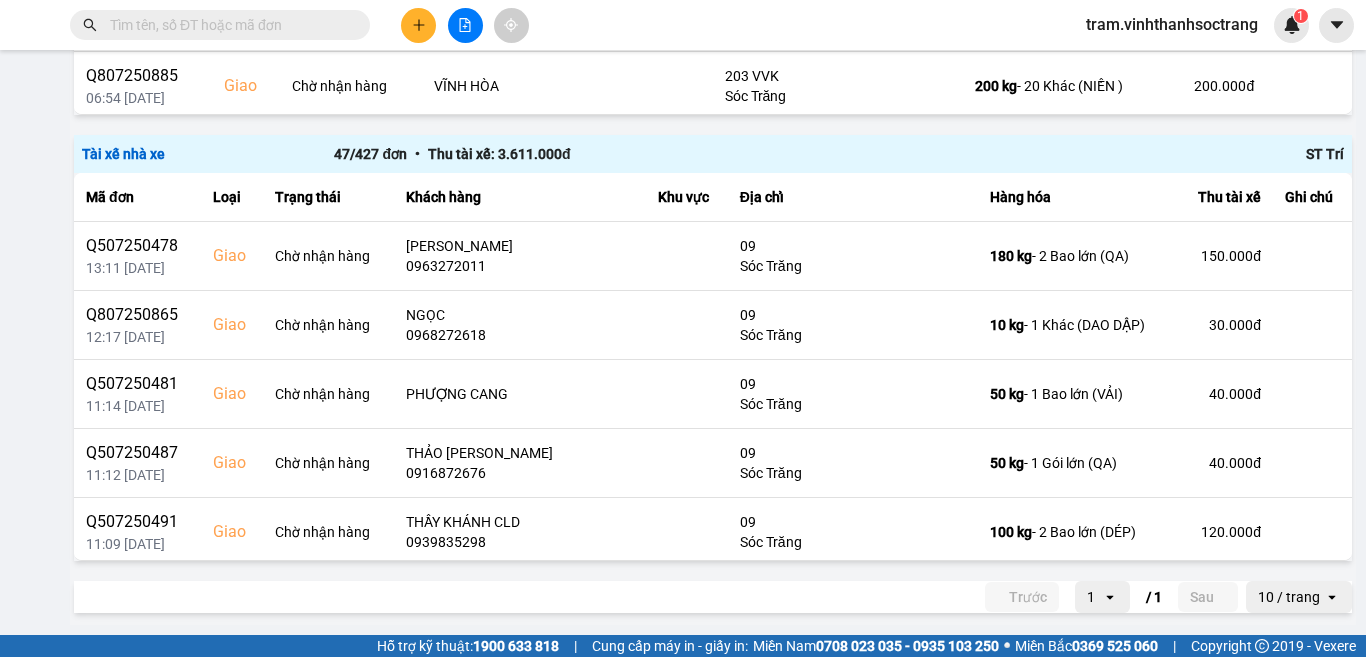 scroll, scrollTop: 1667, scrollLeft: 0, axis: vertical 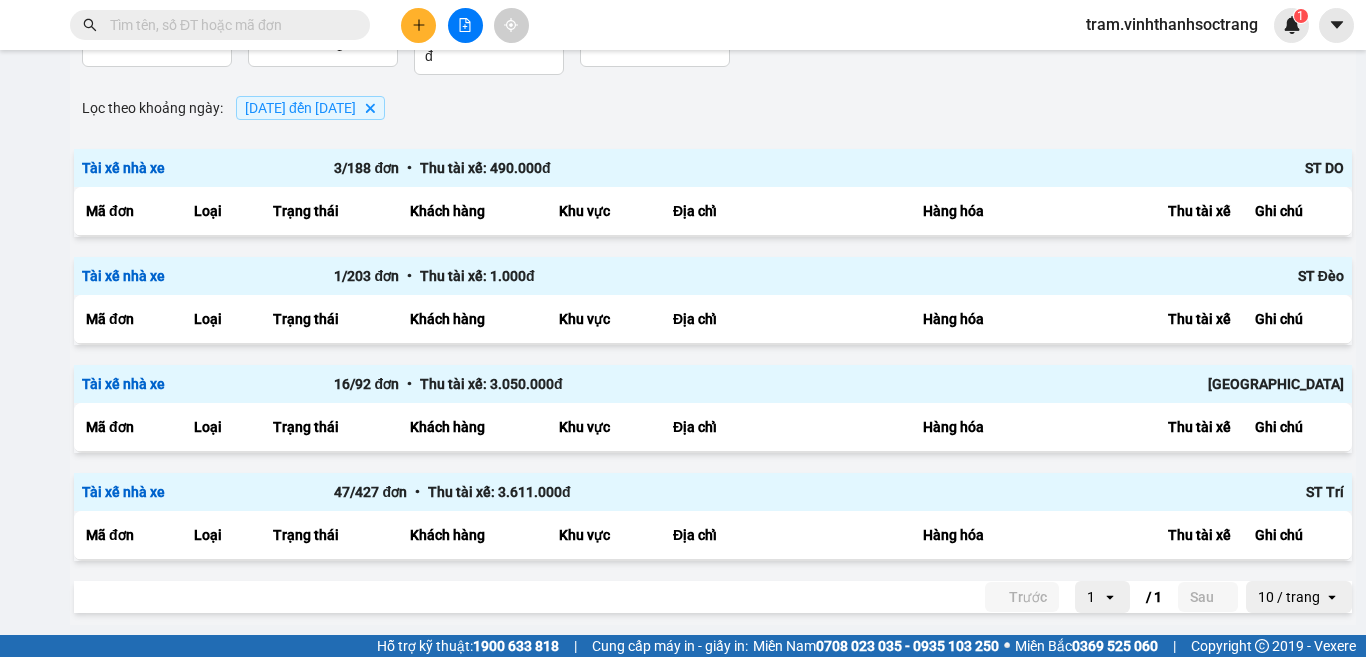 click on "Xác nhận" 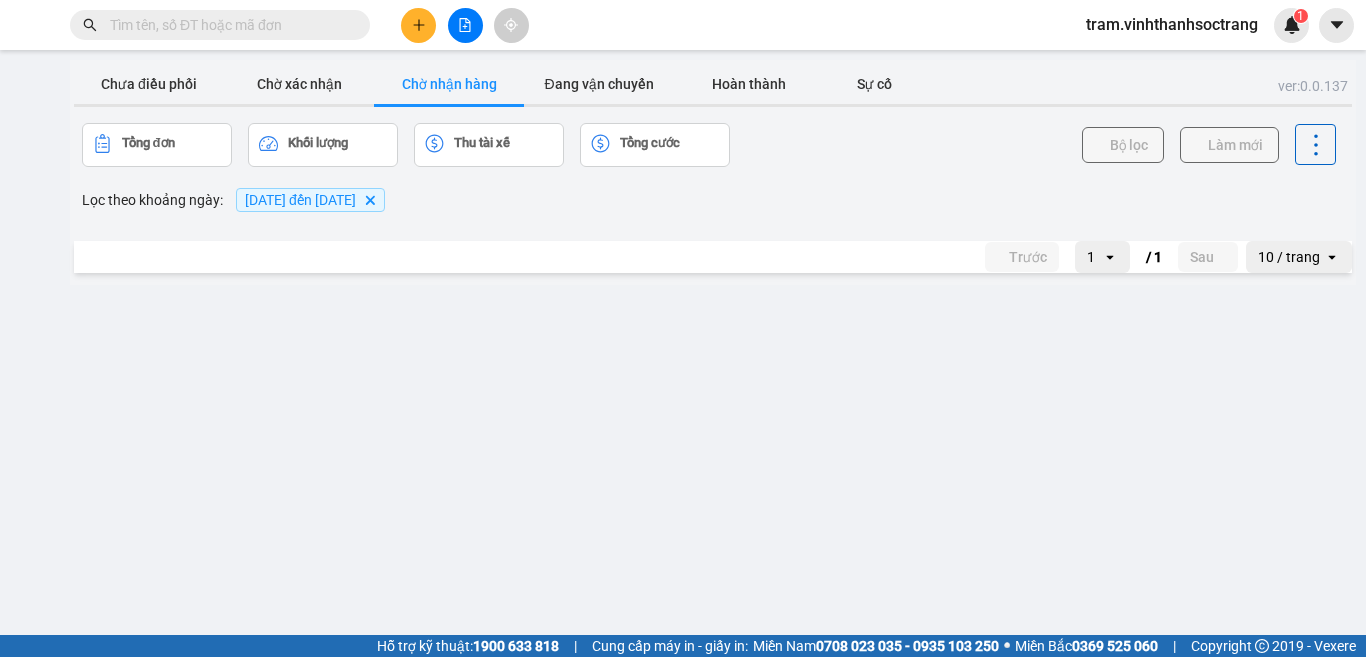 scroll, scrollTop: 0, scrollLeft: 0, axis: both 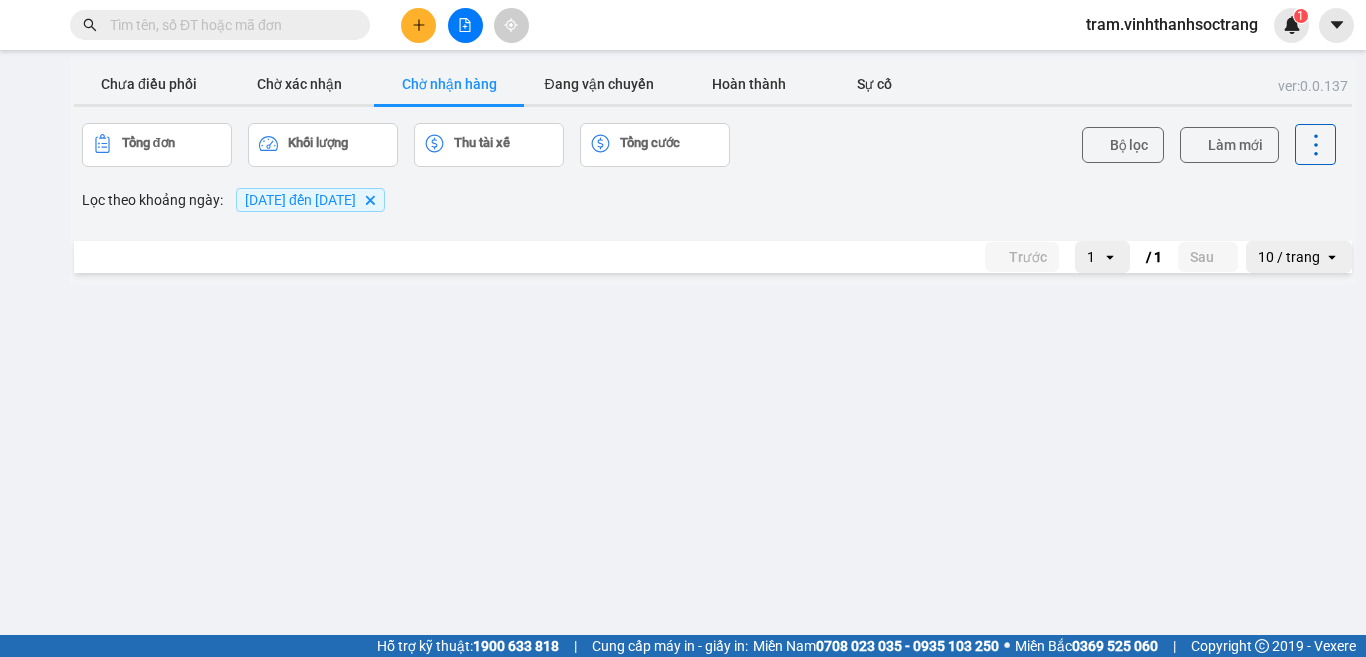 click 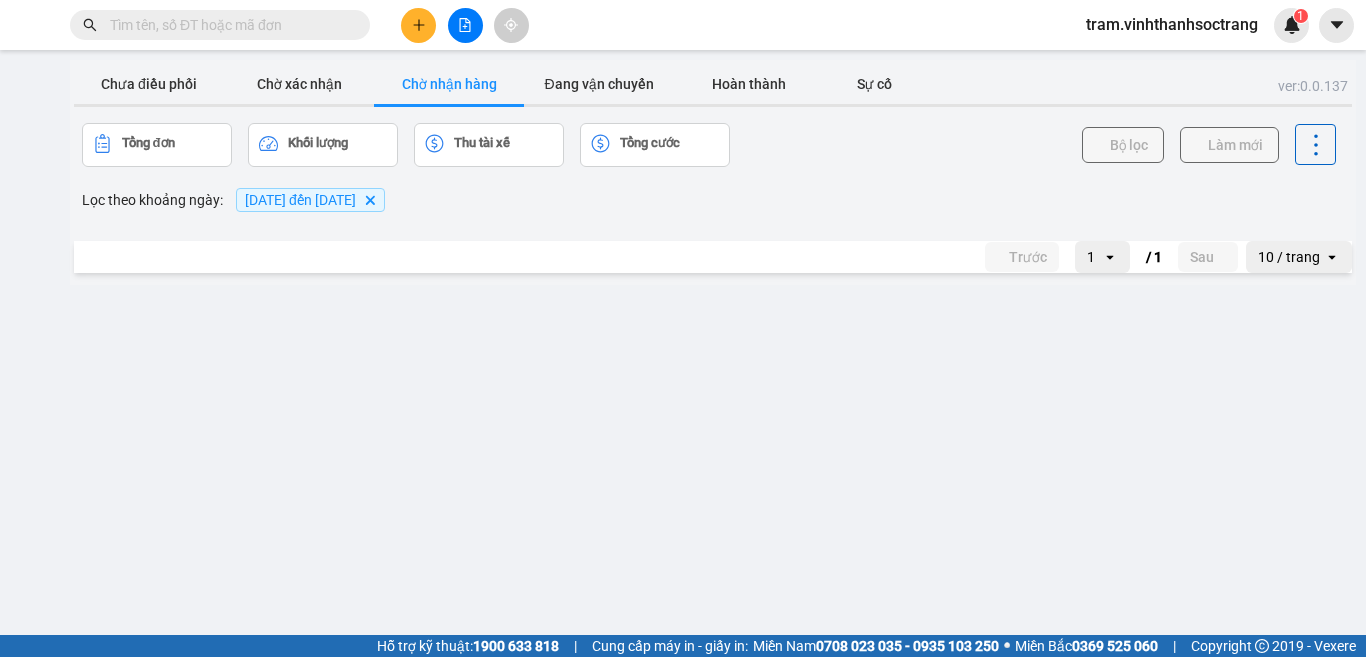 scroll, scrollTop: 0, scrollLeft: 0, axis: both 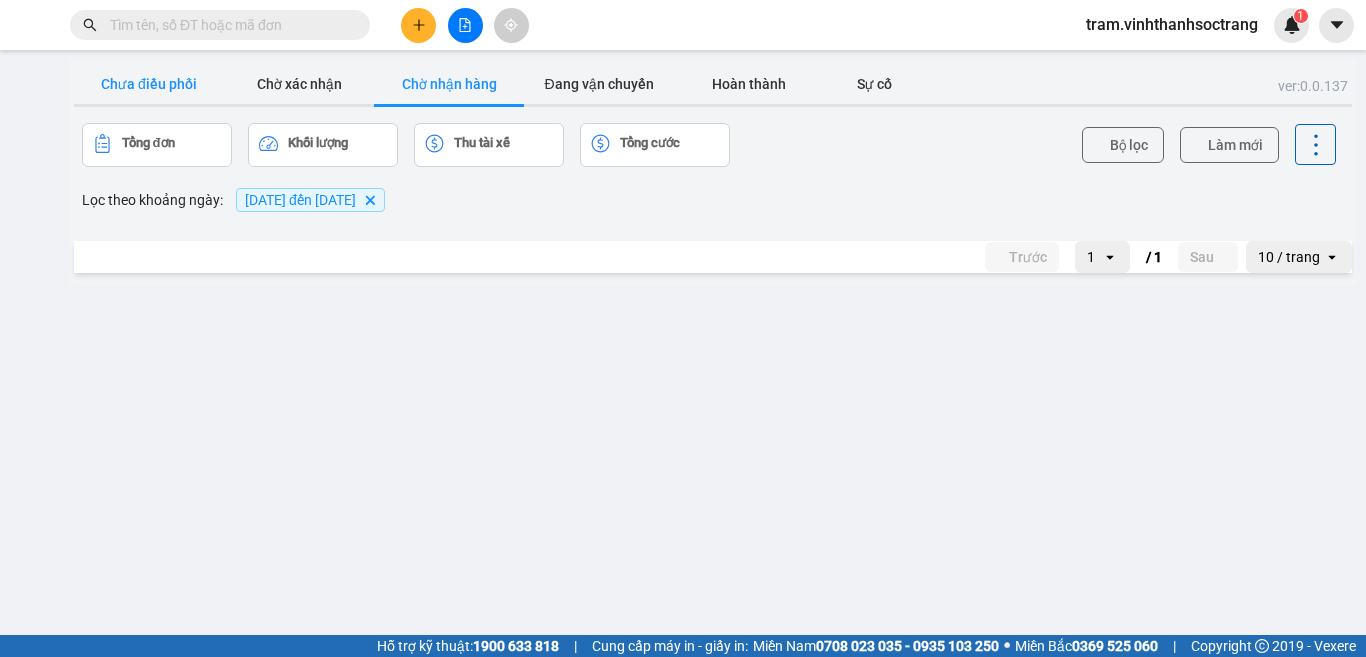 click on "Chưa điều phối" at bounding box center [149, 84] 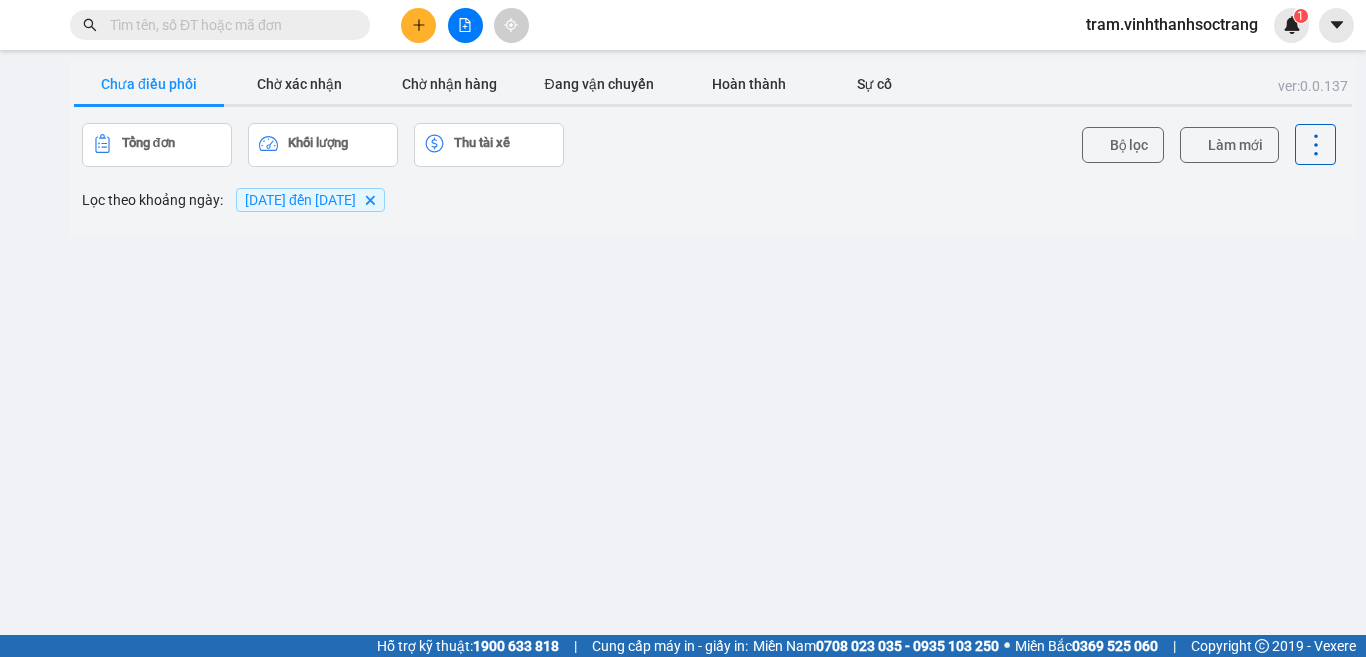 scroll, scrollTop: 423, scrollLeft: 0, axis: vertical 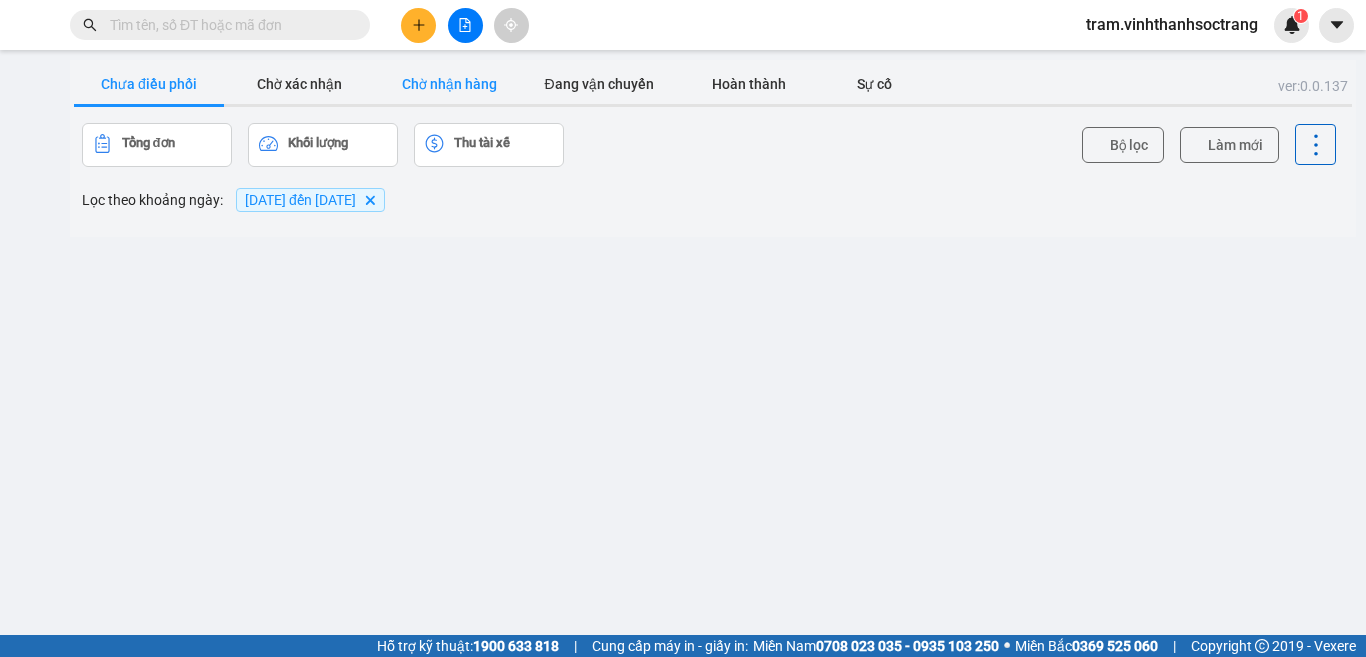 click on "Chờ nhận hàng" at bounding box center (449, 84) 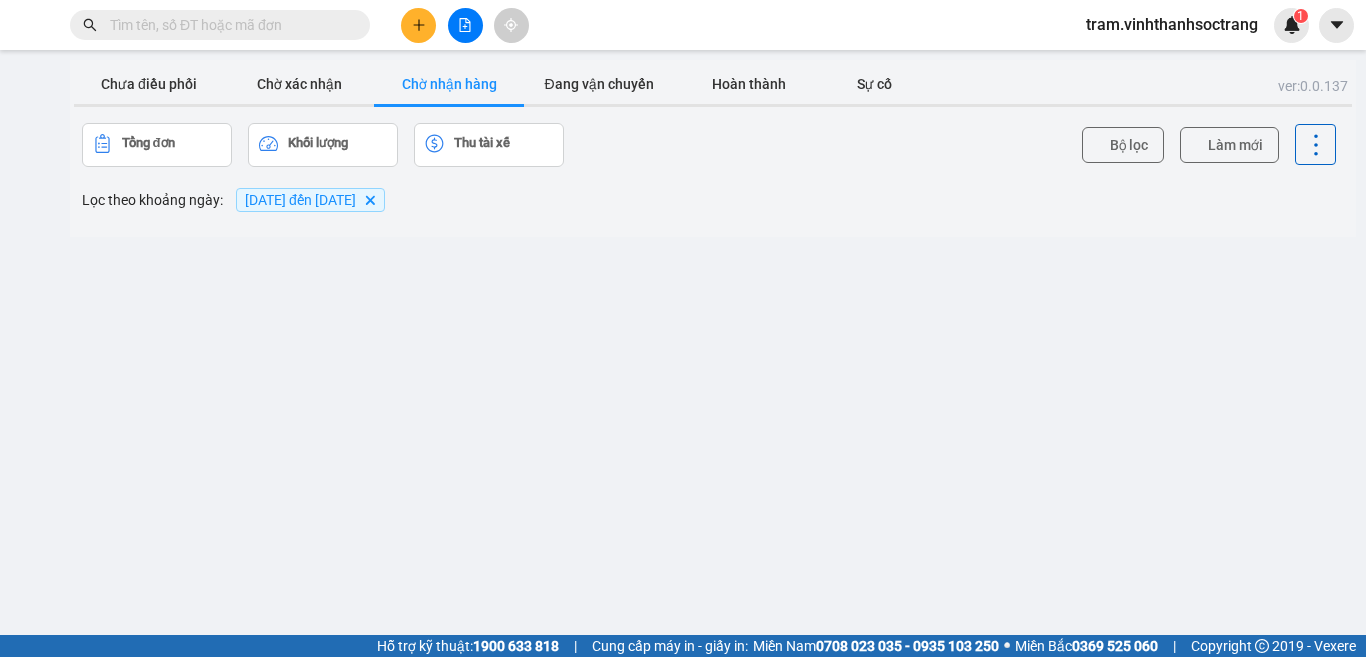 click 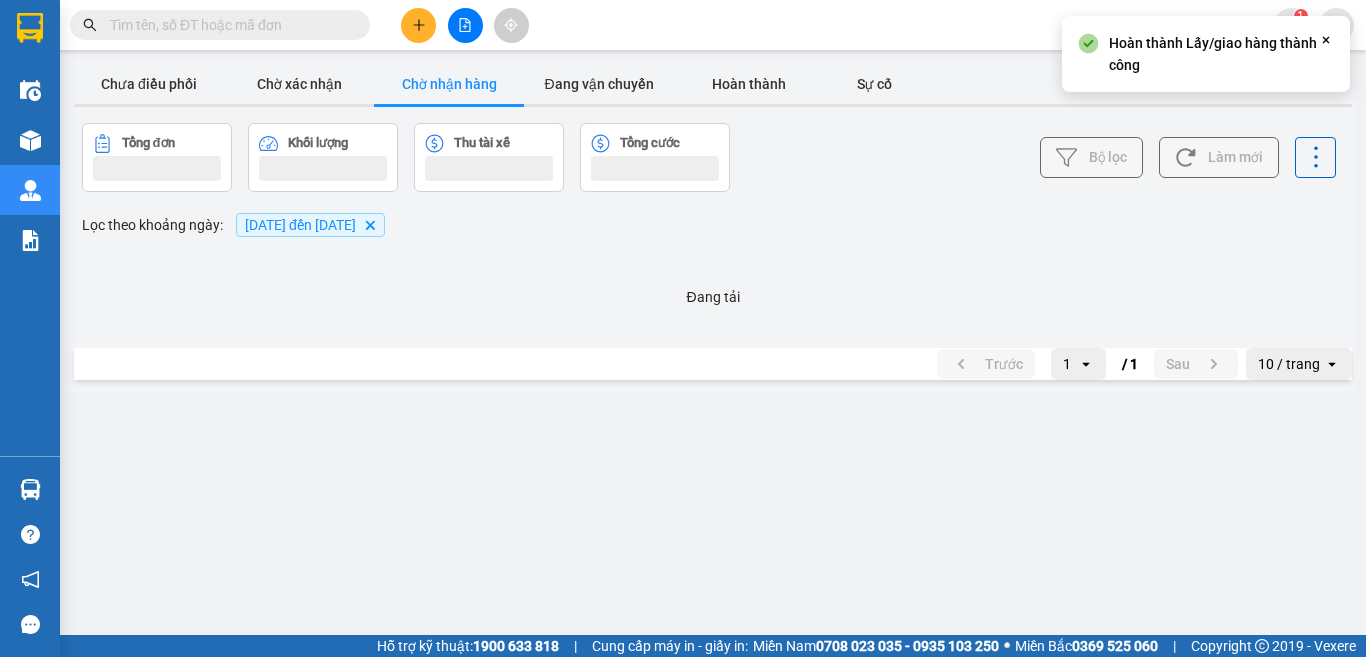 scroll, scrollTop: 0, scrollLeft: 0, axis: both 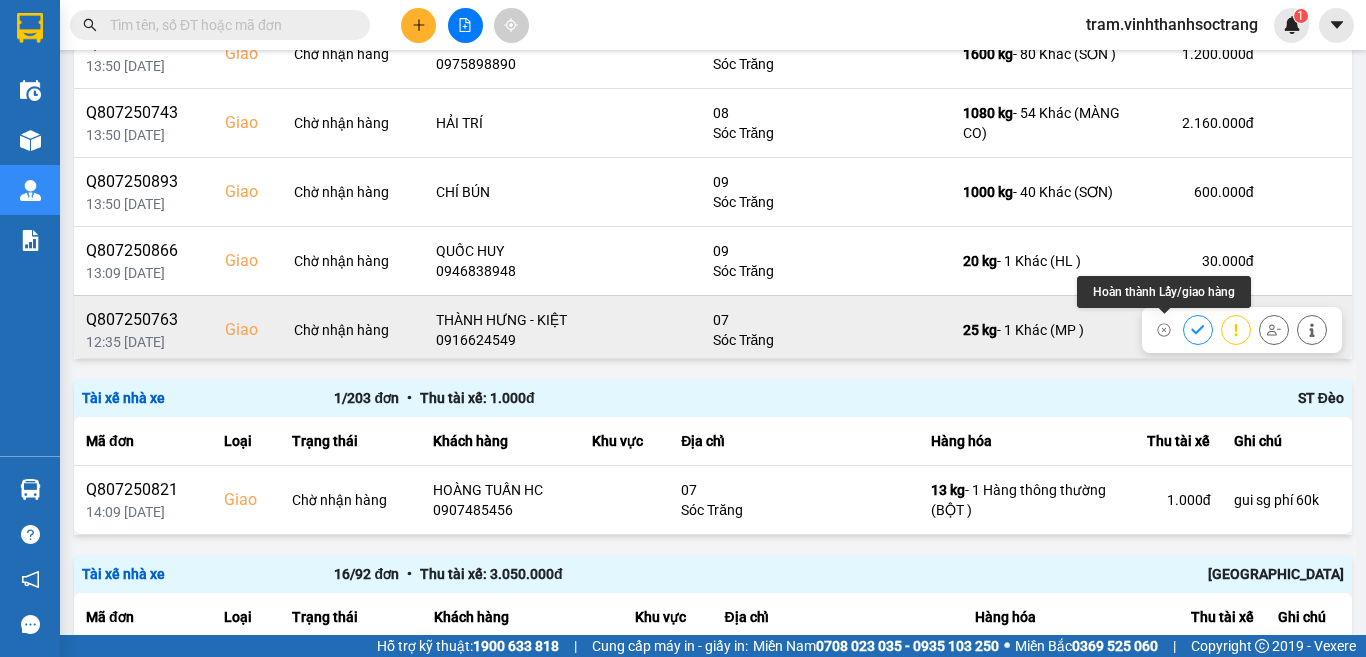 click 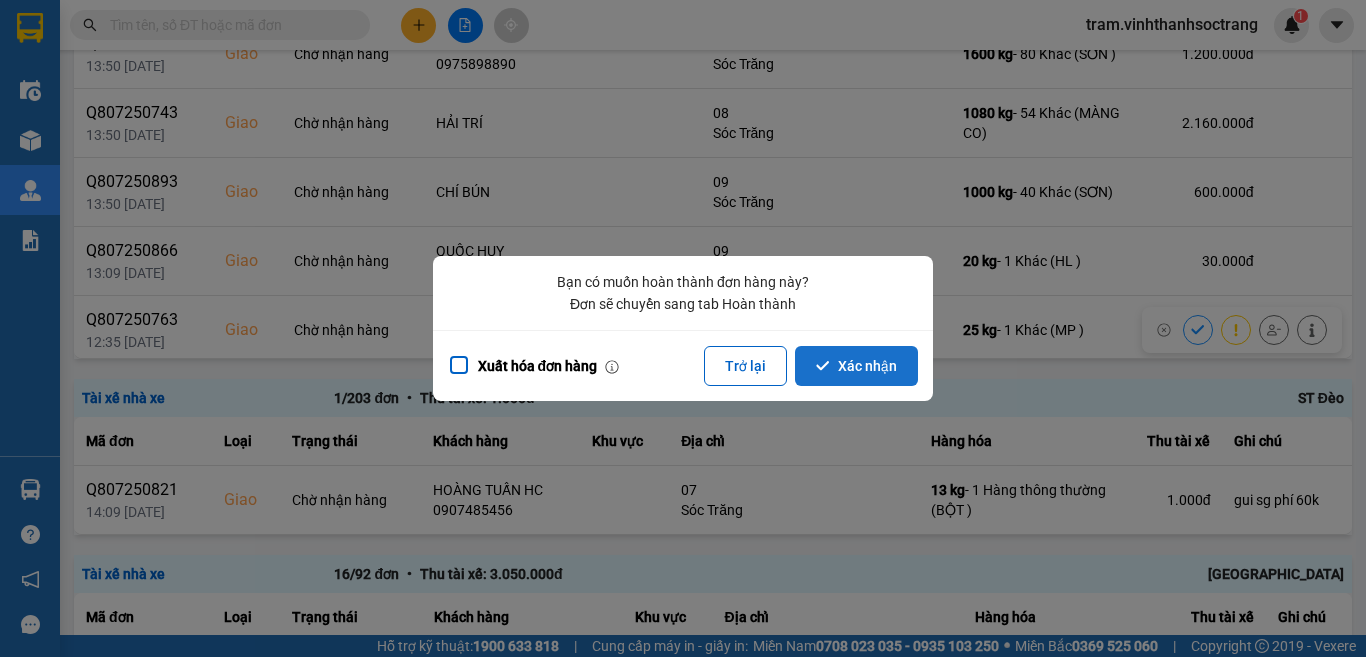 click on "Xác nhận" at bounding box center [856, 366] 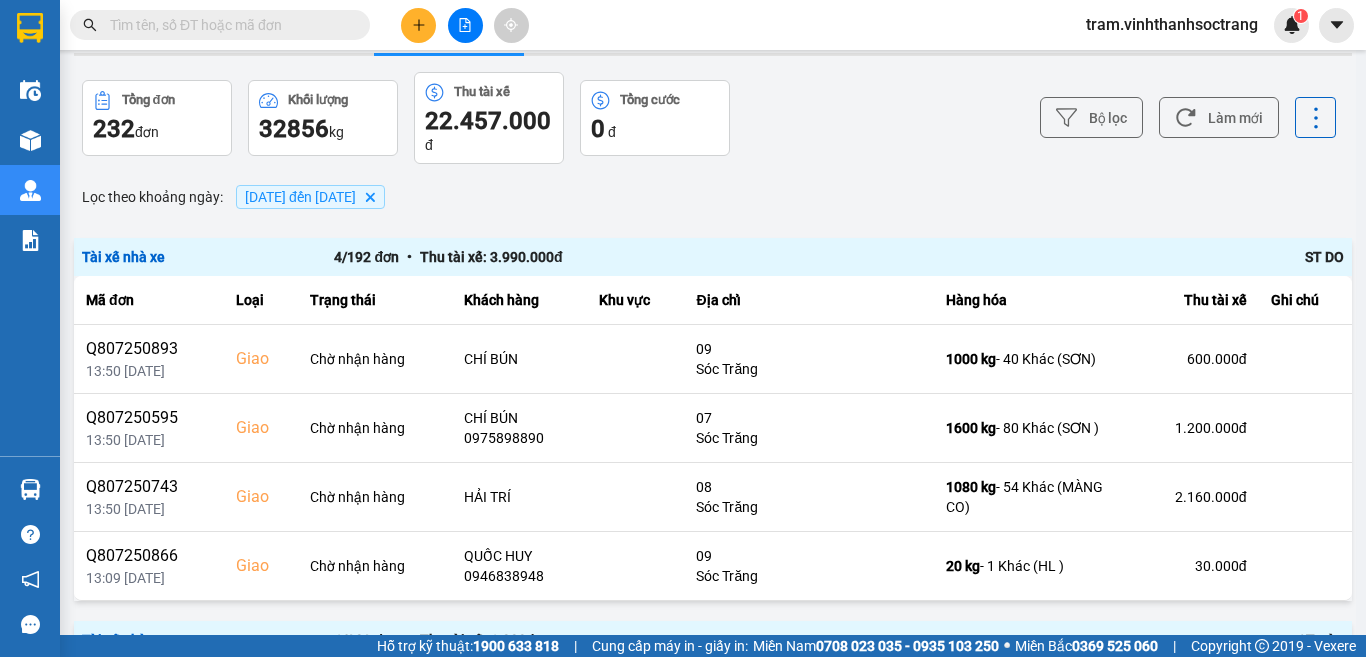 scroll, scrollTop: 100, scrollLeft: 0, axis: vertical 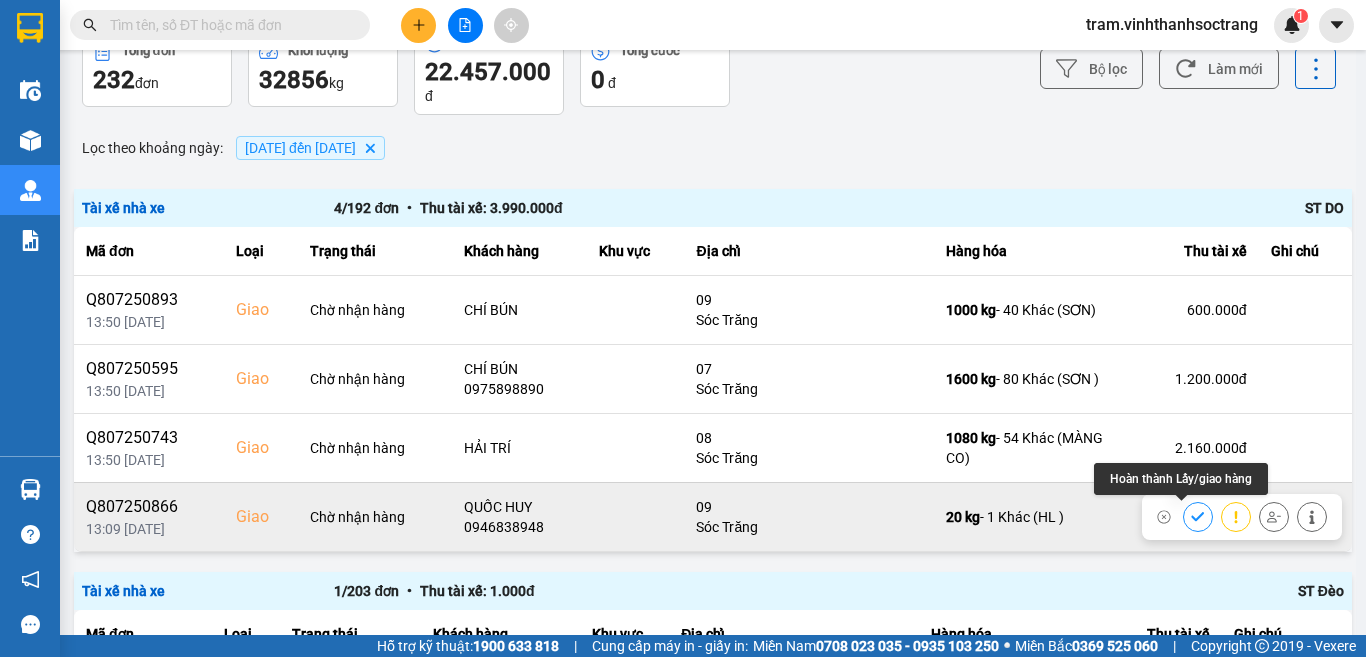 click 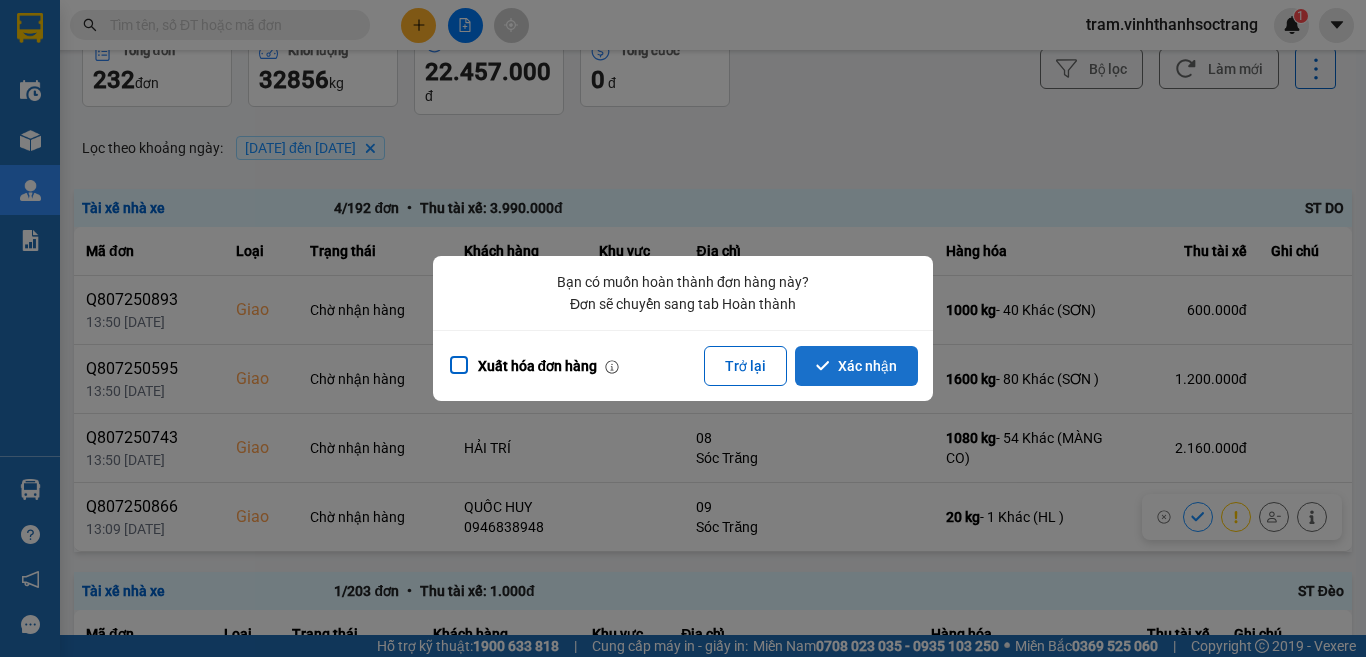 click on "Xác nhận" at bounding box center (856, 366) 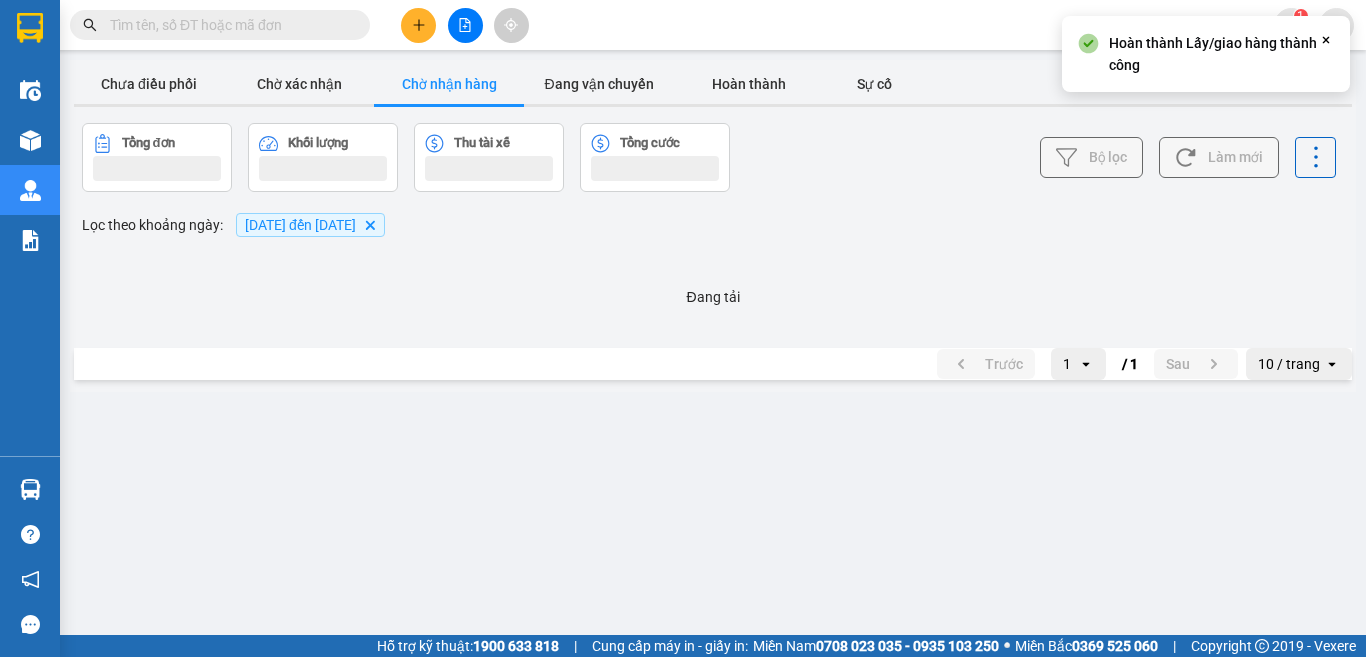 scroll, scrollTop: 0, scrollLeft: 0, axis: both 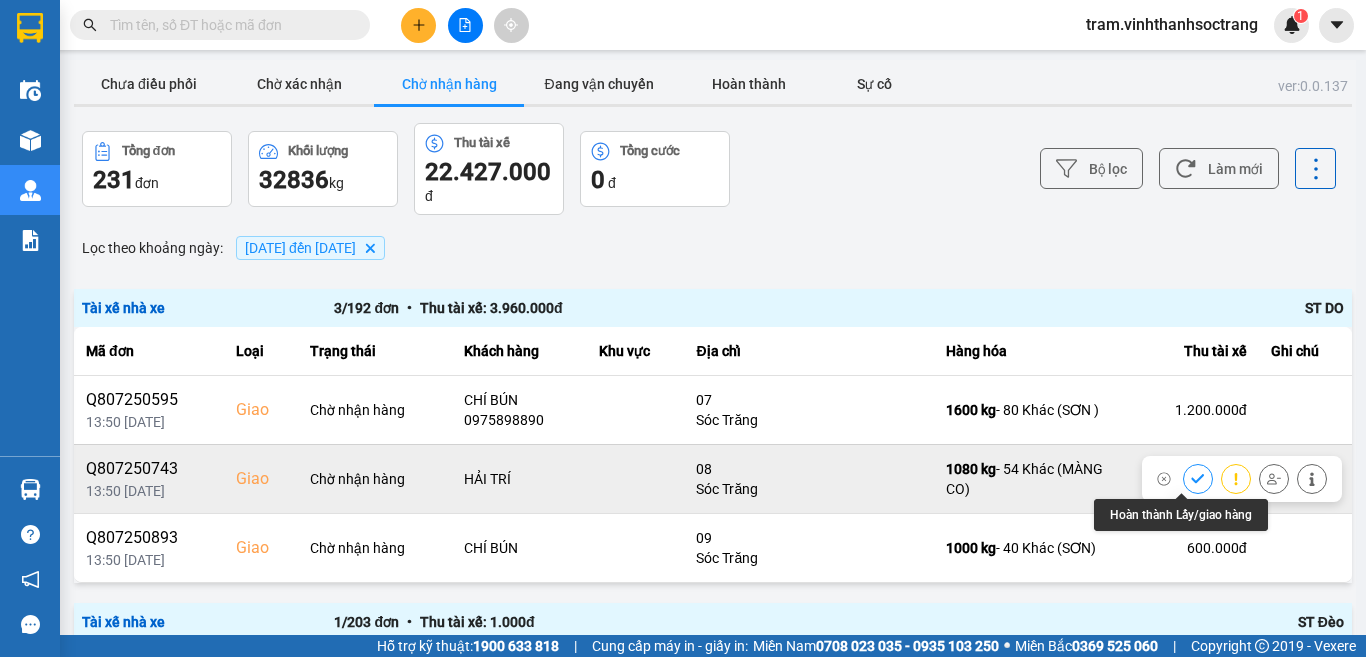 click 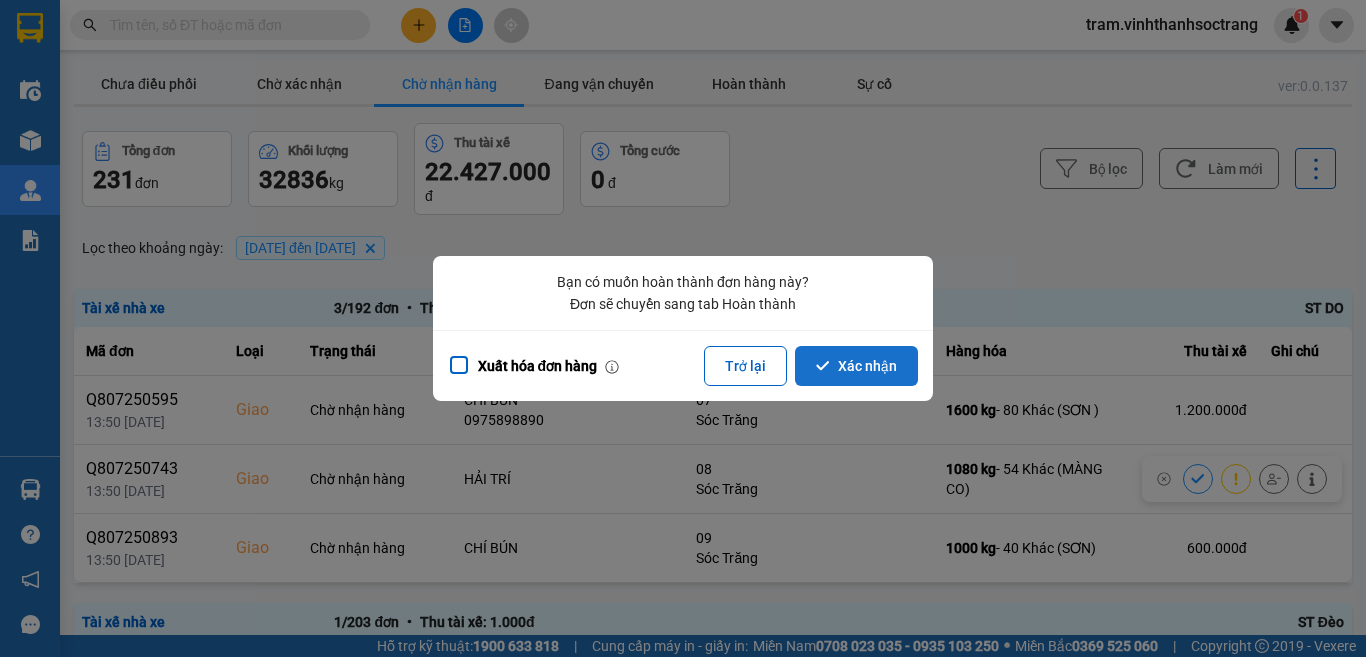 click on "Xác nhận" at bounding box center (856, 366) 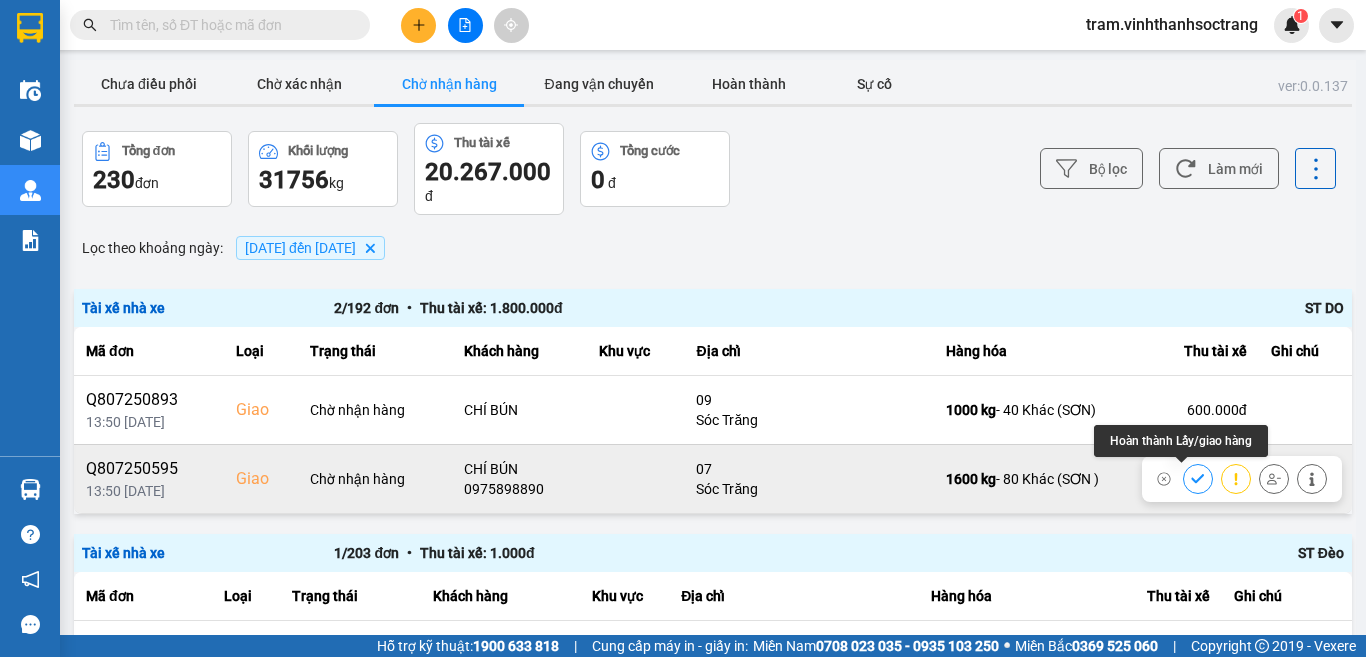 click 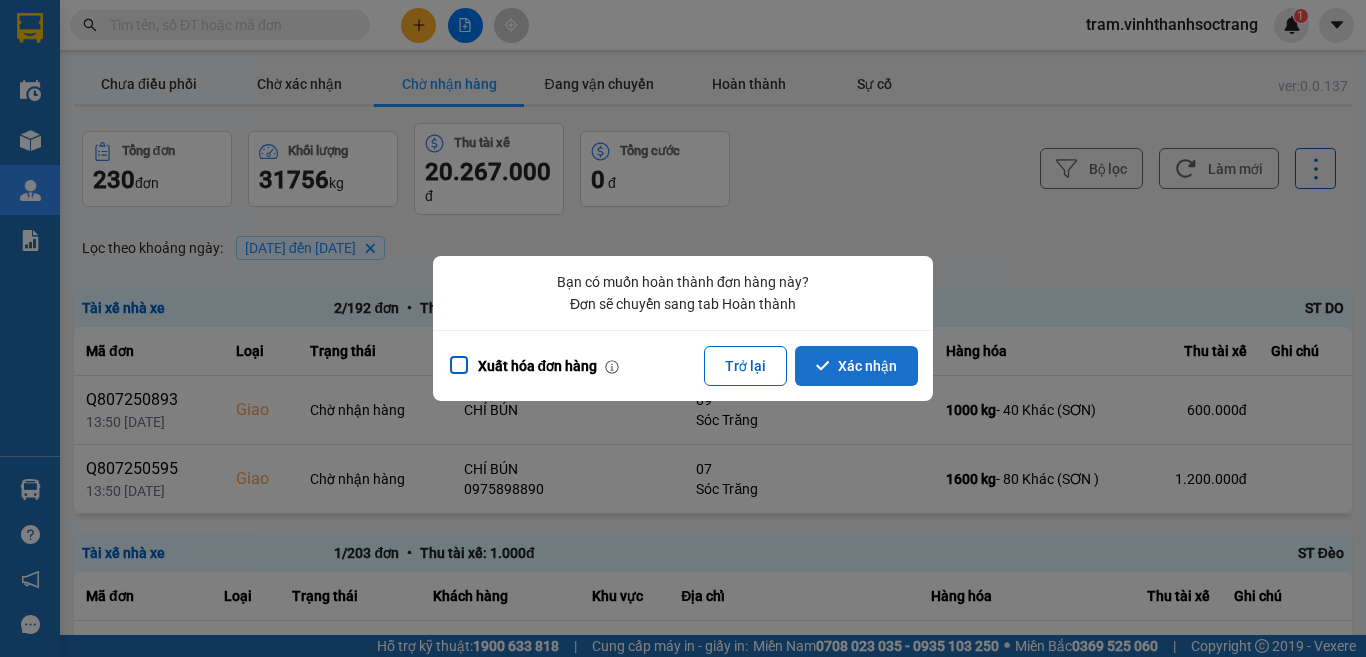 click on "Xác nhận" at bounding box center (856, 366) 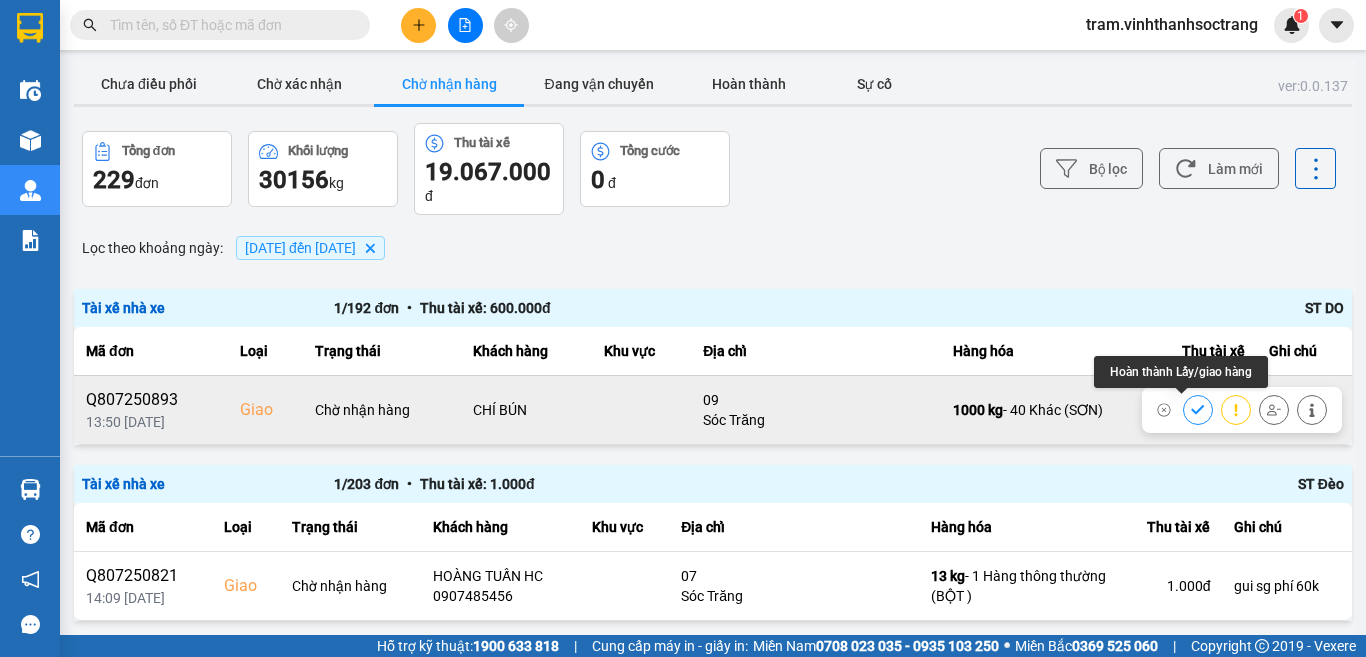 click 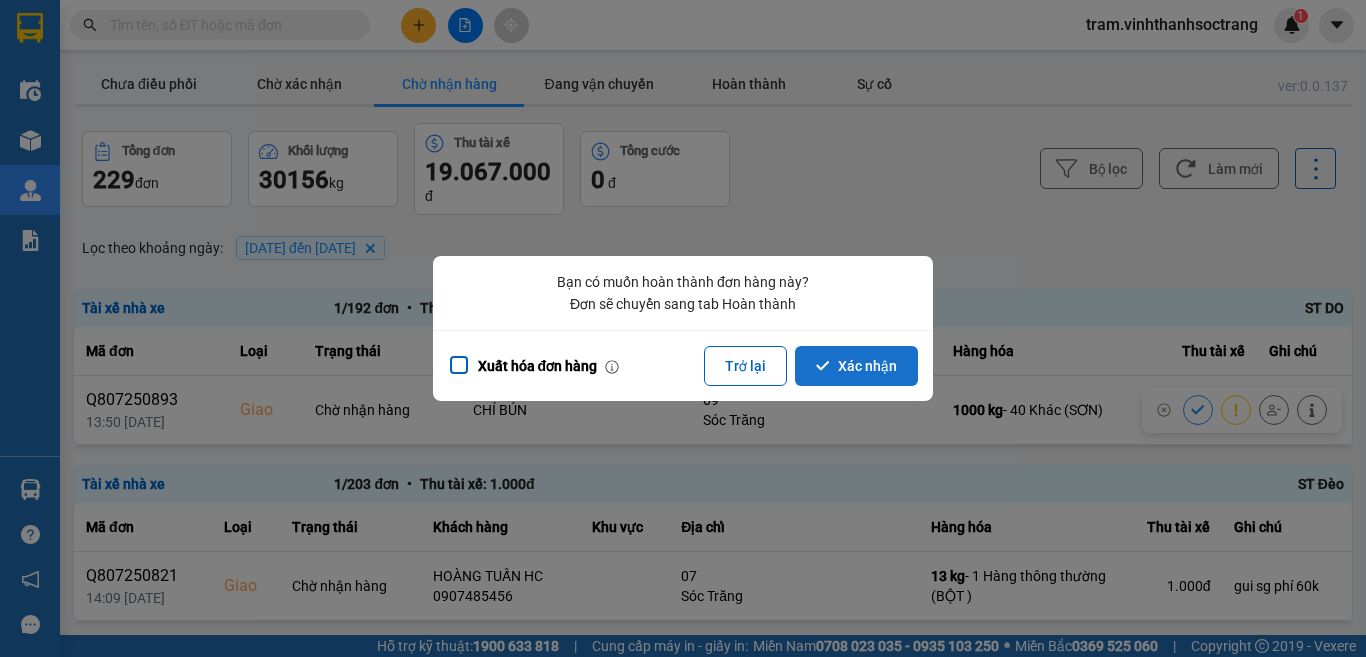 click on "Xác nhận" at bounding box center (856, 366) 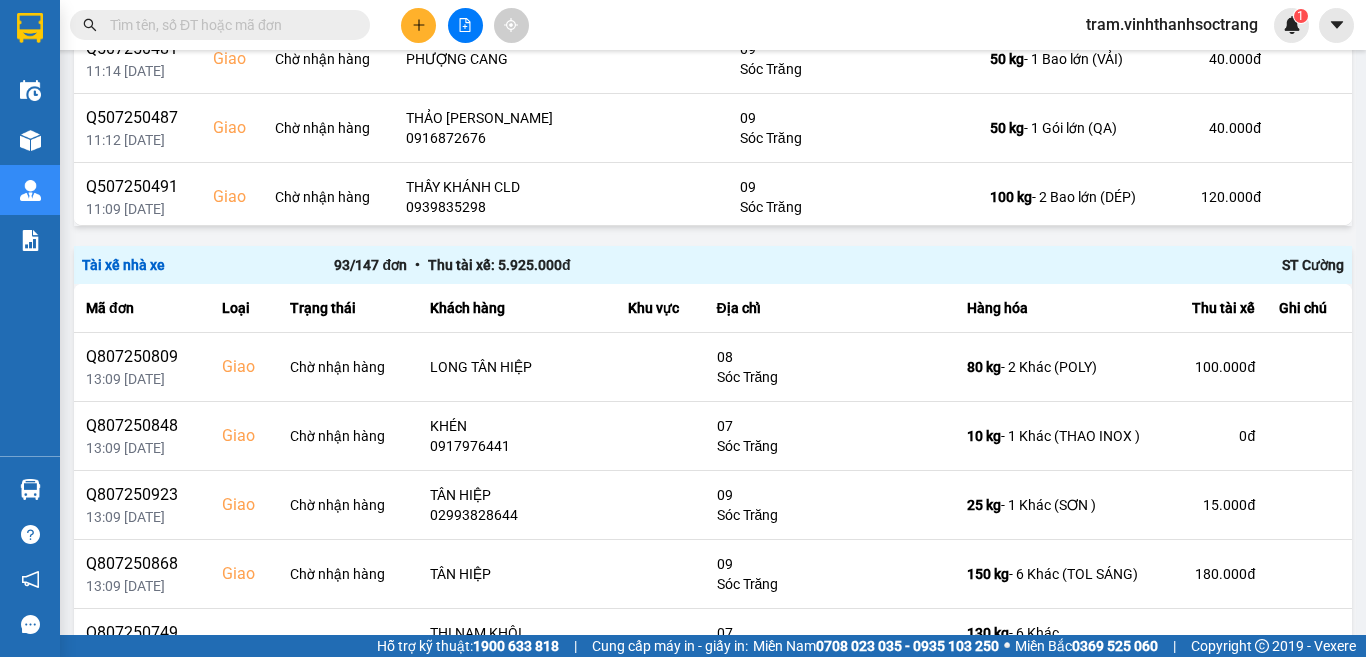 scroll, scrollTop: 1667, scrollLeft: 0, axis: vertical 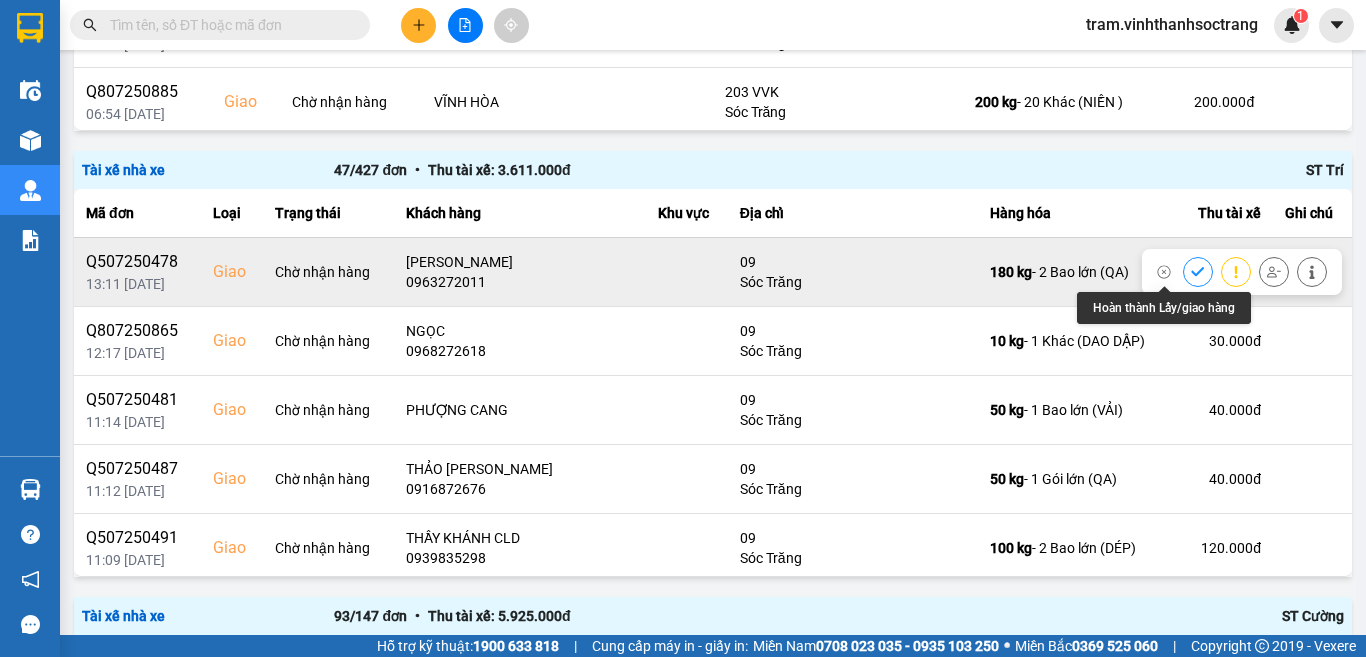 click at bounding box center [1198, 271] 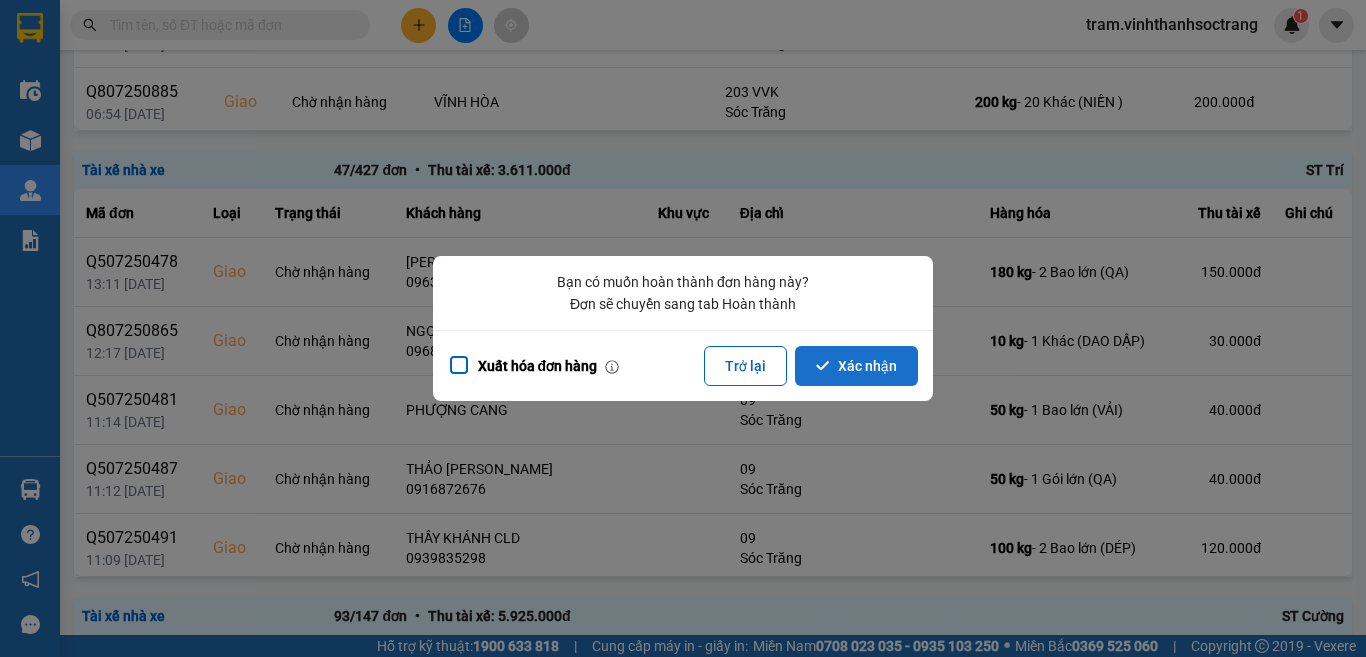click on "Xác nhận" at bounding box center (856, 366) 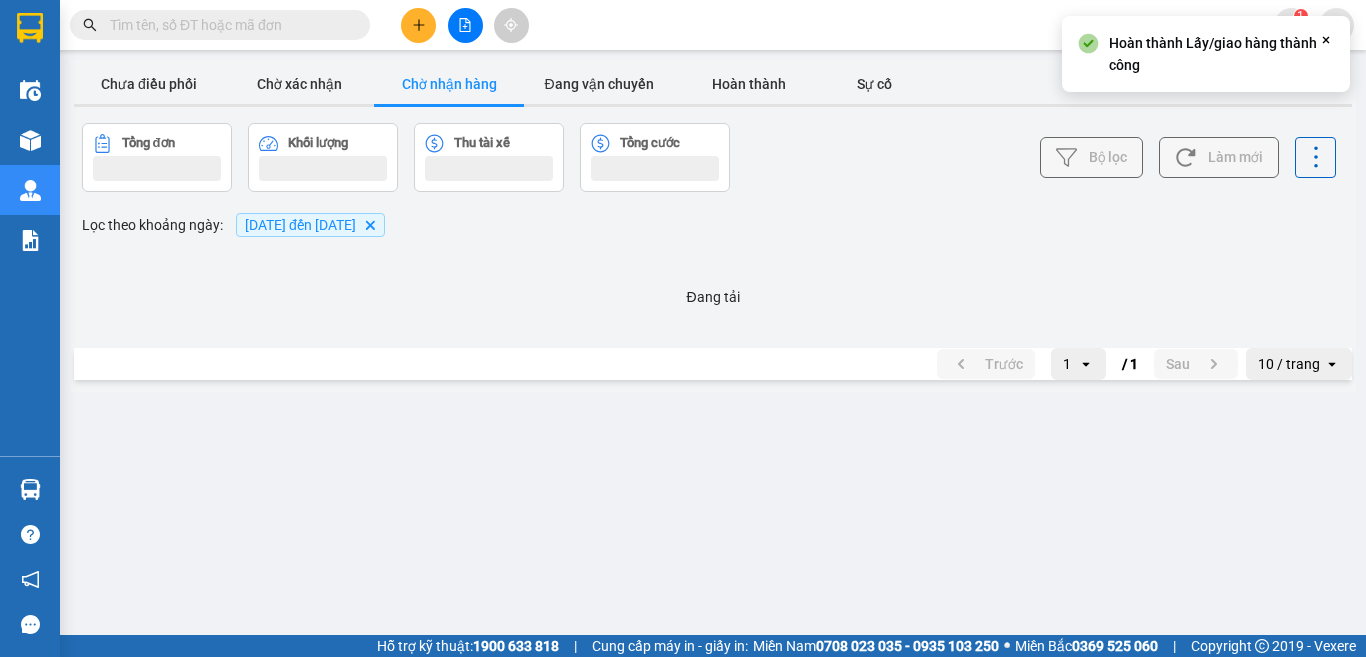 scroll, scrollTop: 0, scrollLeft: 0, axis: both 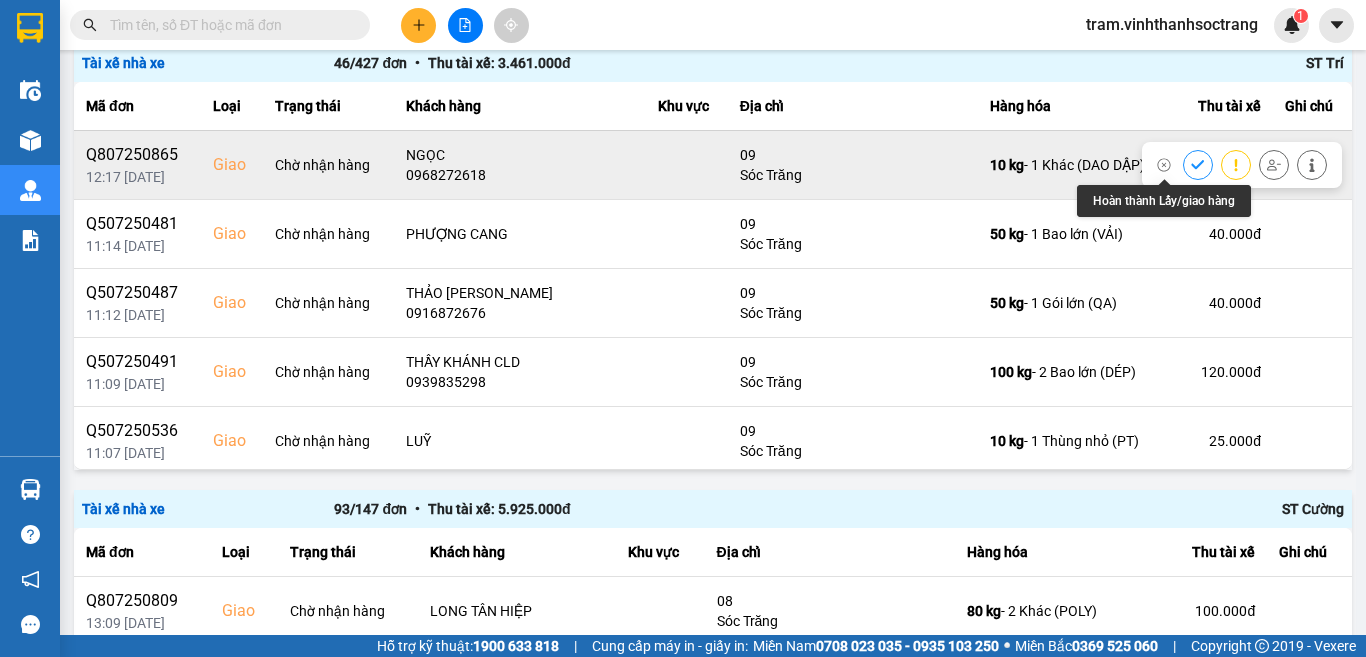 click at bounding box center [1198, 164] 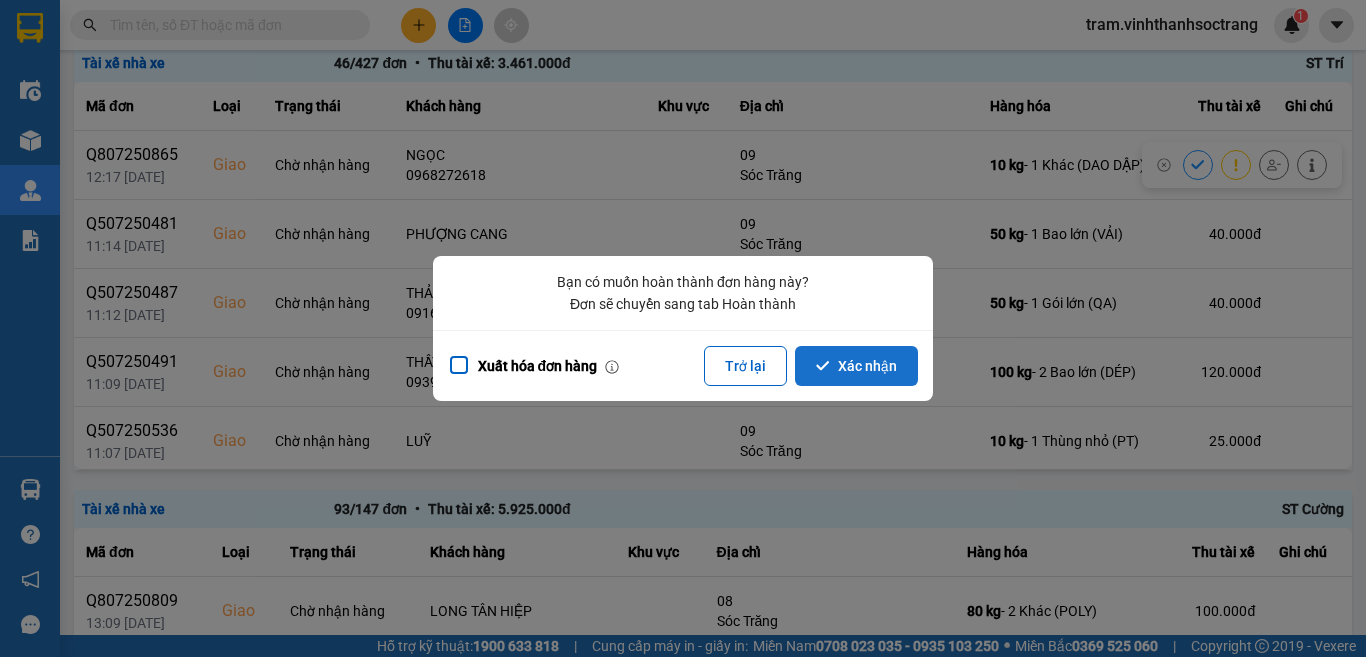 click on "Xác nhận" at bounding box center (856, 366) 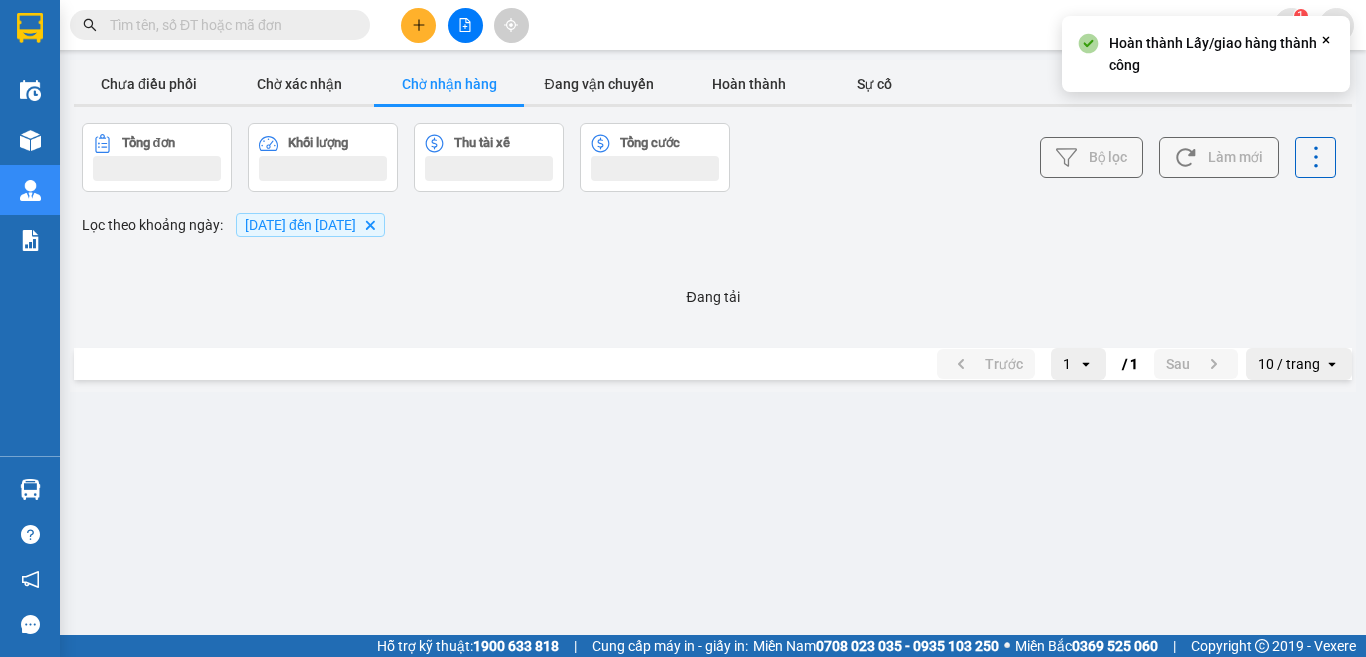 scroll, scrollTop: 0, scrollLeft: 0, axis: both 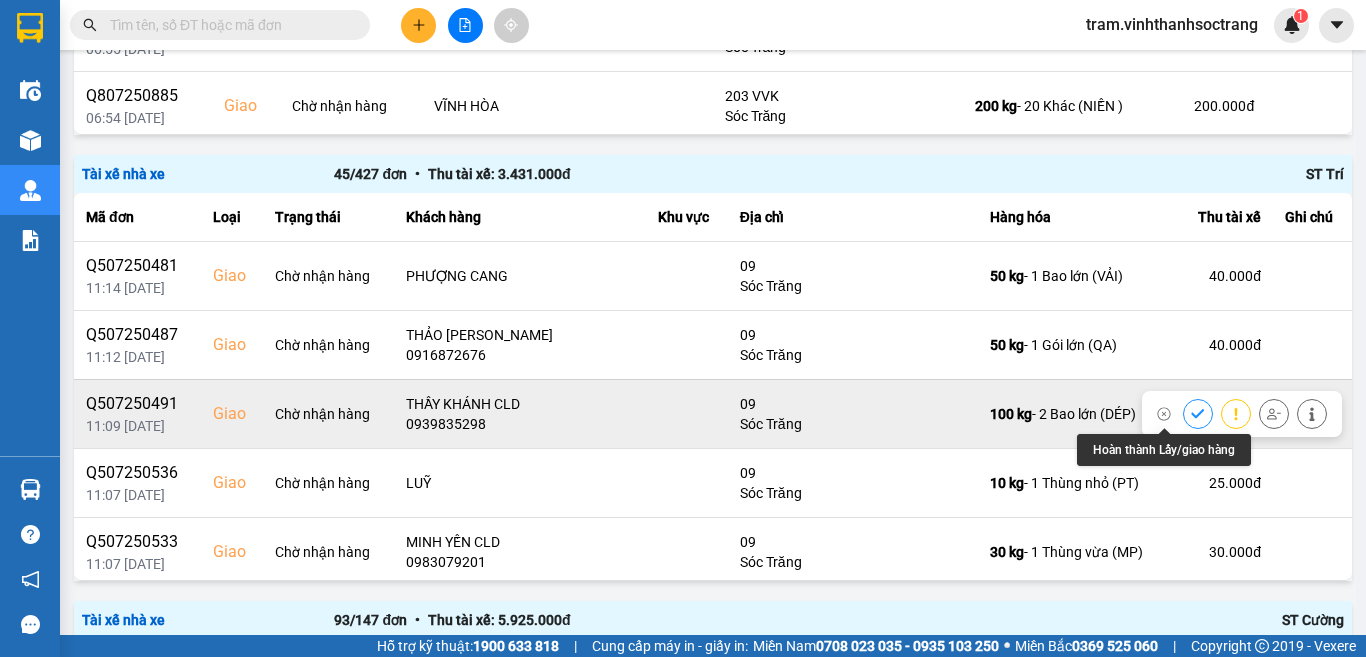 click at bounding box center [1198, 413] 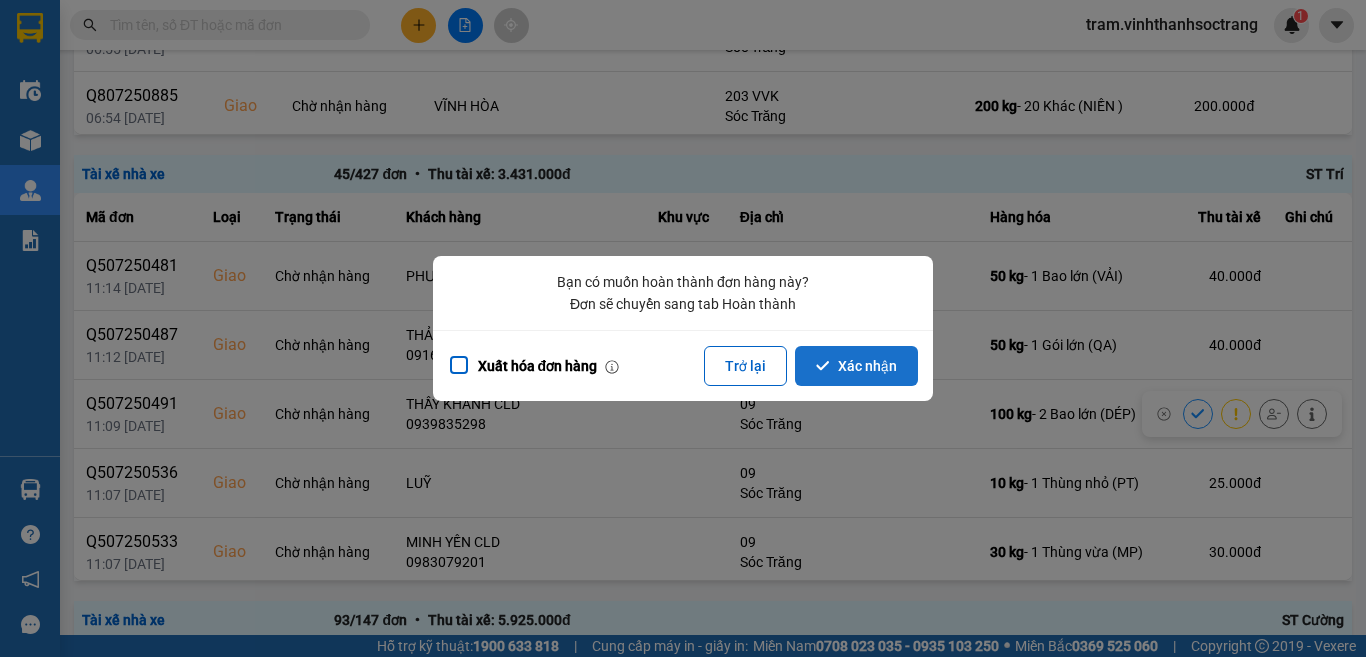 click 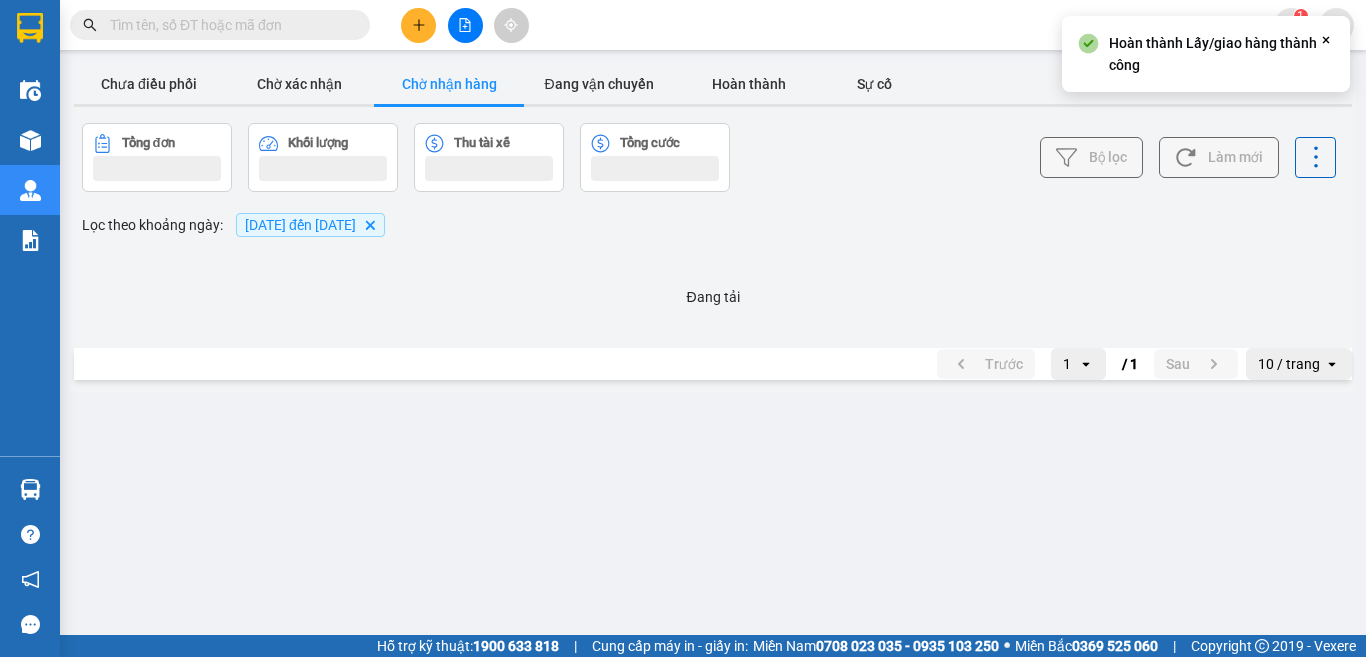 scroll, scrollTop: 0, scrollLeft: 0, axis: both 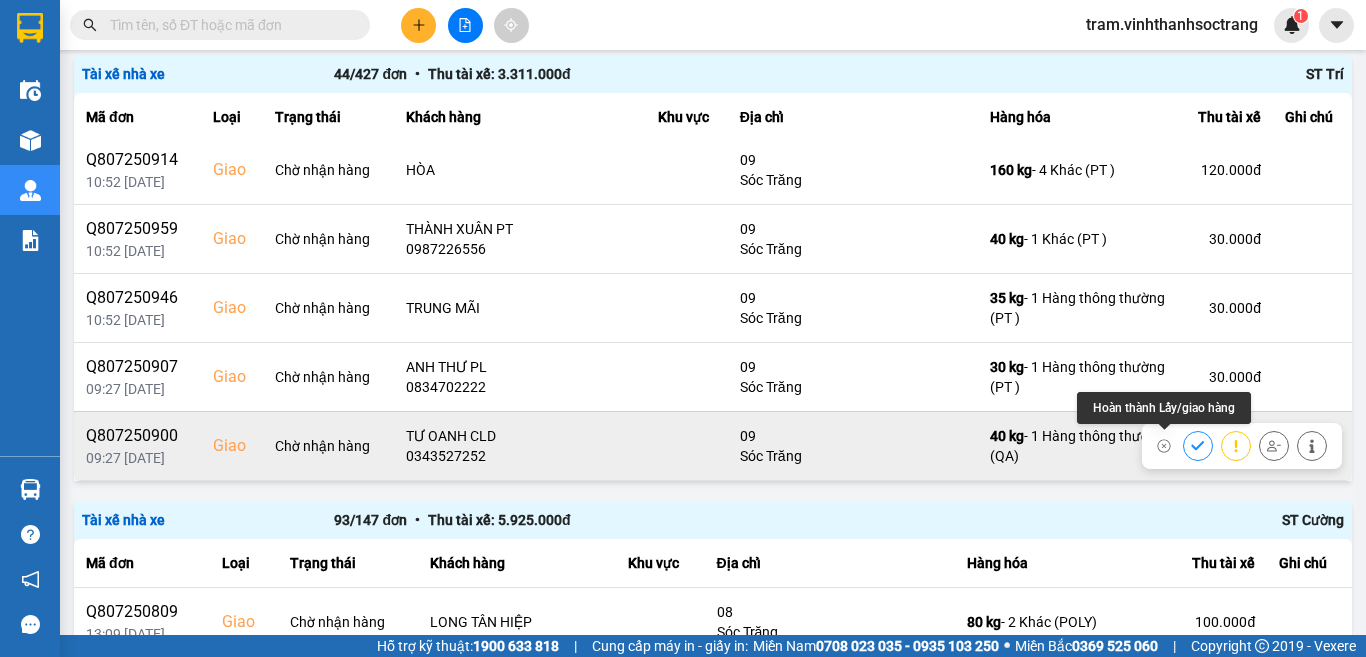 click 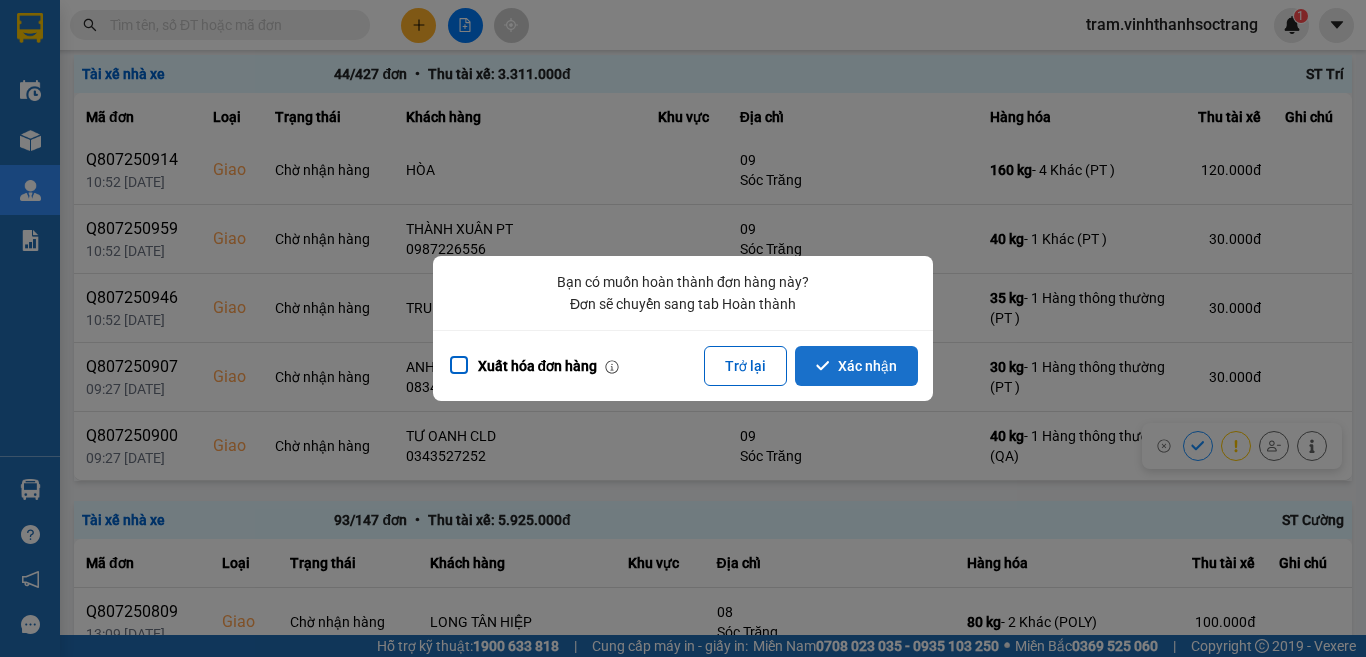 click on "Xác nhận" at bounding box center [856, 366] 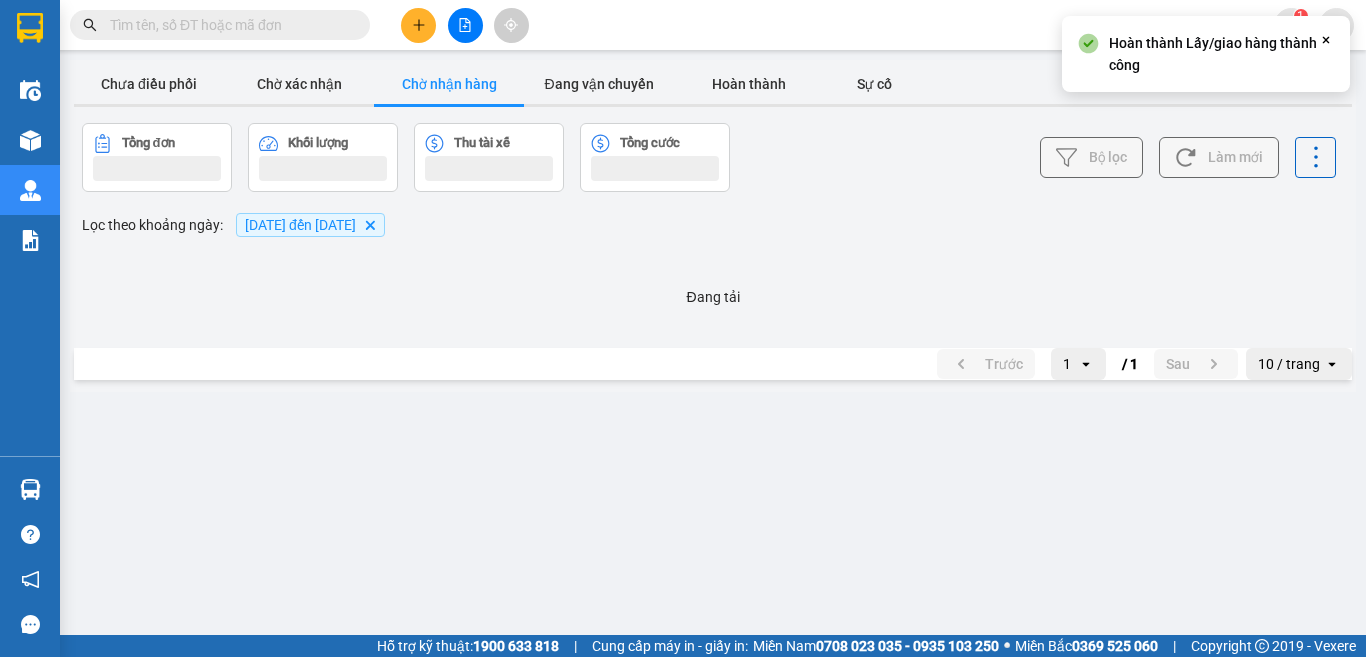 scroll, scrollTop: 0, scrollLeft: 0, axis: both 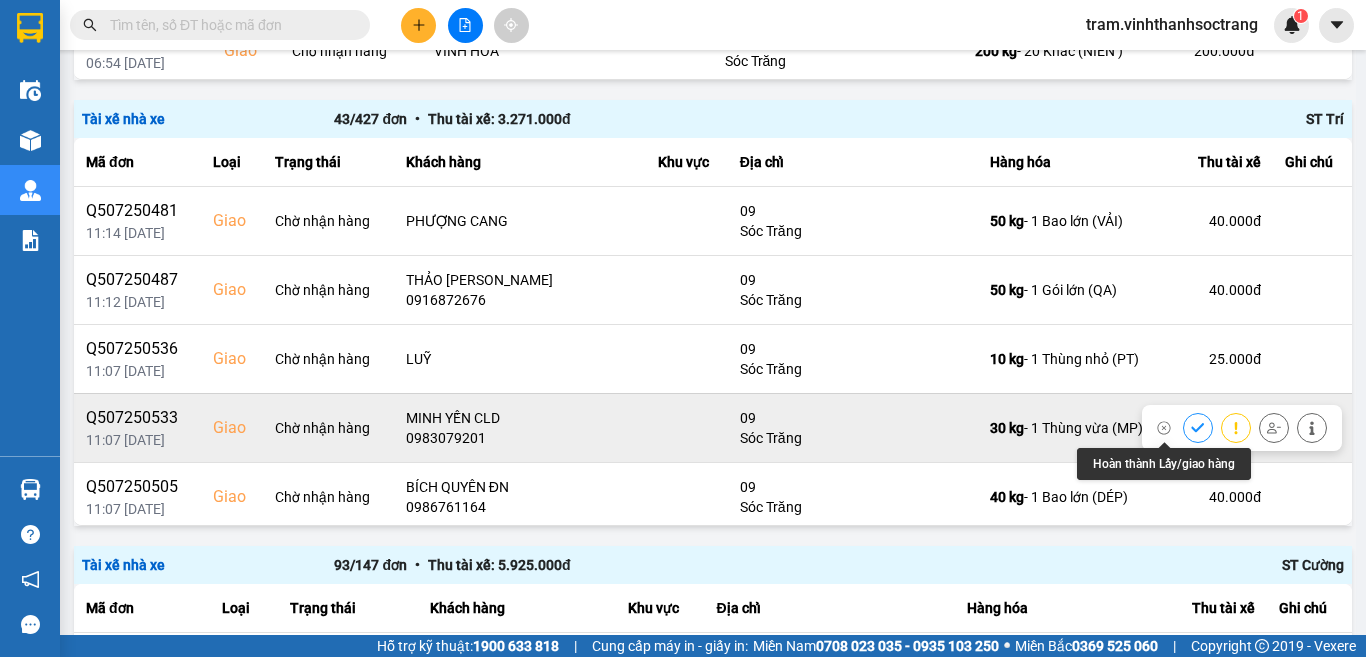 click 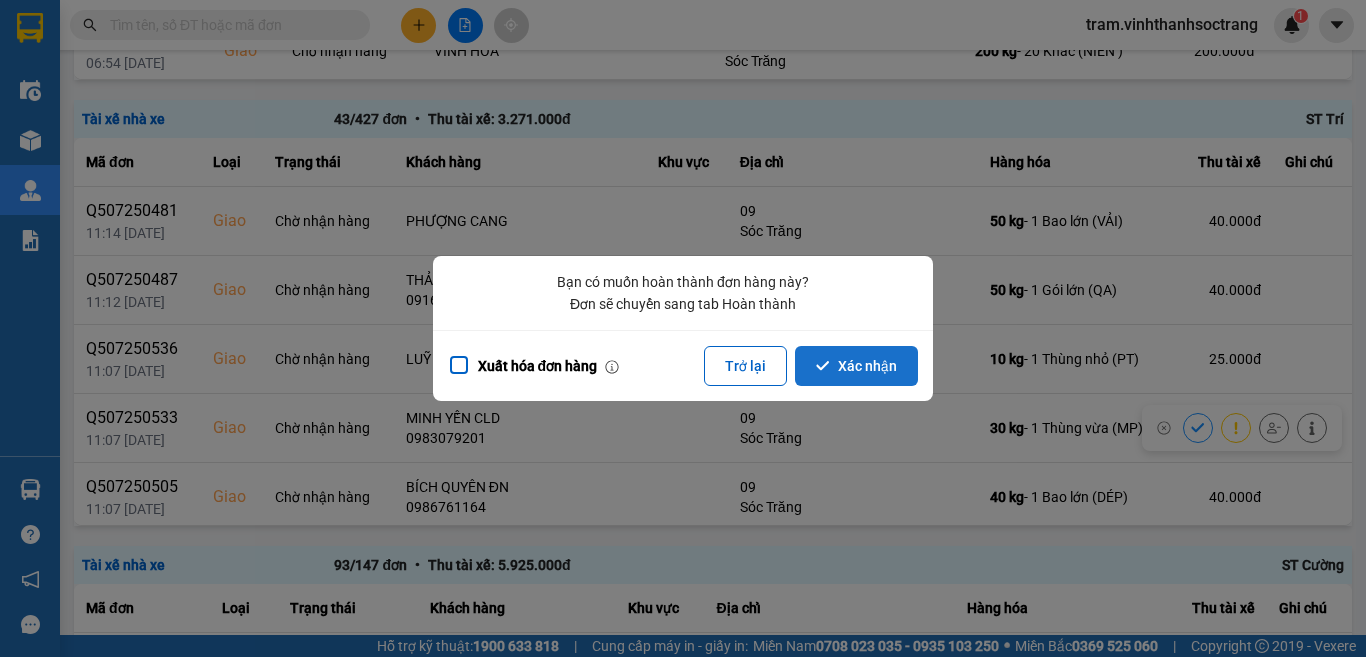 click 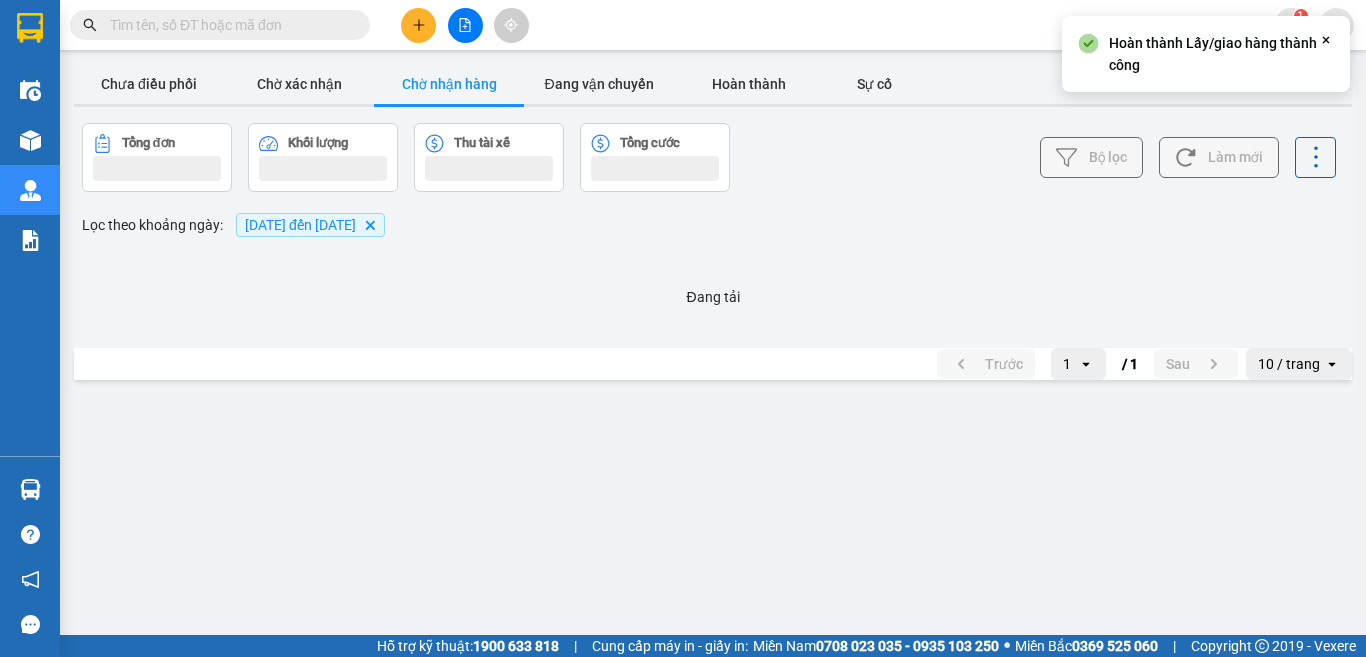 scroll, scrollTop: 0, scrollLeft: 0, axis: both 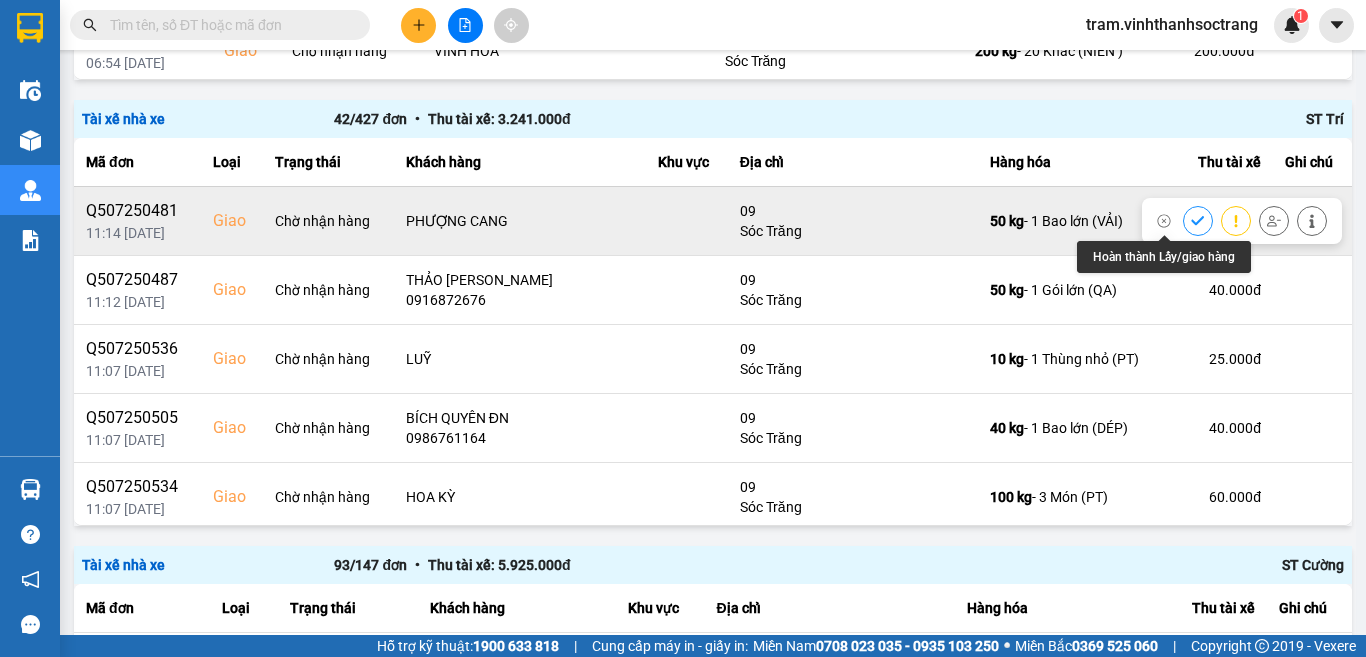 click at bounding box center [1198, 220] 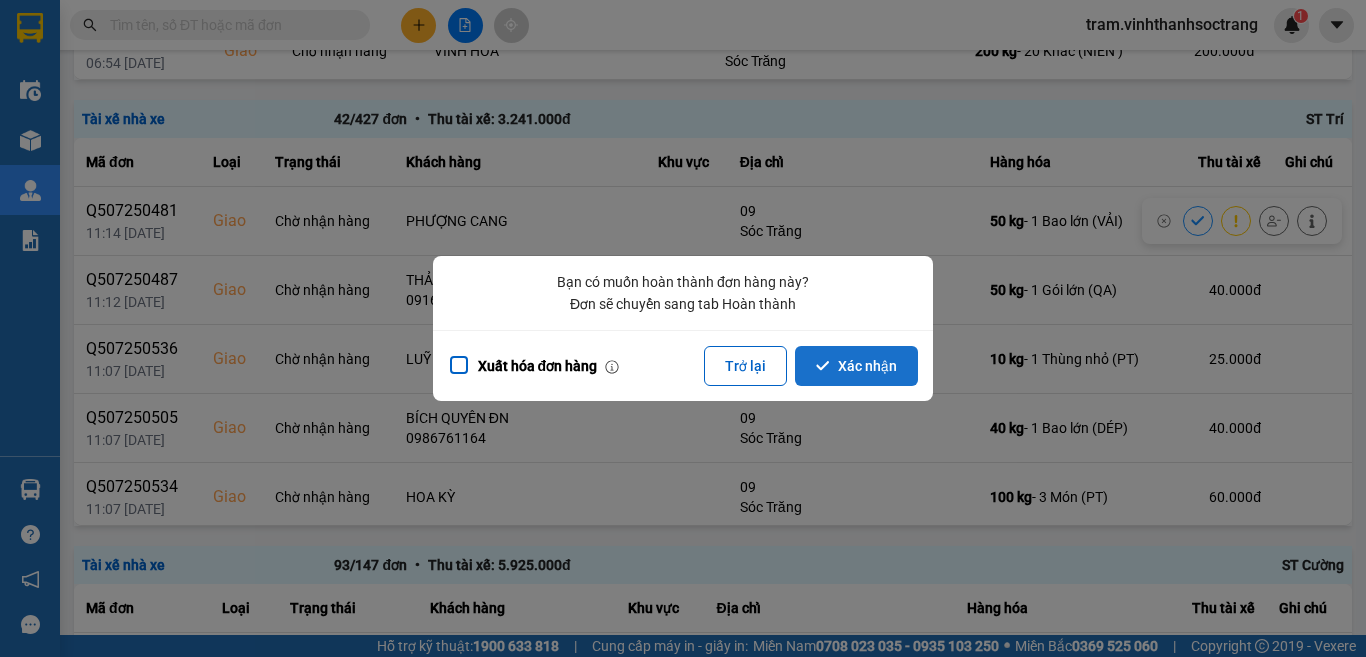 click on "Xác nhận" at bounding box center (856, 366) 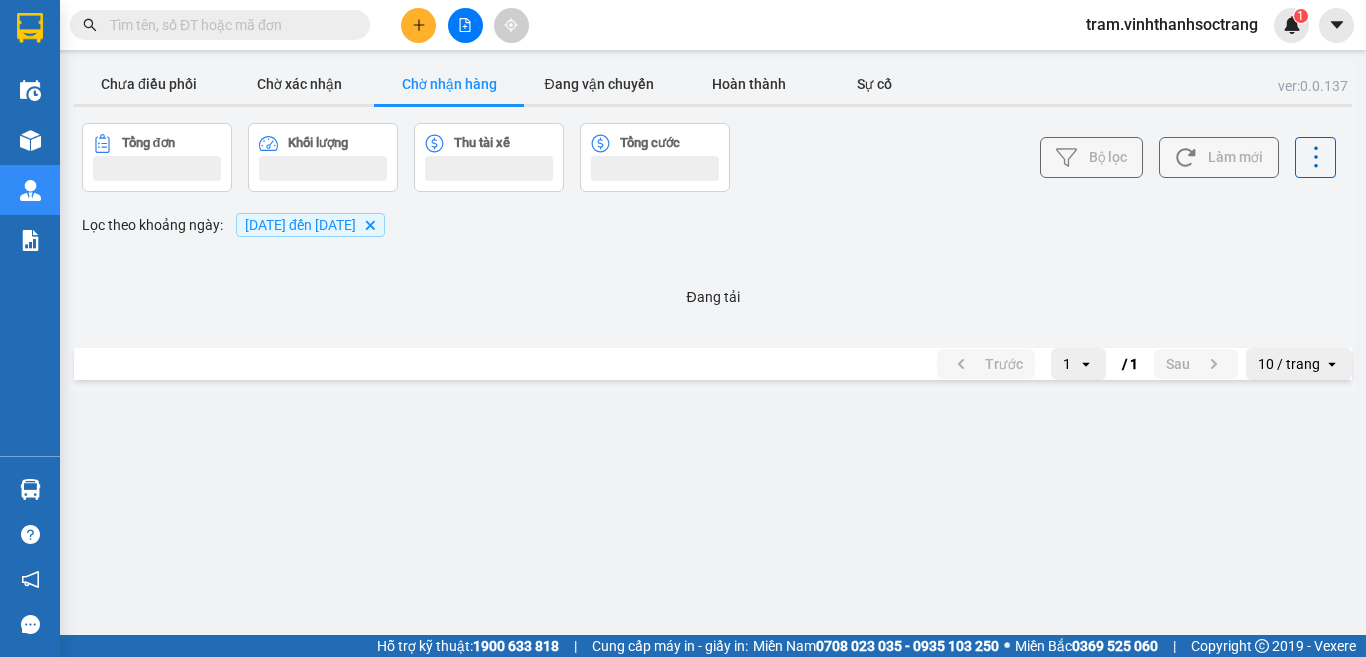 scroll, scrollTop: 0, scrollLeft: 0, axis: both 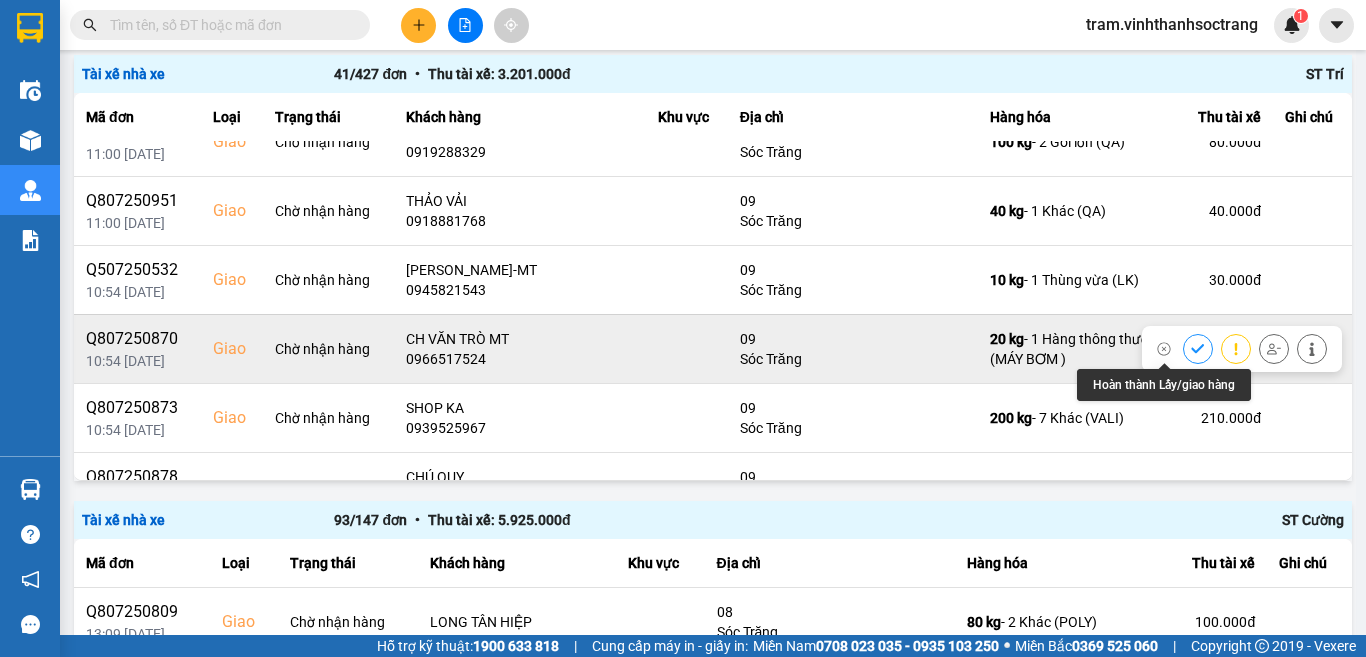 click at bounding box center [1198, 348] 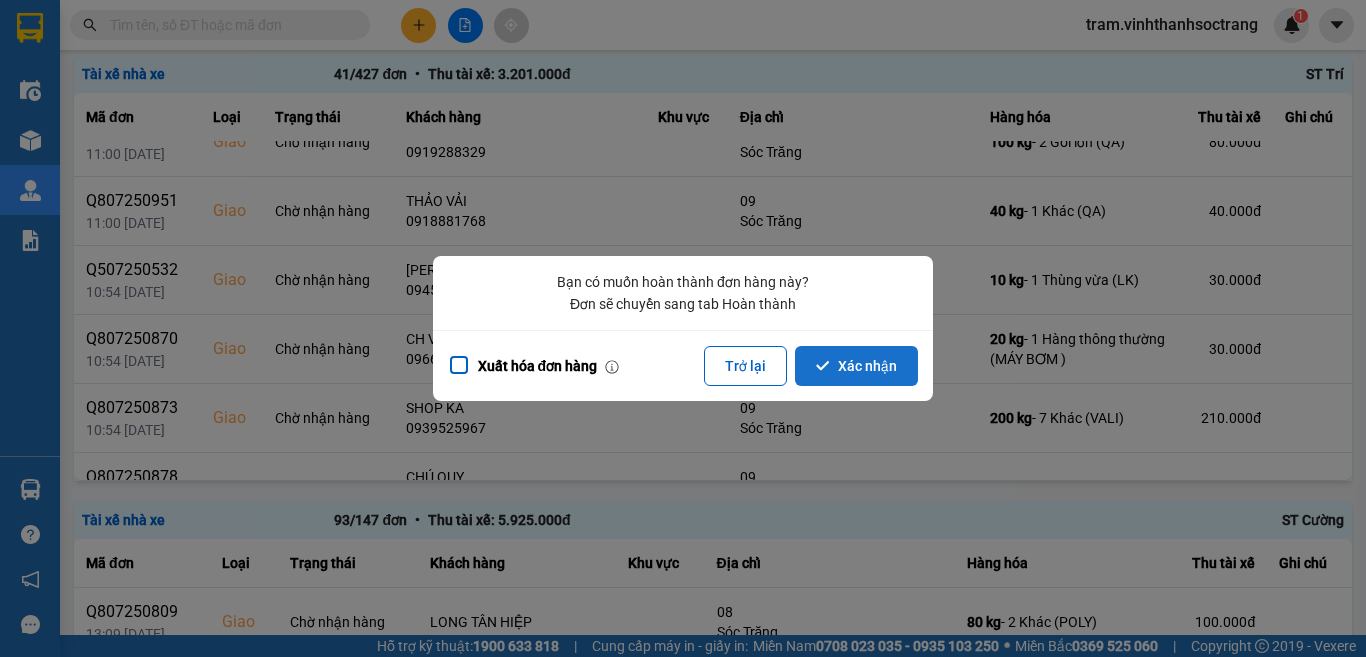 click on "Xác nhận" at bounding box center [856, 366] 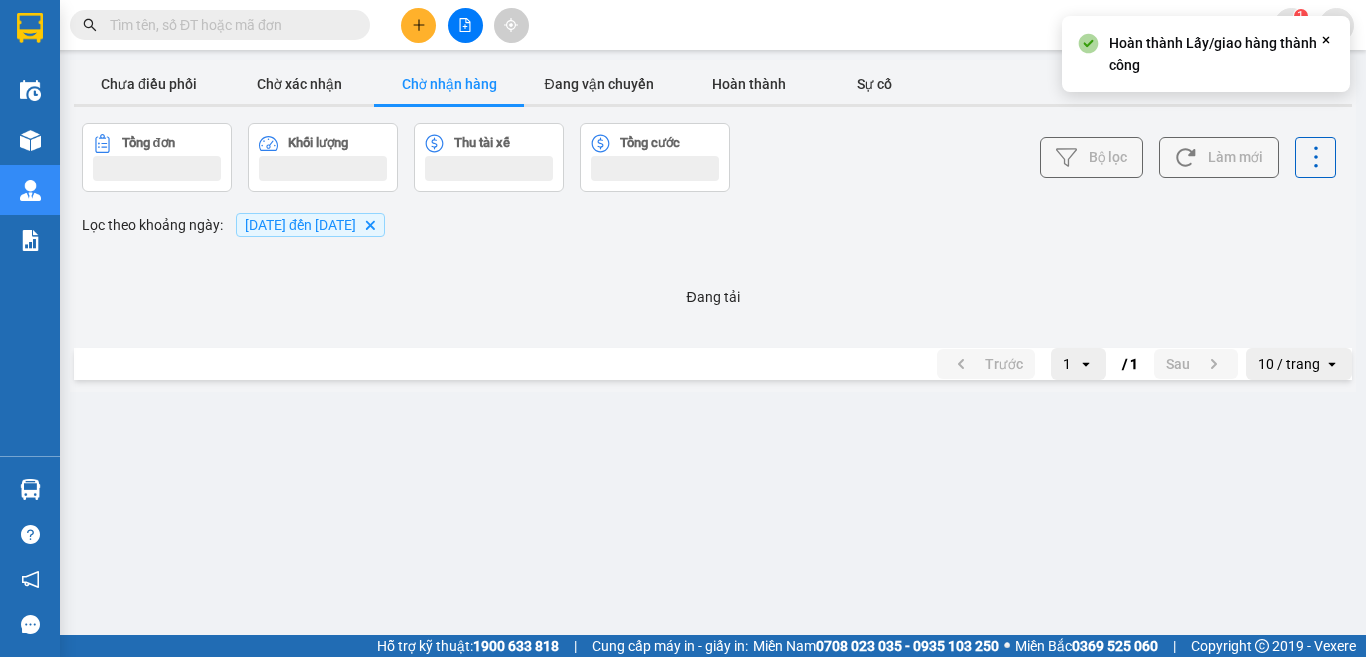 scroll, scrollTop: 0, scrollLeft: 0, axis: both 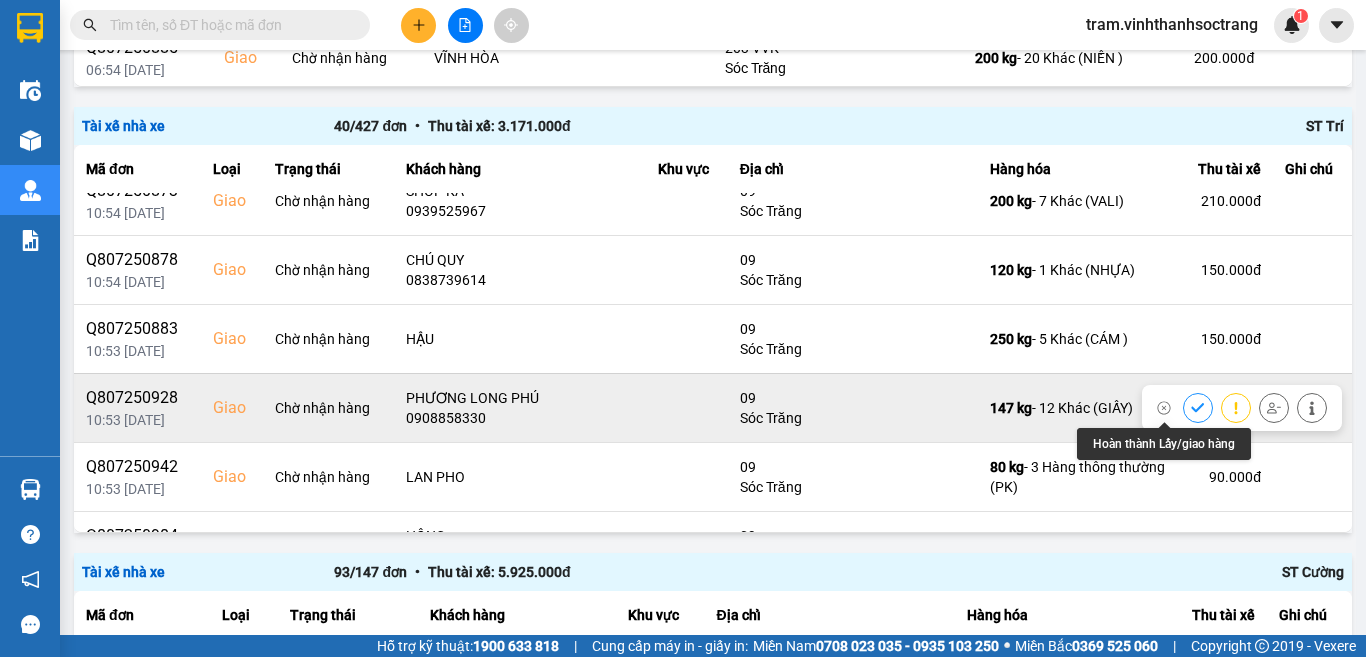 click 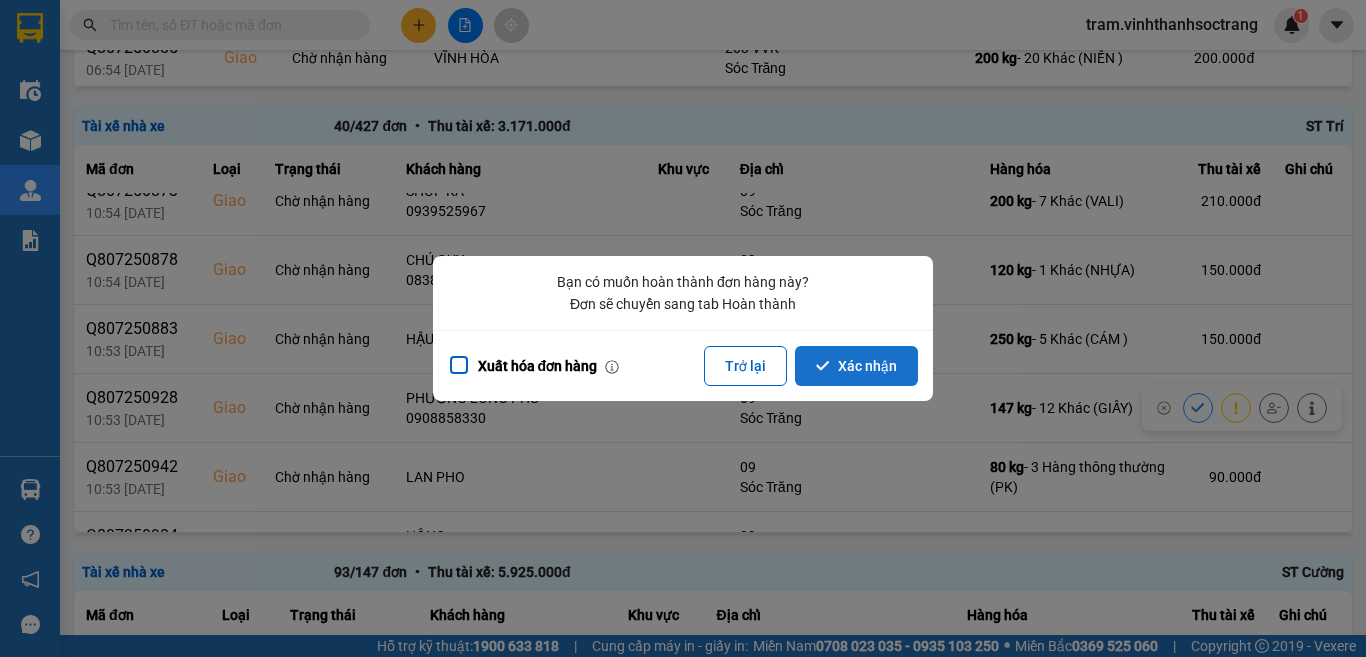 click on "Xác nhận" at bounding box center (856, 366) 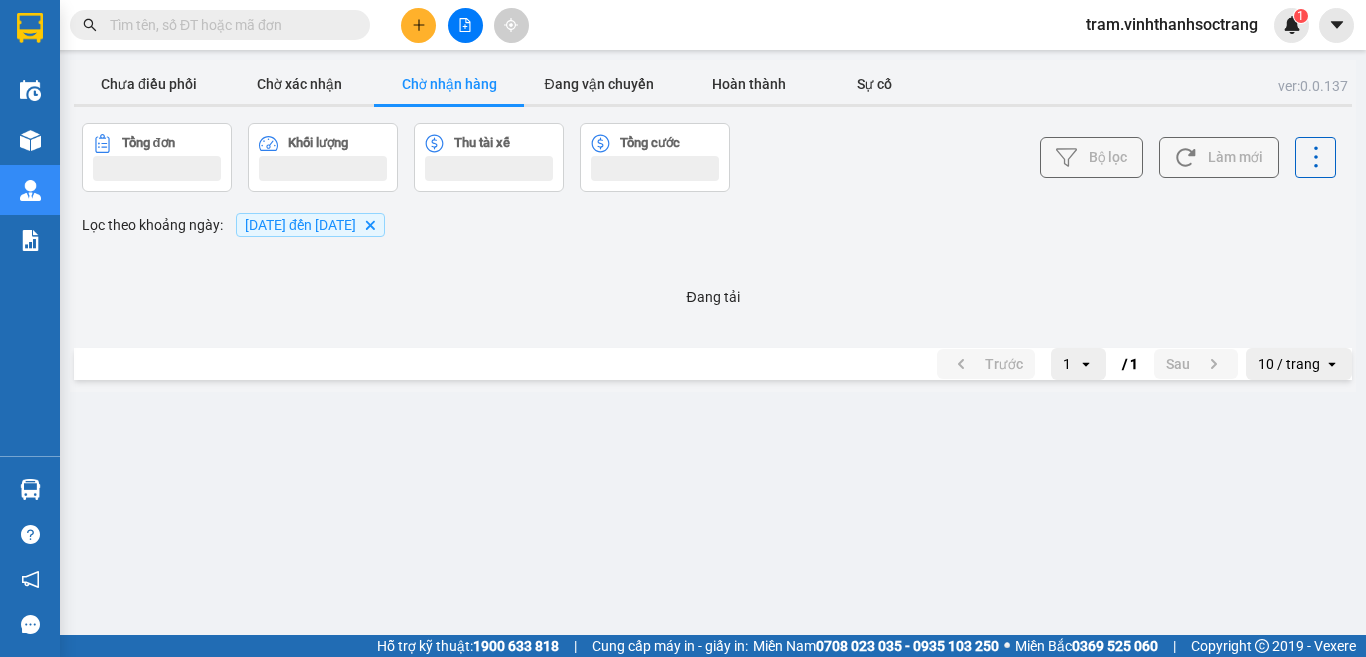 scroll, scrollTop: 0, scrollLeft: 0, axis: both 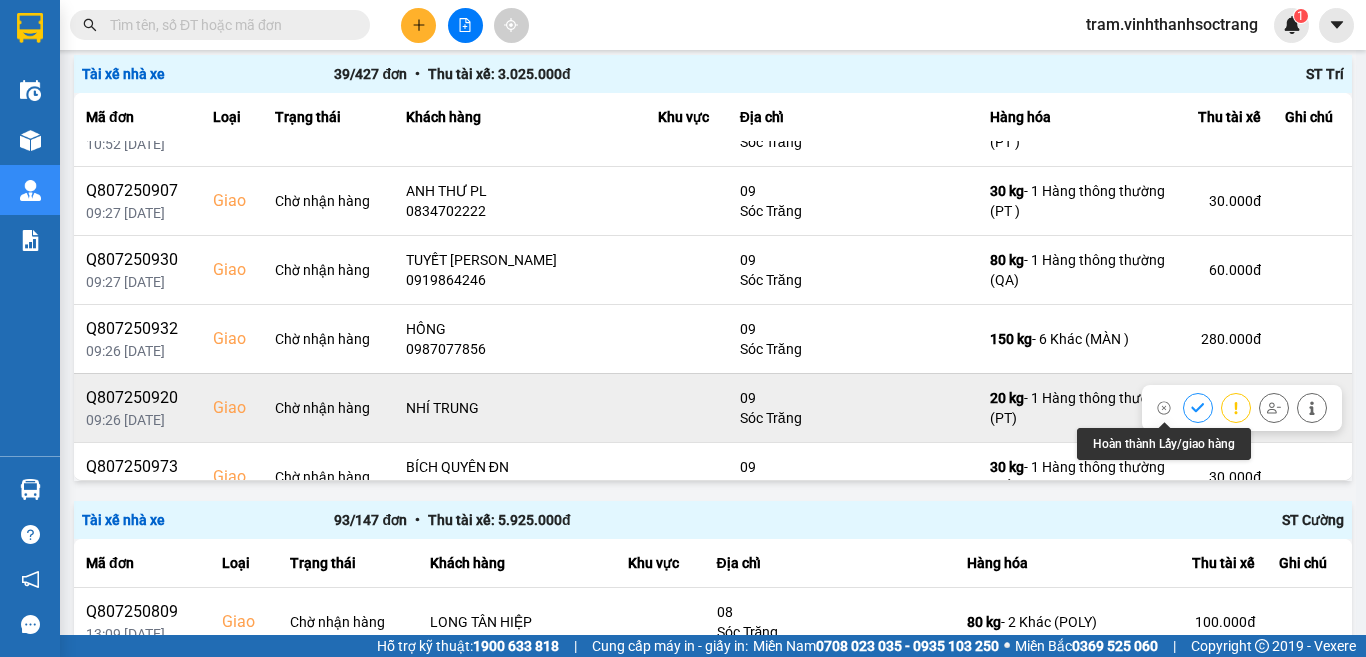 click 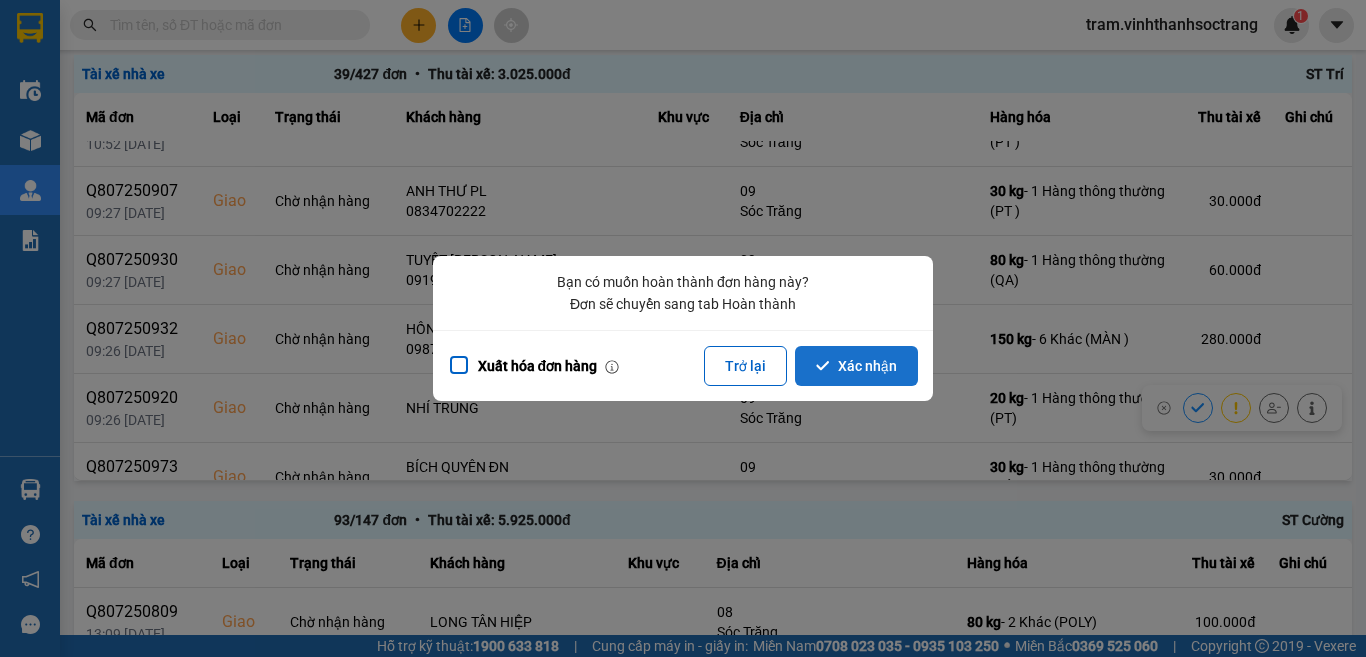 click on "Xác nhận" at bounding box center (856, 366) 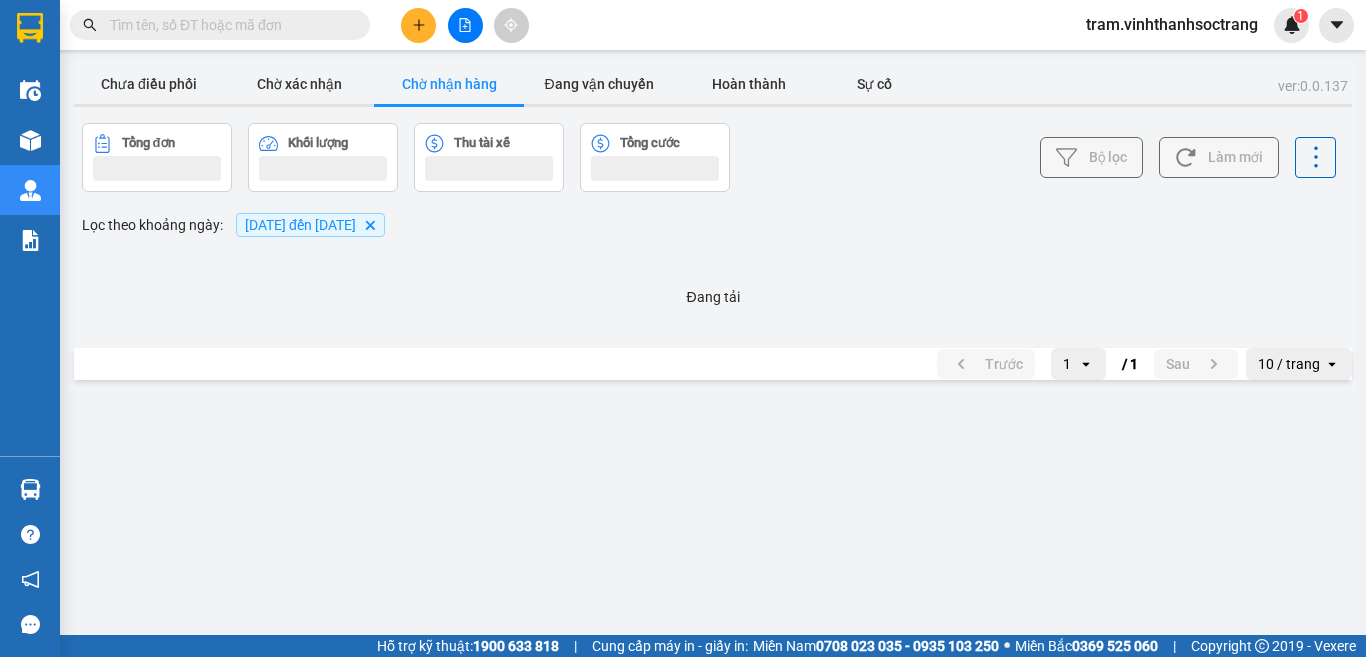 scroll, scrollTop: 0, scrollLeft: 0, axis: both 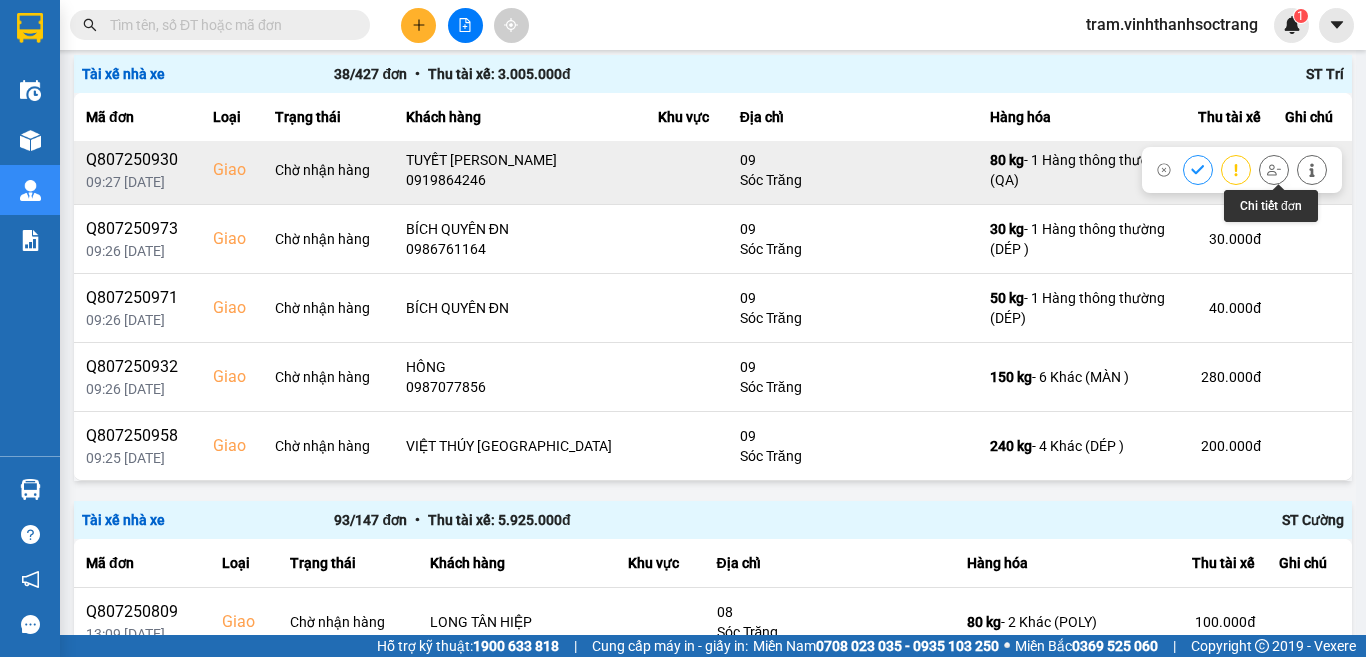 click 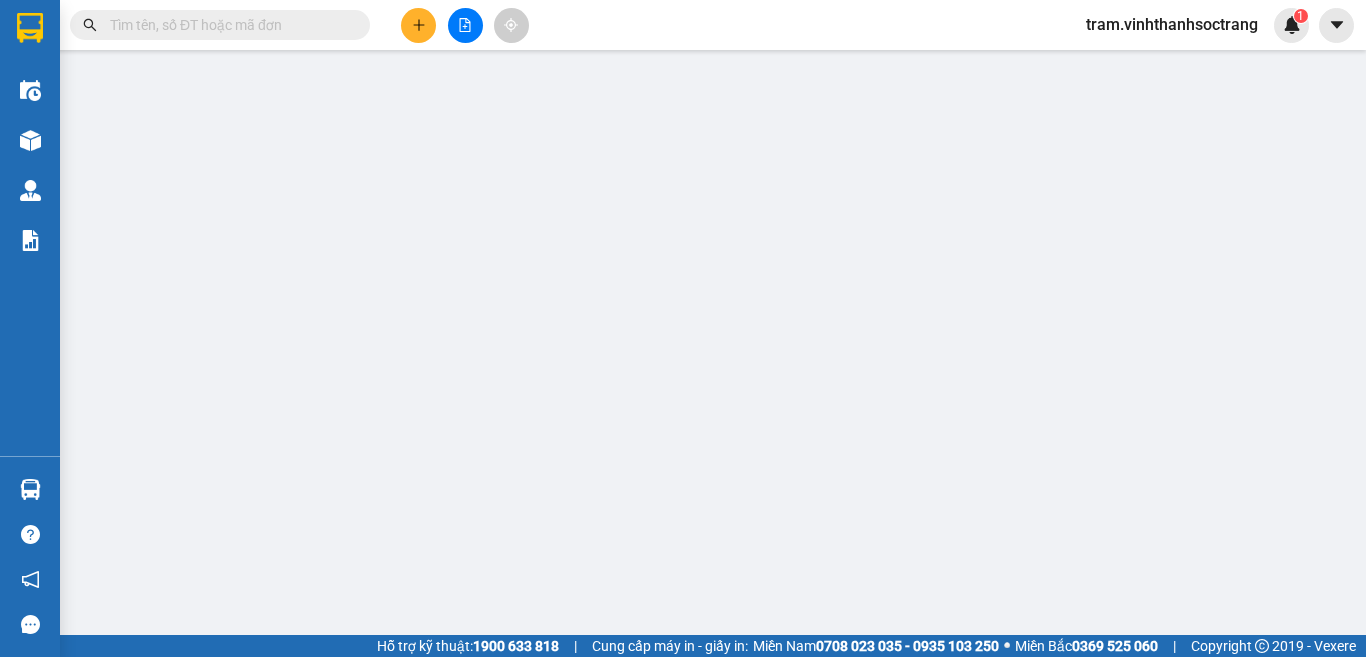 scroll, scrollTop: 0, scrollLeft: 0, axis: both 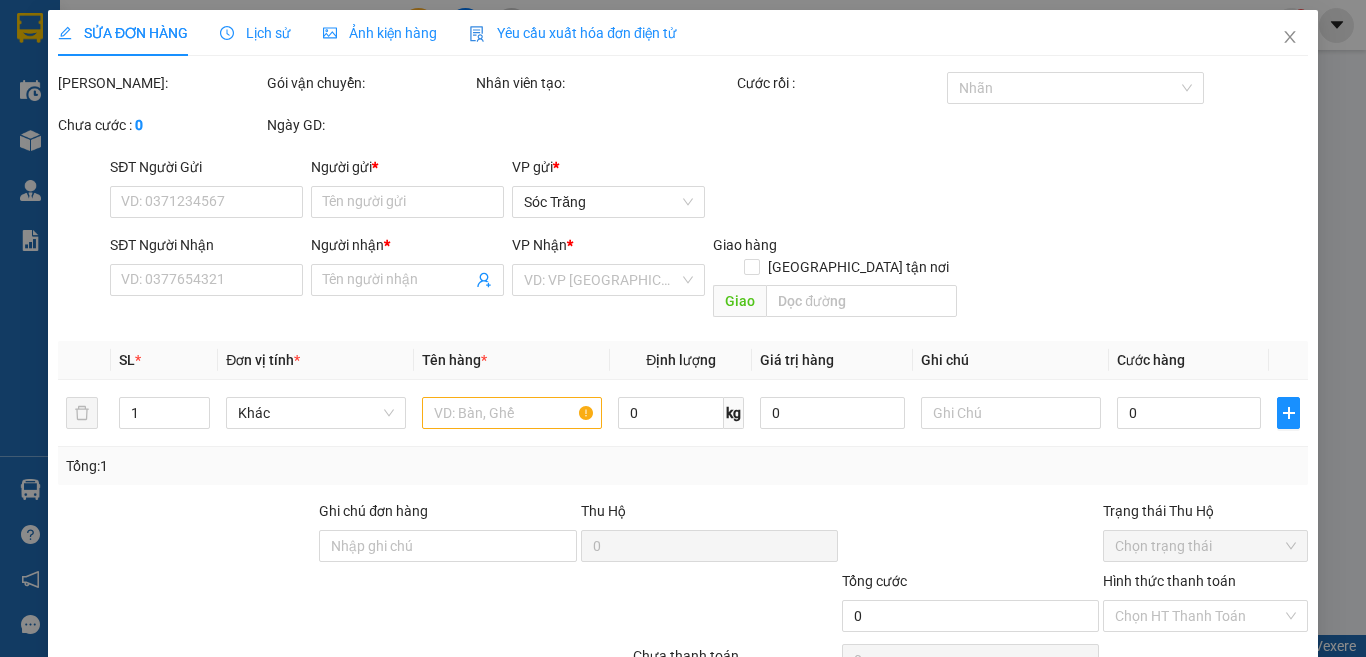 type on "LINH" 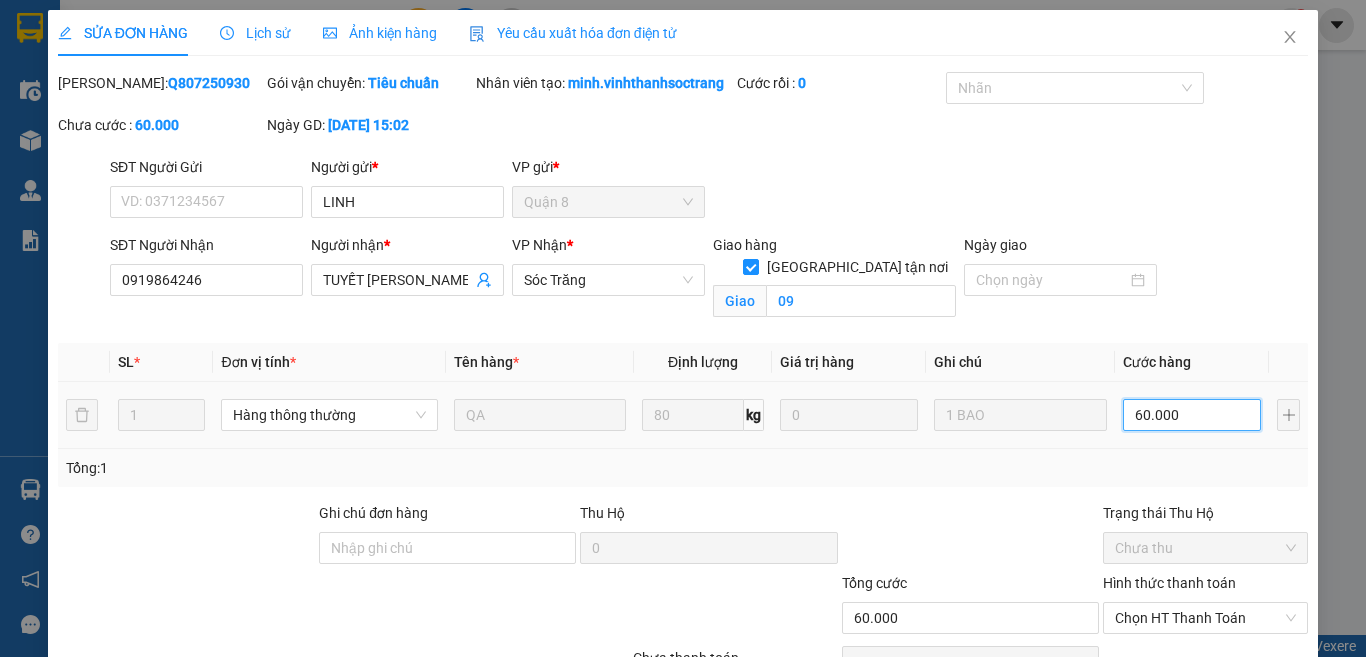 click on "60.000" at bounding box center (1192, 415) 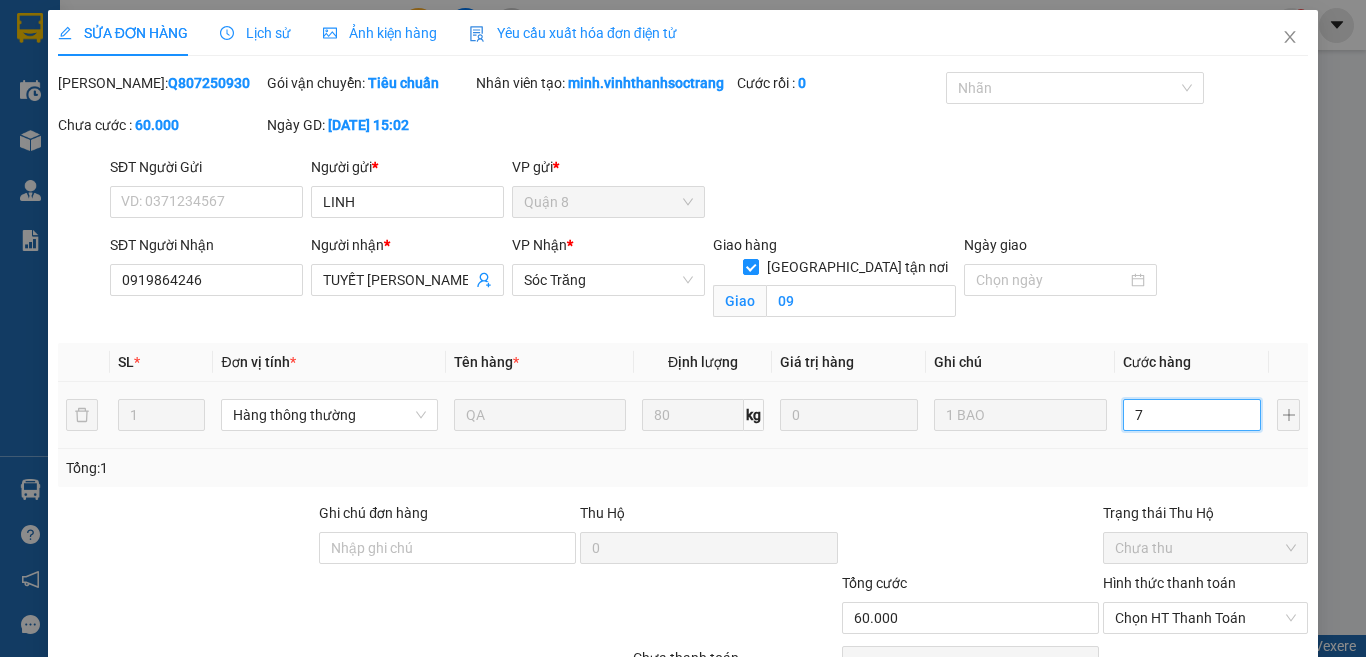 type on "7" 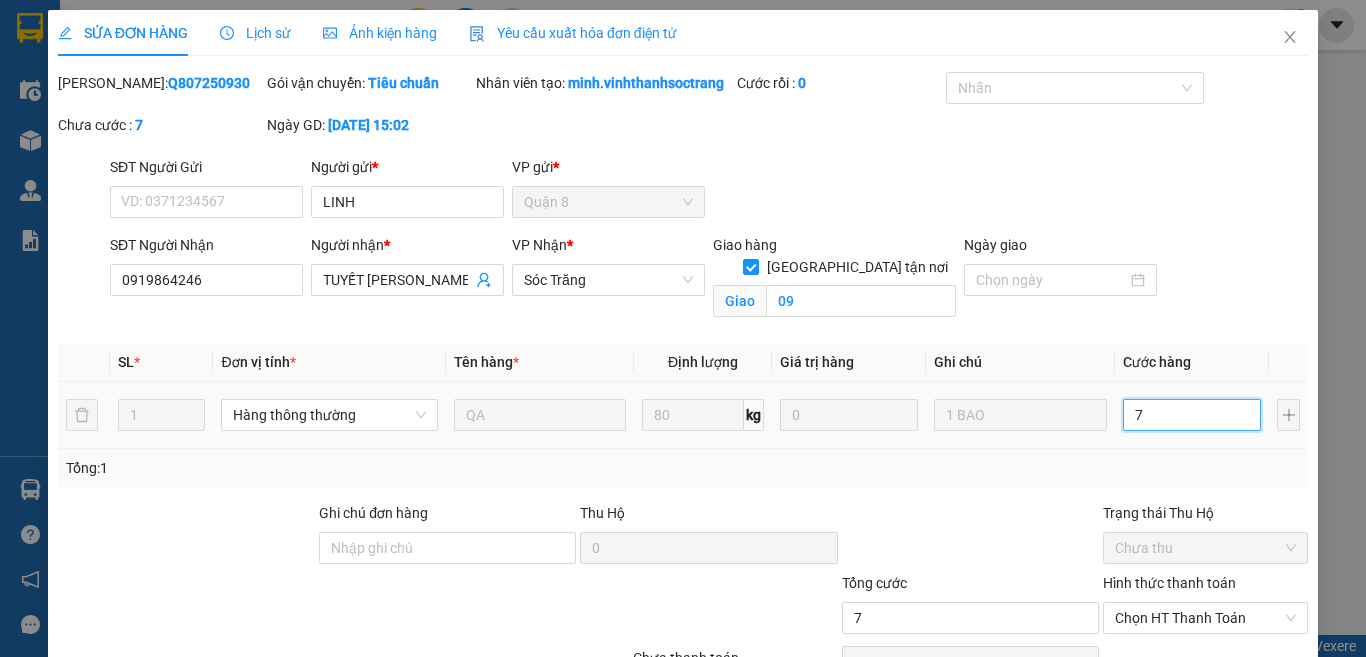 type on "70" 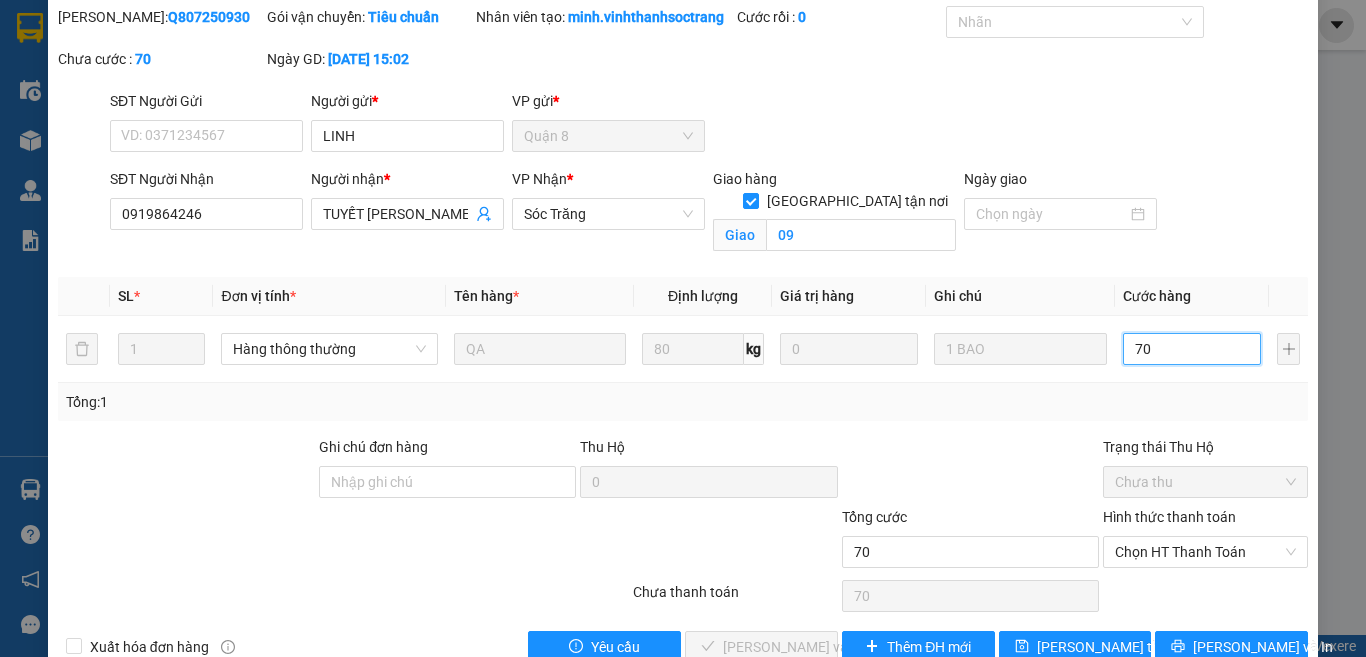 scroll, scrollTop: 133, scrollLeft: 0, axis: vertical 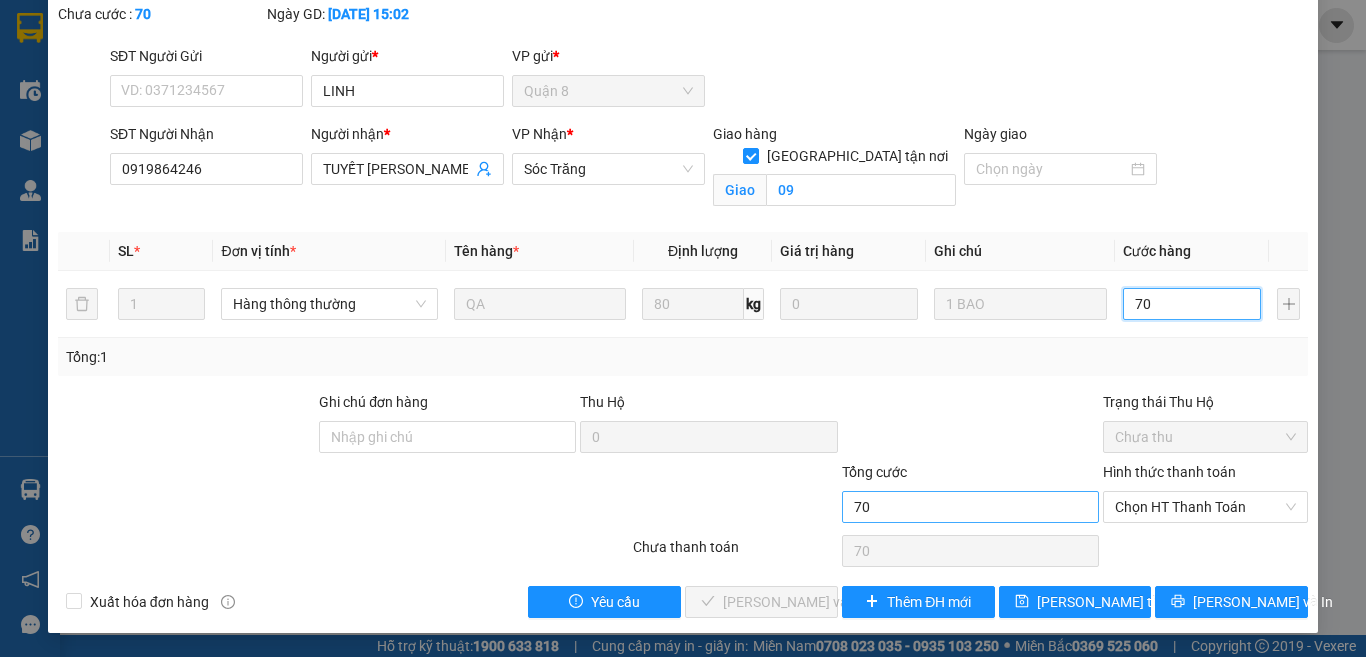 type on "70" 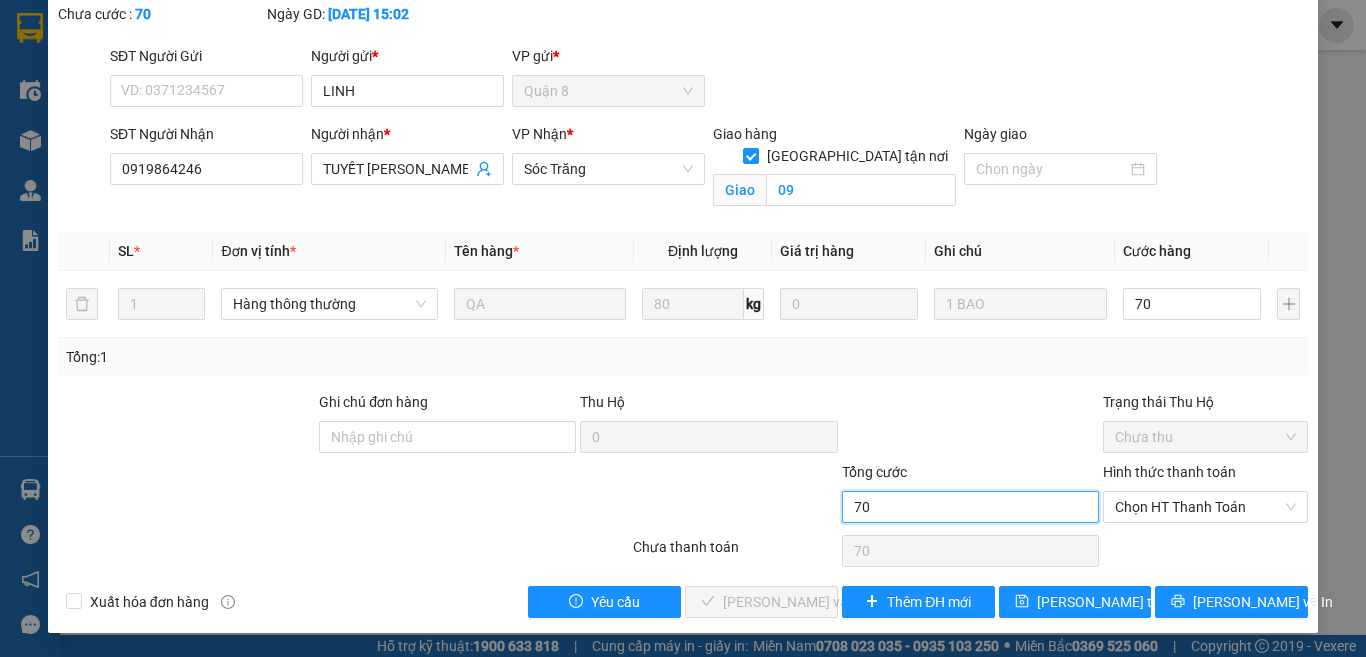 type on "70.000" 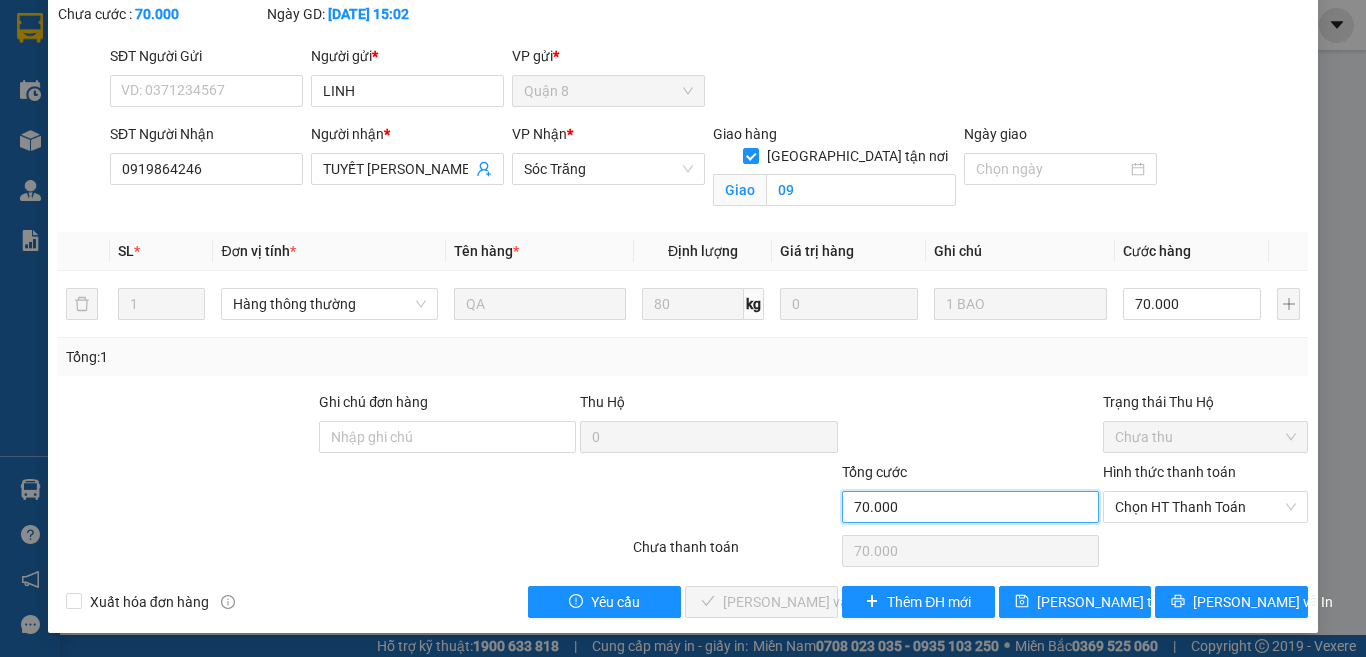 click on "70.000" at bounding box center [970, 507] 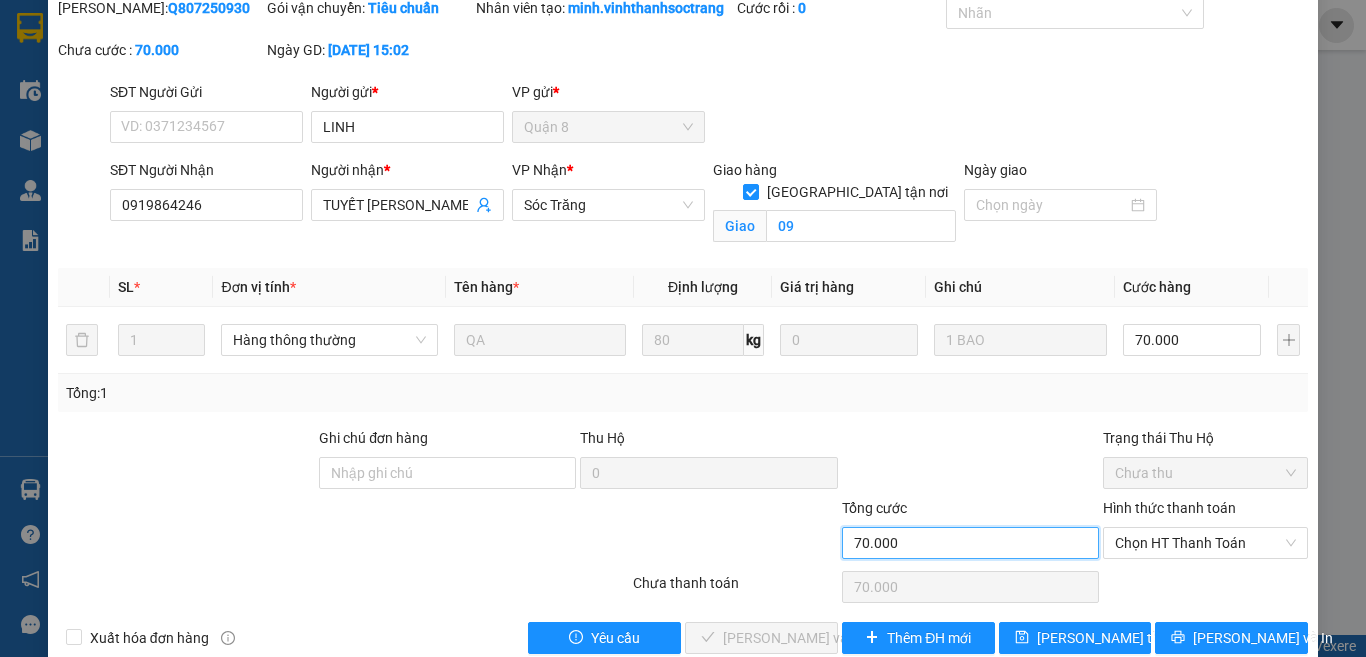 scroll, scrollTop: 133, scrollLeft: 0, axis: vertical 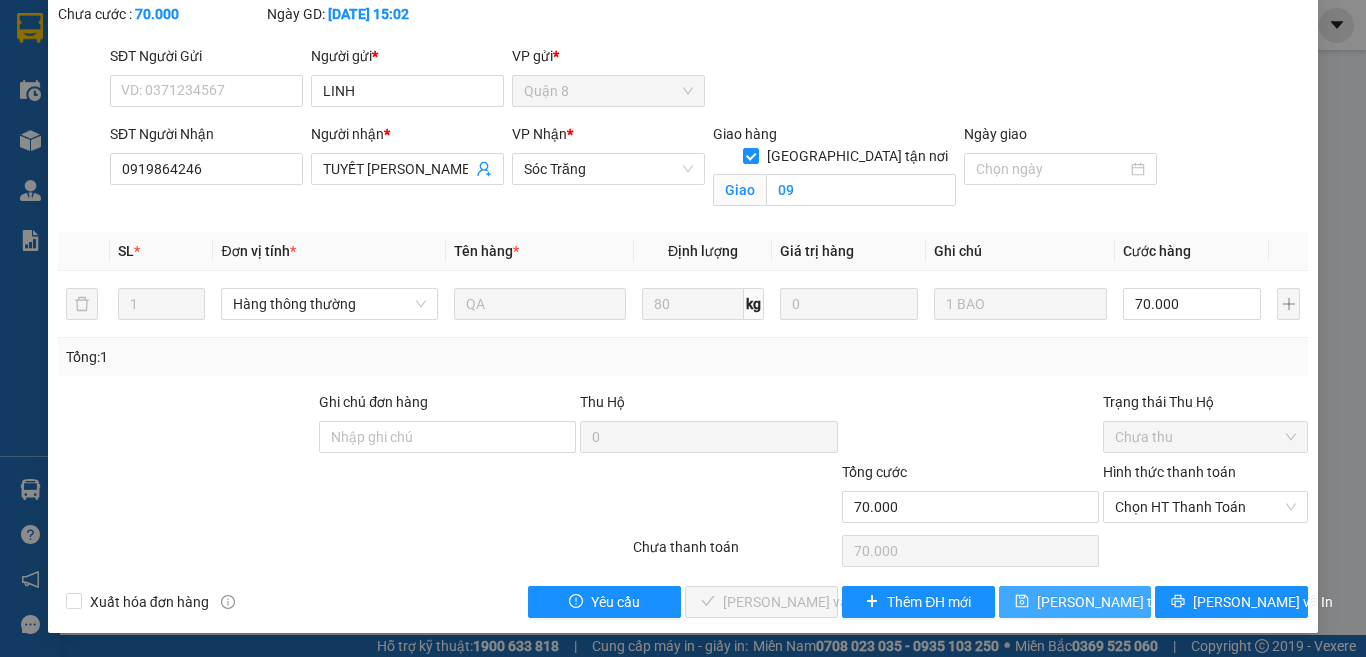 click on "[PERSON_NAME] thay đổi" at bounding box center [1117, 602] 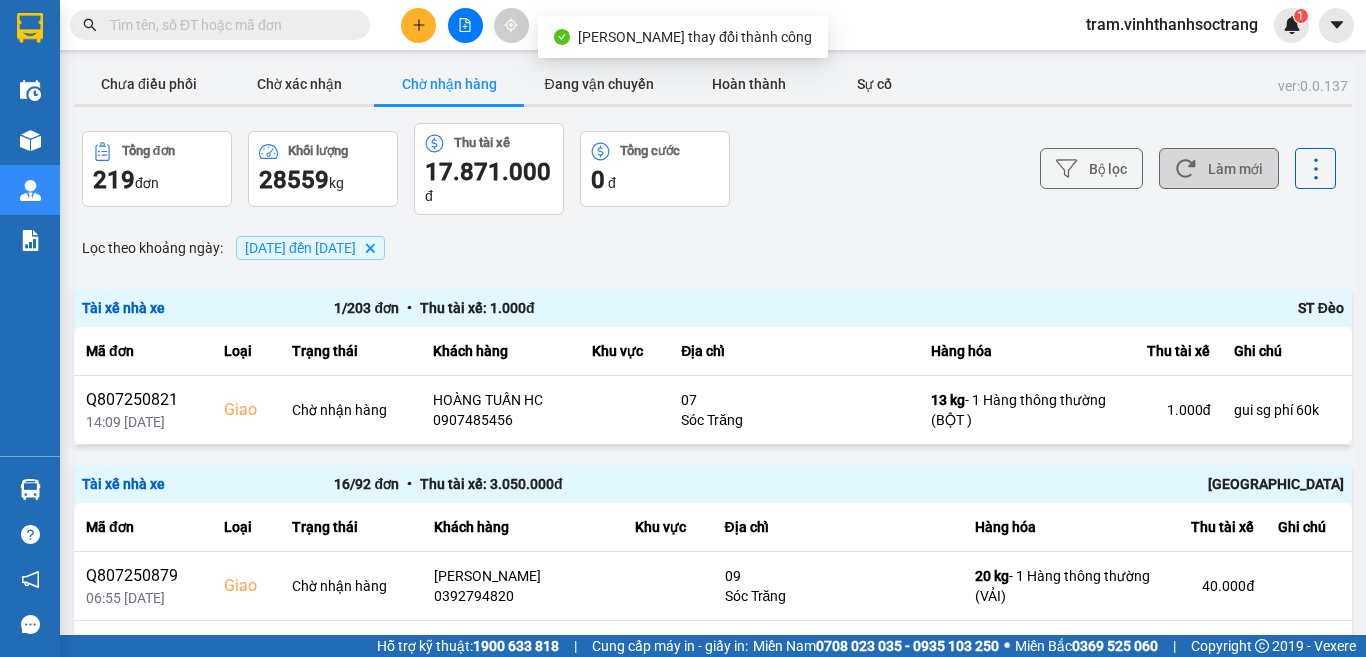 click on "Làm mới" at bounding box center [1219, 168] 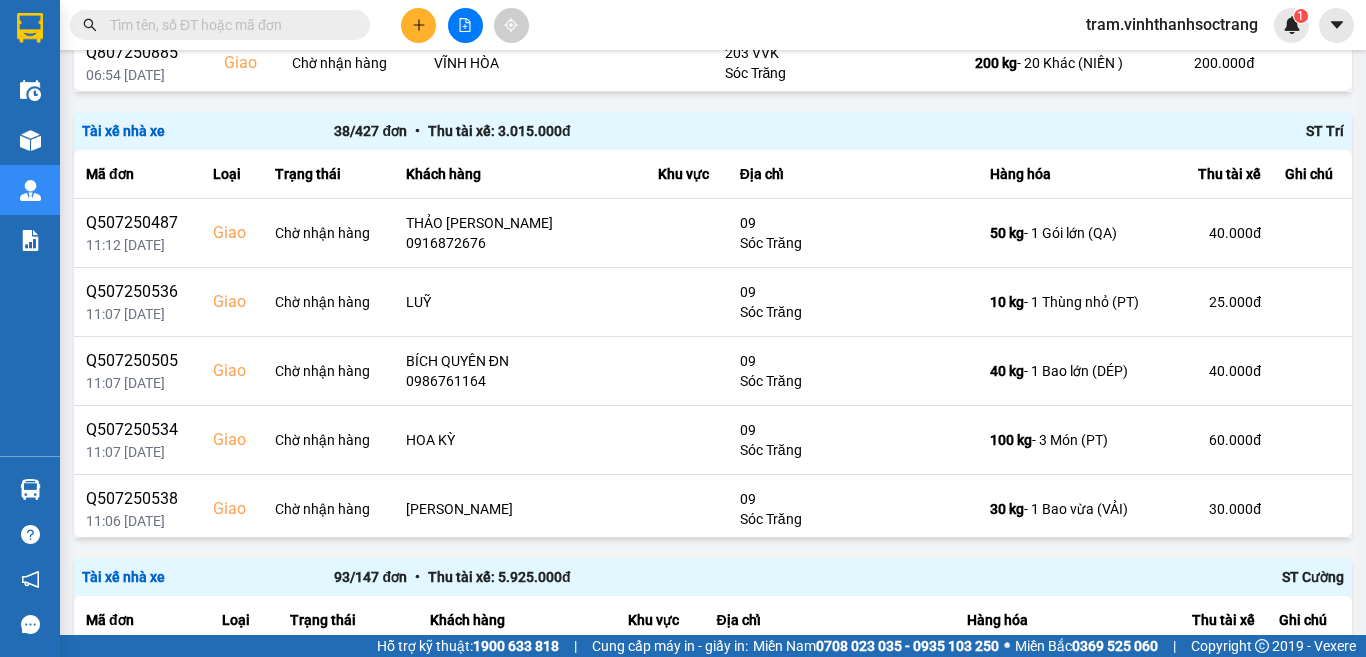 scroll, scrollTop: 800, scrollLeft: 0, axis: vertical 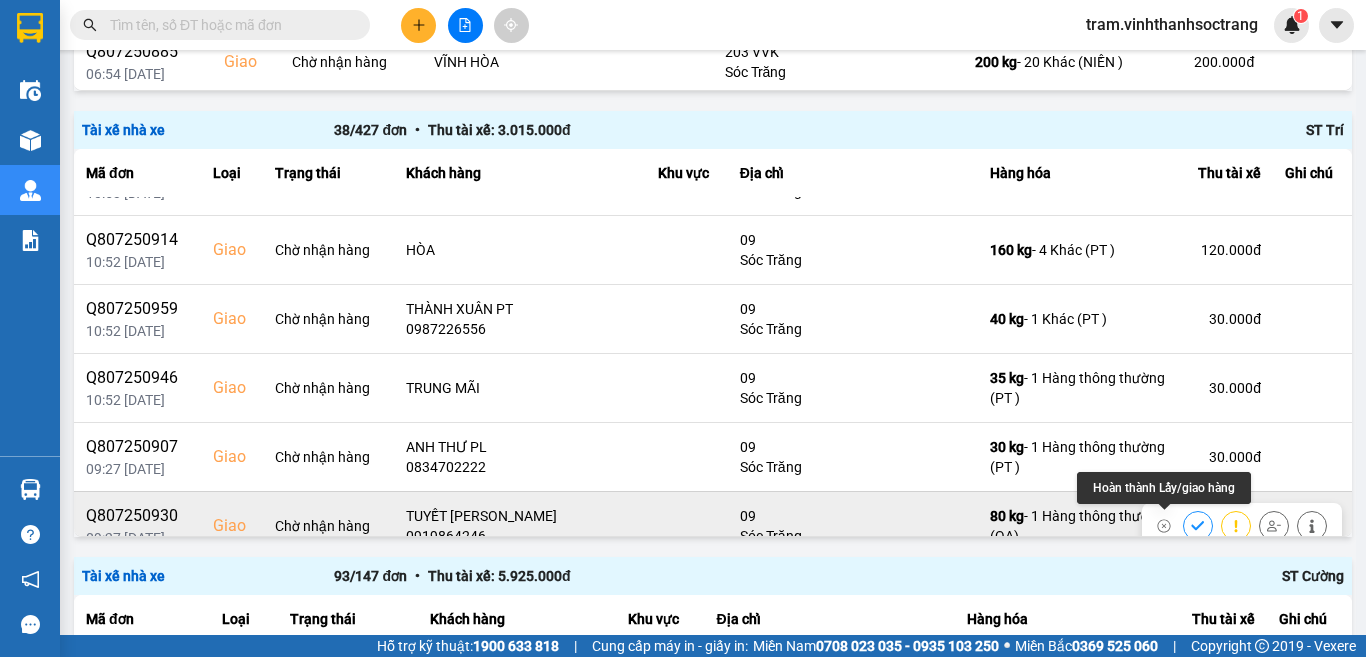 click 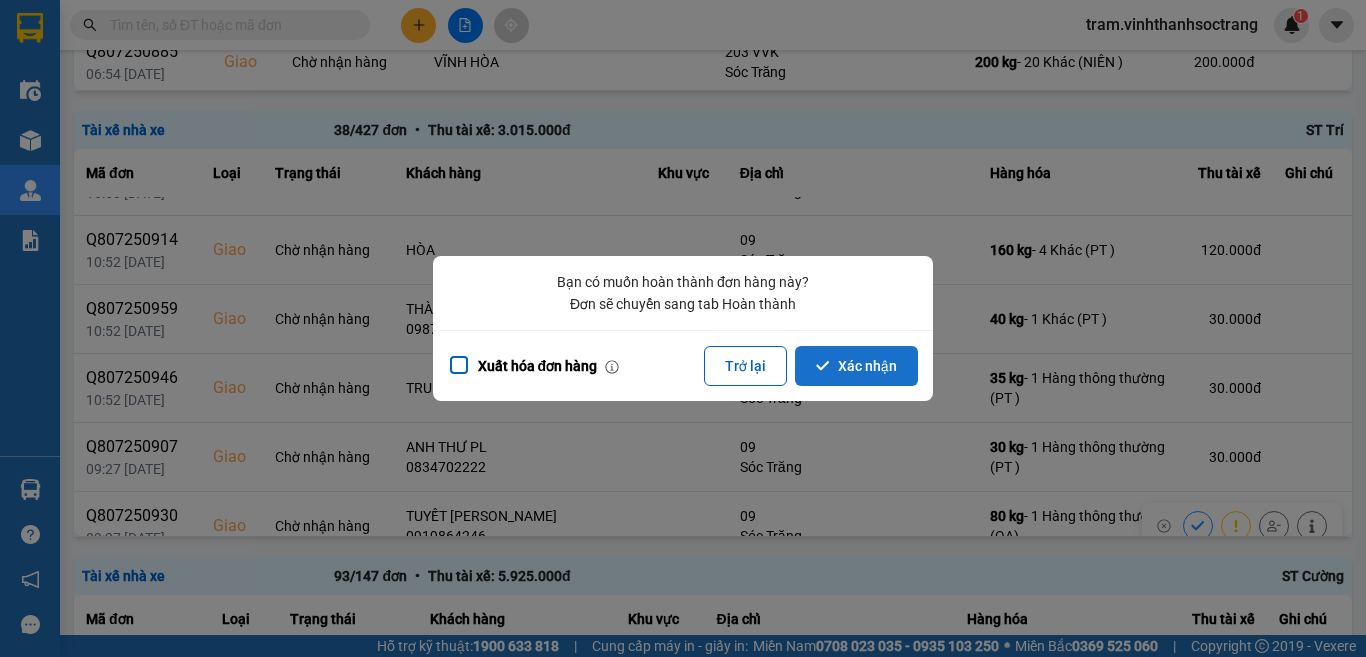 click on "Xác nhận" at bounding box center (856, 366) 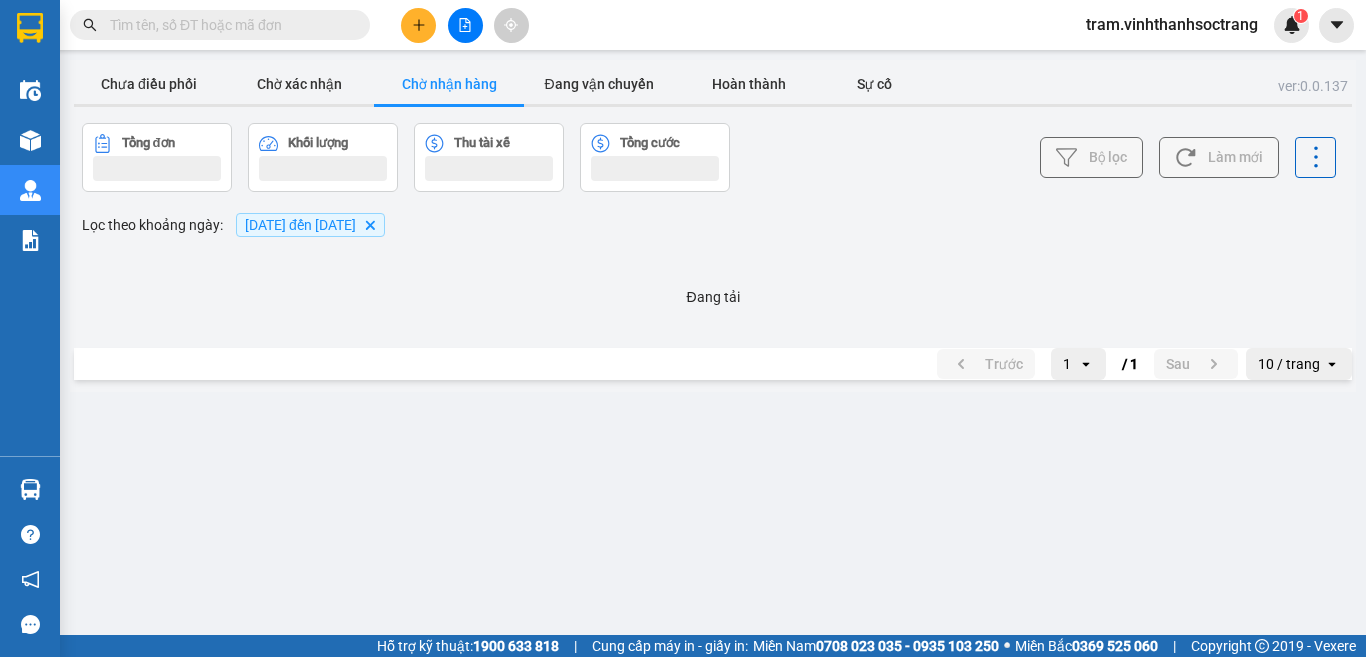 scroll, scrollTop: 0, scrollLeft: 0, axis: both 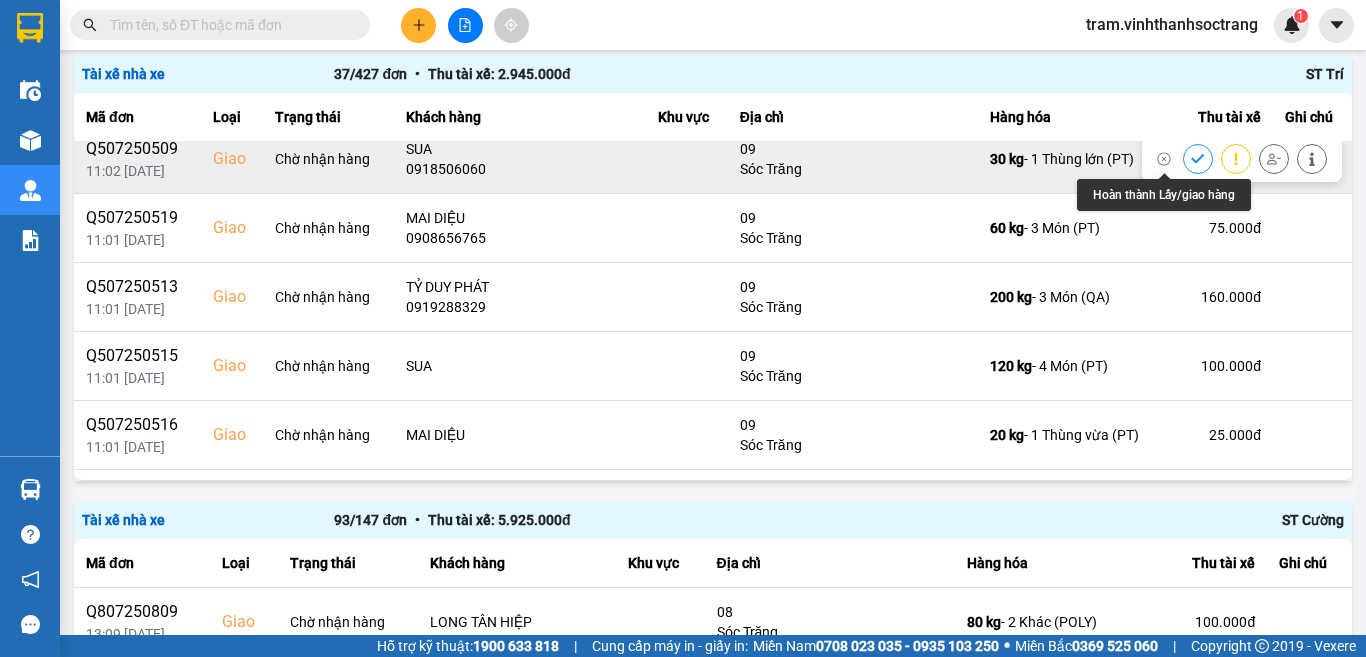 click 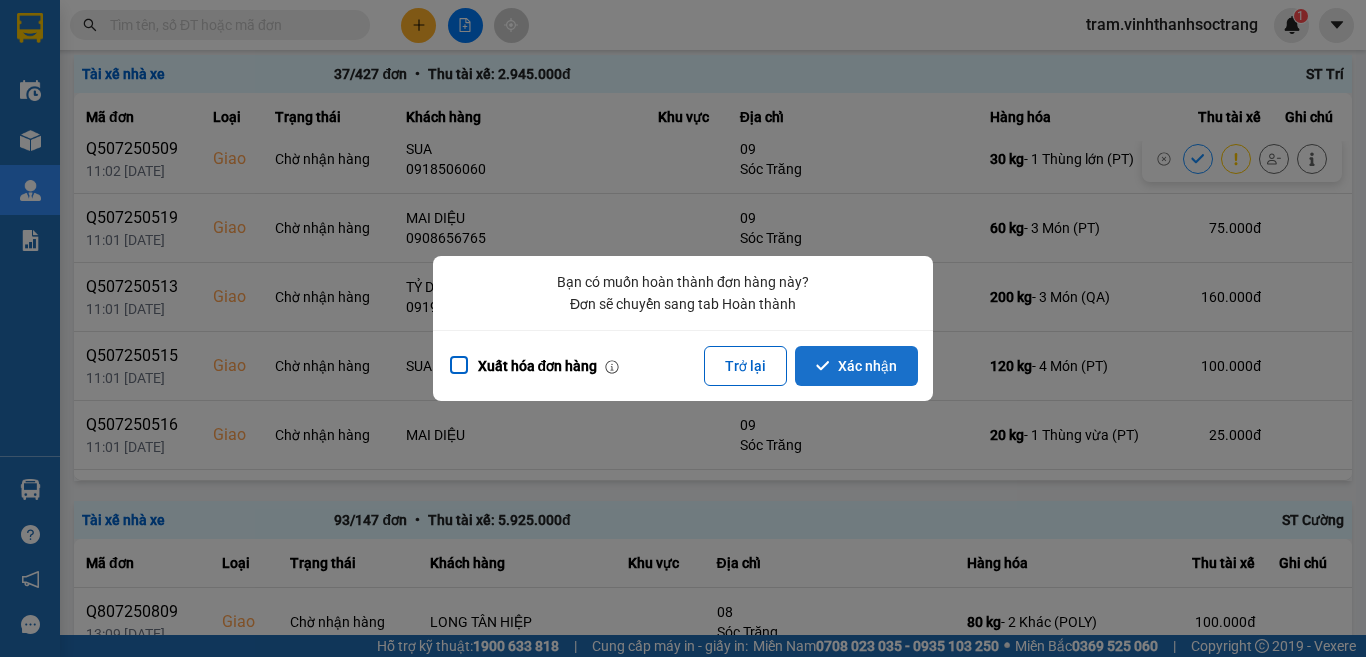 click on "Xác nhận" at bounding box center [856, 366] 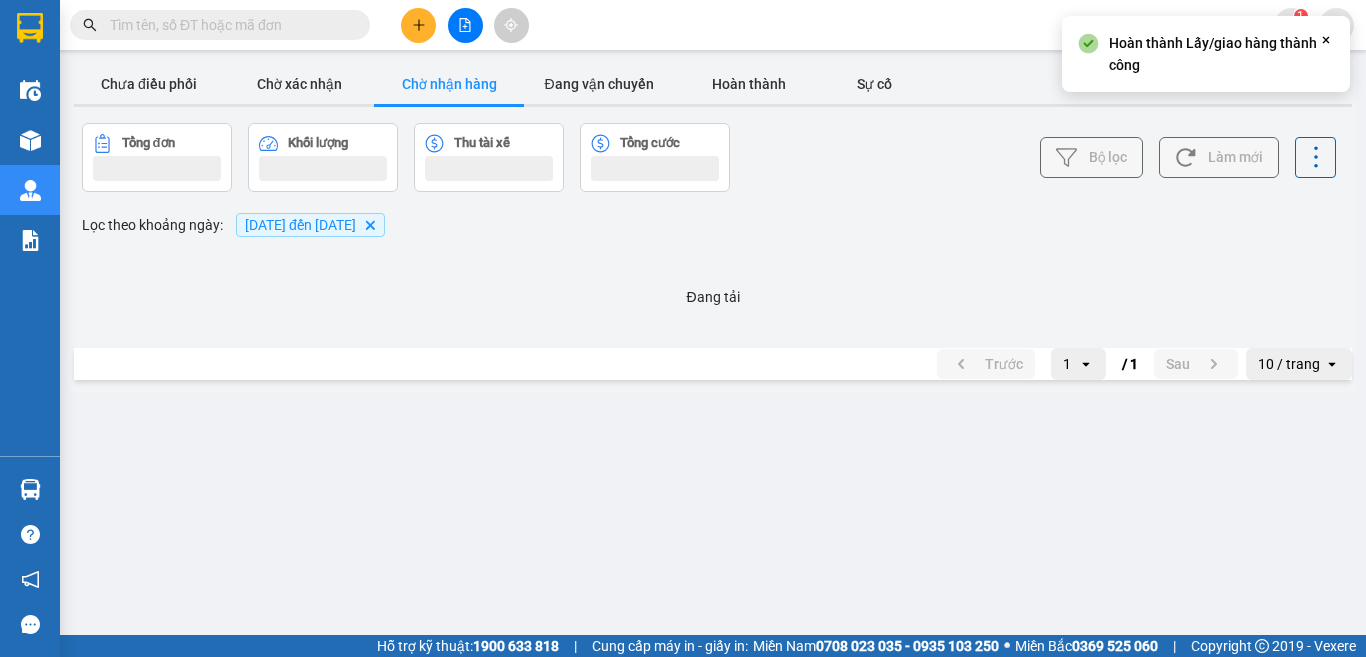 scroll, scrollTop: 0, scrollLeft: 0, axis: both 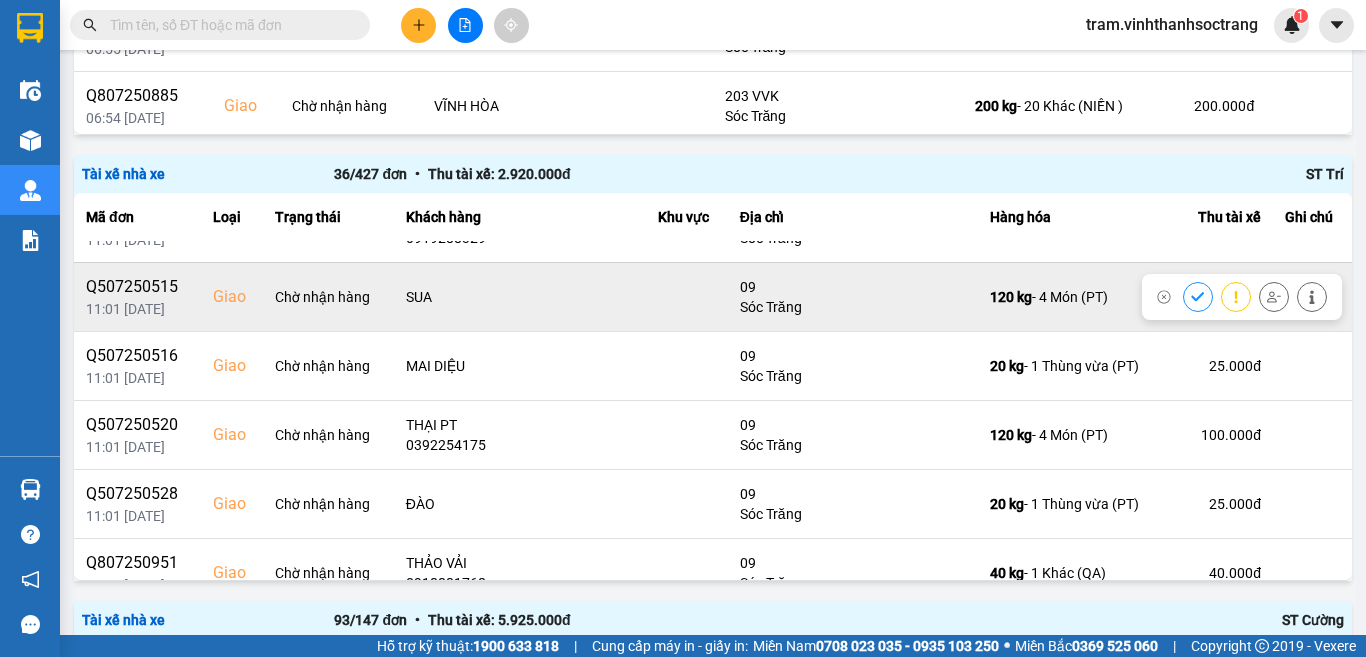 click 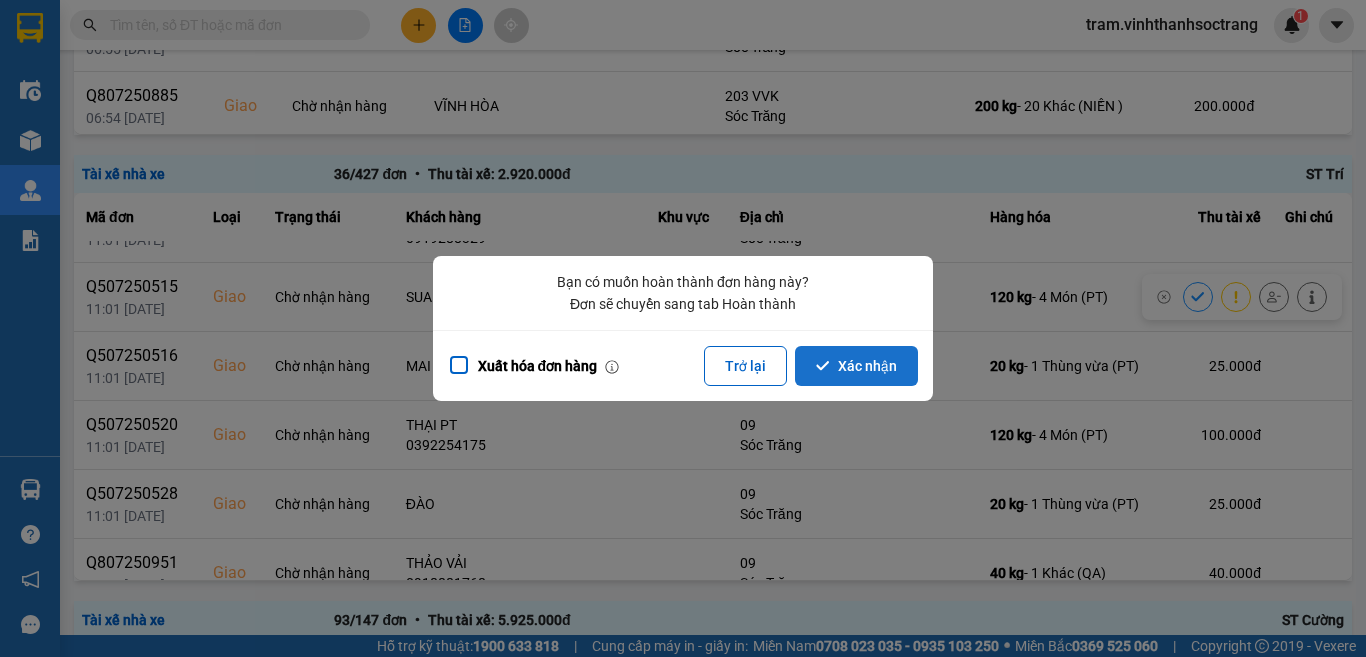 click on "Xác nhận" at bounding box center [856, 366] 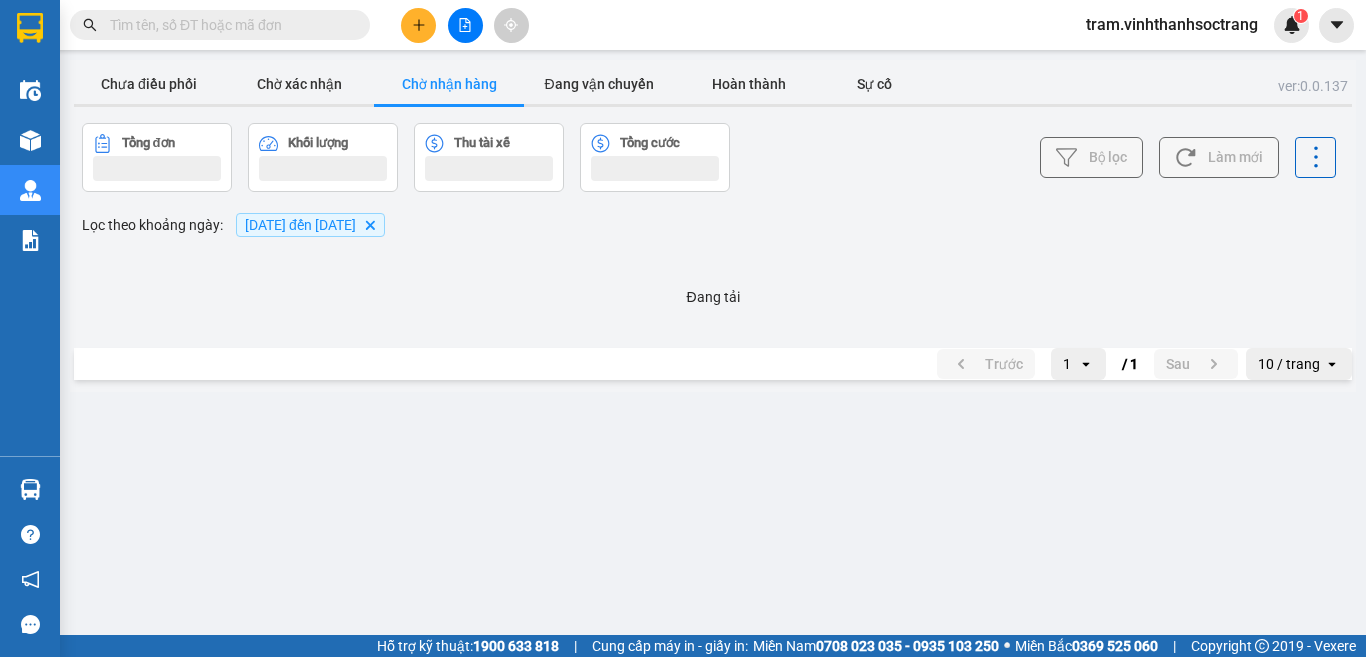 scroll, scrollTop: 0, scrollLeft: 0, axis: both 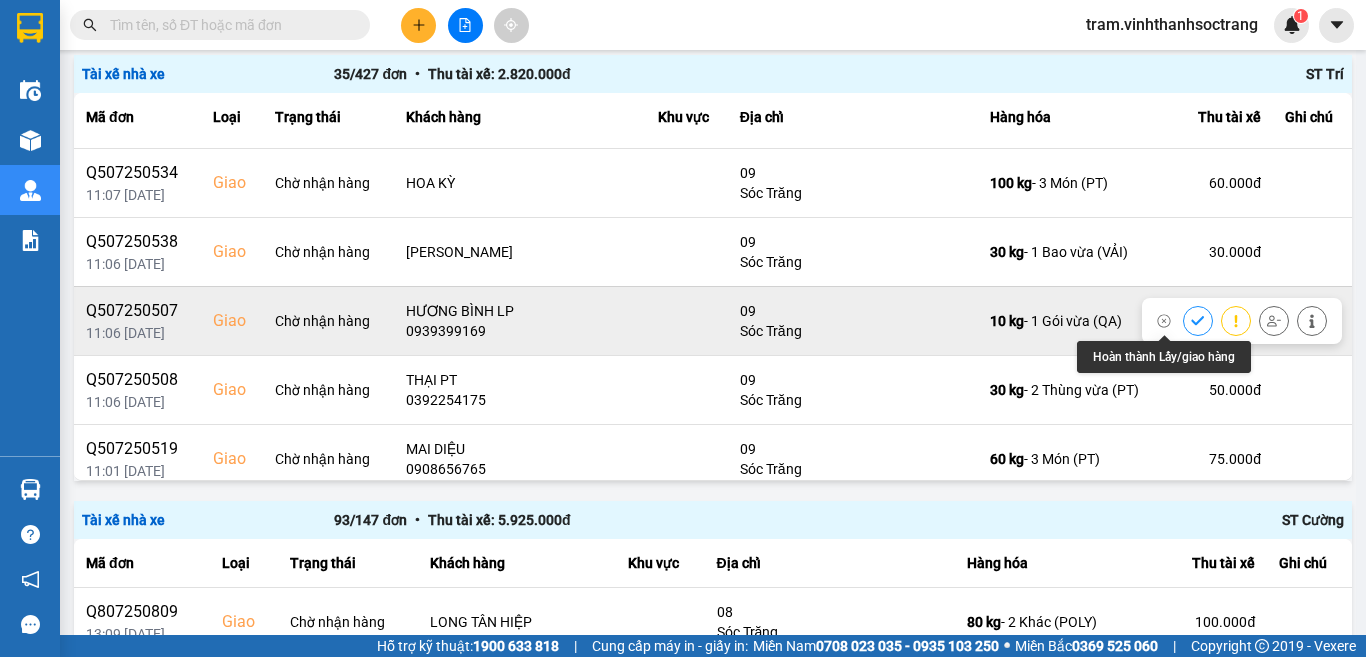 click 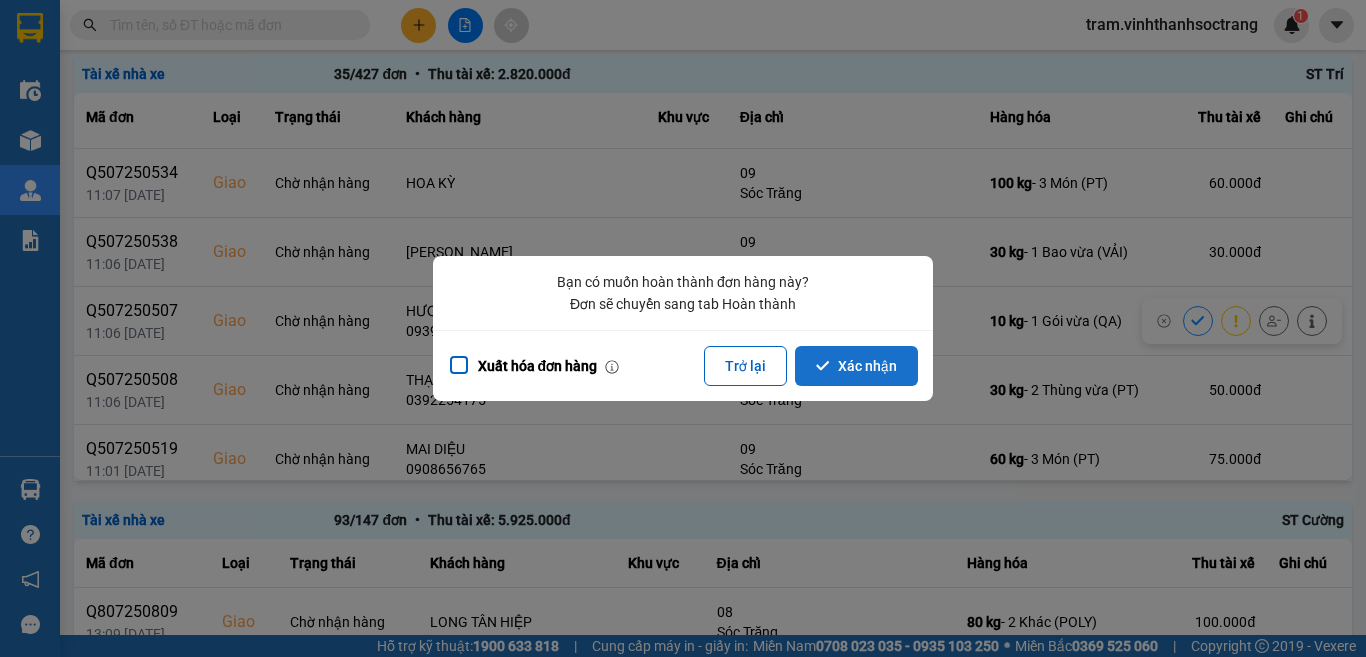 click on "Xác nhận" at bounding box center (856, 366) 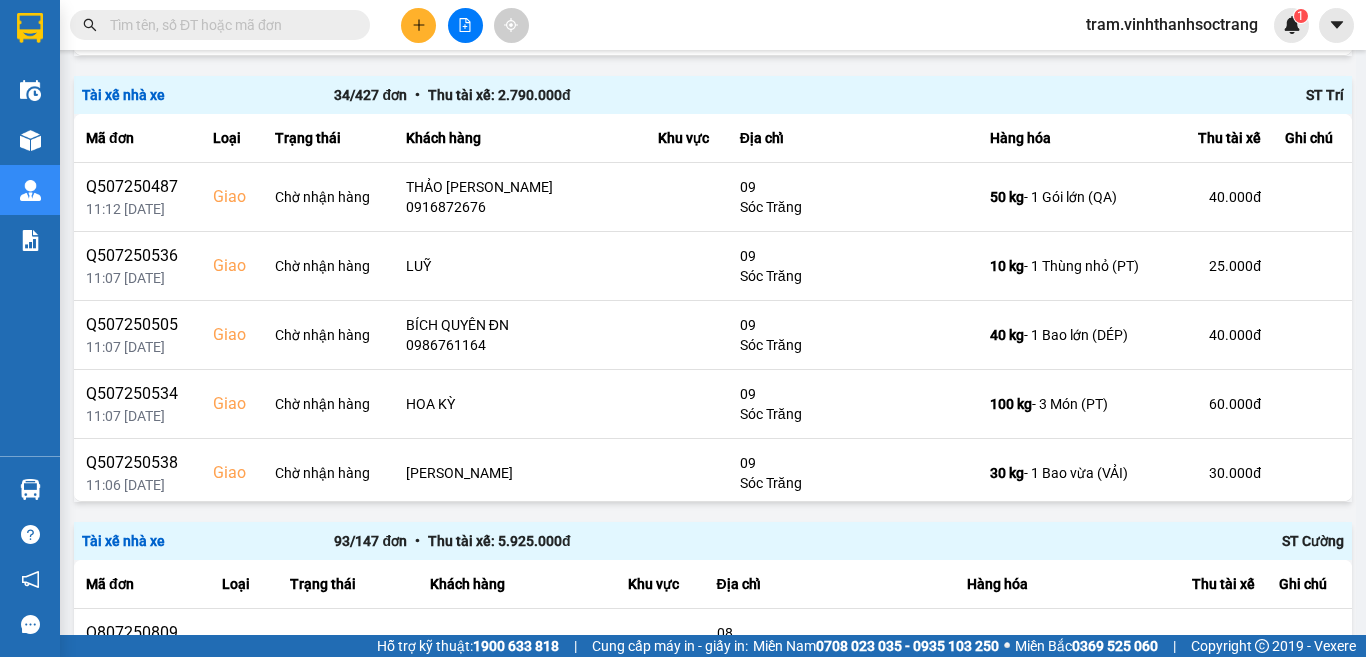 scroll, scrollTop: 800, scrollLeft: 0, axis: vertical 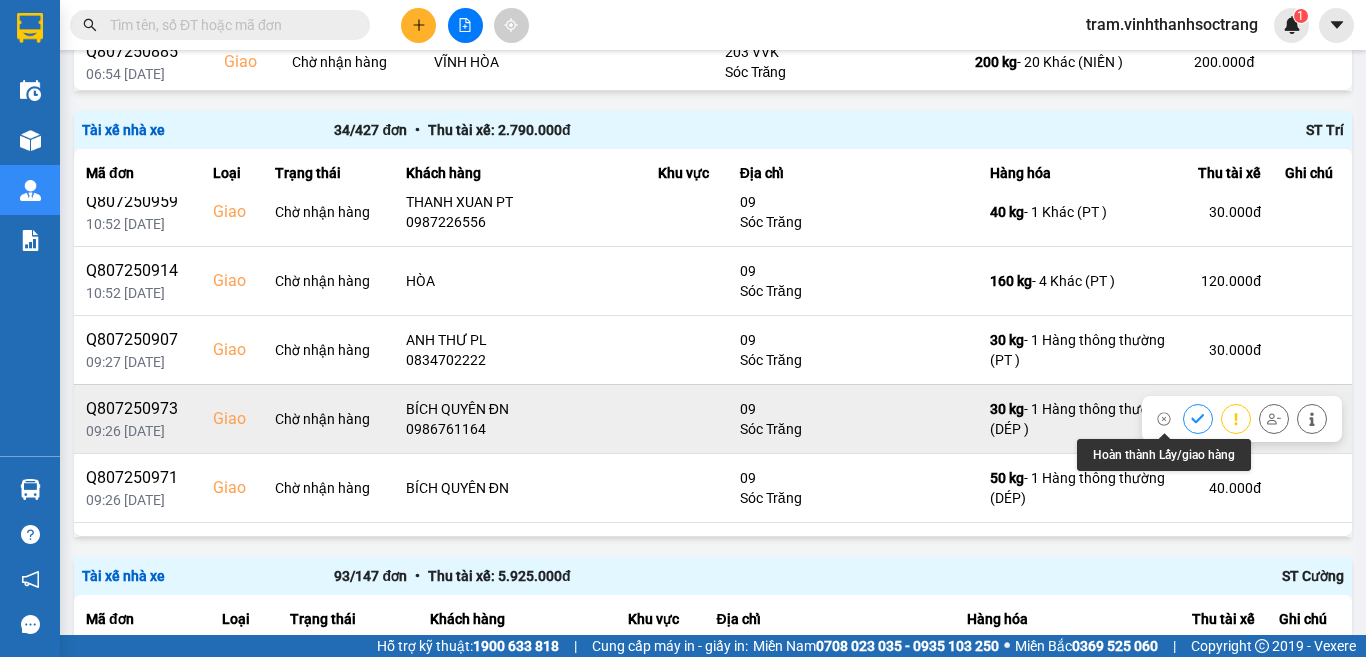 click 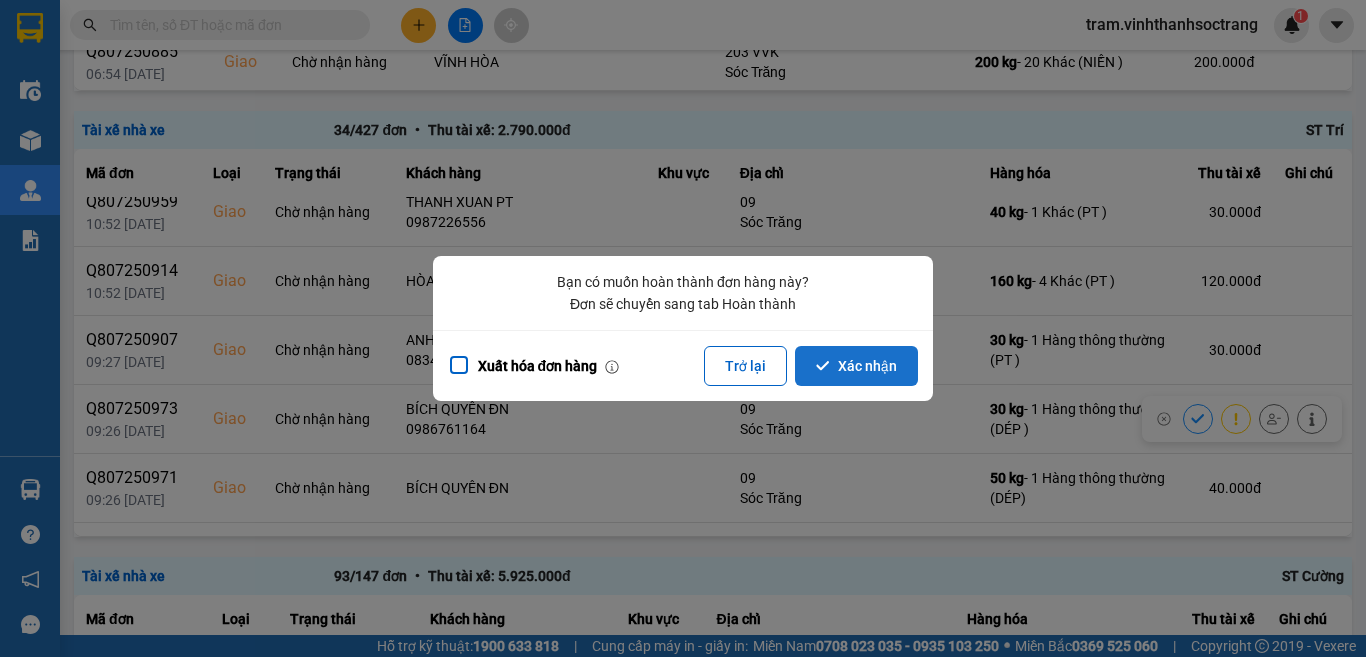 click on "Xác nhận" at bounding box center [856, 366] 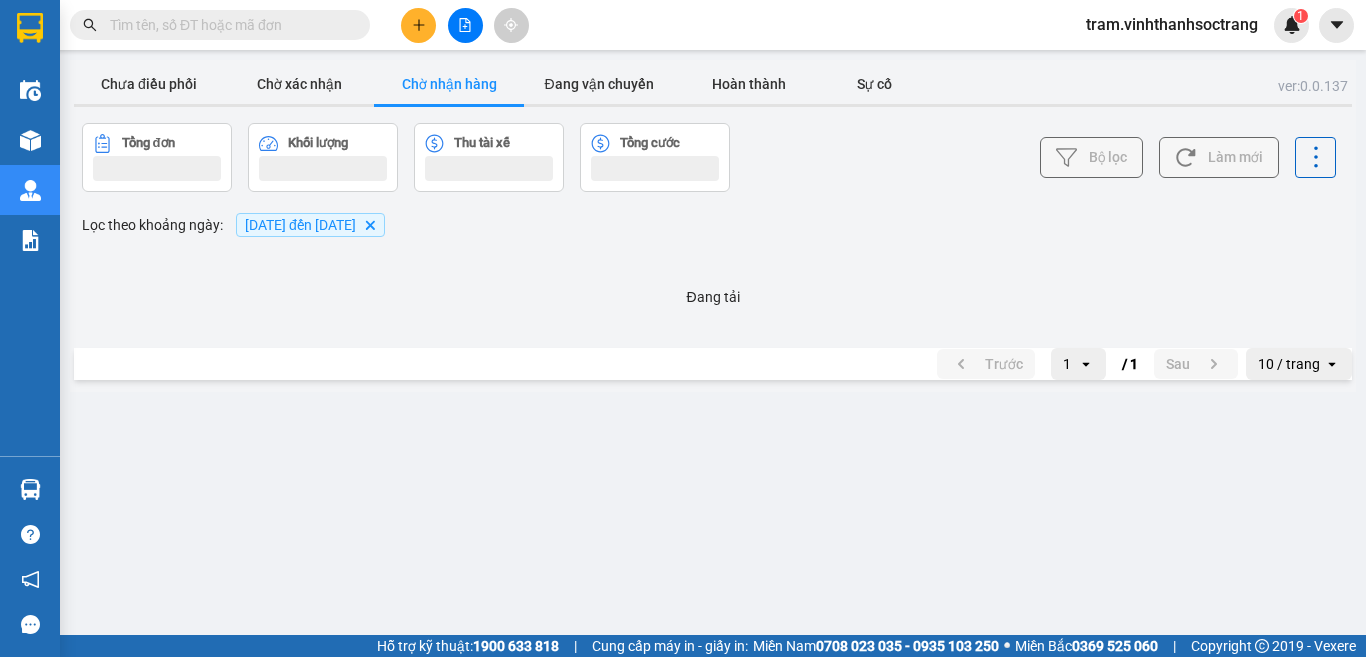 scroll, scrollTop: 0, scrollLeft: 0, axis: both 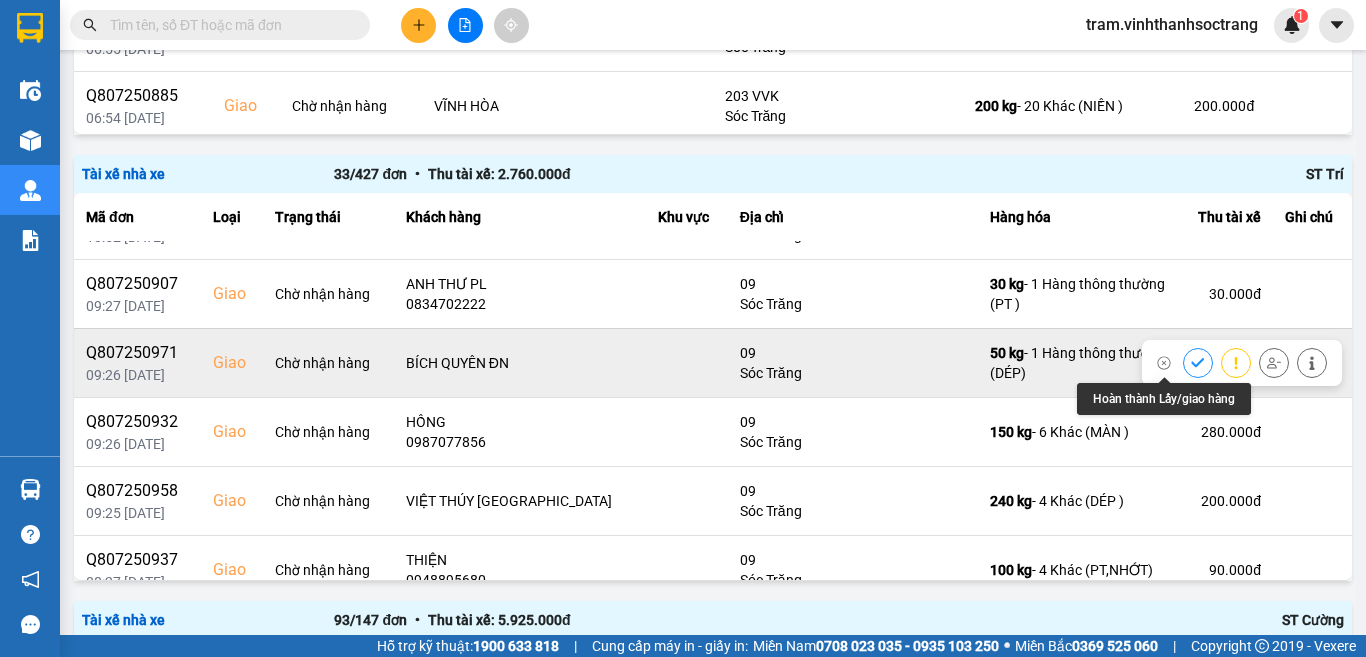 click 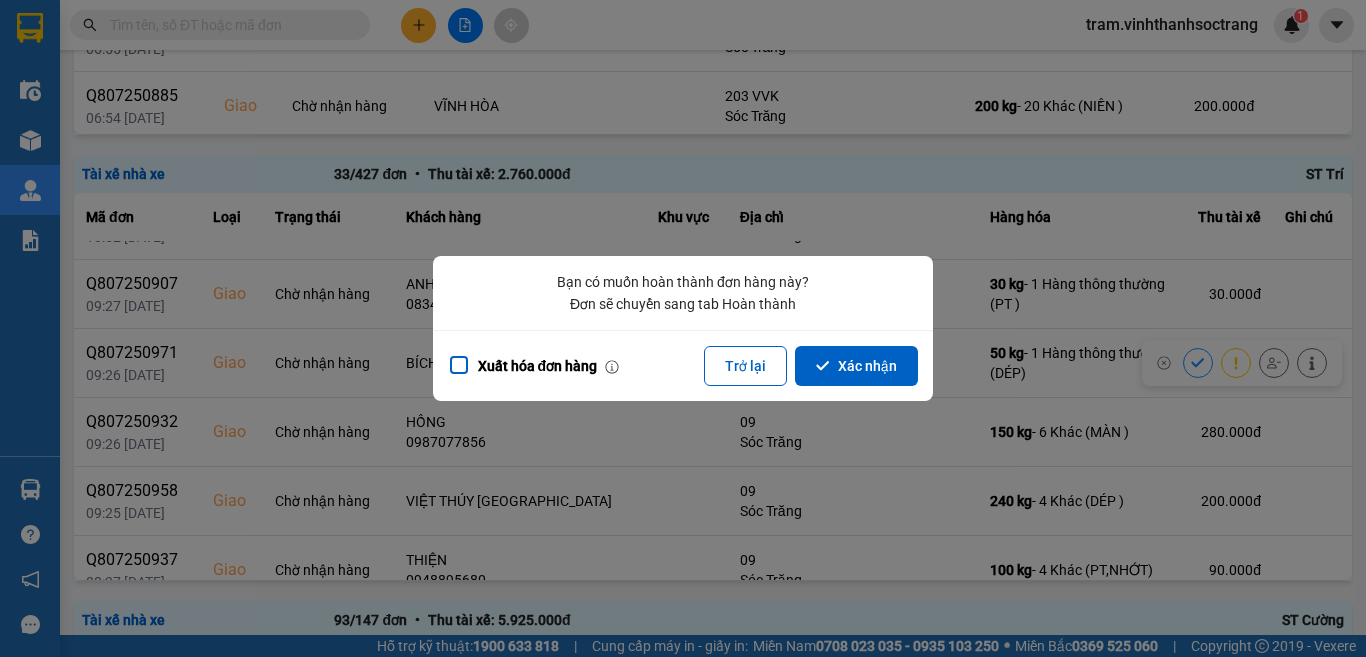 click on "Xác nhận" at bounding box center [856, 366] 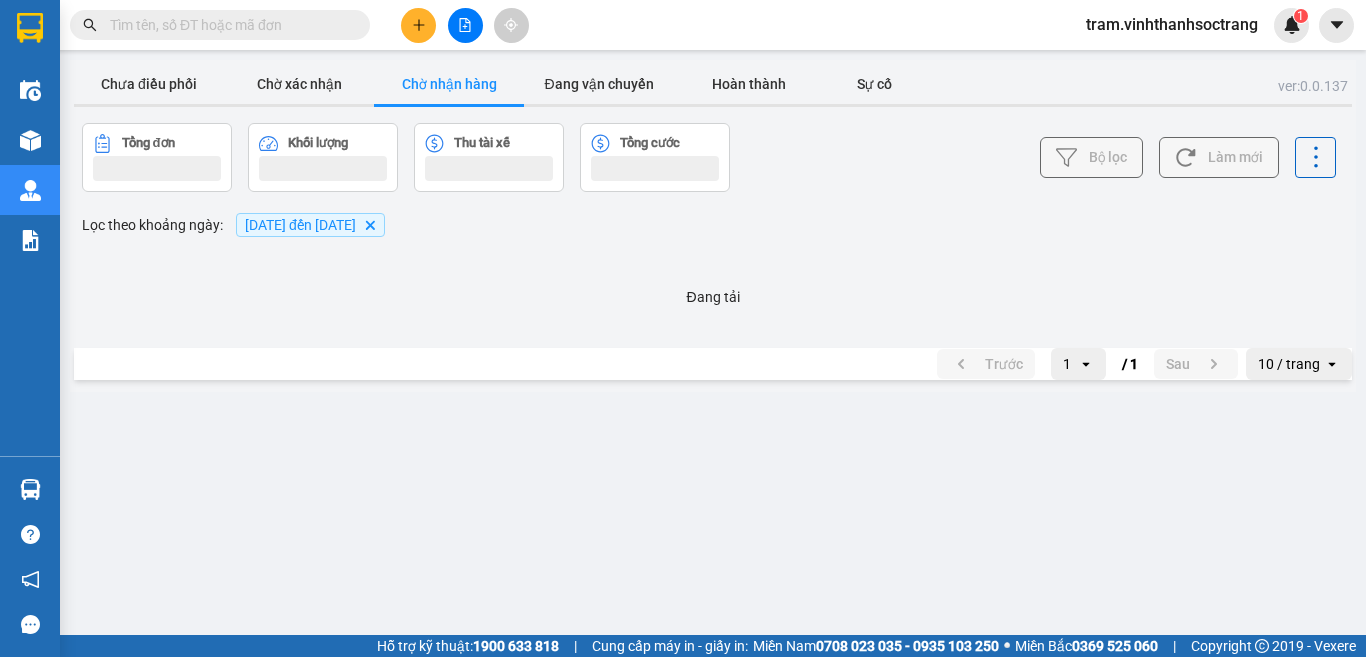 scroll, scrollTop: 0, scrollLeft: 0, axis: both 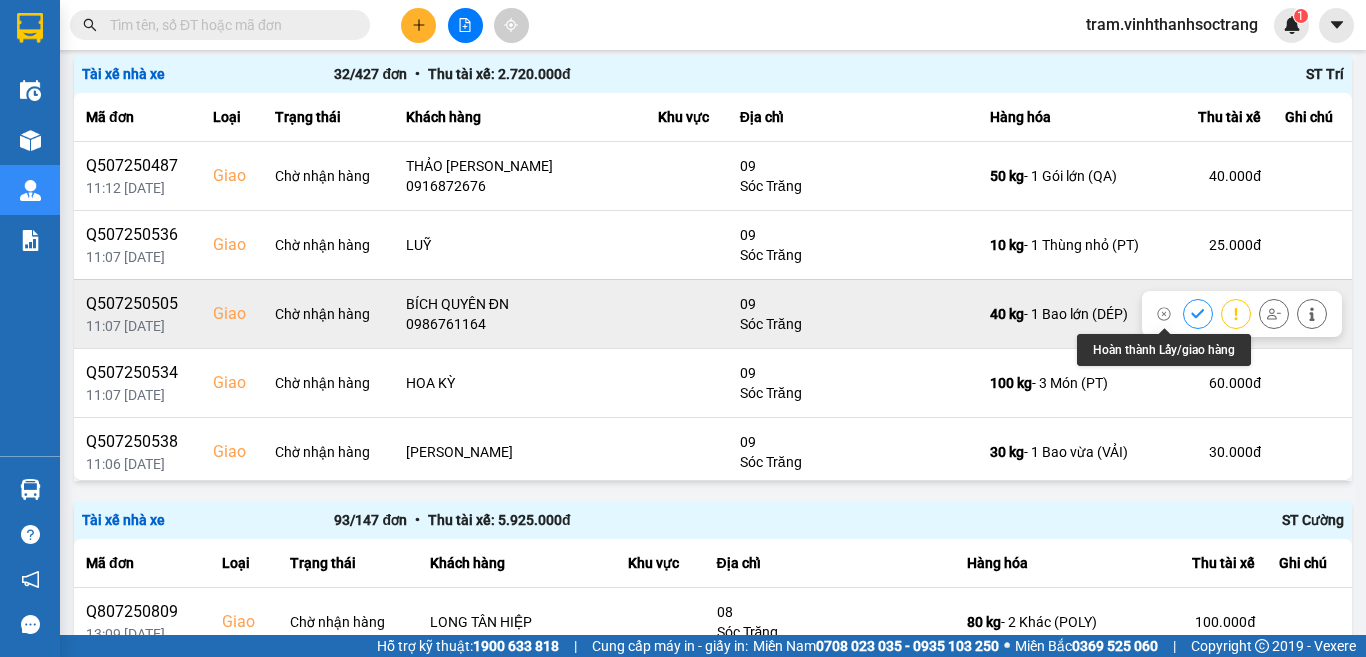 click 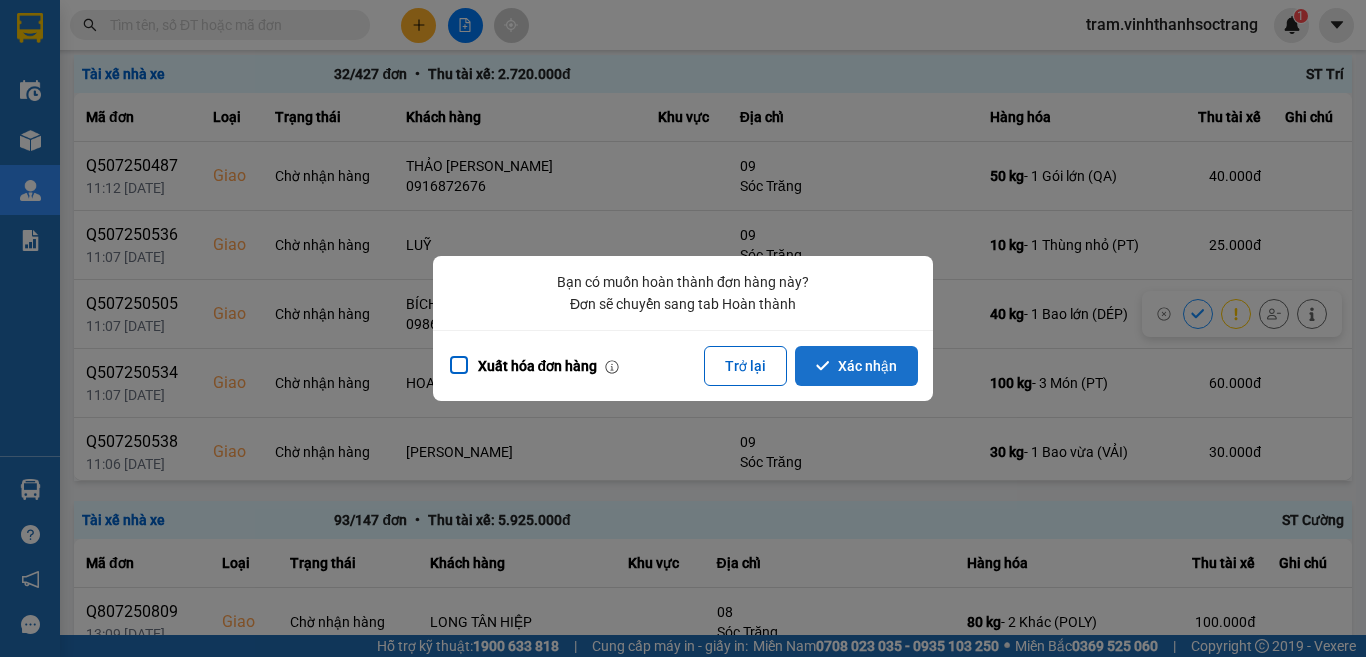 click on "Xác nhận" at bounding box center (856, 366) 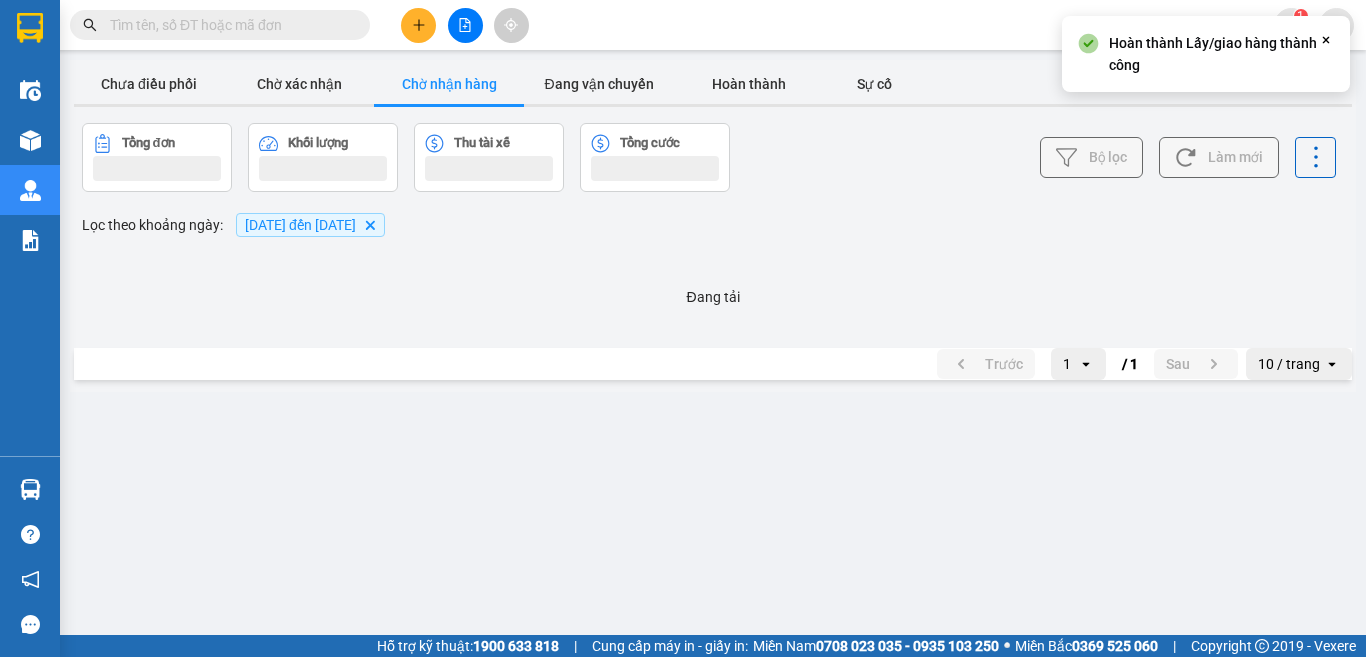scroll, scrollTop: 0, scrollLeft: 0, axis: both 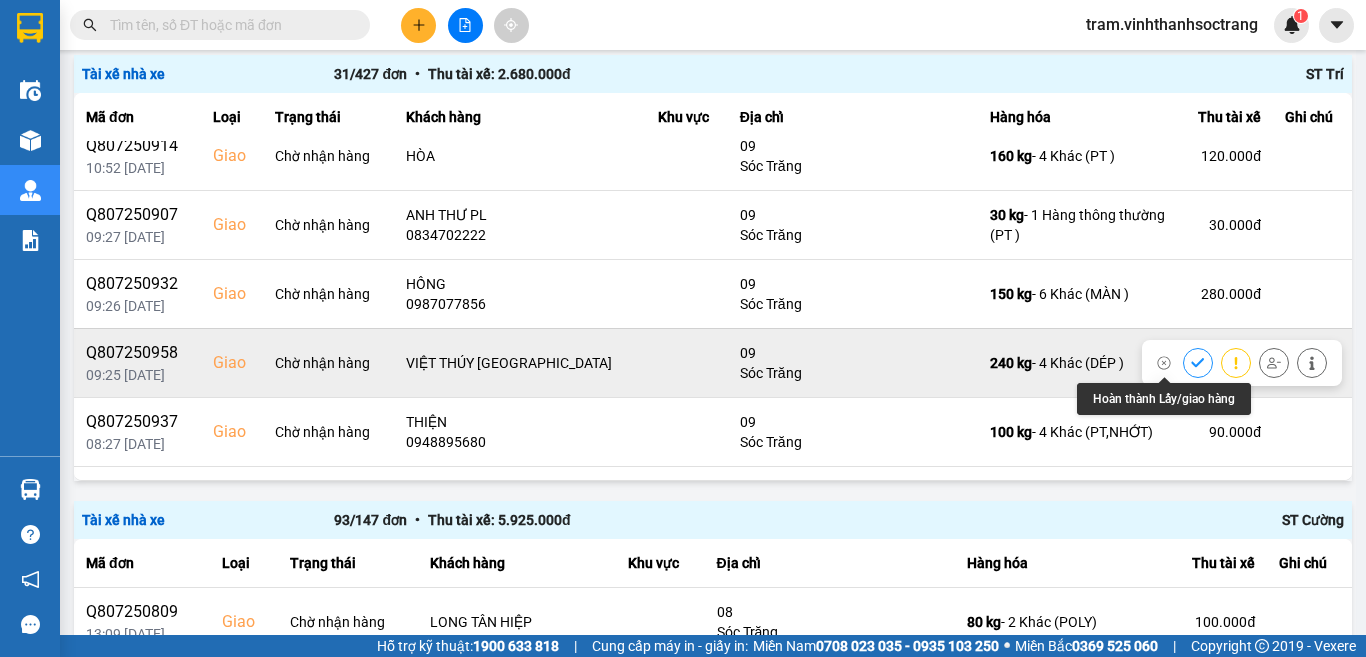 click 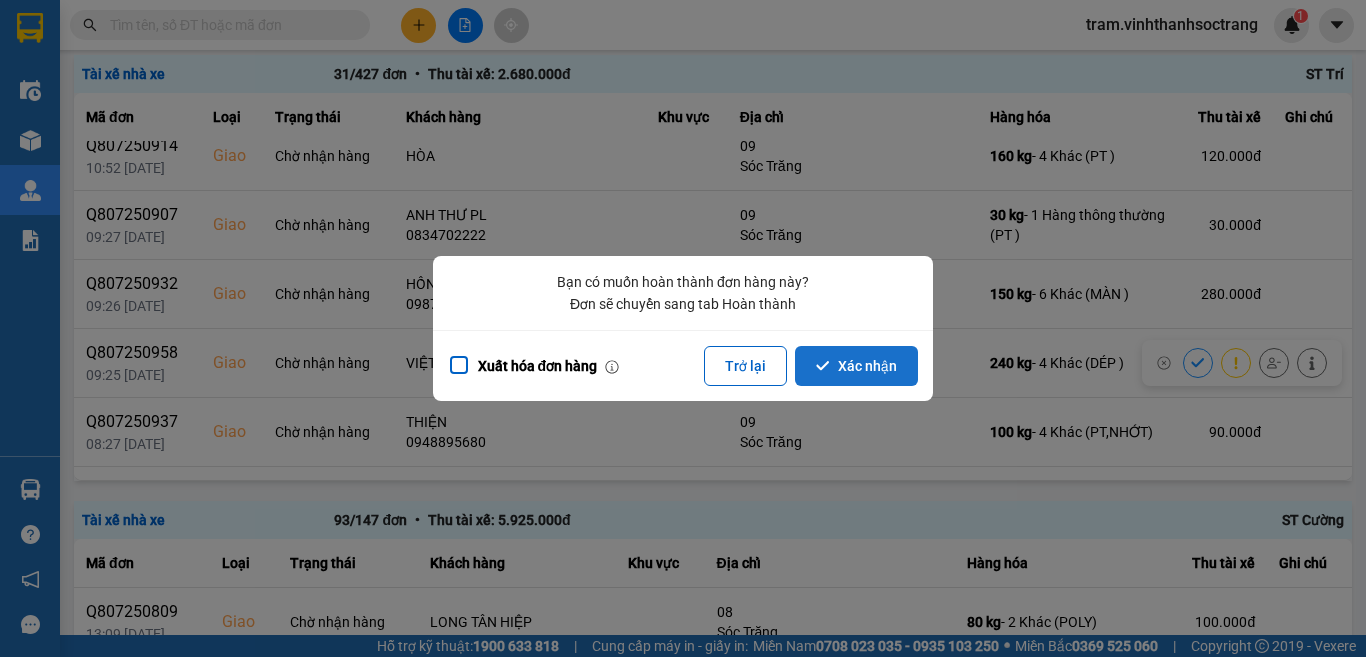 click on "Xác nhận" at bounding box center [856, 366] 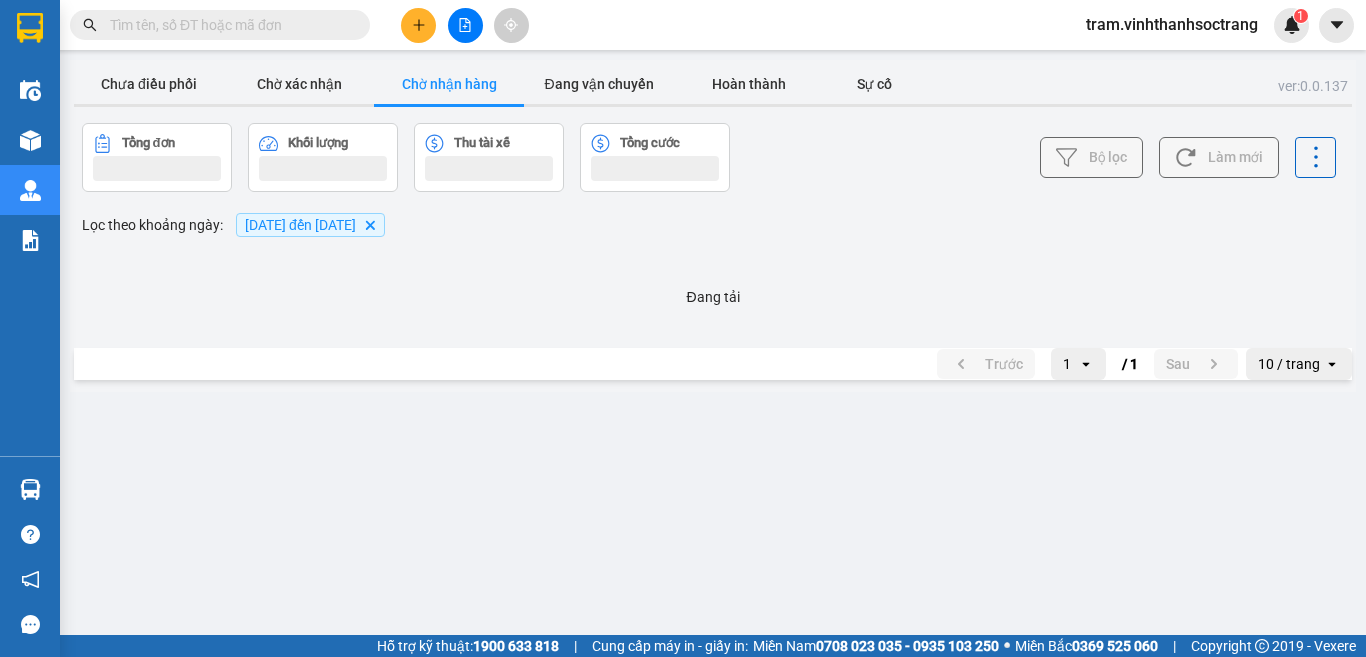 scroll, scrollTop: 0, scrollLeft: 0, axis: both 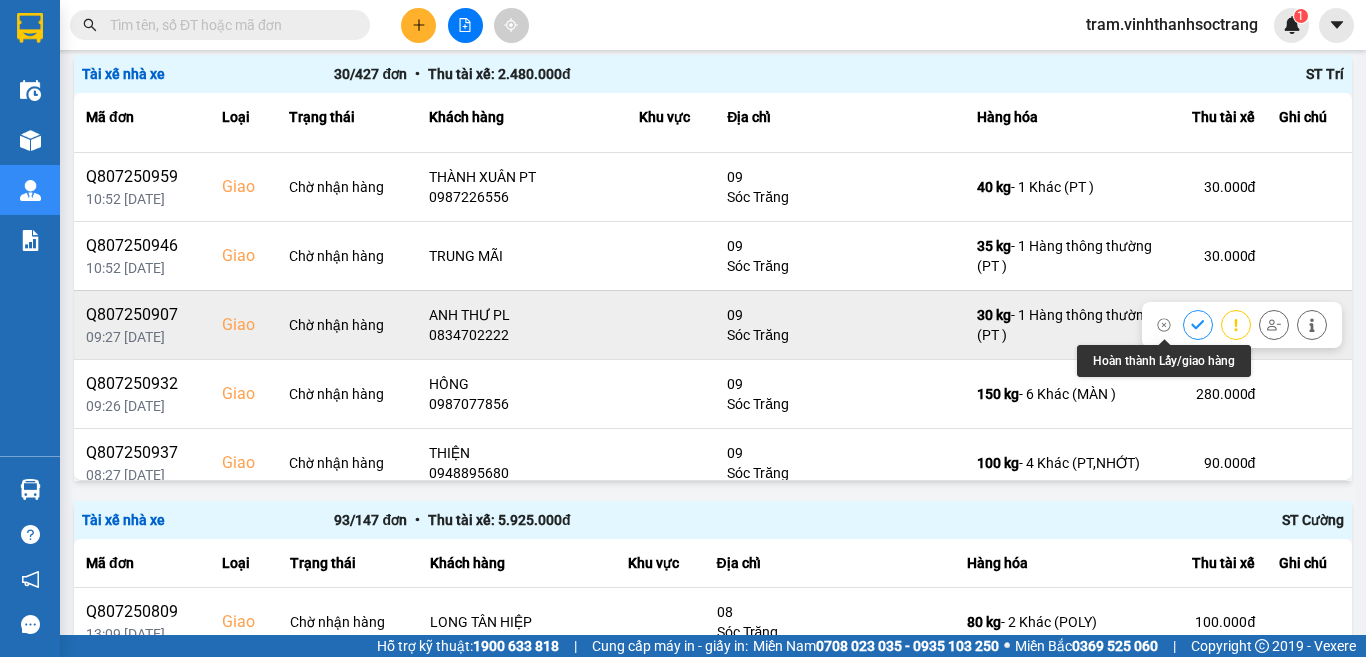 click 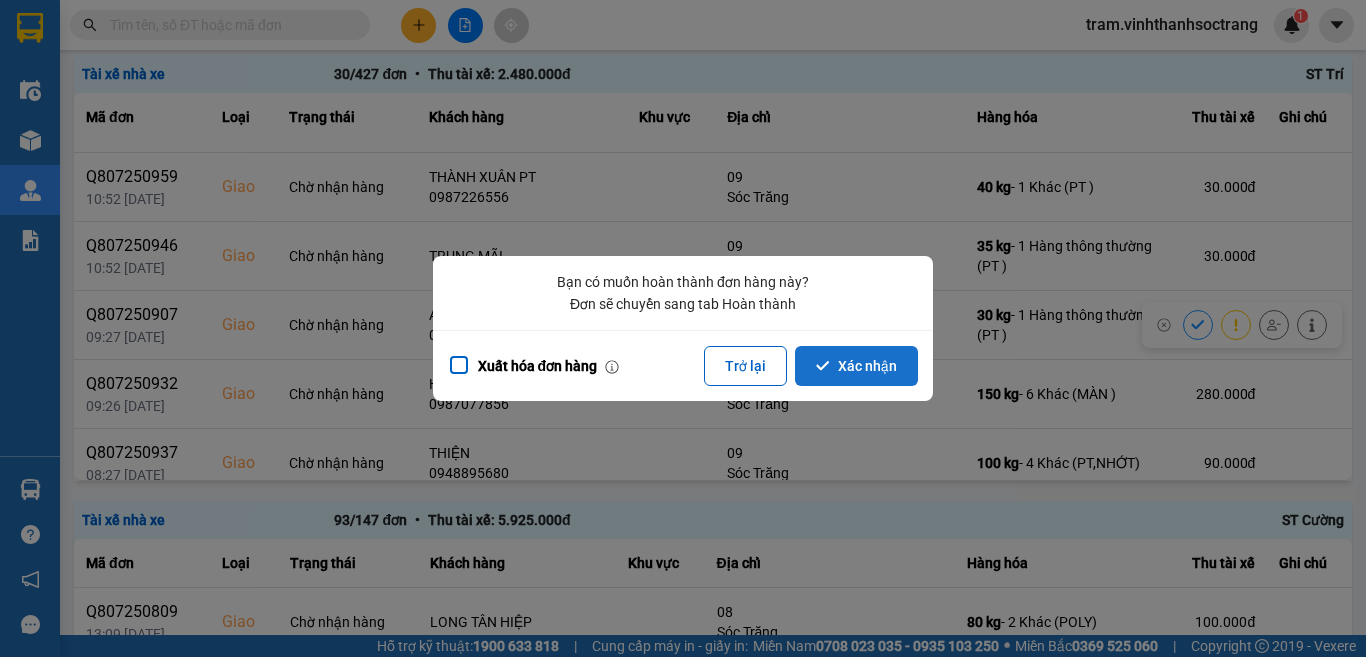 click on "Xác nhận" at bounding box center [856, 366] 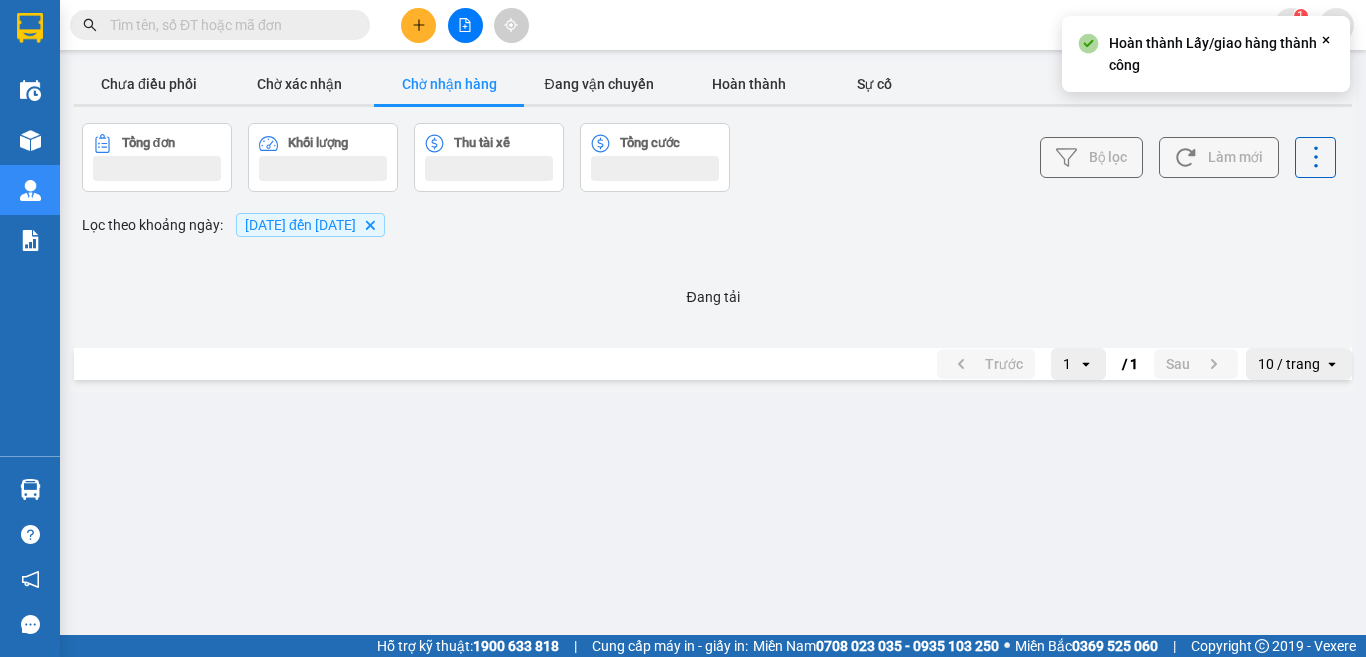 scroll, scrollTop: 0, scrollLeft: 0, axis: both 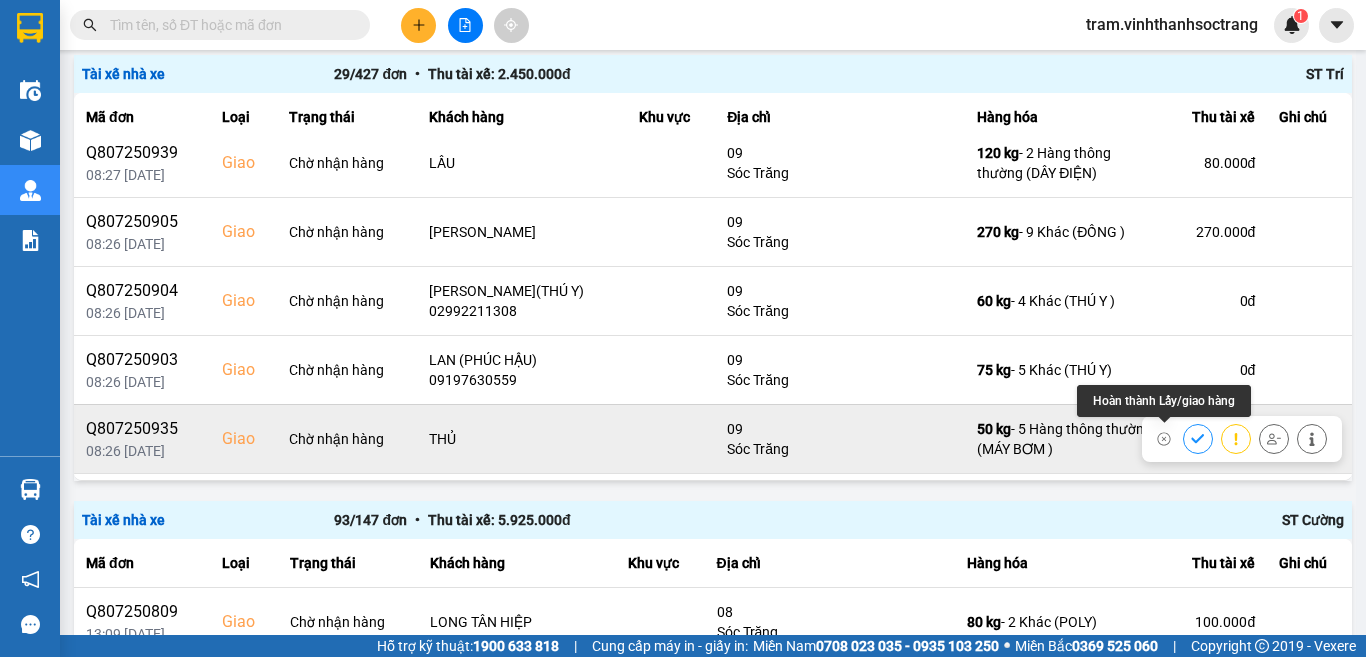click 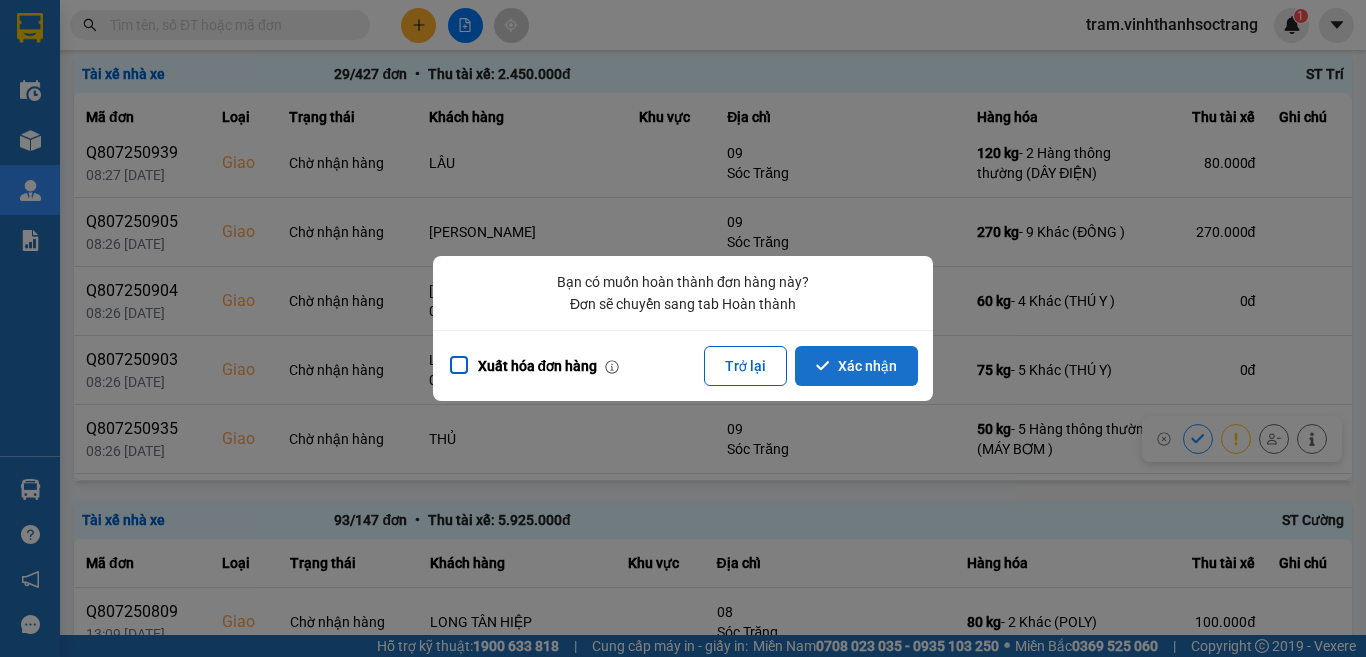 click on "Xác nhận" at bounding box center (856, 366) 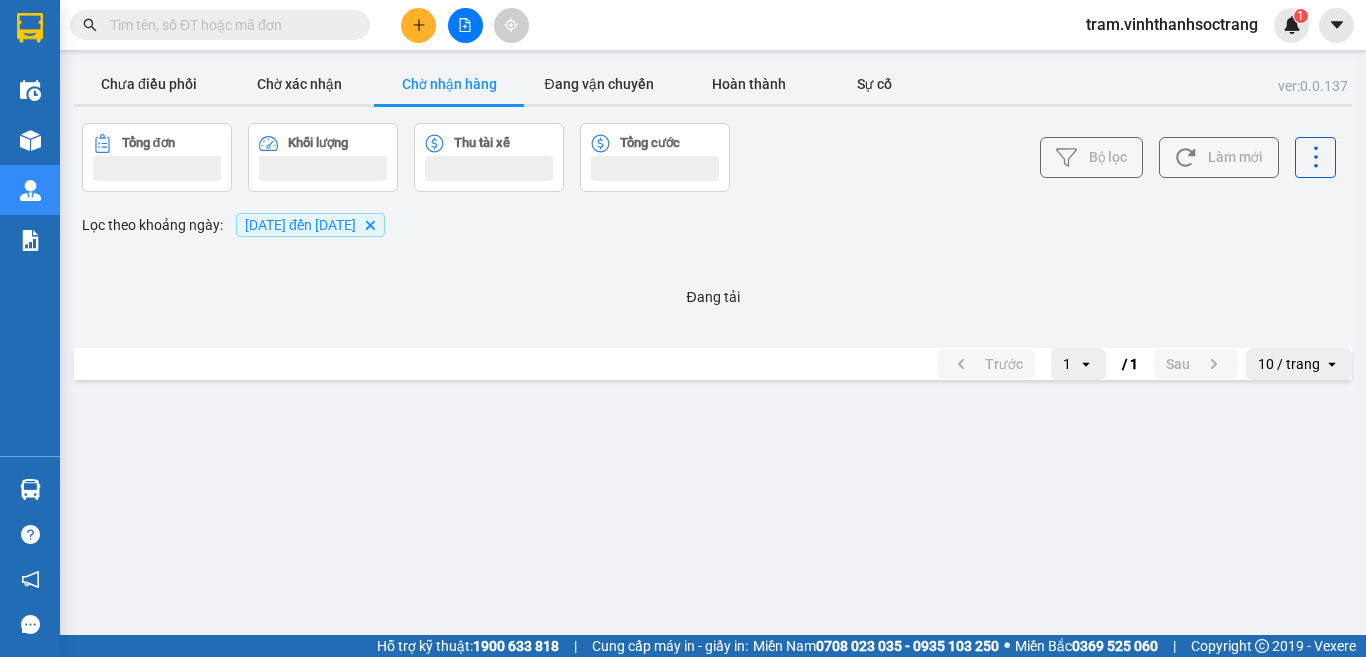 scroll, scrollTop: 0, scrollLeft: 0, axis: both 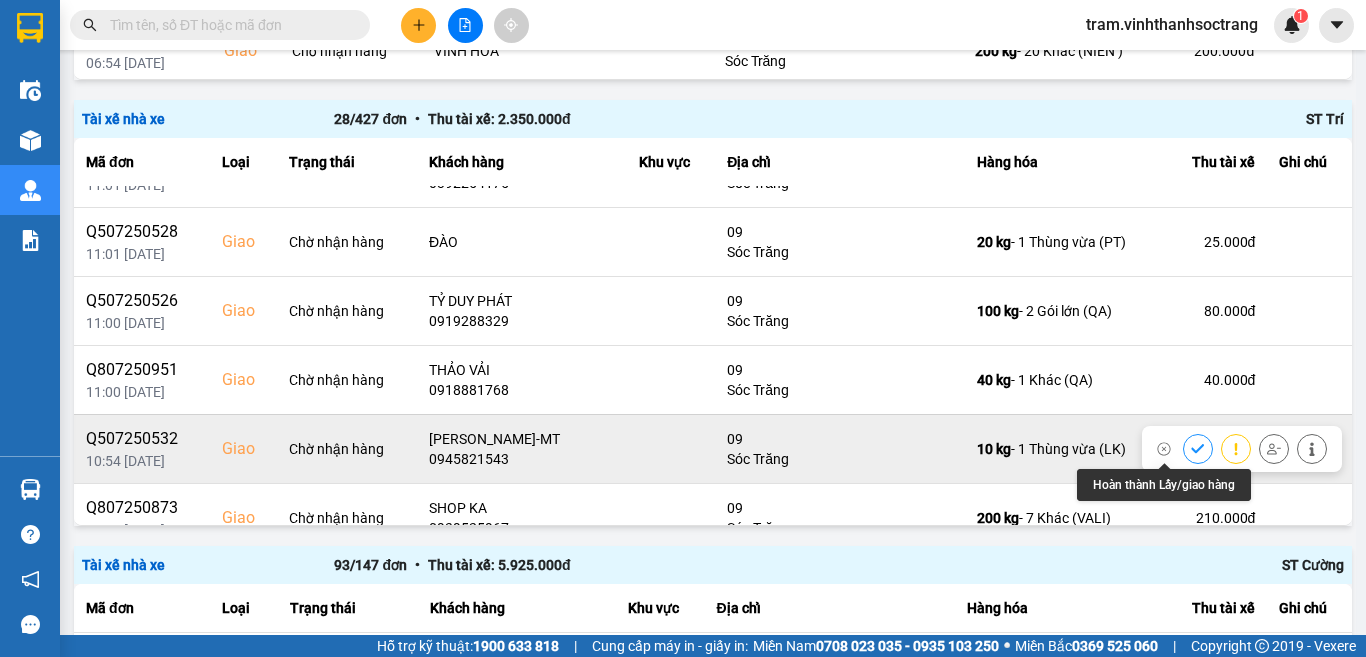 click 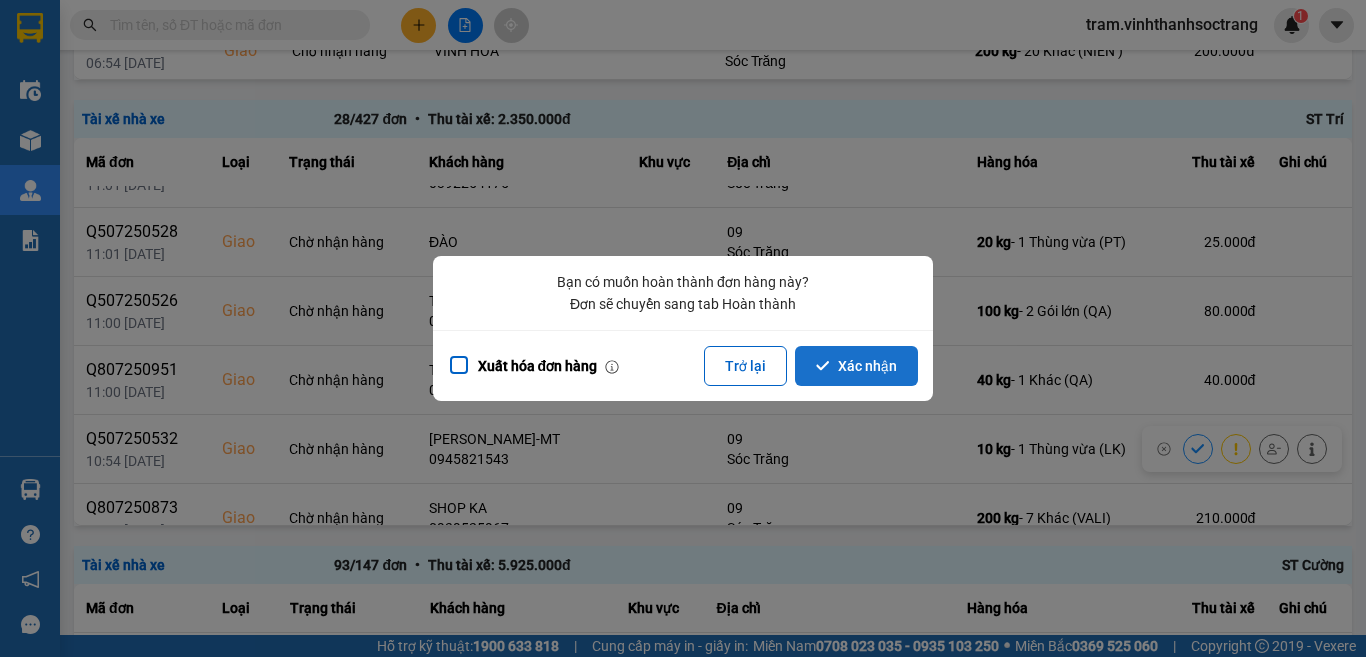 click on "Xác nhận" at bounding box center [856, 366] 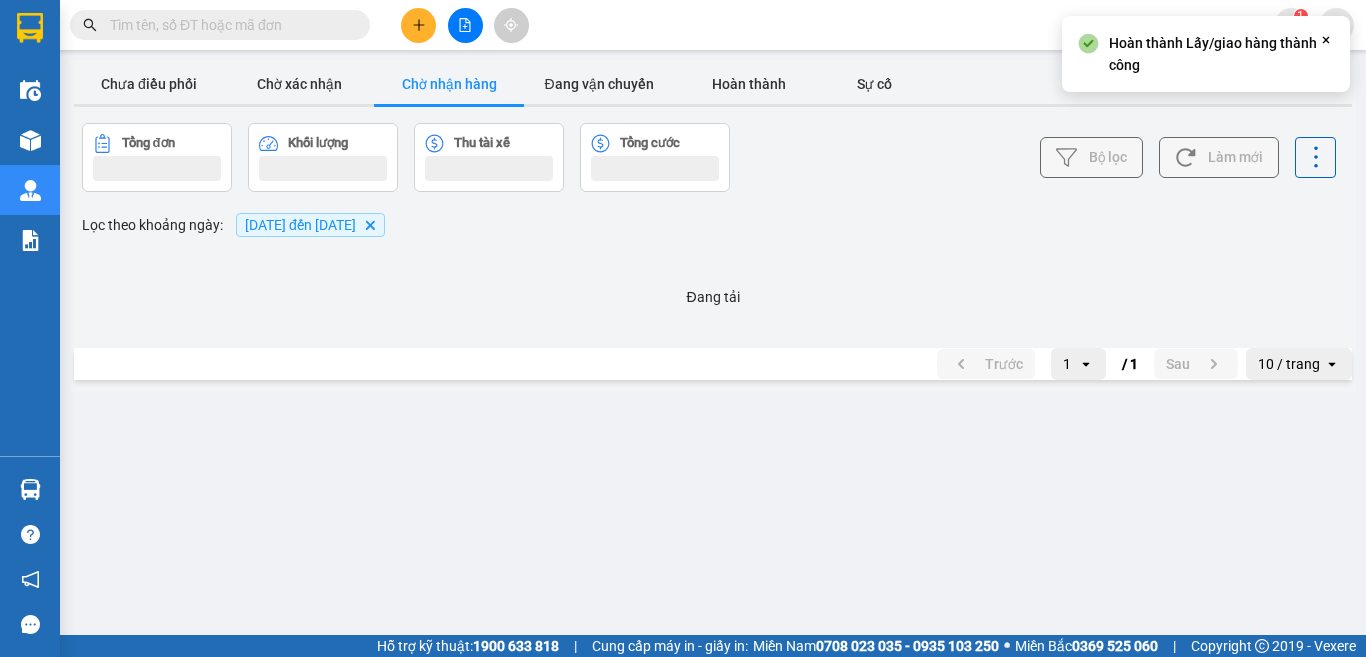 scroll, scrollTop: 0, scrollLeft: 0, axis: both 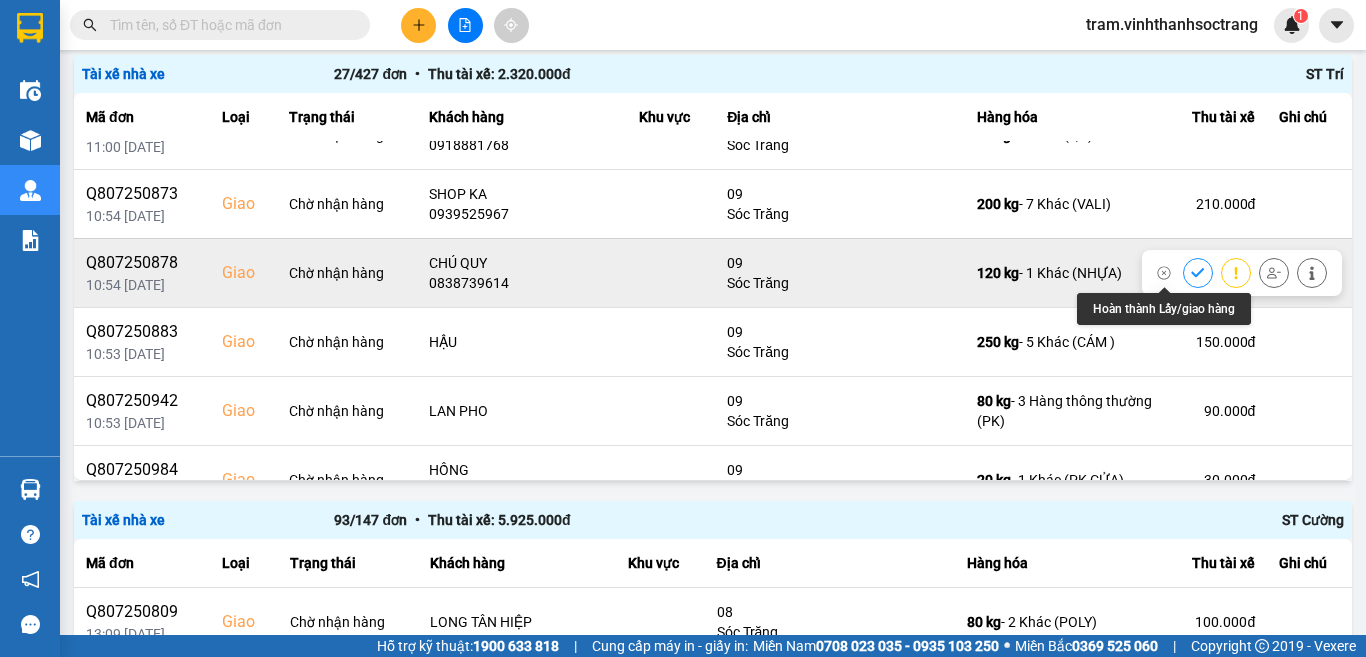 click 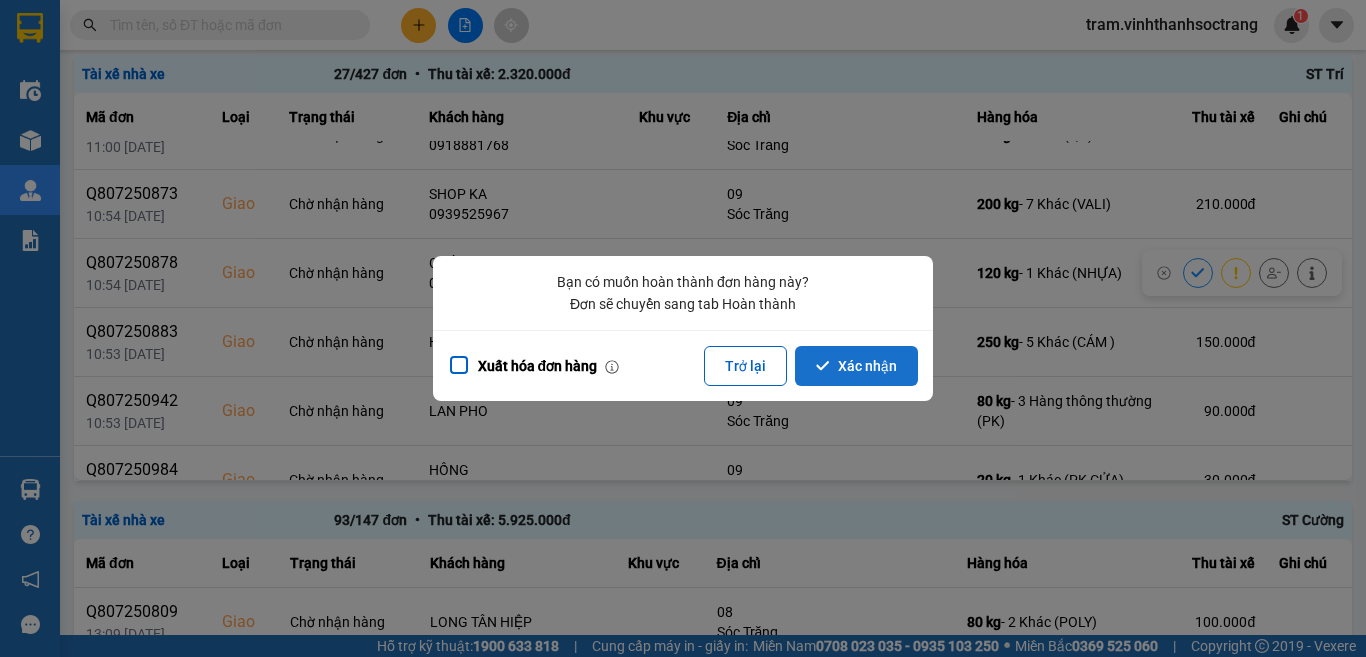 click on "Xác nhận" at bounding box center (856, 366) 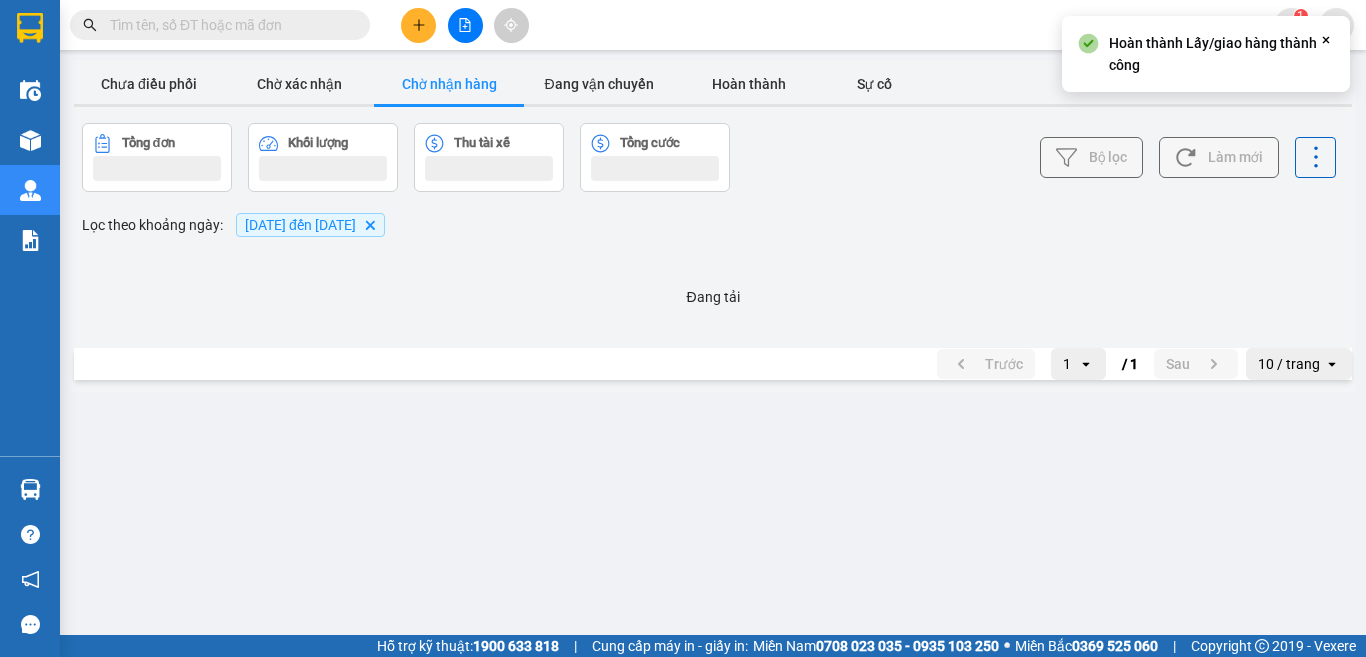 scroll, scrollTop: 0, scrollLeft: 0, axis: both 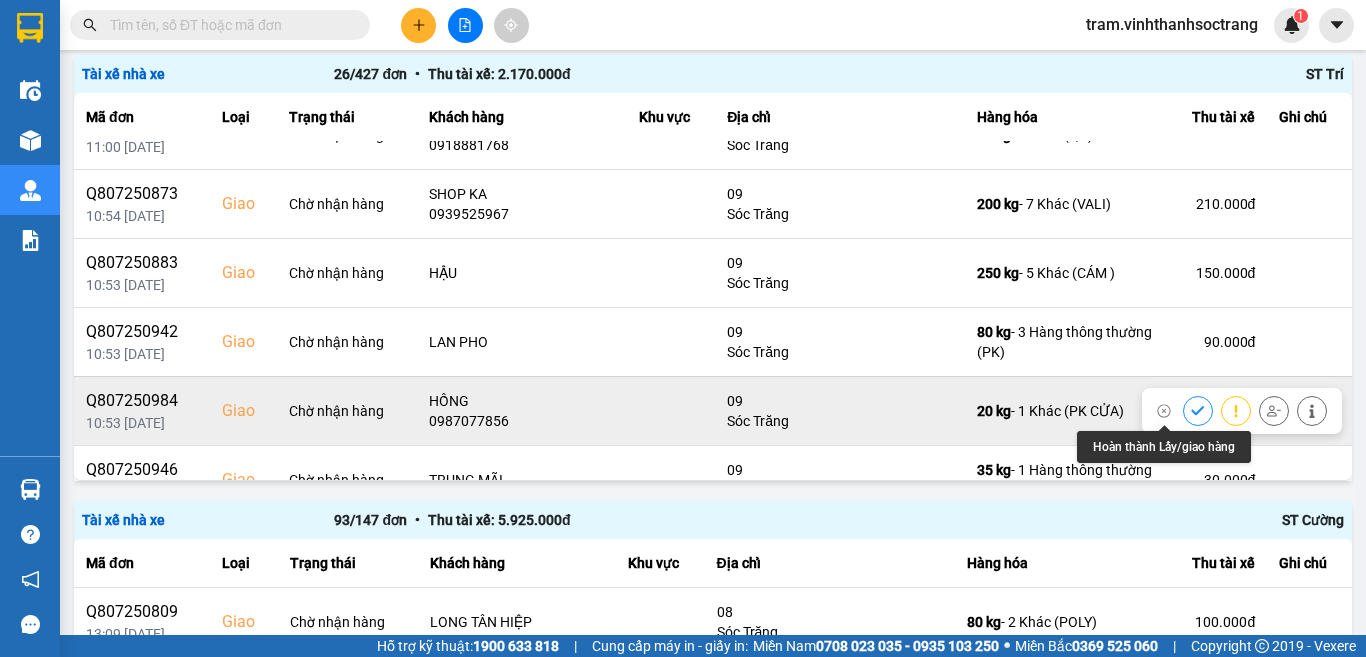 click 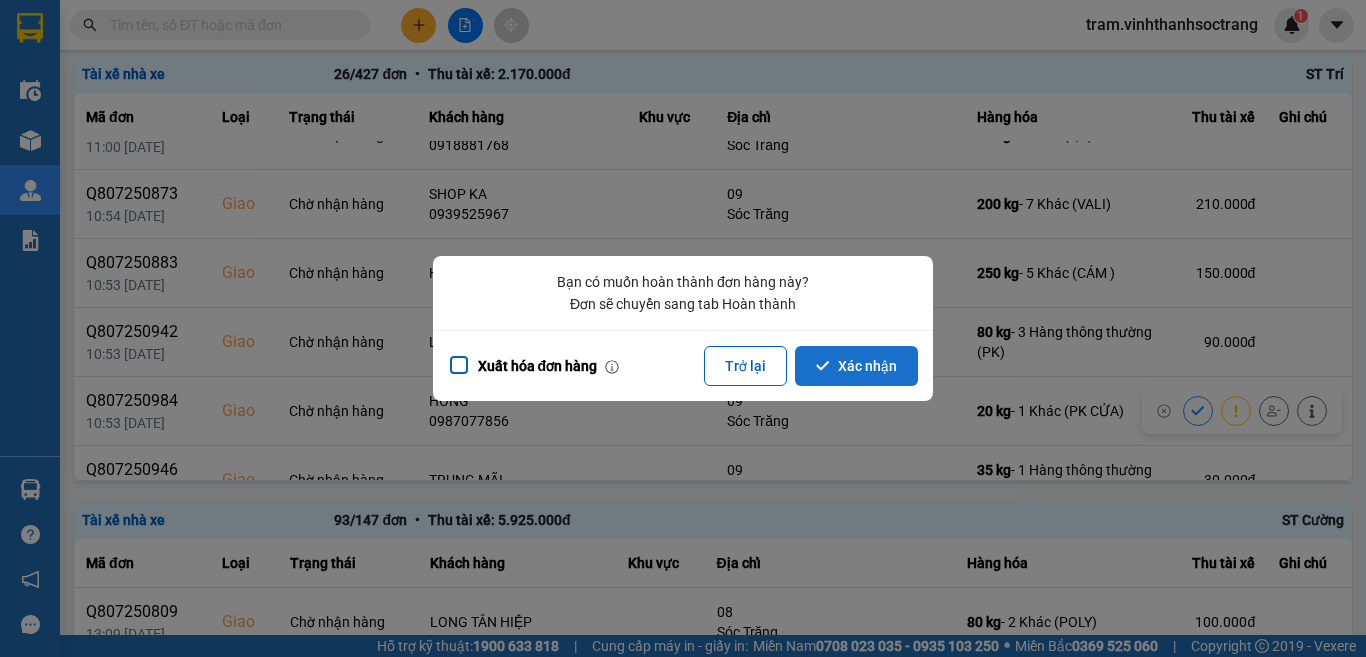 click on "Xác nhận" at bounding box center (856, 366) 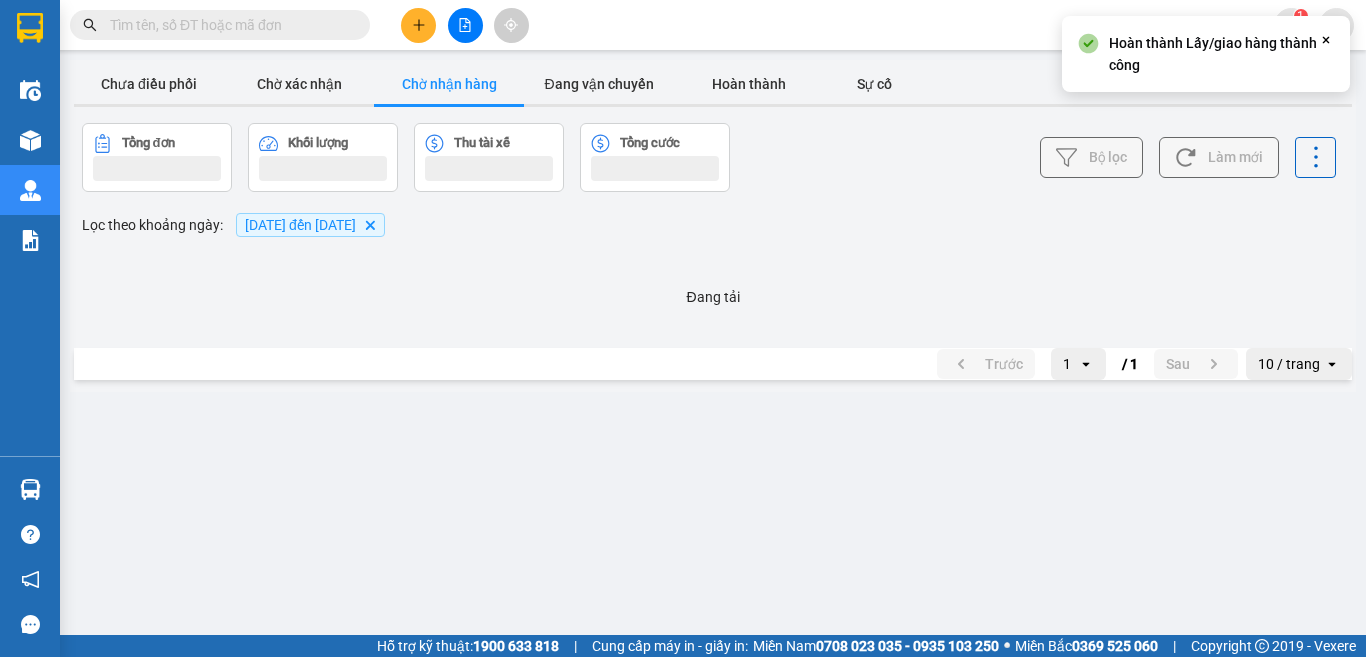 scroll, scrollTop: 0, scrollLeft: 0, axis: both 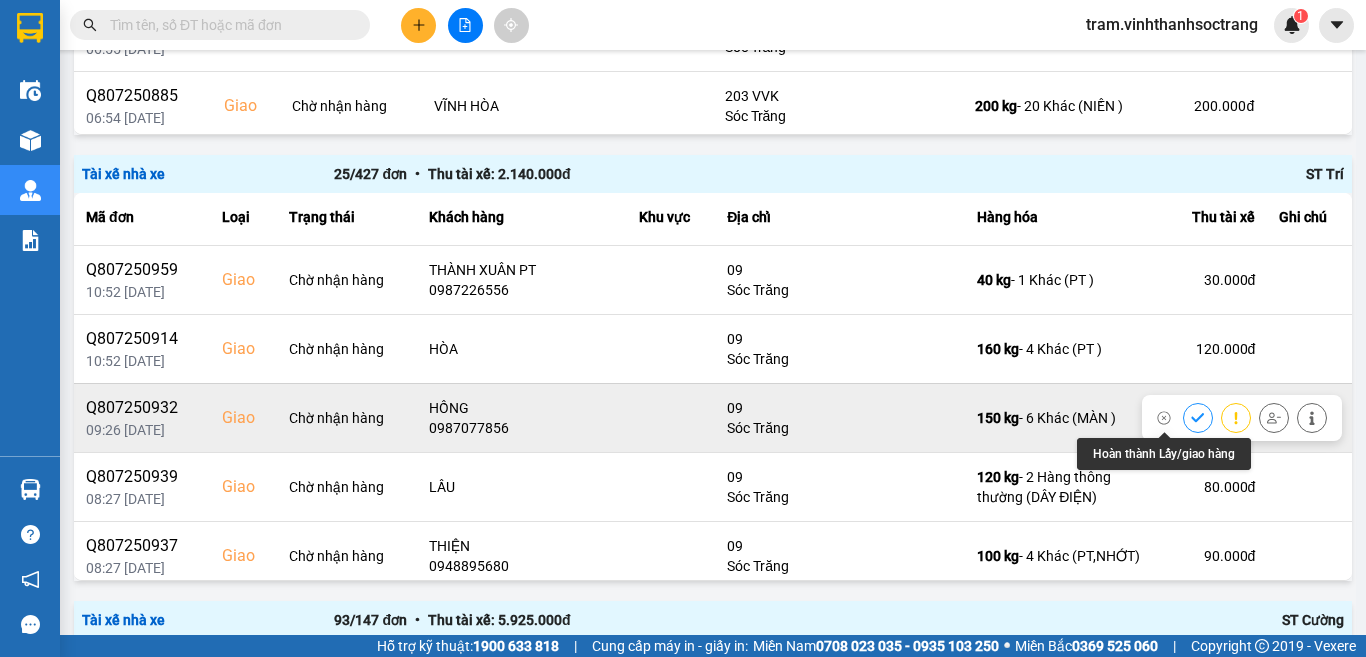 click 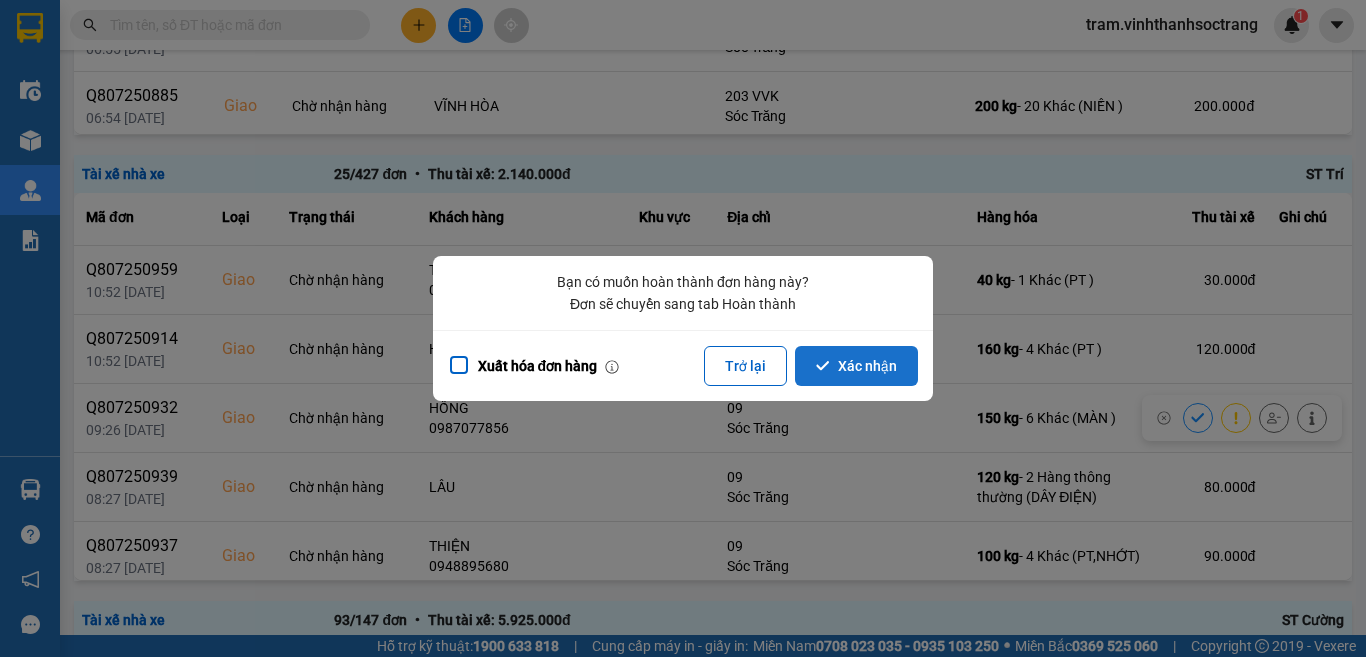 click on "Xác nhận" at bounding box center (856, 366) 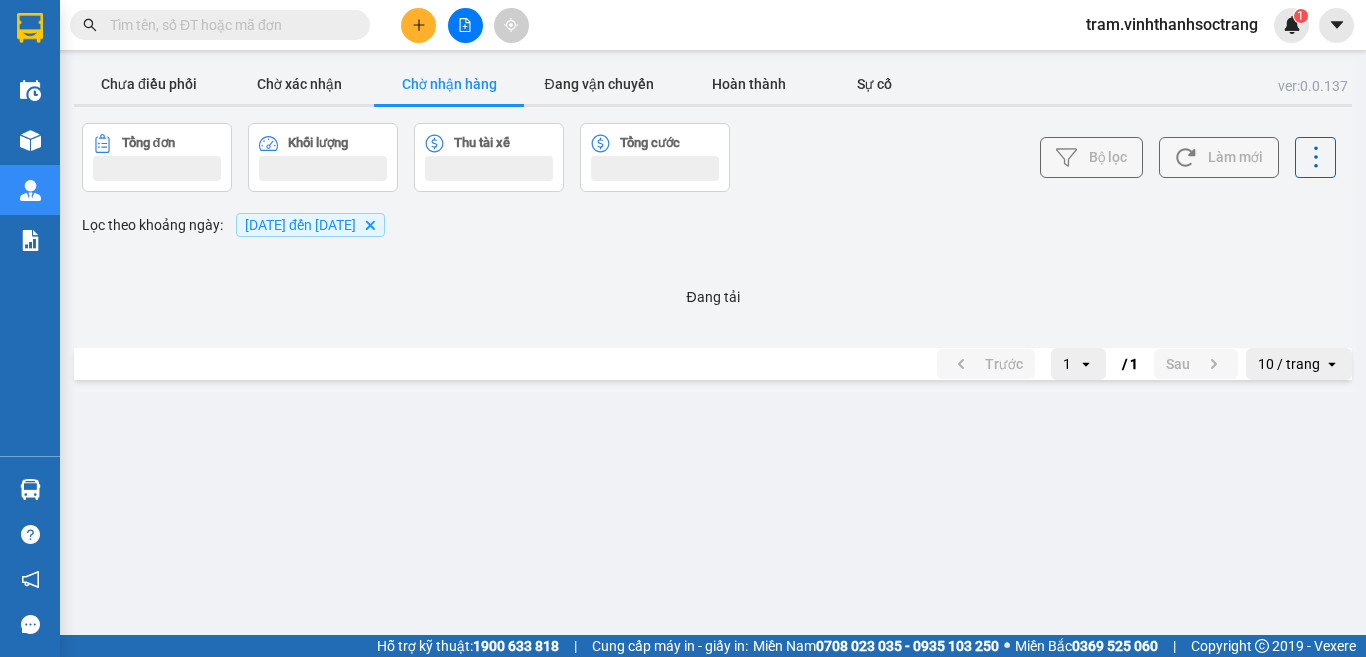 scroll, scrollTop: 0, scrollLeft: 0, axis: both 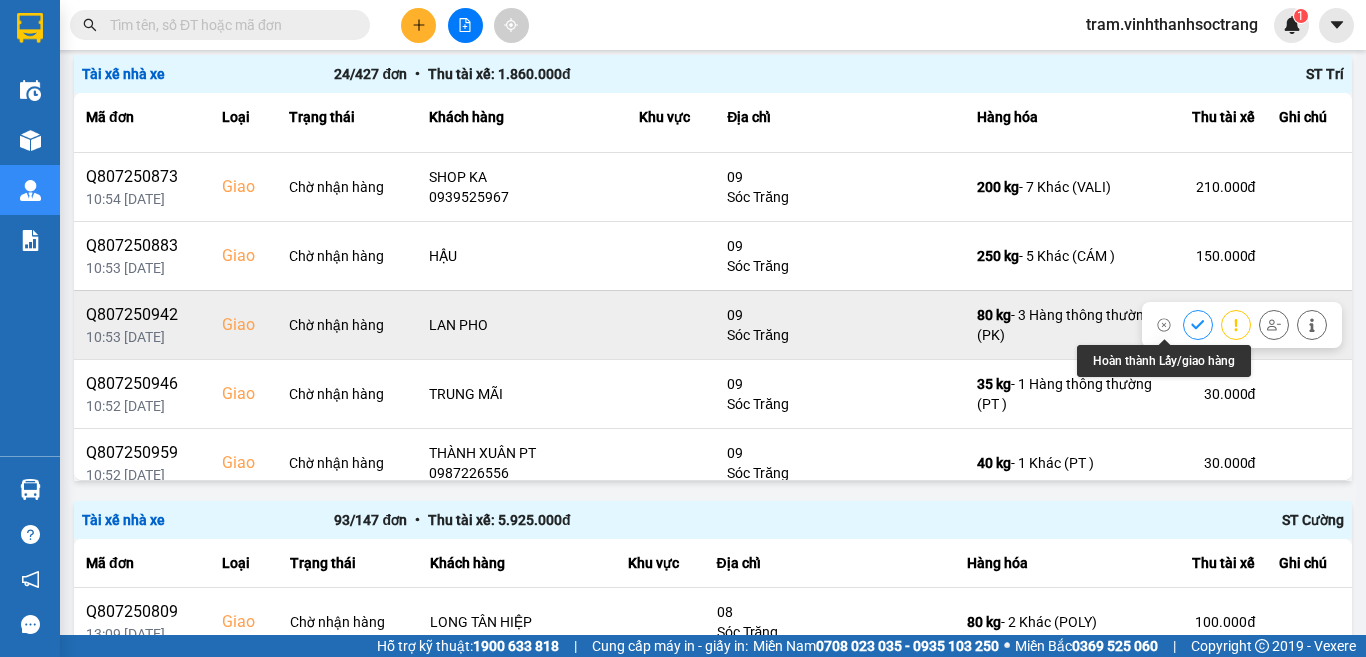 click 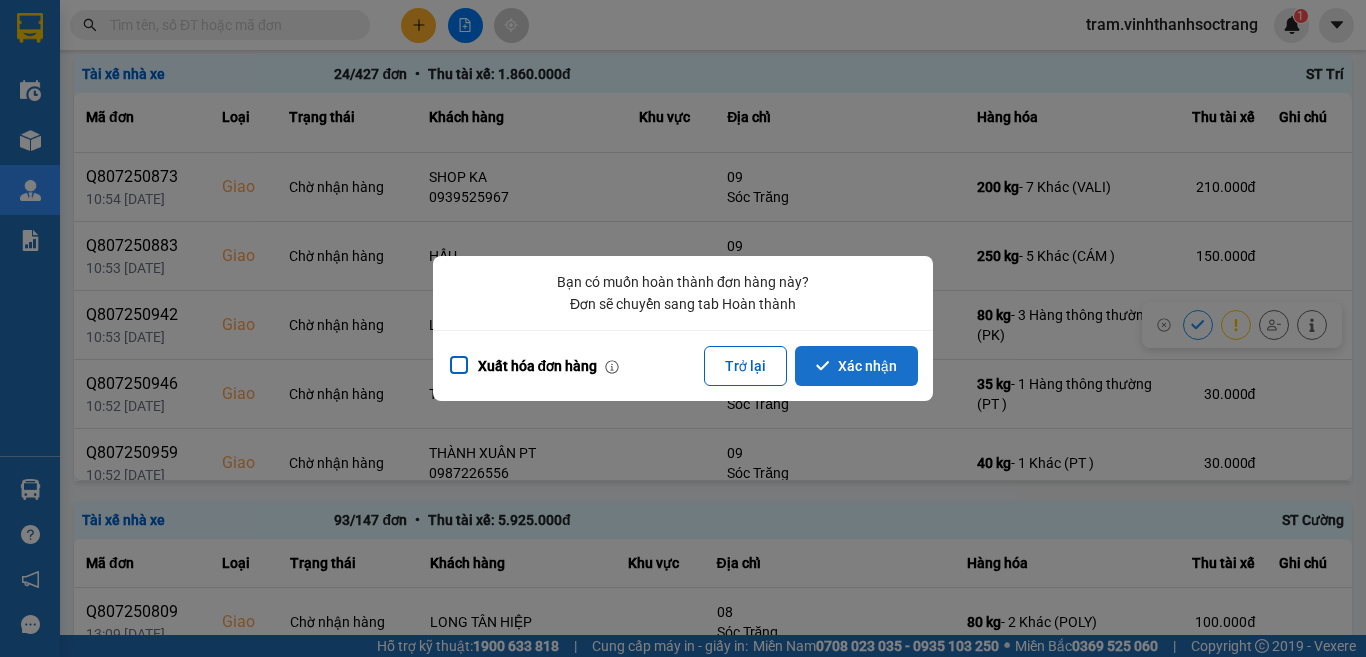 click on "Xác nhận" at bounding box center [856, 366] 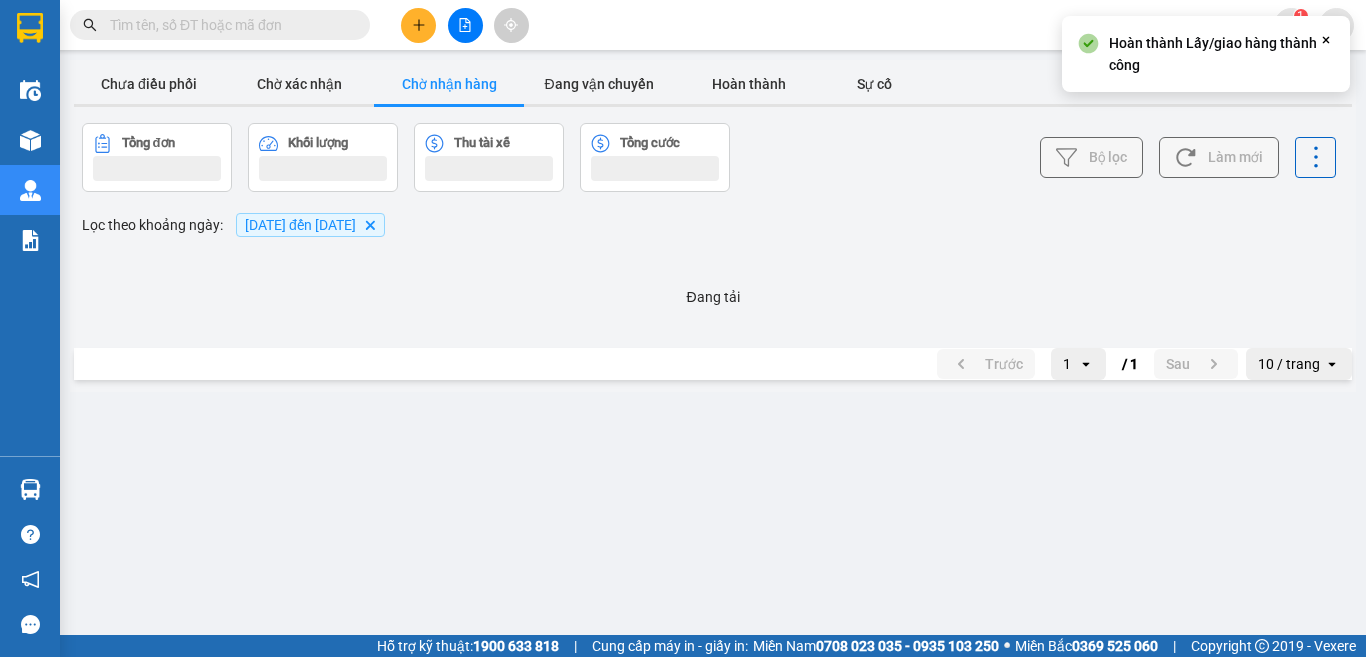 scroll, scrollTop: 0, scrollLeft: 0, axis: both 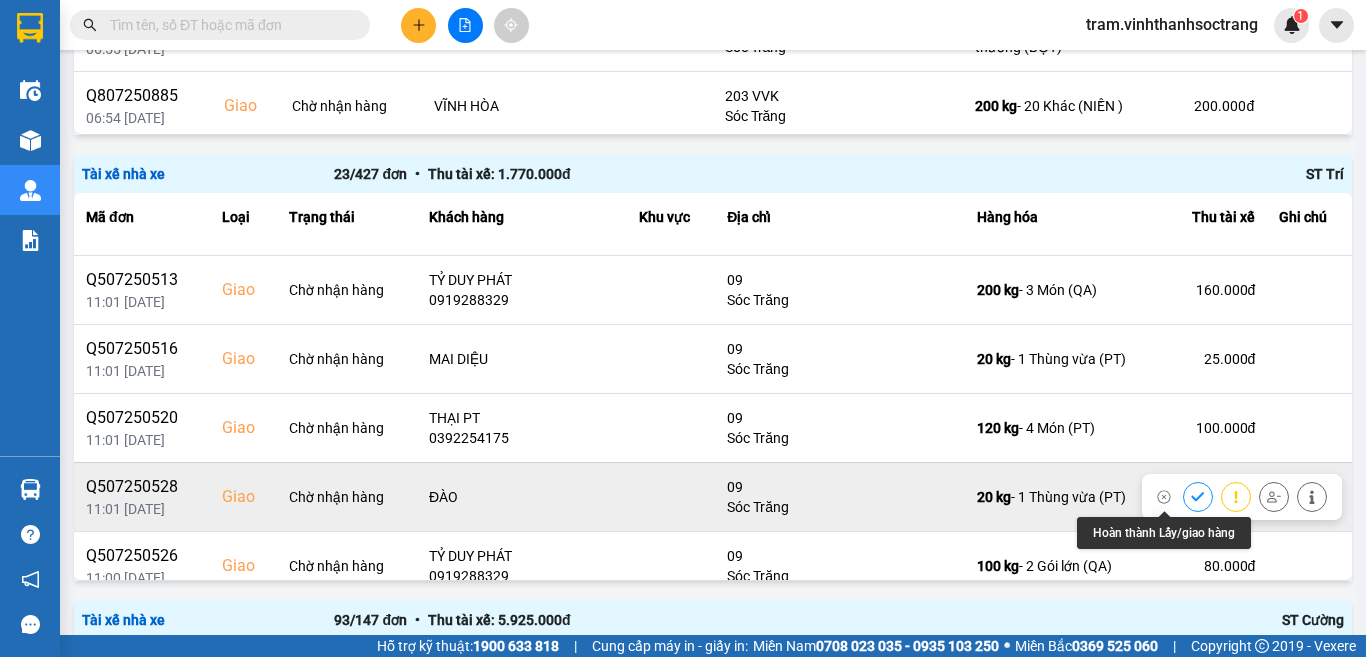 click 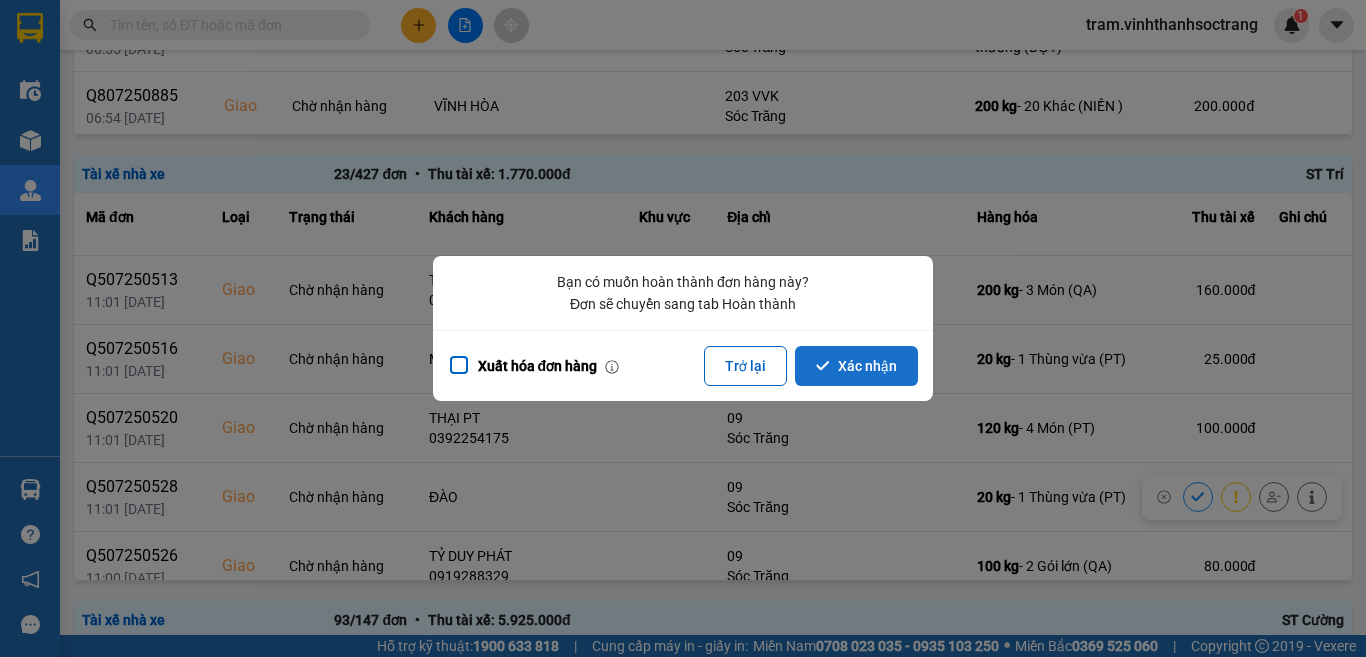 click on "Xác nhận" at bounding box center [856, 366] 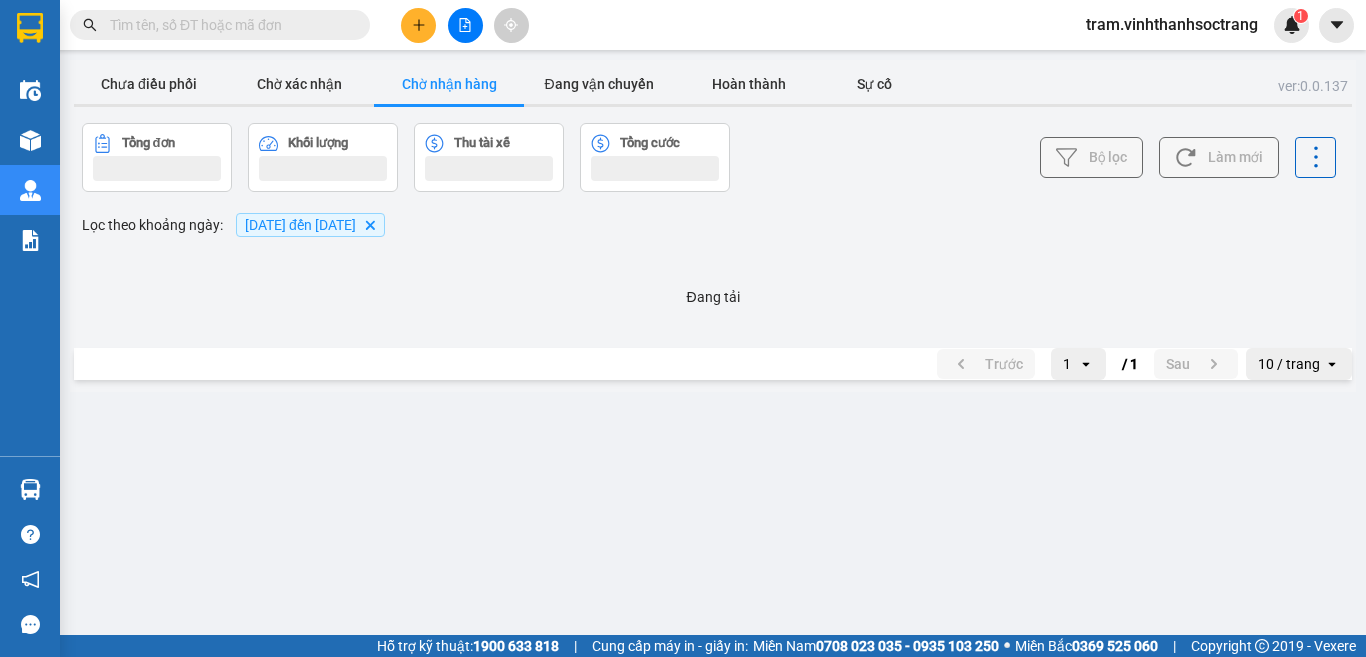 scroll, scrollTop: 0, scrollLeft: 0, axis: both 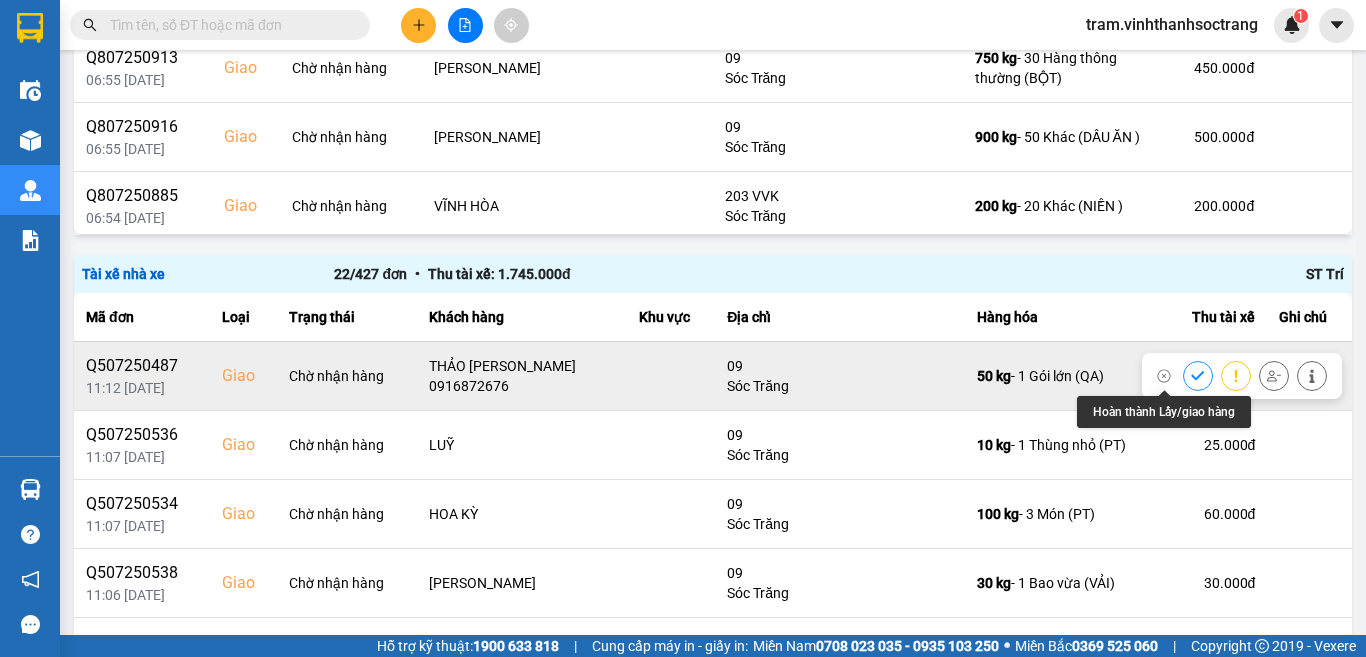 click 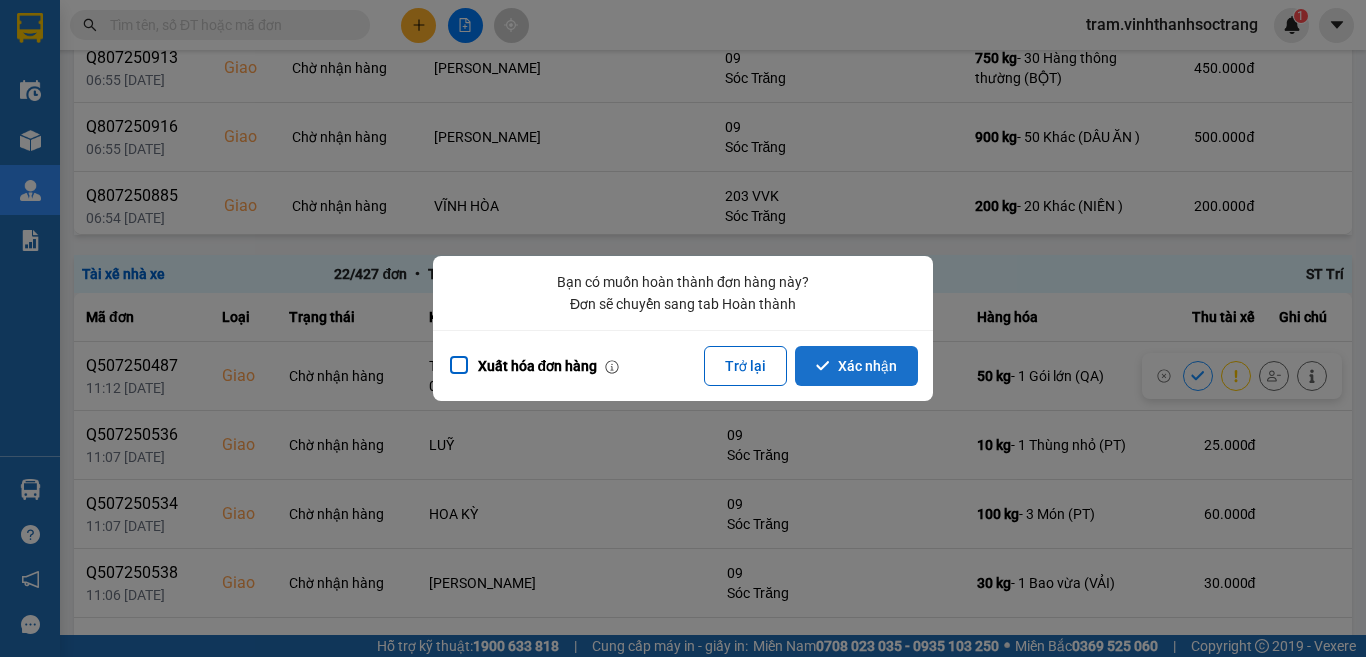 click on "Xác nhận" at bounding box center (856, 366) 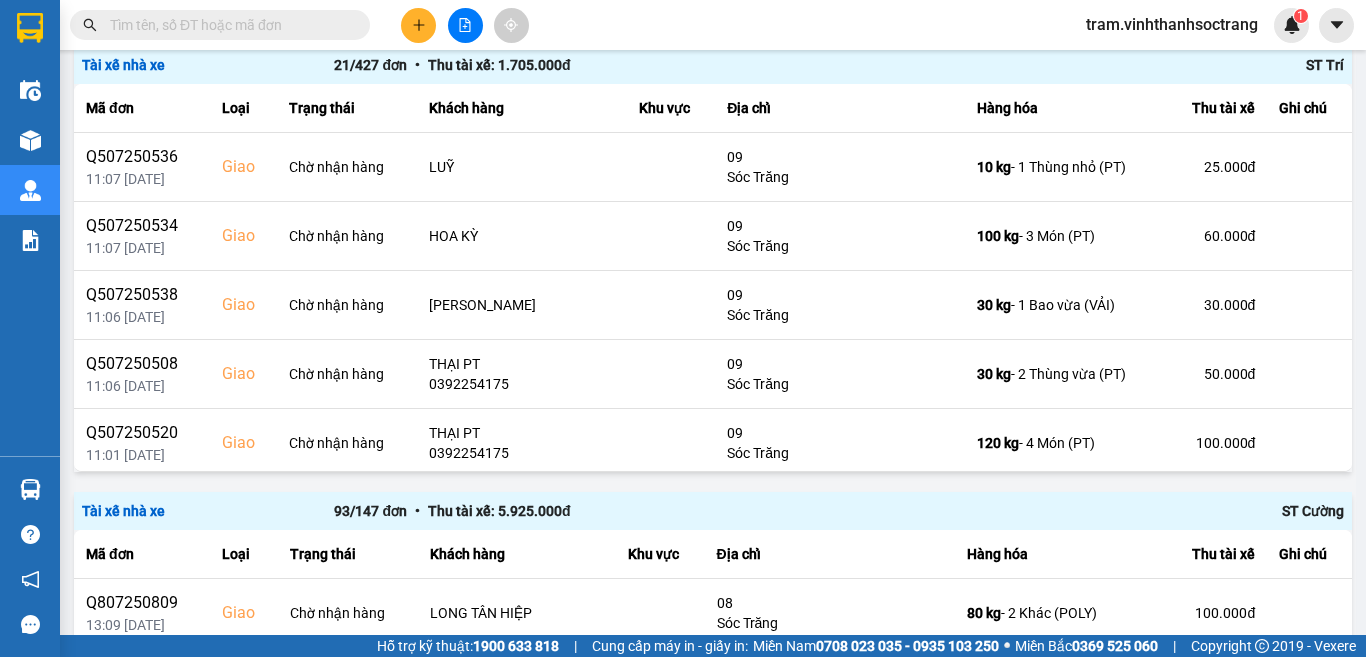 scroll, scrollTop: 900, scrollLeft: 0, axis: vertical 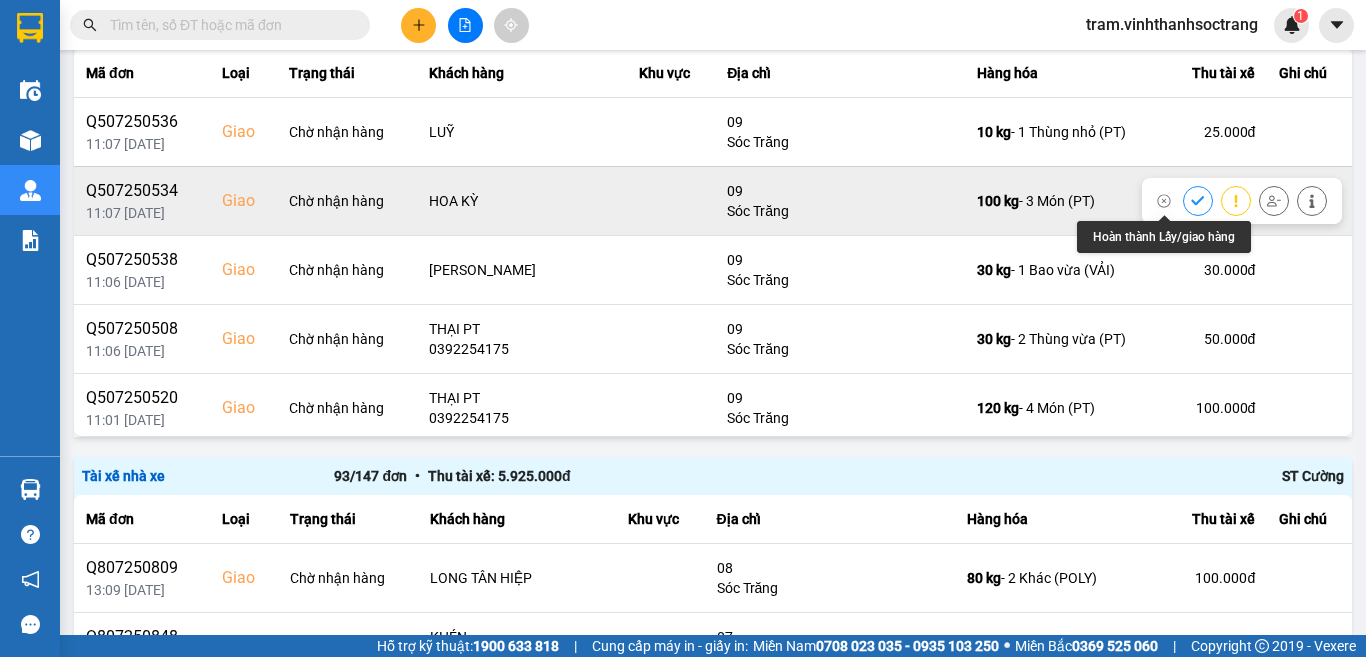 click 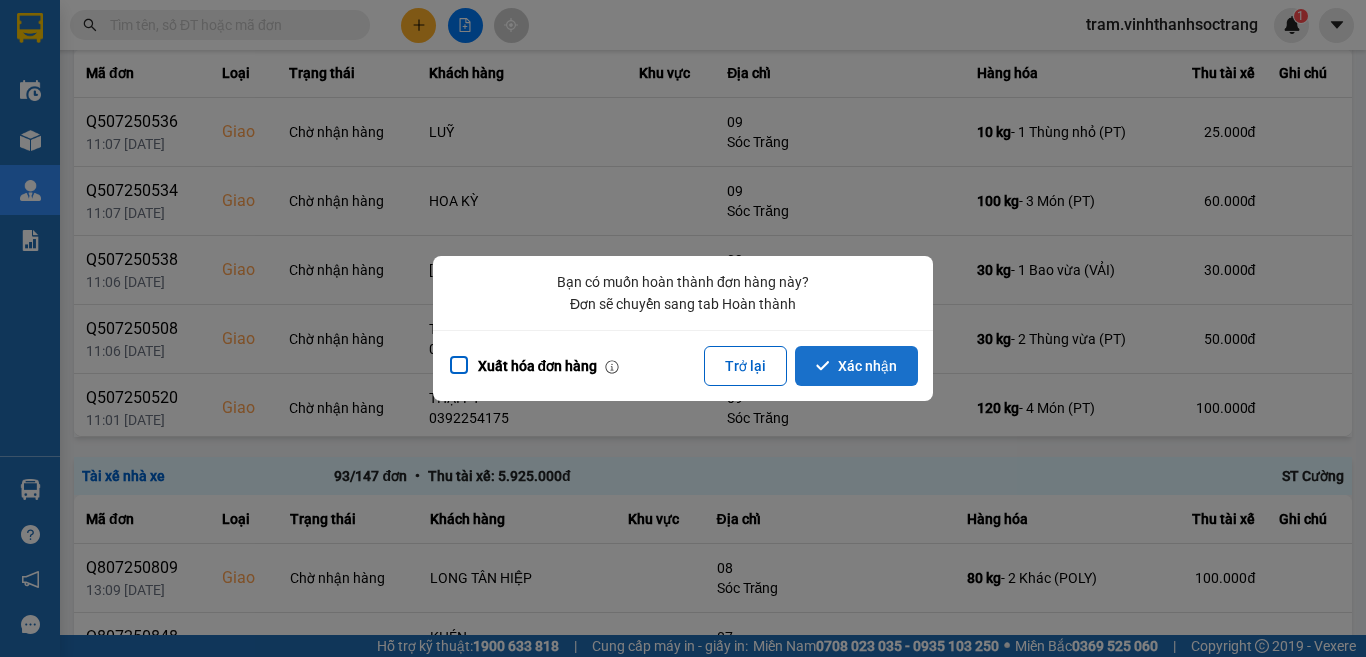 click on "Xác nhận" at bounding box center [856, 366] 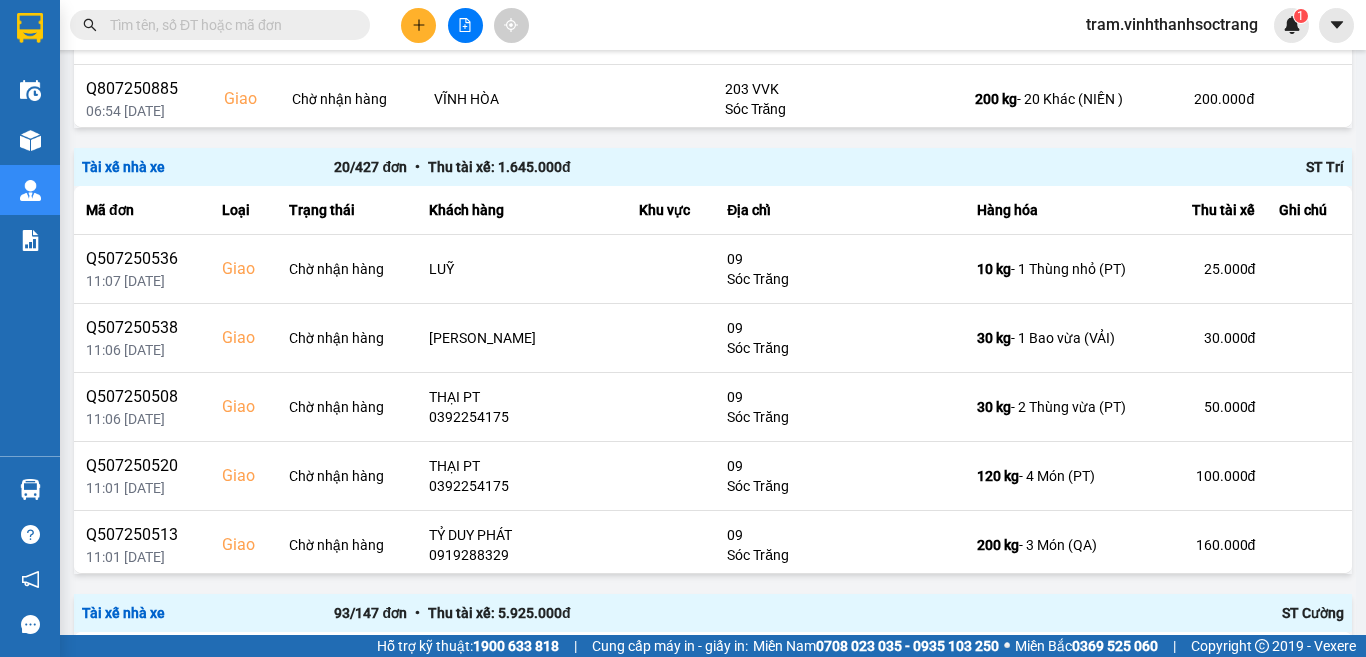 scroll, scrollTop: 800, scrollLeft: 0, axis: vertical 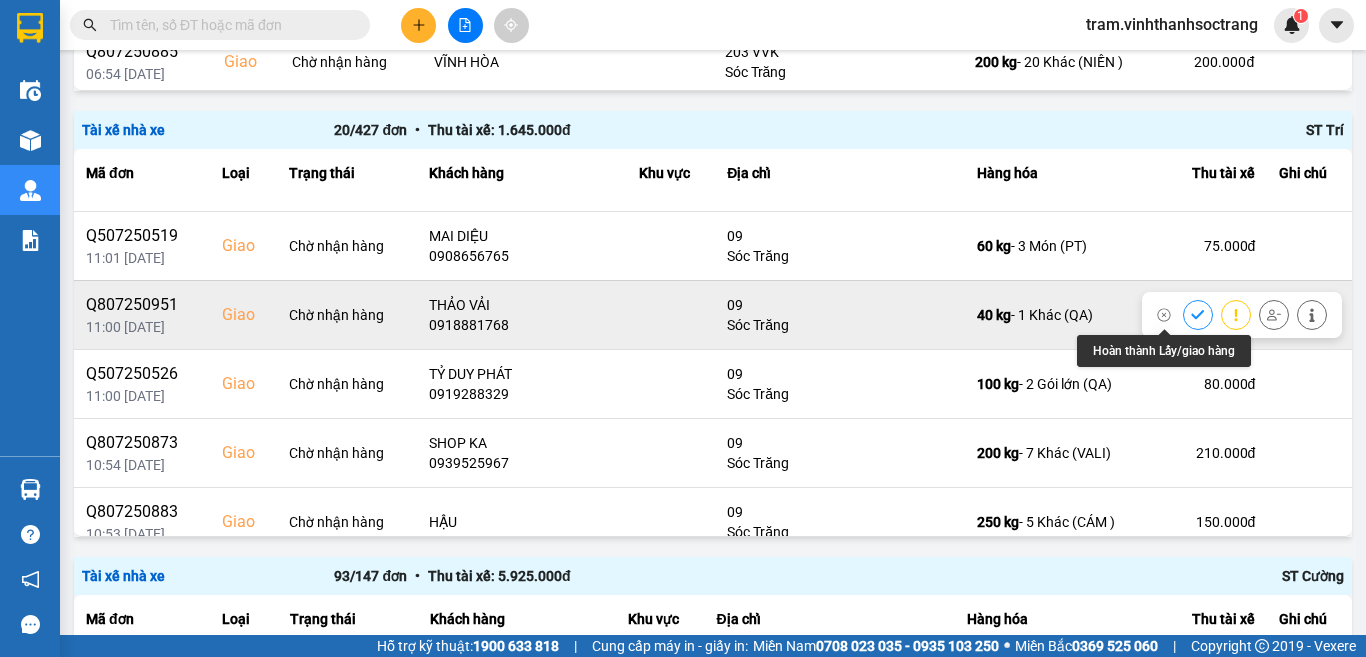 click 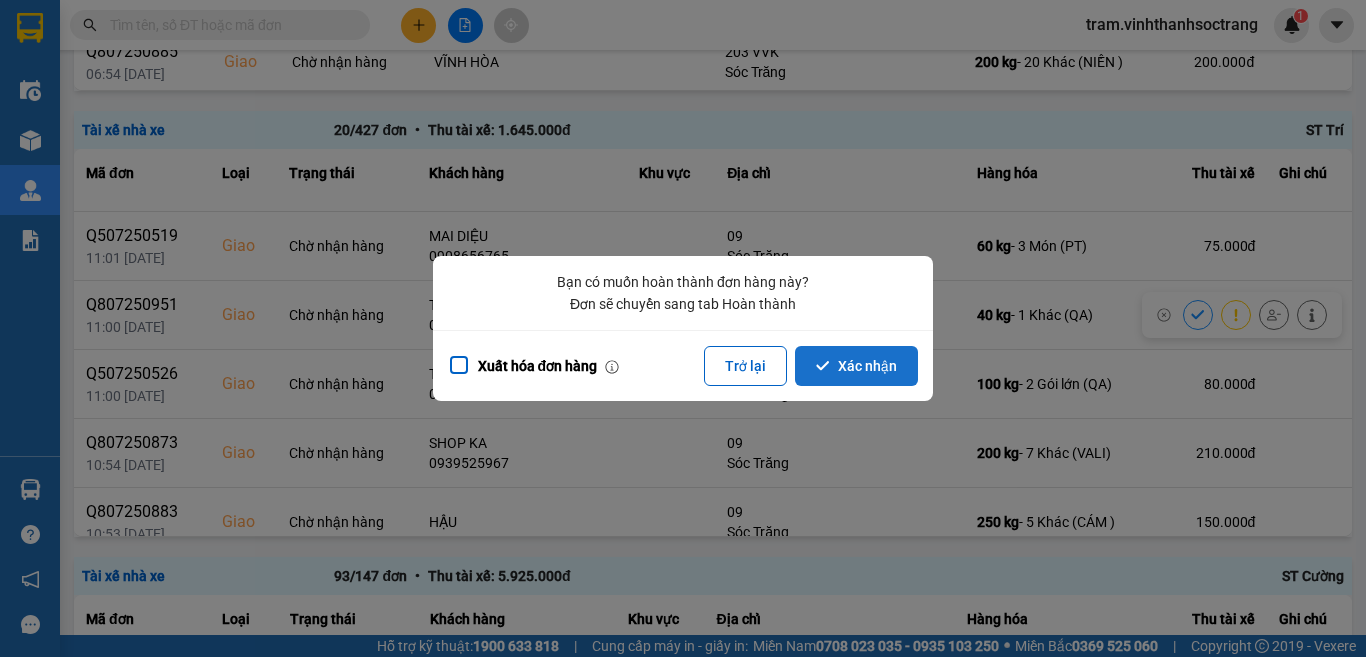 click on "Xác nhận" at bounding box center (856, 366) 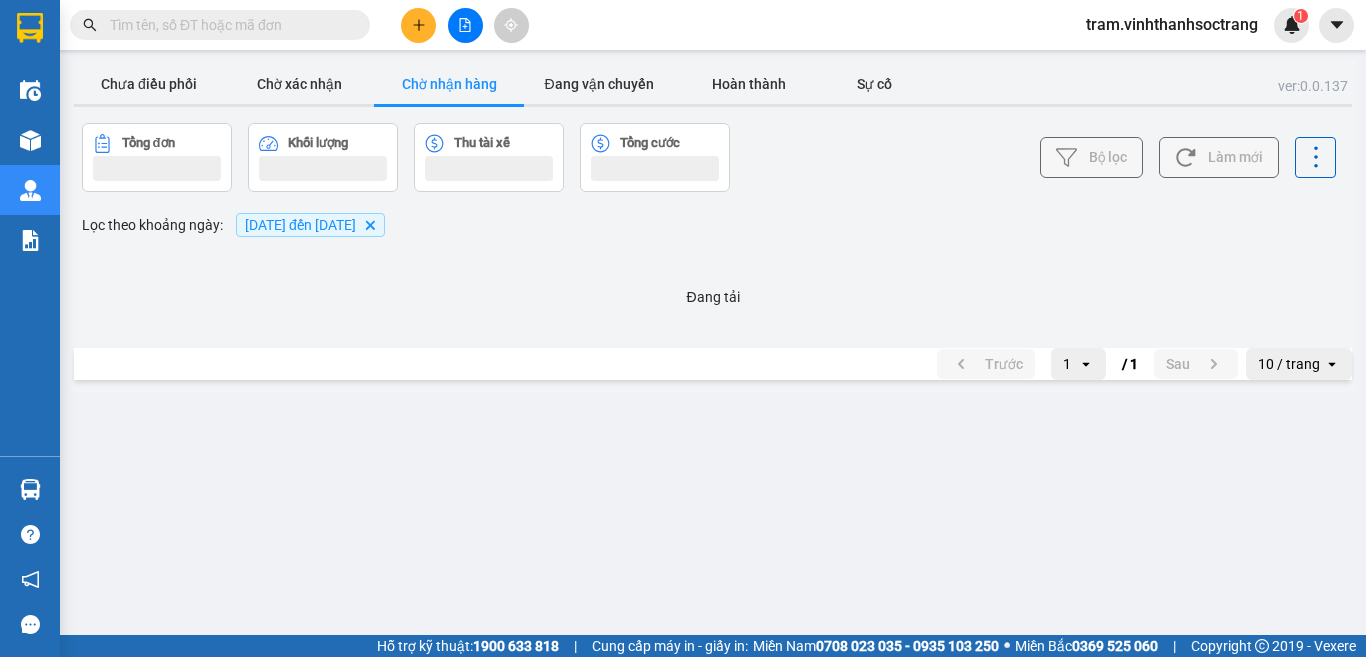 scroll, scrollTop: 0, scrollLeft: 0, axis: both 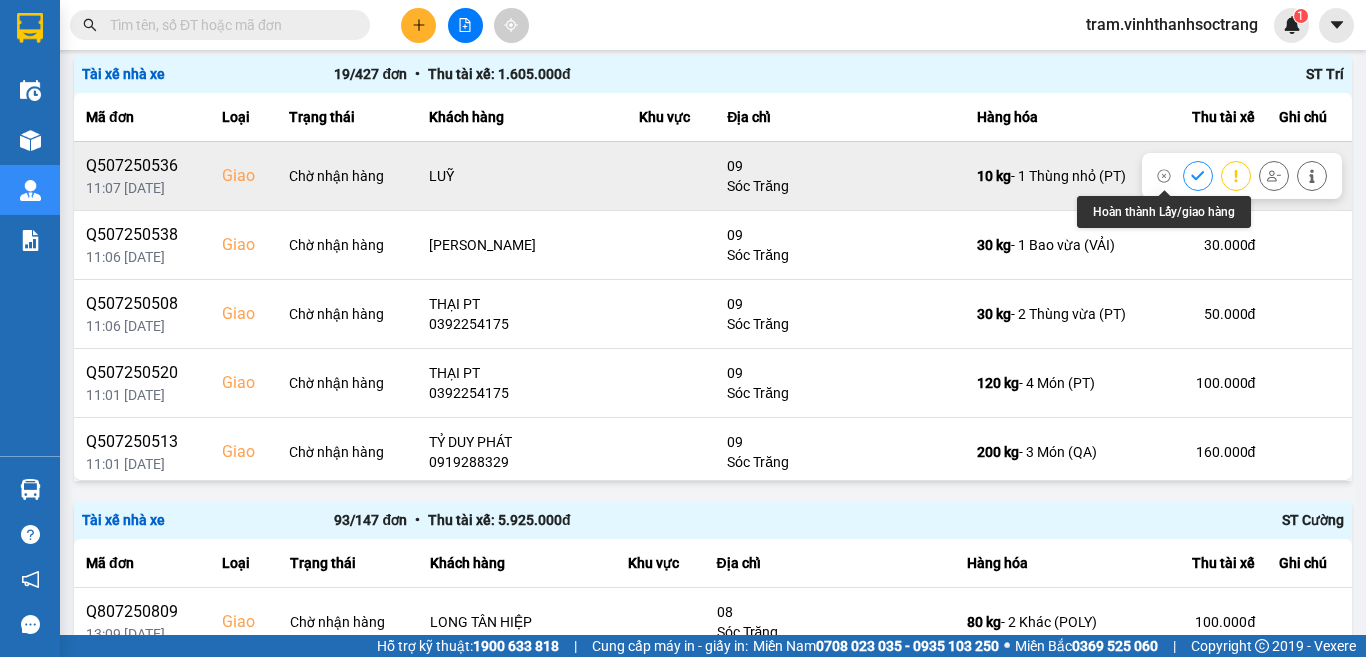 click 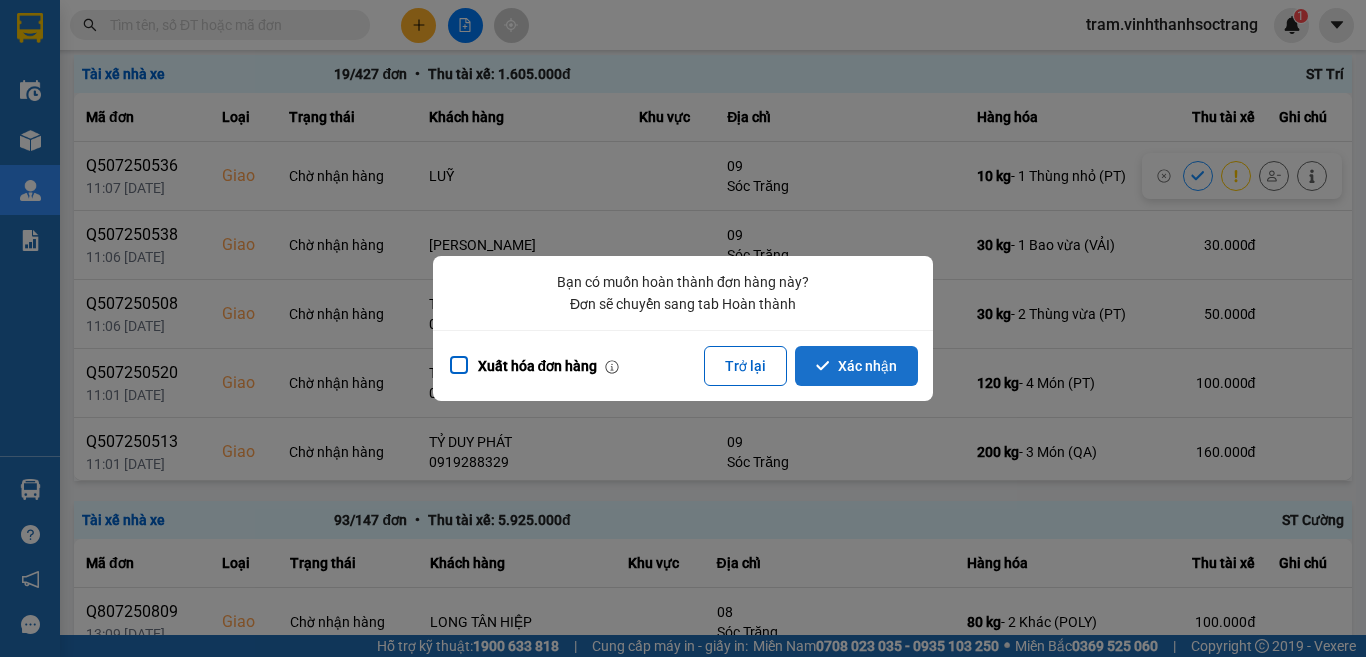 click on "Xác nhận" at bounding box center [856, 366] 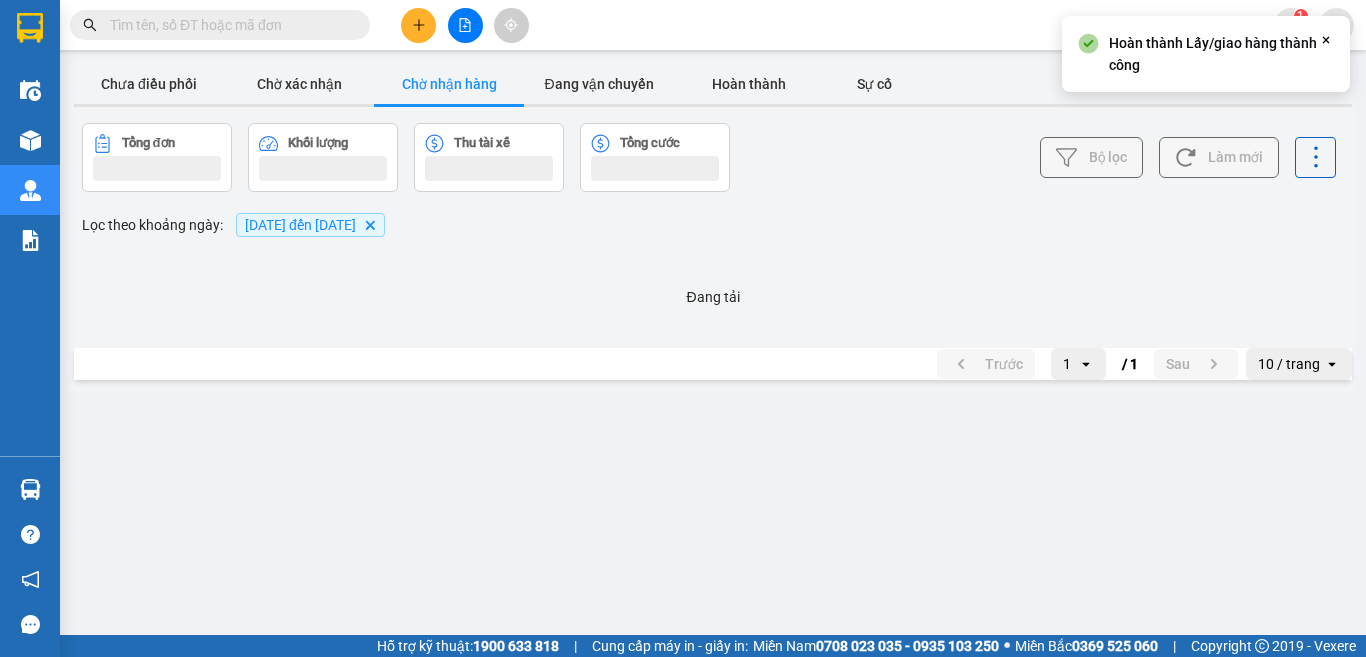 scroll, scrollTop: 0, scrollLeft: 0, axis: both 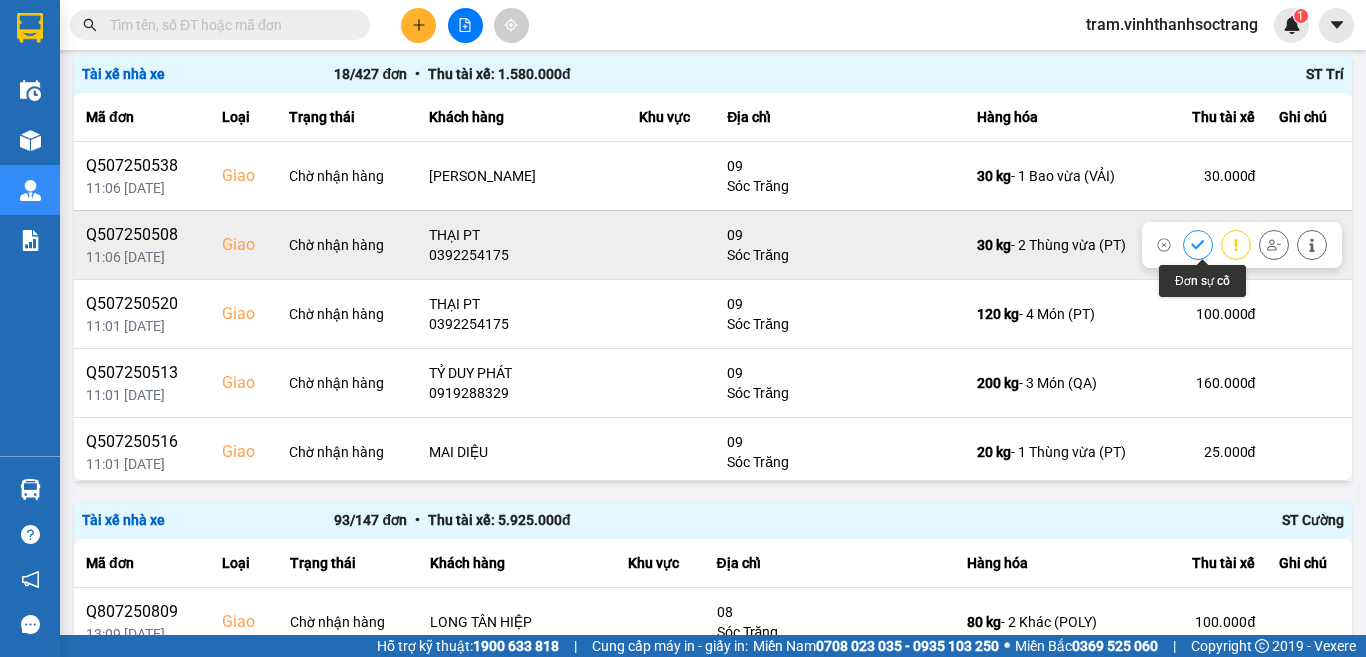 click 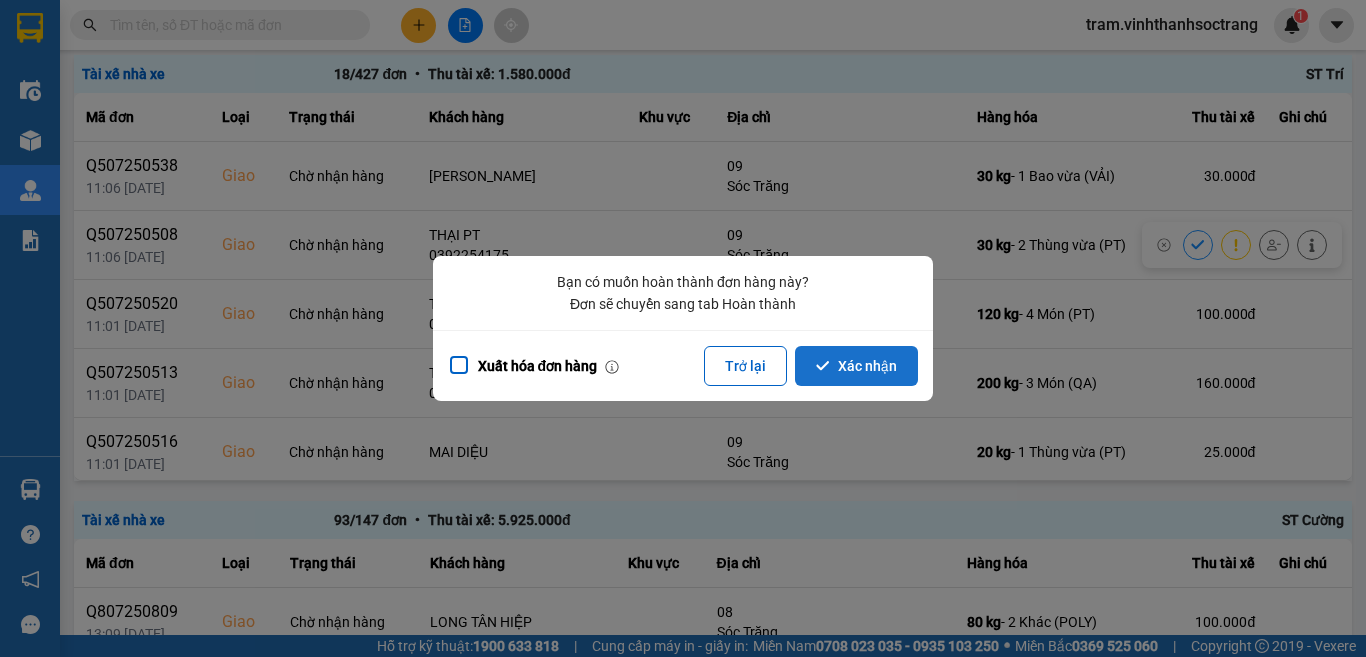 click 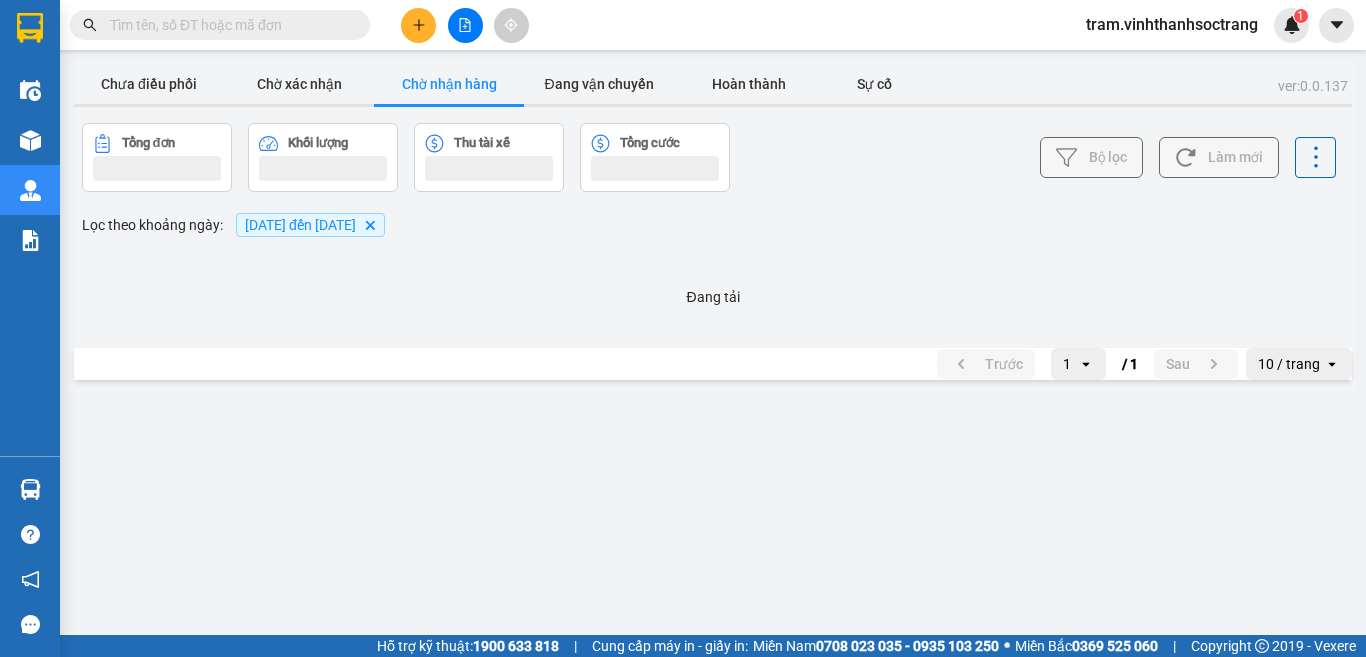 scroll, scrollTop: 0, scrollLeft: 0, axis: both 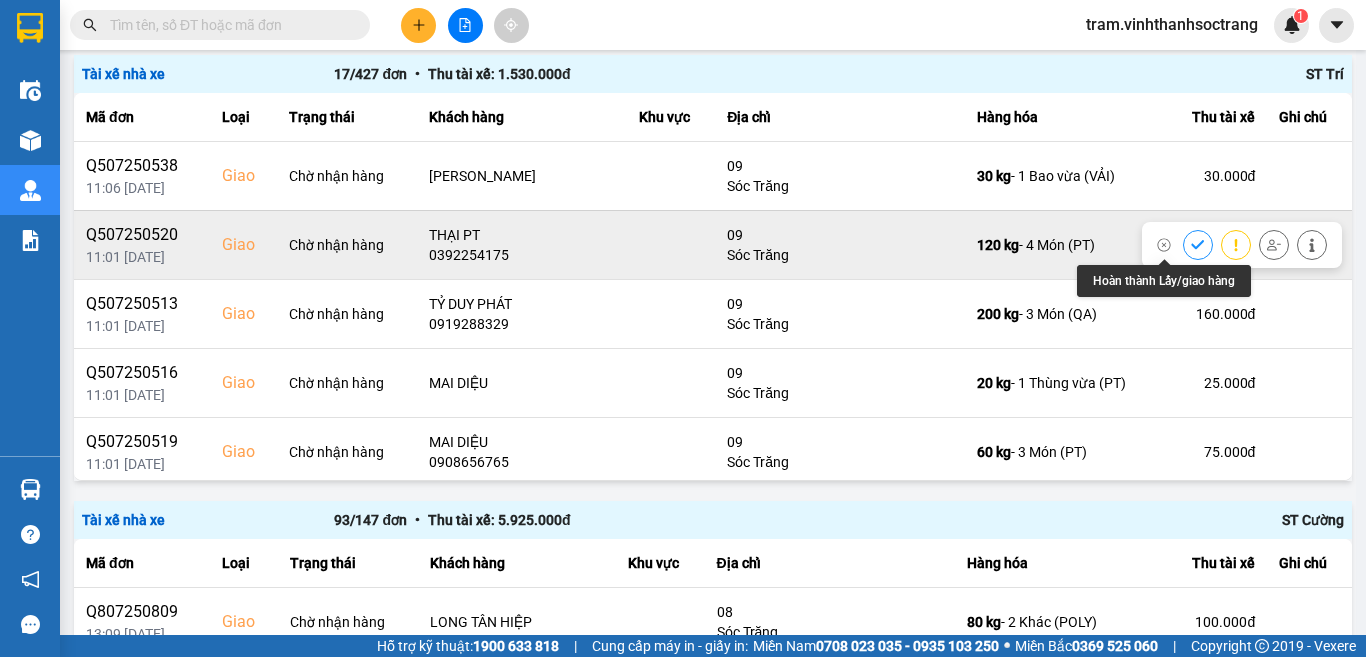 click 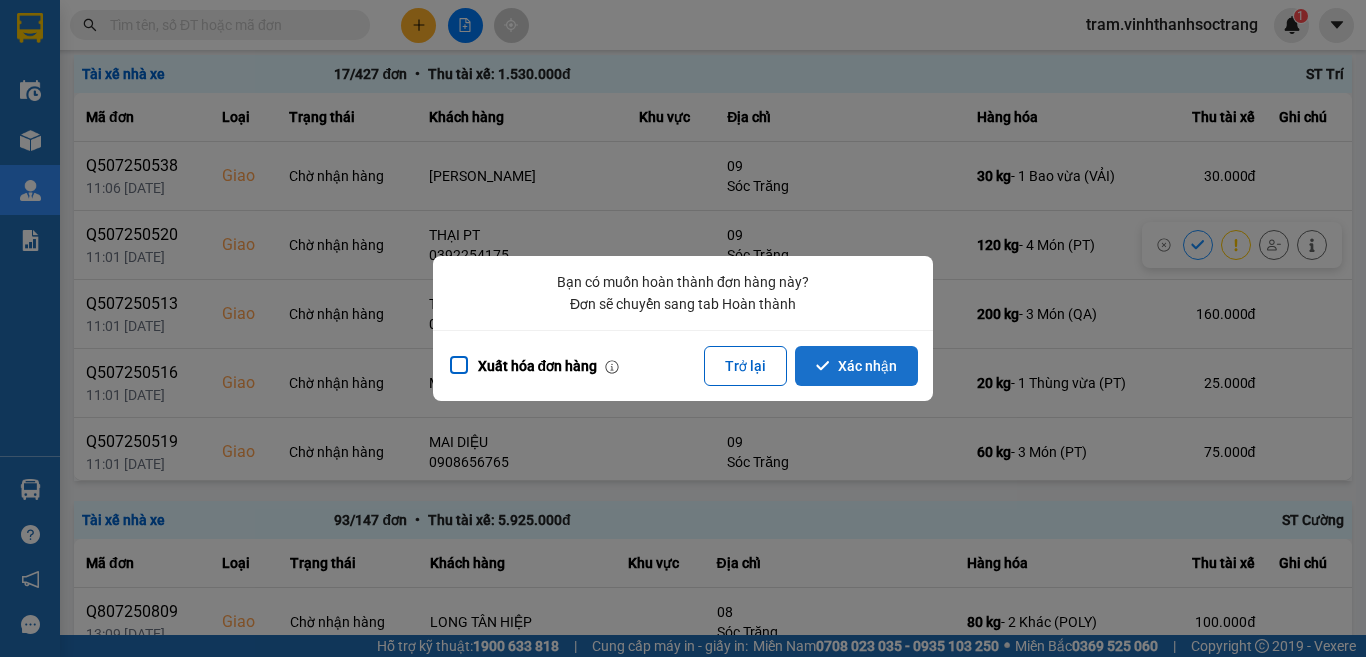 click on "Xác nhận" at bounding box center [856, 366] 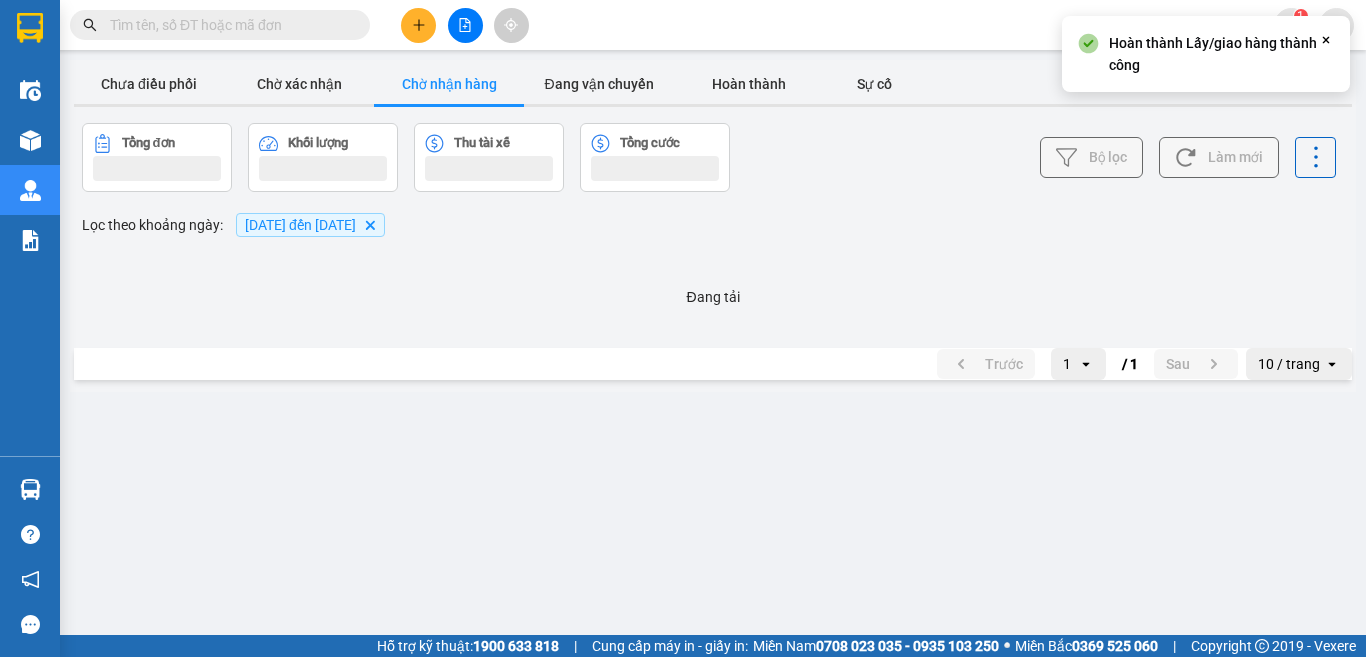 scroll, scrollTop: 0, scrollLeft: 0, axis: both 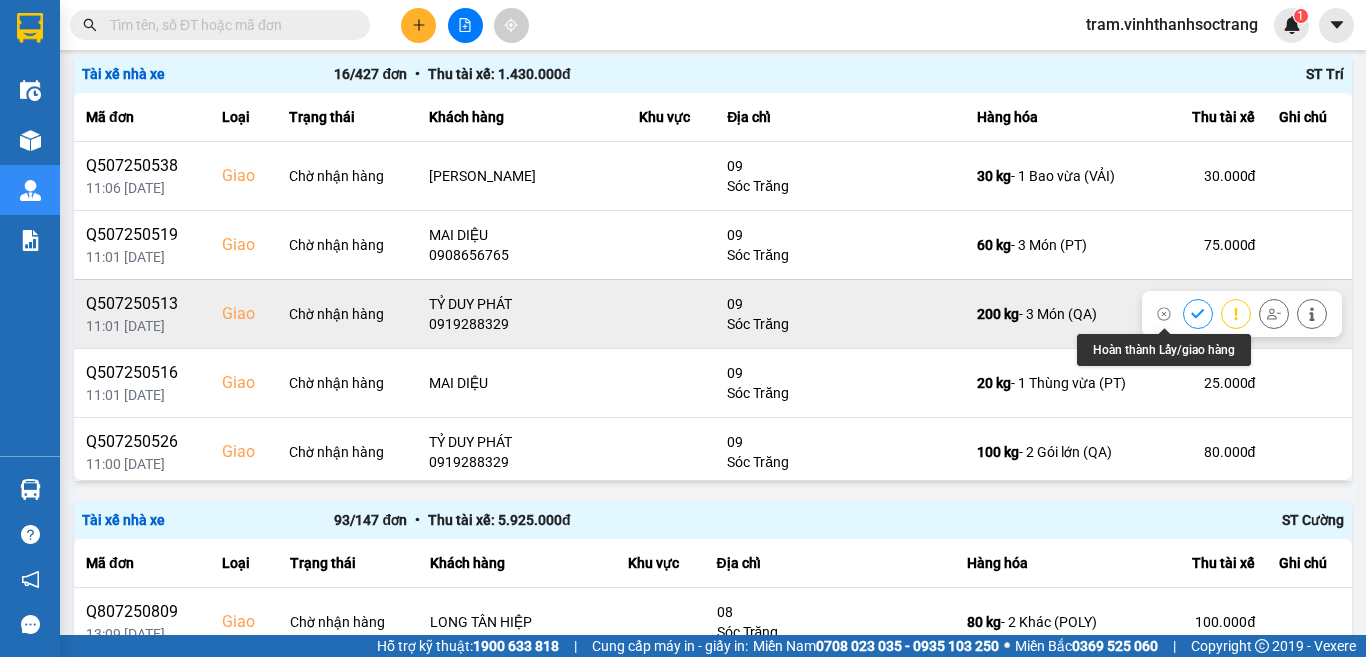 click 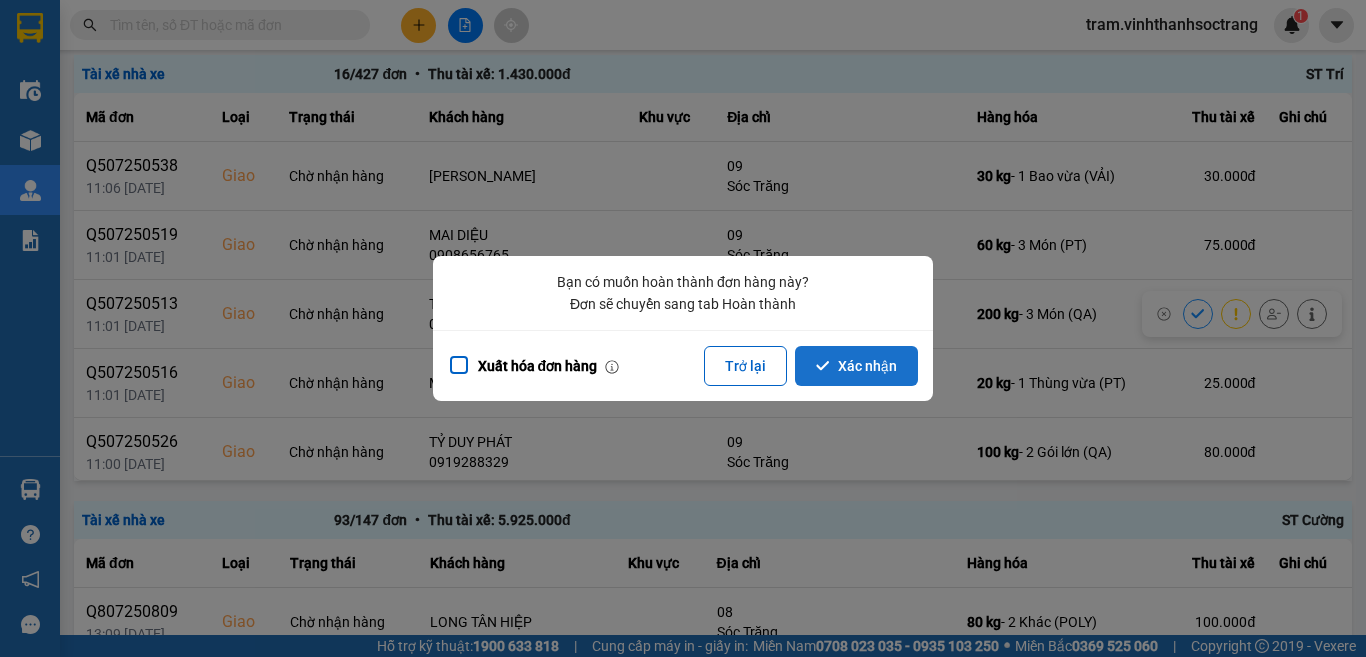 click on "Xác nhận" at bounding box center [856, 366] 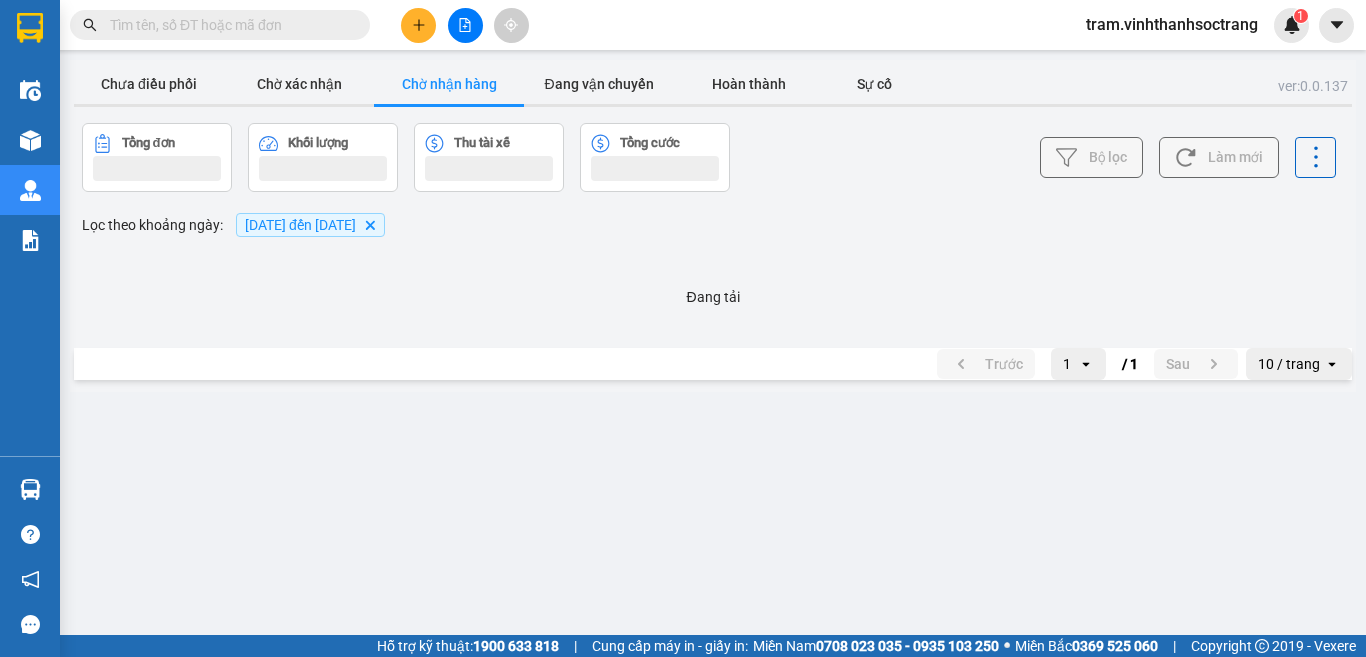 scroll, scrollTop: 0, scrollLeft: 0, axis: both 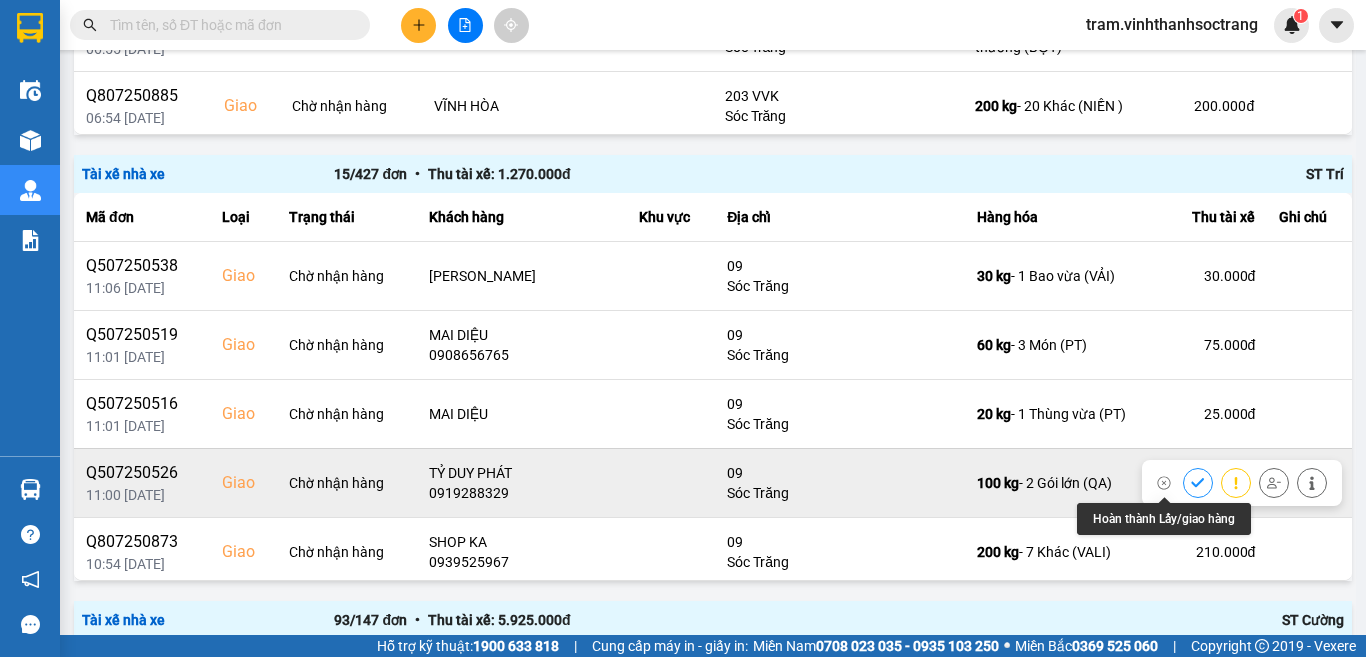 click at bounding box center (1198, 482) 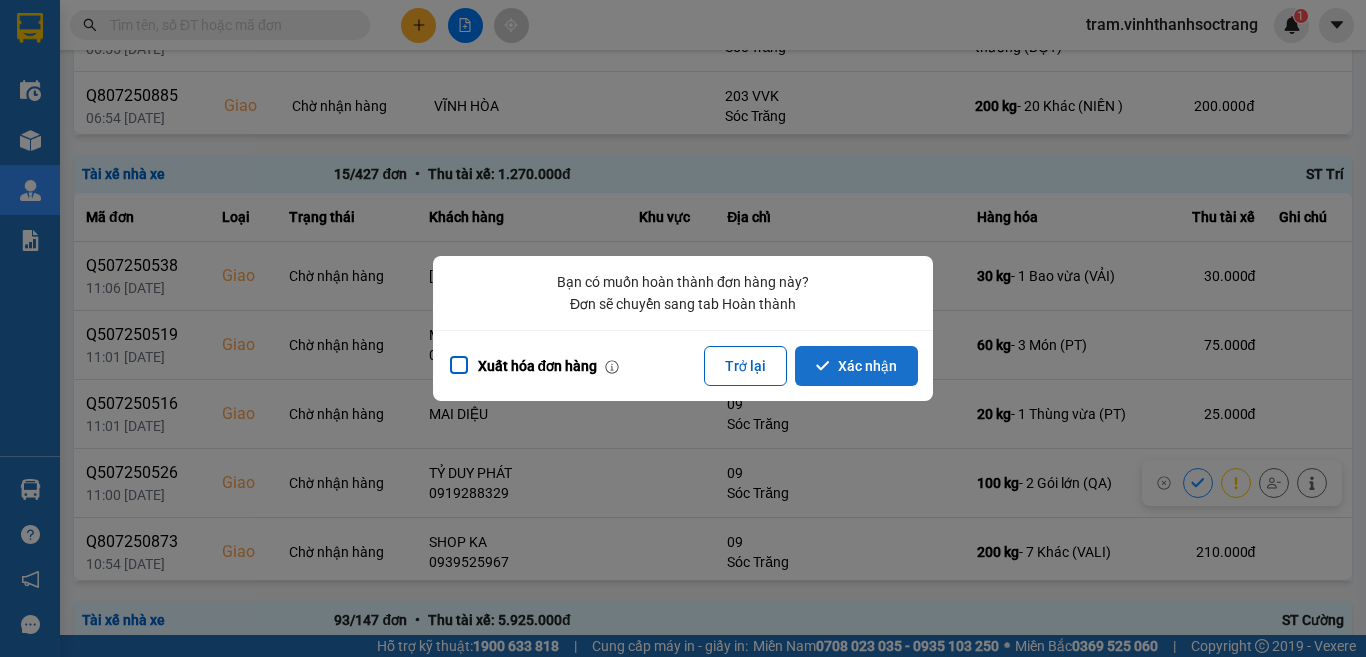click on "Xác nhận" at bounding box center (856, 366) 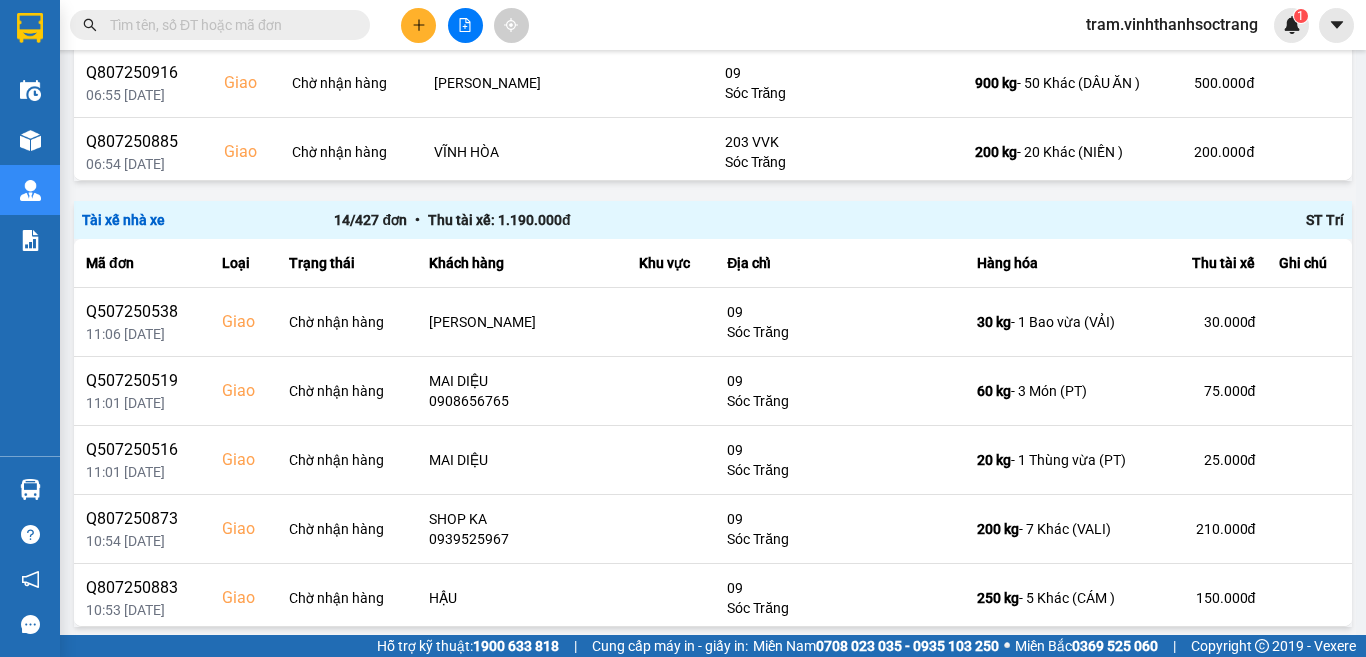 scroll, scrollTop: 800, scrollLeft: 0, axis: vertical 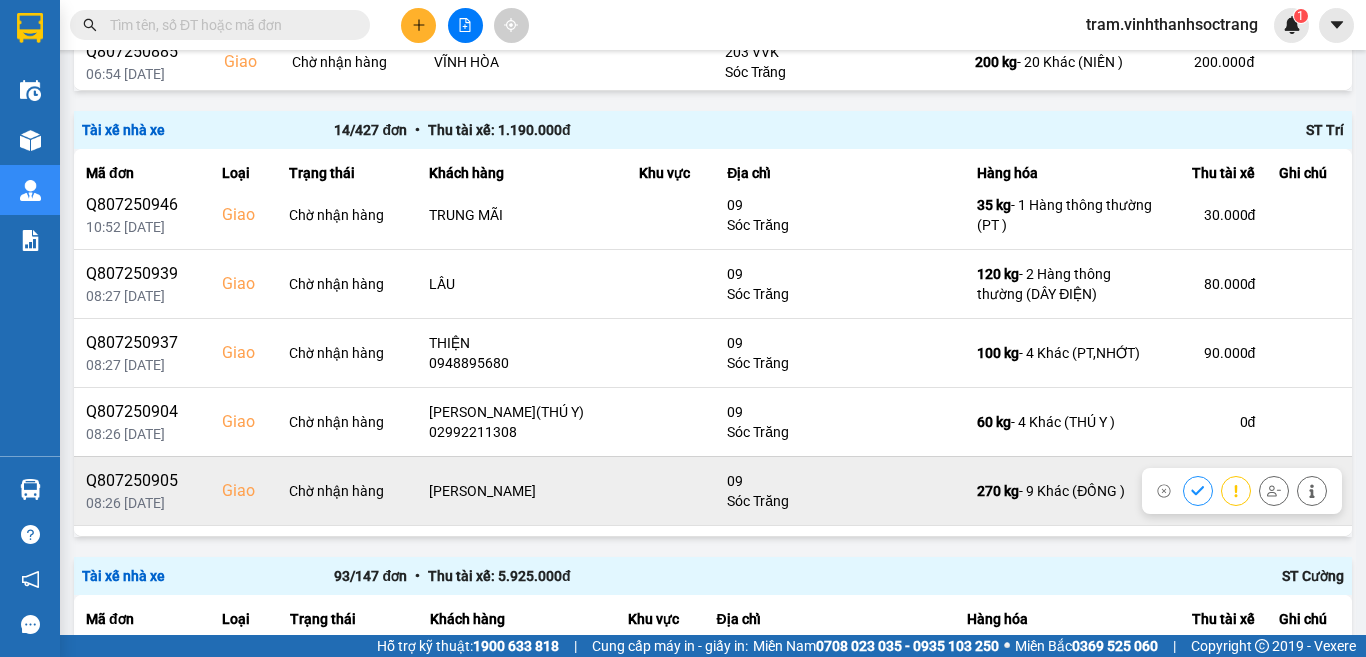 click at bounding box center (1198, 490) 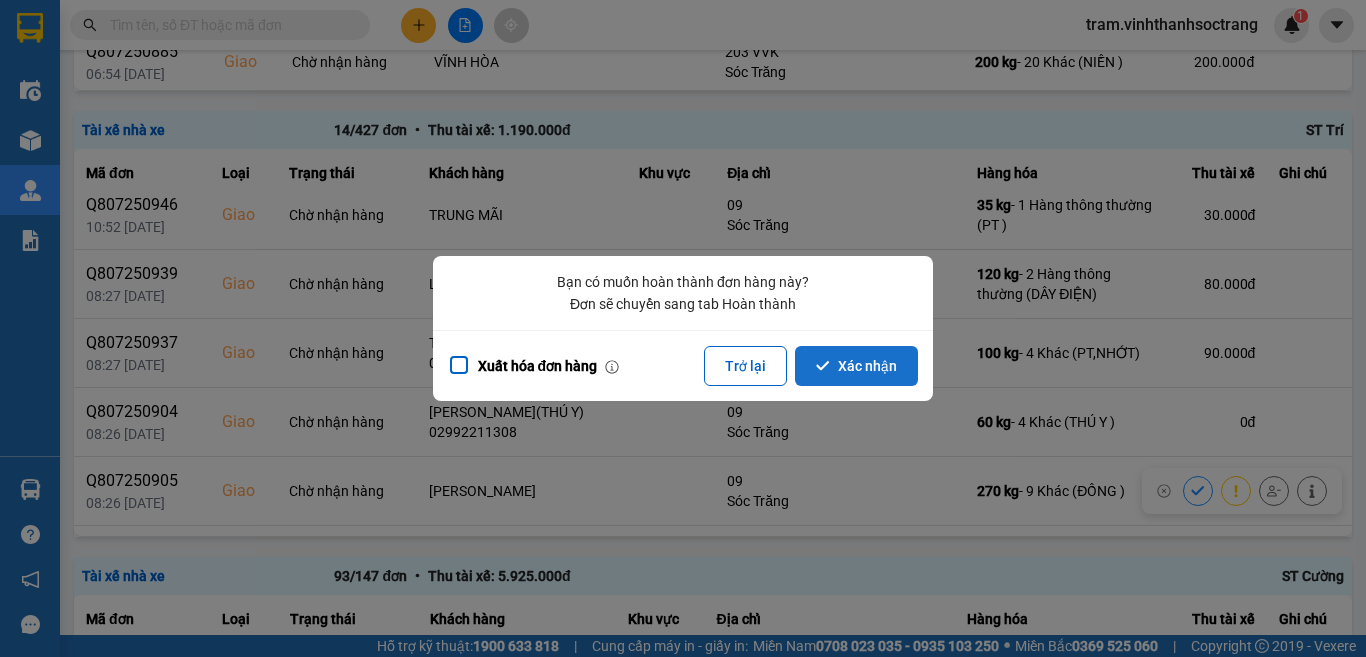 click on "Xác nhận" at bounding box center (856, 366) 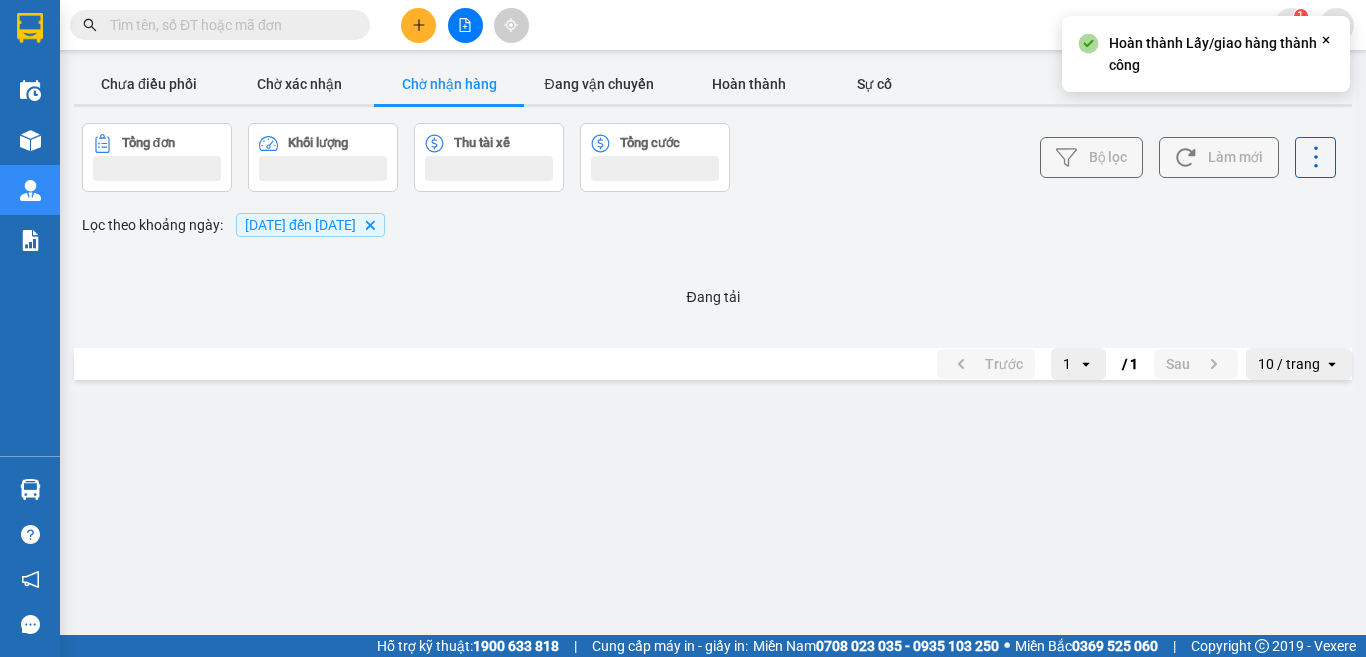 scroll, scrollTop: 0, scrollLeft: 0, axis: both 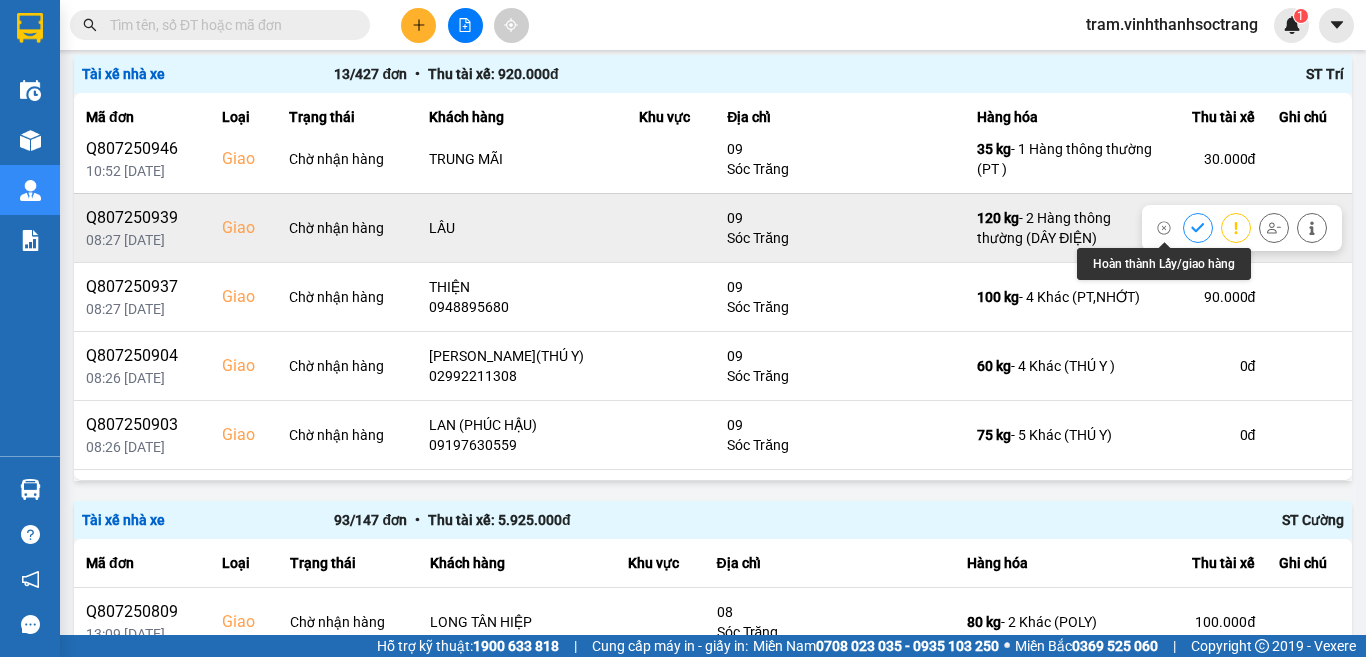 click at bounding box center [1198, 227] 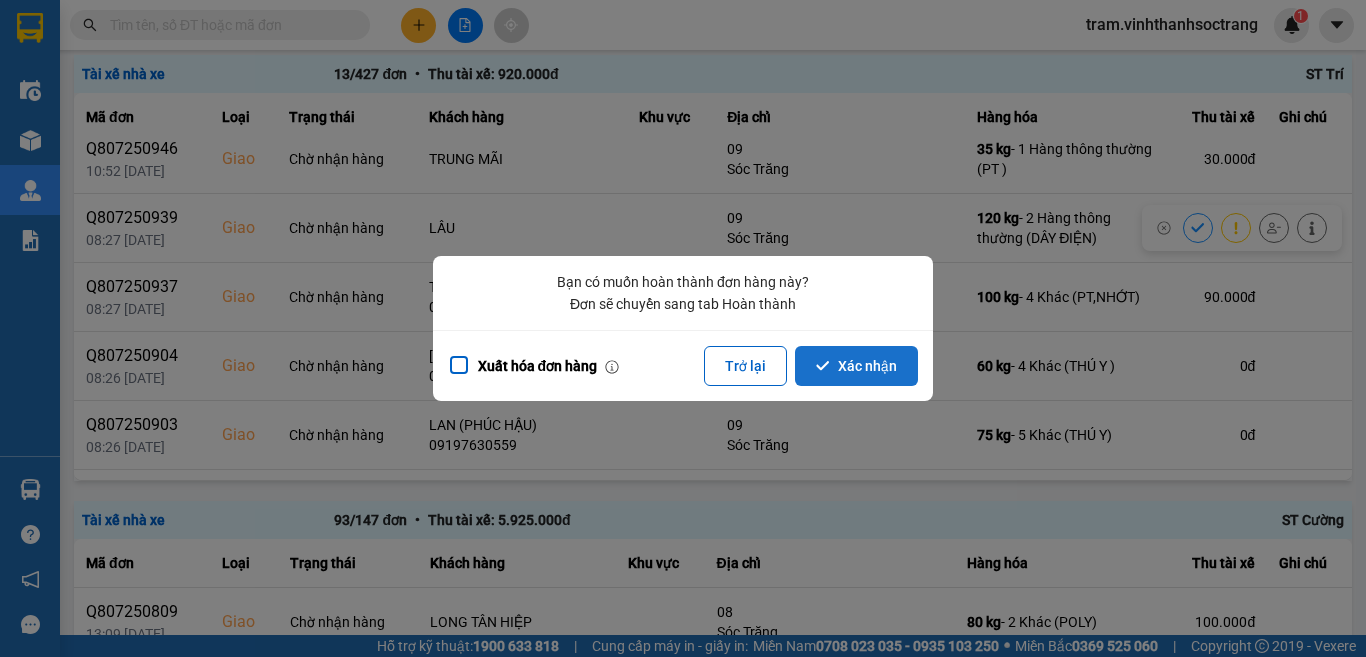 click on "Xác nhận" at bounding box center [856, 366] 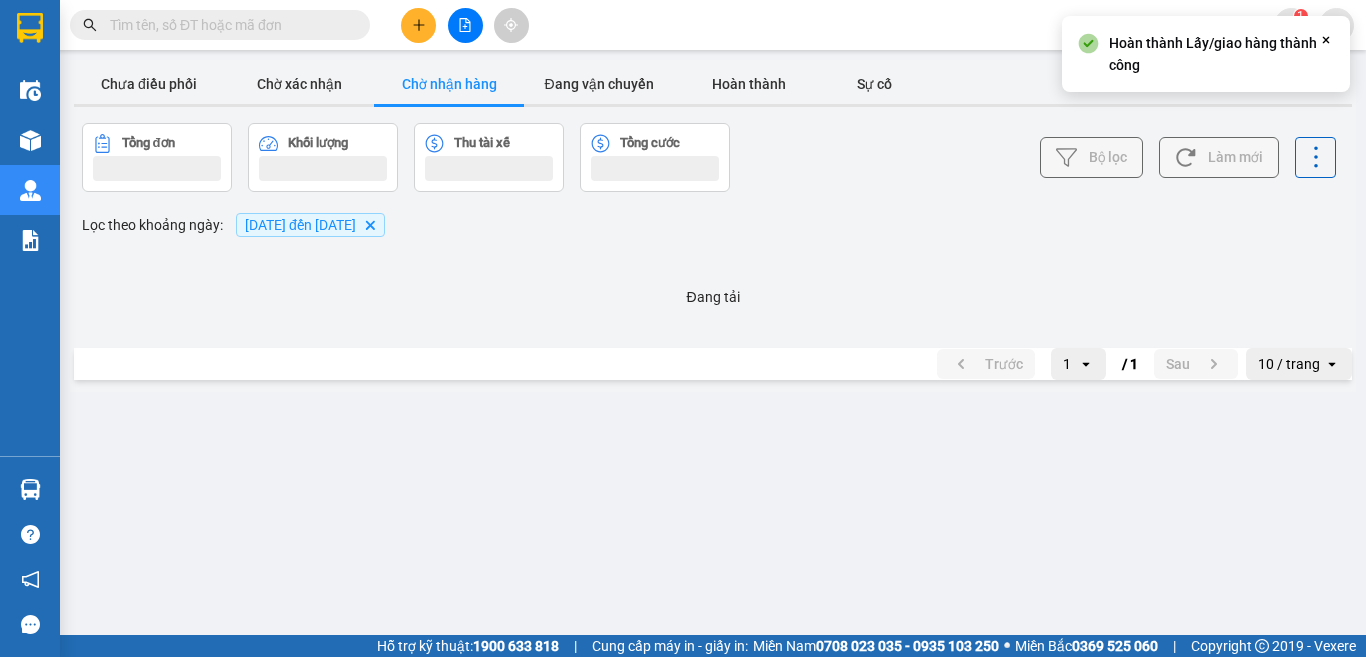 scroll, scrollTop: 0, scrollLeft: 0, axis: both 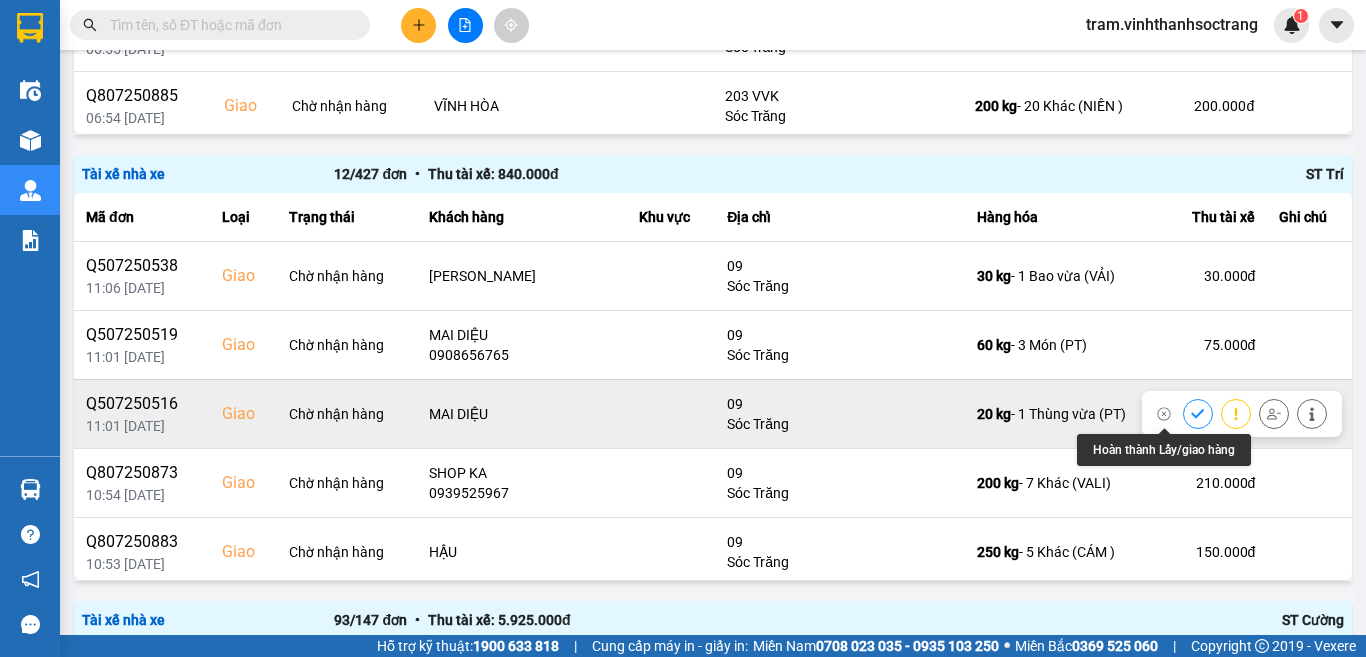 click at bounding box center (1198, 413) 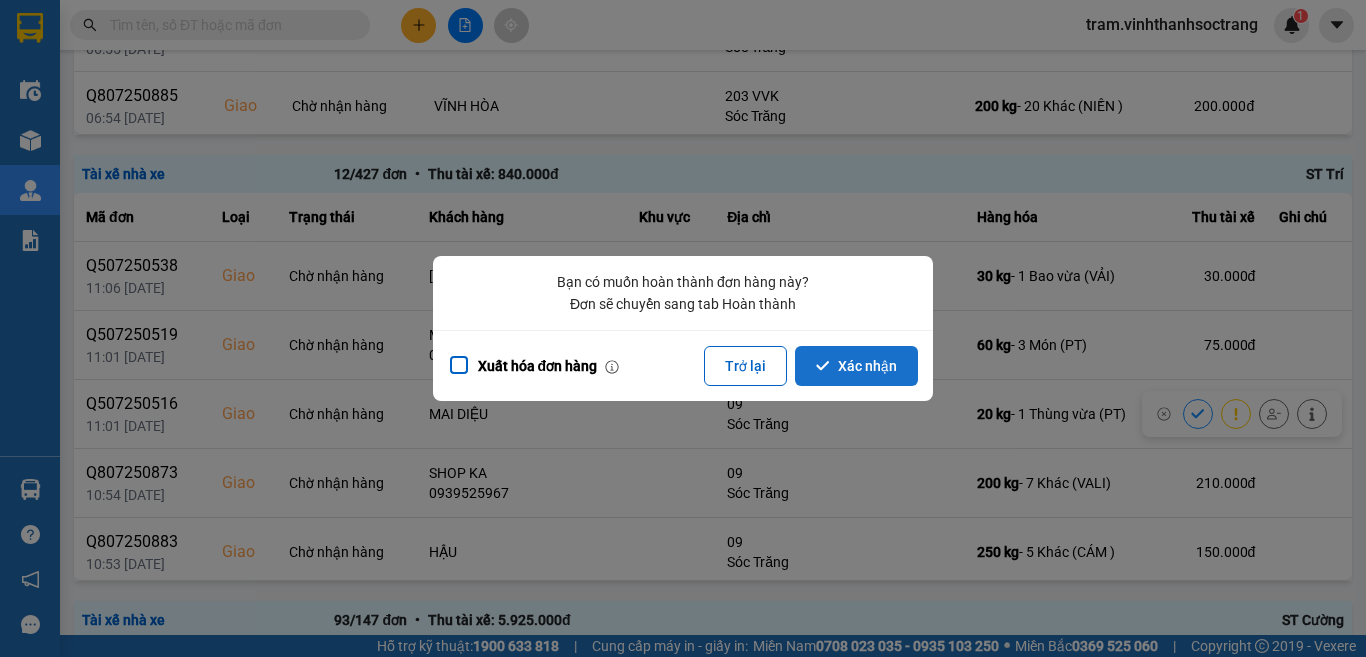 click on "Xác nhận" at bounding box center (856, 366) 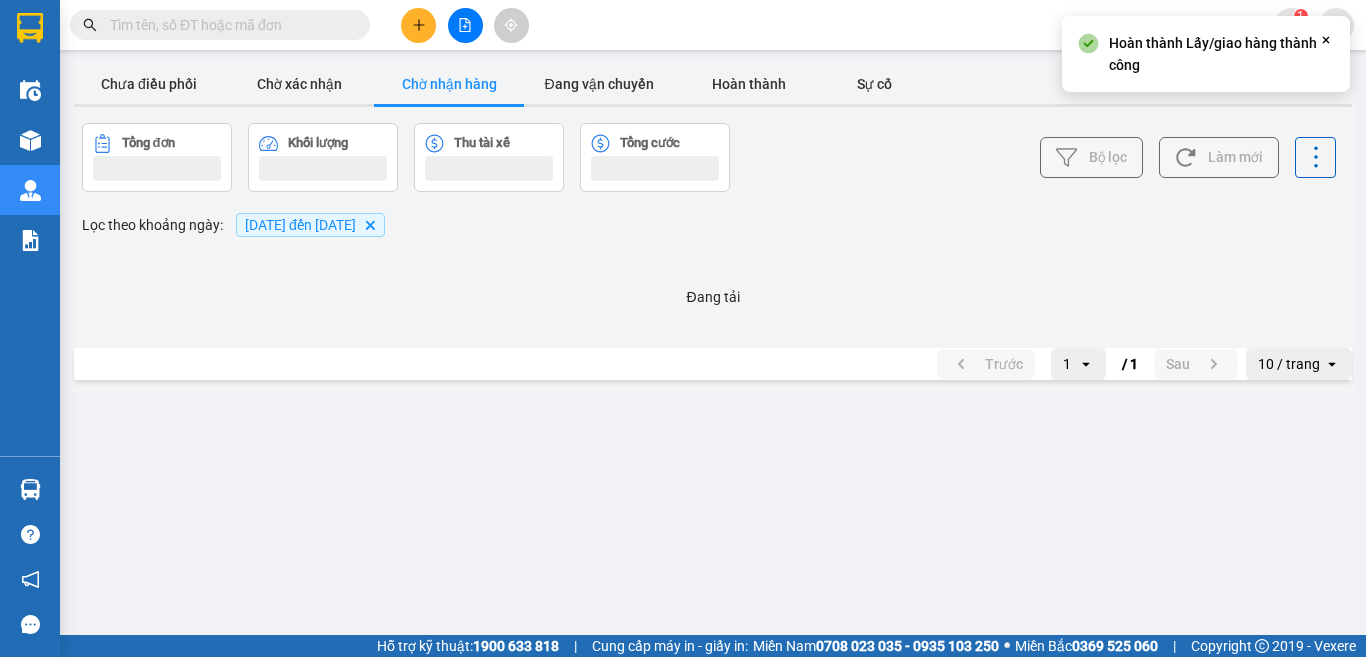 scroll, scrollTop: 0, scrollLeft: 0, axis: both 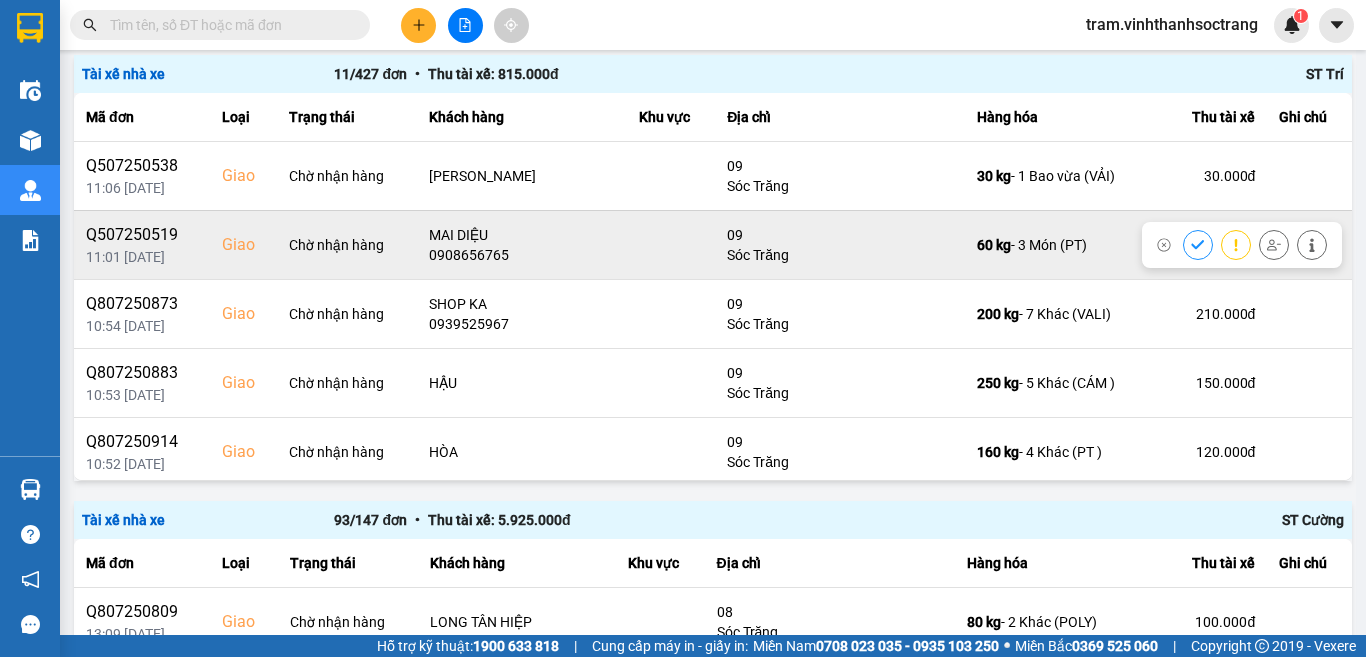 click at bounding box center (1198, 244) 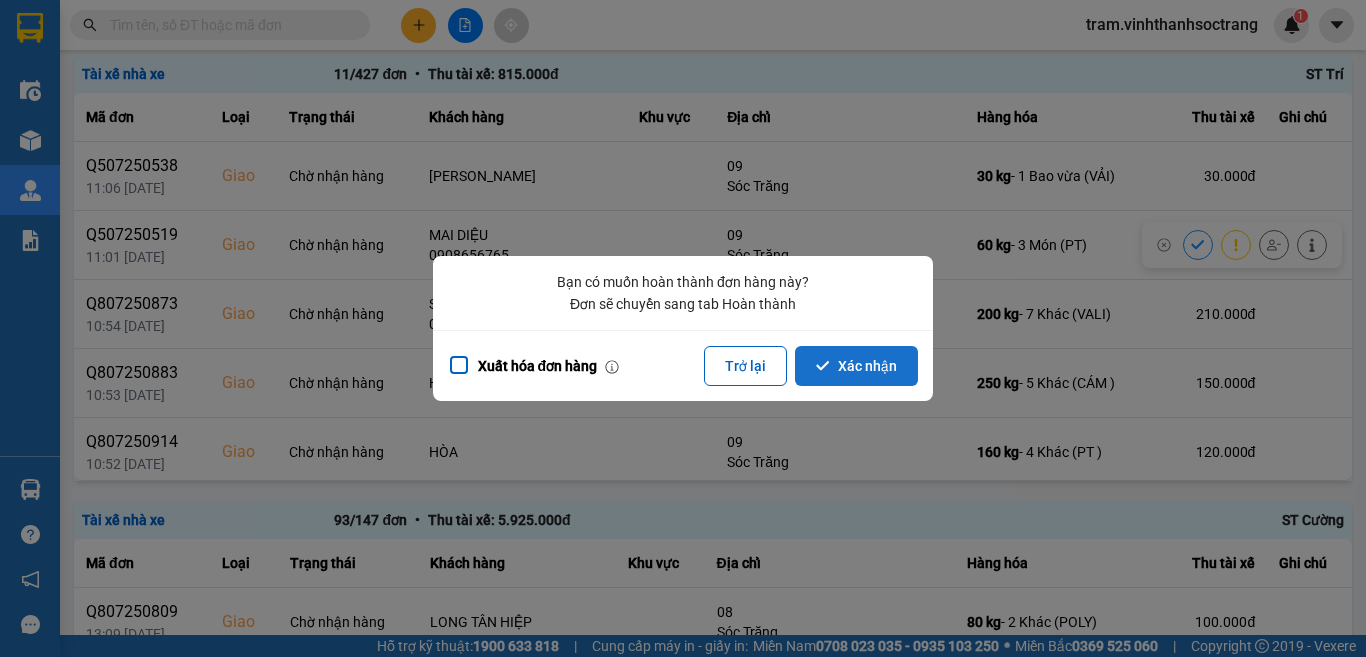 click on "Xác nhận" at bounding box center (856, 366) 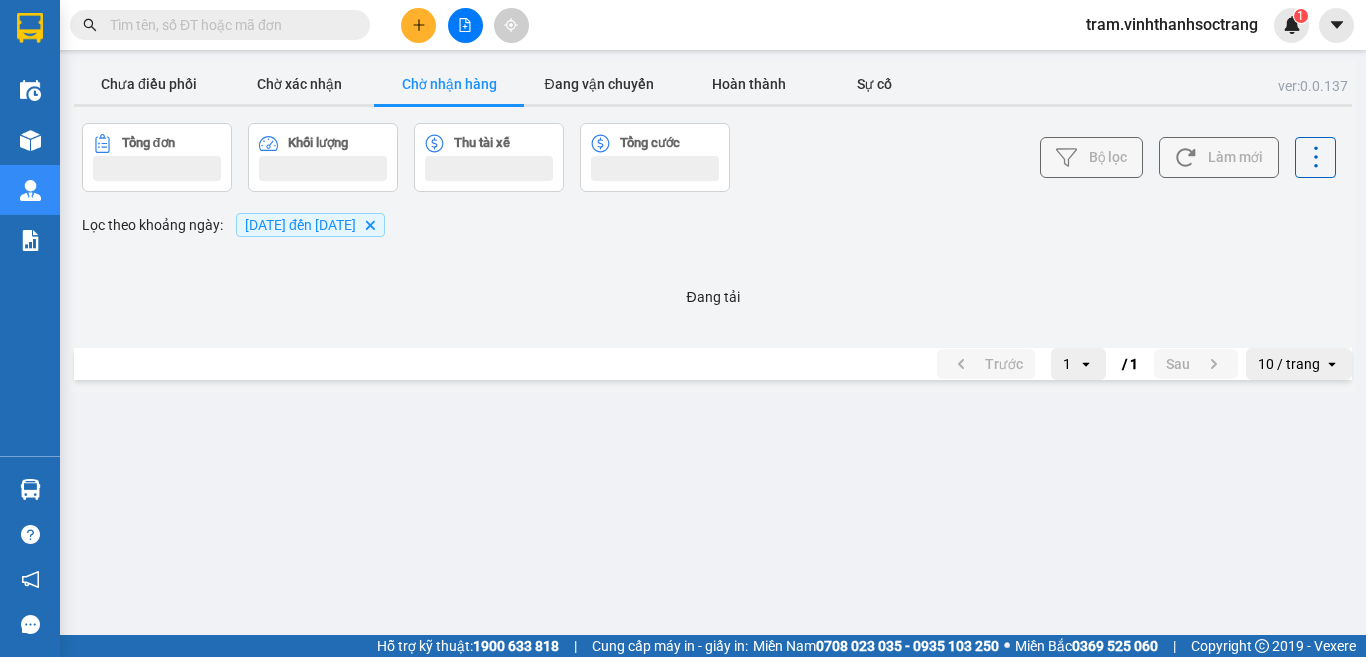 scroll, scrollTop: 0, scrollLeft: 0, axis: both 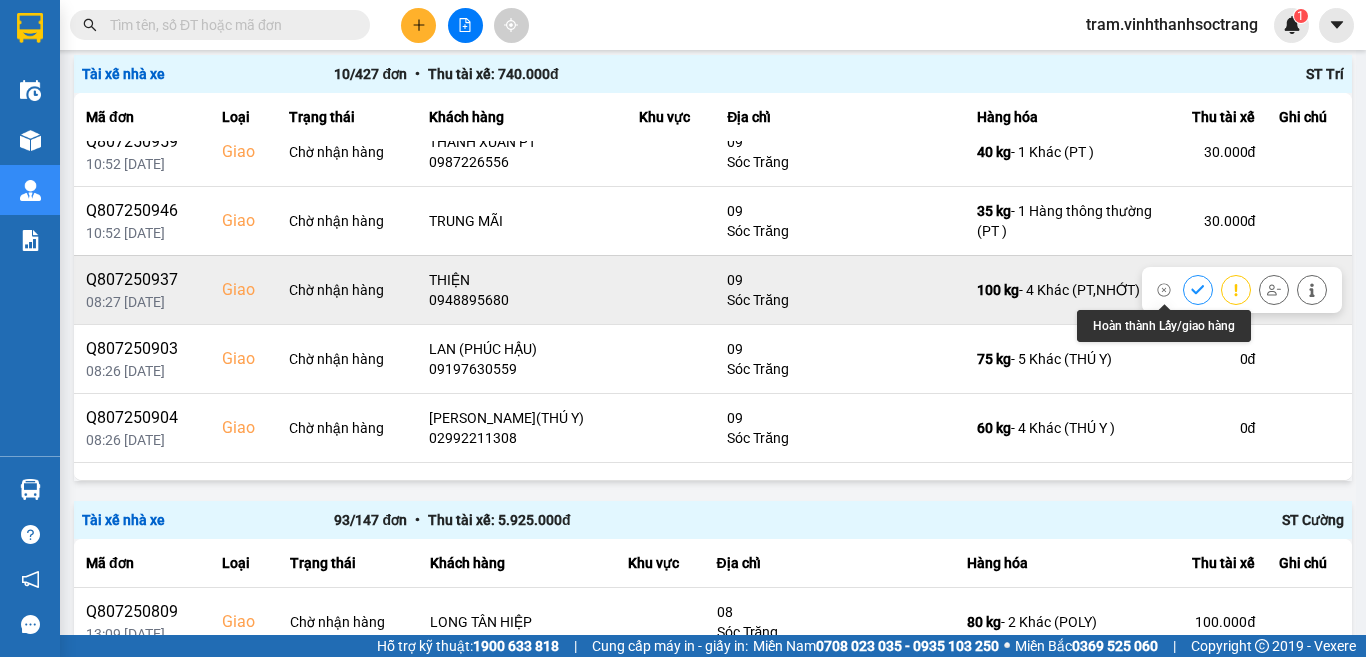 click at bounding box center [1198, 289] 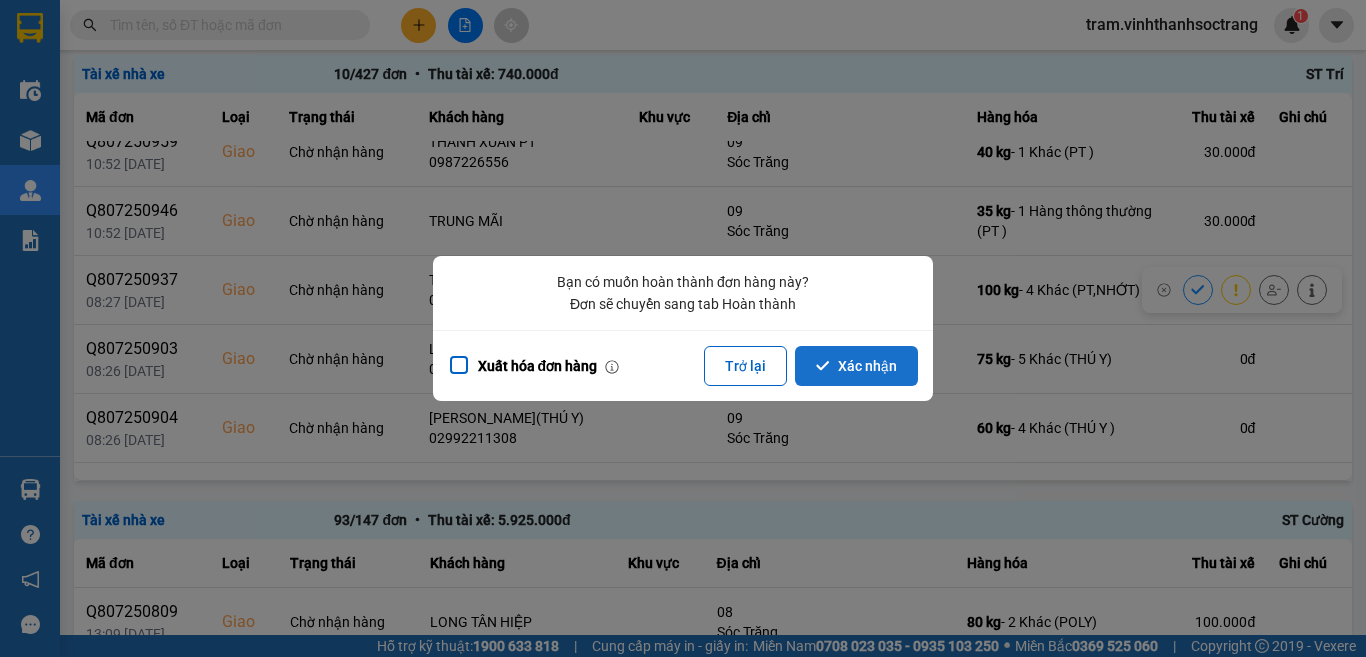 click on "Xác nhận" at bounding box center [856, 366] 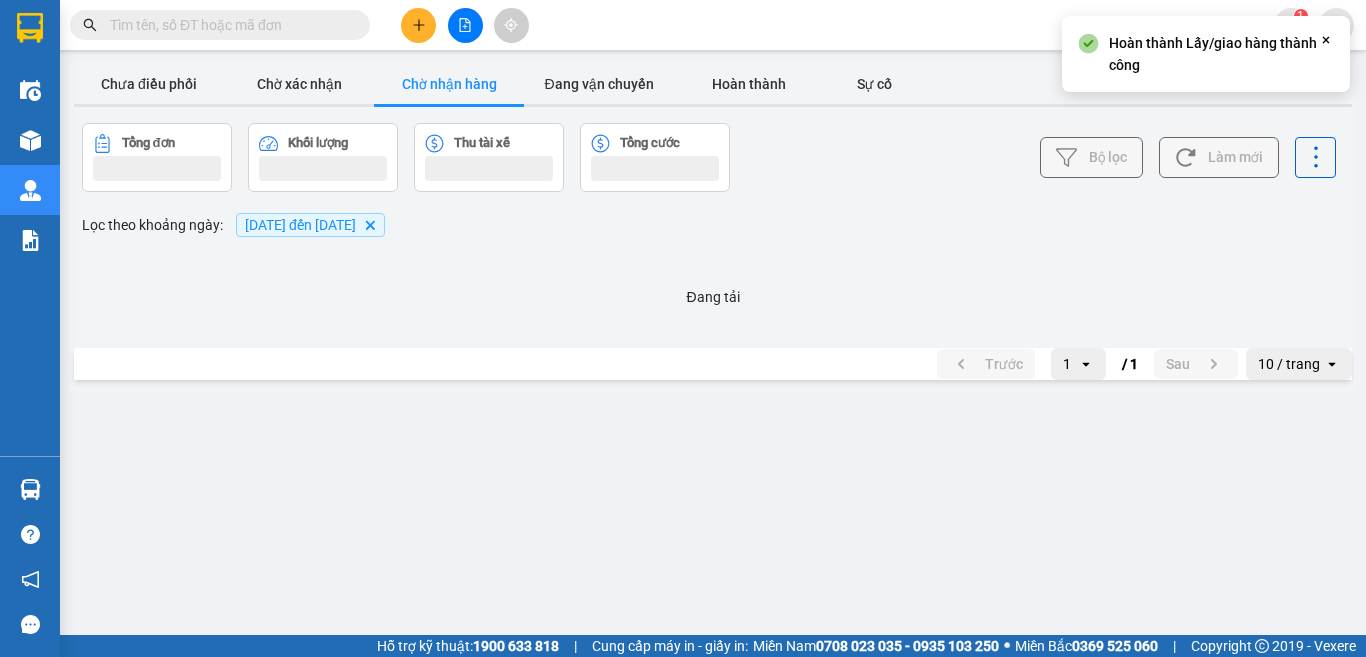 scroll, scrollTop: 0, scrollLeft: 0, axis: both 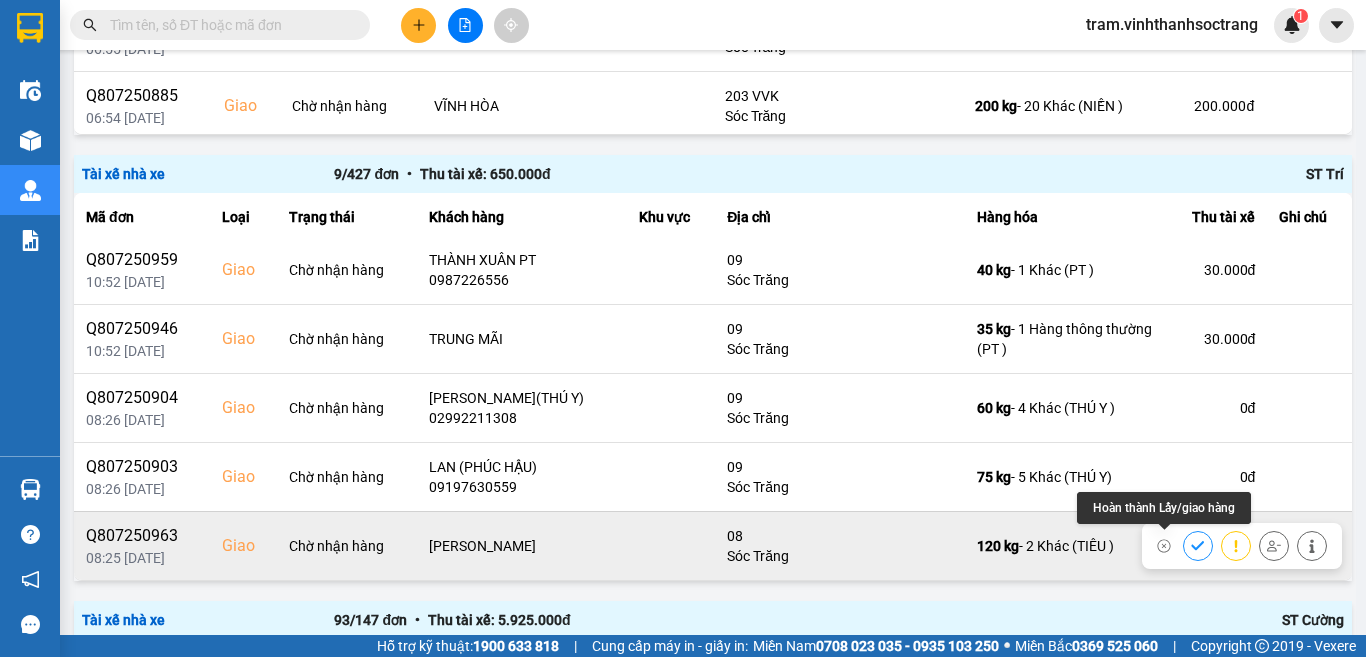 click 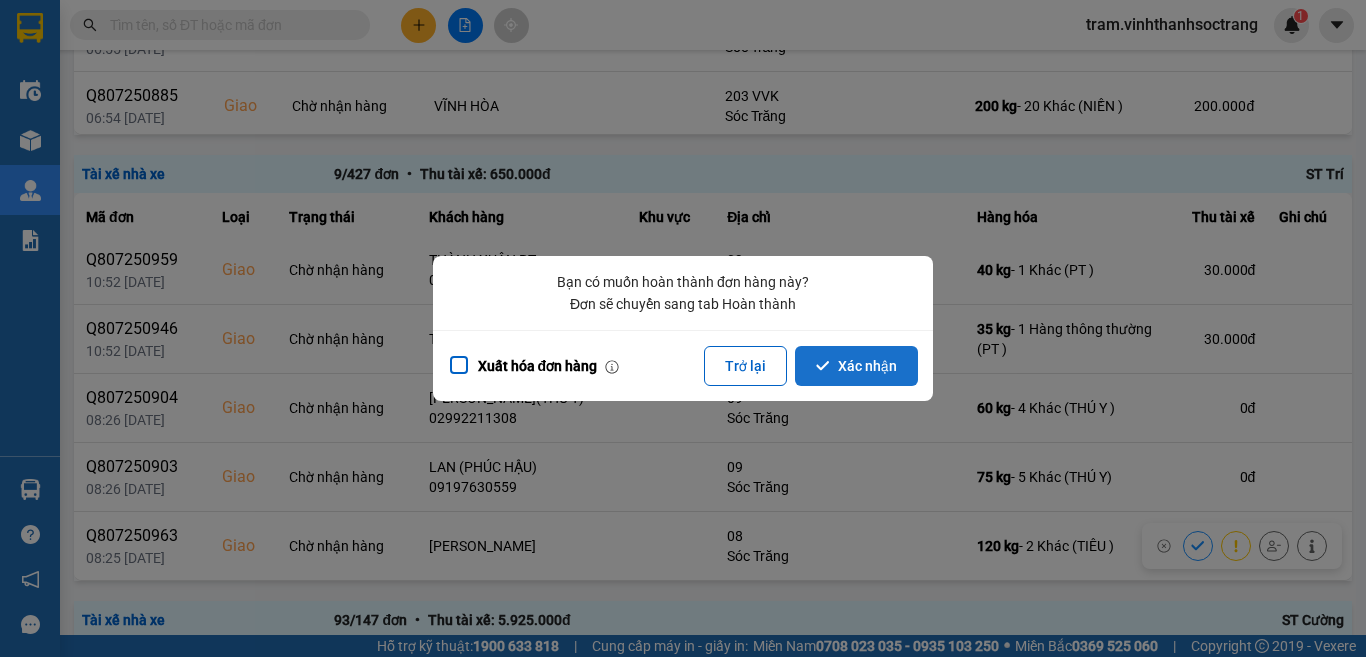 click on "Xác nhận" at bounding box center (856, 366) 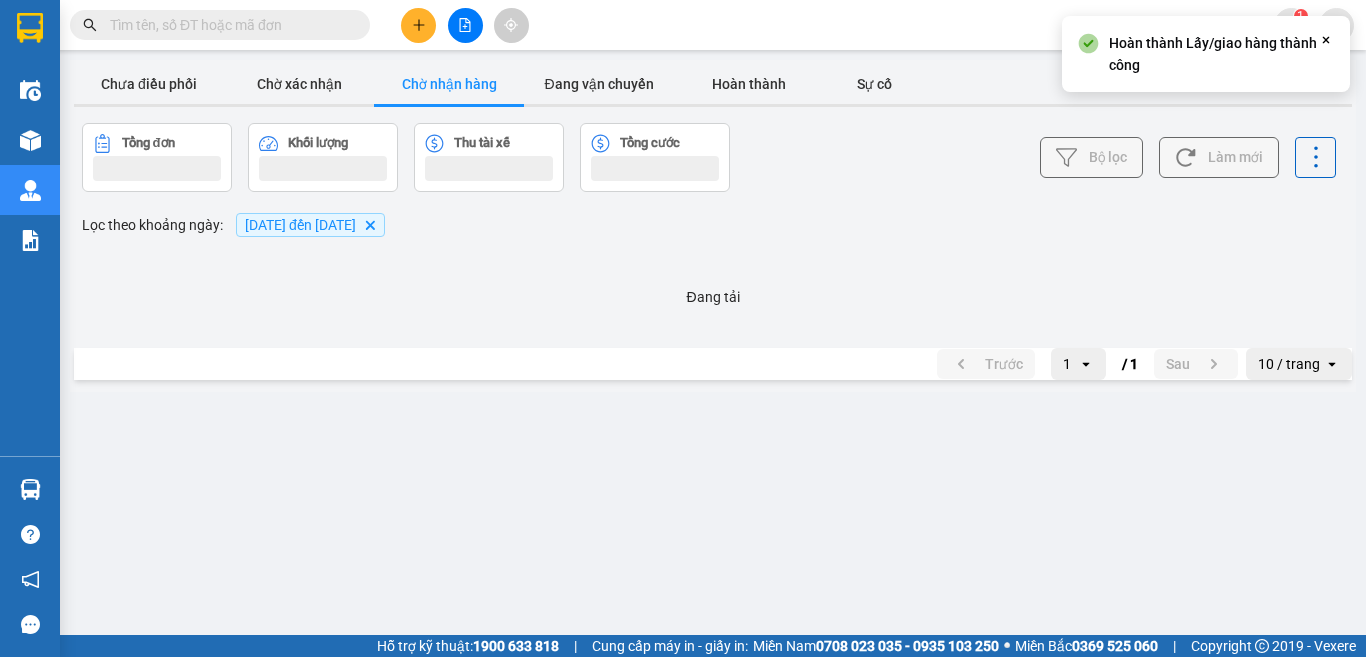 scroll, scrollTop: 0, scrollLeft: 0, axis: both 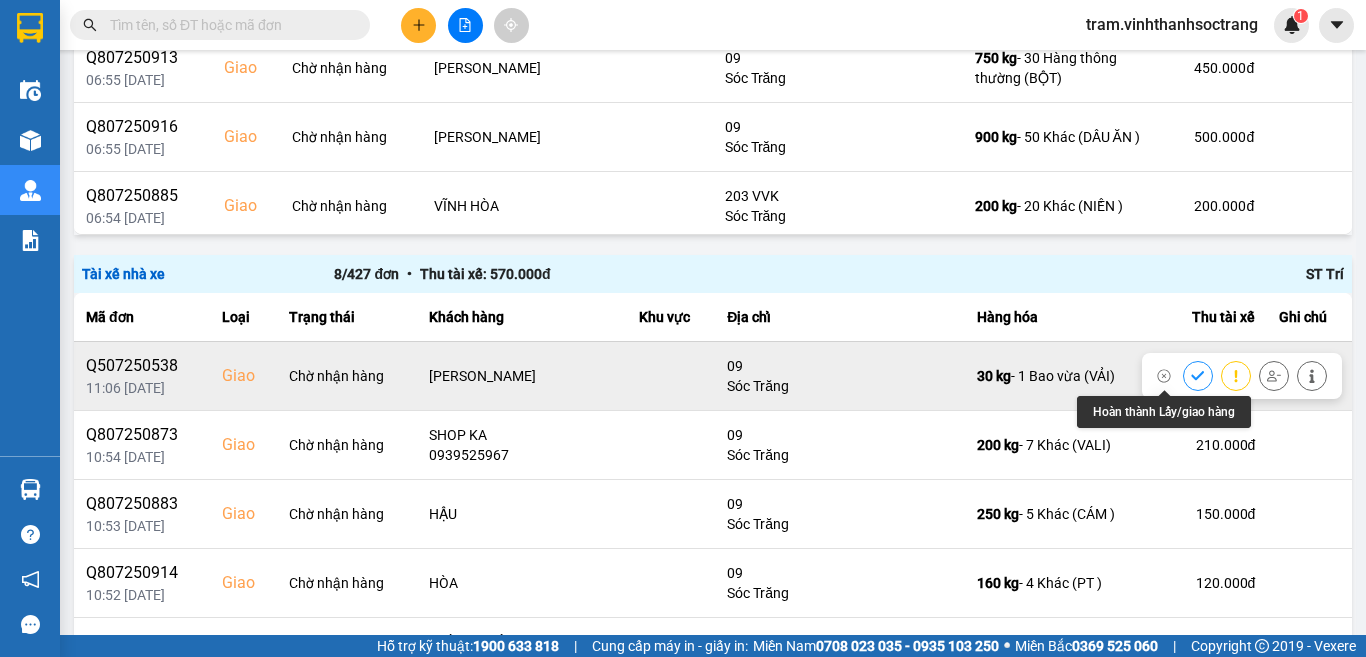 click 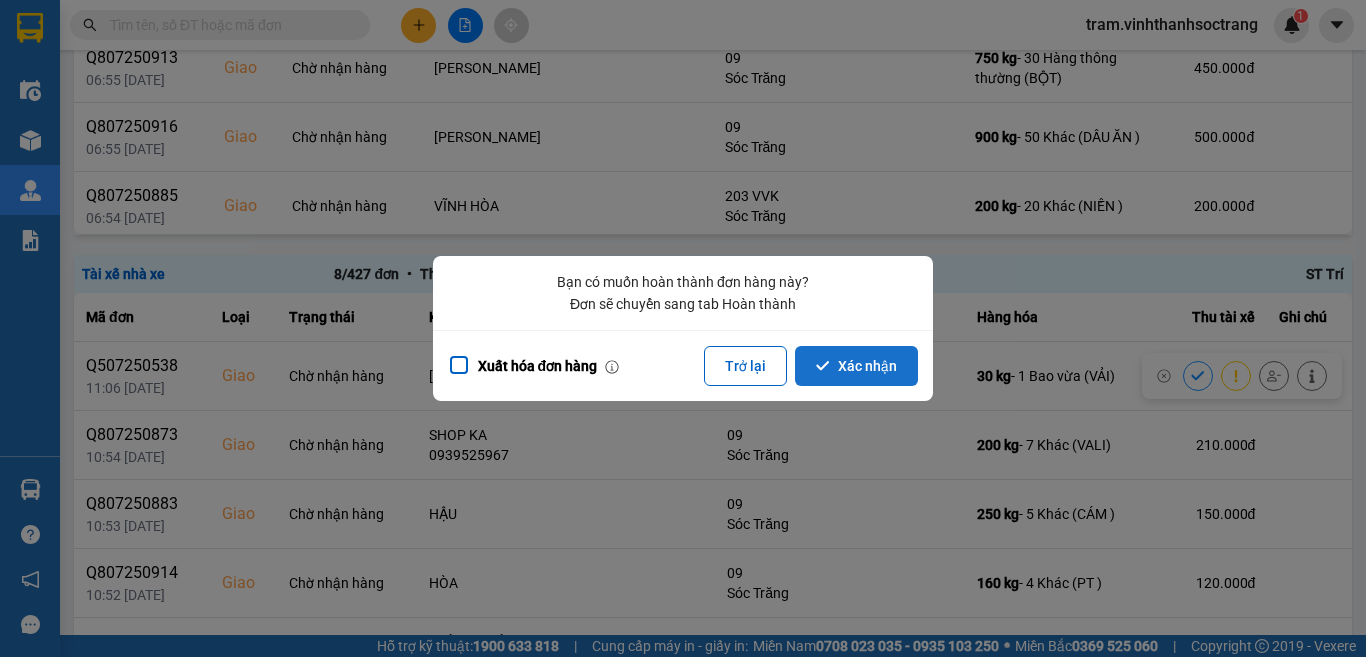 click on "Xác nhận" at bounding box center (856, 366) 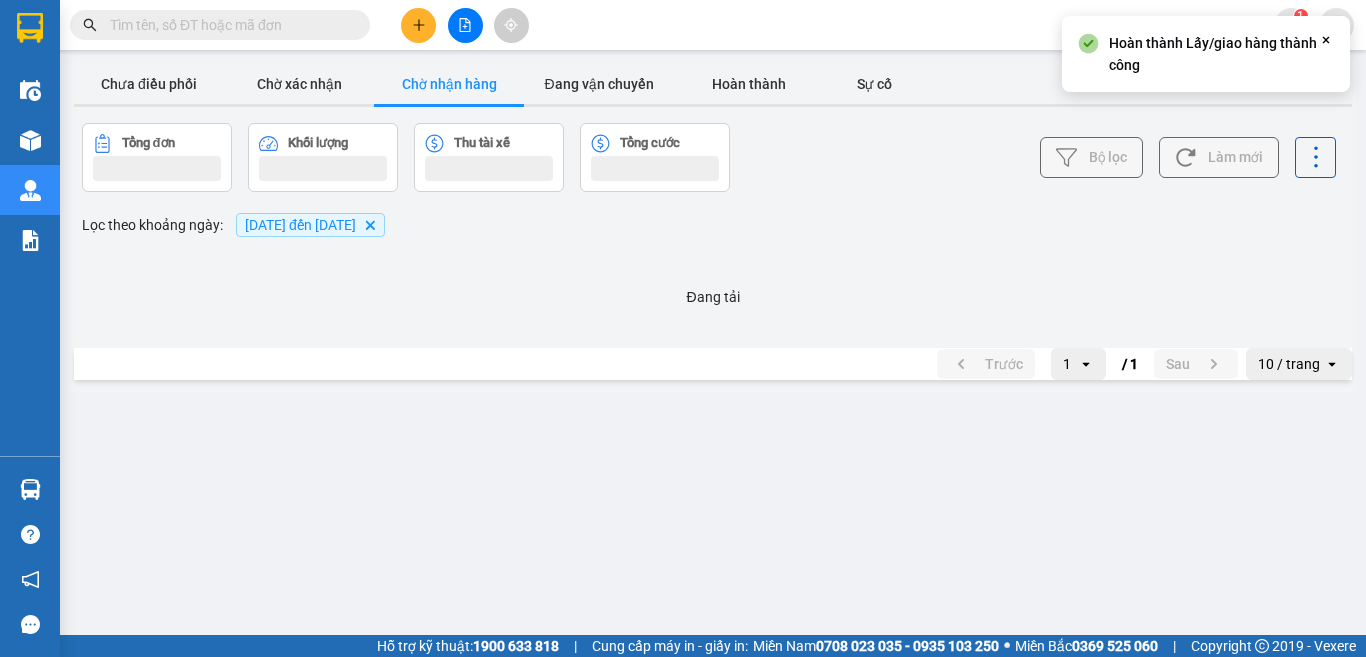 scroll, scrollTop: 0, scrollLeft: 0, axis: both 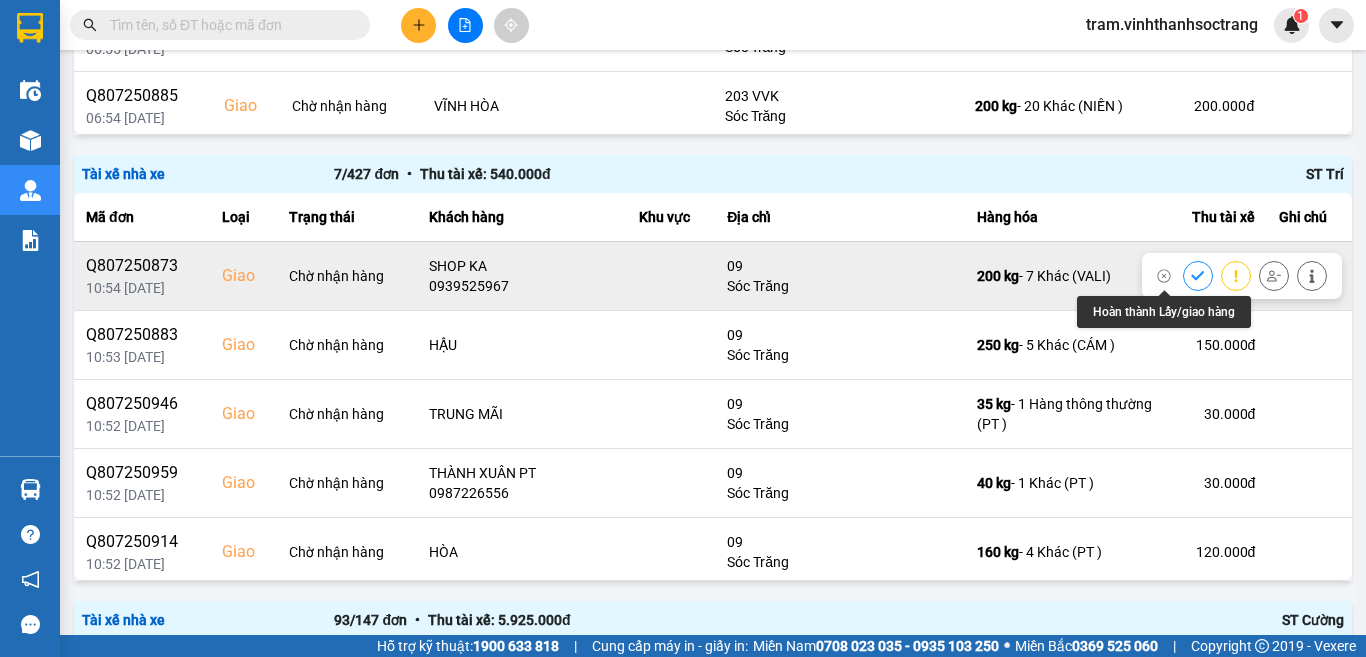 click 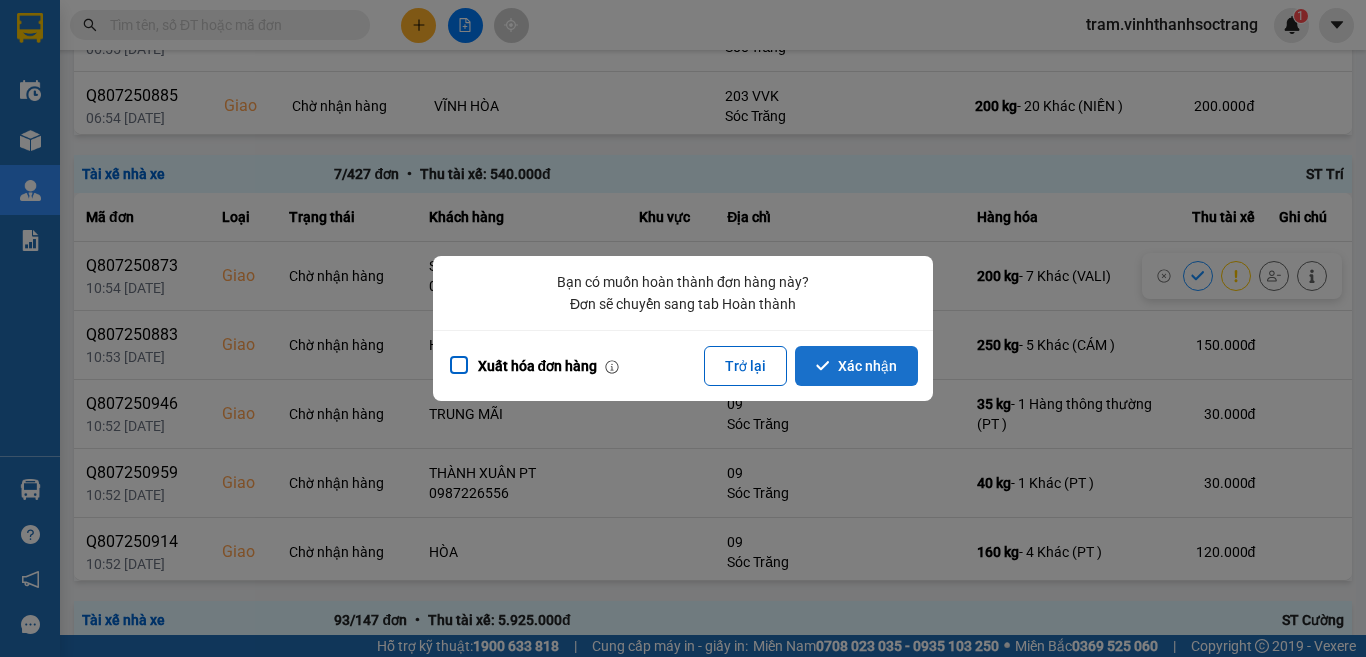 click on "Xác nhận" at bounding box center (856, 366) 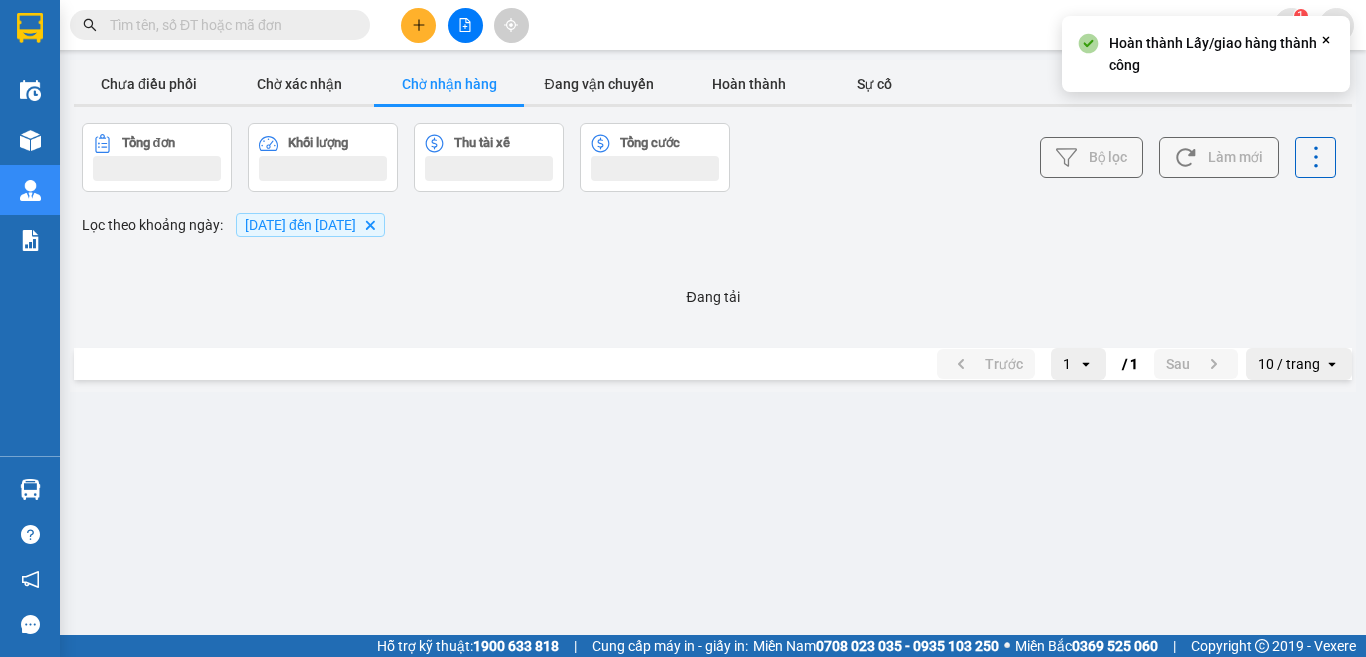 scroll, scrollTop: 0, scrollLeft: 0, axis: both 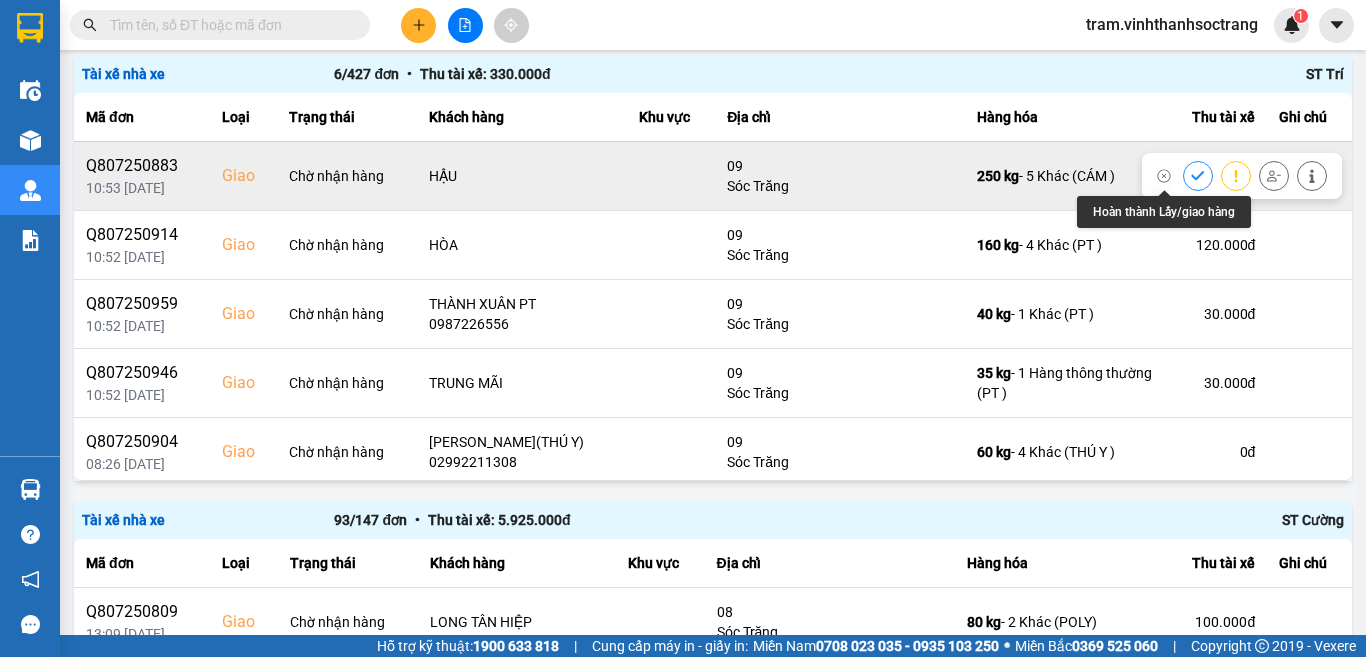click 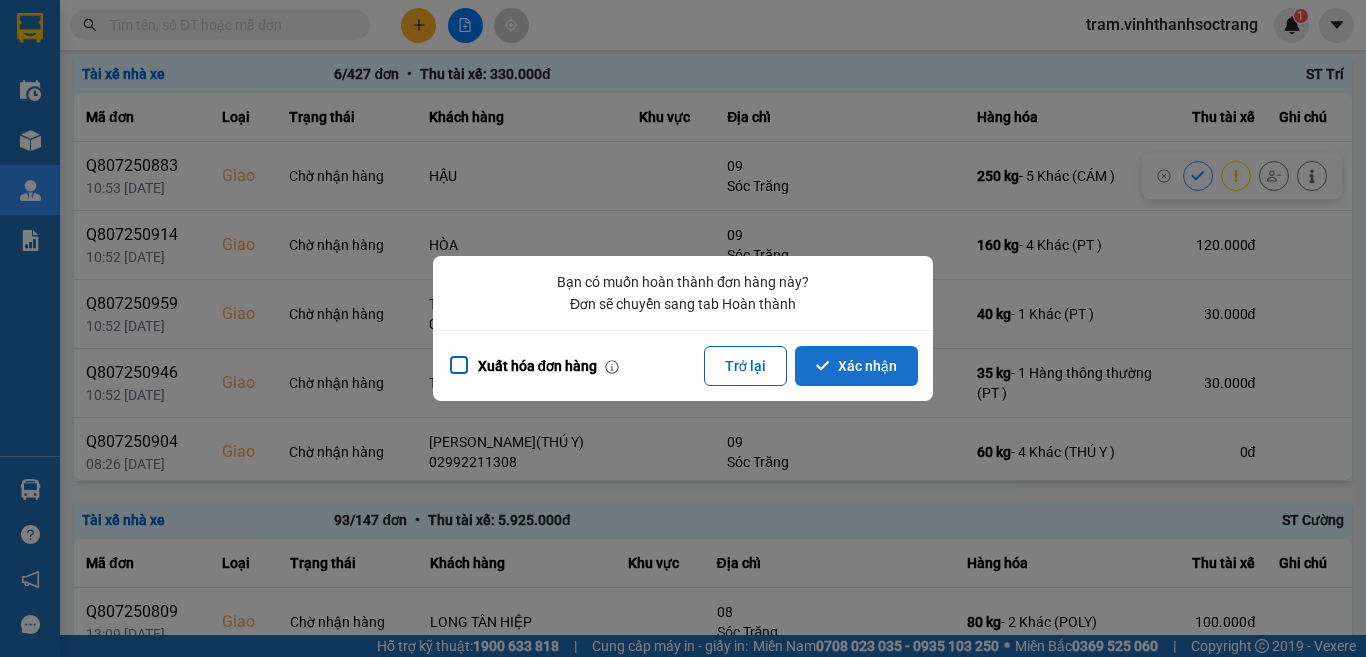 click on "Xác nhận" at bounding box center (856, 366) 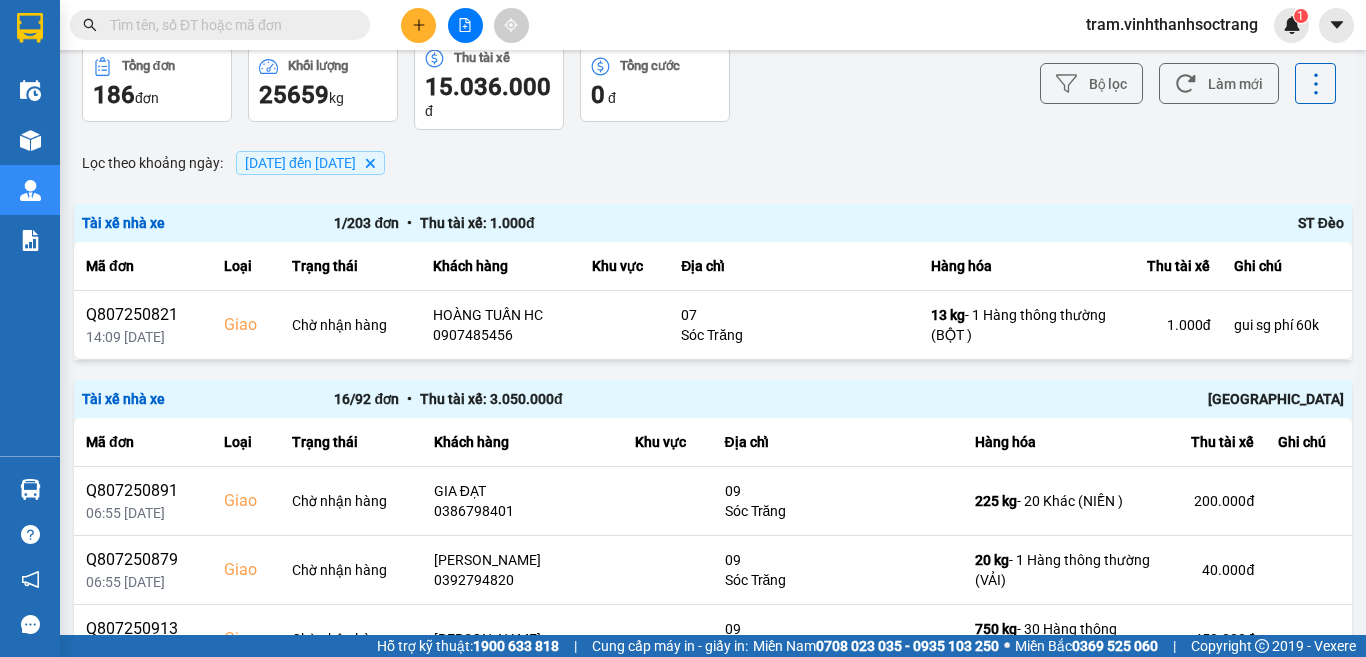 scroll, scrollTop: 400, scrollLeft: 0, axis: vertical 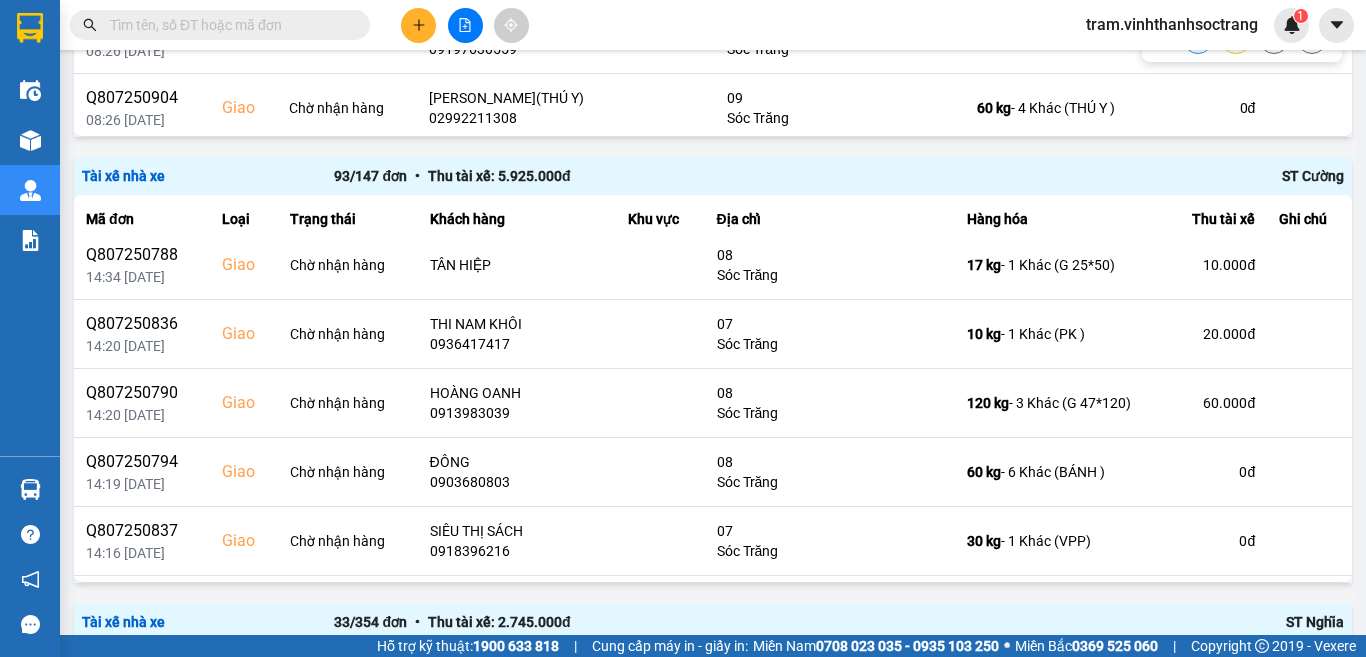 click at bounding box center (228, 25) 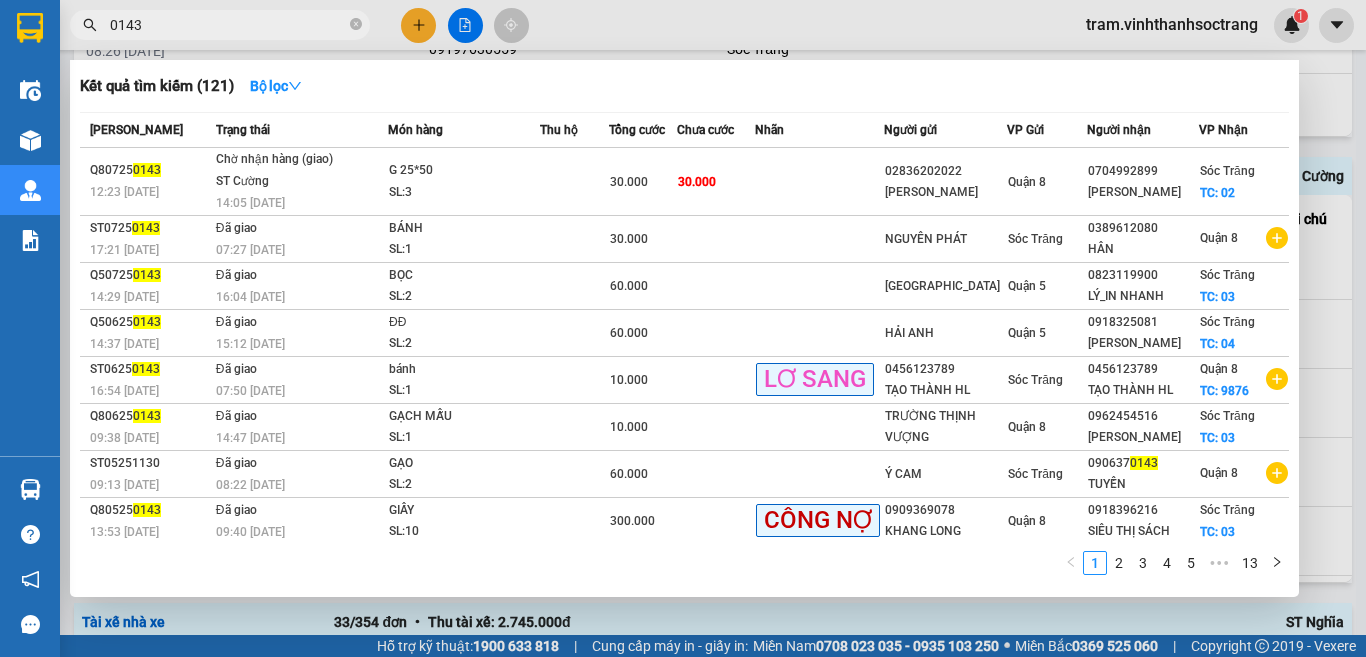 click at bounding box center [683, 328] 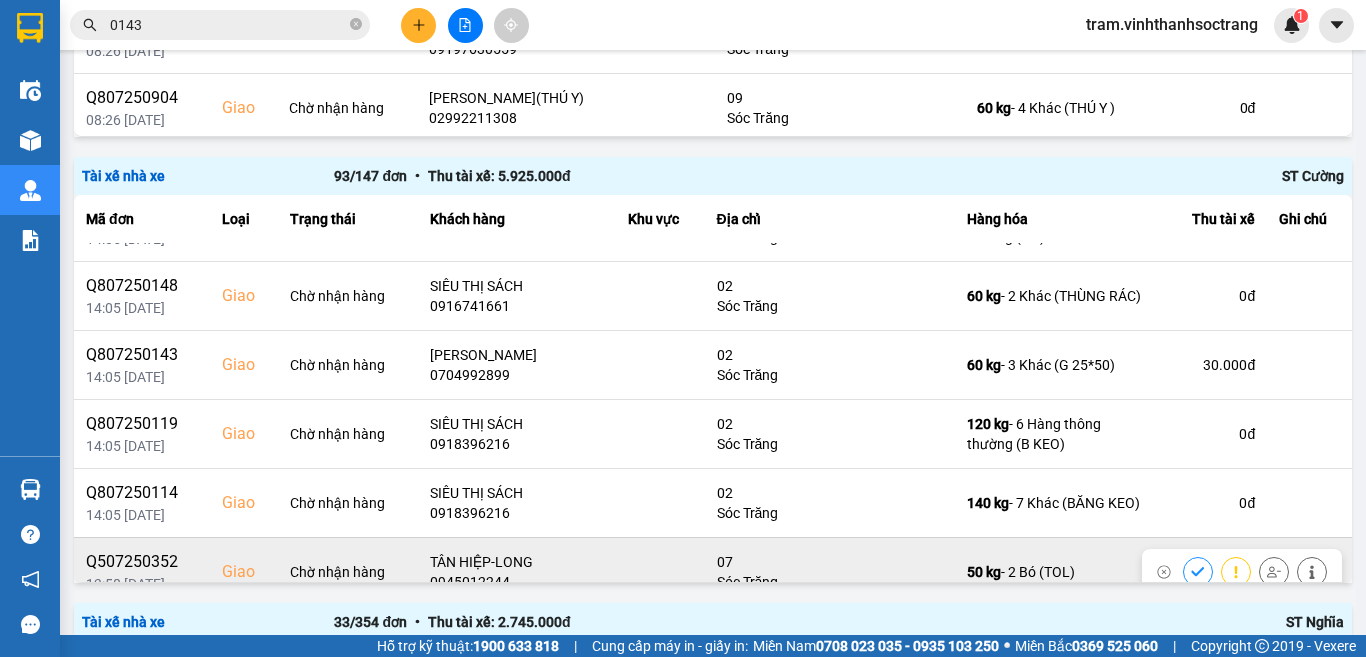 scroll, scrollTop: 3500, scrollLeft: 0, axis: vertical 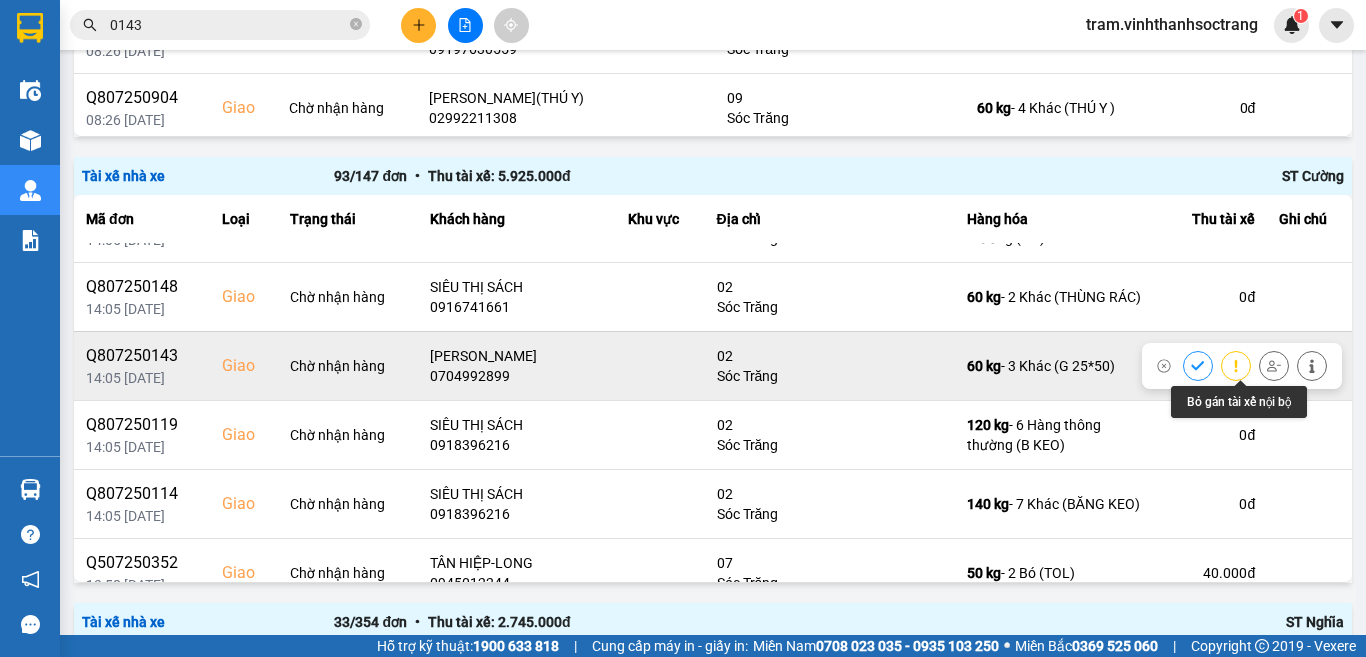 click 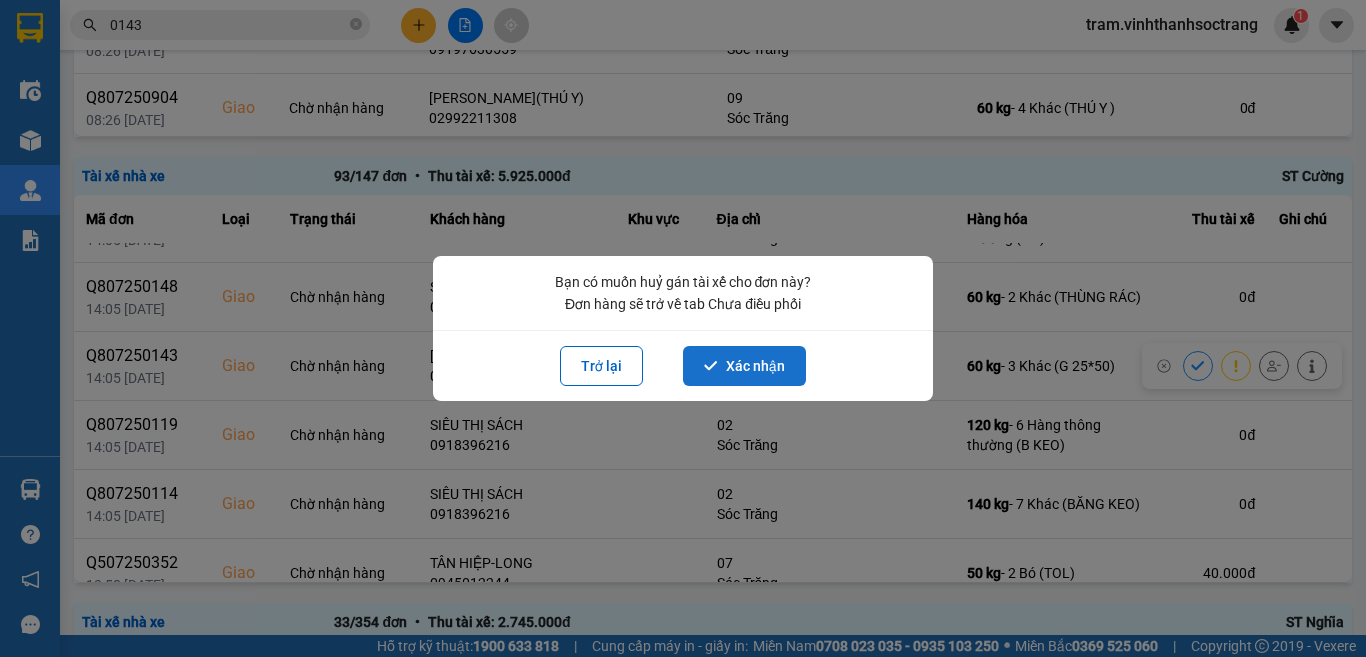 click on "Xác nhận" at bounding box center [744, 366] 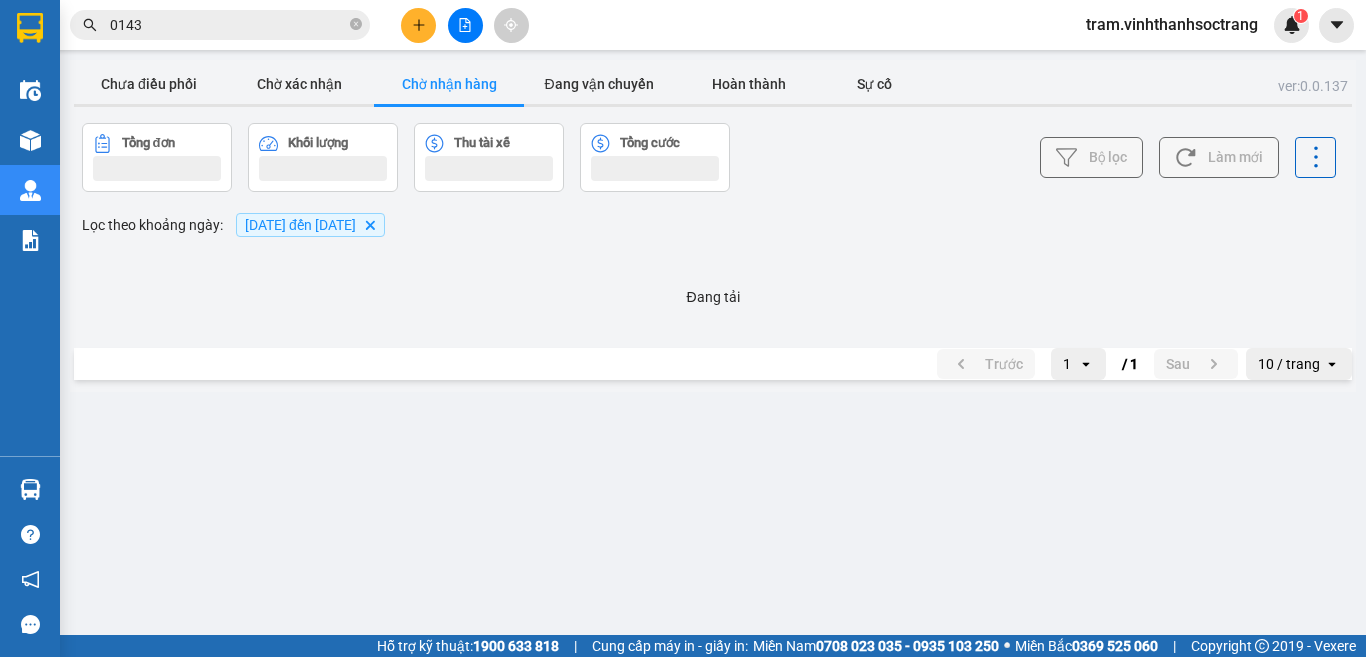 scroll, scrollTop: 0, scrollLeft: 0, axis: both 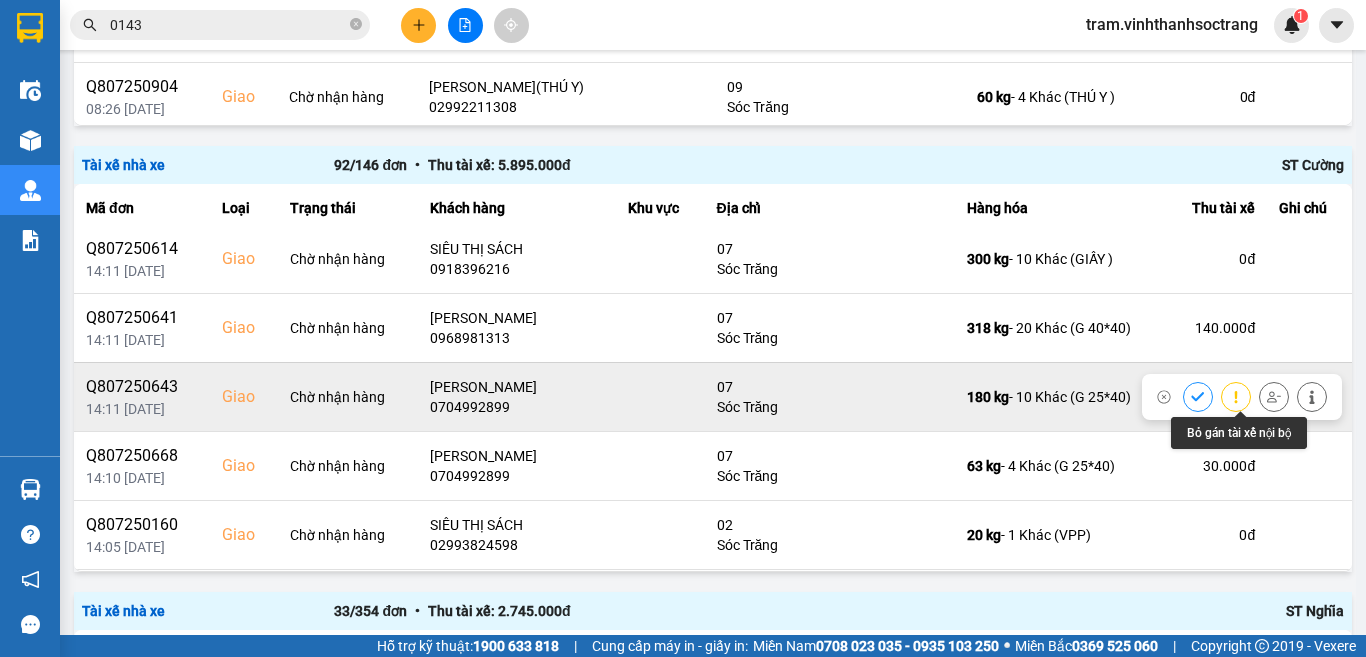 click 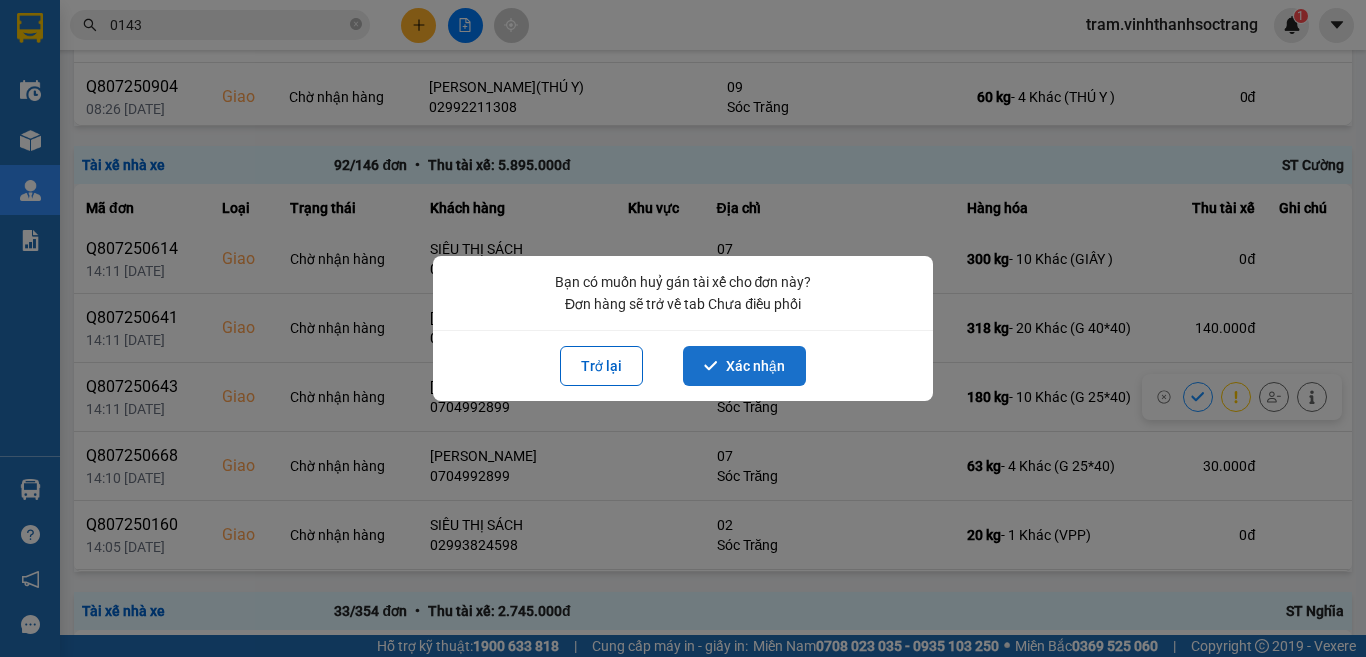 click on "Xác nhận" at bounding box center (744, 366) 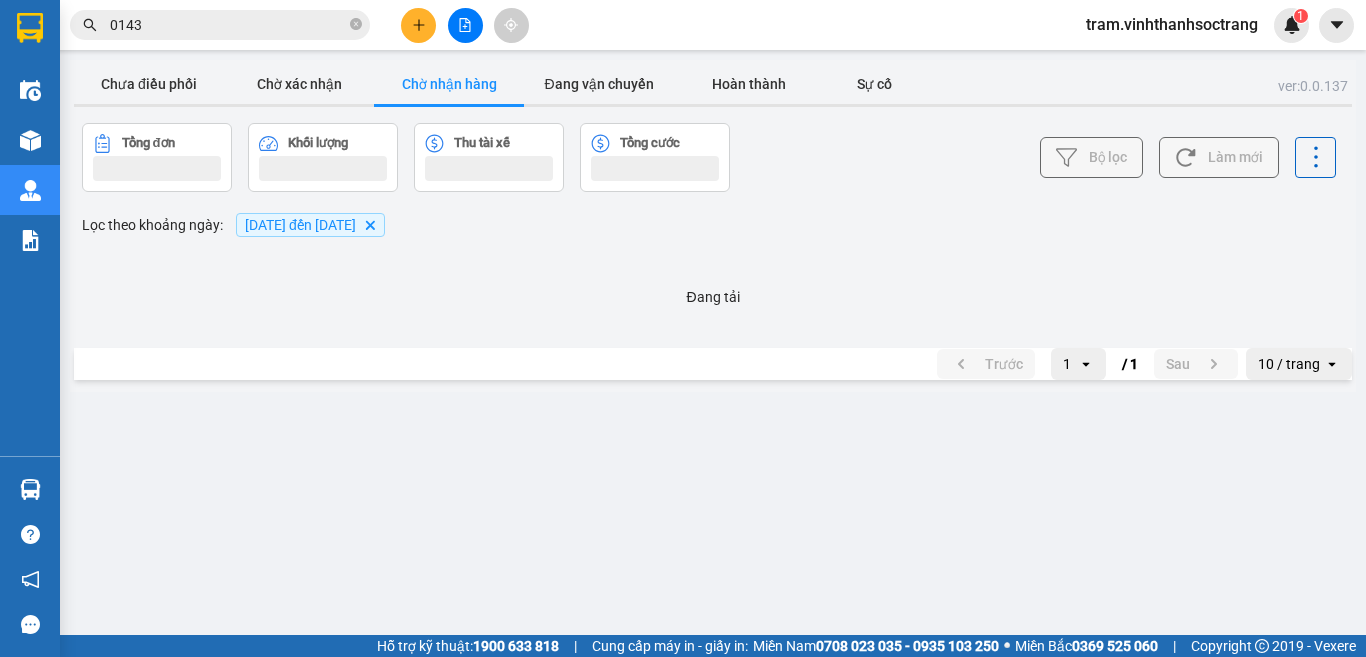 scroll, scrollTop: 0, scrollLeft: 0, axis: both 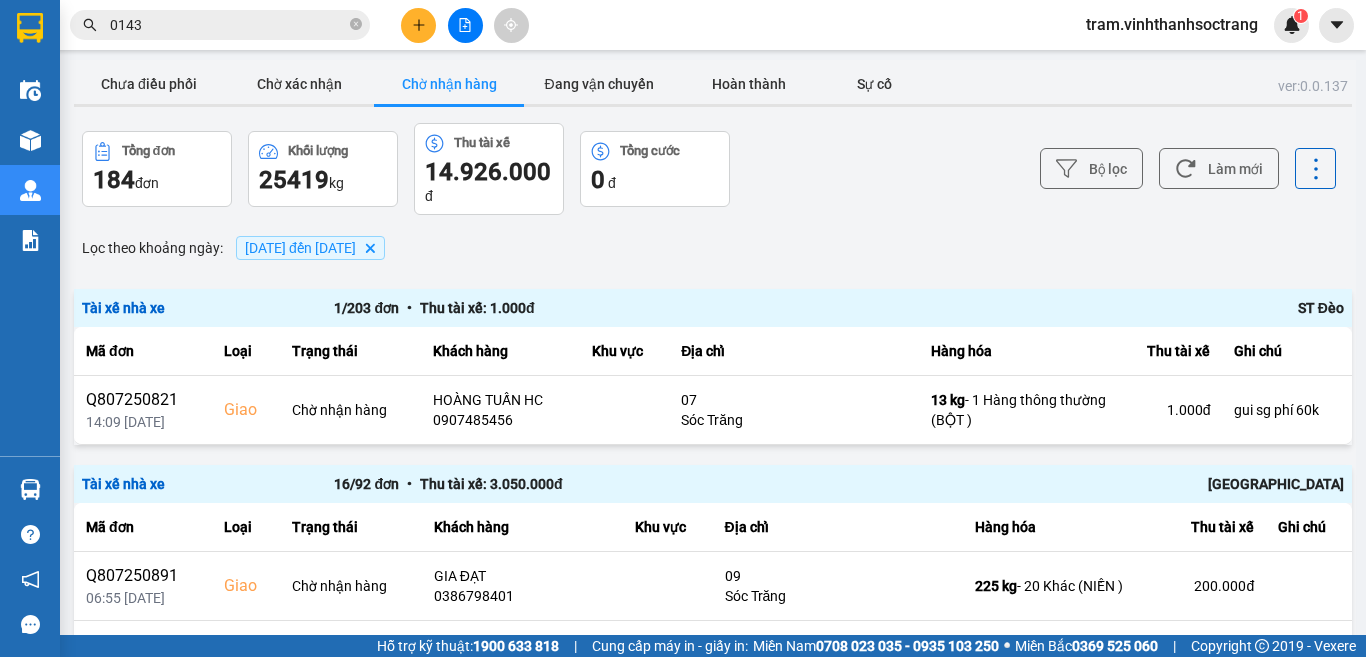 click on "Tài xế nhà xe 16 / 92   đơn • Thu tài xế:   3.050.000 đ ST Lâm Giang" at bounding box center [713, 484] 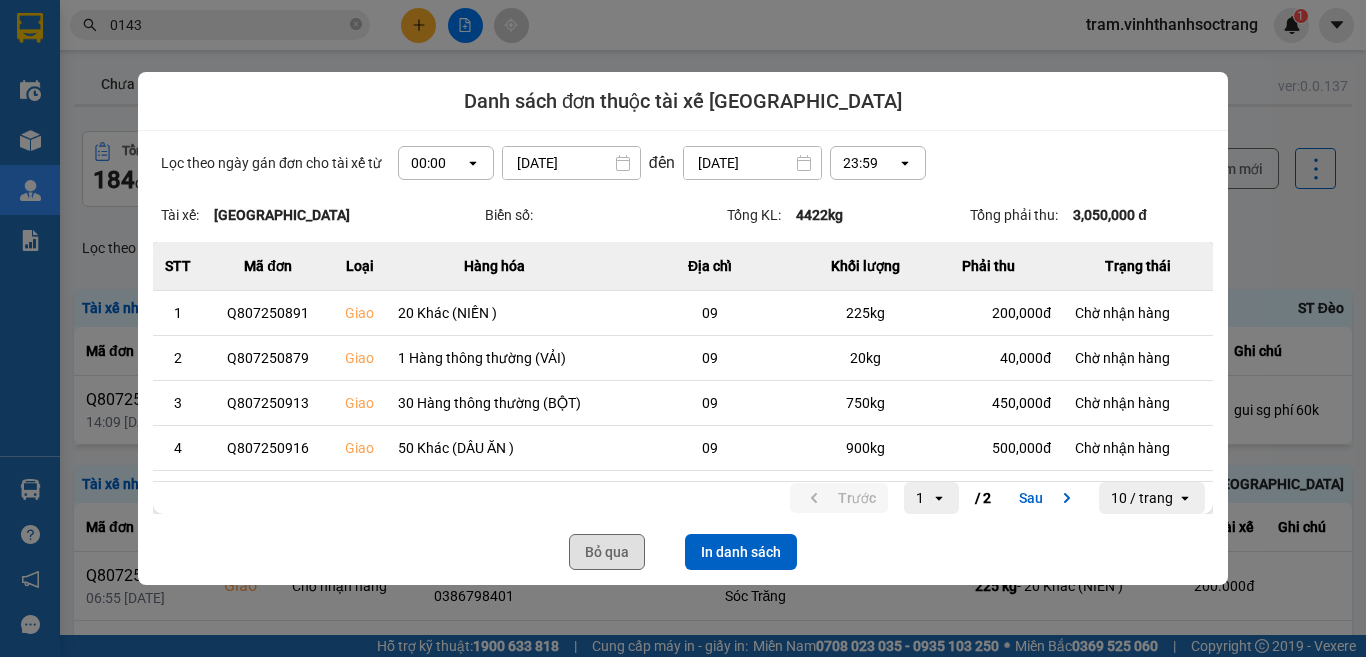 click on "Bỏ qua" at bounding box center [607, 552] 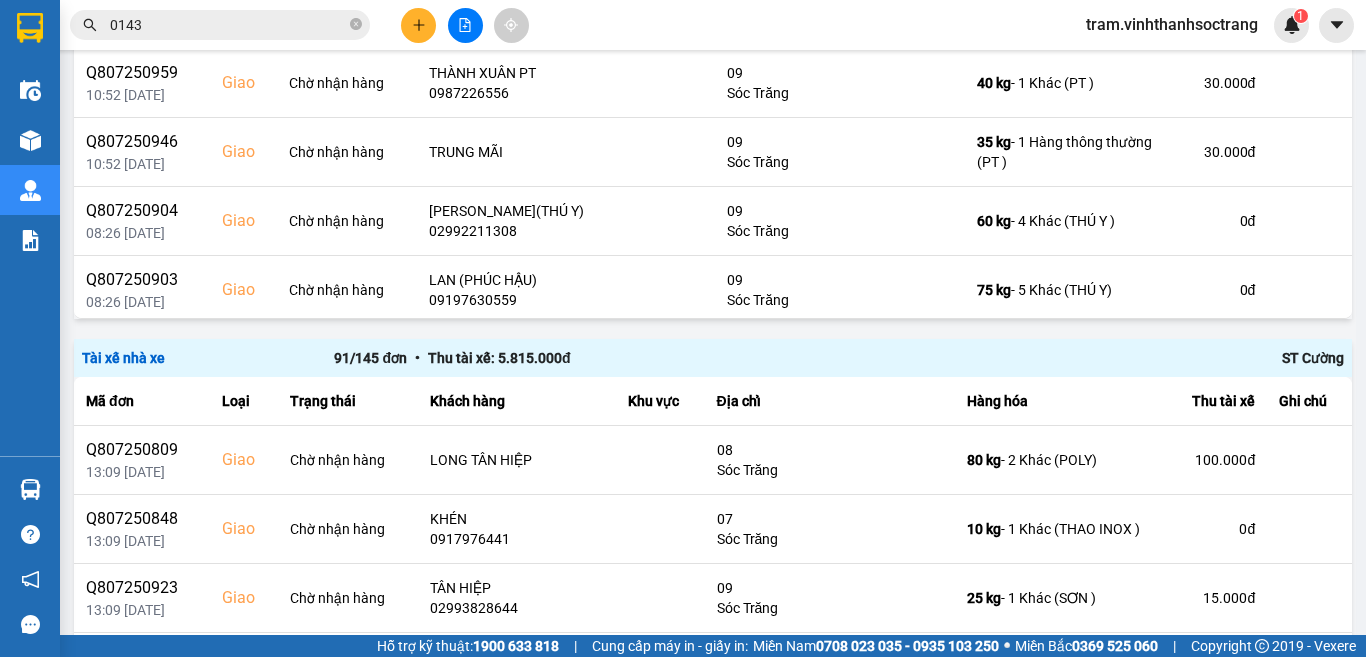 scroll, scrollTop: 1300, scrollLeft: 0, axis: vertical 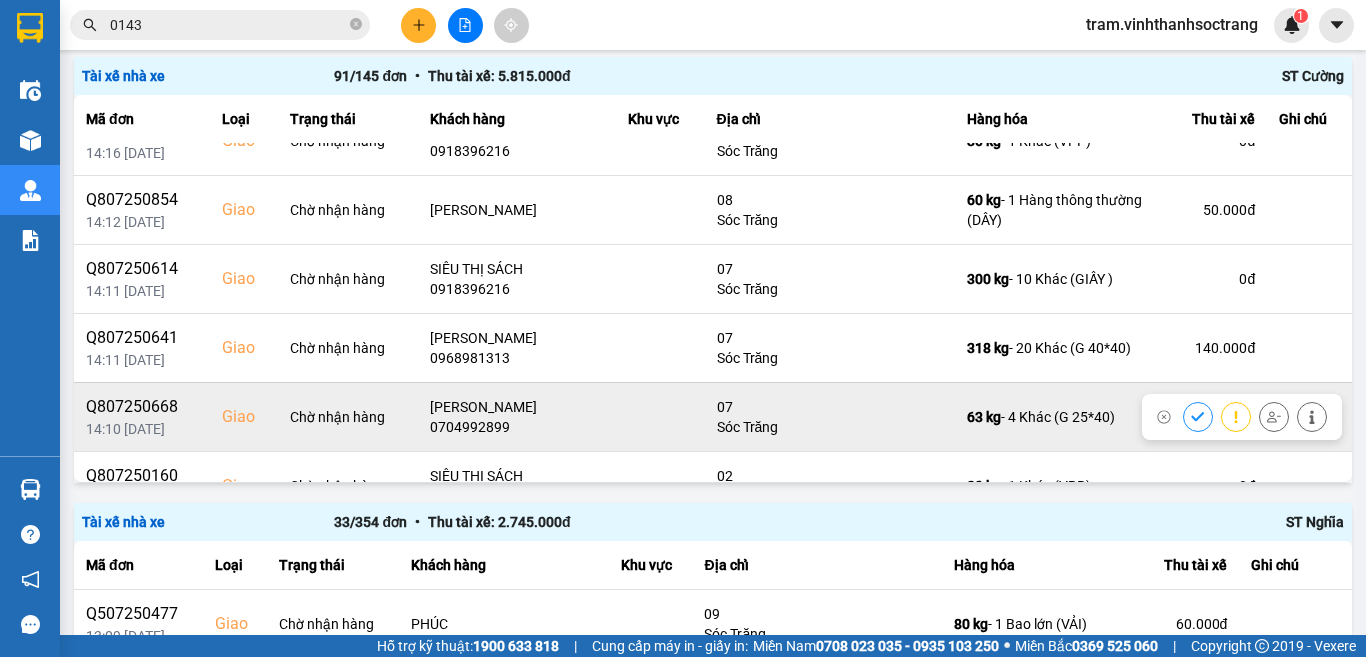 click 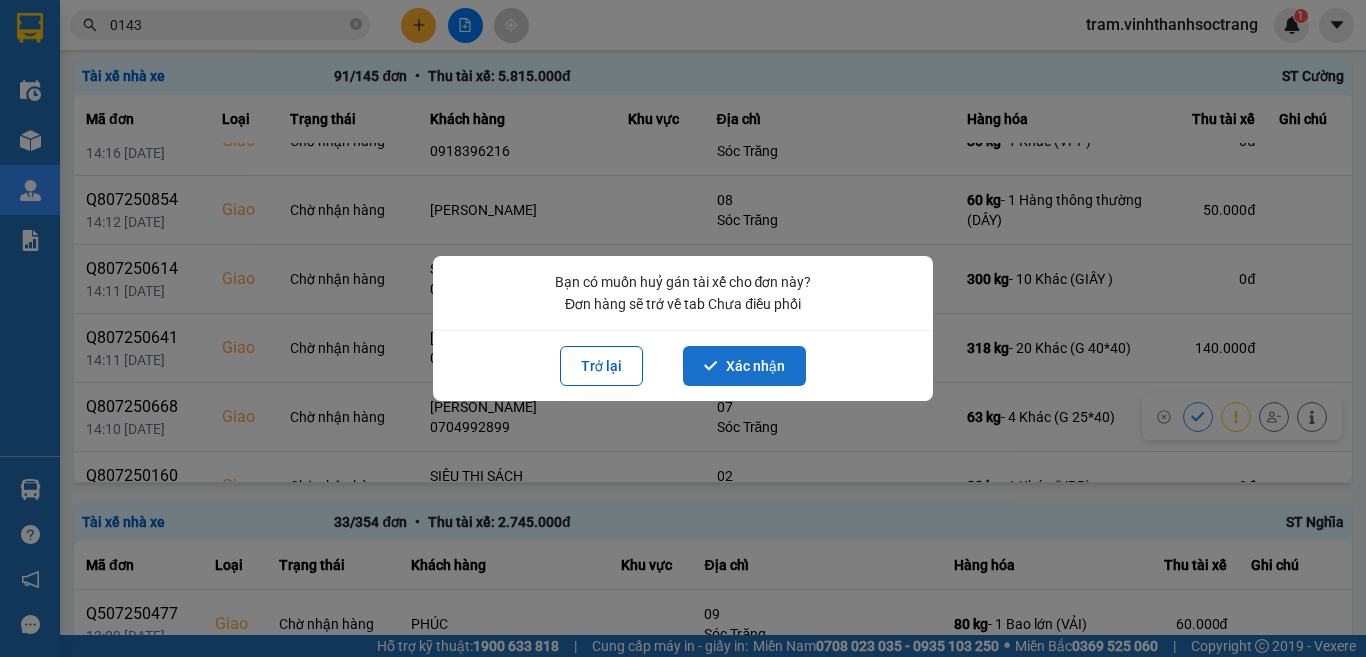 click on "Xác nhận" at bounding box center [744, 366] 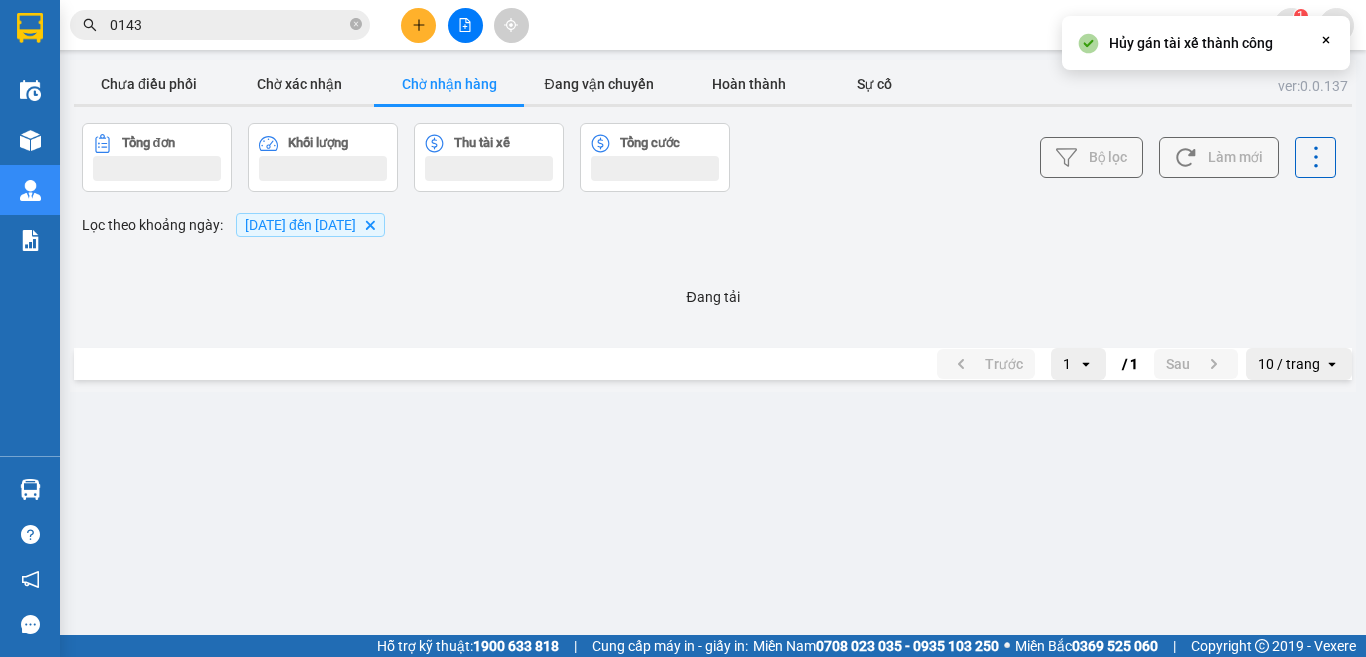 scroll, scrollTop: 0, scrollLeft: 0, axis: both 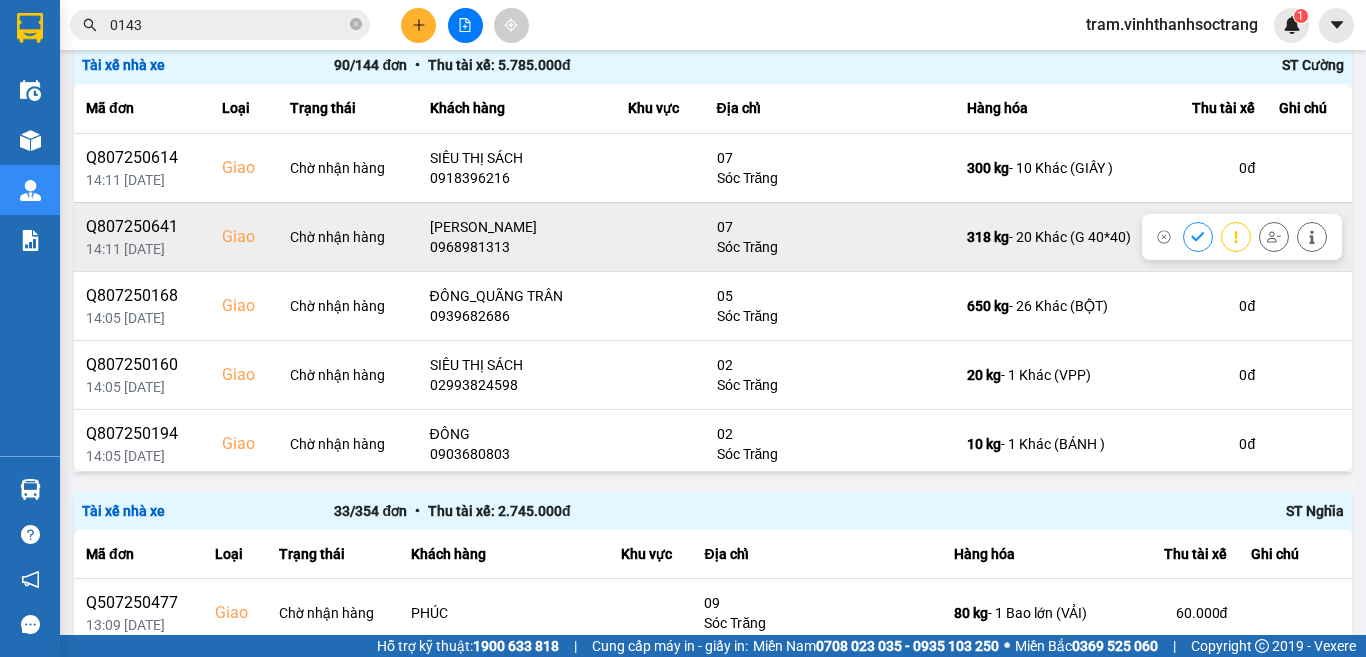 click 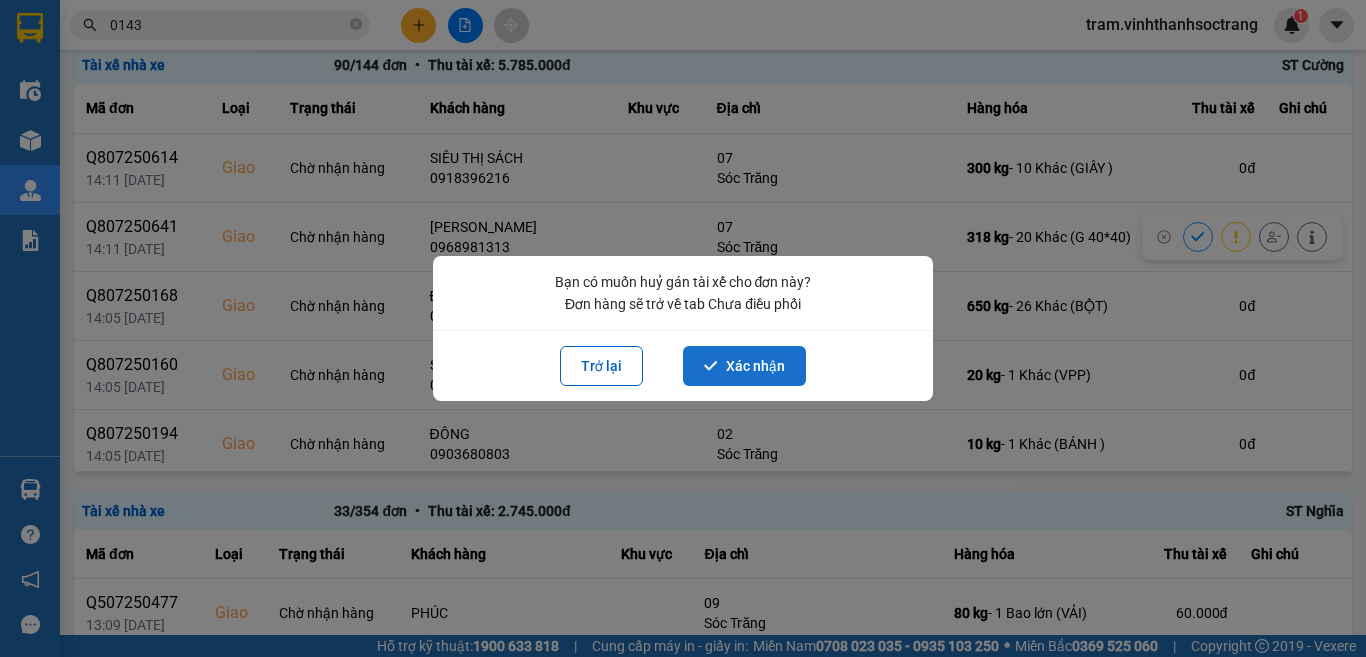 click on "Xác nhận" at bounding box center [744, 366] 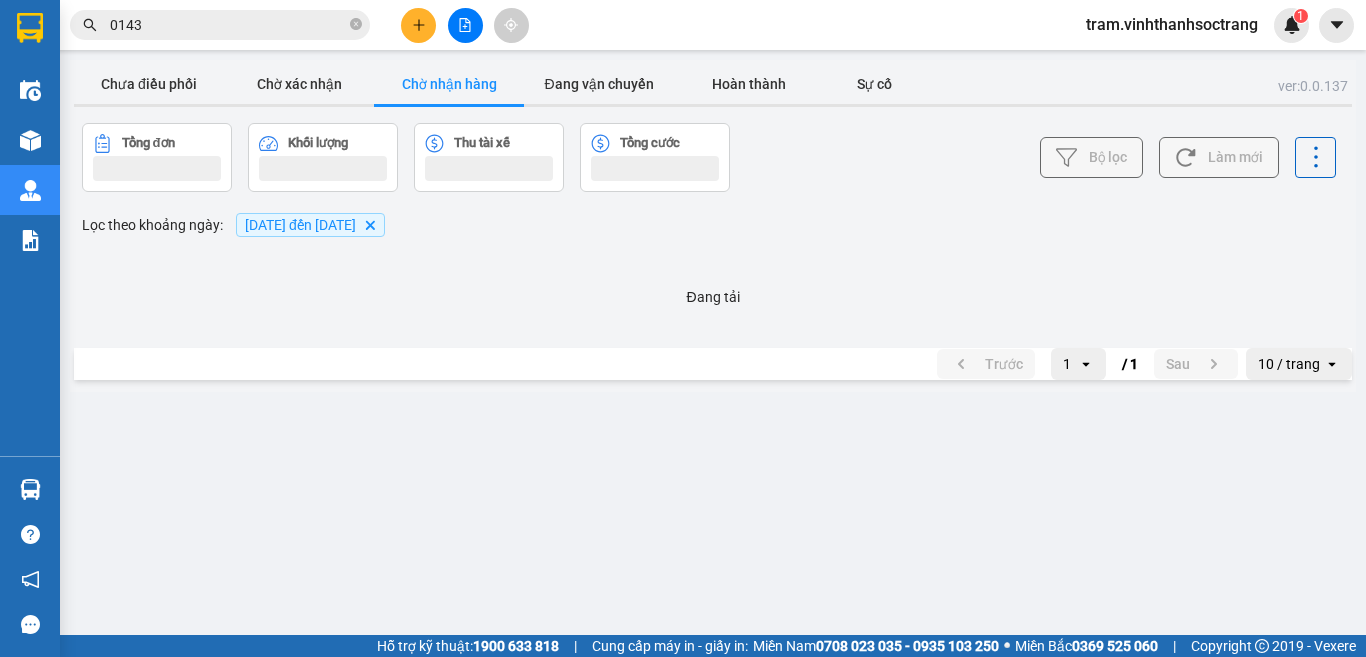 scroll, scrollTop: 0, scrollLeft: 0, axis: both 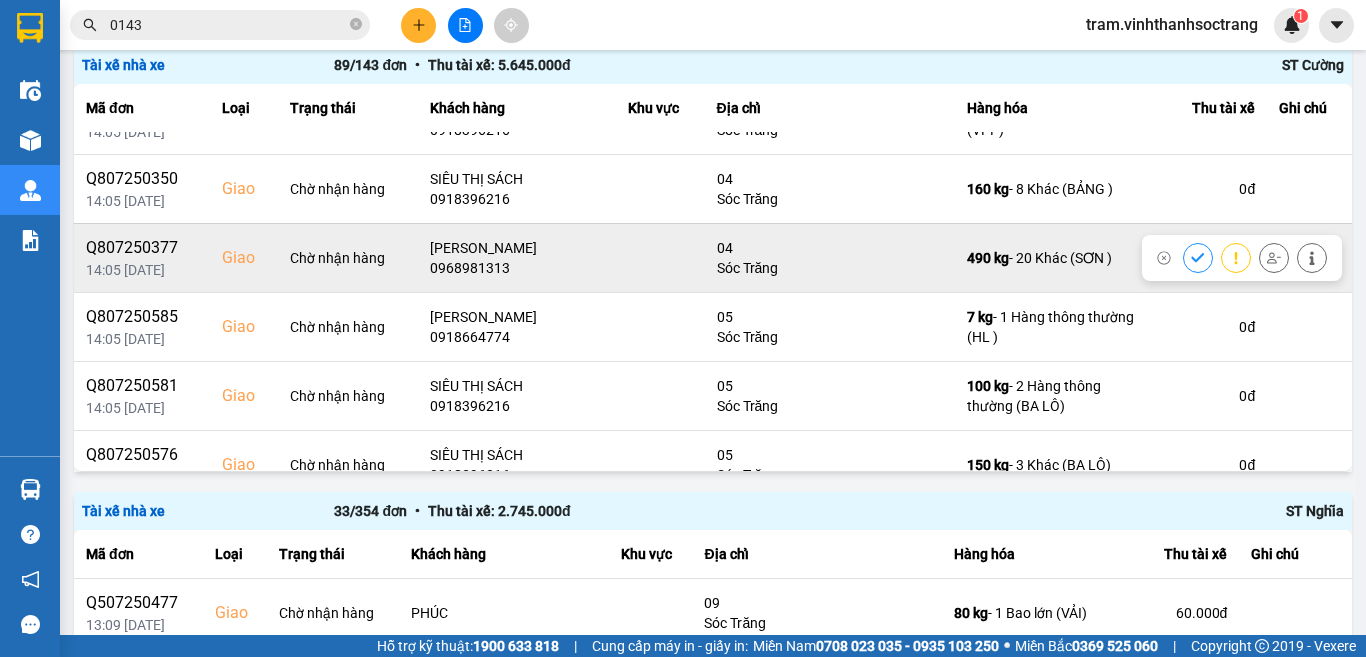 click 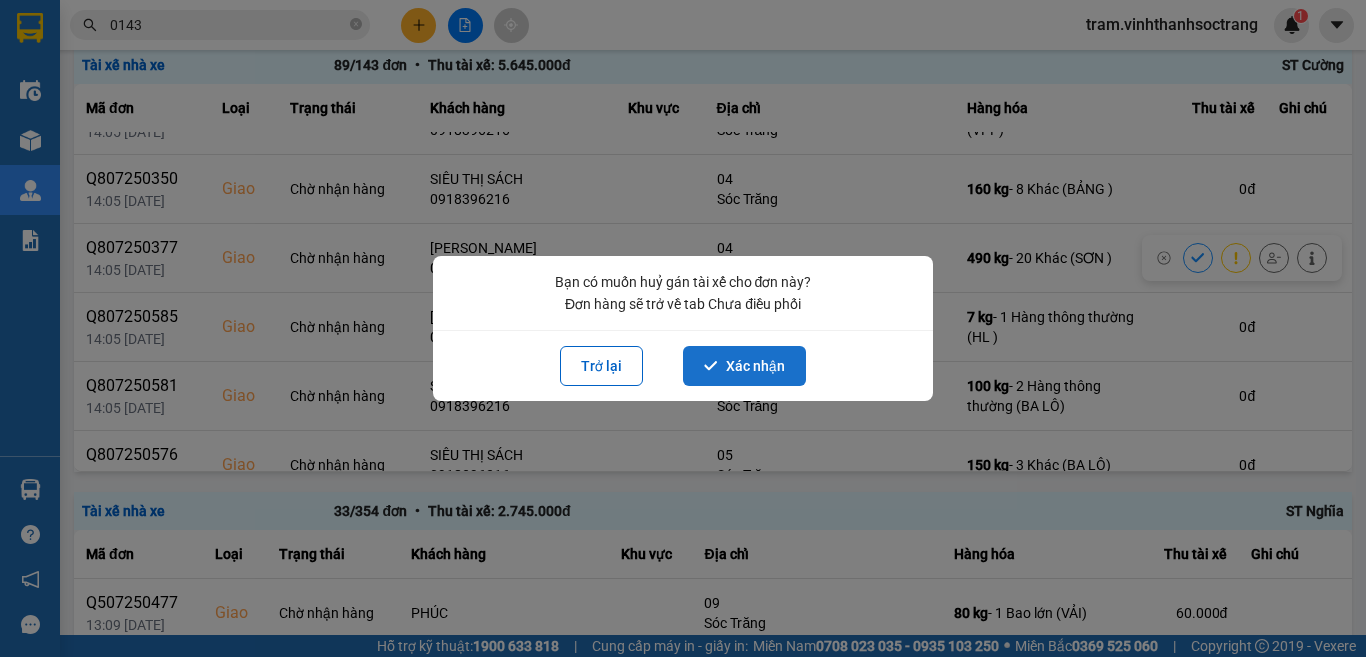 click on "Xác nhận" at bounding box center [744, 366] 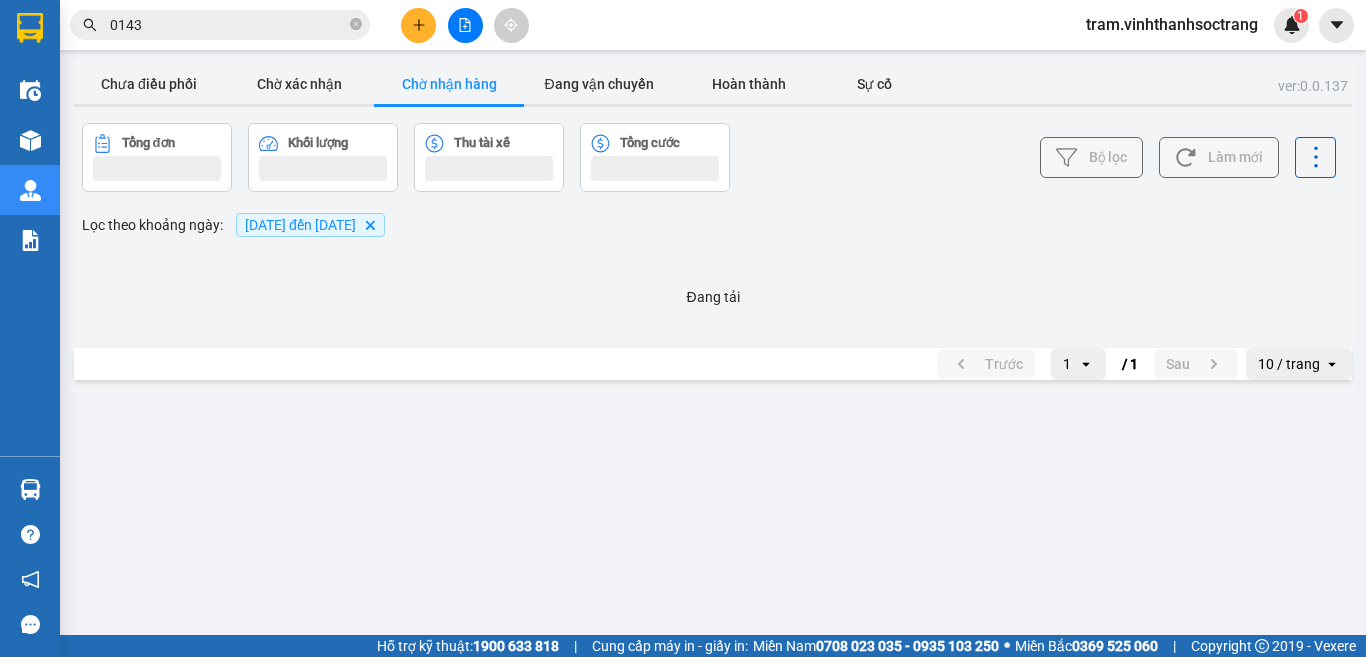 scroll, scrollTop: 0, scrollLeft: 0, axis: both 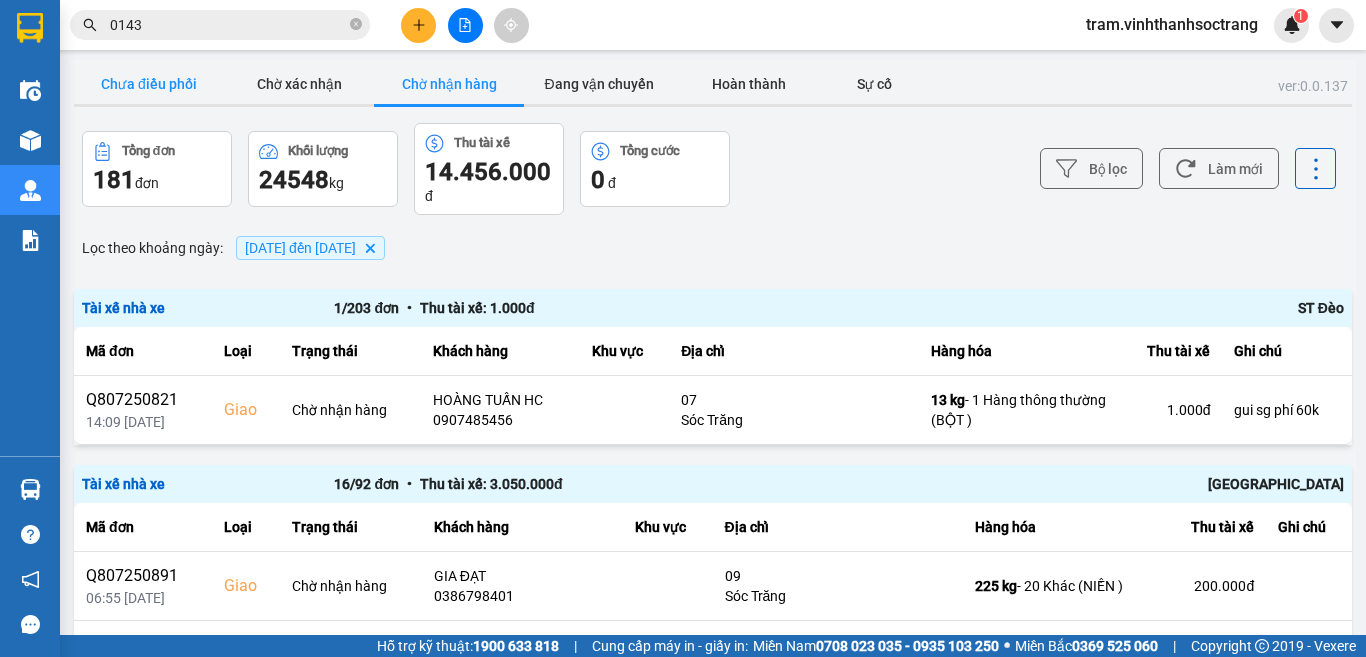 click on "Chưa điều phối" at bounding box center (149, 84) 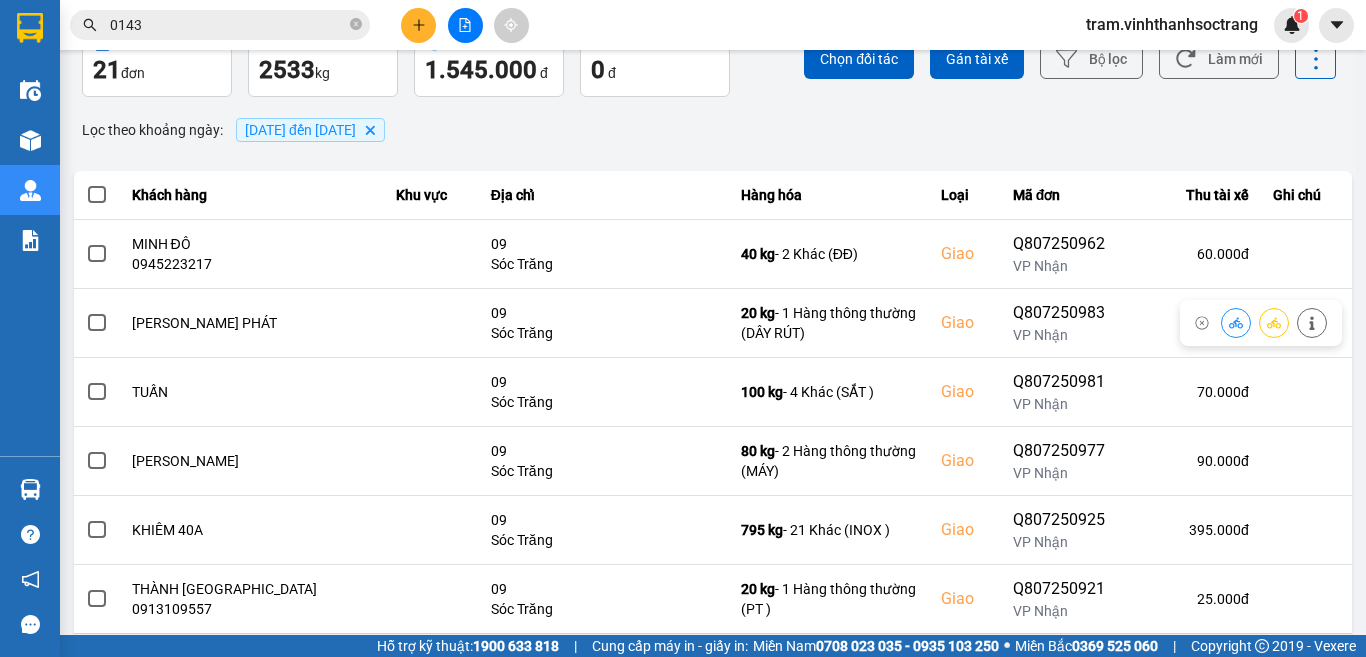 scroll, scrollTop: 423, scrollLeft: 0, axis: vertical 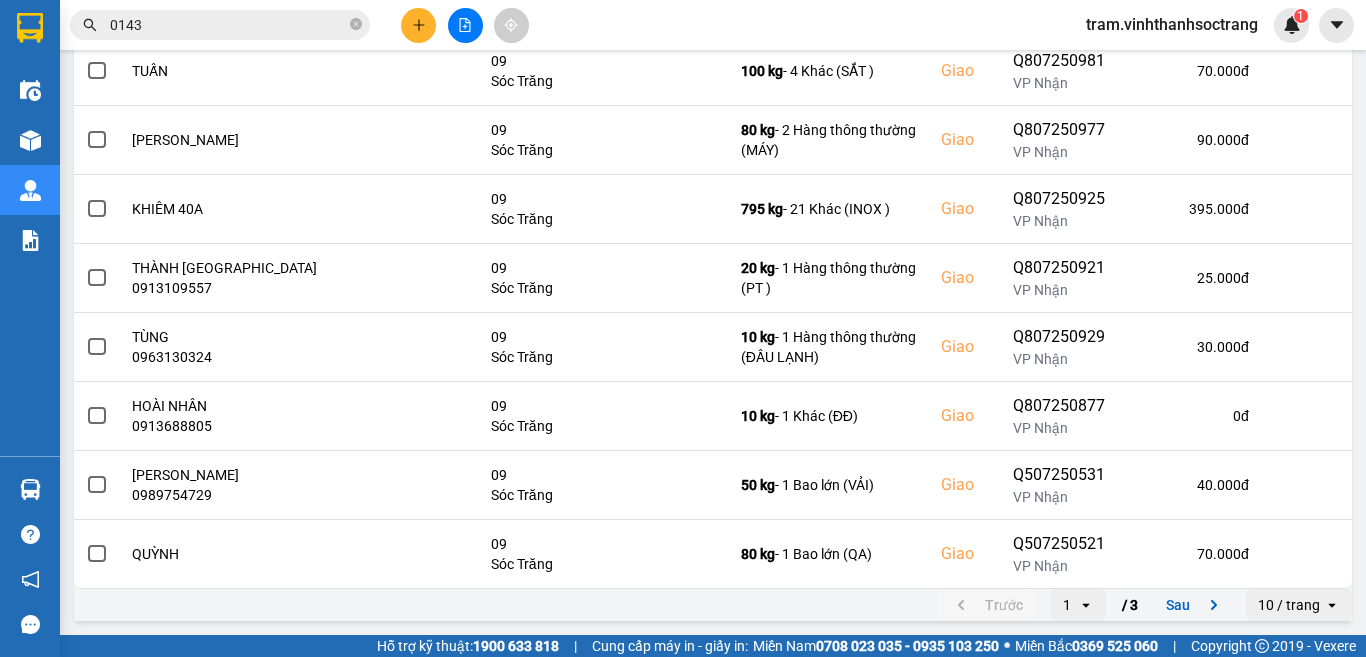click on "10 / trang" at bounding box center (1289, 605) 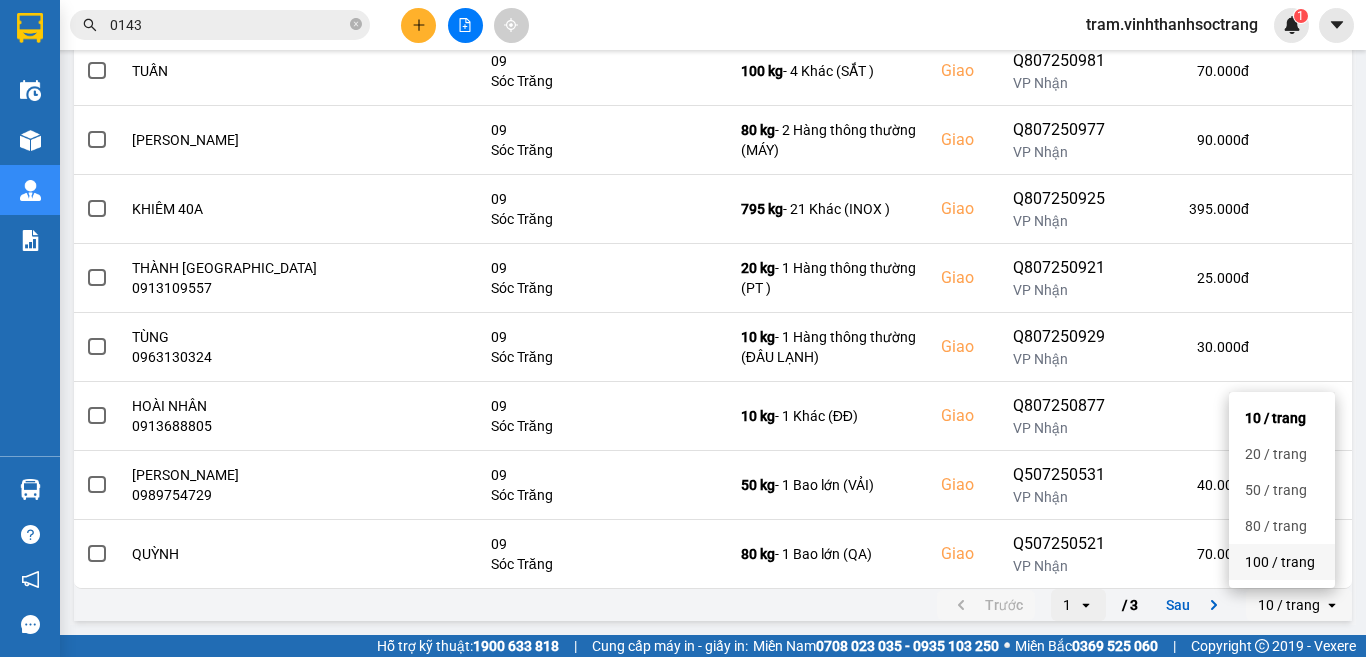 click on "100 / trang" at bounding box center [1282, 562] 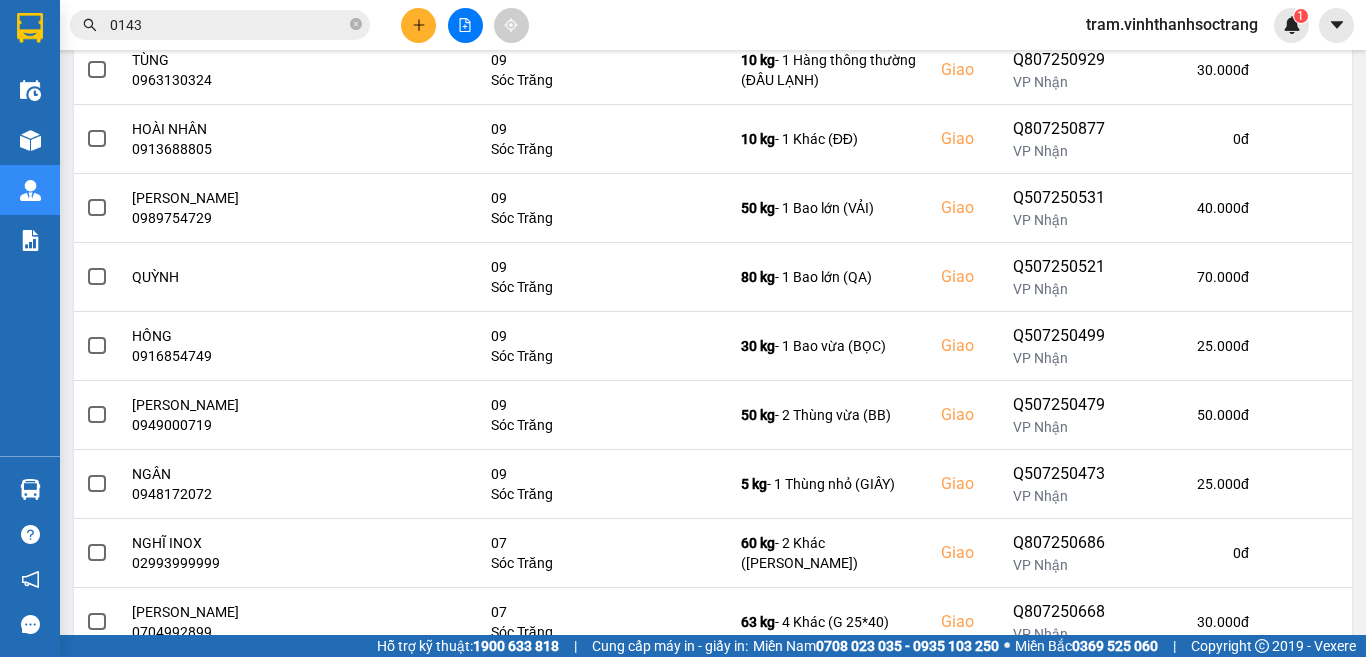 scroll, scrollTop: 1182, scrollLeft: 0, axis: vertical 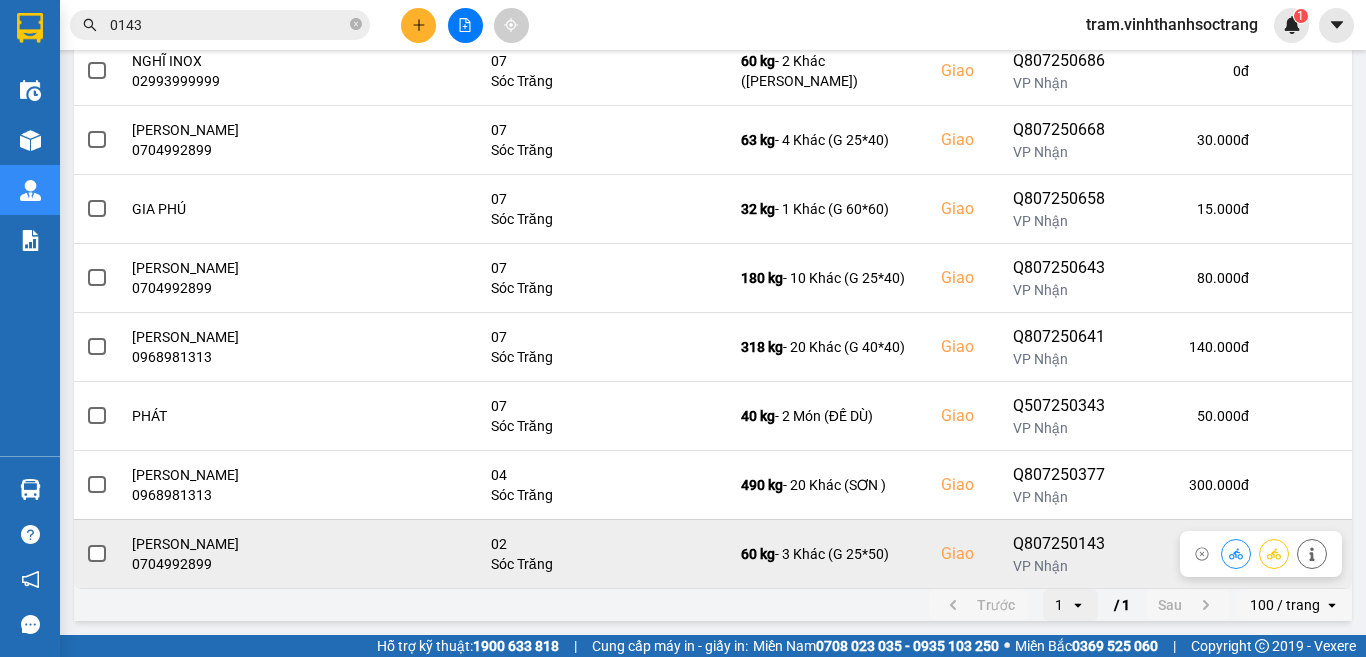click at bounding box center [97, 554] 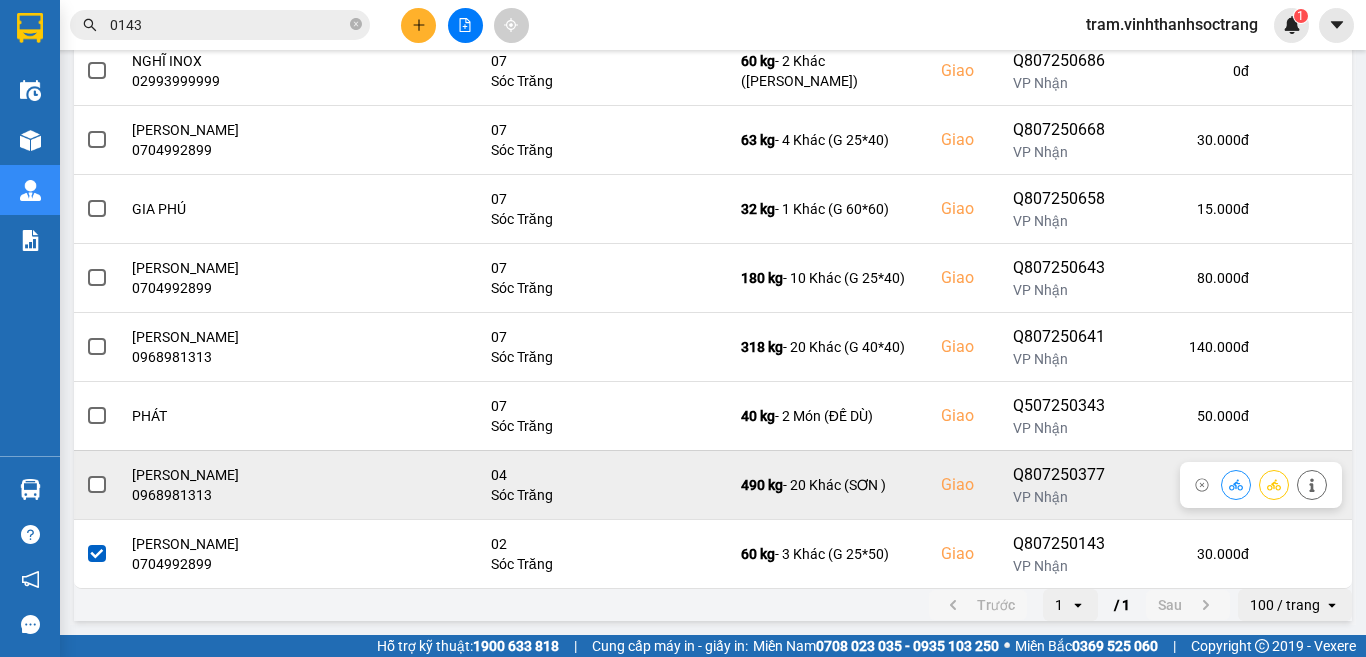 click at bounding box center [97, 485] 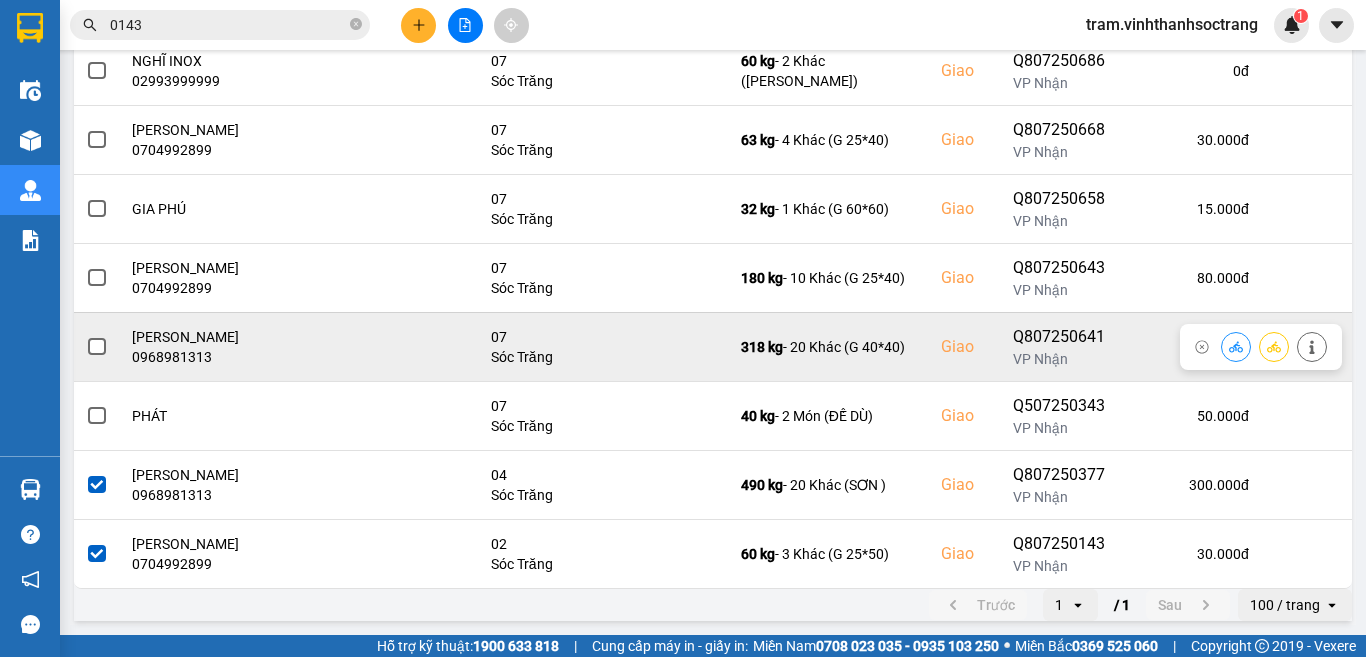 click at bounding box center [97, 347] 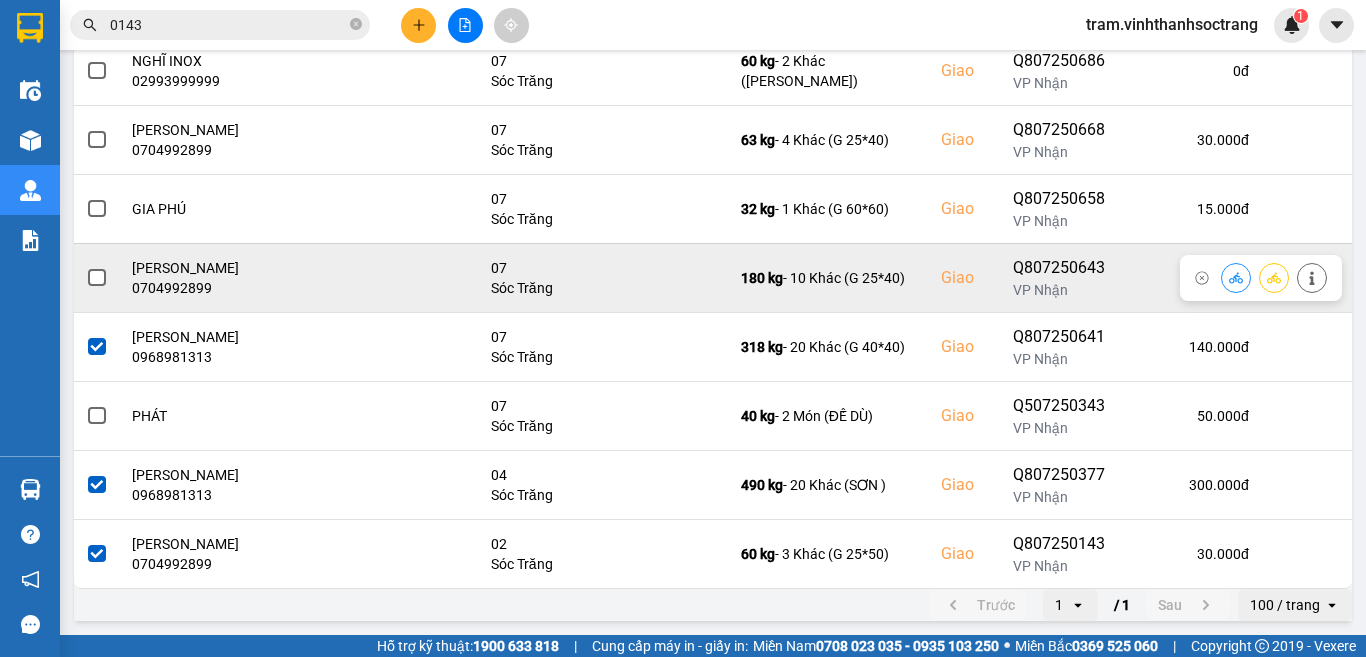 click at bounding box center [97, 278] 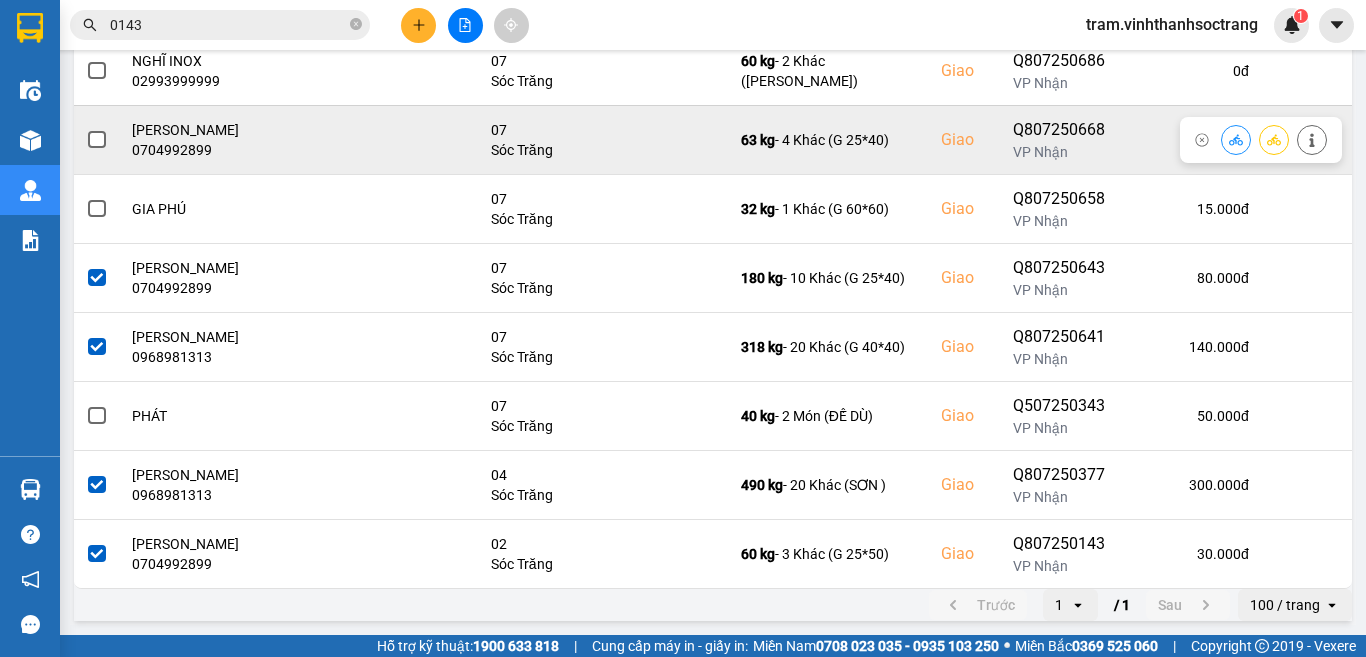 click at bounding box center (97, 140) 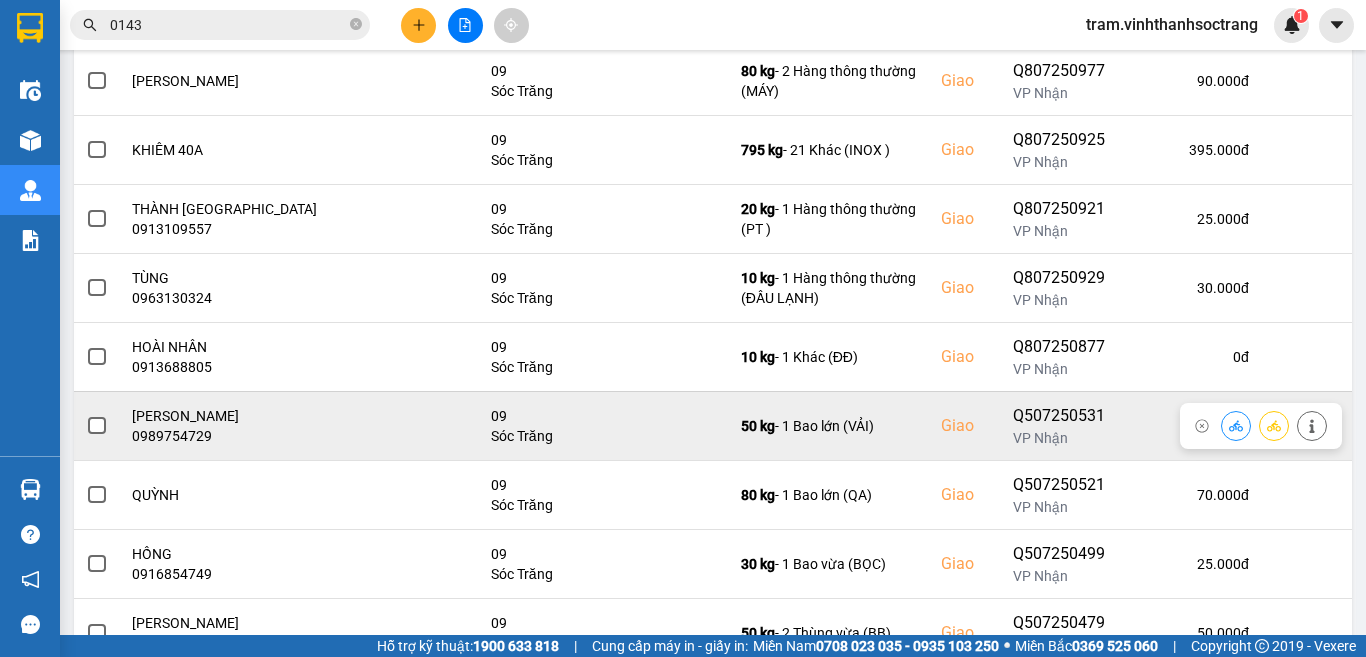 scroll, scrollTop: 0, scrollLeft: 0, axis: both 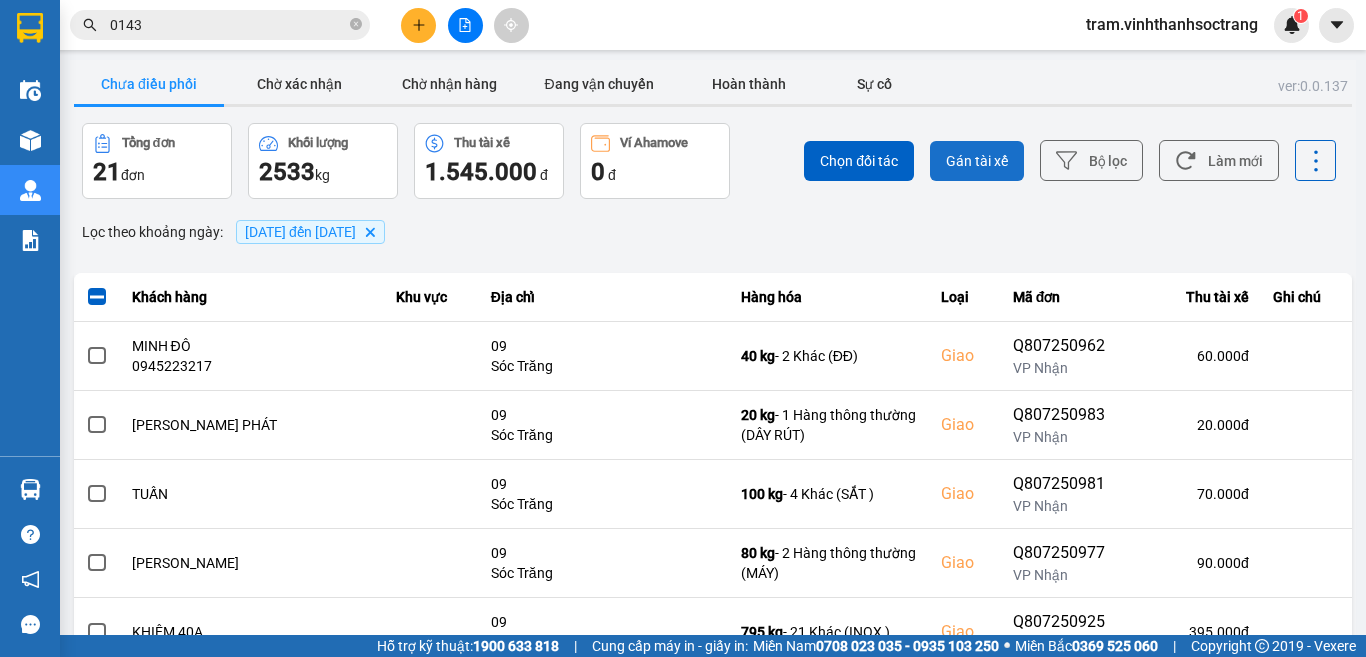 click on "Gán tài xế" at bounding box center [977, 161] 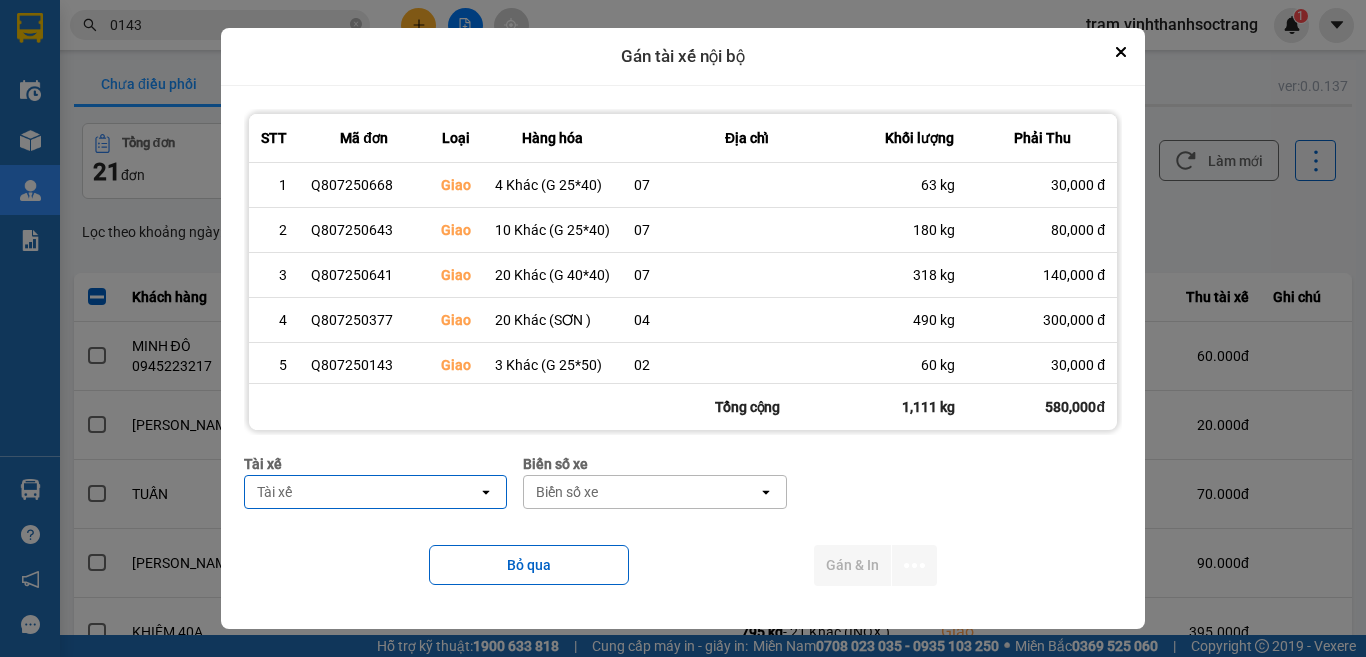 click on "Tài xế" at bounding box center (361, 492) 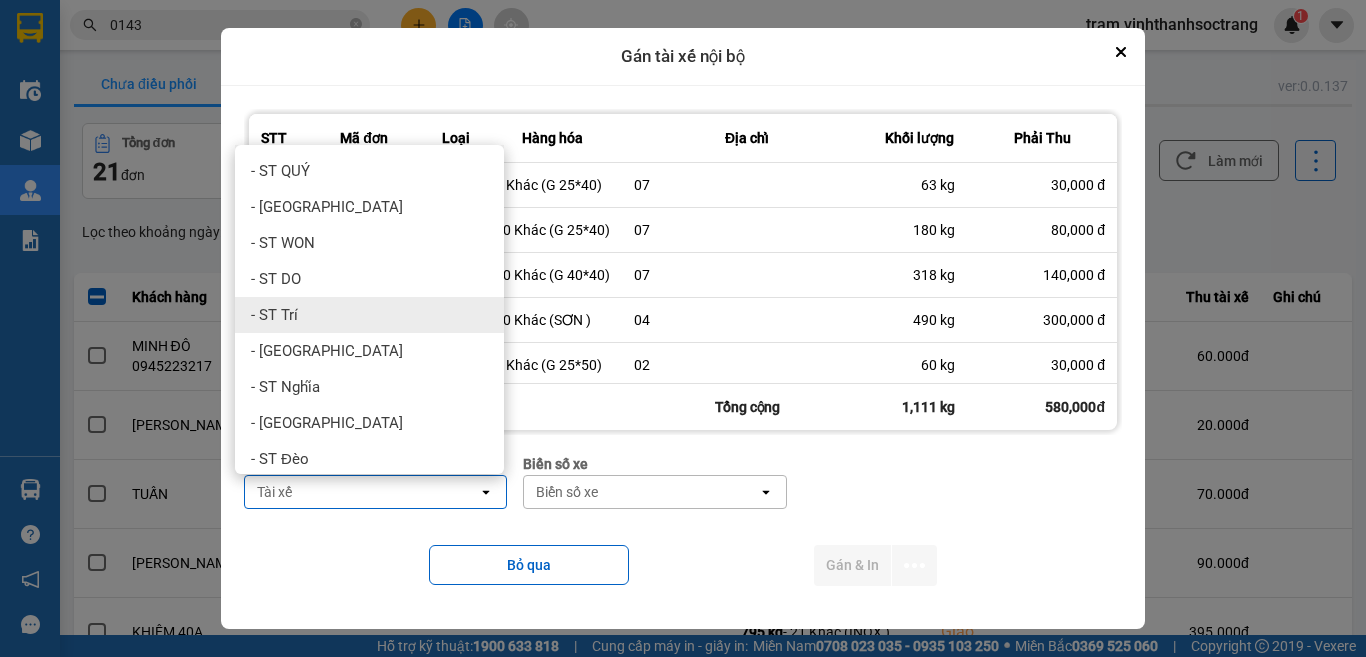 click on "- ST Trí" at bounding box center (369, 315) 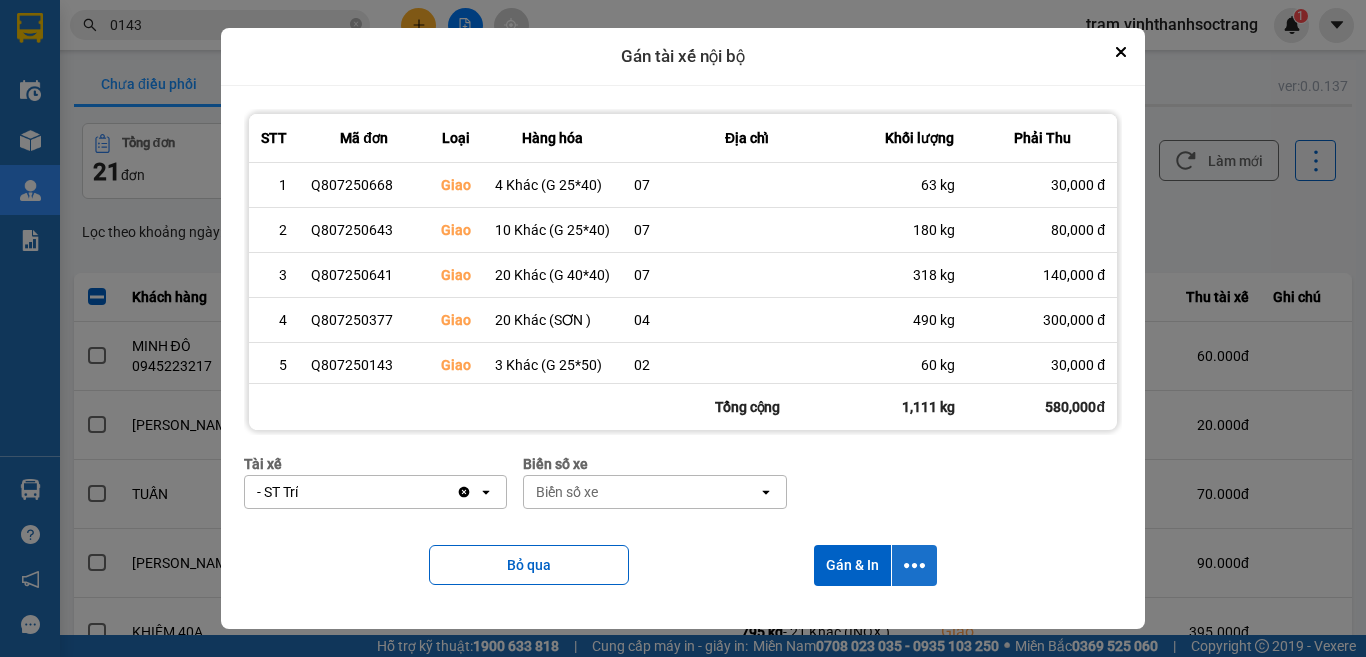 click 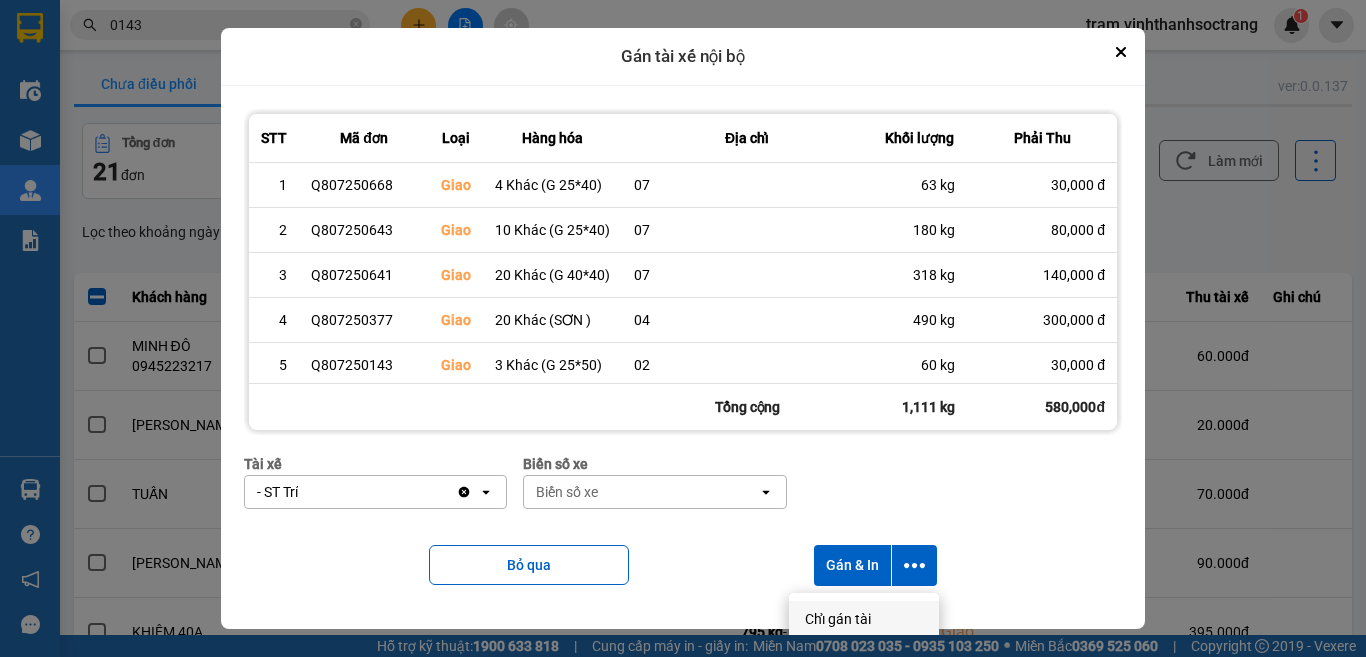 click on "Chỉ gán tài" at bounding box center (864, 619) 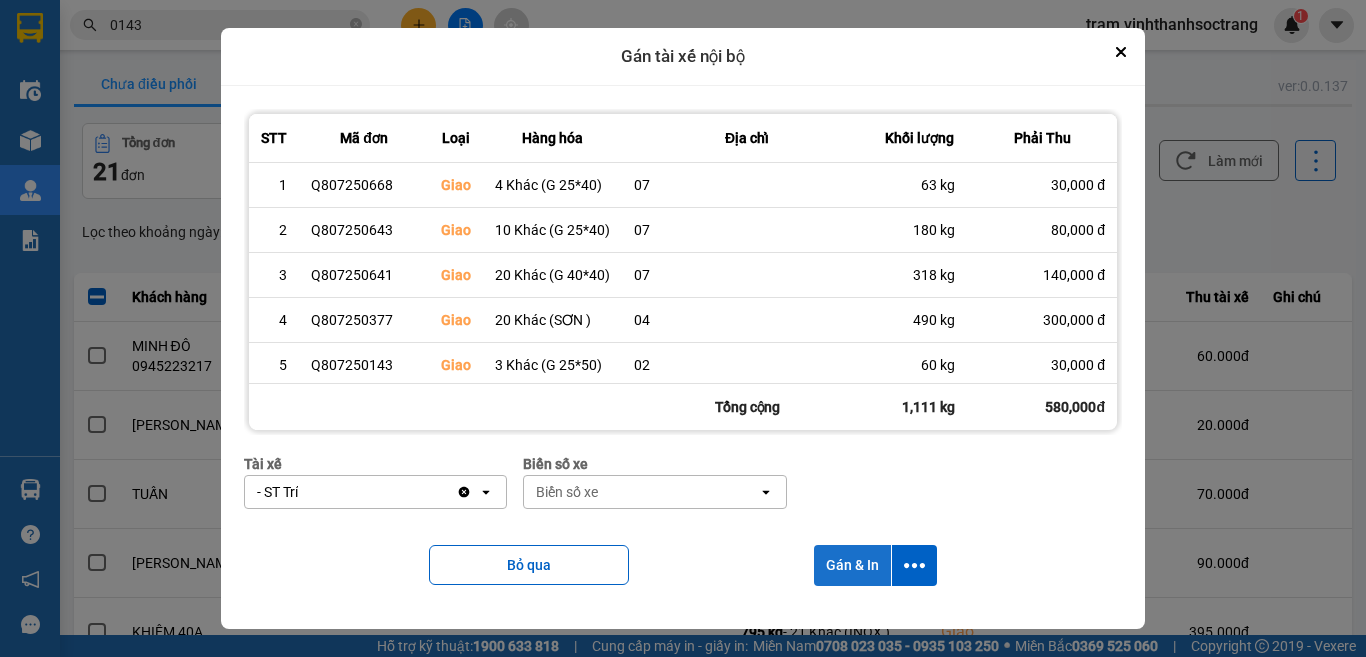click on "Gán & In" at bounding box center [852, 565] 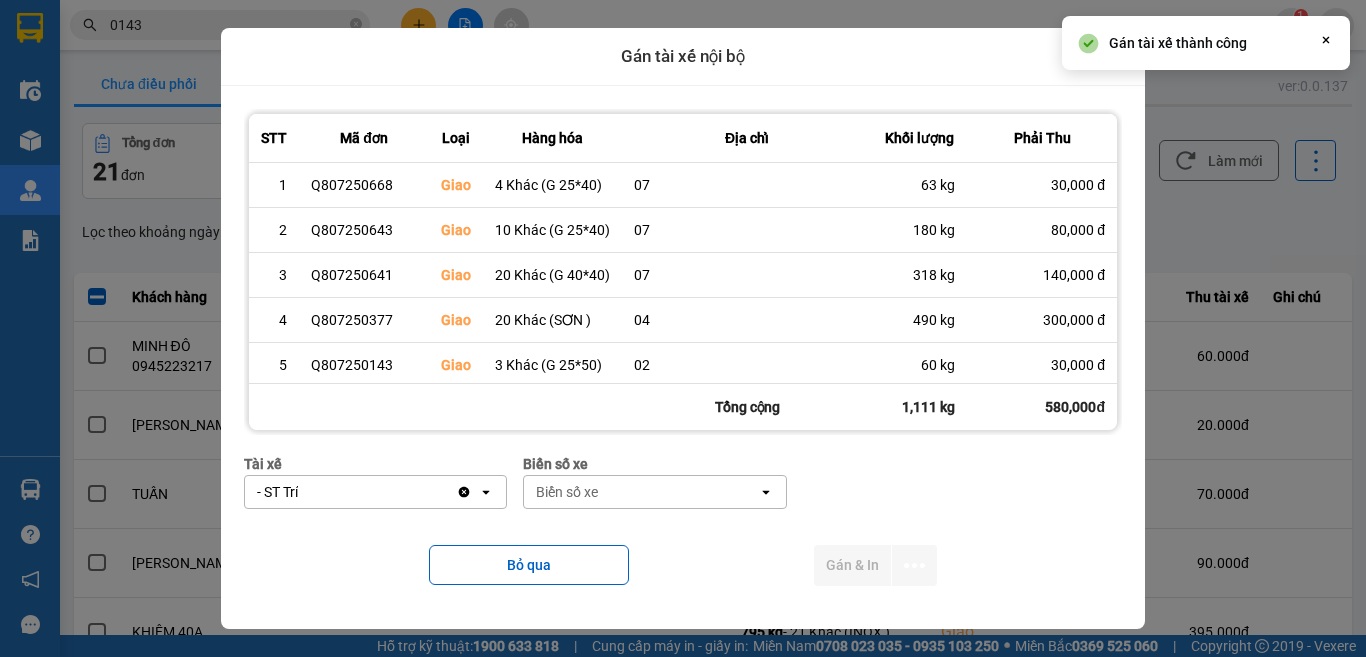 scroll, scrollTop: 0, scrollLeft: 0, axis: both 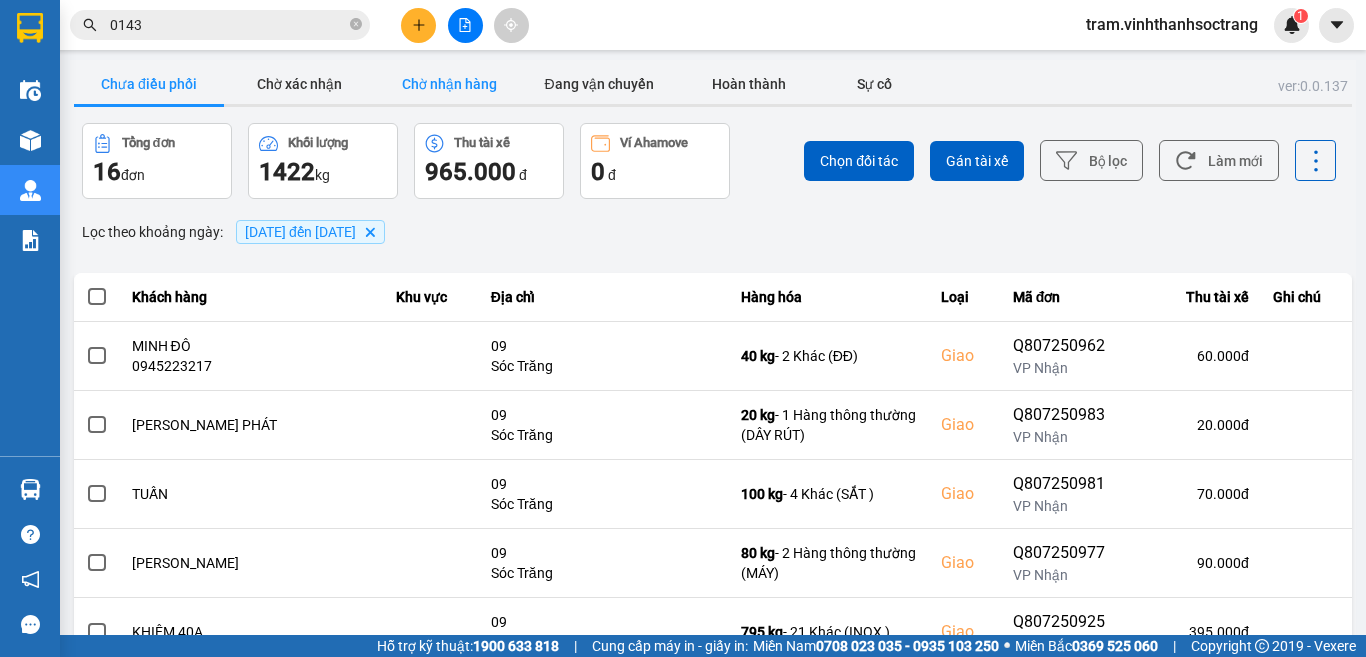 click on "Chờ nhận hàng" at bounding box center (449, 84) 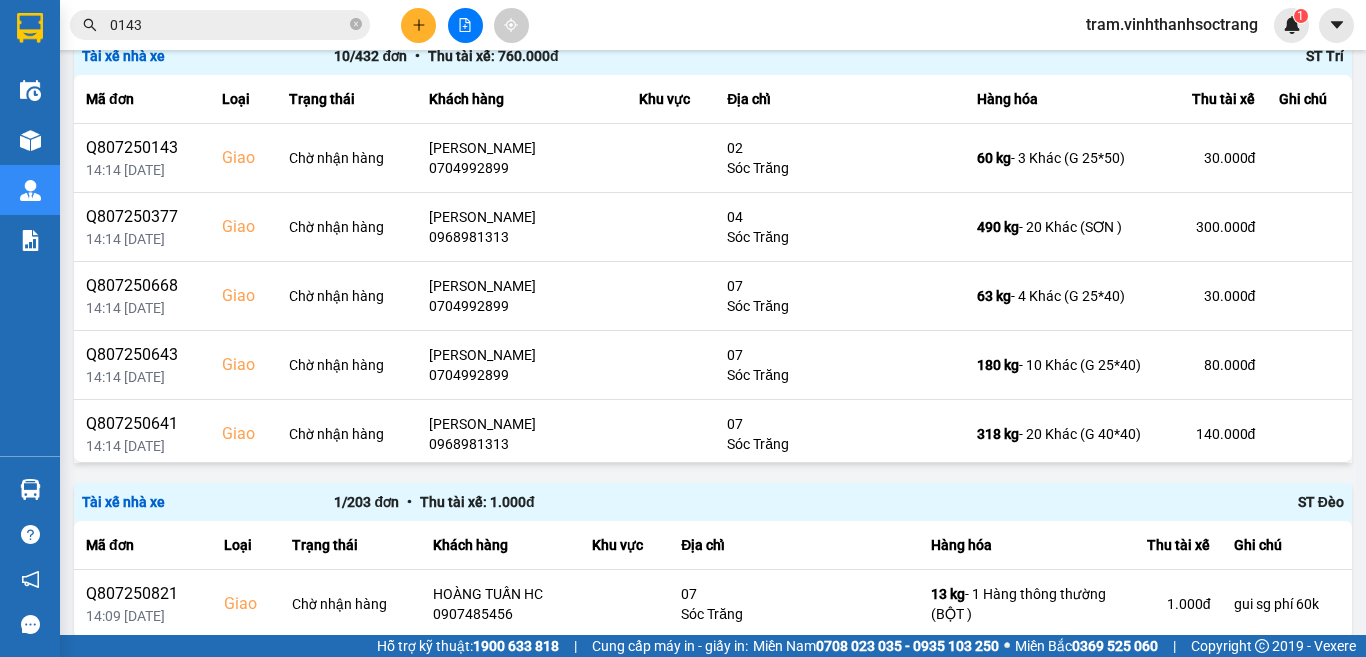 scroll, scrollTop: 300, scrollLeft: 0, axis: vertical 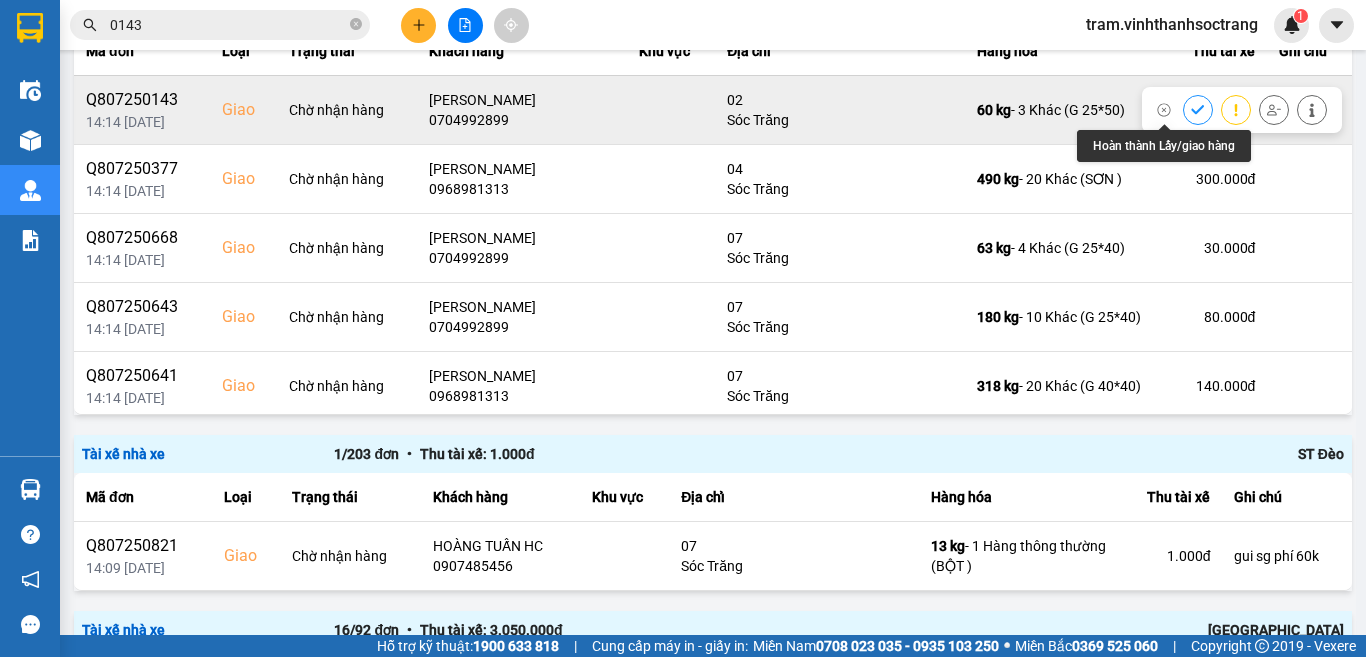 click 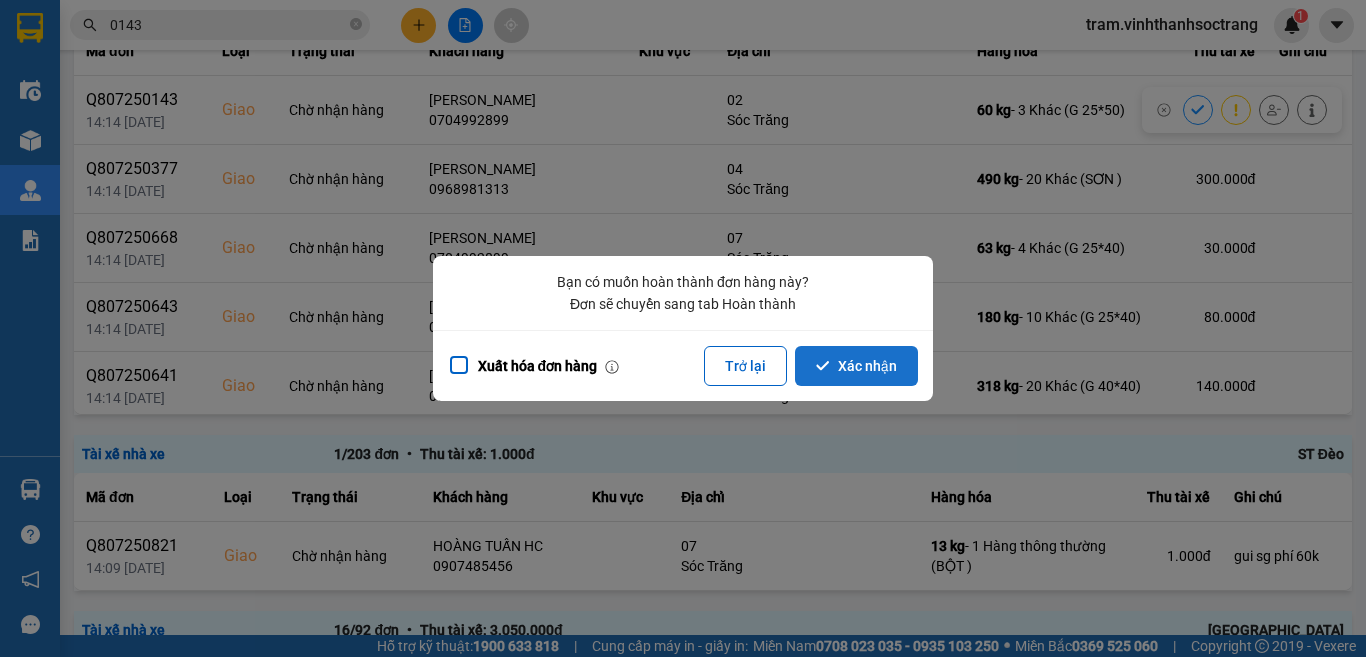 click on "Xác nhận" at bounding box center [856, 366] 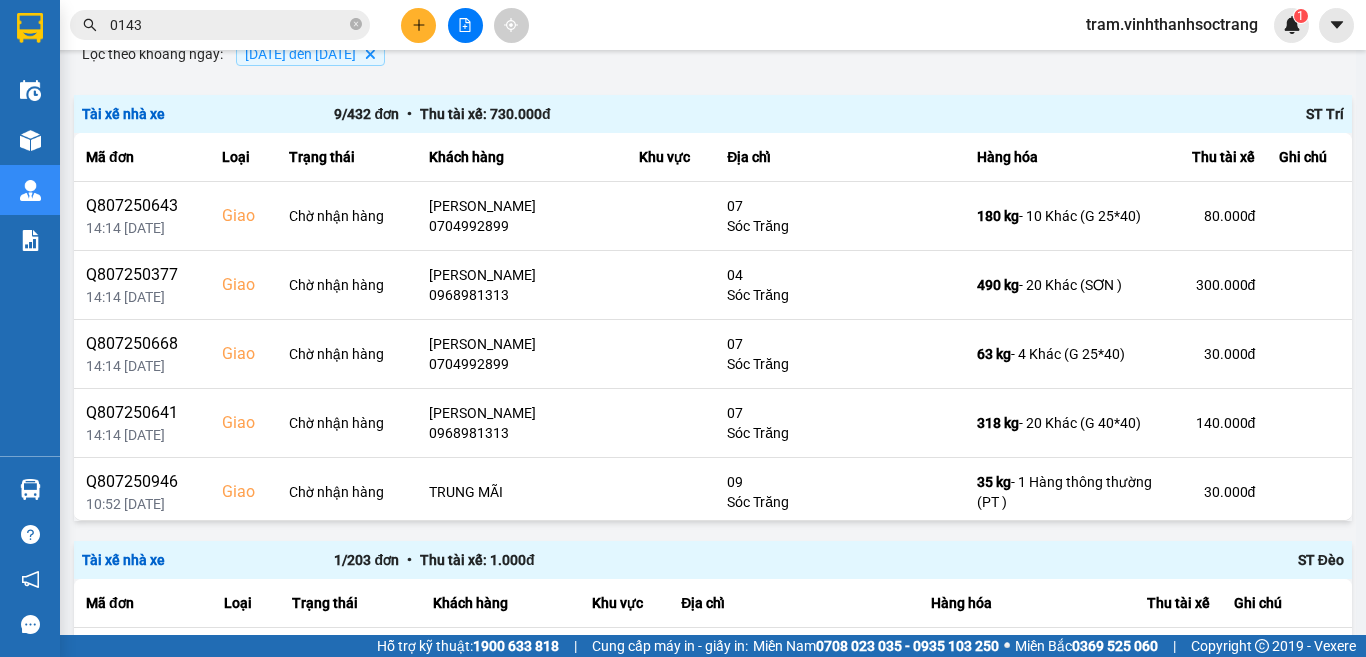 scroll, scrollTop: 200, scrollLeft: 0, axis: vertical 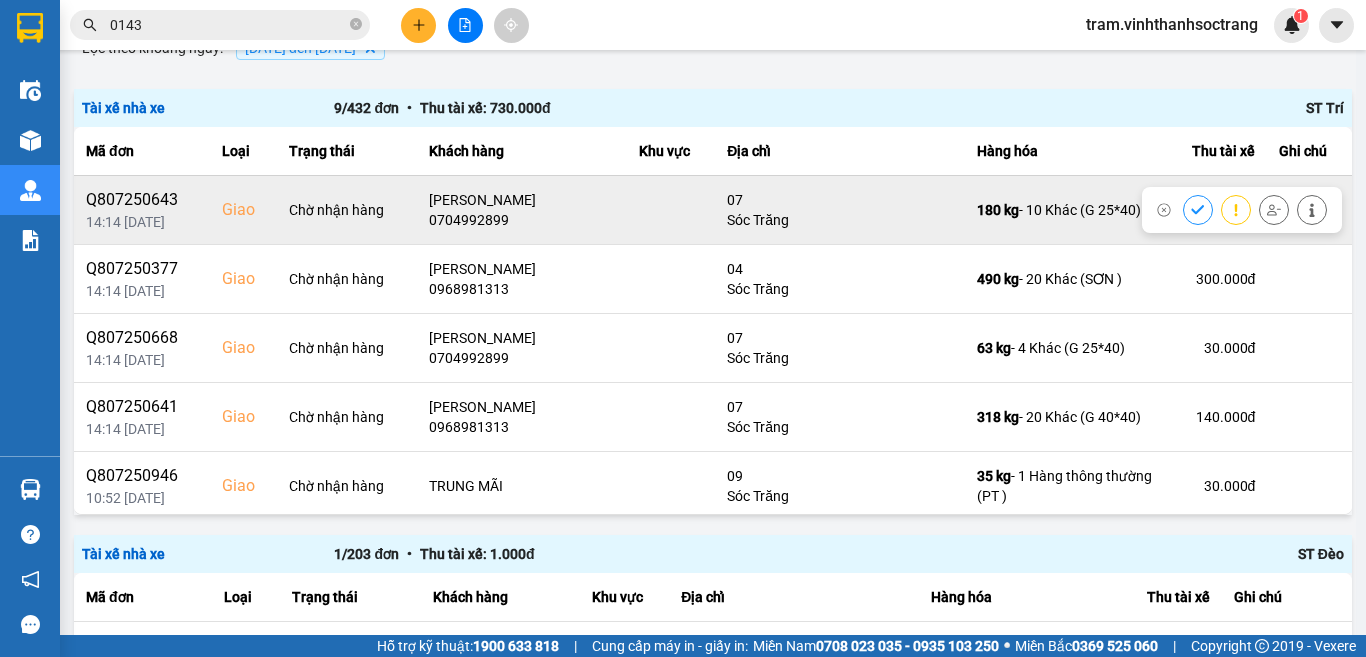 click 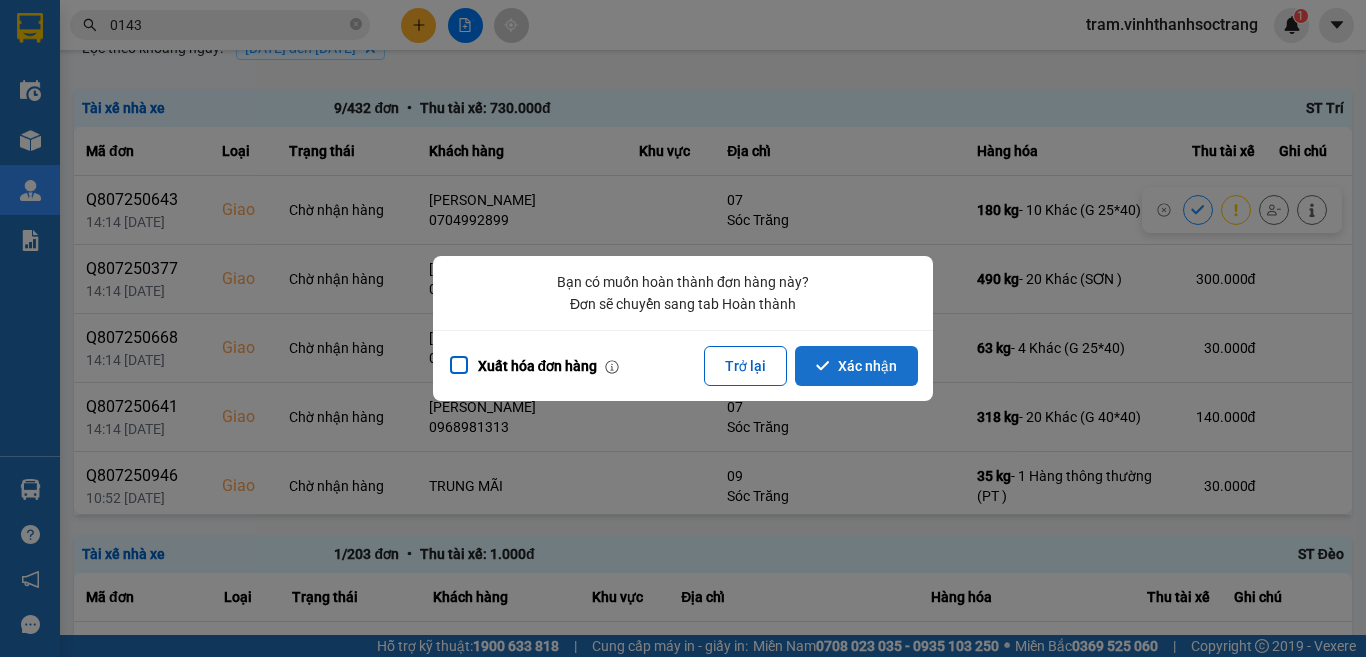 click on "Xác nhận" at bounding box center [856, 366] 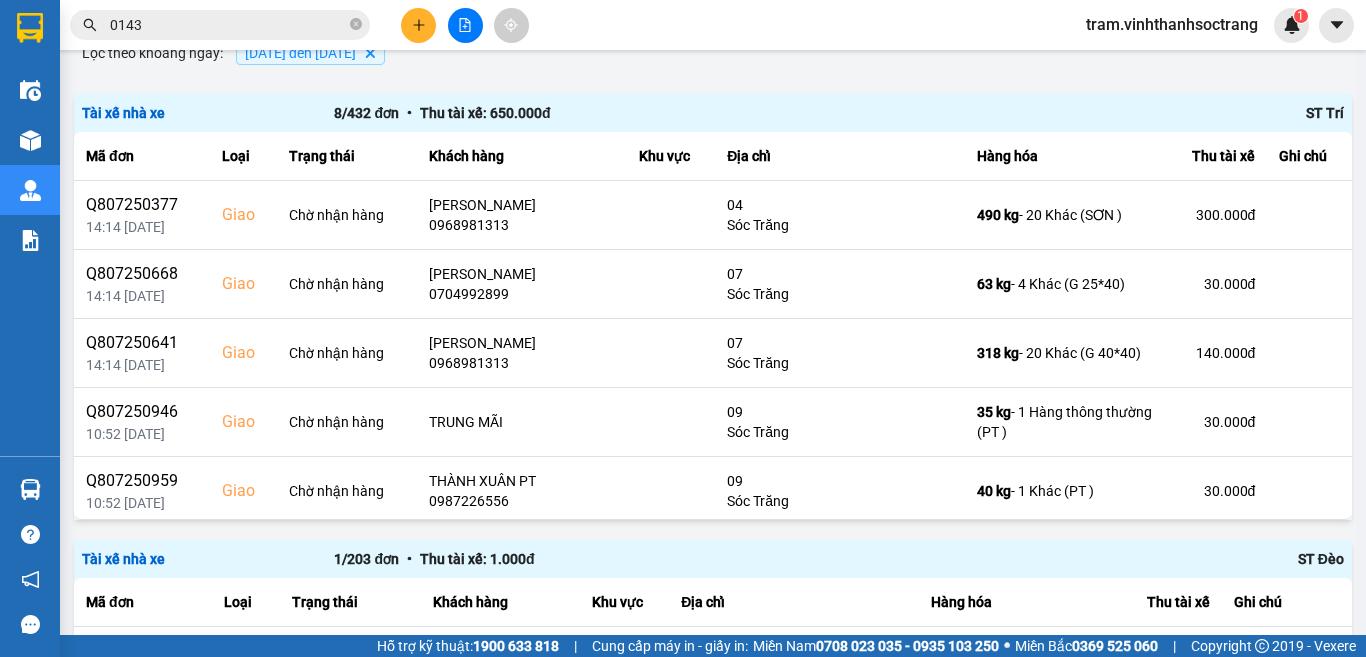 scroll, scrollTop: 200, scrollLeft: 0, axis: vertical 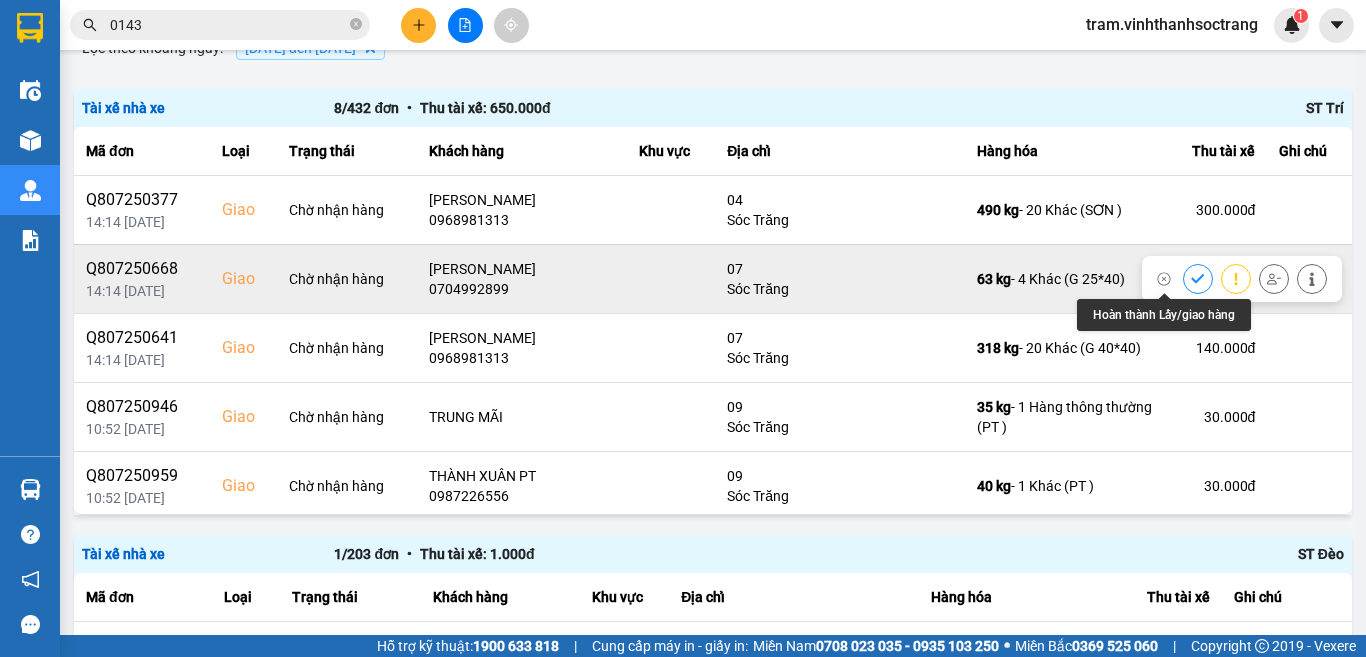 click at bounding box center (1198, 278) 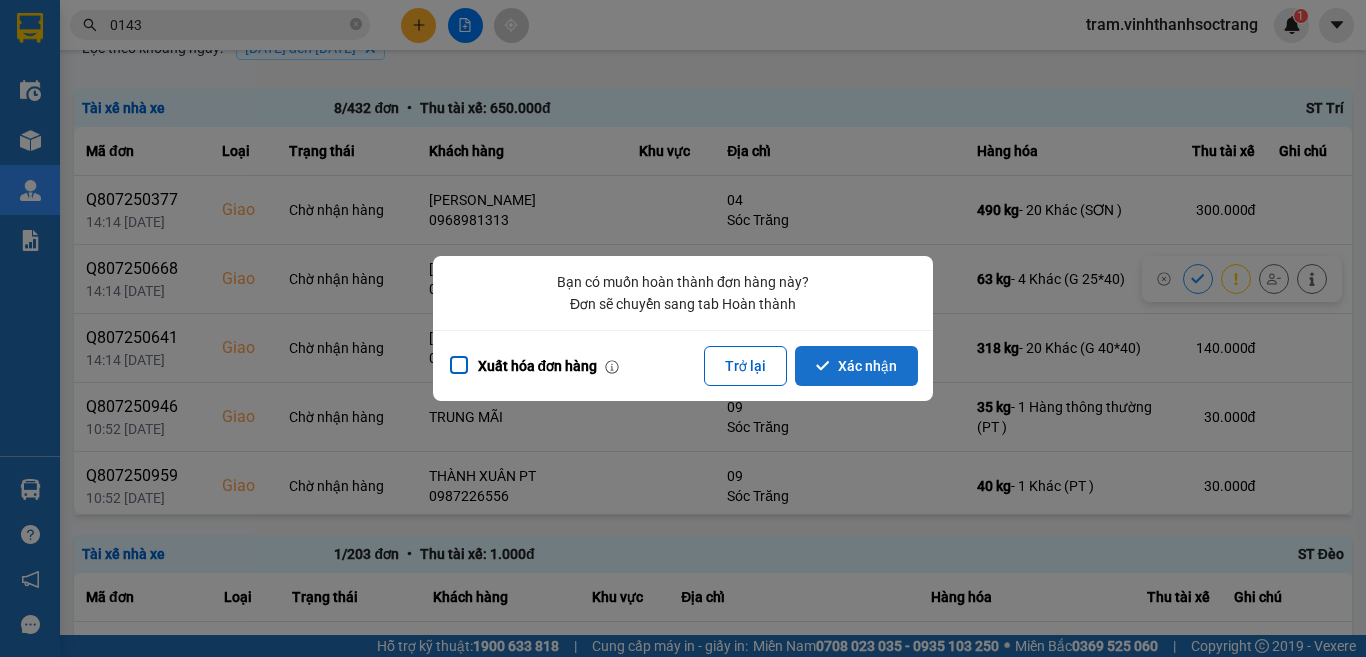 click on "Xác nhận" at bounding box center (856, 366) 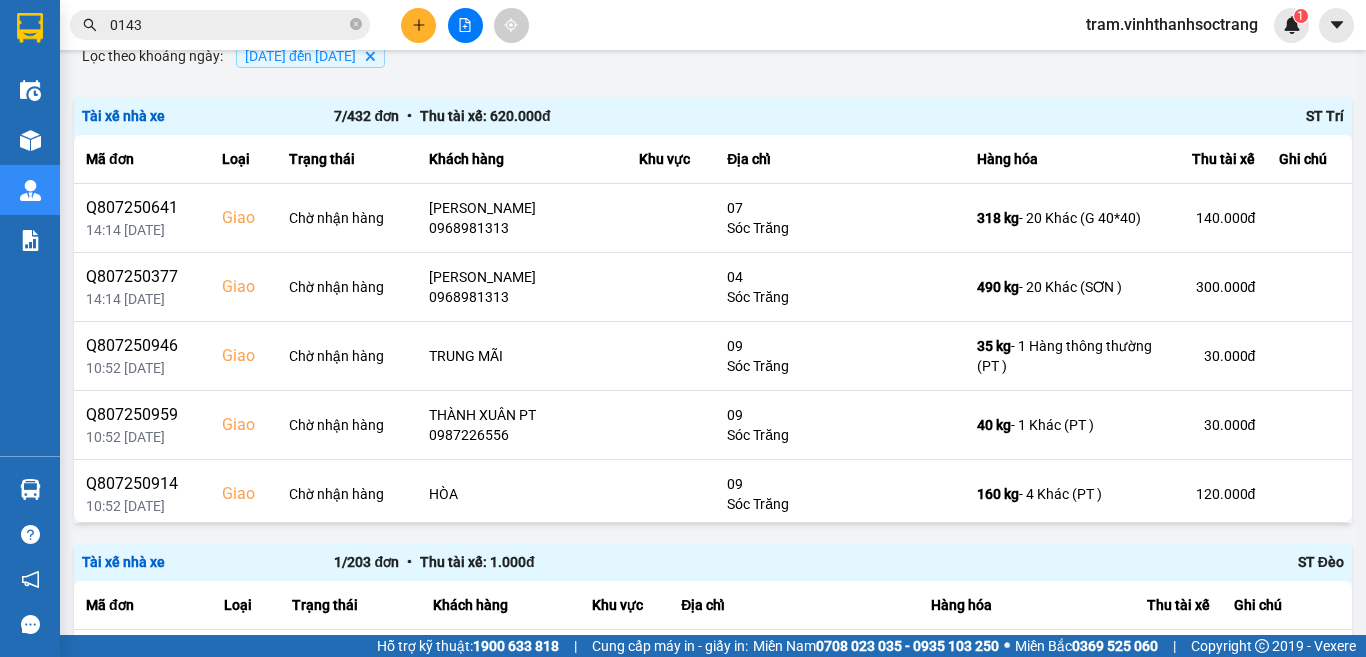 scroll, scrollTop: 200, scrollLeft: 0, axis: vertical 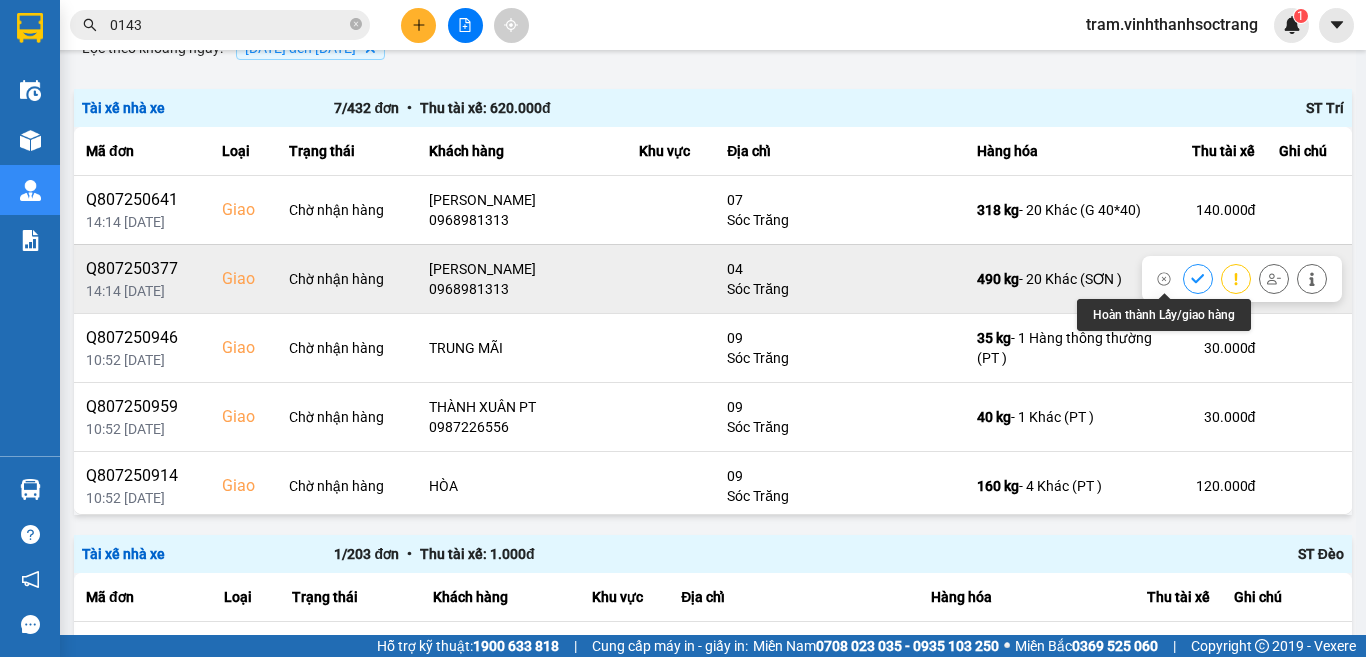 click 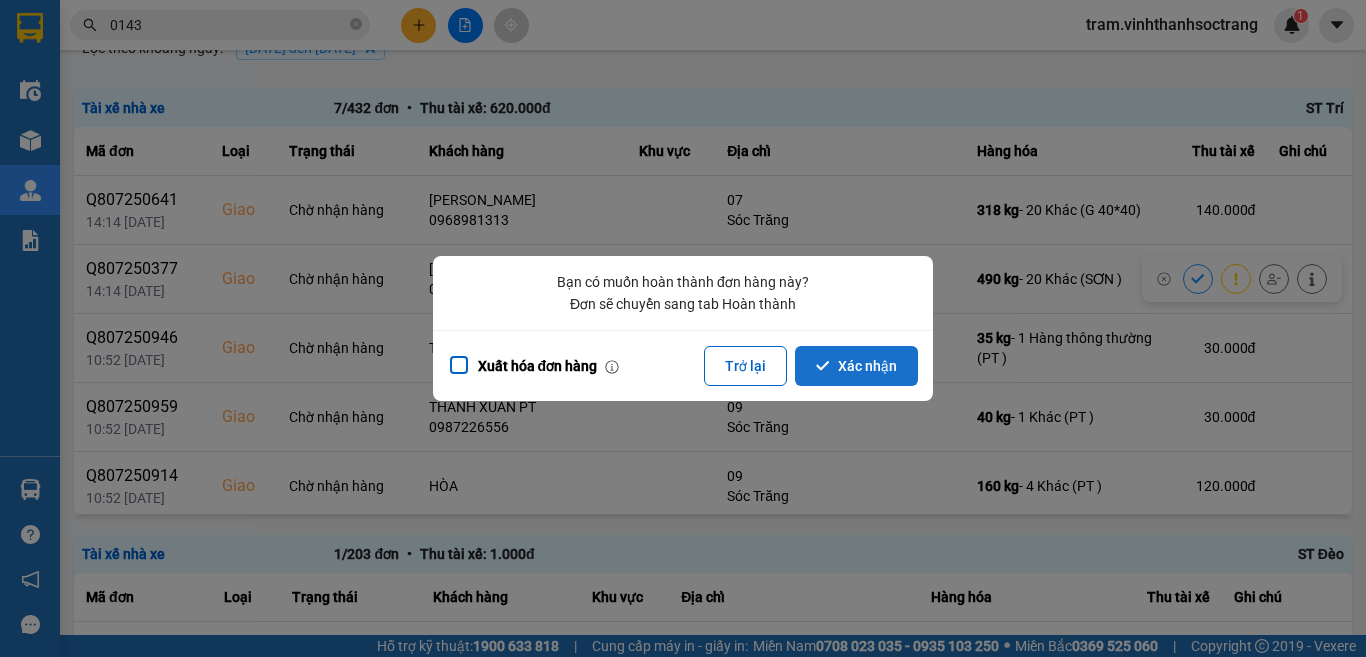 click on "Xác nhận" at bounding box center (856, 366) 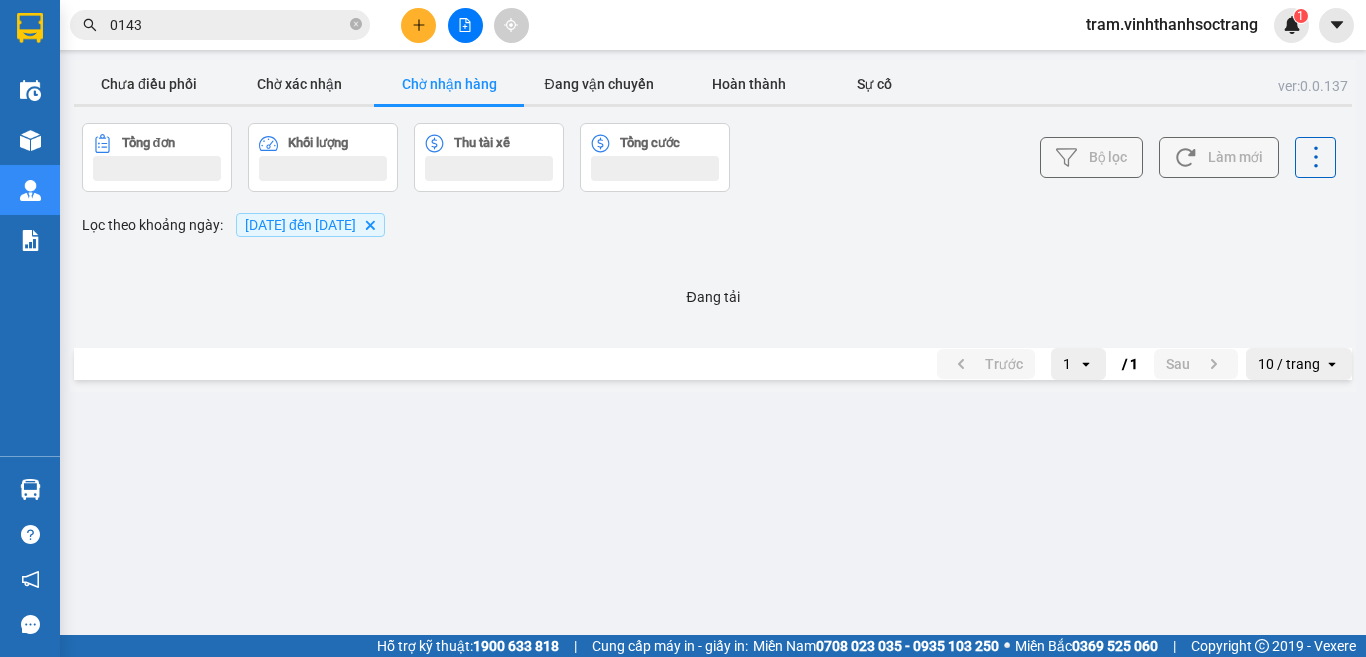 scroll, scrollTop: 0, scrollLeft: 0, axis: both 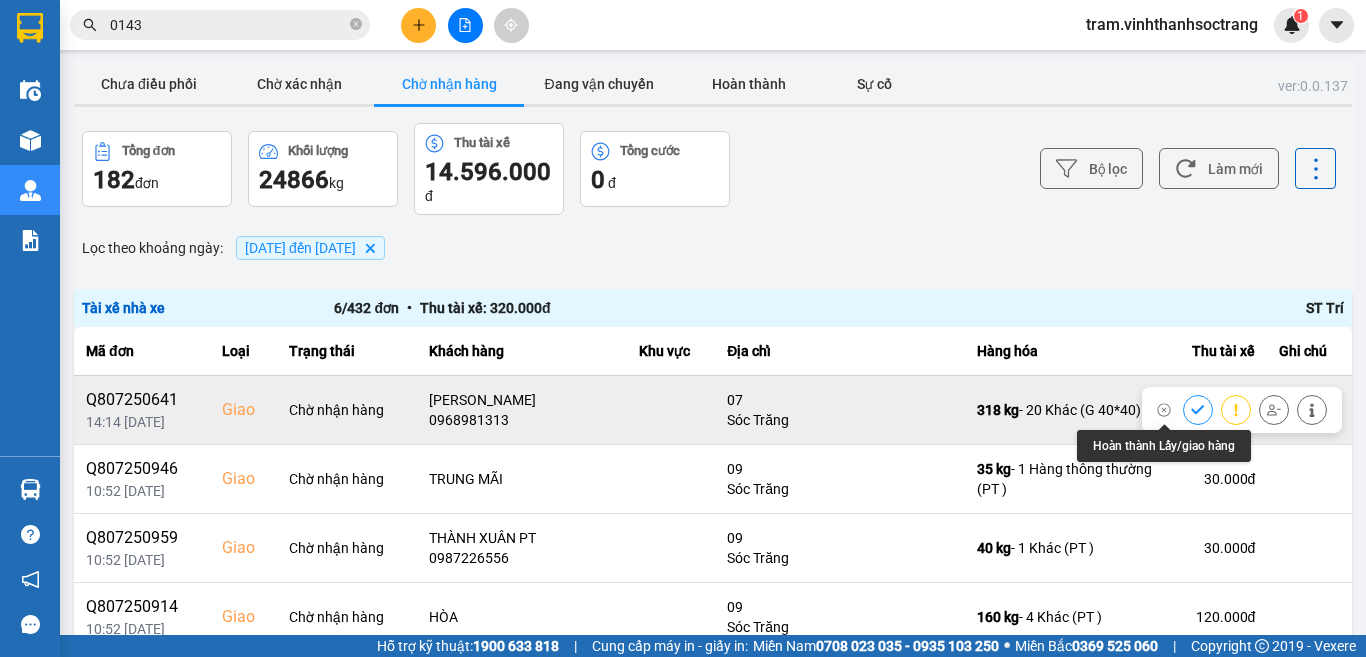 click 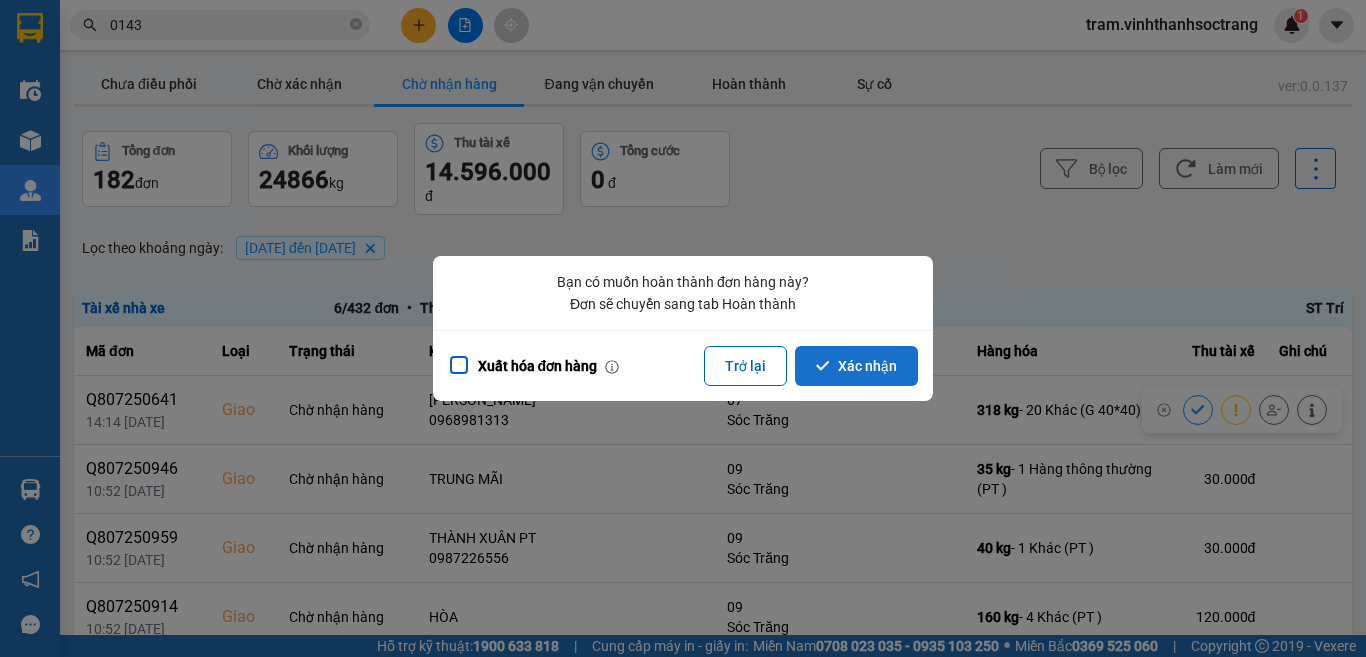 click on "Xác nhận" at bounding box center [856, 366] 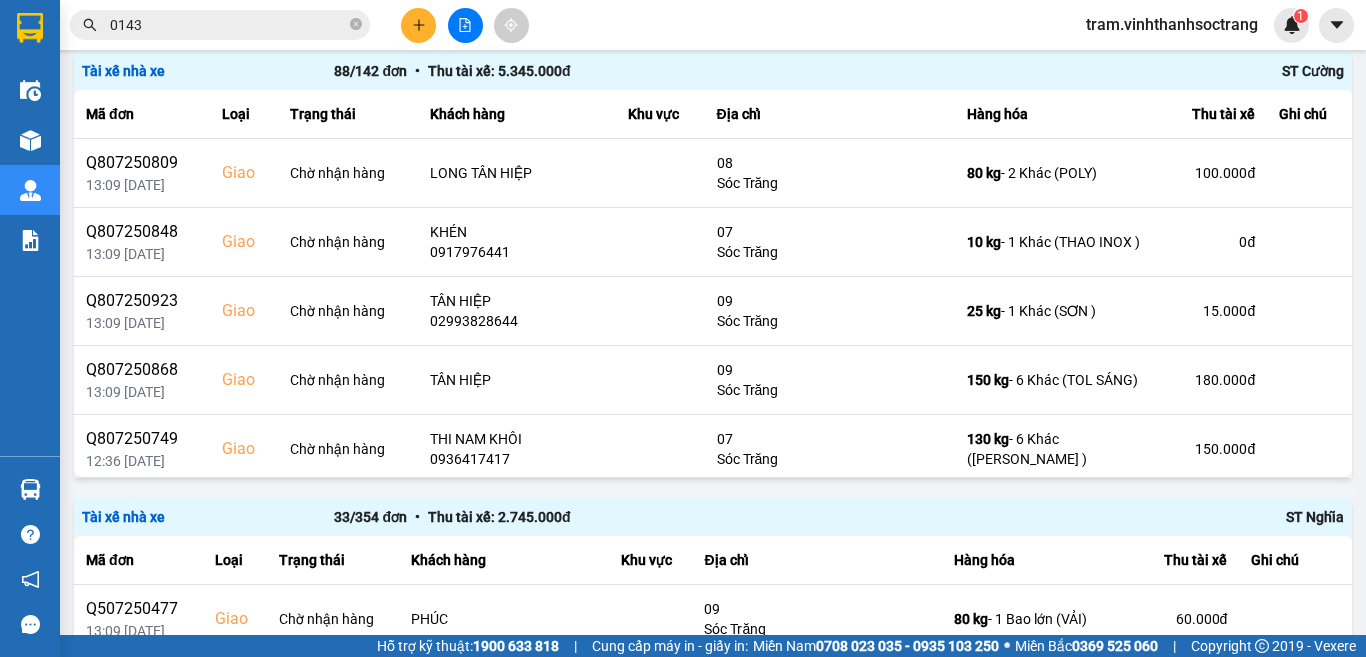 scroll, scrollTop: 1311, scrollLeft: 0, axis: vertical 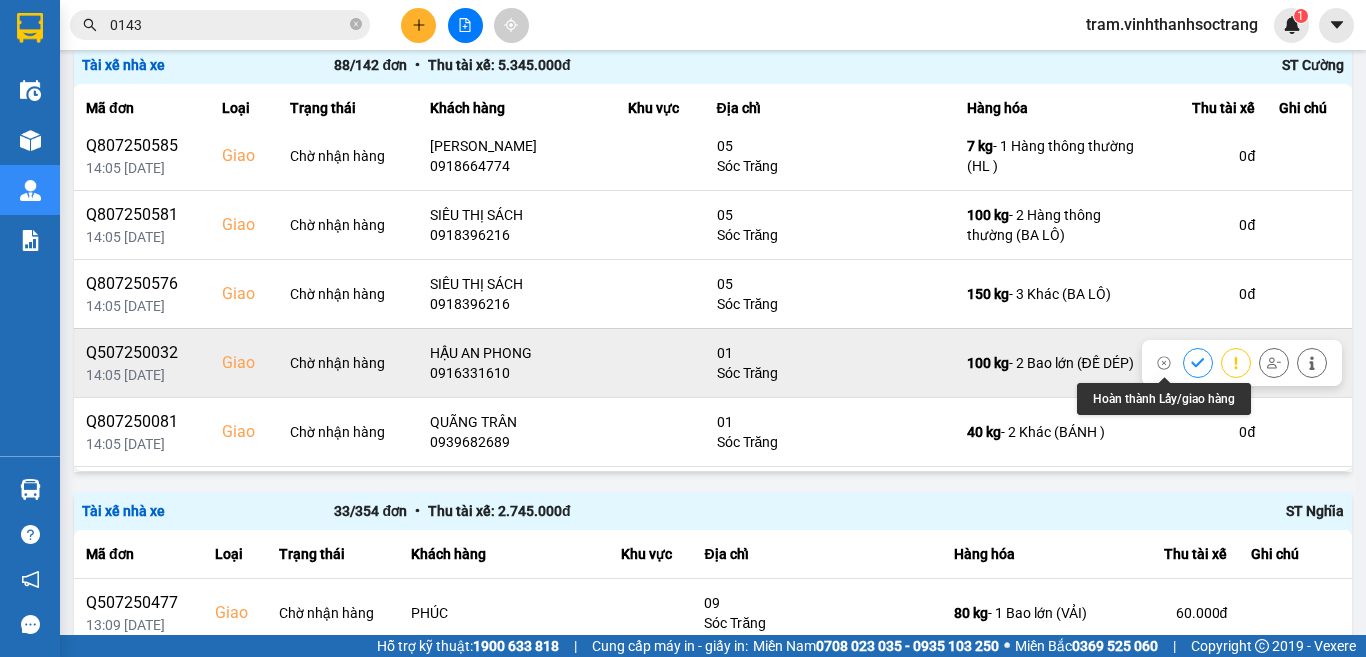 click 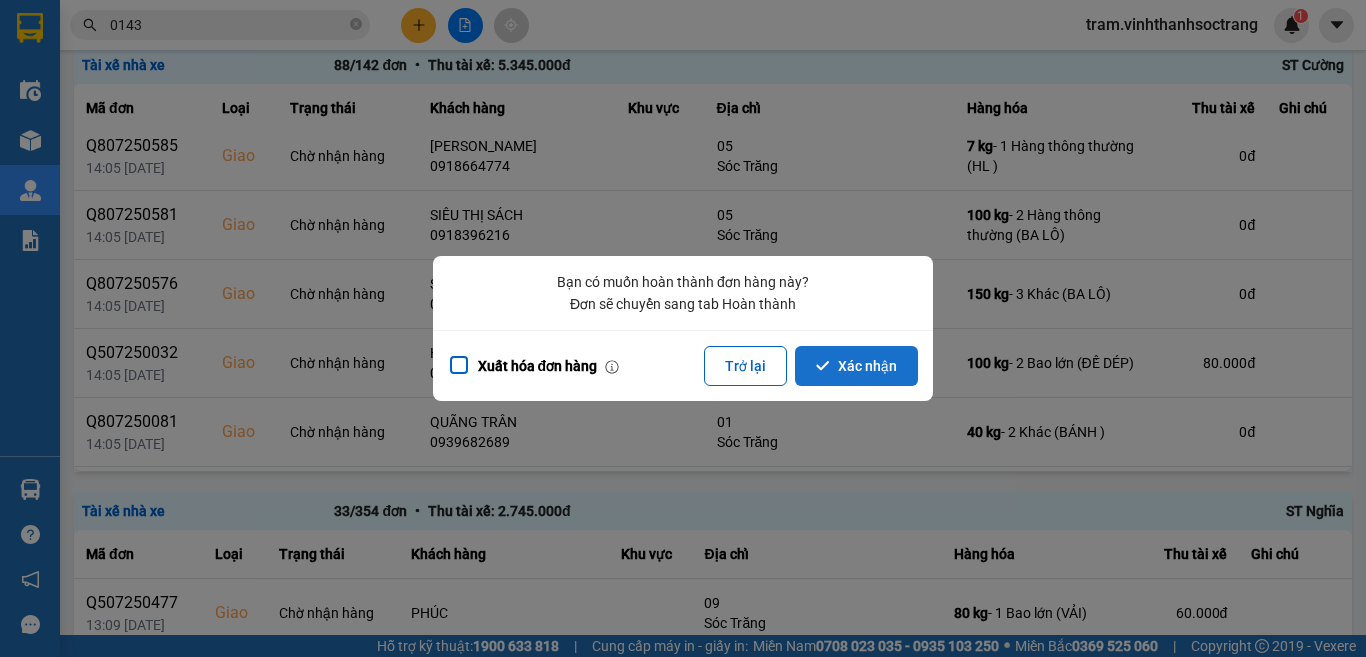 click on "Xác nhận" at bounding box center (856, 366) 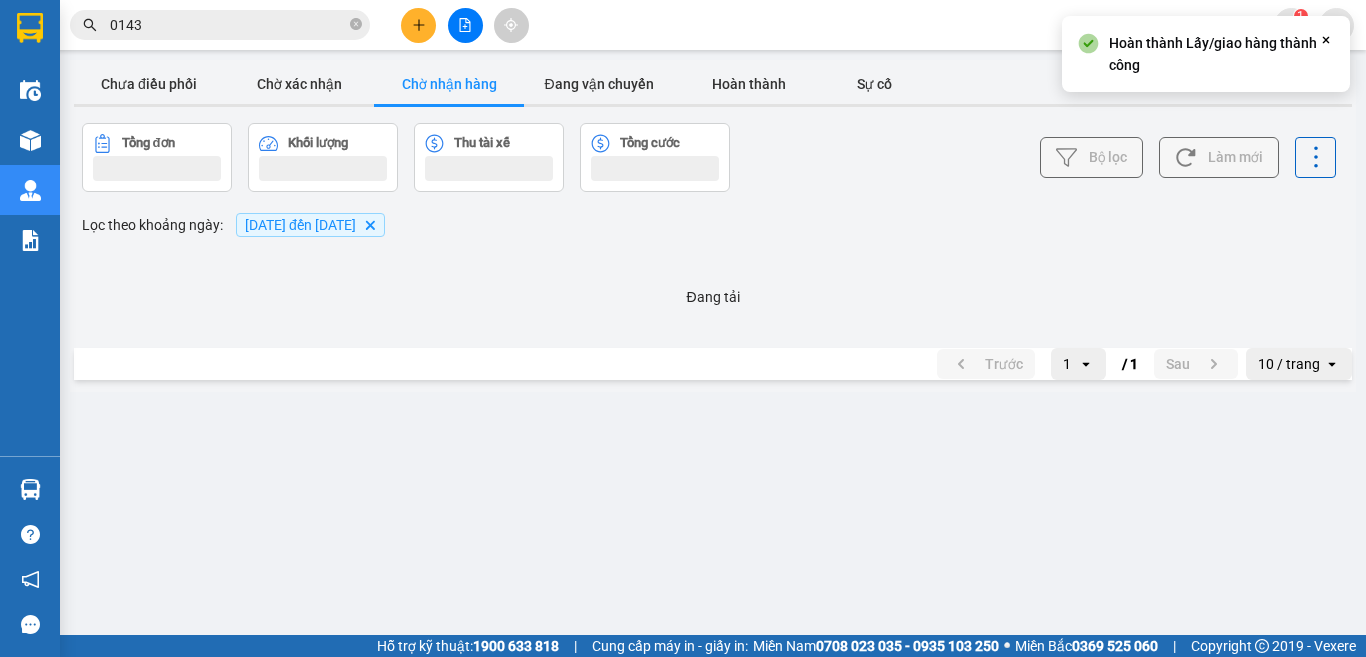 scroll, scrollTop: 0, scrollLeft: 0, axis: both 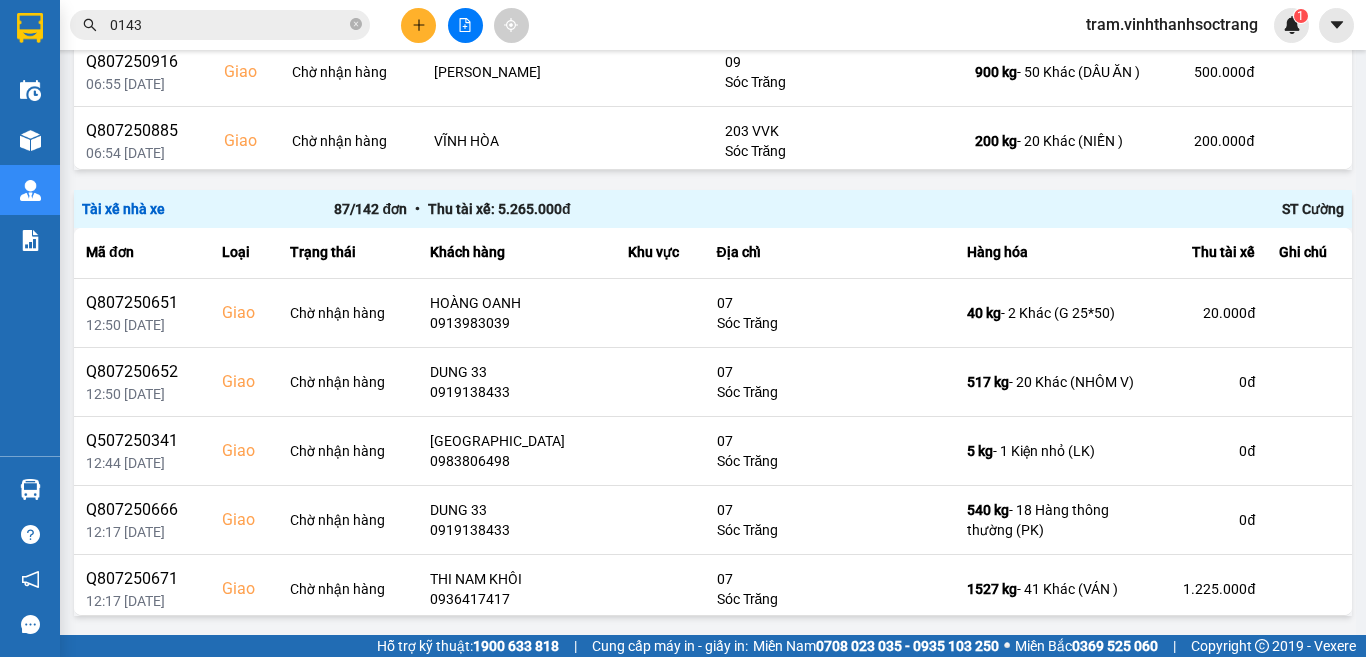 click on "0143" at bounding box center [228, 25] 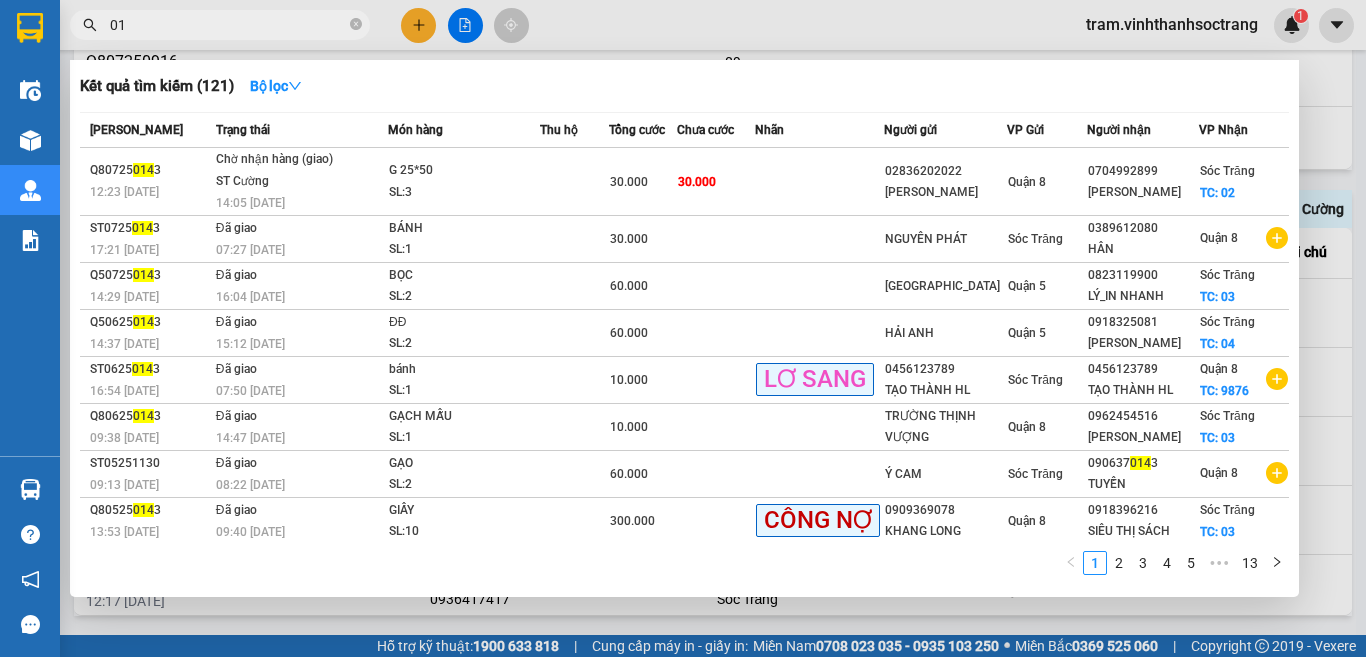 type on "0" 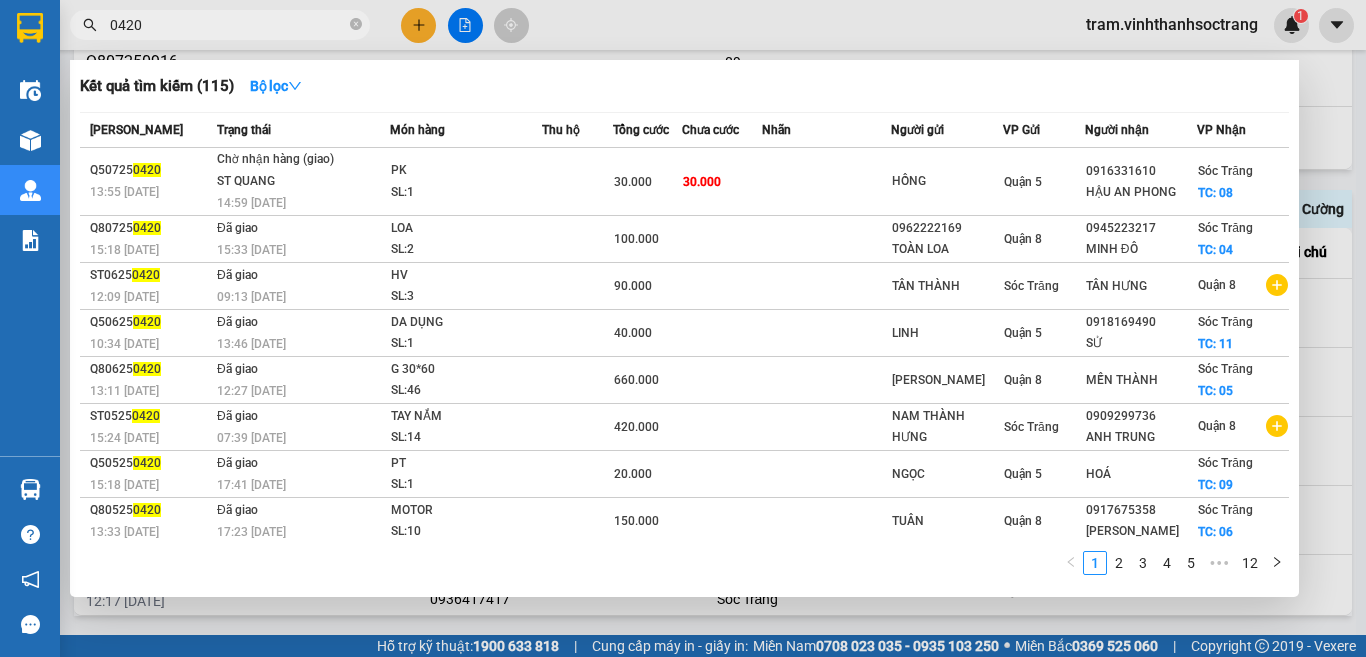 type on "0420" 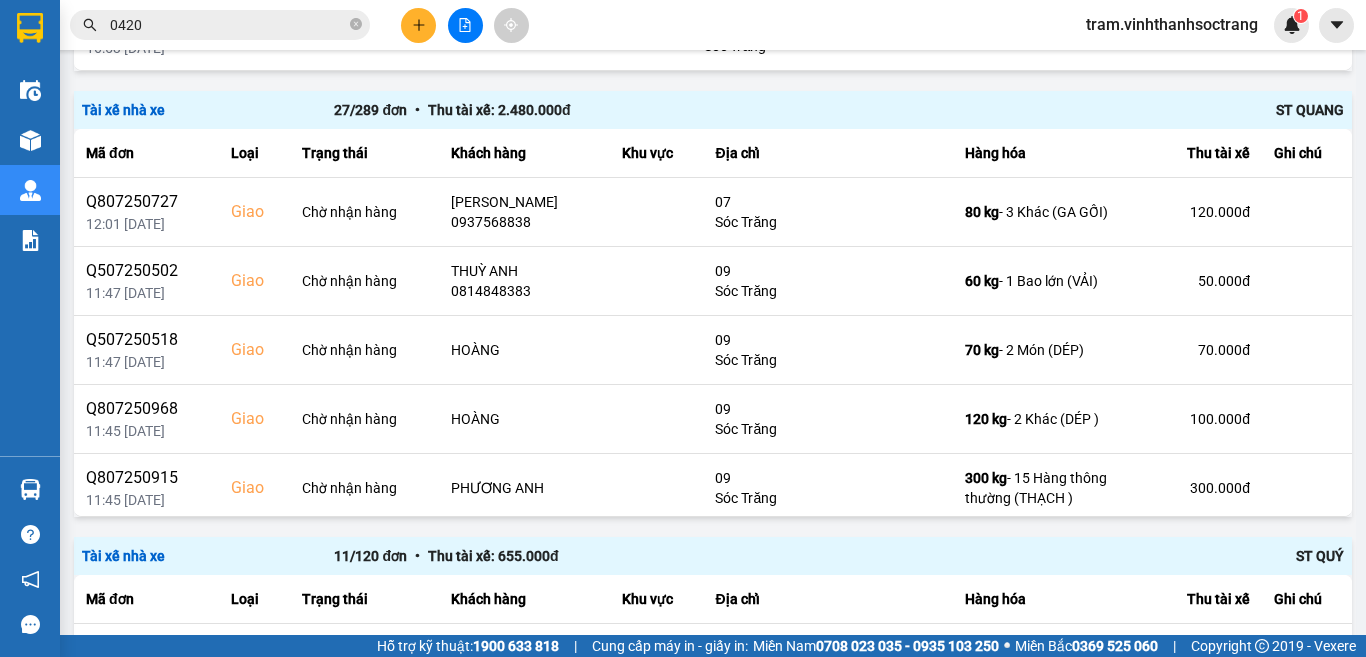 scroll, scrollTop: 2160, scrollLeft: 0, axis: vertical 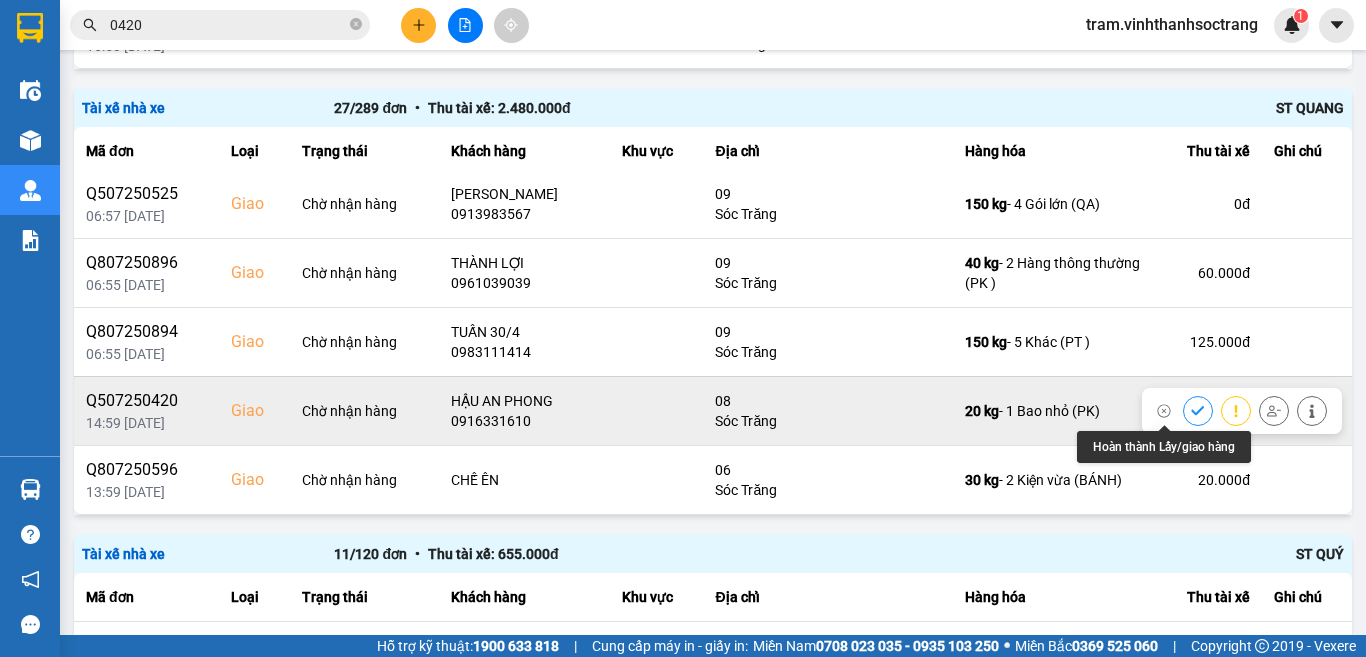 click 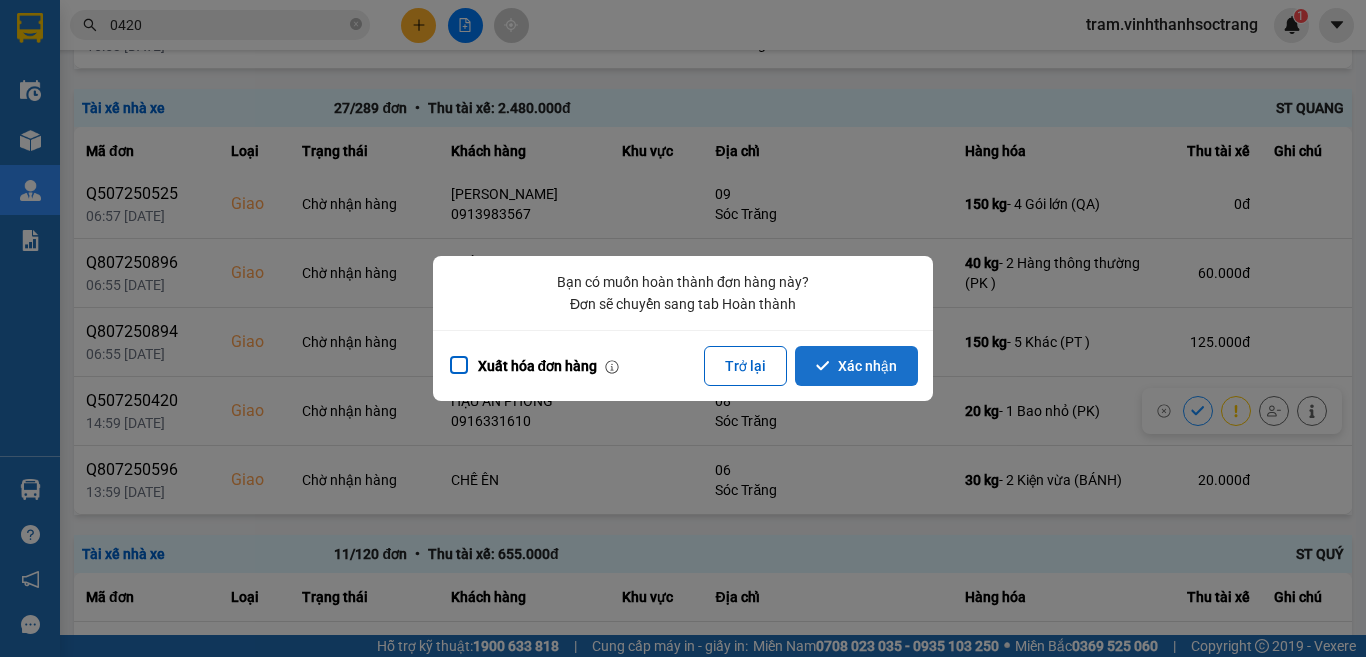 click on "Xác nhận" at bounding box center (856, 366) 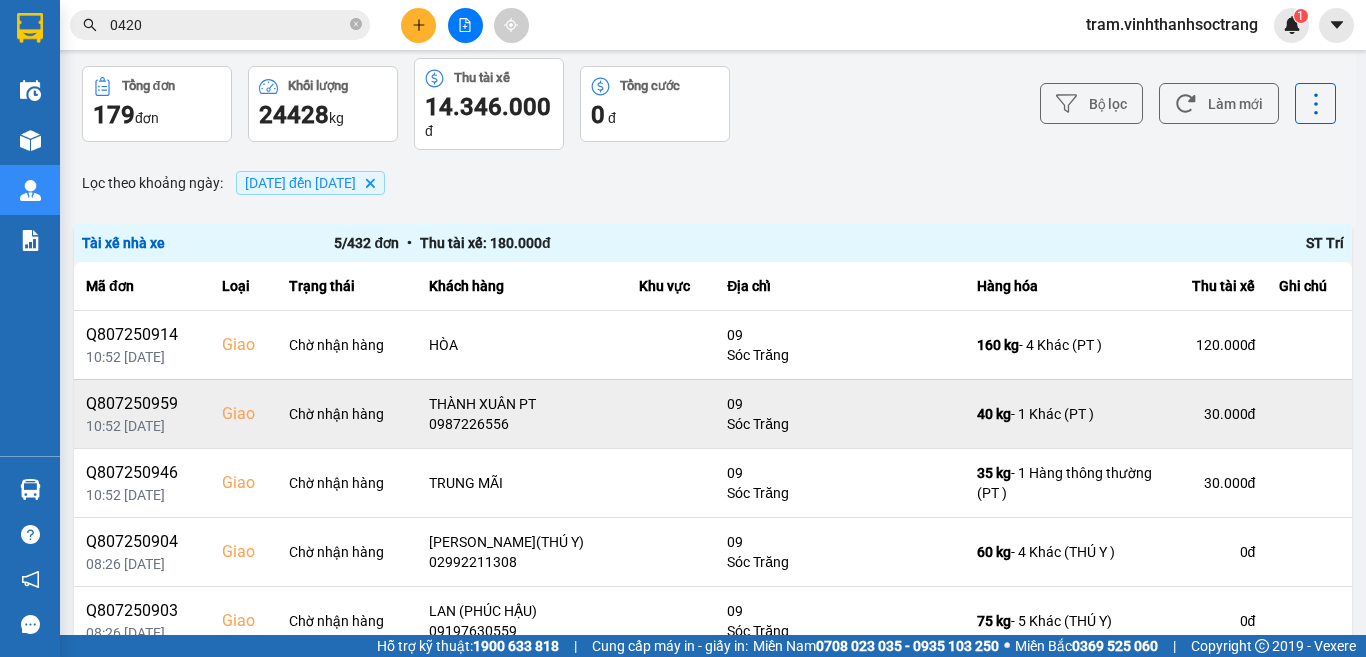 scroll, scrollTop: 100, scrollLeft: 0, axis: vertical 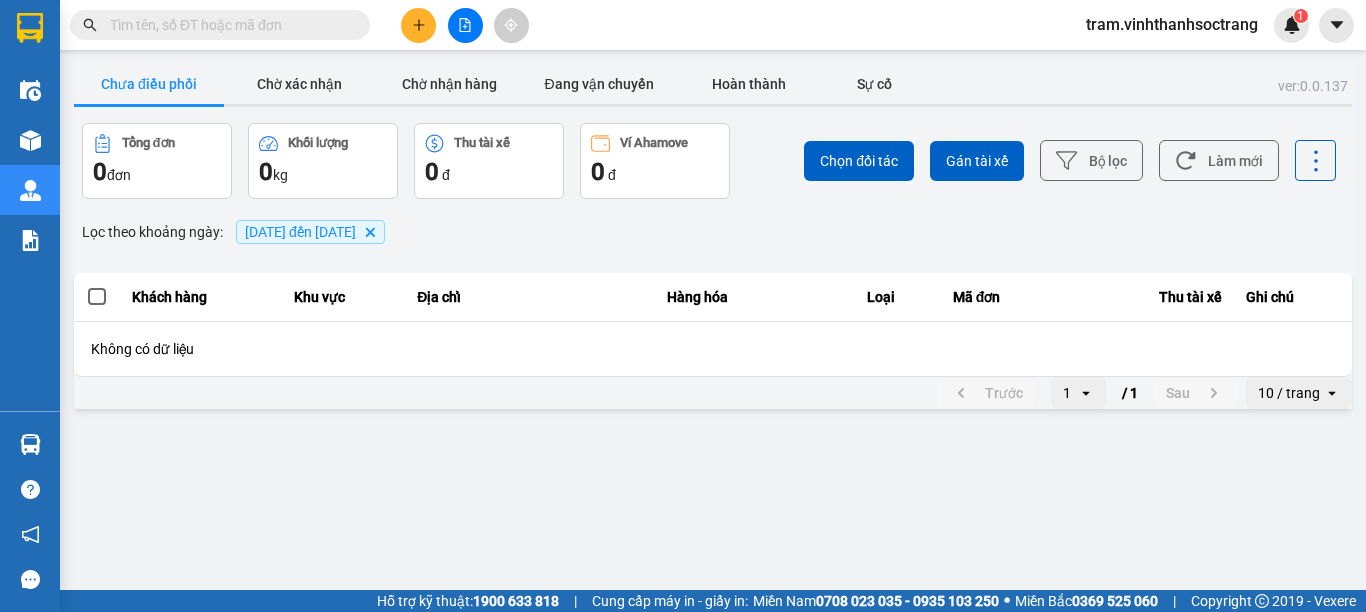 click 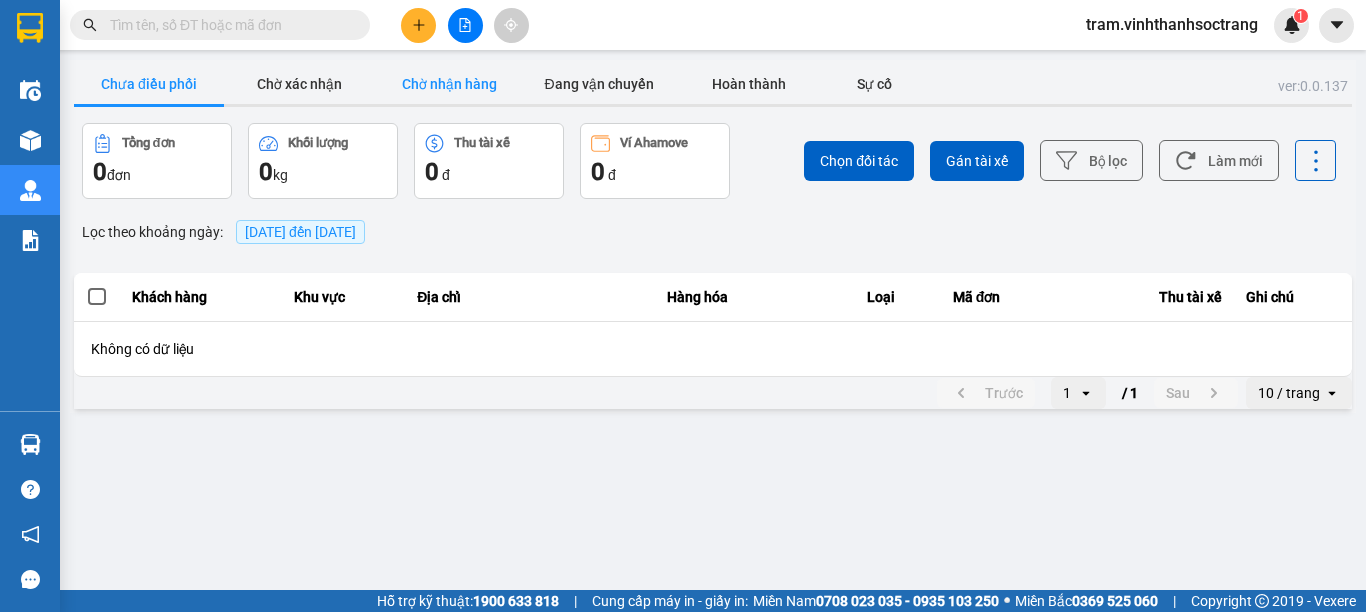 click on "Chờ nhận hàng" at bounding box center (449, 84) 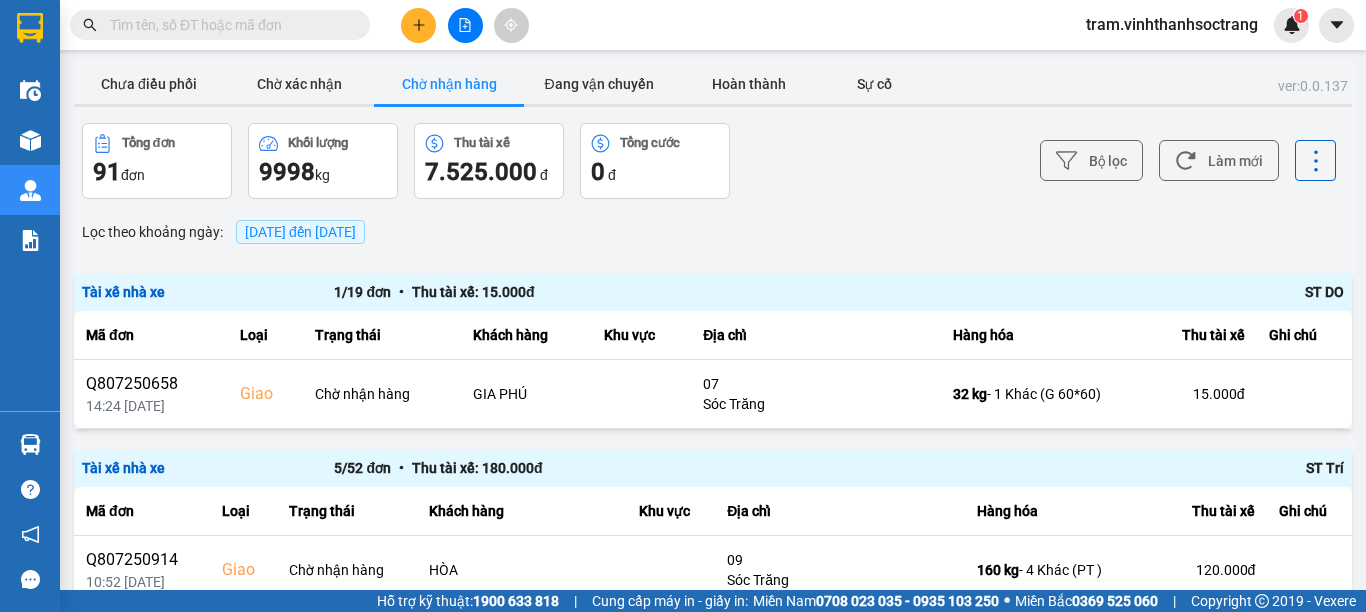 click on "Chờ nhận hàng" at bounding box center (449, 84) 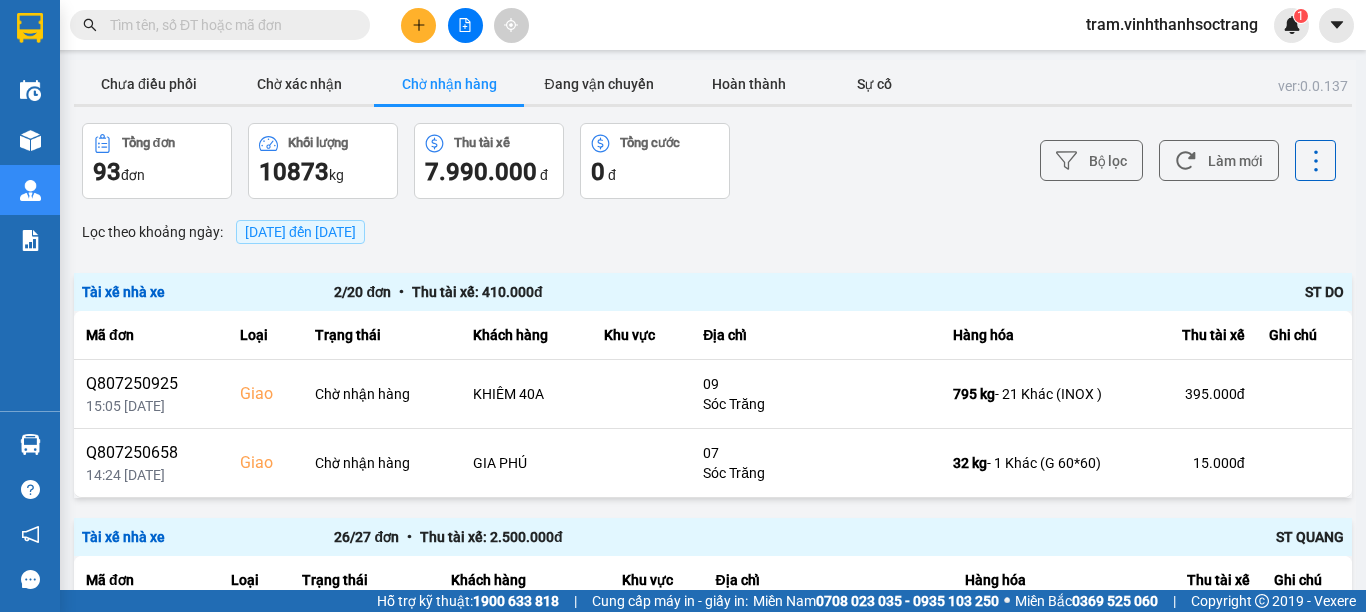 click at bounding box center (228, 25) 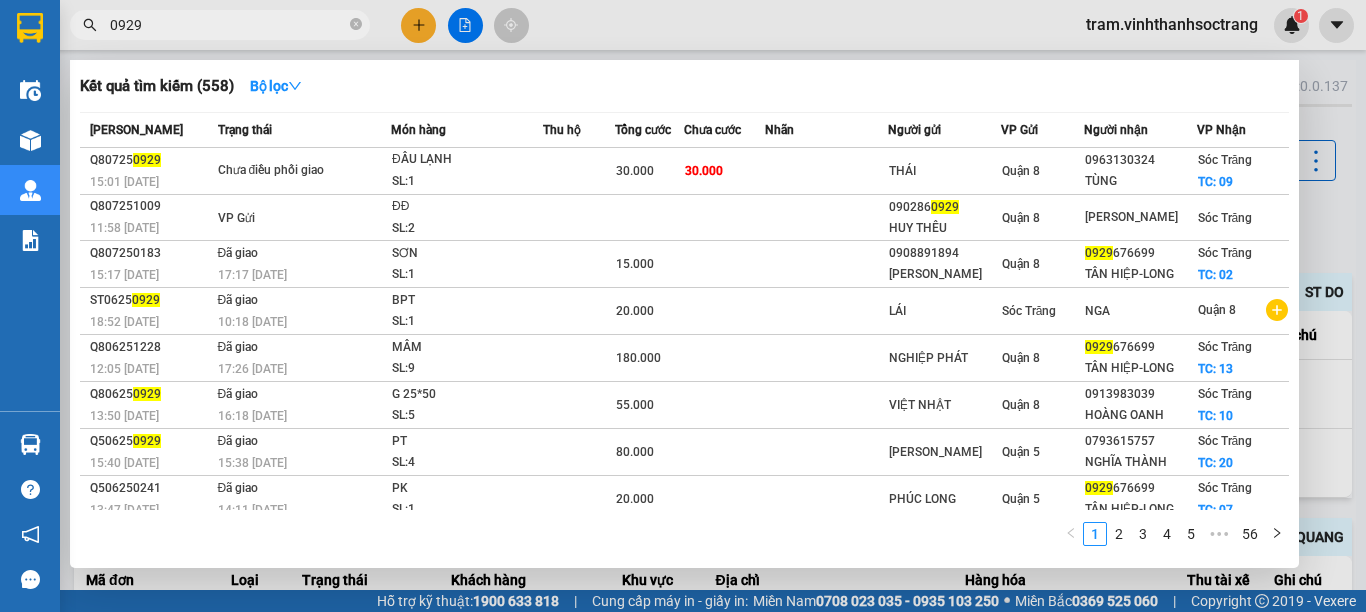 type on "0929" 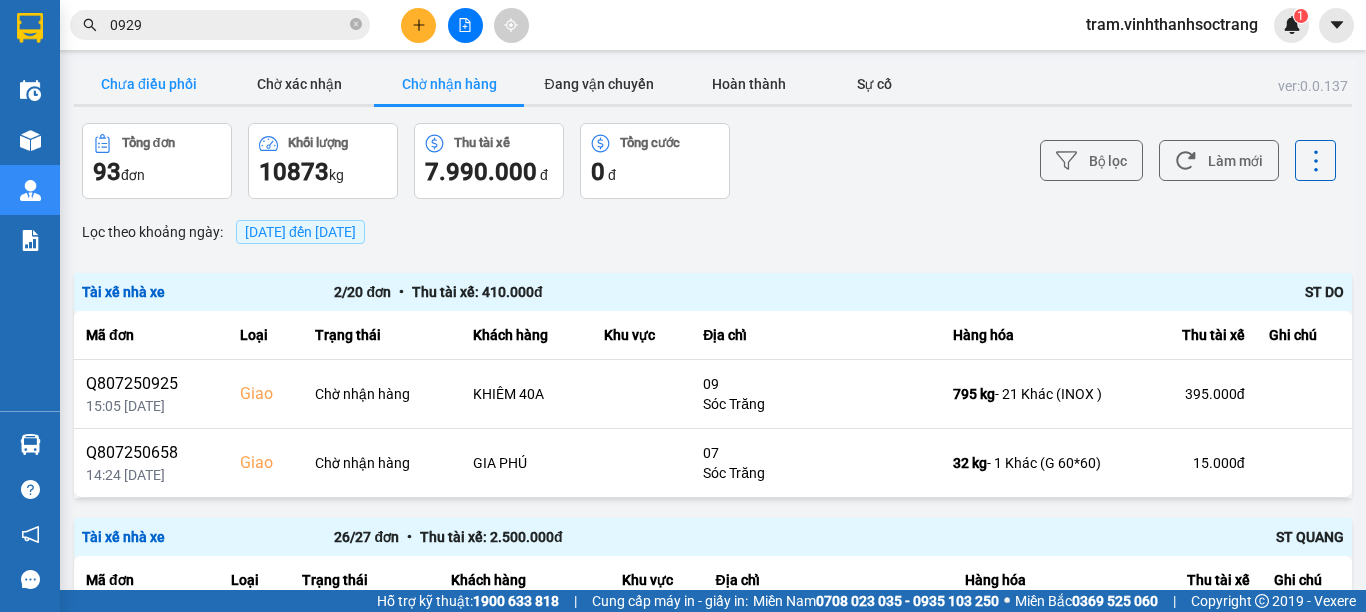 click on "Chưa điều phối" at bounding box center [149, 84] 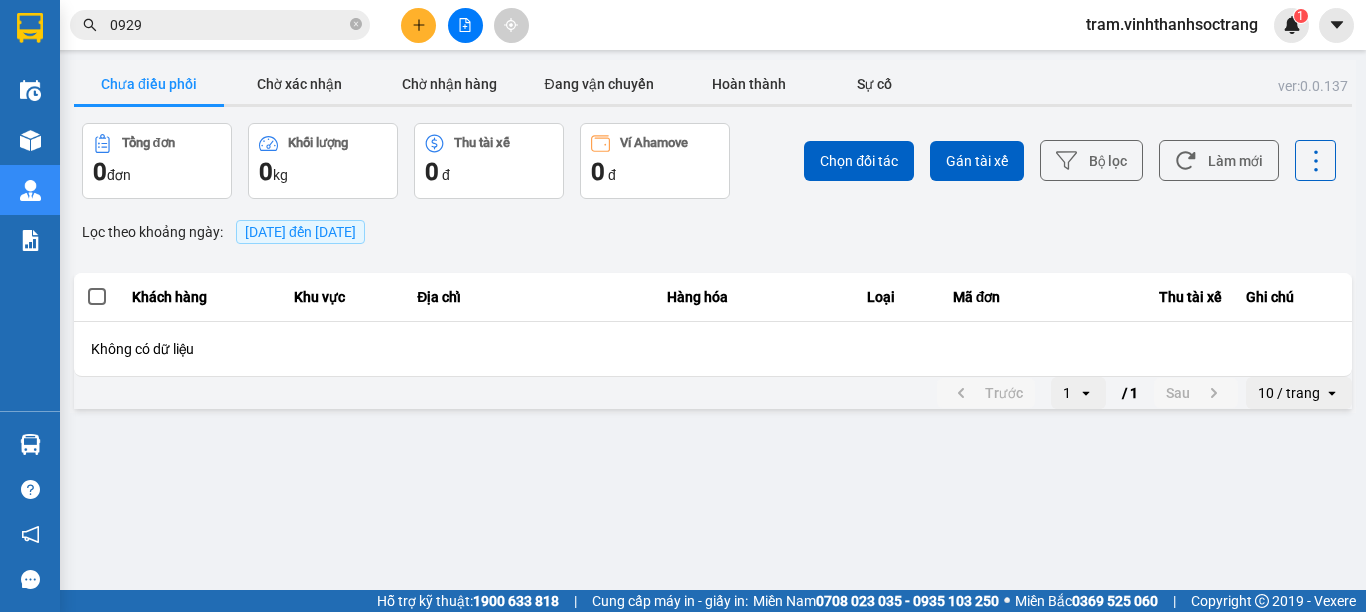click on "[DATE] đến [DATE]" at bounding box center [300, 232] 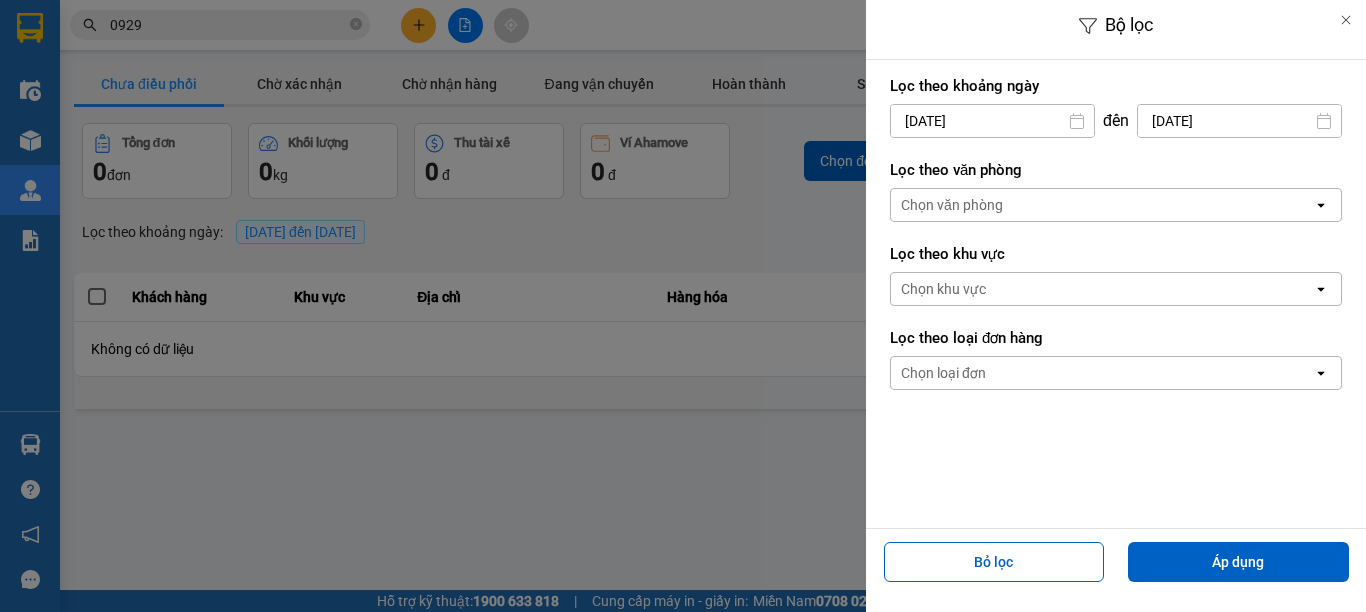 click on "[DATE]" at bounding box center (992, 121) 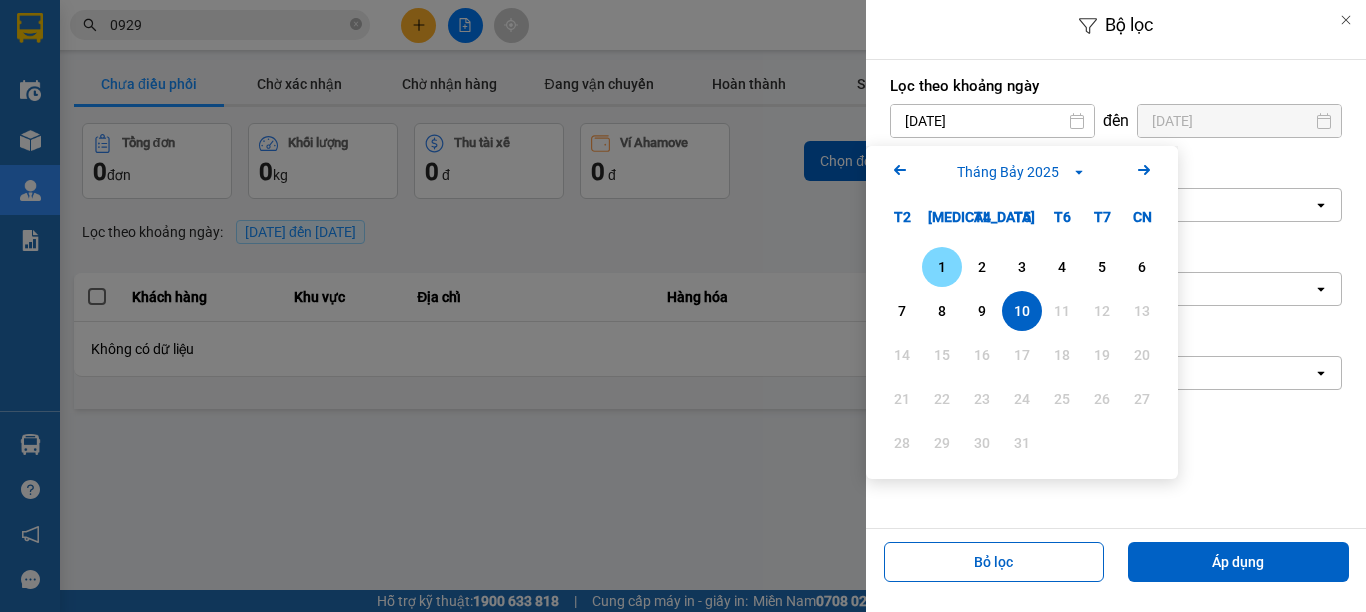 click on "1" at bounding box center [942, 267] 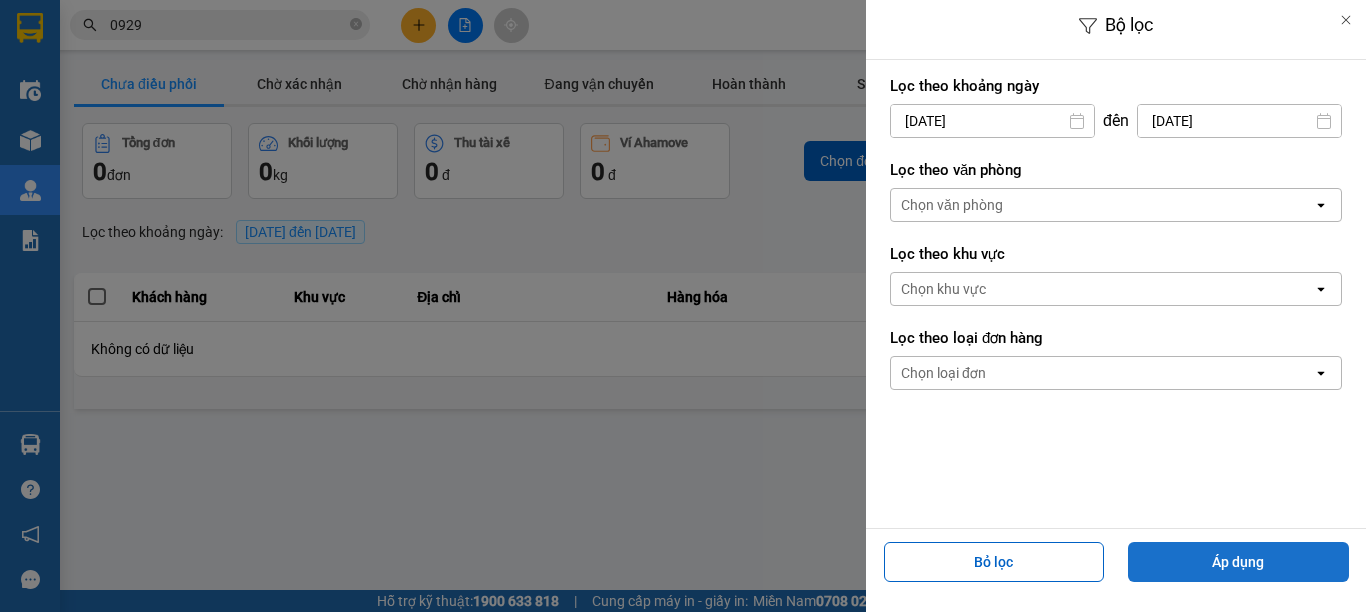 click on "Áp dụng" at bounding box center [1238, 562] 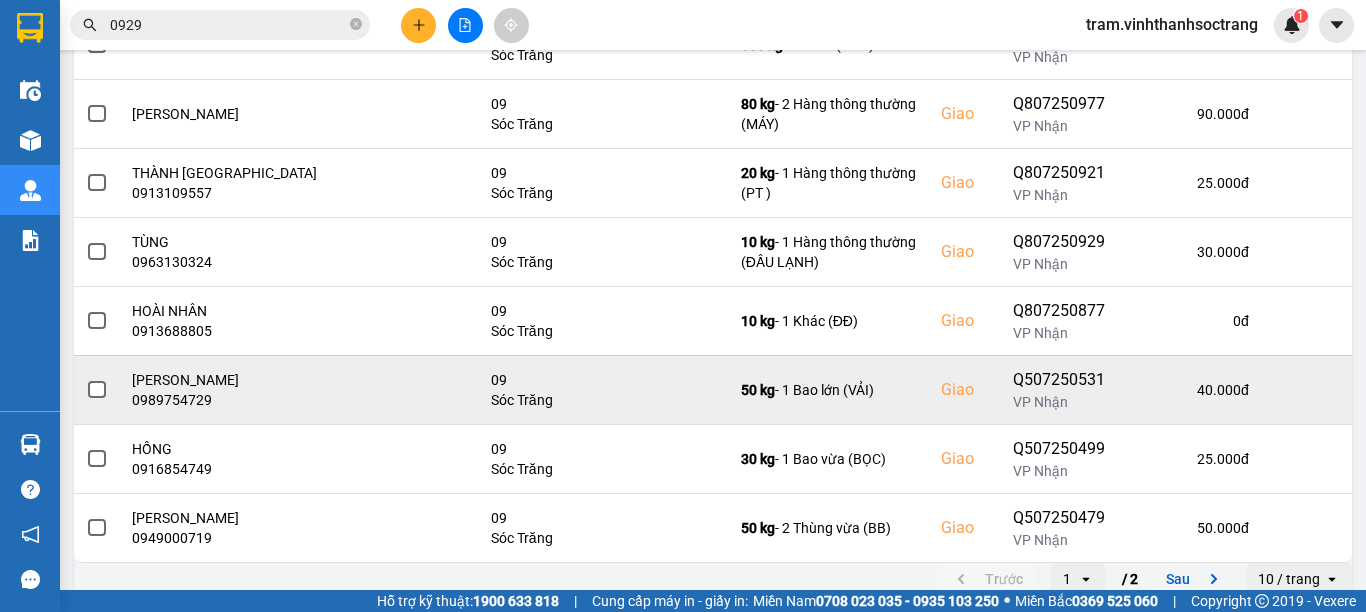 scroll, scrollTop: 468, scrollLeft: 0, axis: vertical 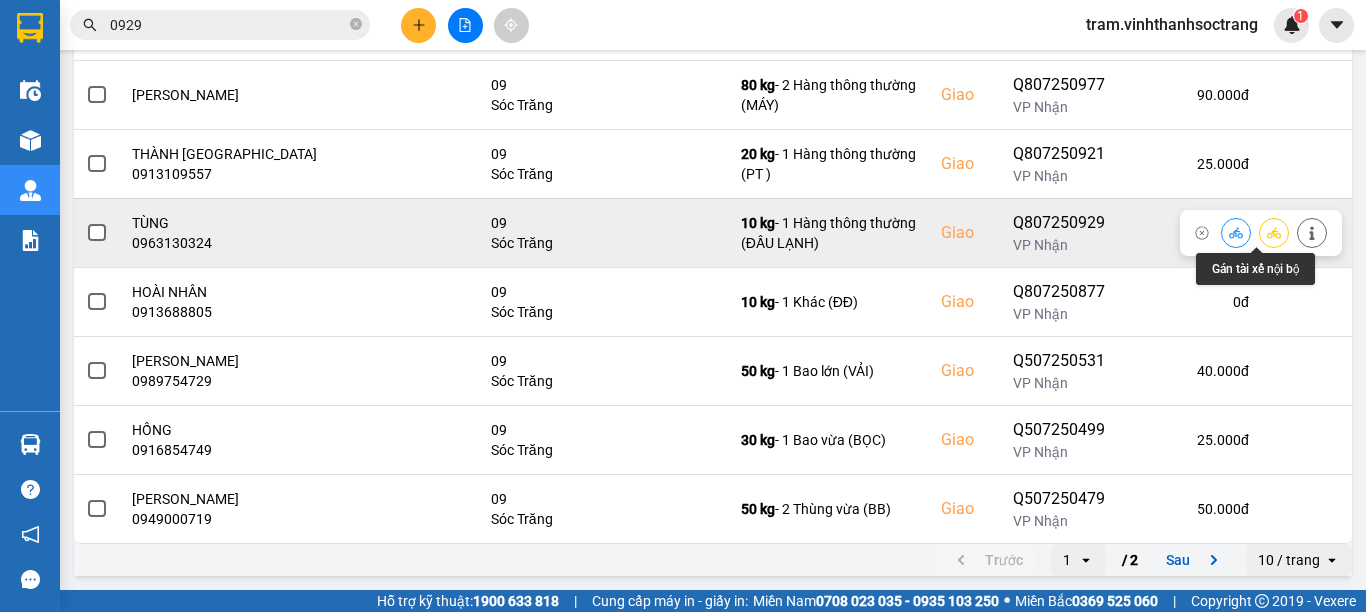 click 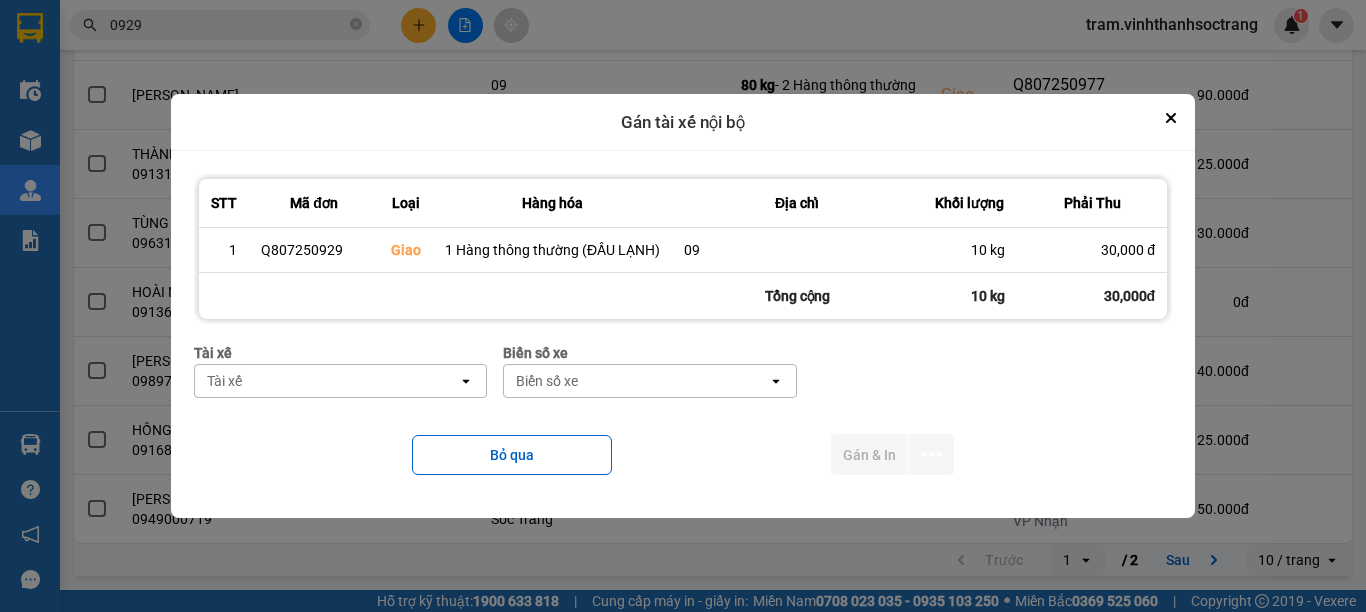 click on "Tài xế" at bounding box center [326, 381] 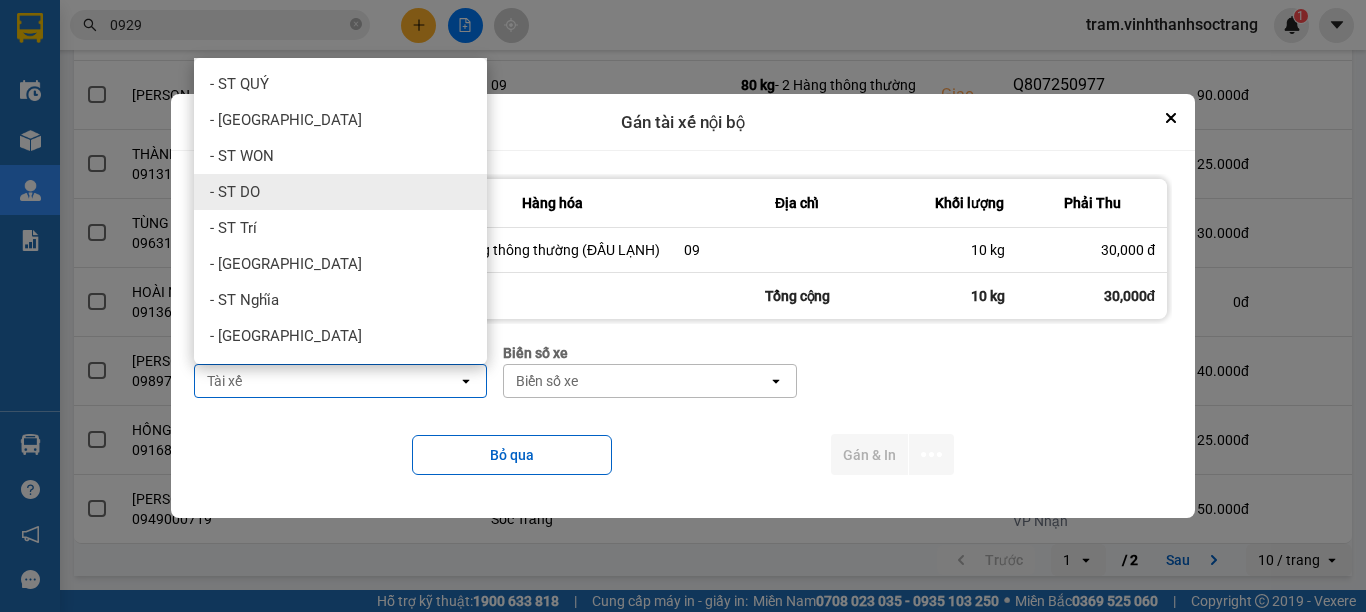 click on "- ST DO" at bounding box center (340, 192) 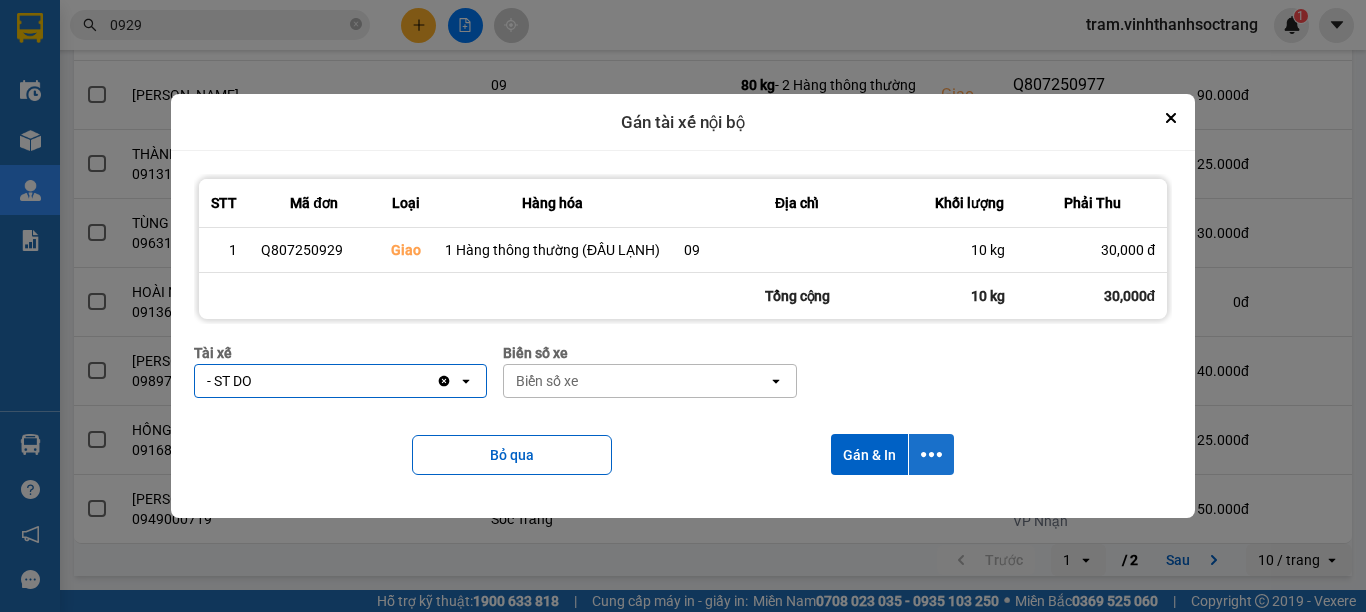 click at bounding box center (931, 454) 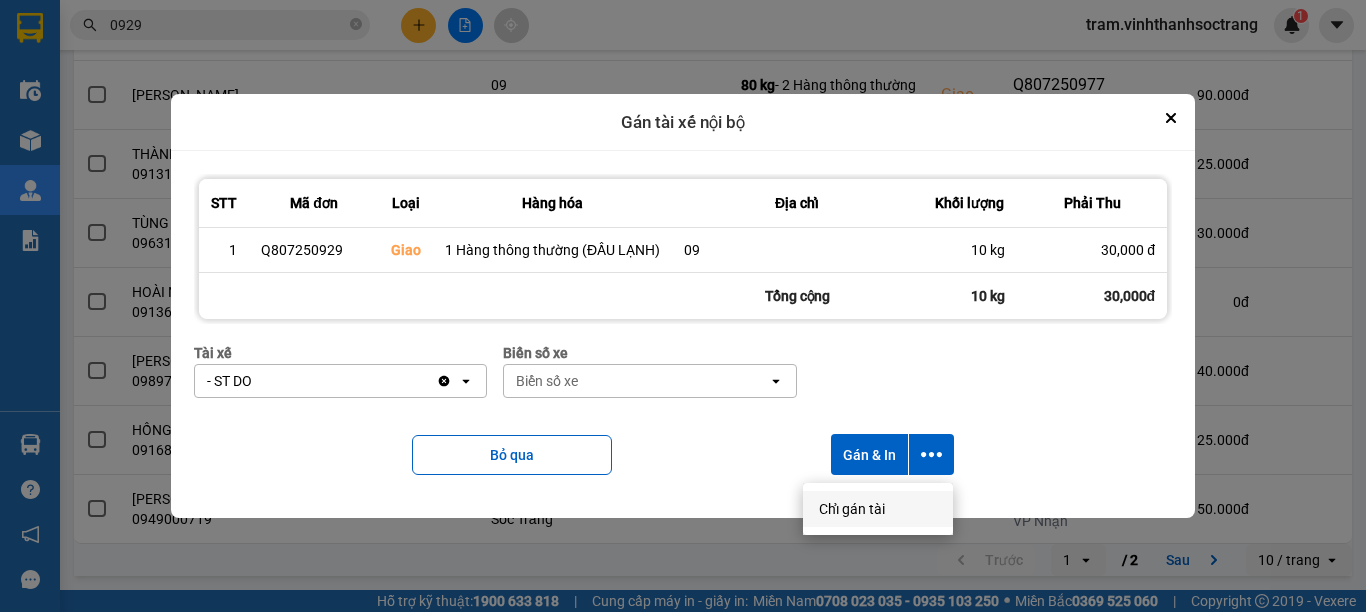 click on "Chỉ gán tài" at bounding box center (852, 509) 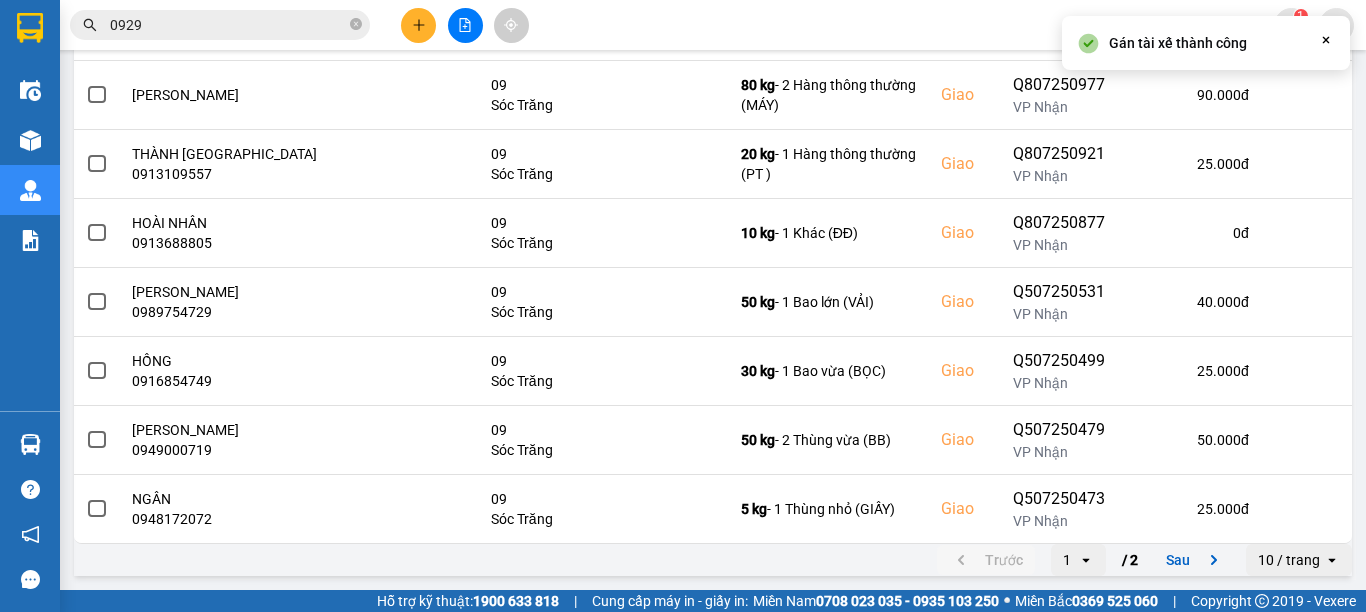 scroll, scrollTop: 0, scrollLeft: 0, axis: both 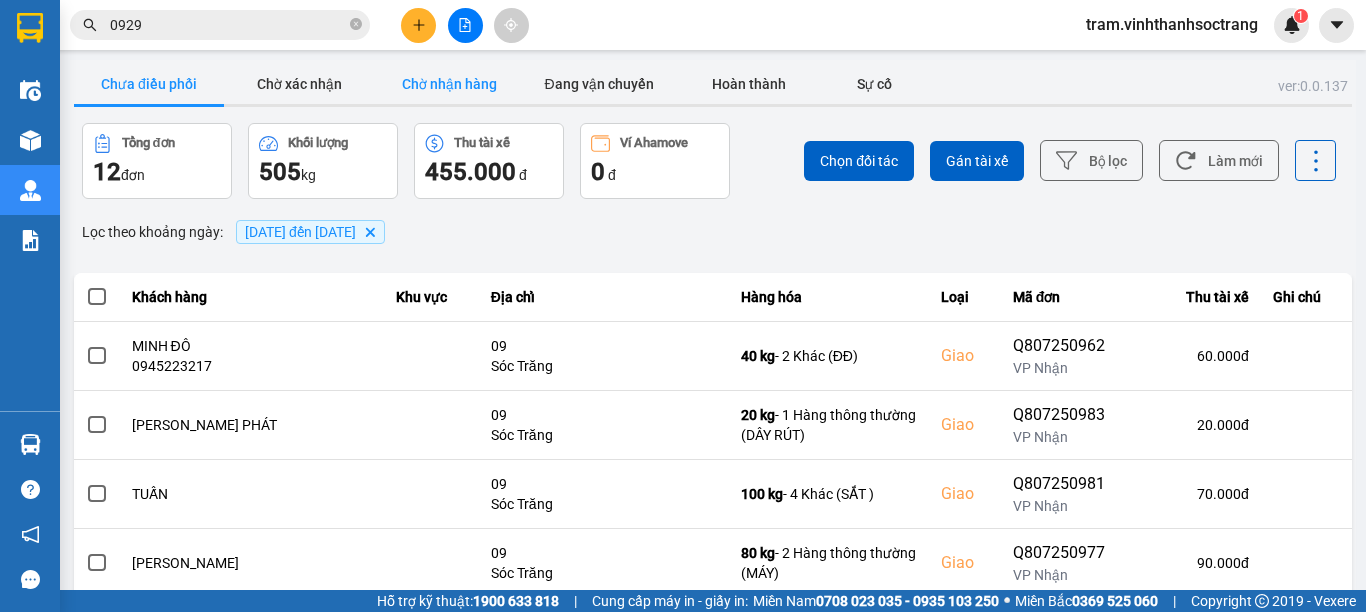 click on "Chờ nhận hàng" at bounding box center (449, 84) 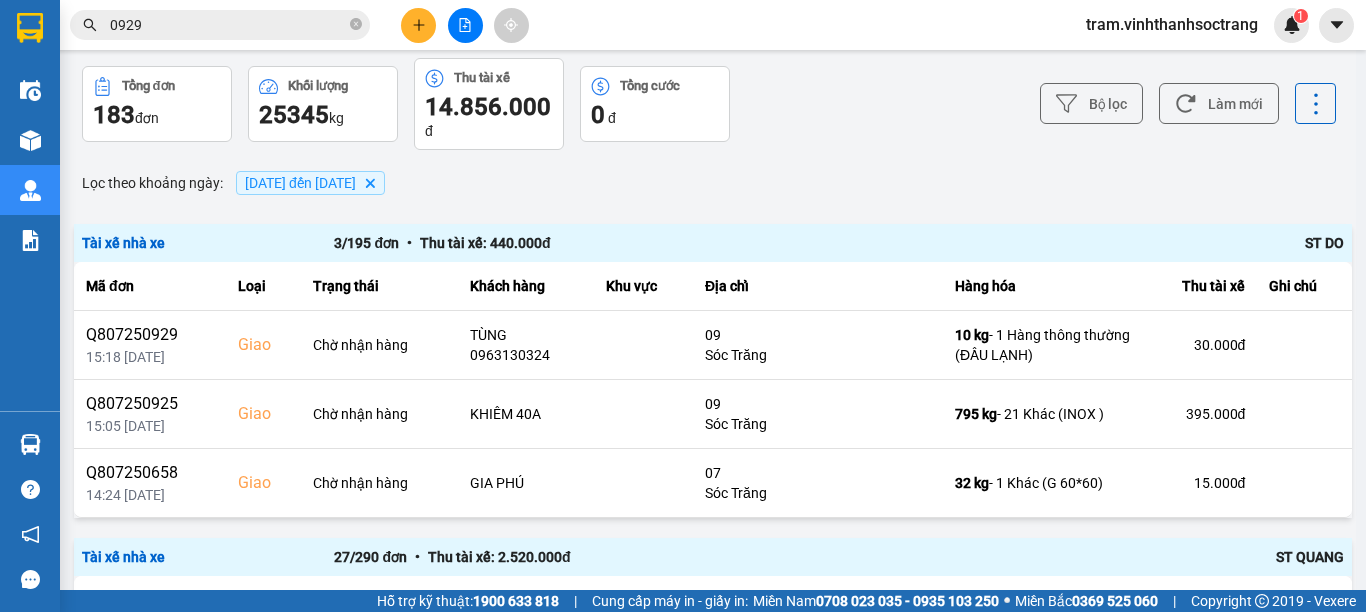 scroll, scrollTop: 100, scrollLeft: 0, axis: vertical 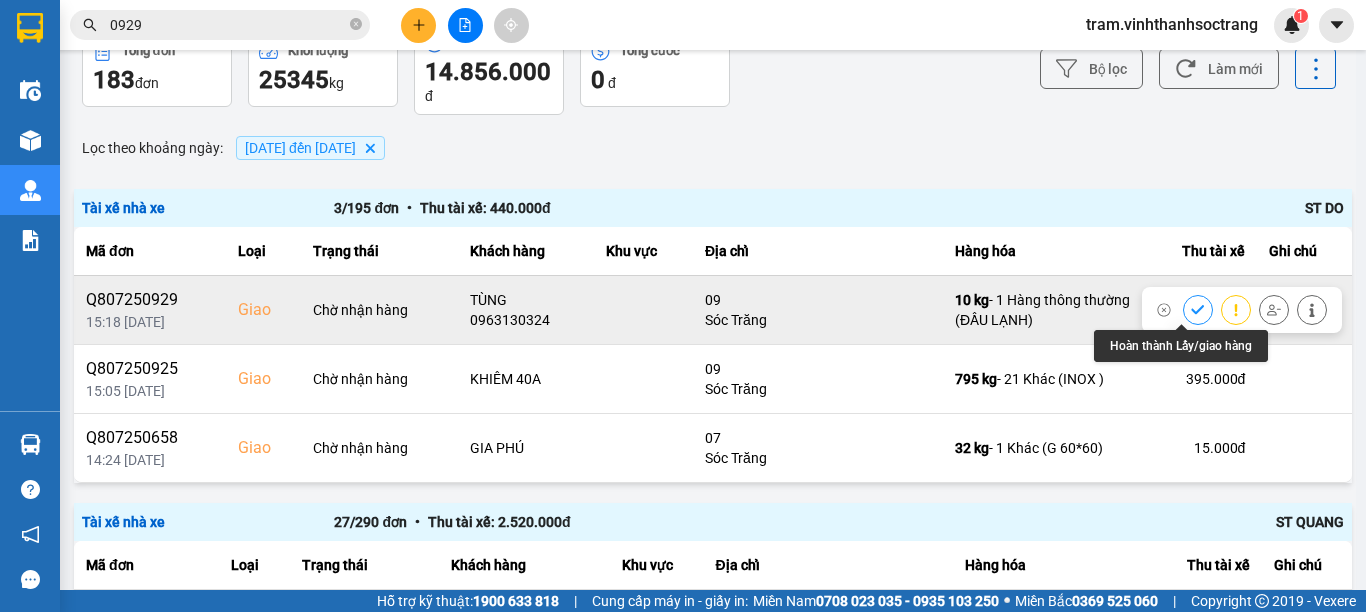 click 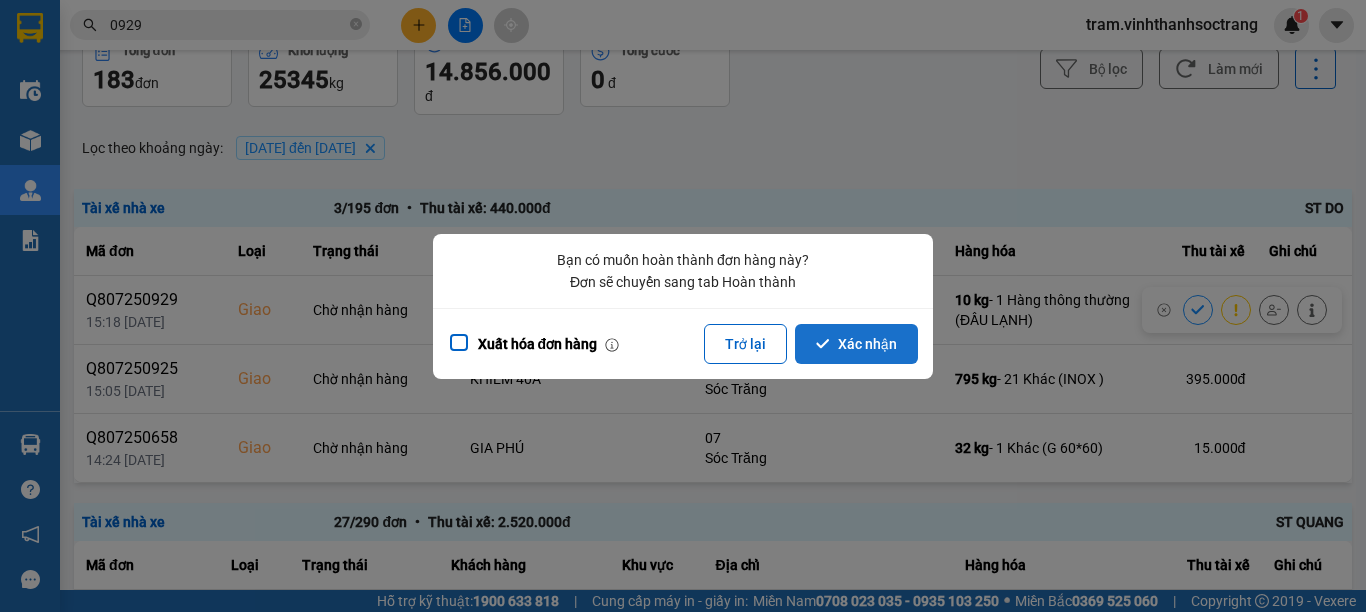 click on "Xác nhận" at bounding box center (856, 344) 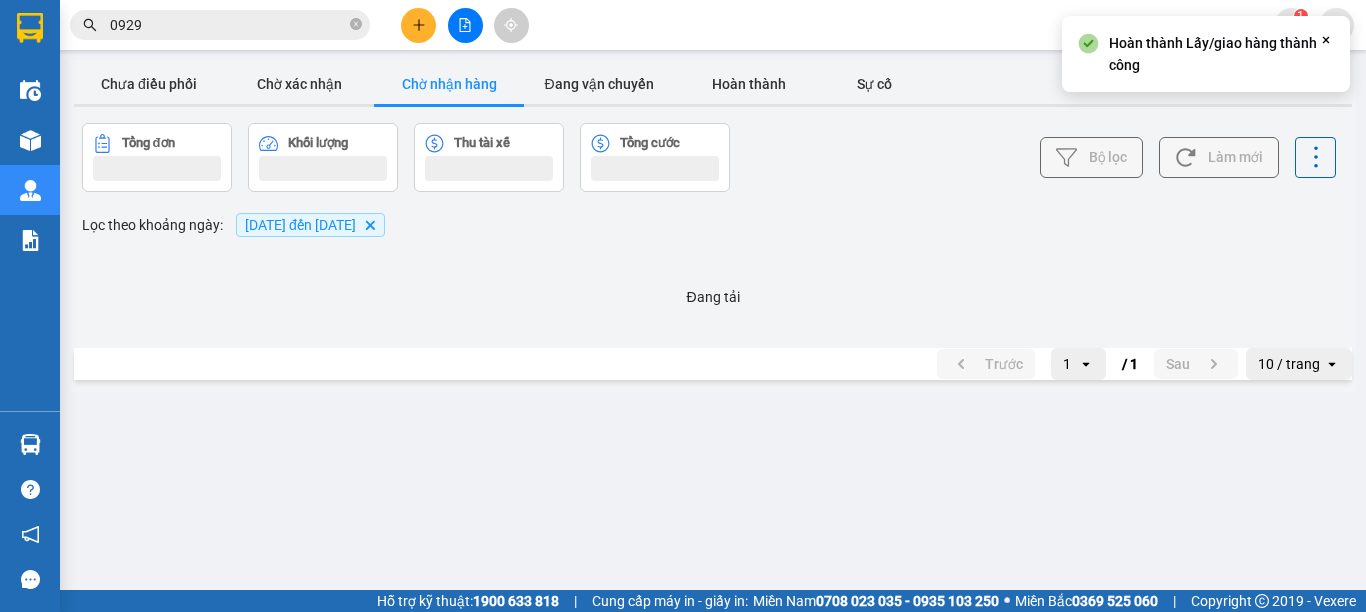 scroll, scrollTop: 0, scrollLeft: 0, axis: both 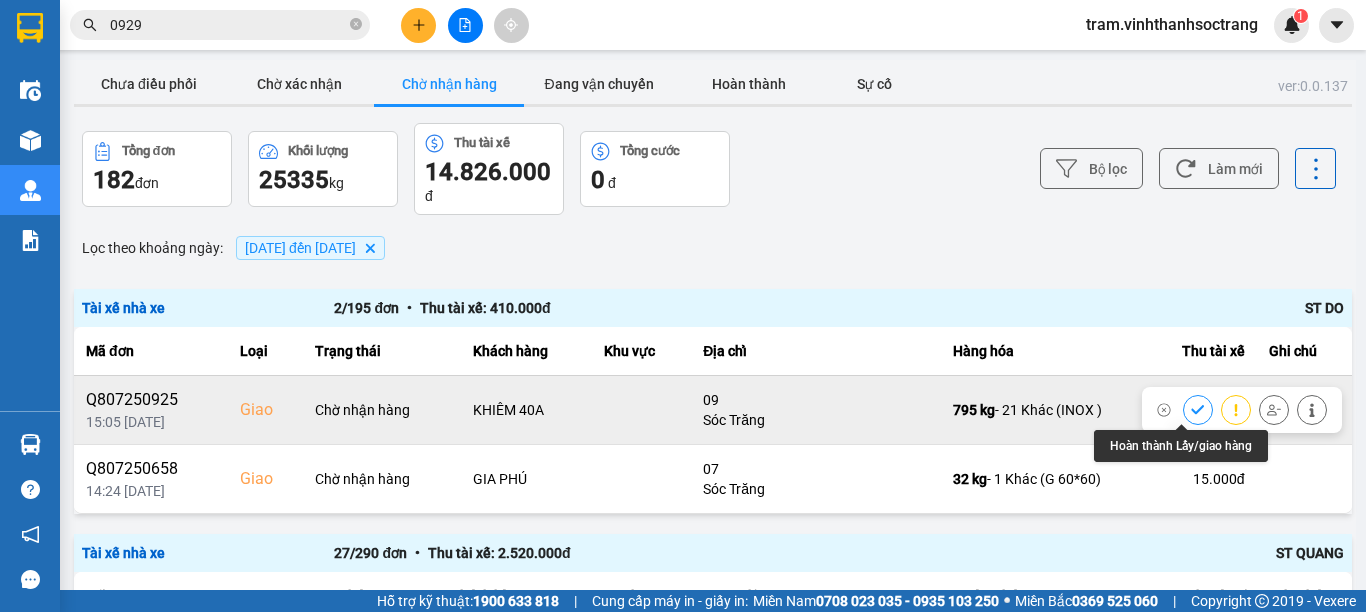click 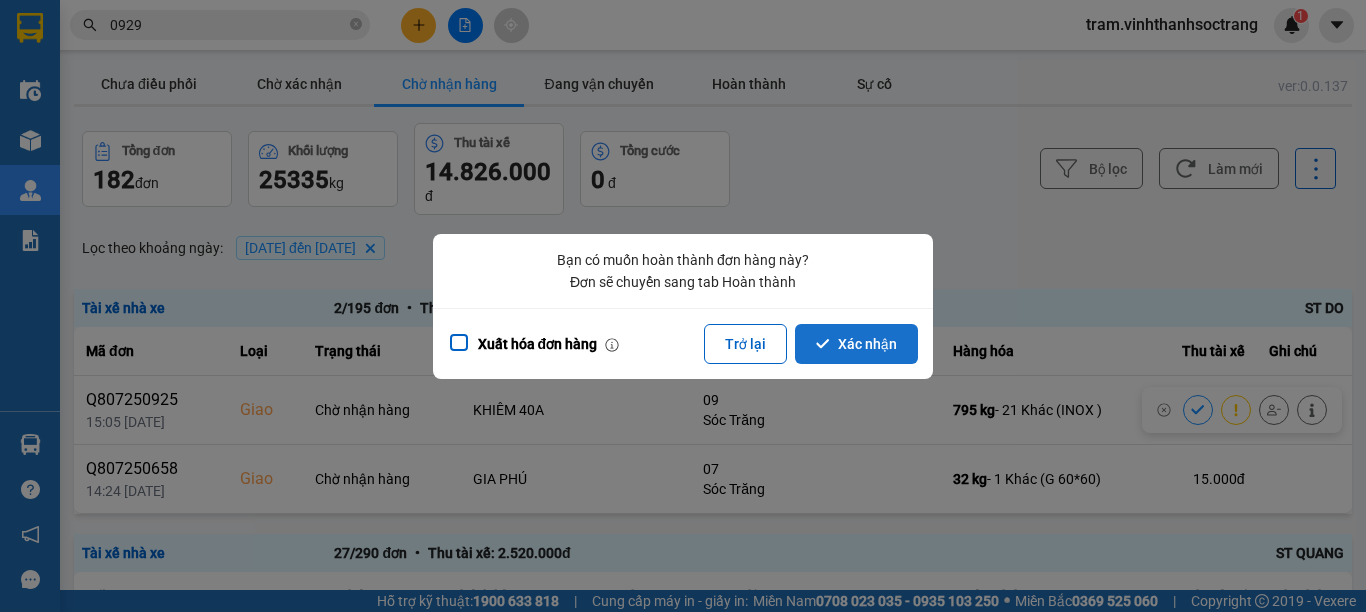 click on "Xác nhận" at bounding box center (856, 344) 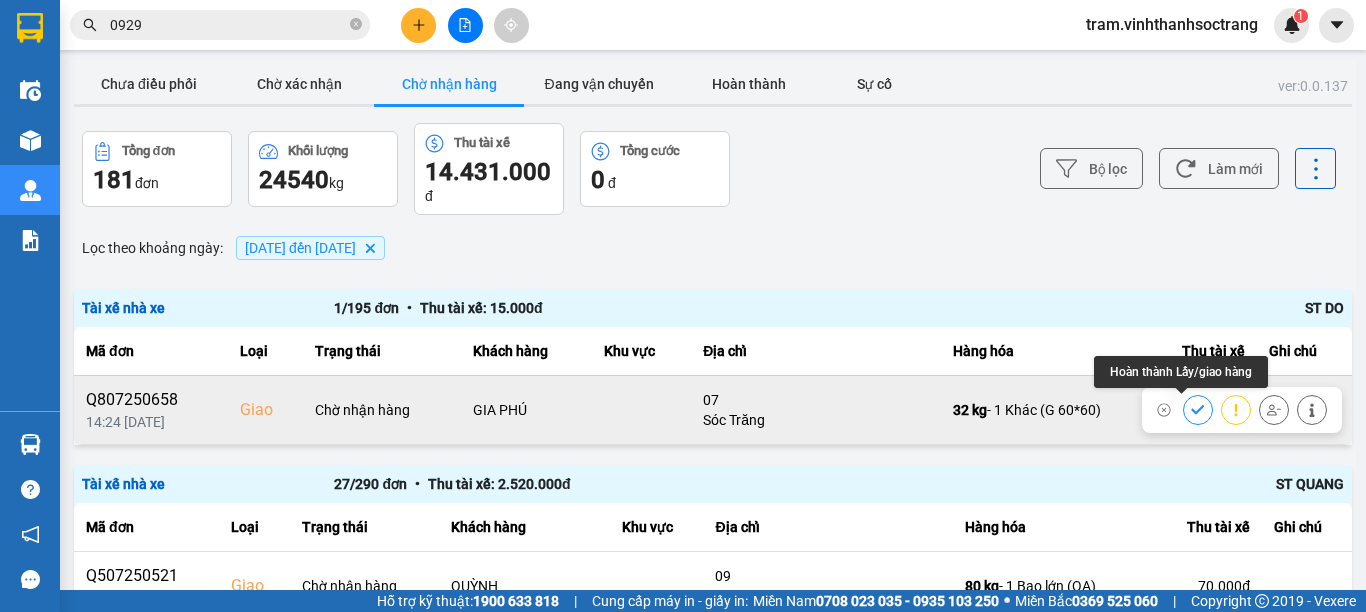 click 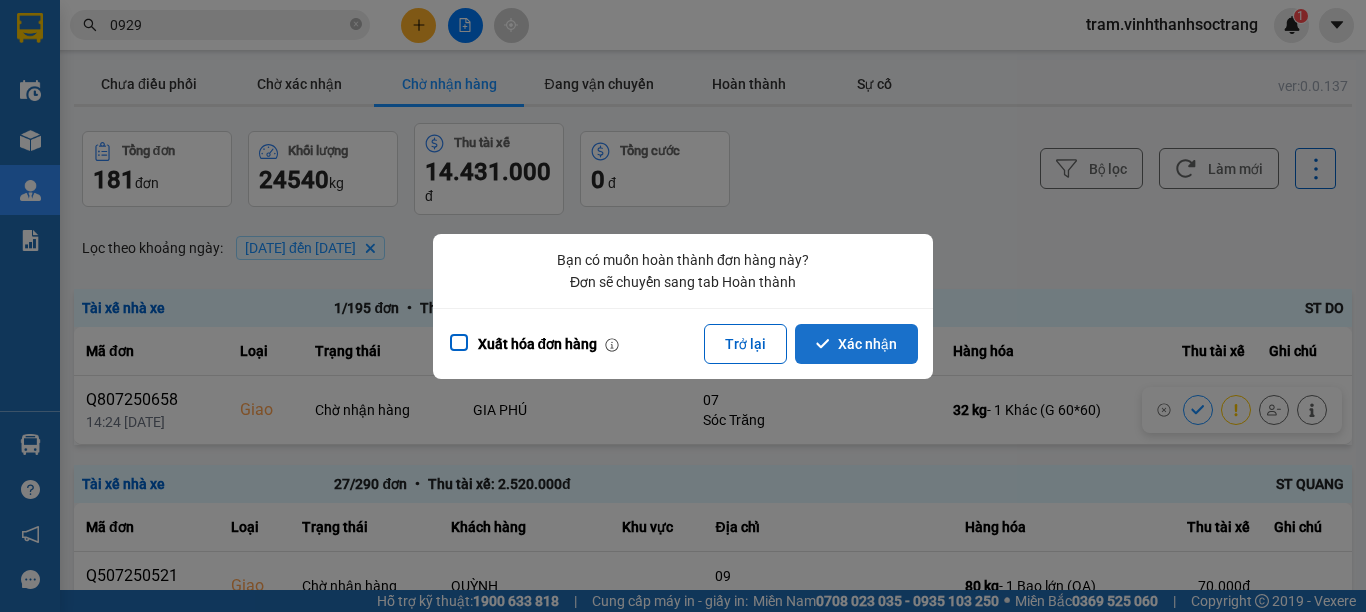click on "Xác nhận" at bounding box center (856, 344) 